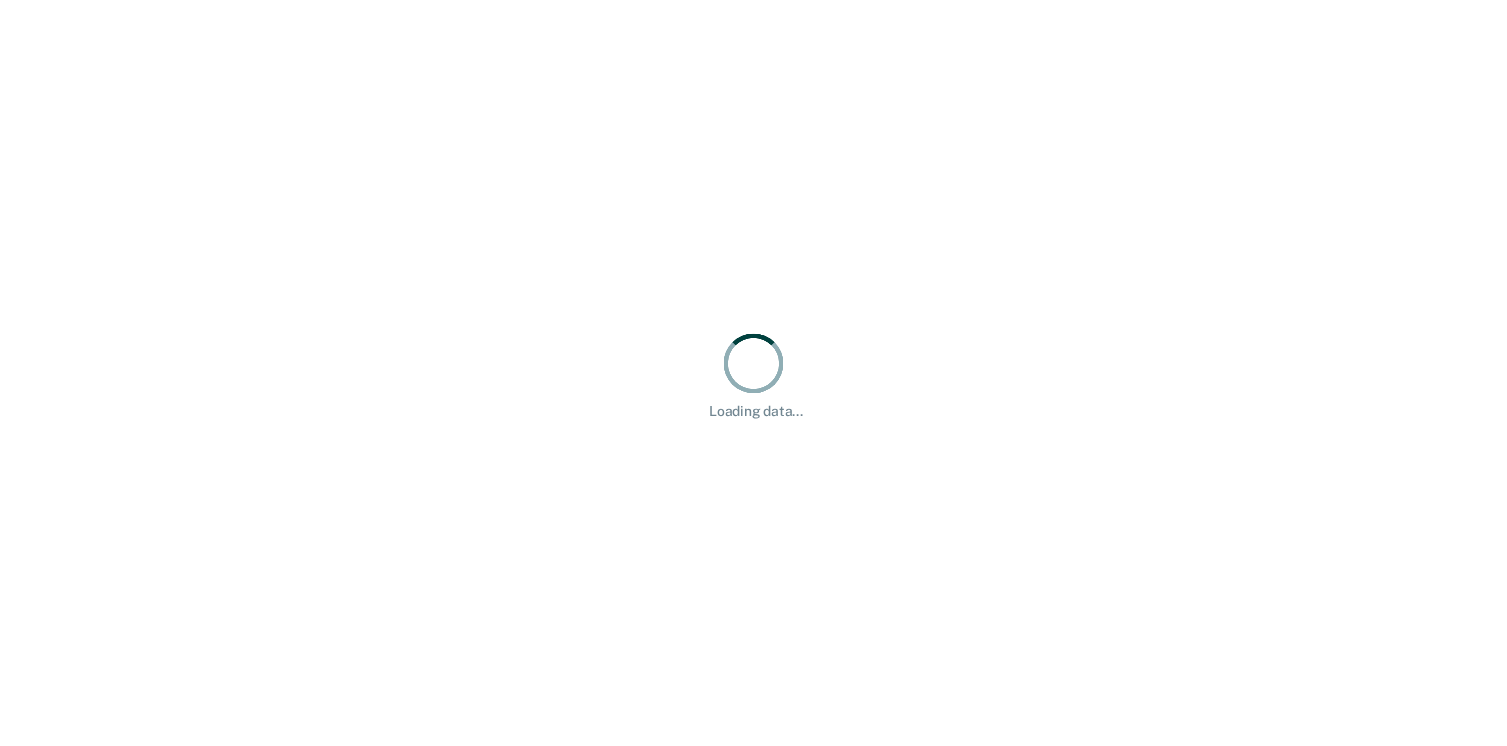 scroll, scrollTop: 0, scrollLeft: 0, axis: both 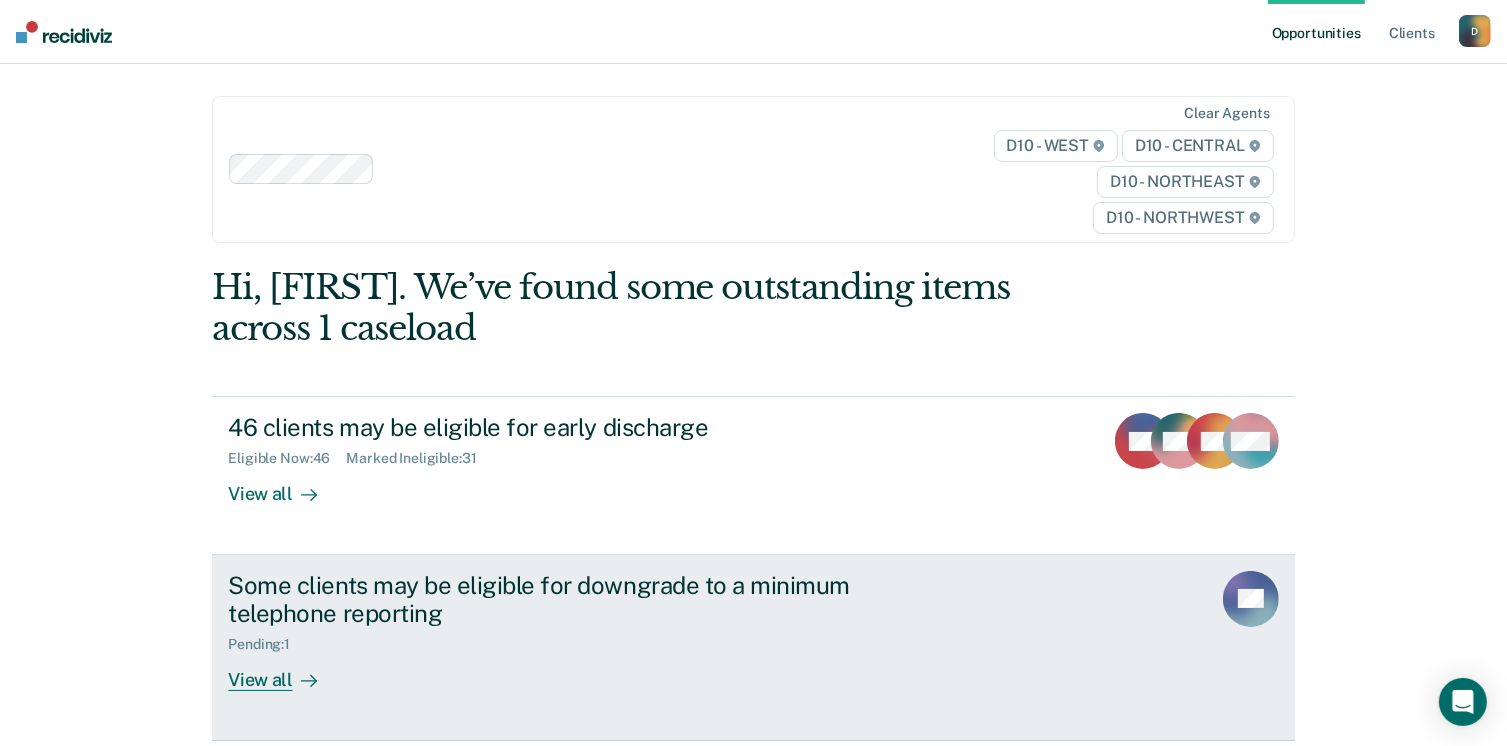 click on "Some clients may be eligible for downgrade to a minimum telephone reporting" at bounding box center (579, 600) 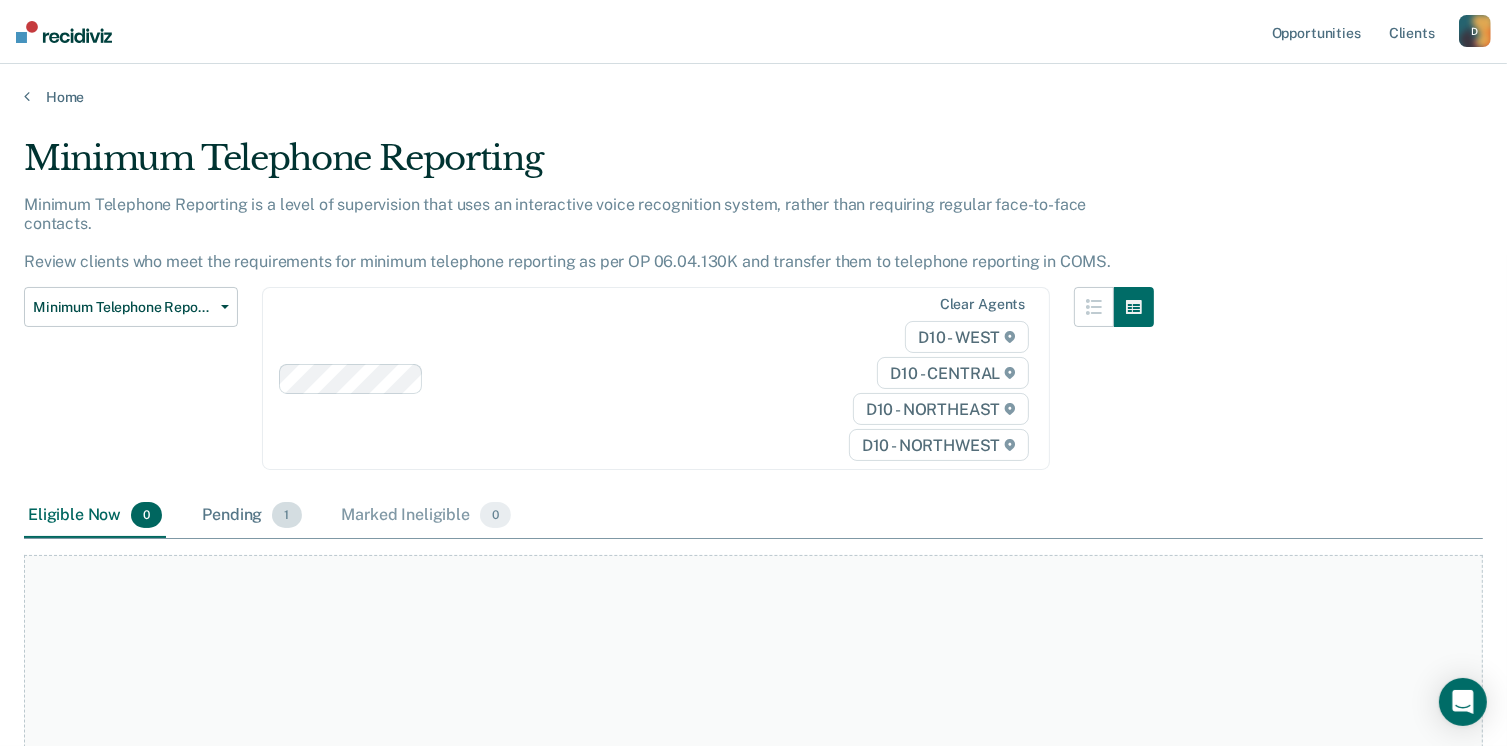 click on "Pending 1" at bounding box center [251, 516] 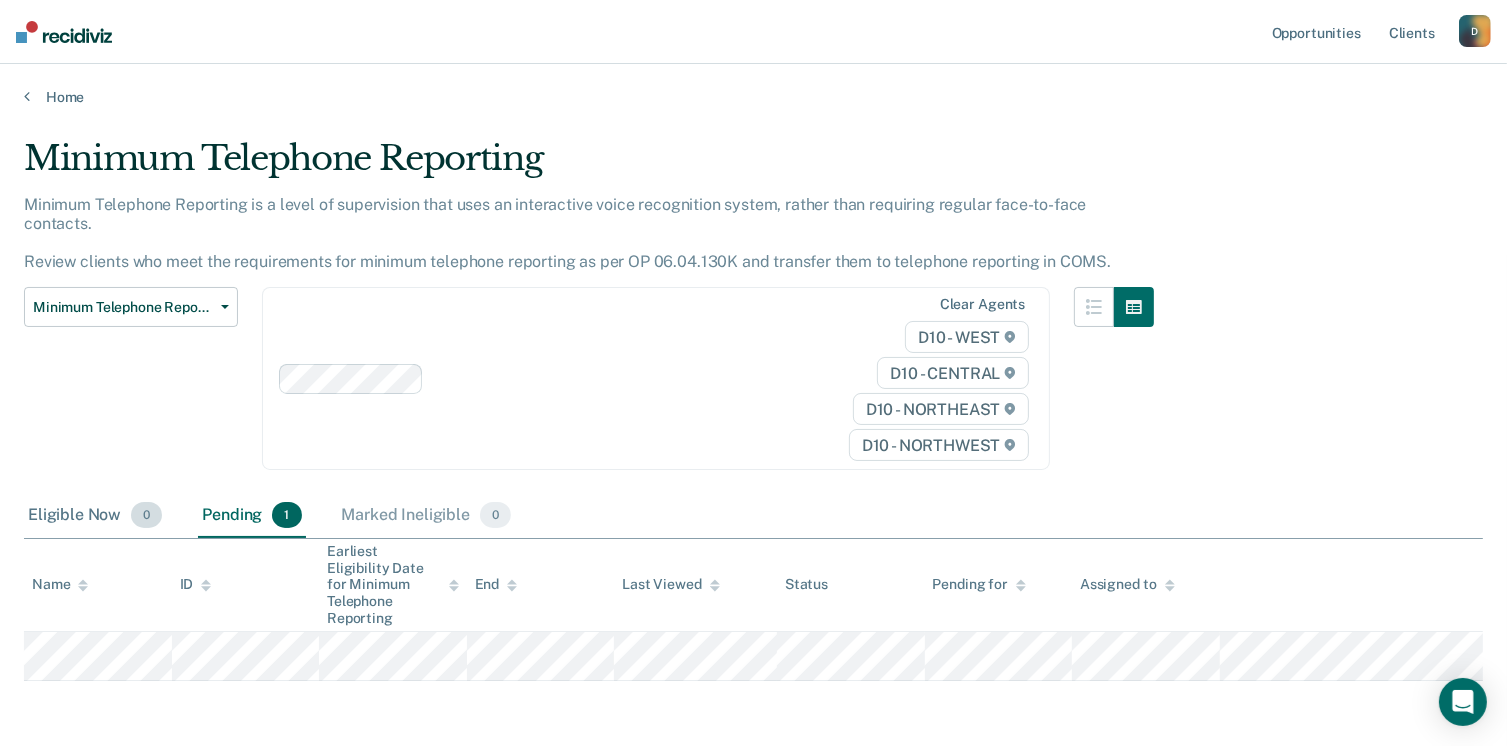click on "Eligible Now 0" at bounding box center [95, 516] 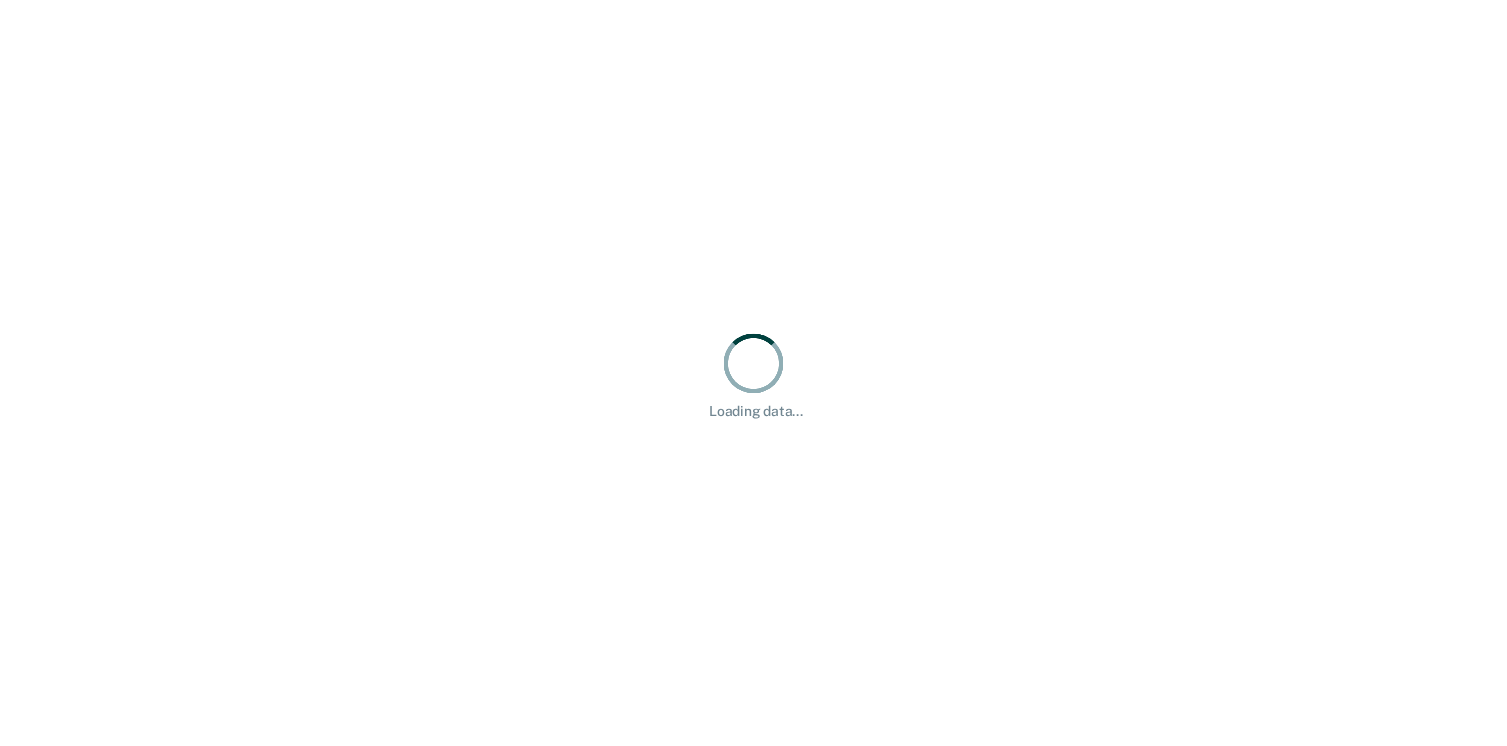scroll, scrollTop: 0, scrollLeft: 0, axis: both 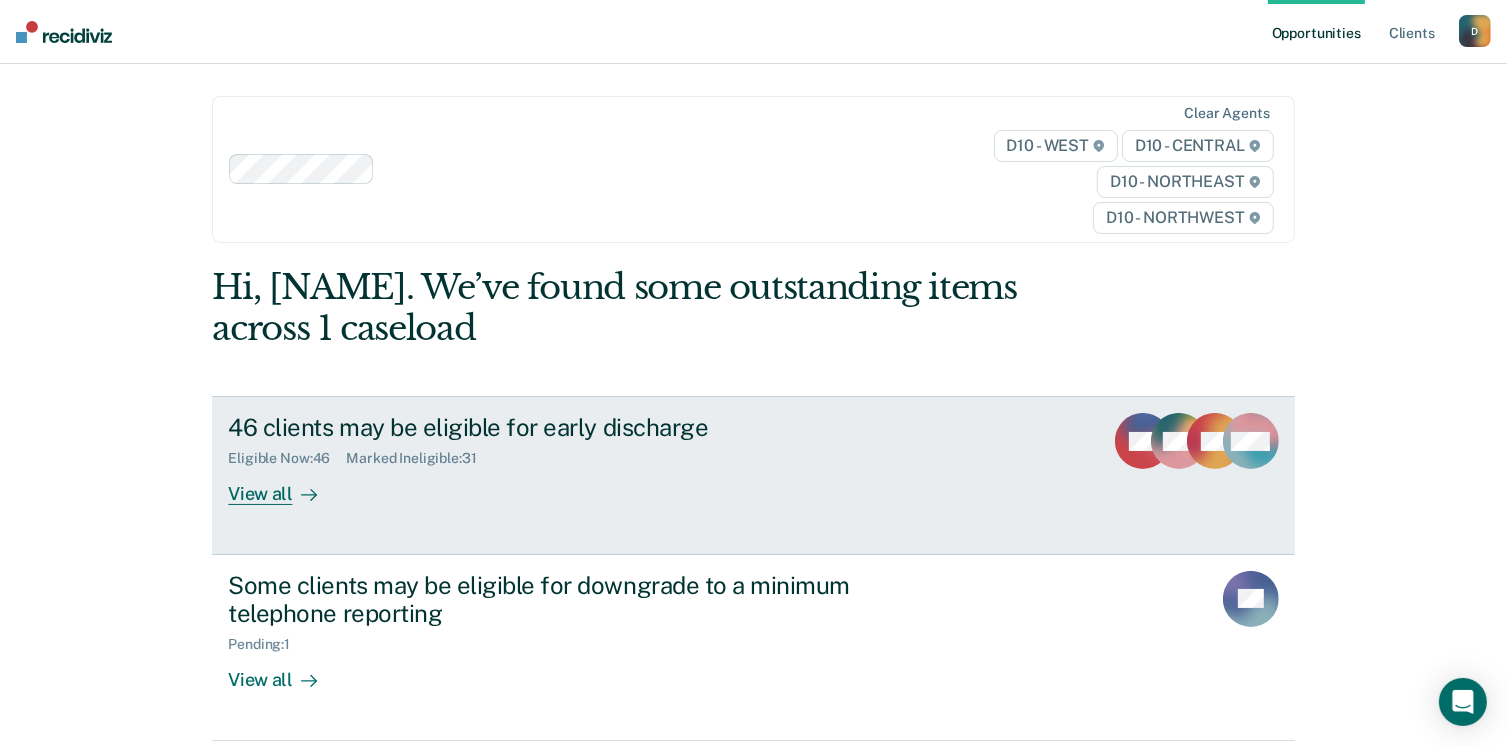 click on "View all" at bounding box center (284, 486) 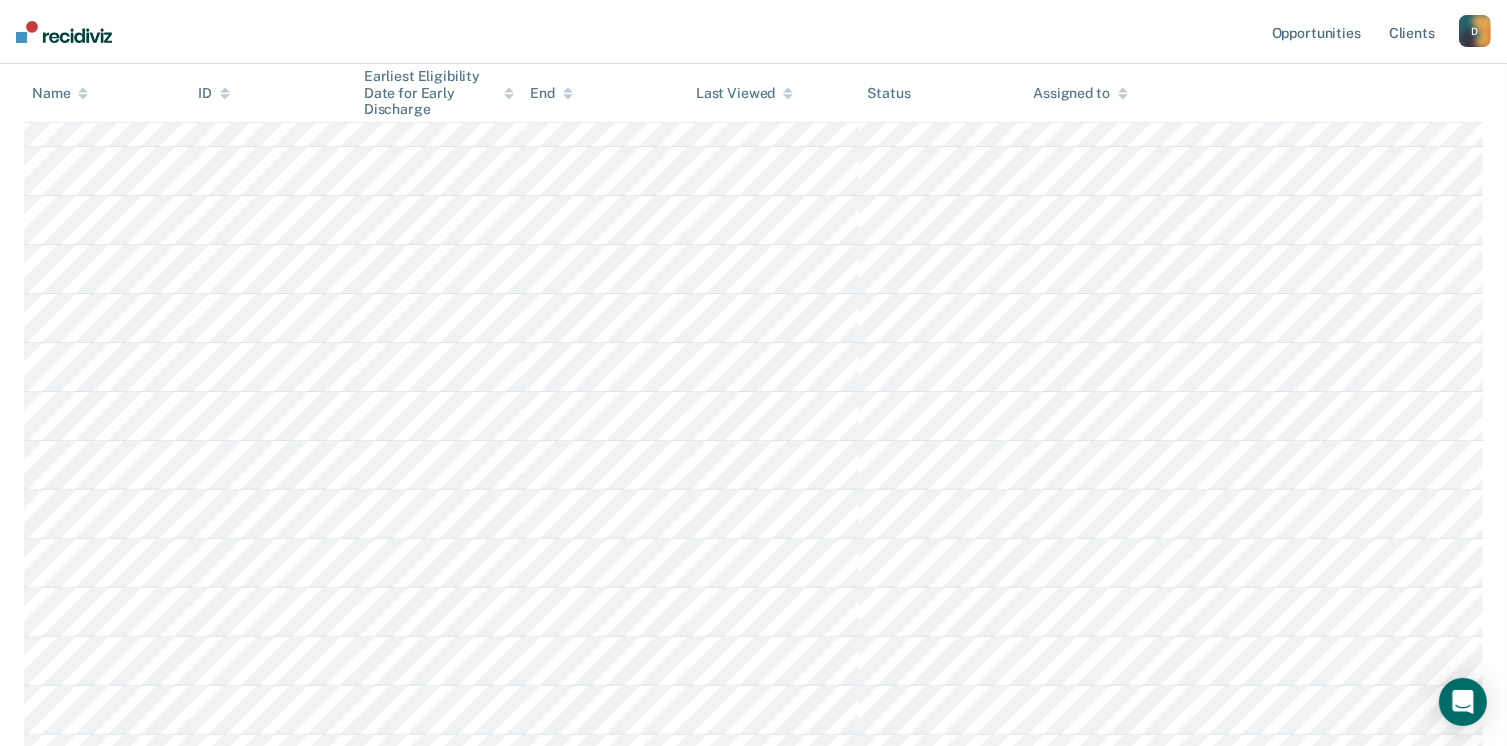 scroll, scrollTop: 506, scrollLeft: 0, axis: vertical 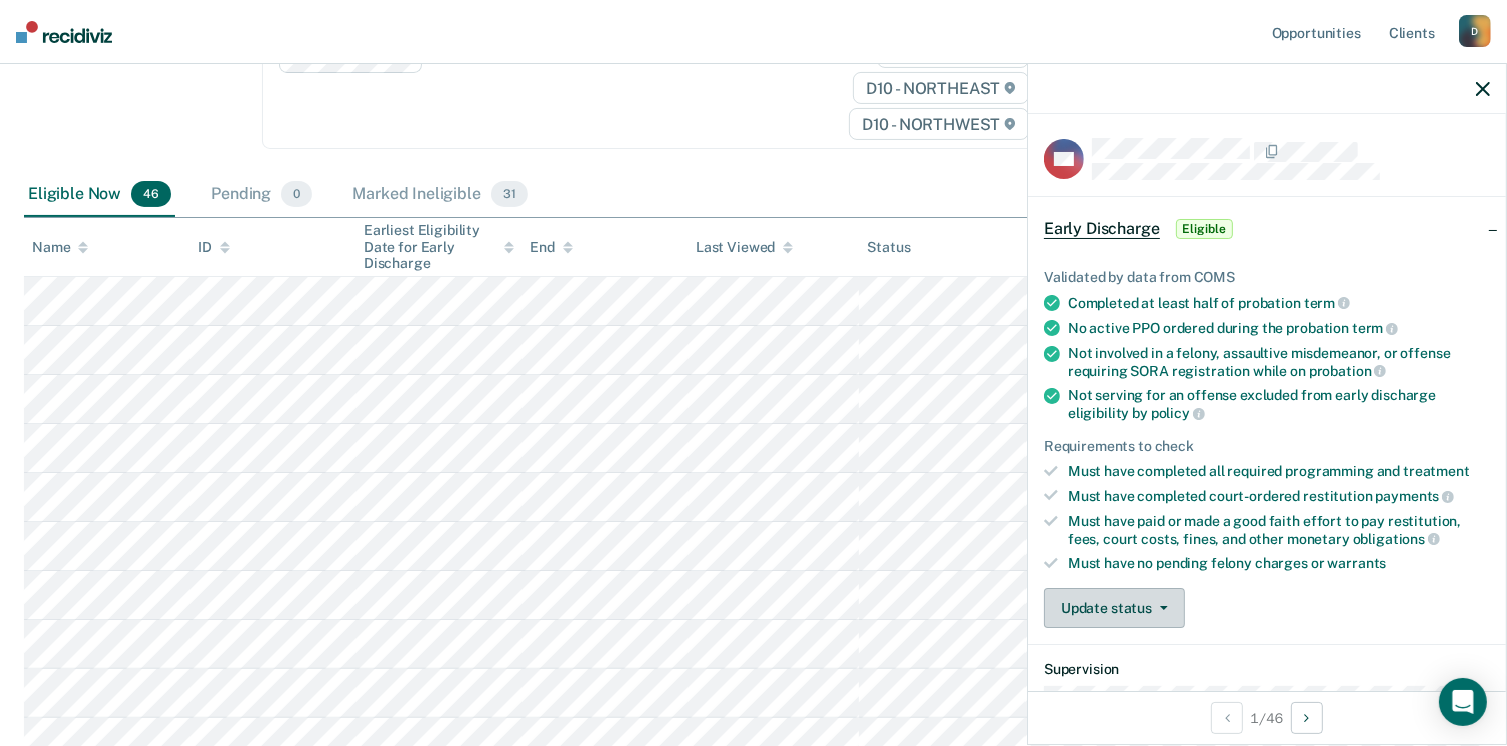 click on "Update status" at bounding box center [1114, 608] 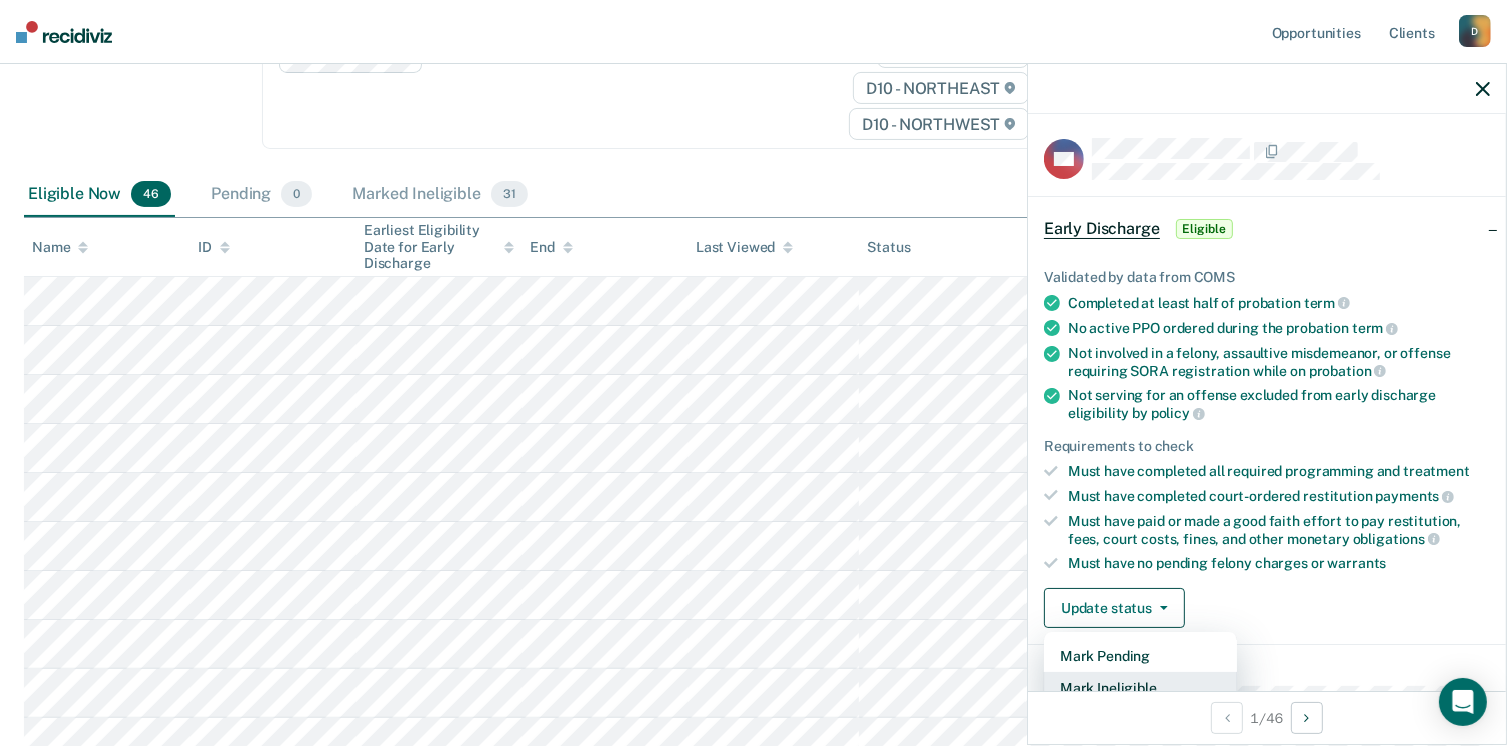 scroll, scrollTop: 5, scrollLeft: 0, axis: vertical 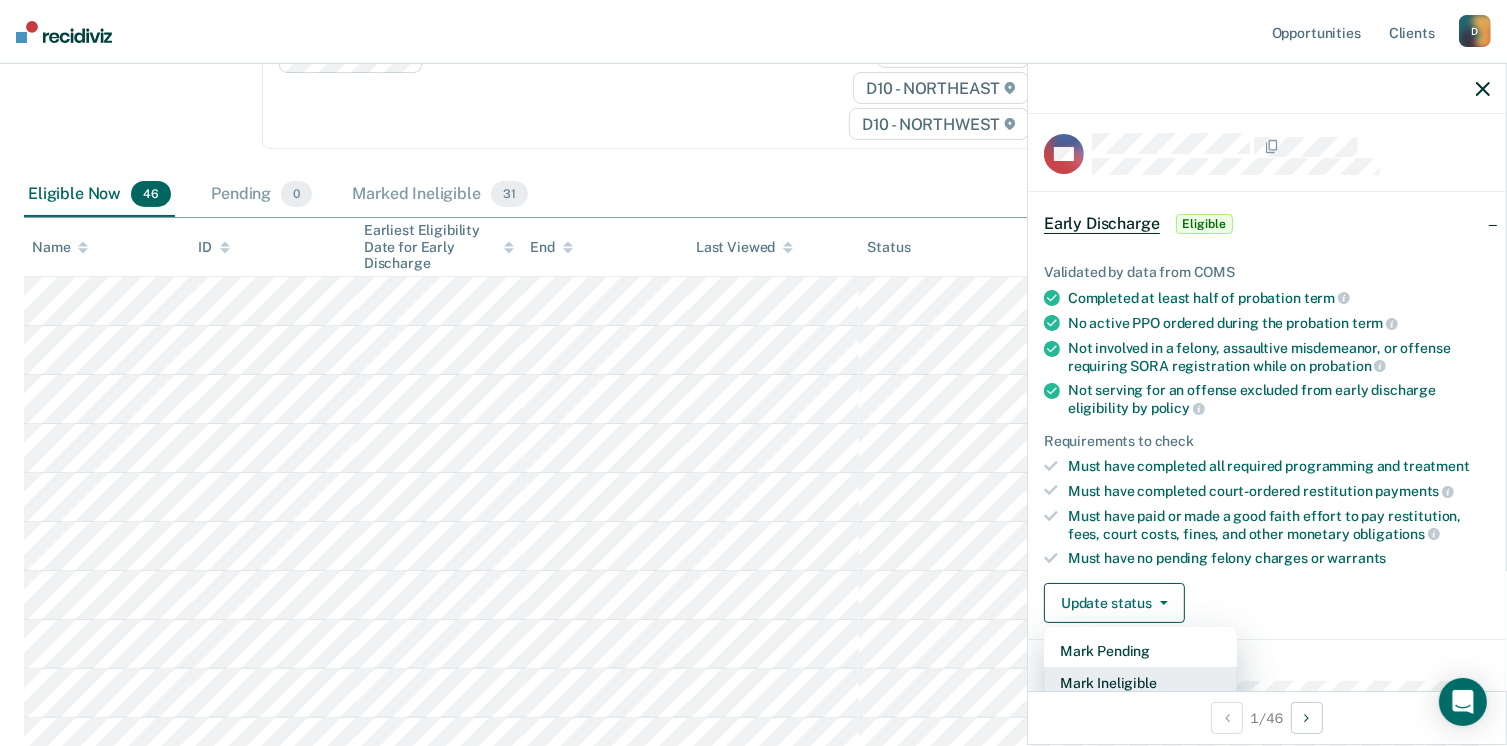 click on "Mark Ineligible" at bounding box center (1140, 683) 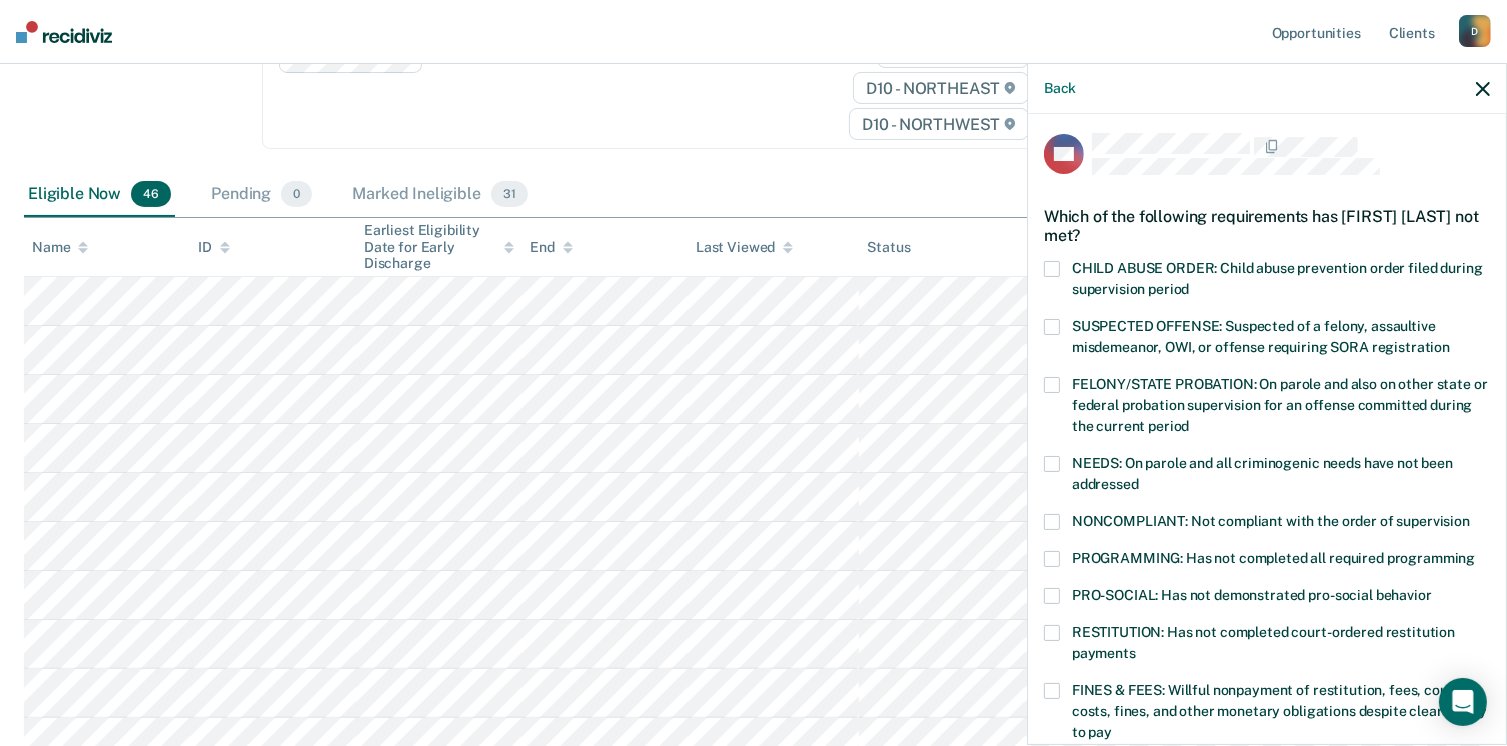 scroll, scrollTop: 554, scrollLeft: 0, axis: vertical 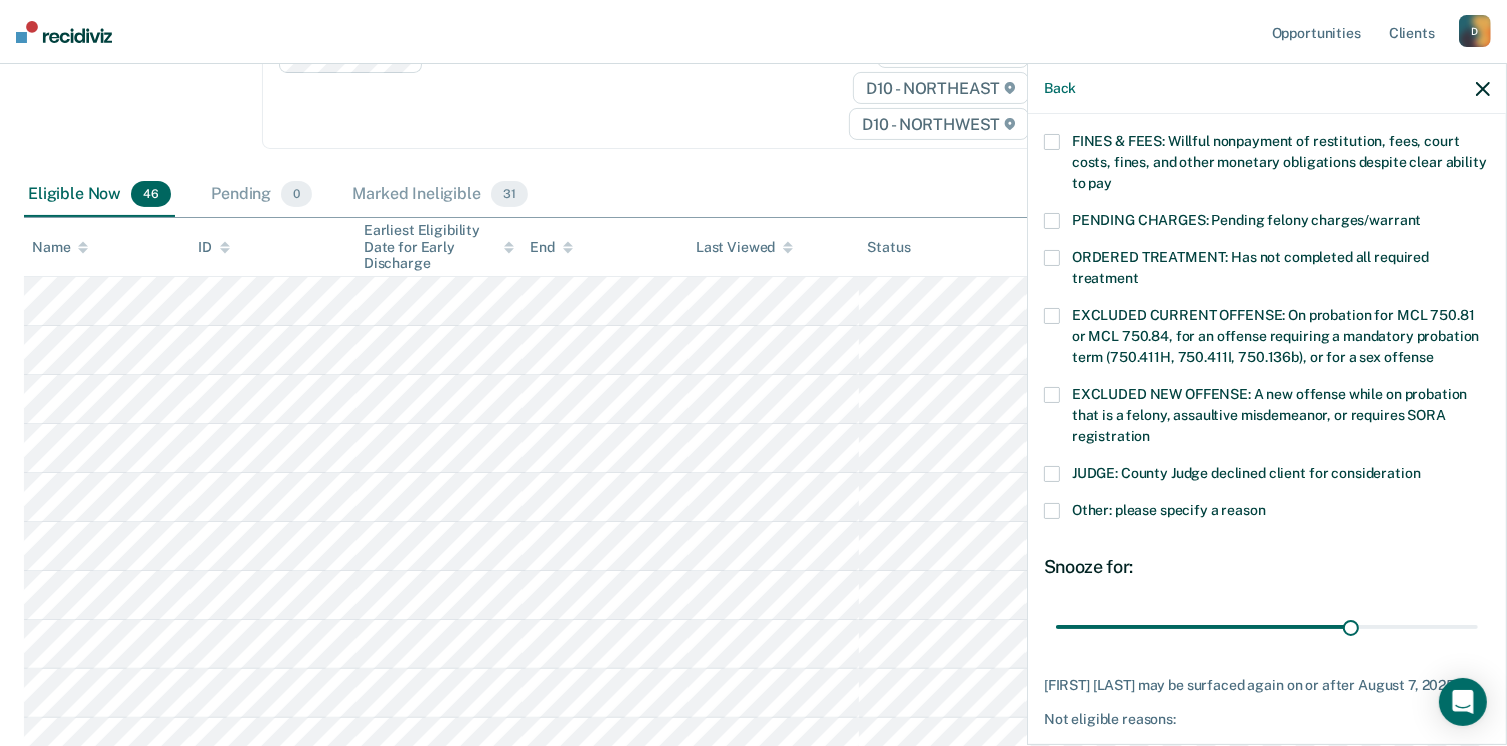 click at bounding box center [1052, 511] 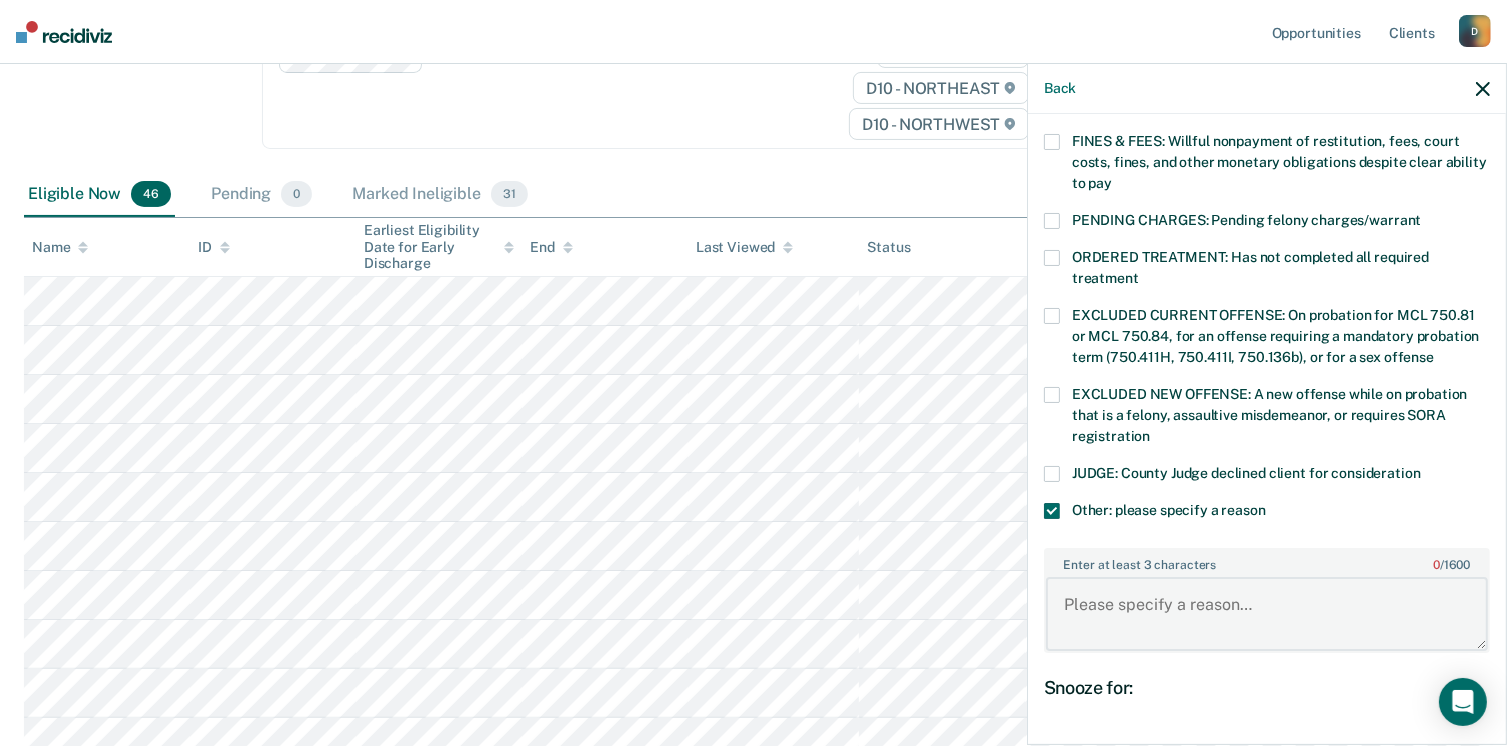 click on "Enter at least 3 characters 0  /  1600" at bounding box center (1267, 614) 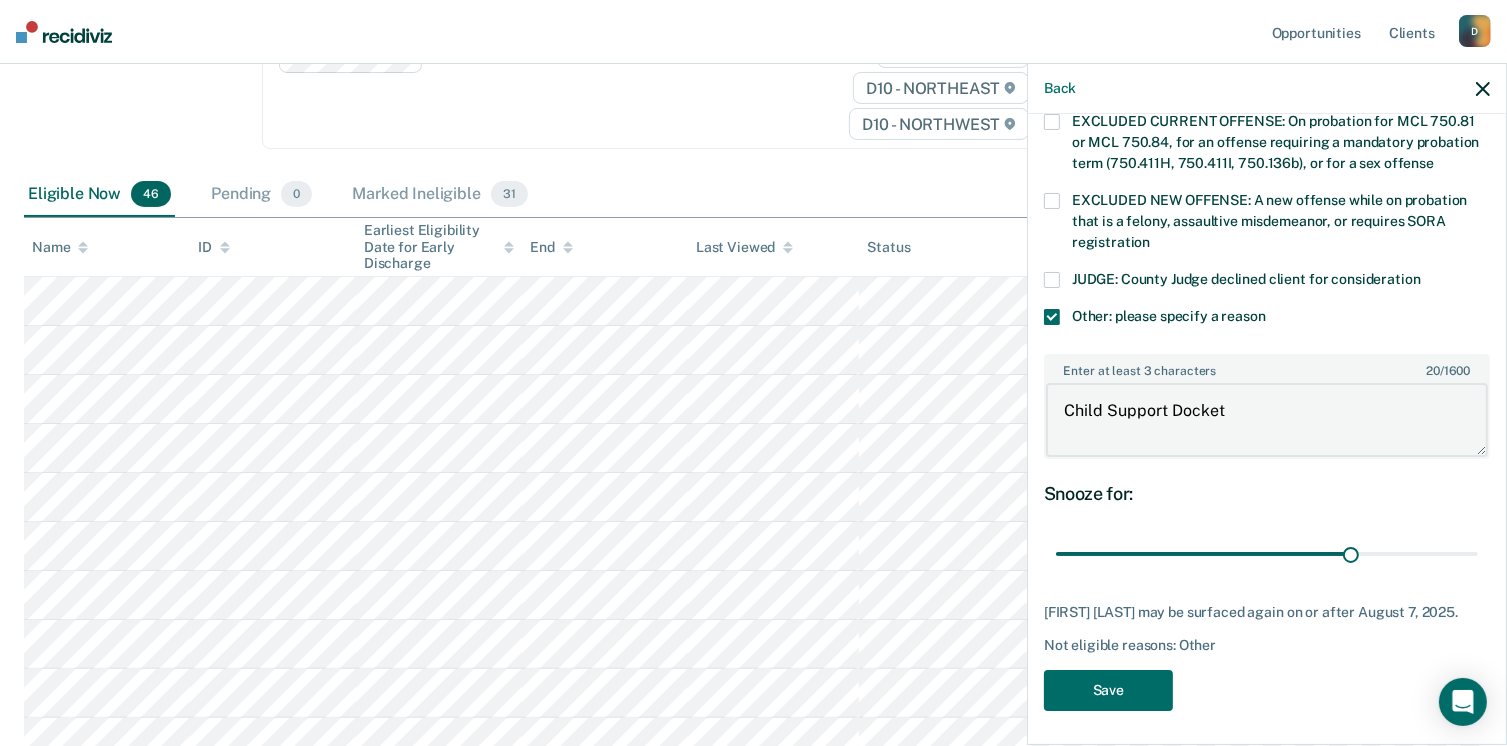scroll, scrollTop: 766, scrollLeft: 0, axis: vertical 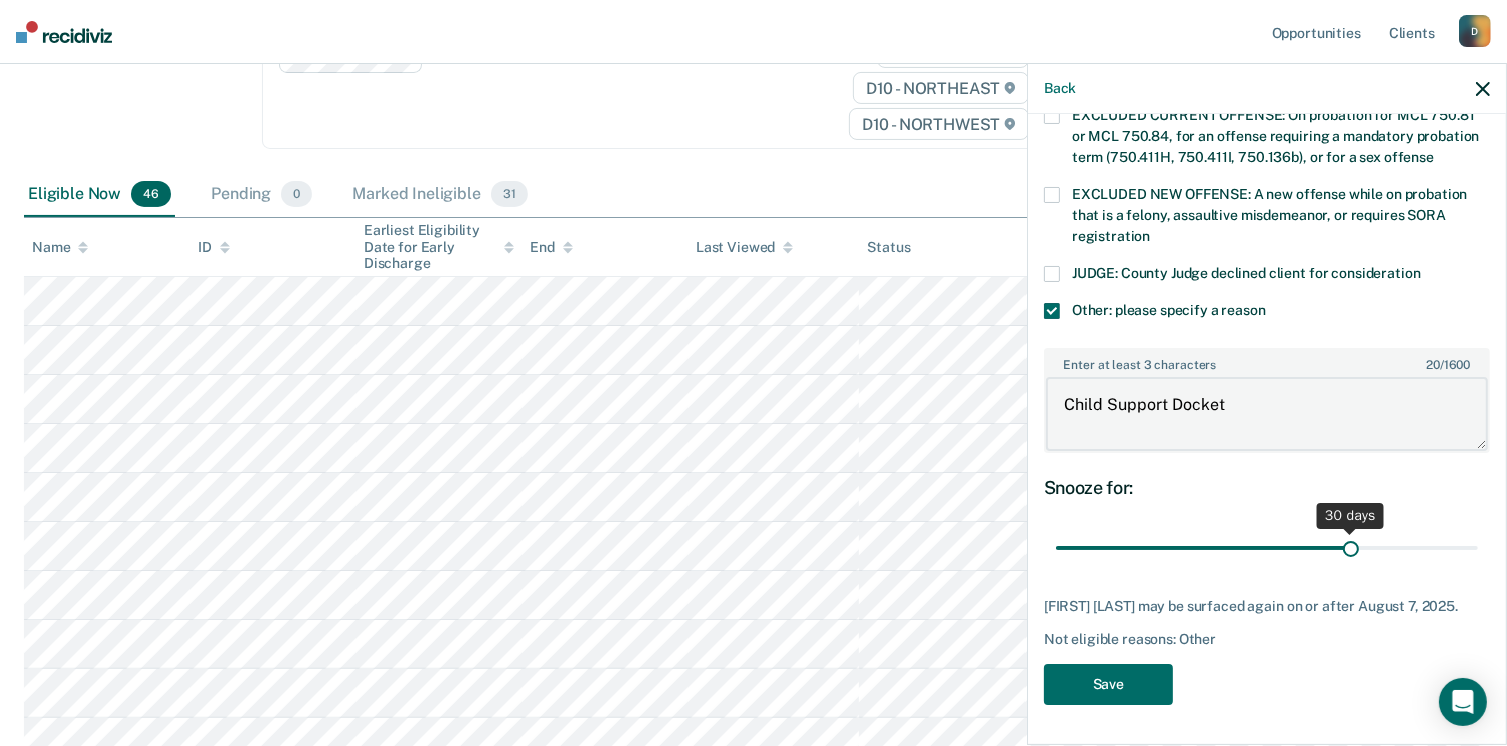 type on "Child Support Docket" 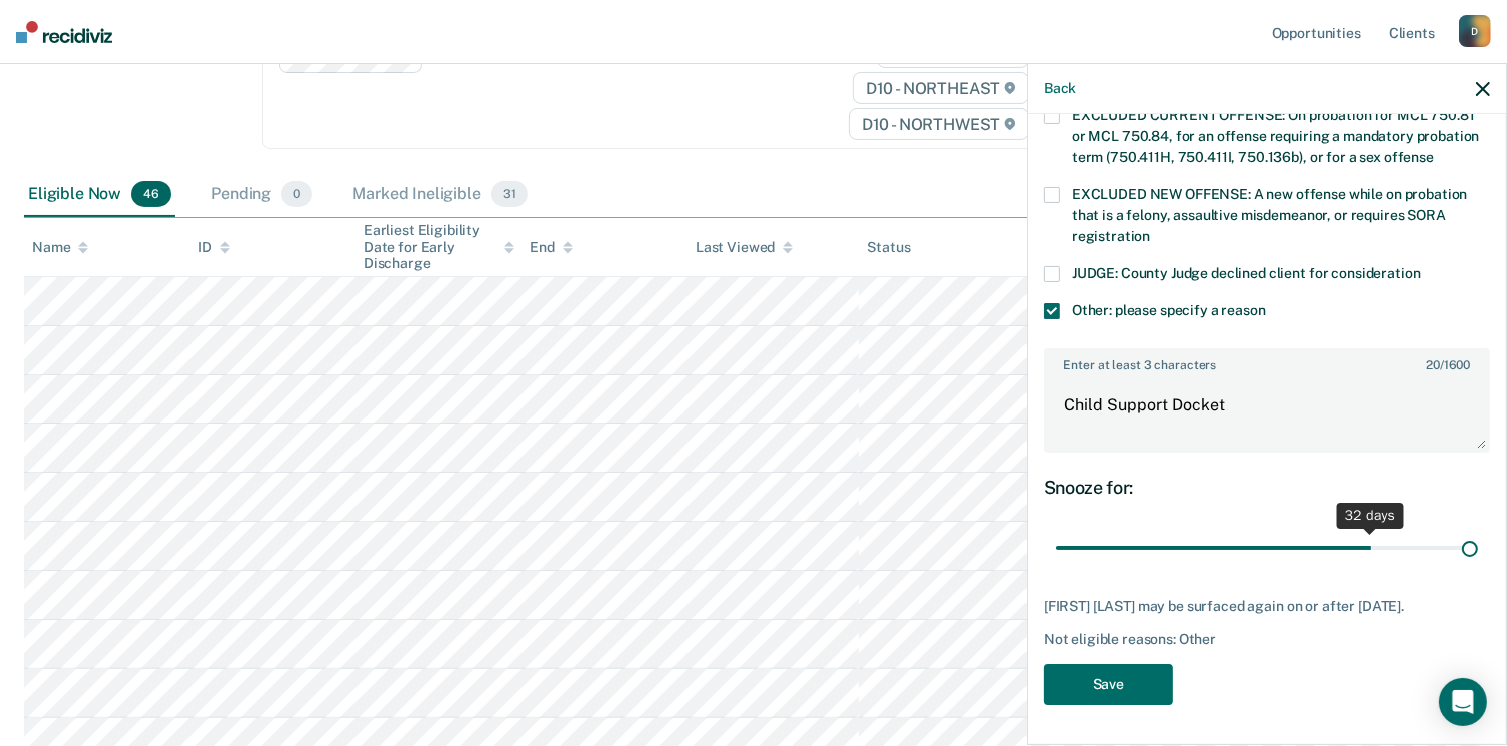 scroll, scrollTop: 749, scrollLeft: 0, axis: vertical 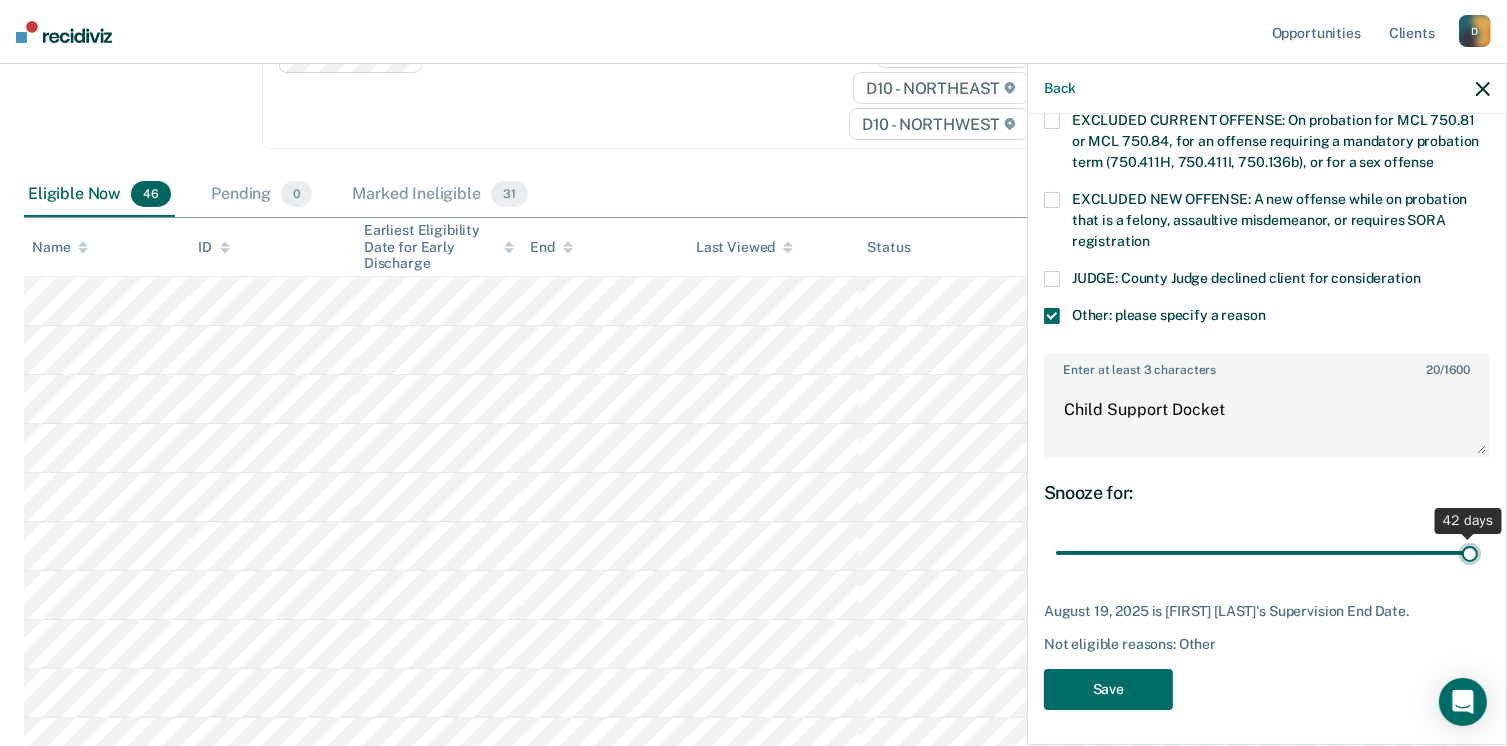 drag, startPoint x: 1342, startPoint y: 526, endPoint x: 1503, endPoint y: 537, distance: 161.37534 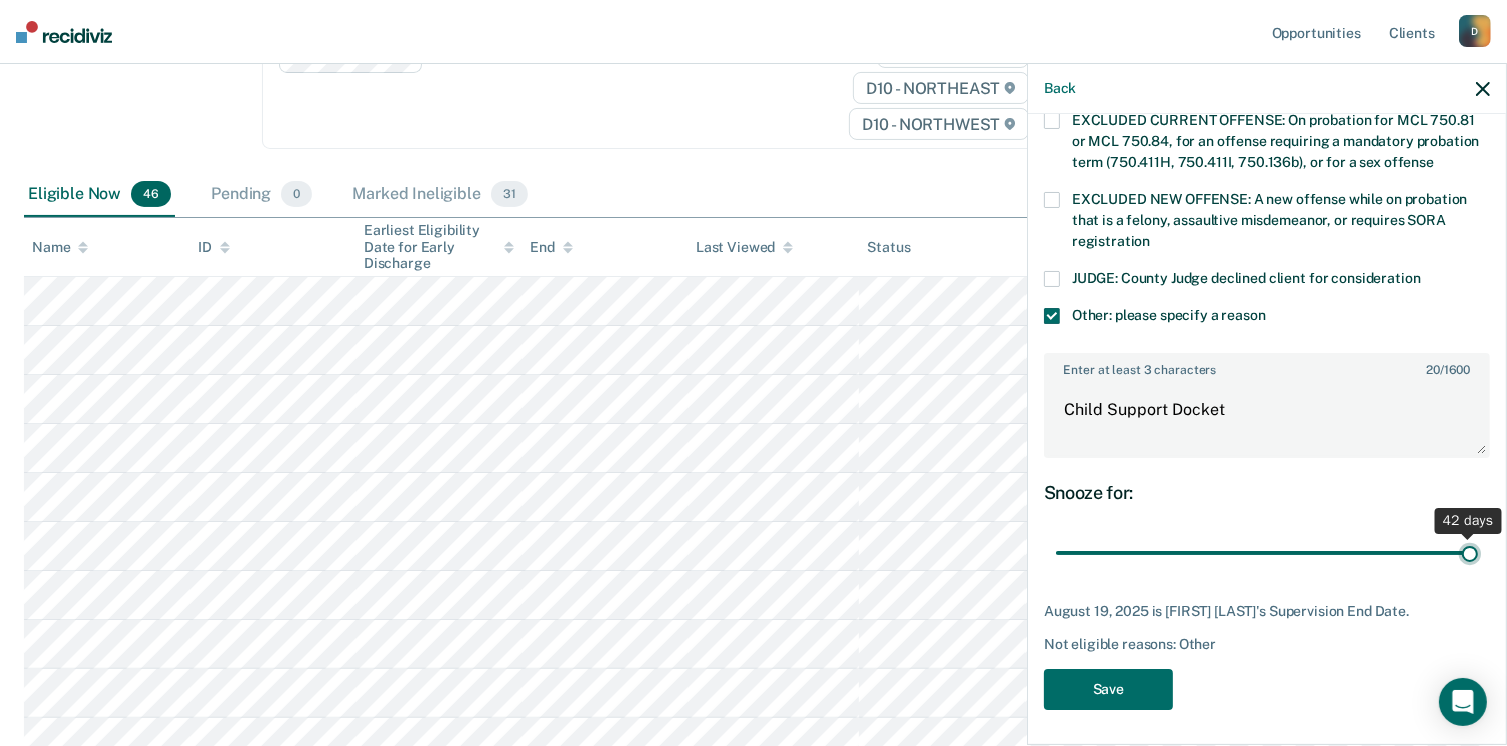 type on "42" 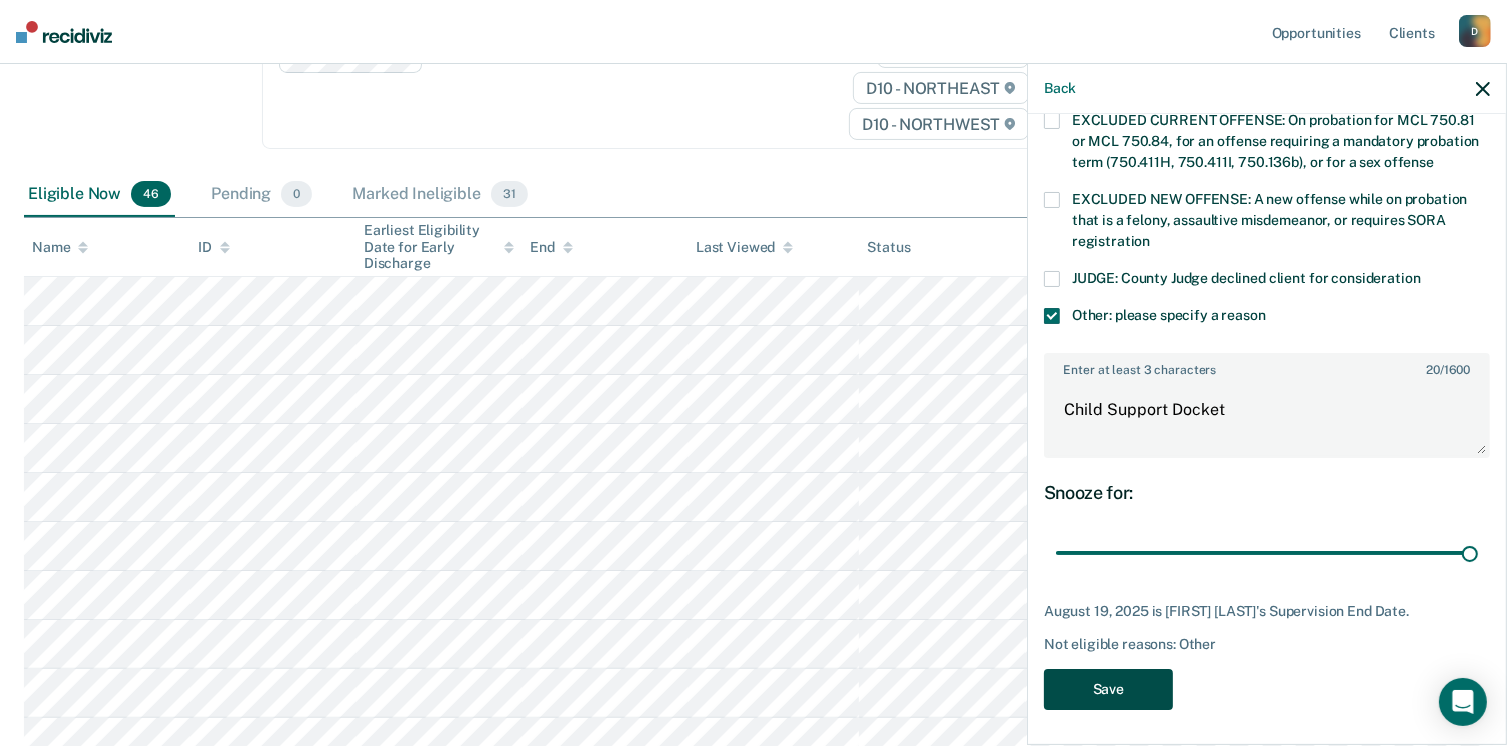 click on "Save" at bounding box center (1108, 689) 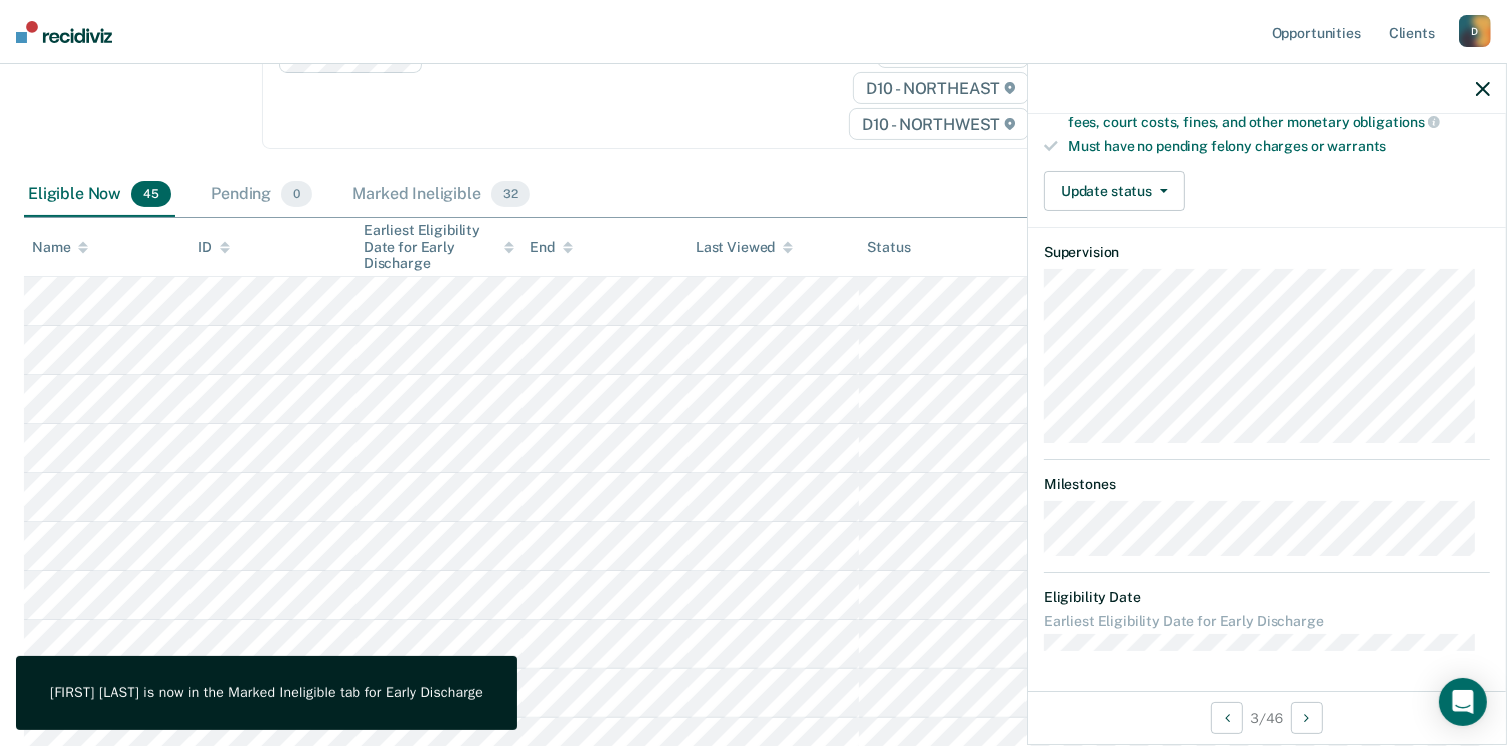 scroll, scrollTop: 408, scrollLeft: 0, axis: vertical 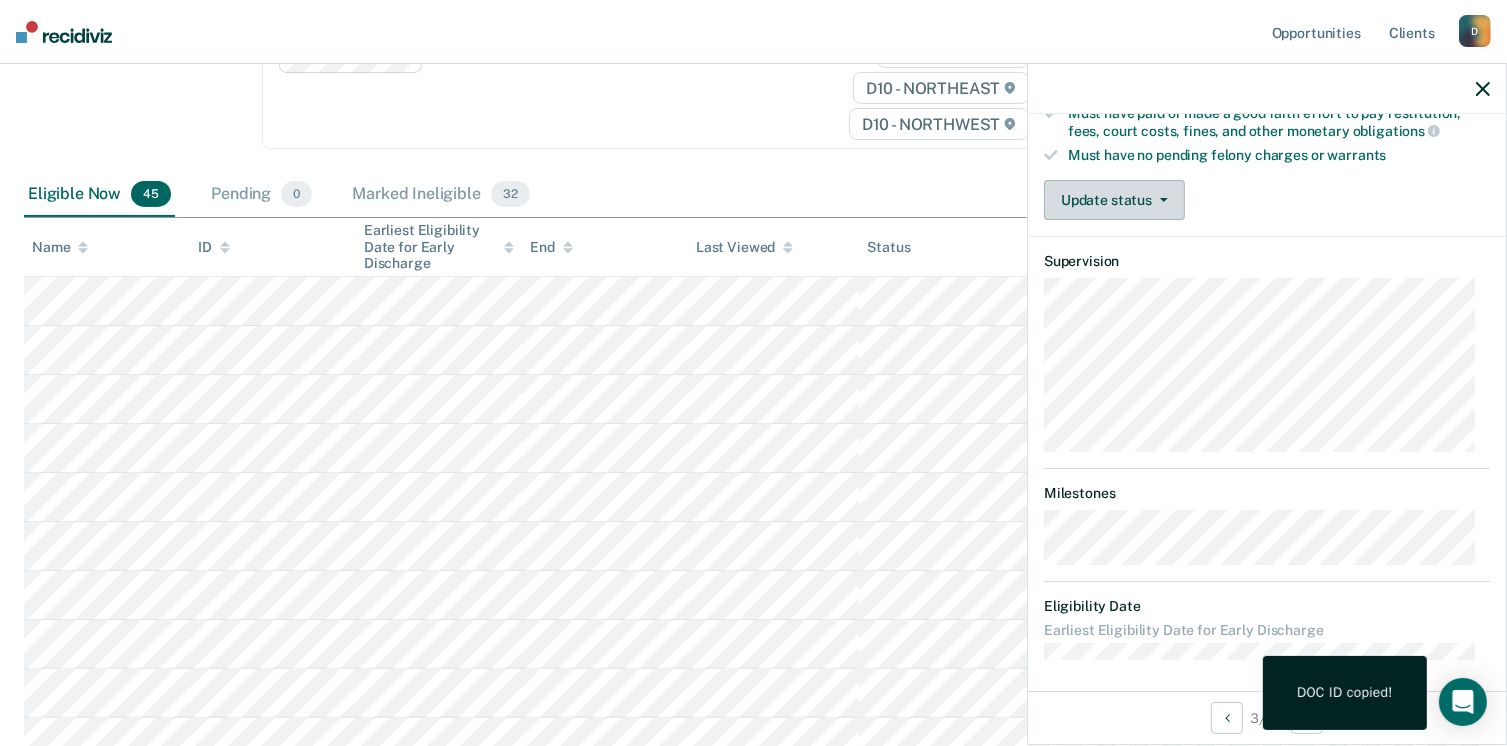 click on "Update status" at bounding box center [1114, 200] 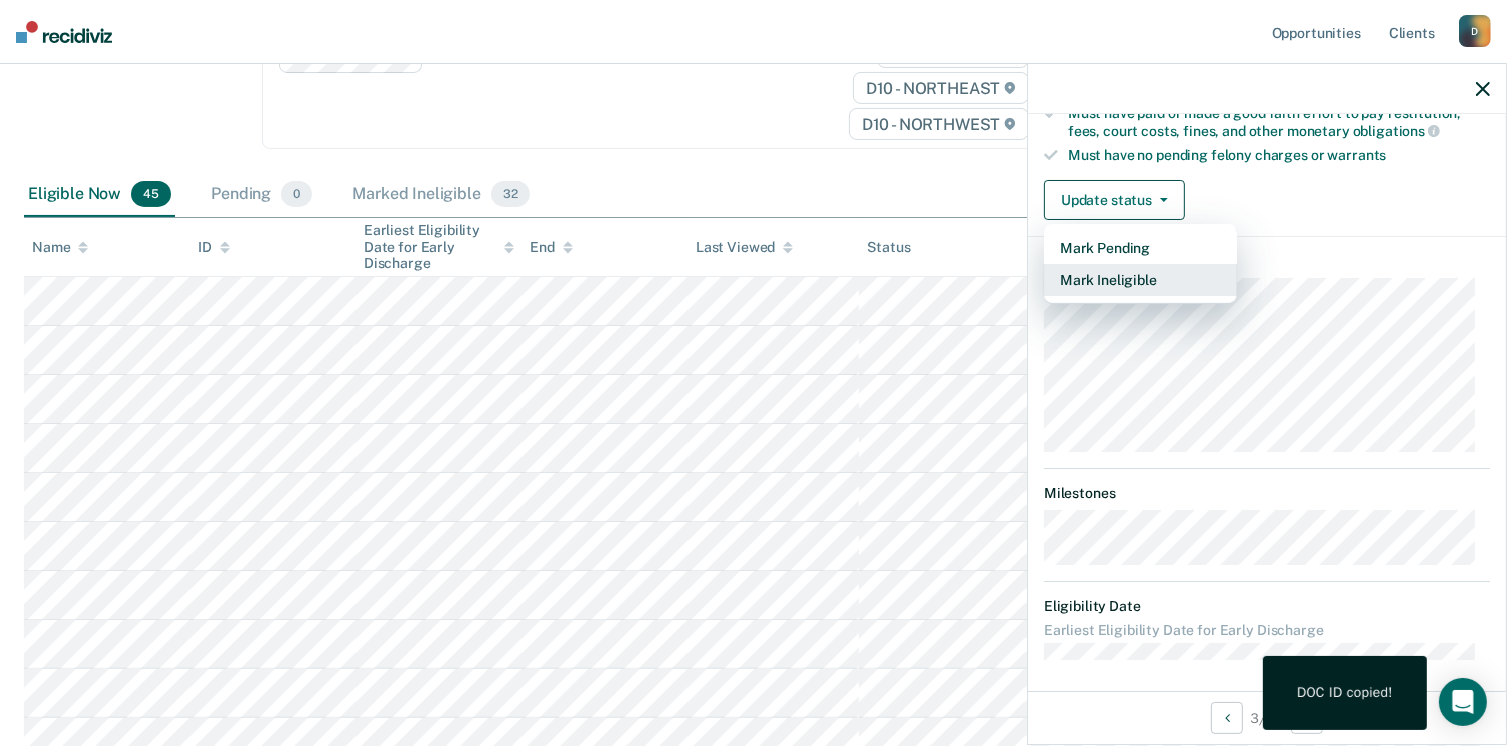 click on "Mark Ineligible" at bounding box center (1140, 280) 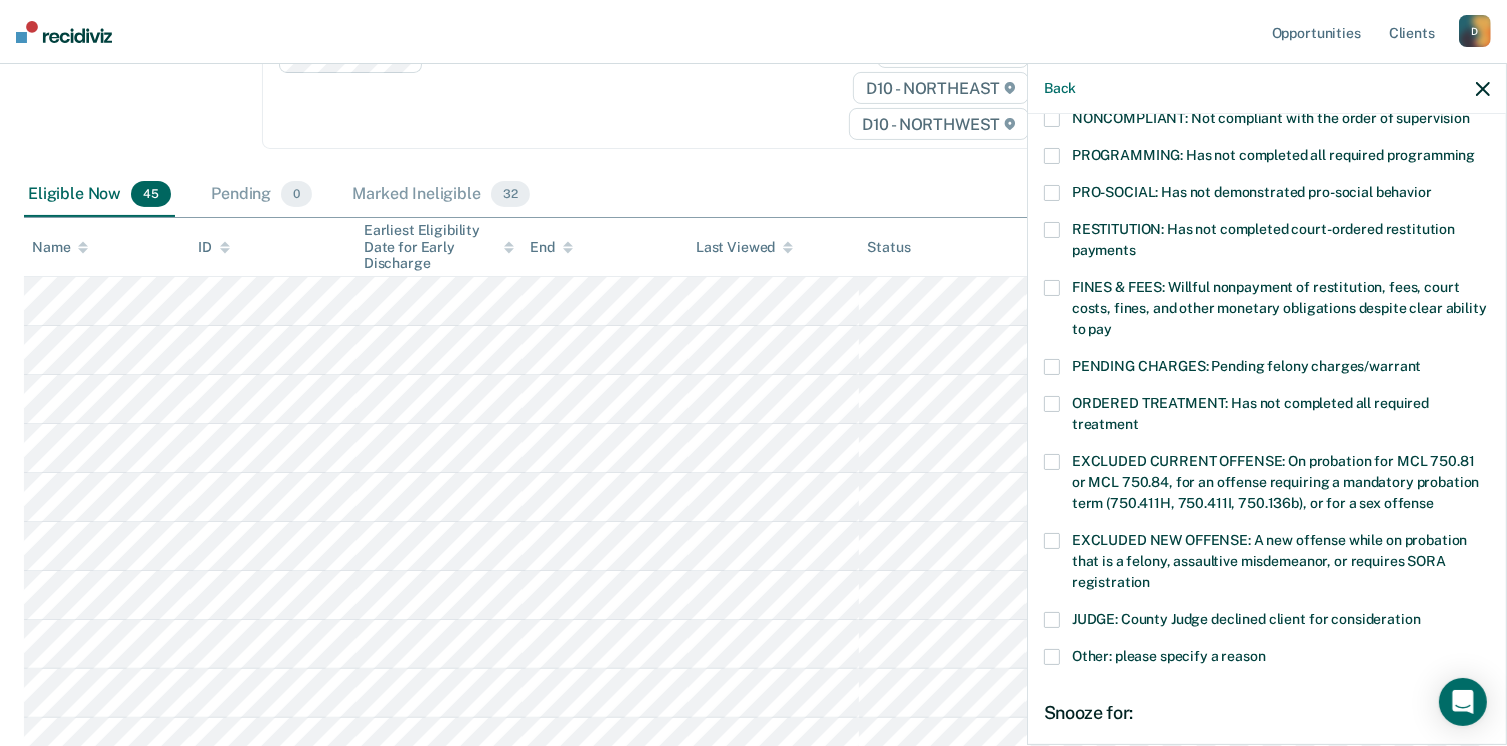 click at bounding box center (1052, 620) 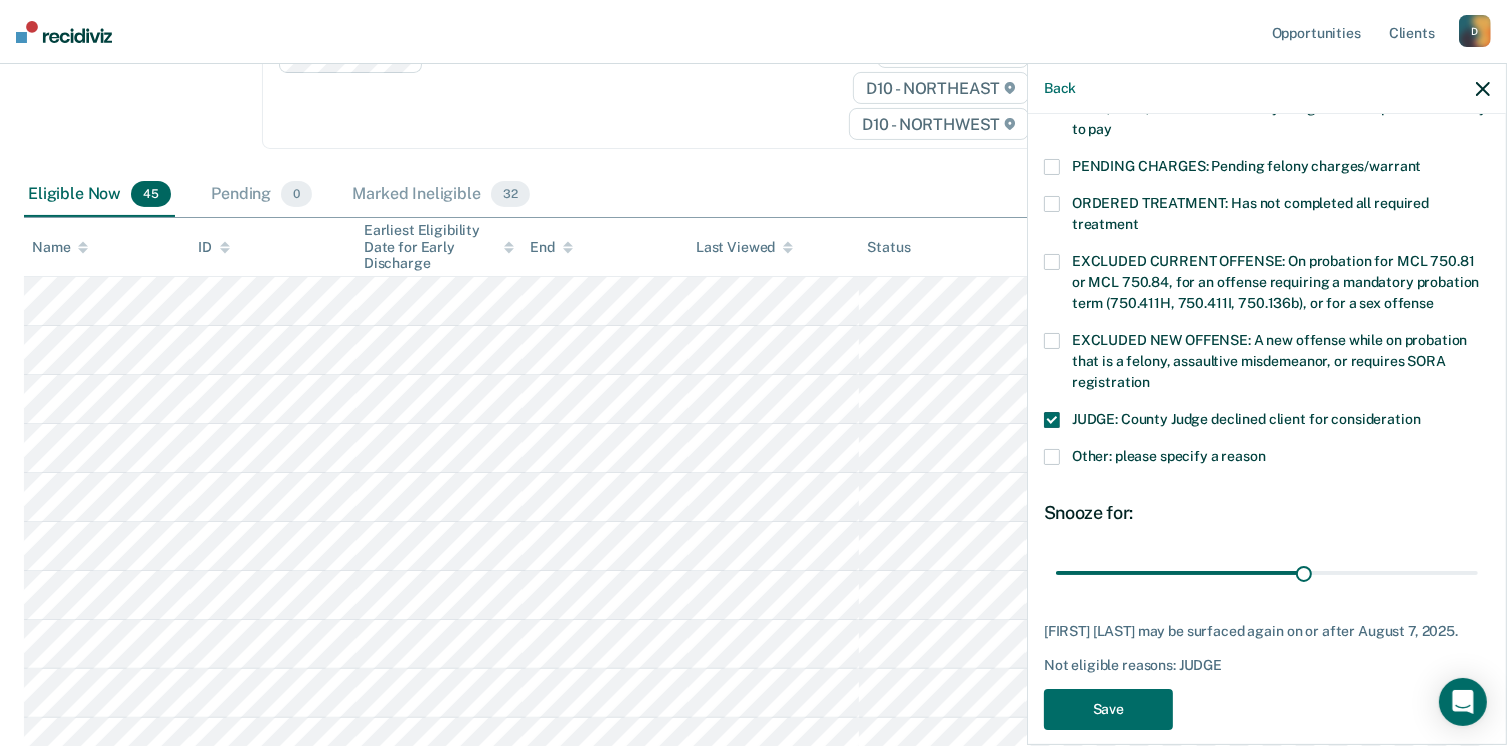 scroll, scrollTop: 630, scrollLeft: 0, axis: vertical 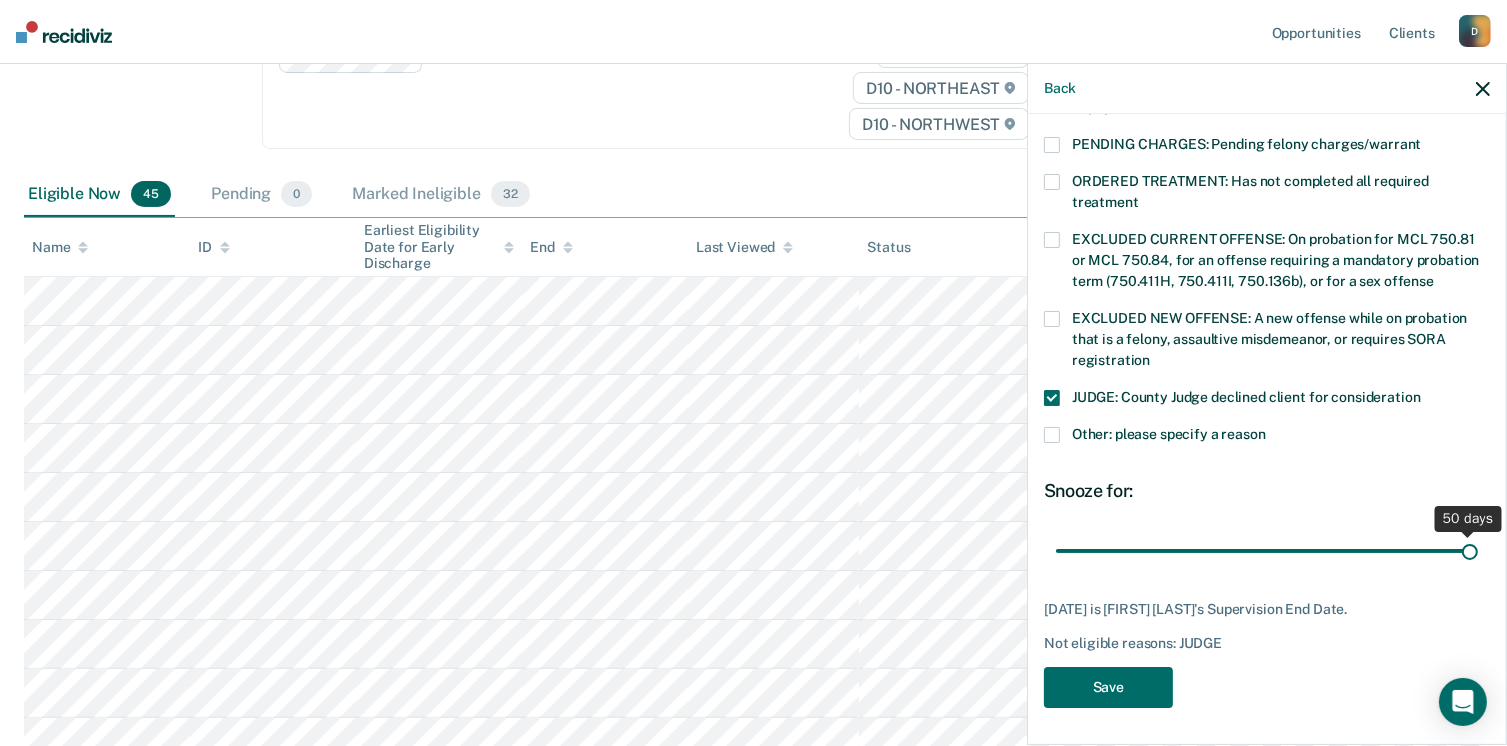 drag, startPoint x: 1289, startPoint y: 545, endPoint x: 1514, endPoint y: 543, distance: 225.0089 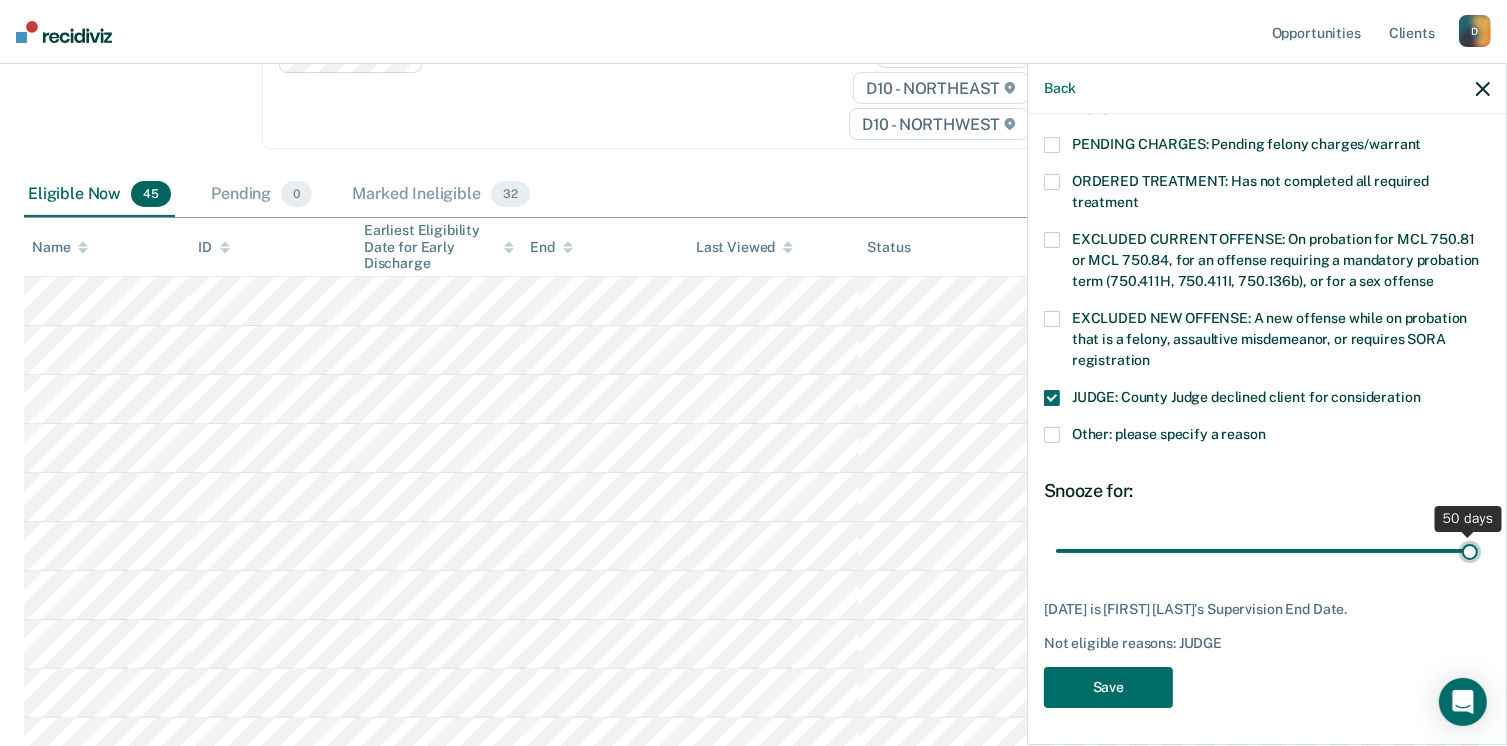 type on "50" 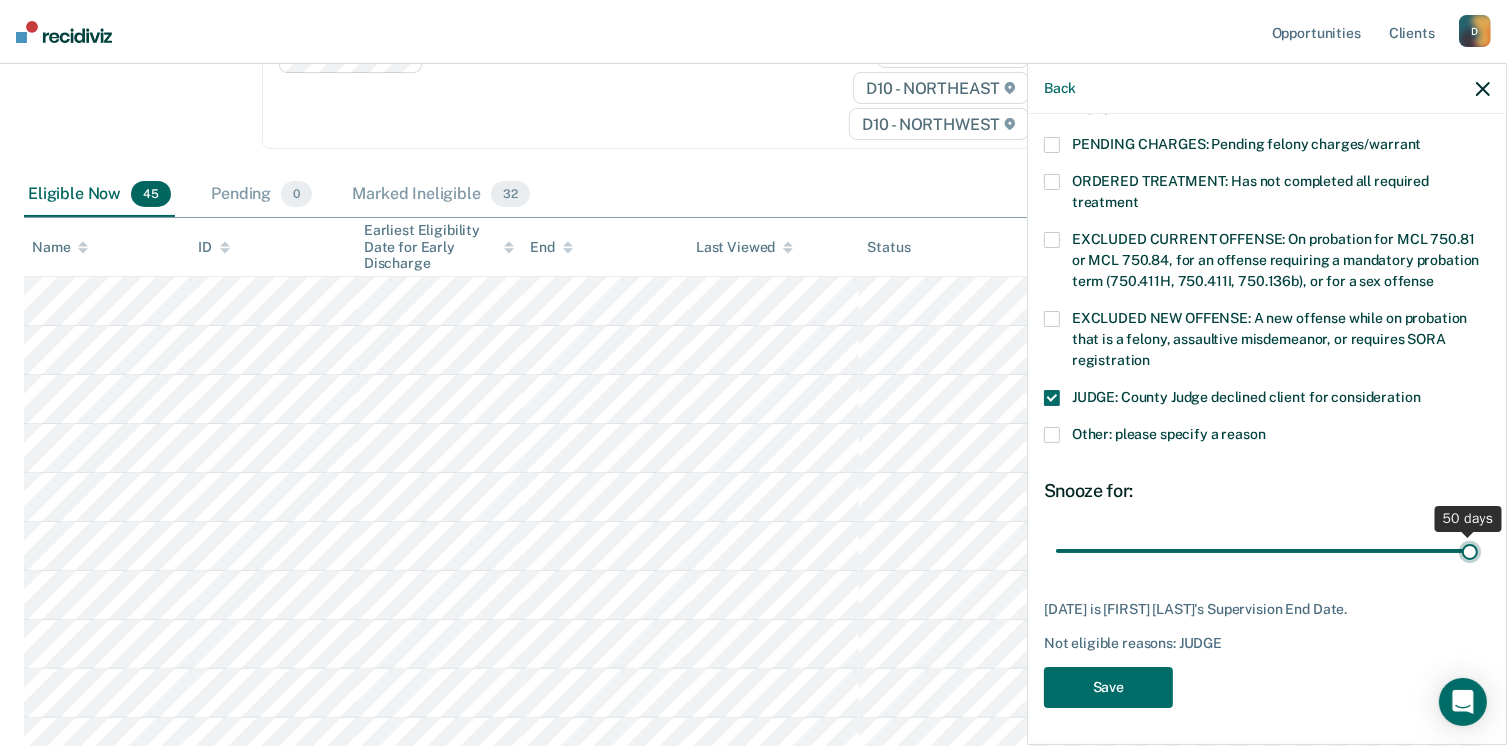 click at bounding box center (1267, 551) 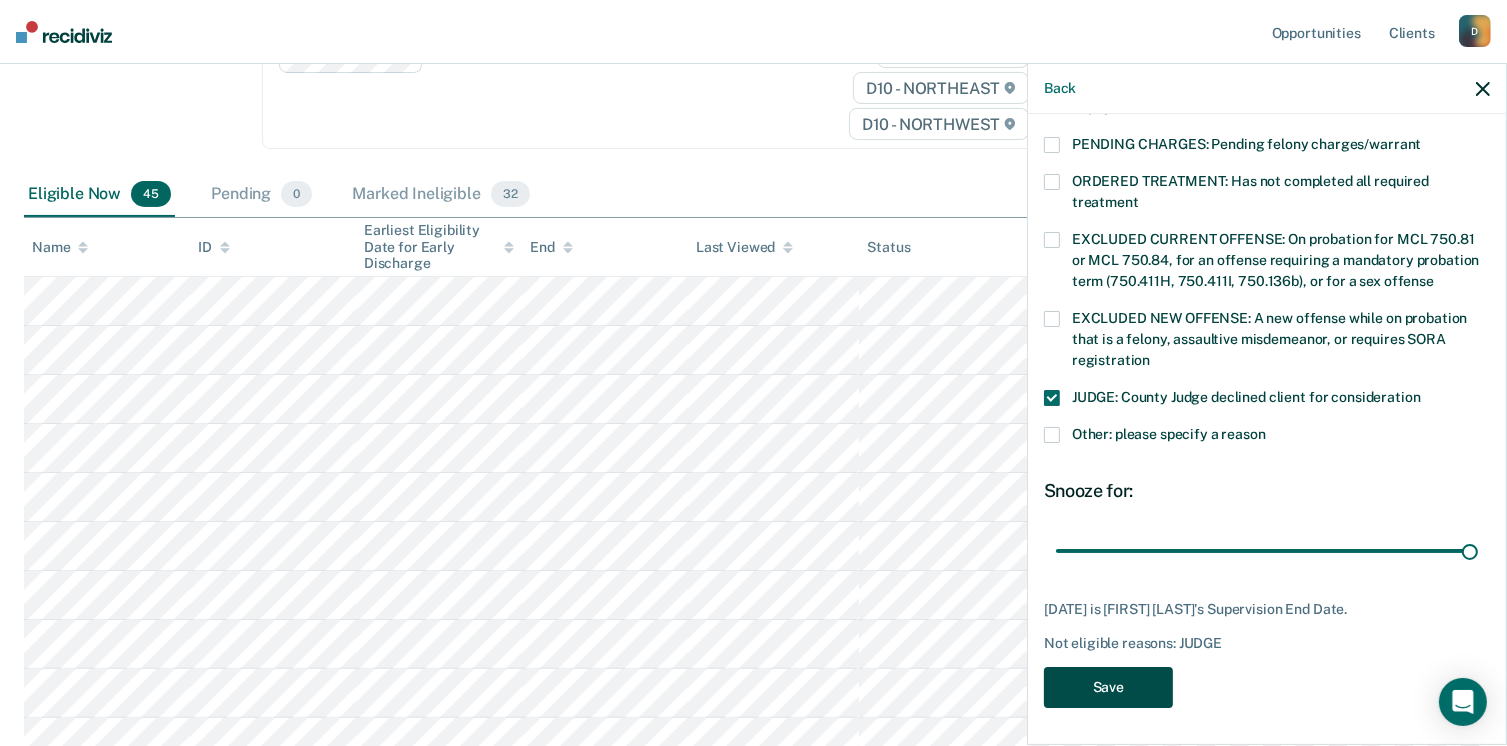 click on "Save" at bounding box center (1108, 687) 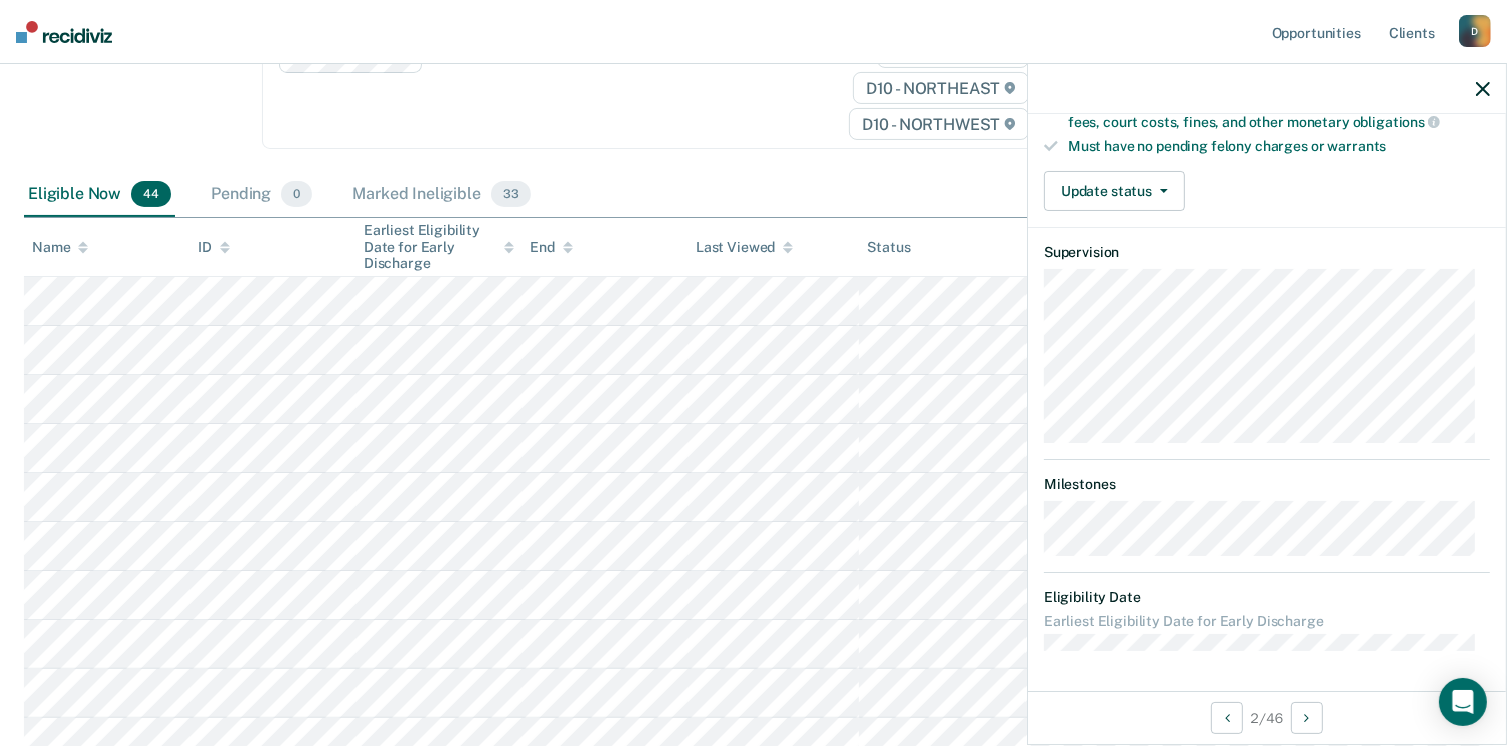 scroll, scrollTop: 408, scrollLeft: 0, axis: vertical 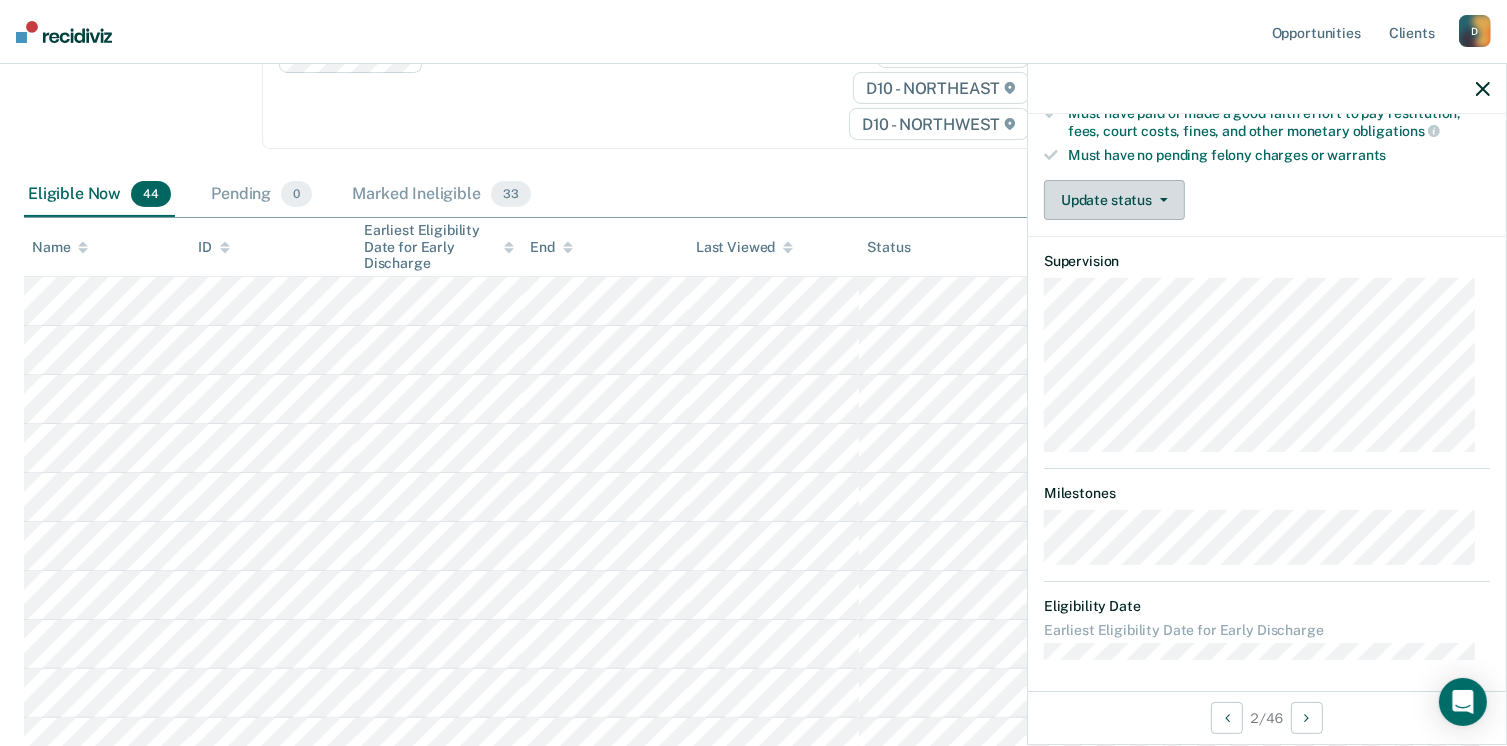click on "Update status" at bounding box center [1114, 200] 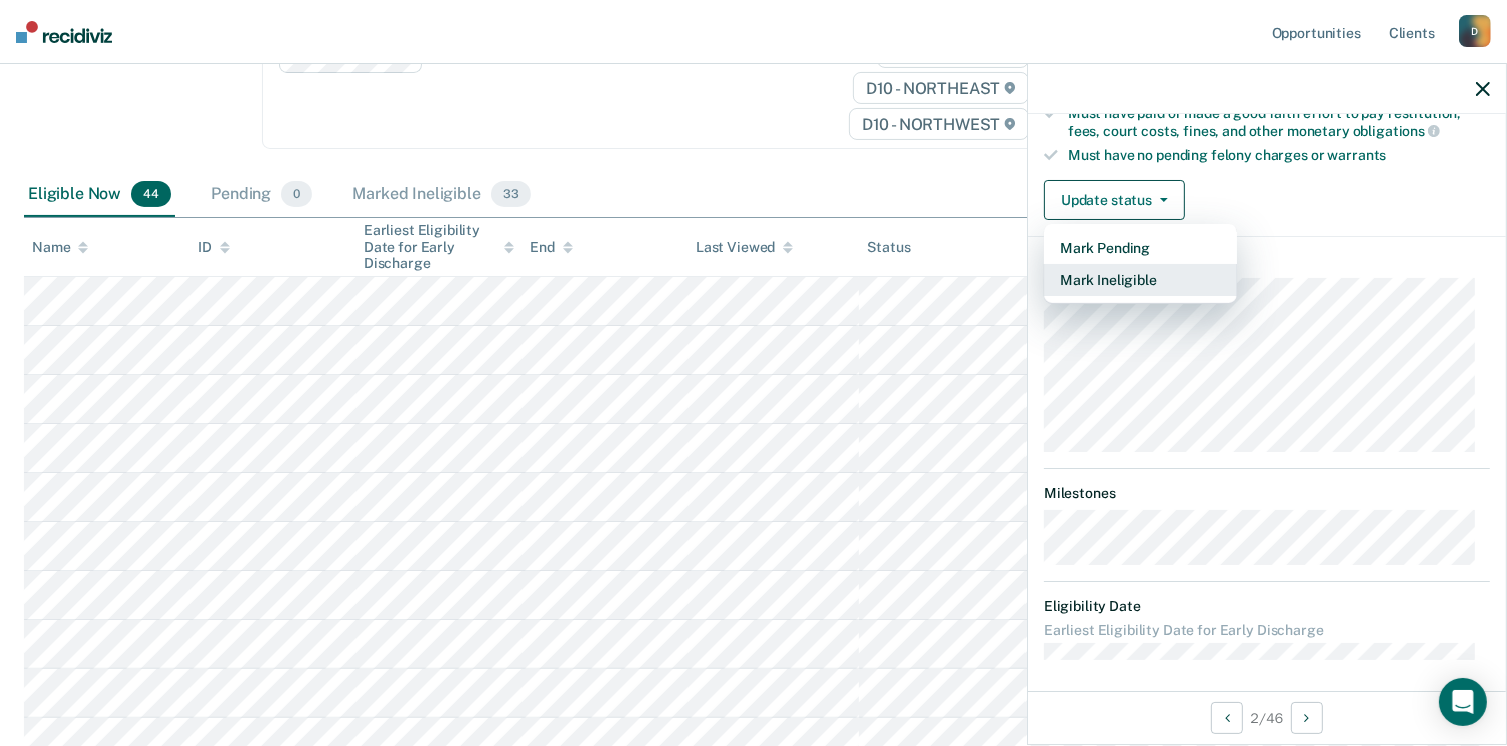 click on "Mark Ineligible" at bounding box center (1140, 280) 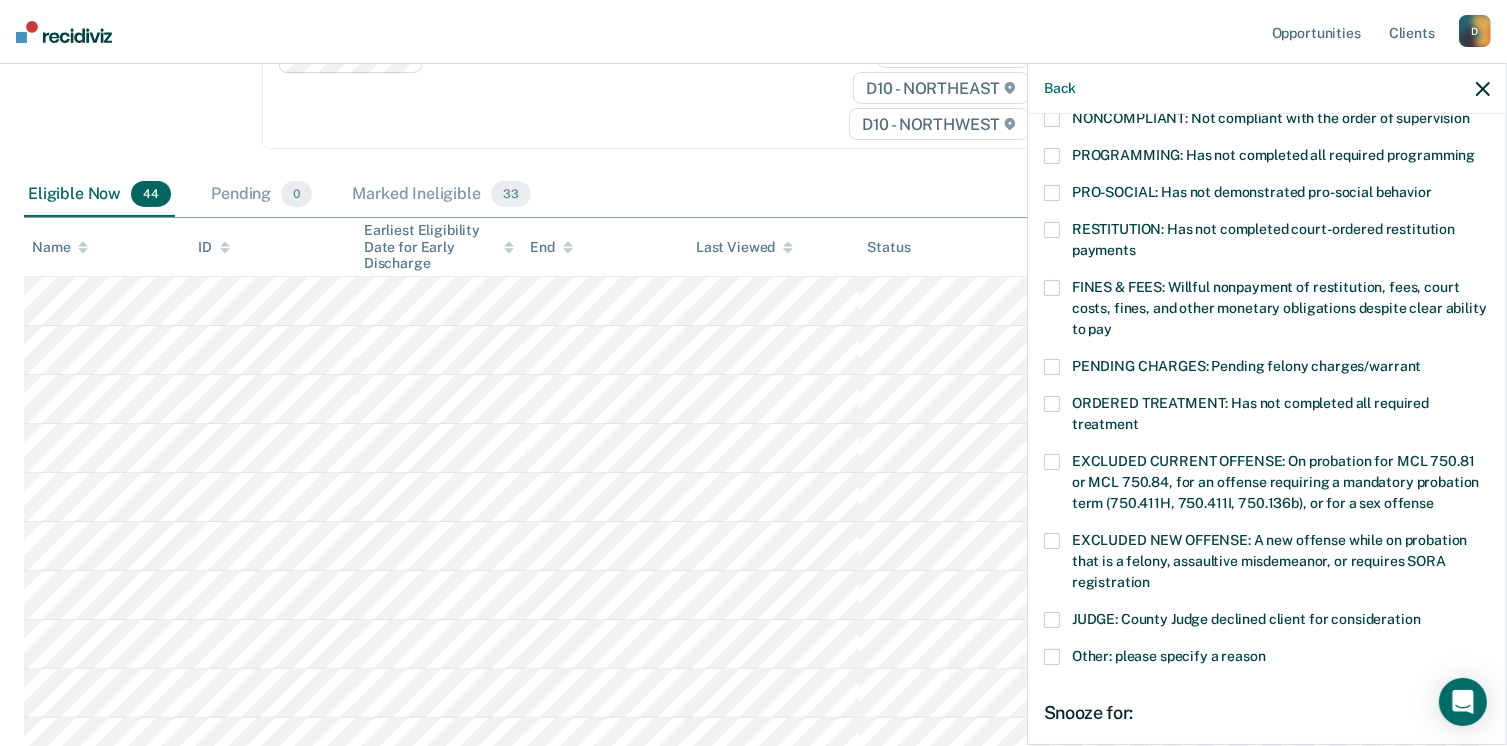 click on "Other: please specify a reason" at bounding box center [1267, 659] 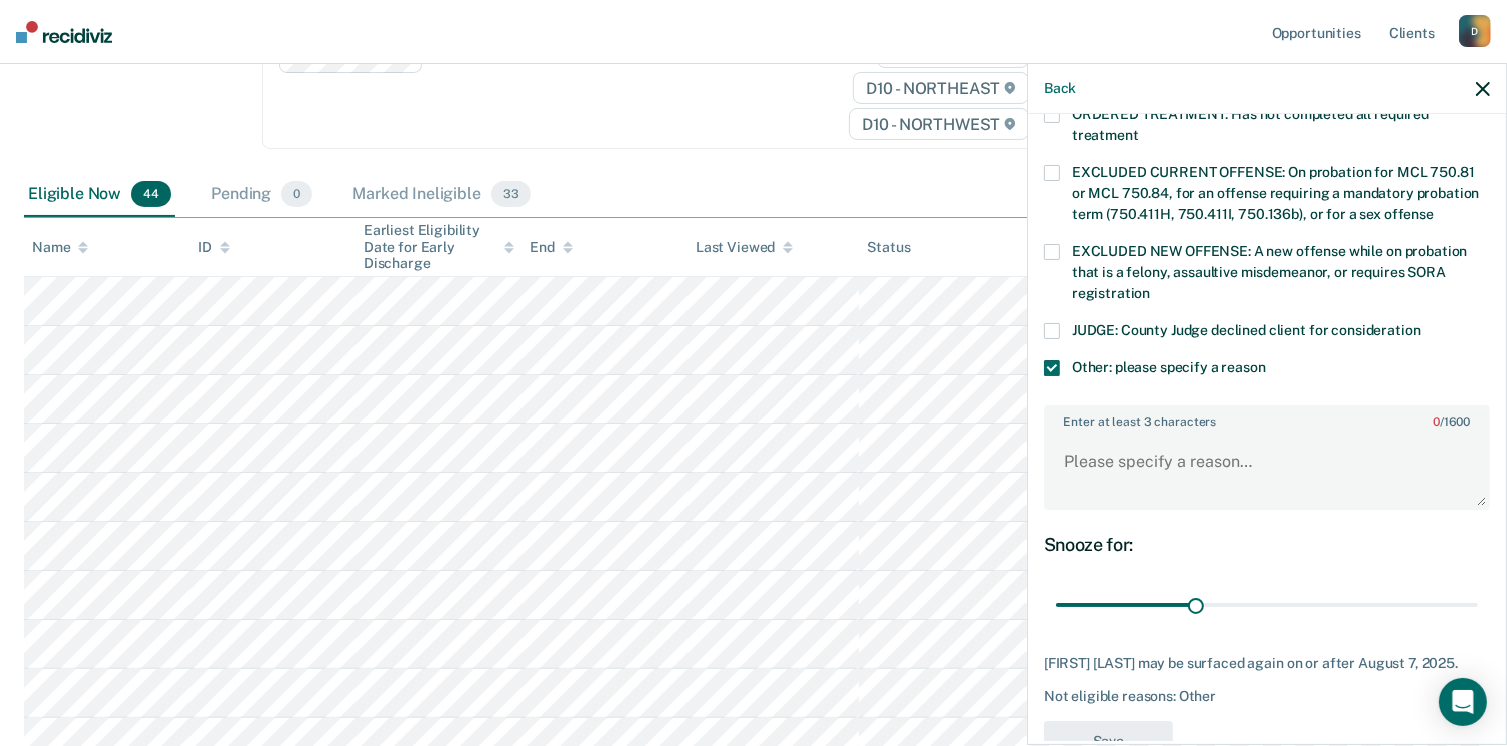 scroll, scrollTop: 766, scrollLeft: 0, axis: vertical 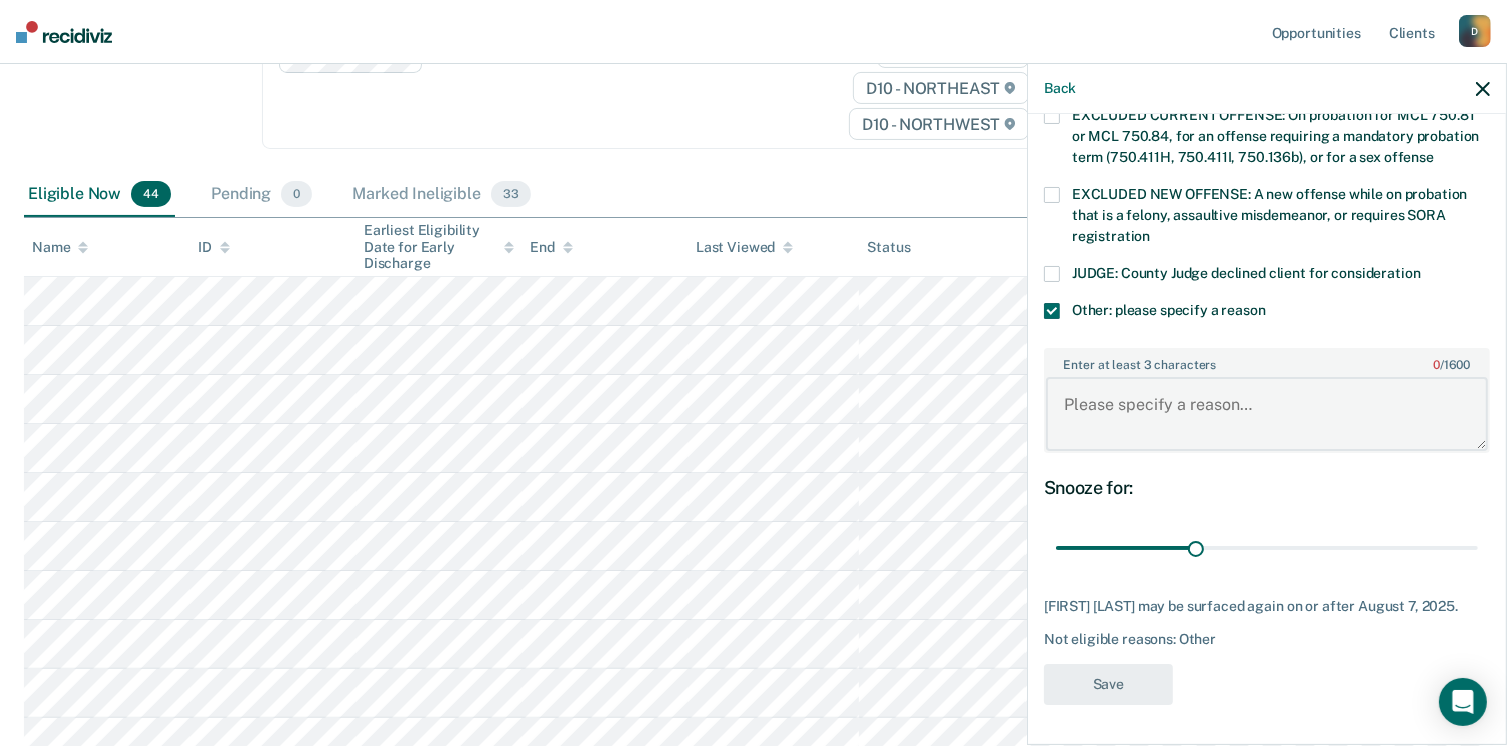 click on "Enter at least 3 characters 0  /  1600" at bounding box center (1267, 414) 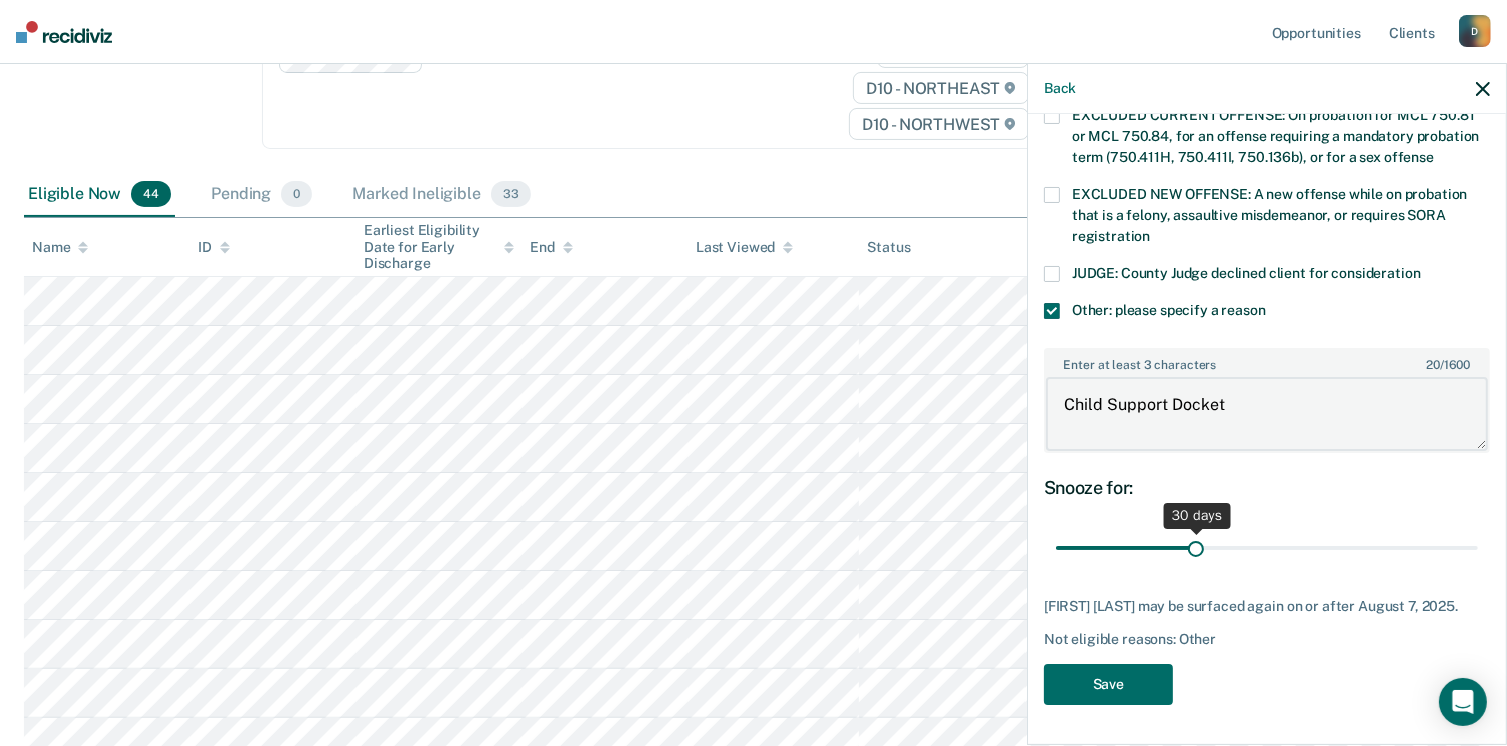 type on "Child Support Docket" 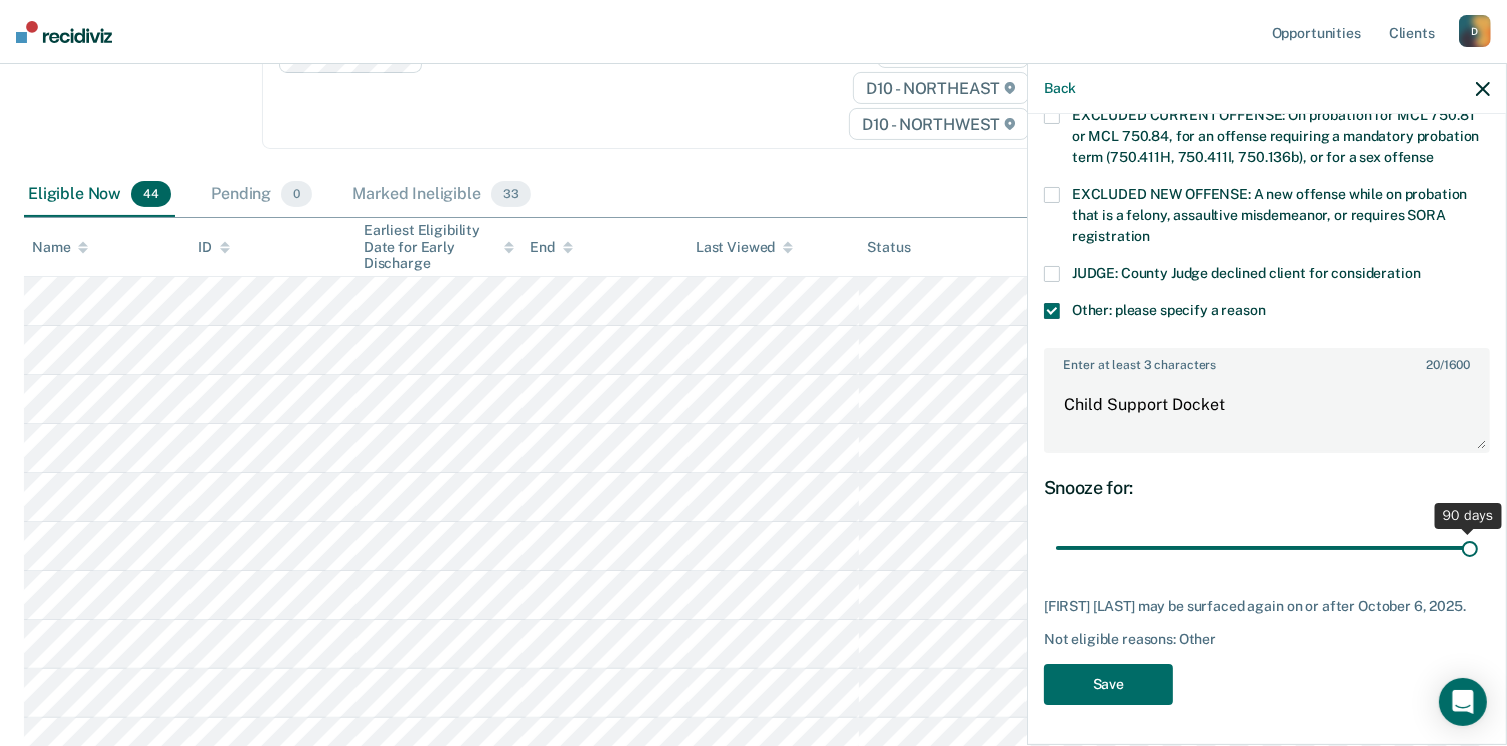 drag, startPoint x: 1187, startPoint y: 534, endPoint x: 1526, endPoint y: 489, distance: 341.9737 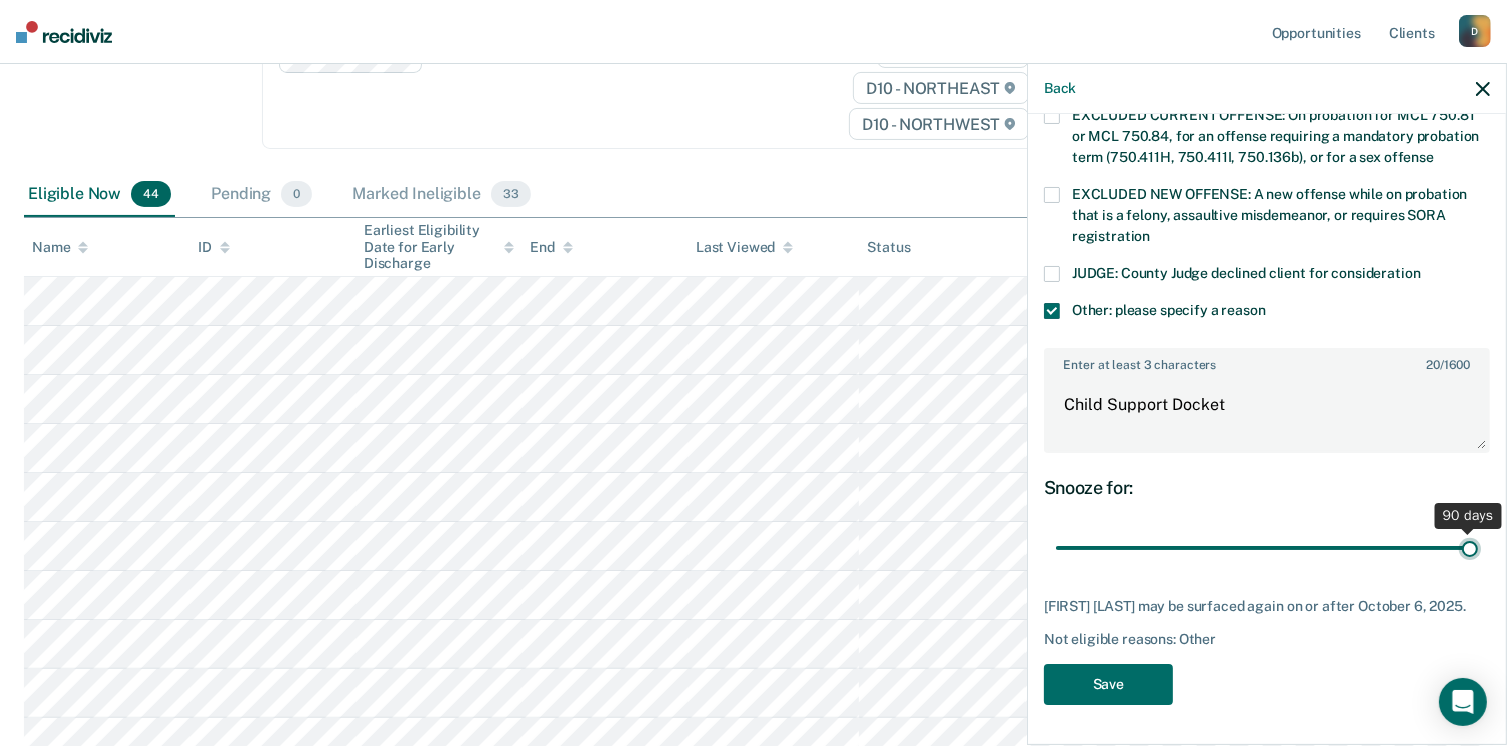 type on "90" 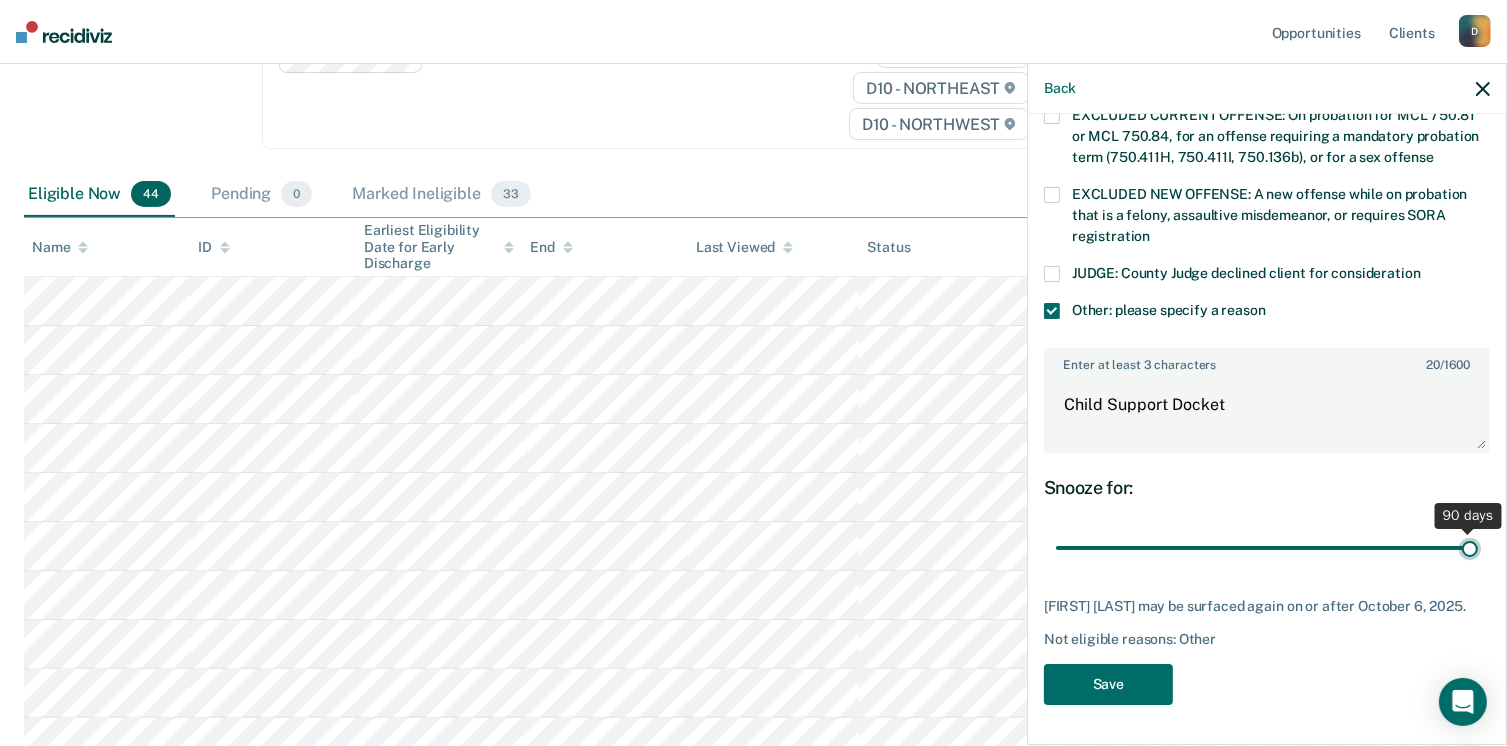 click at bounding box center (1267, 548) 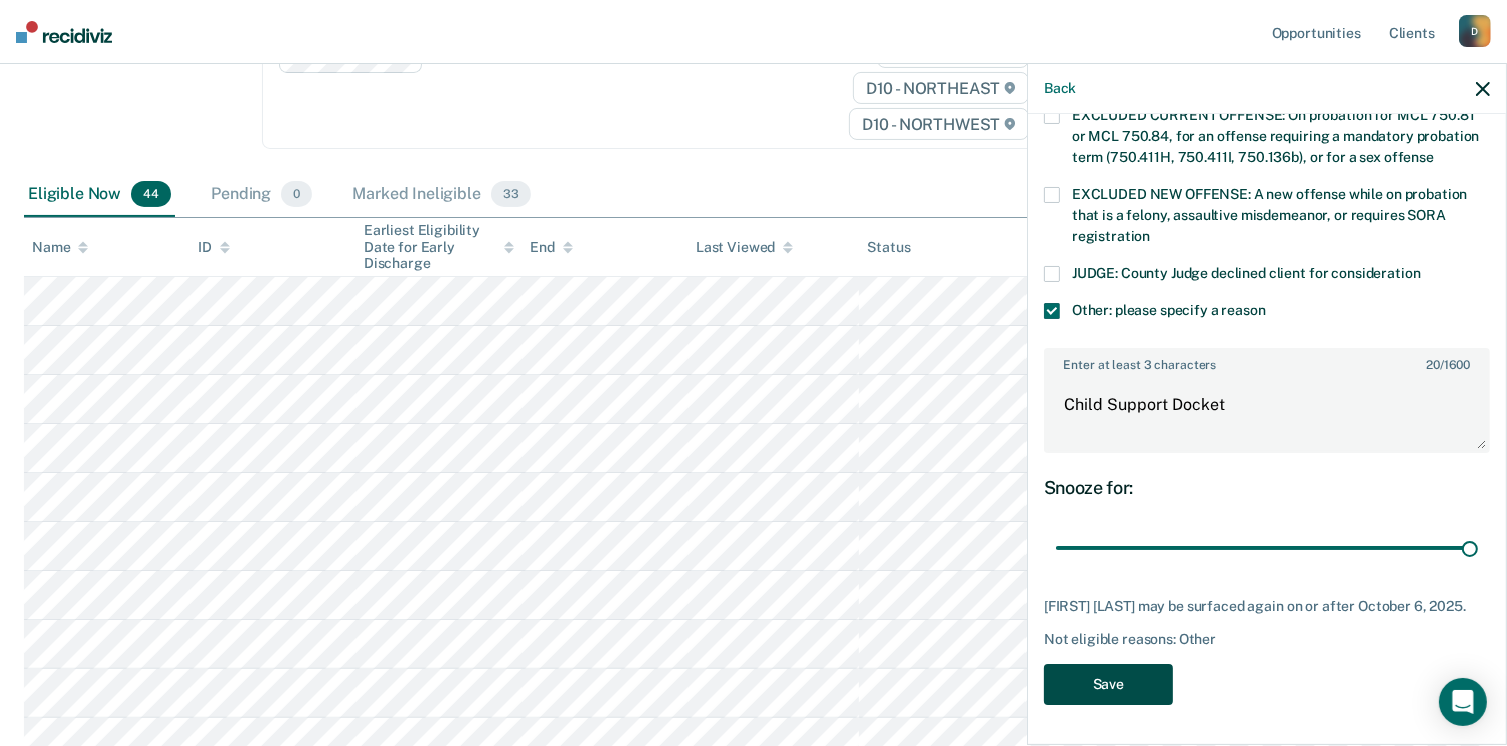 click on "Save" at bounding box center (1108, 684) 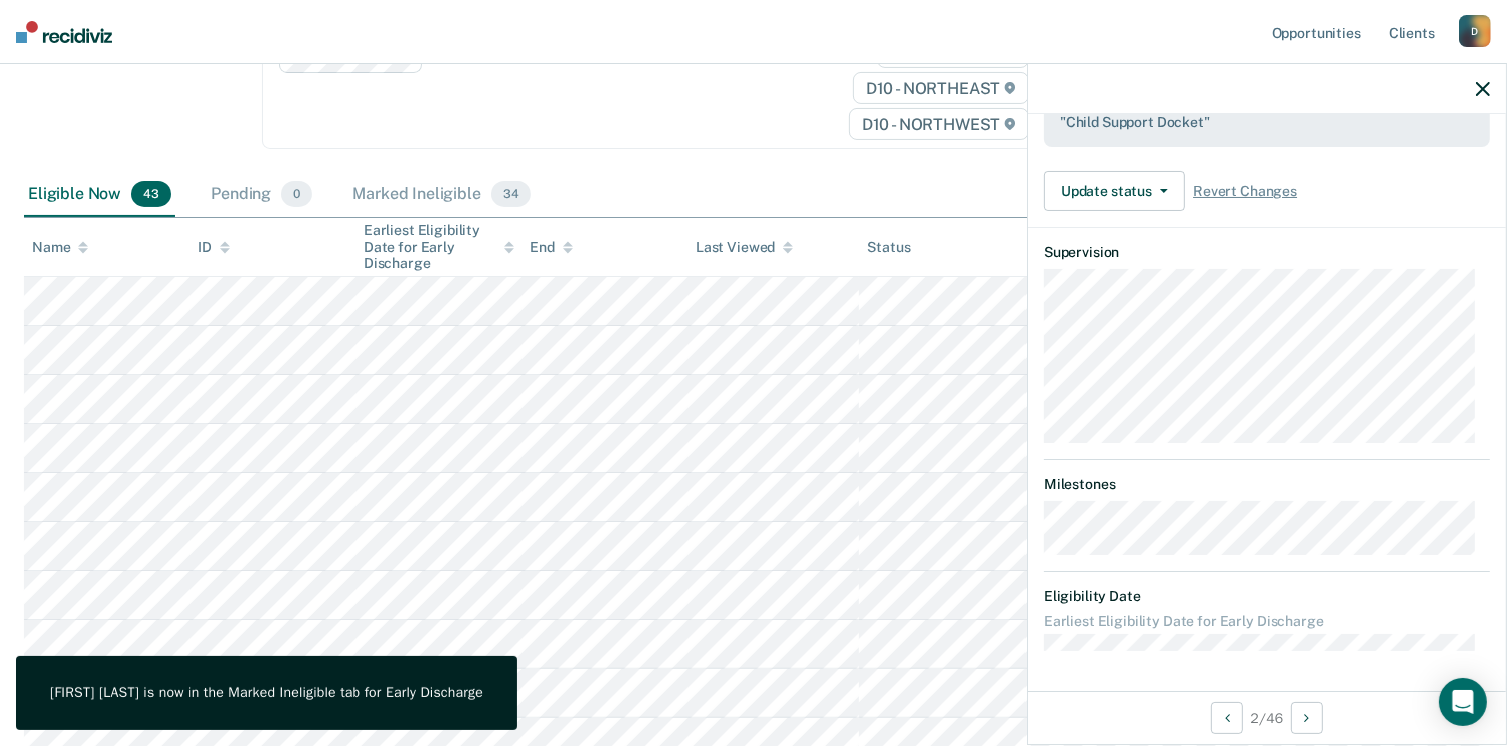 scroll, scrollTop: 589, scrollLeft: 0, axis: vertical 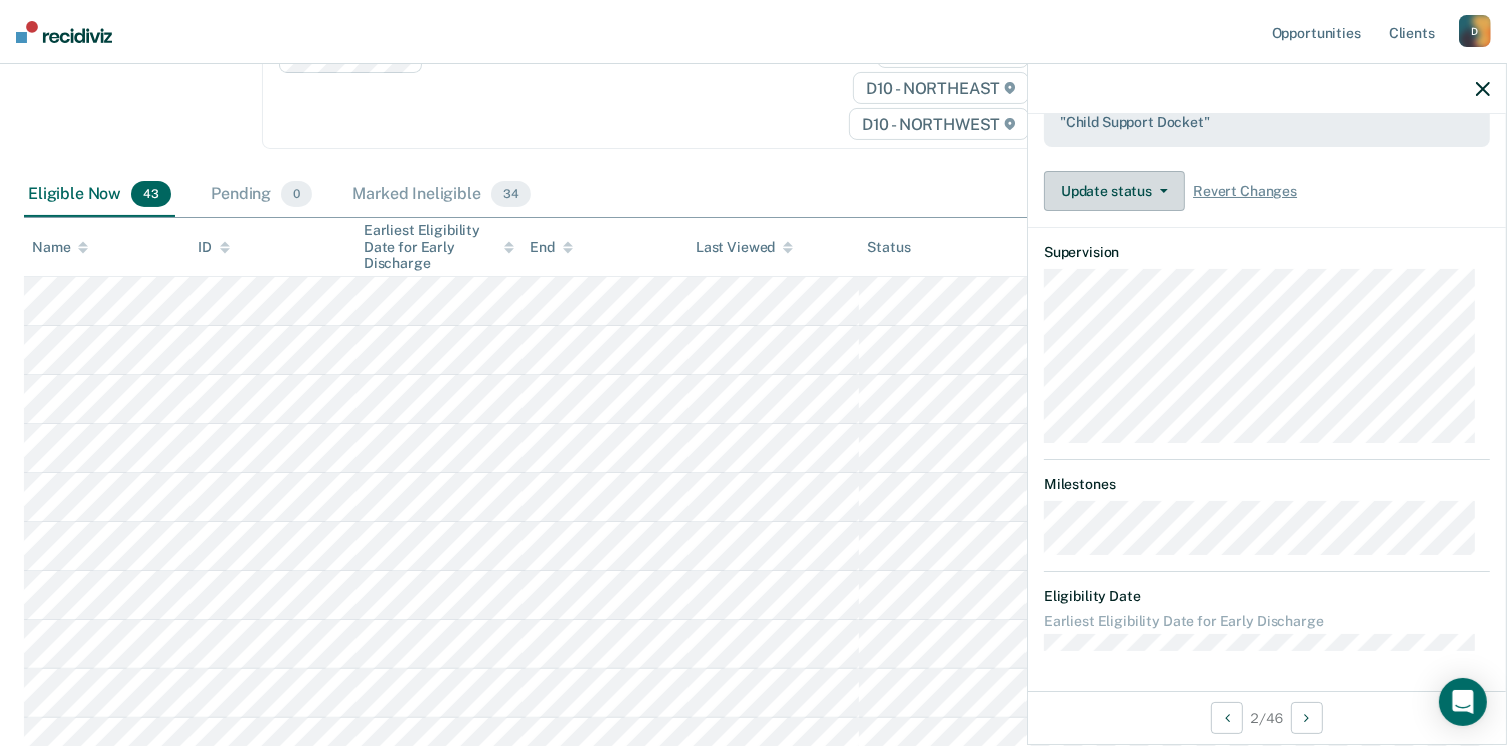 click on "Update status" at bounding box center [1114, 191] 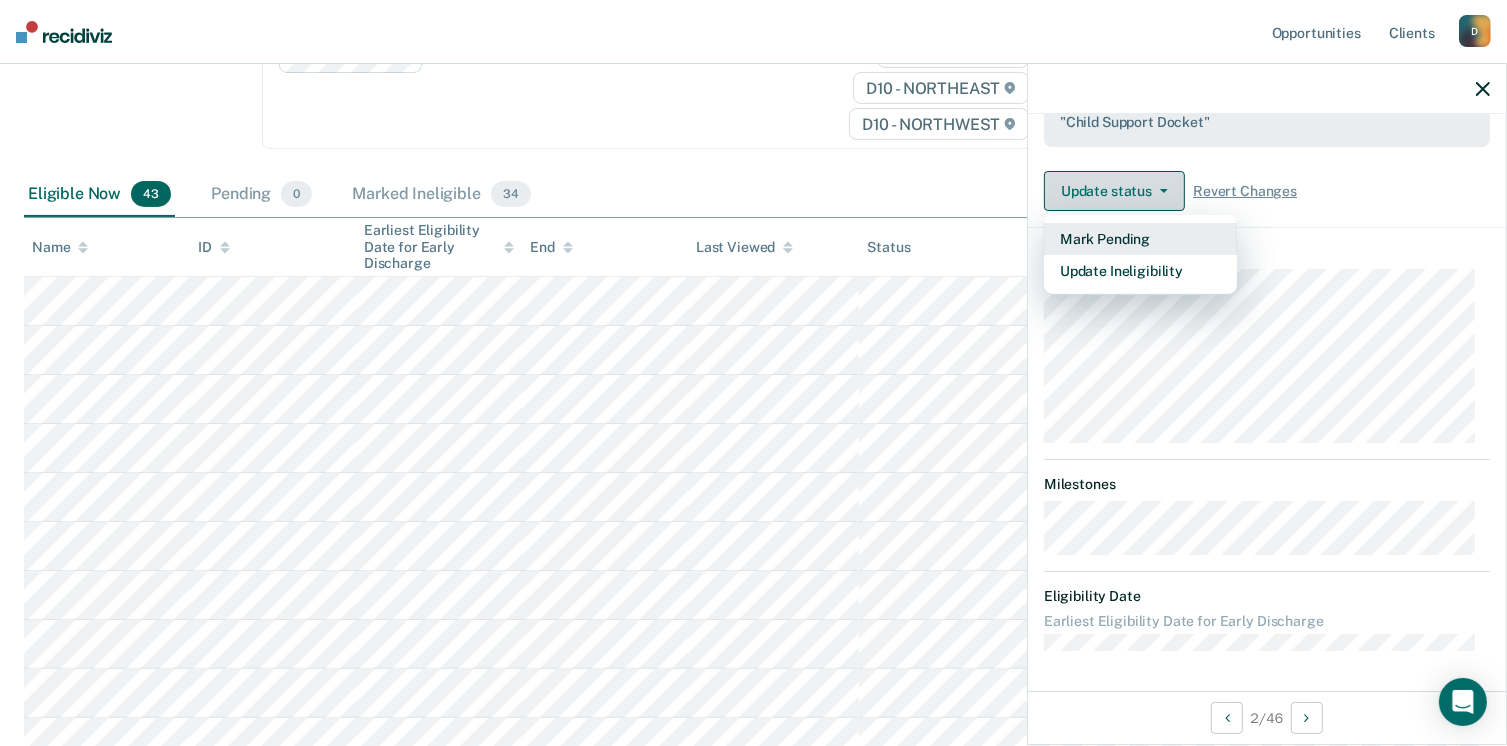 type 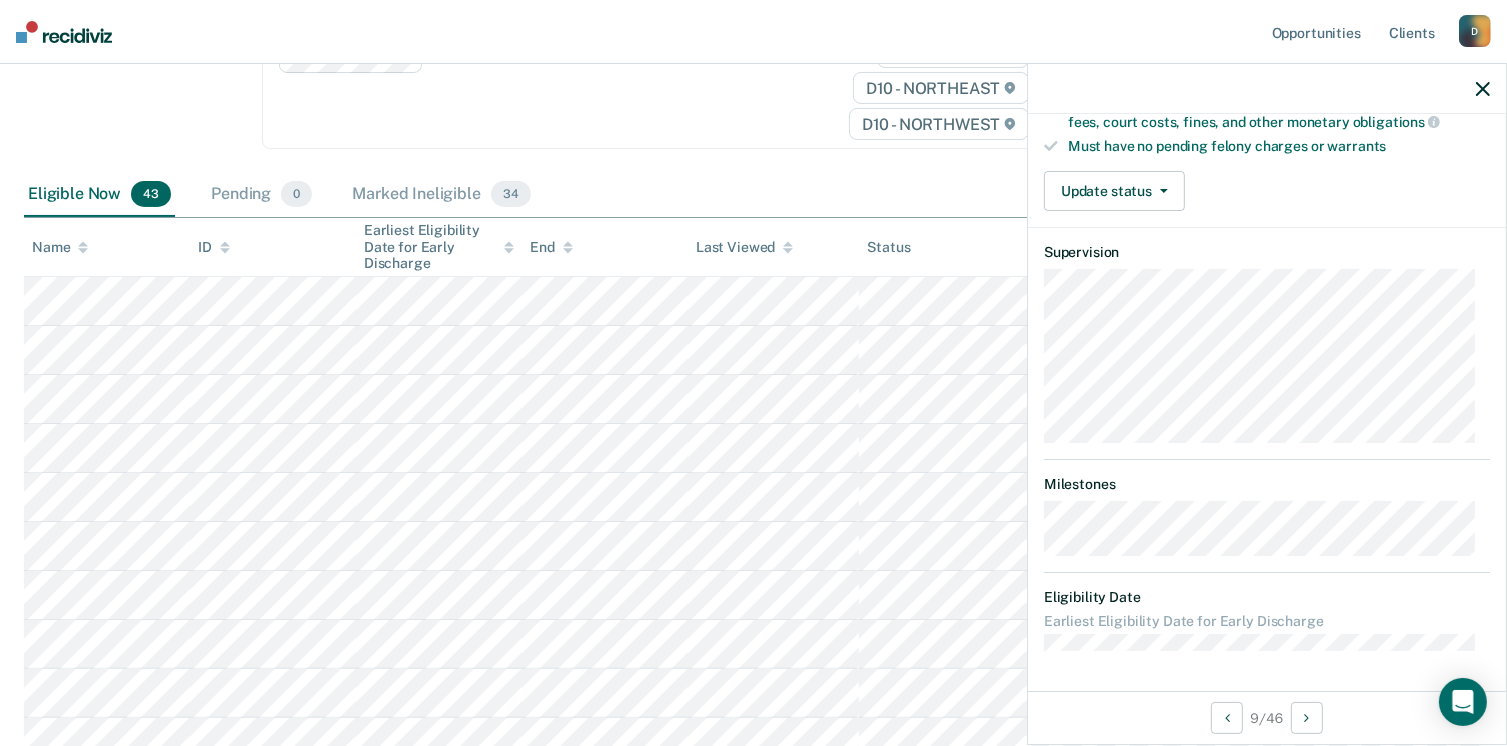 scroll, scrollTop: 371, scrollLeft: 0, axis: vertical 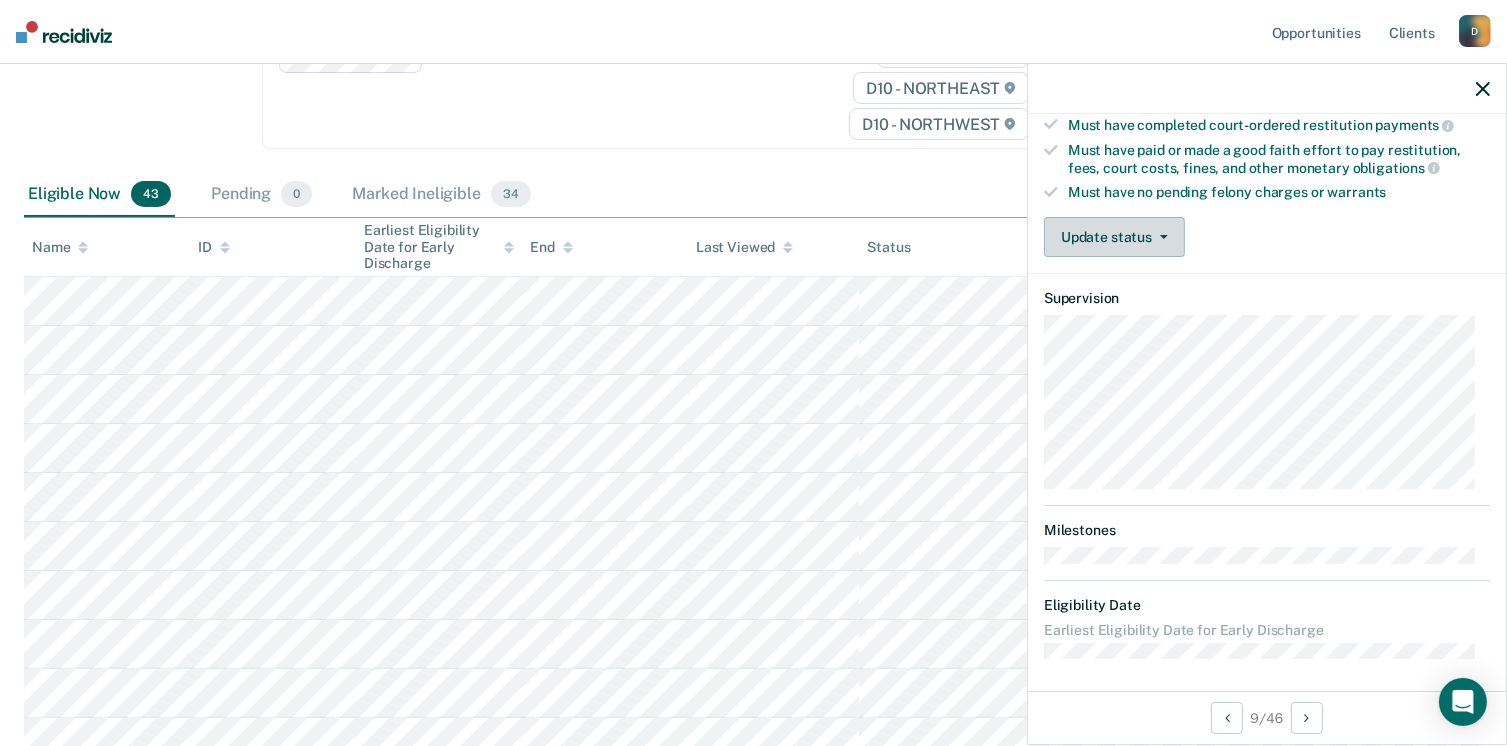 click on "Update status" at bounding box center (1114, 237) 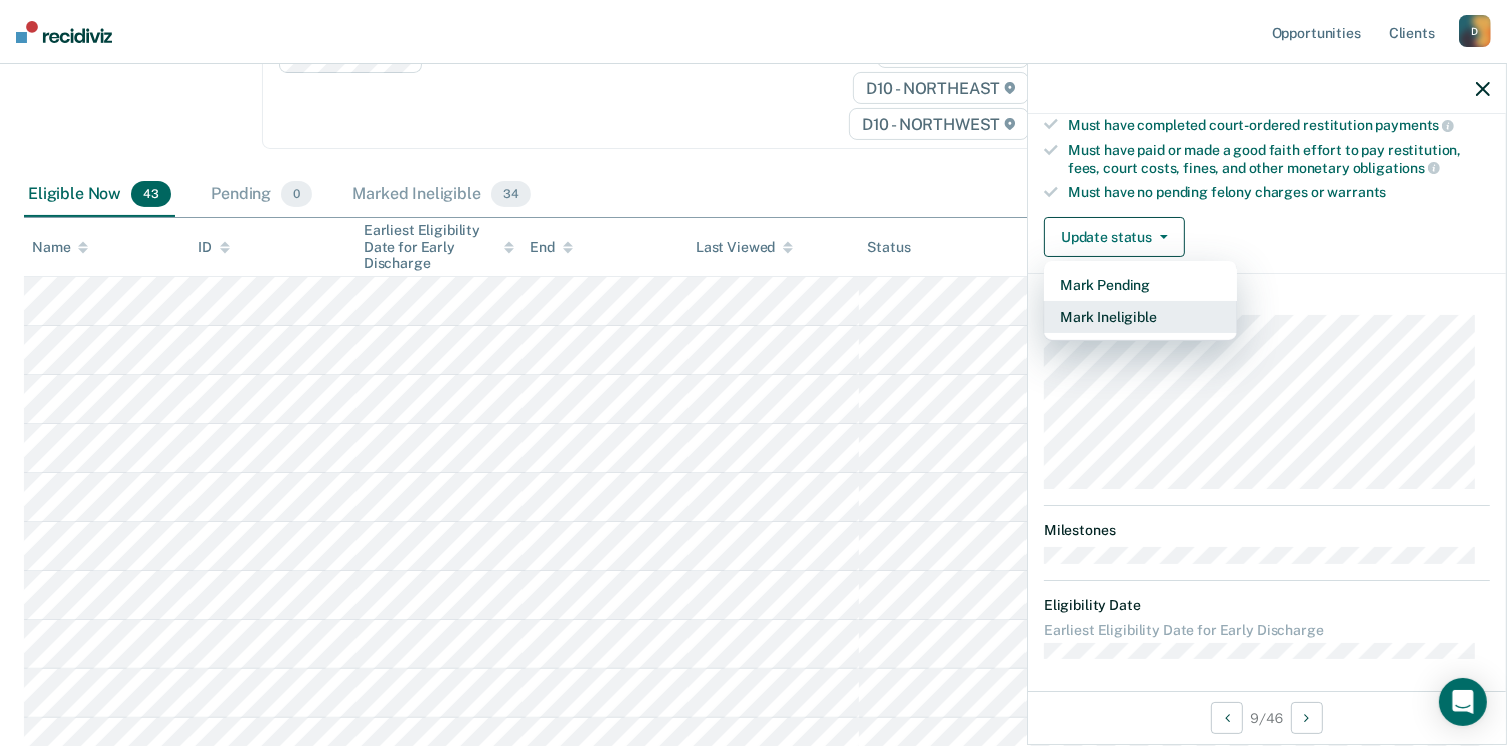 click on "Mark Ineligible" at bounding box center (1140, 317) 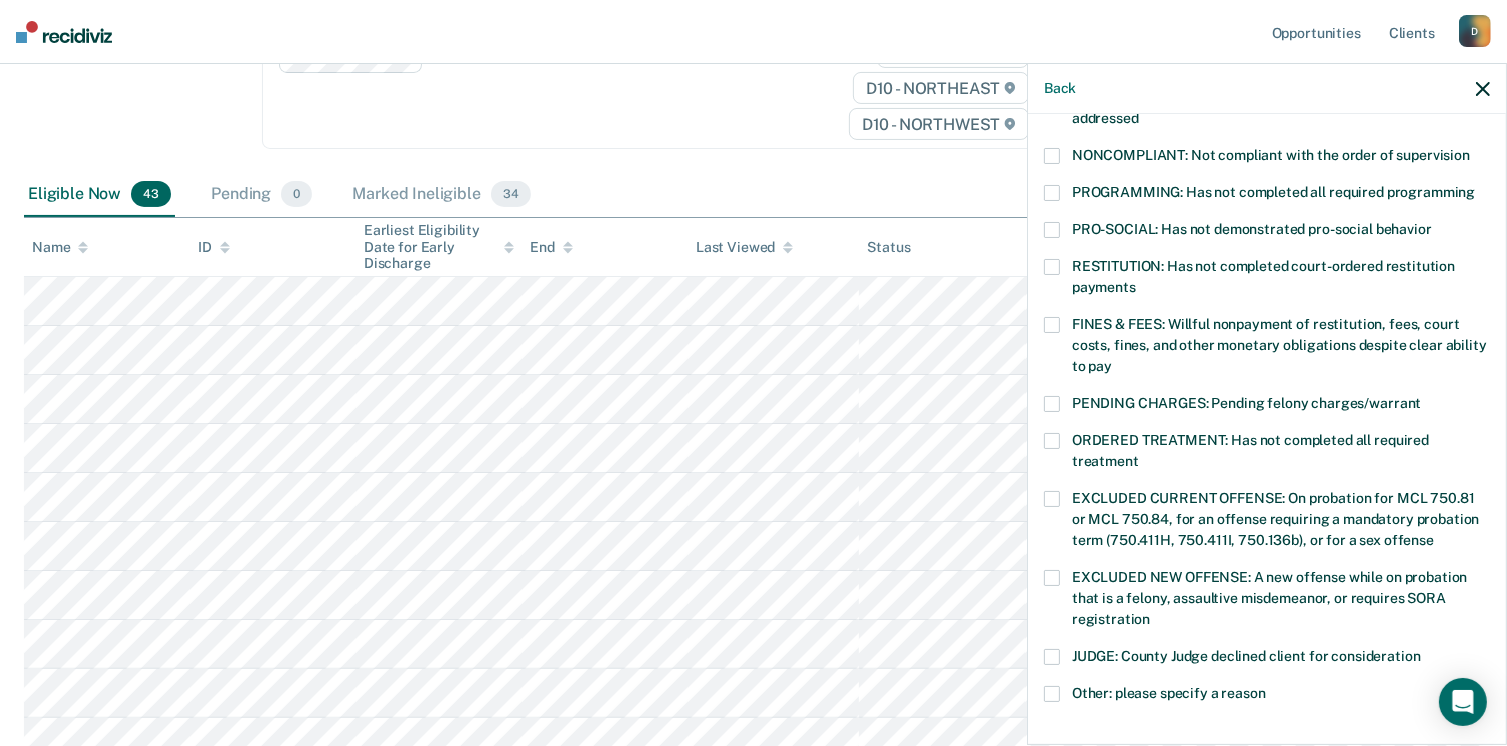 click at bounding box center (1052, 694) 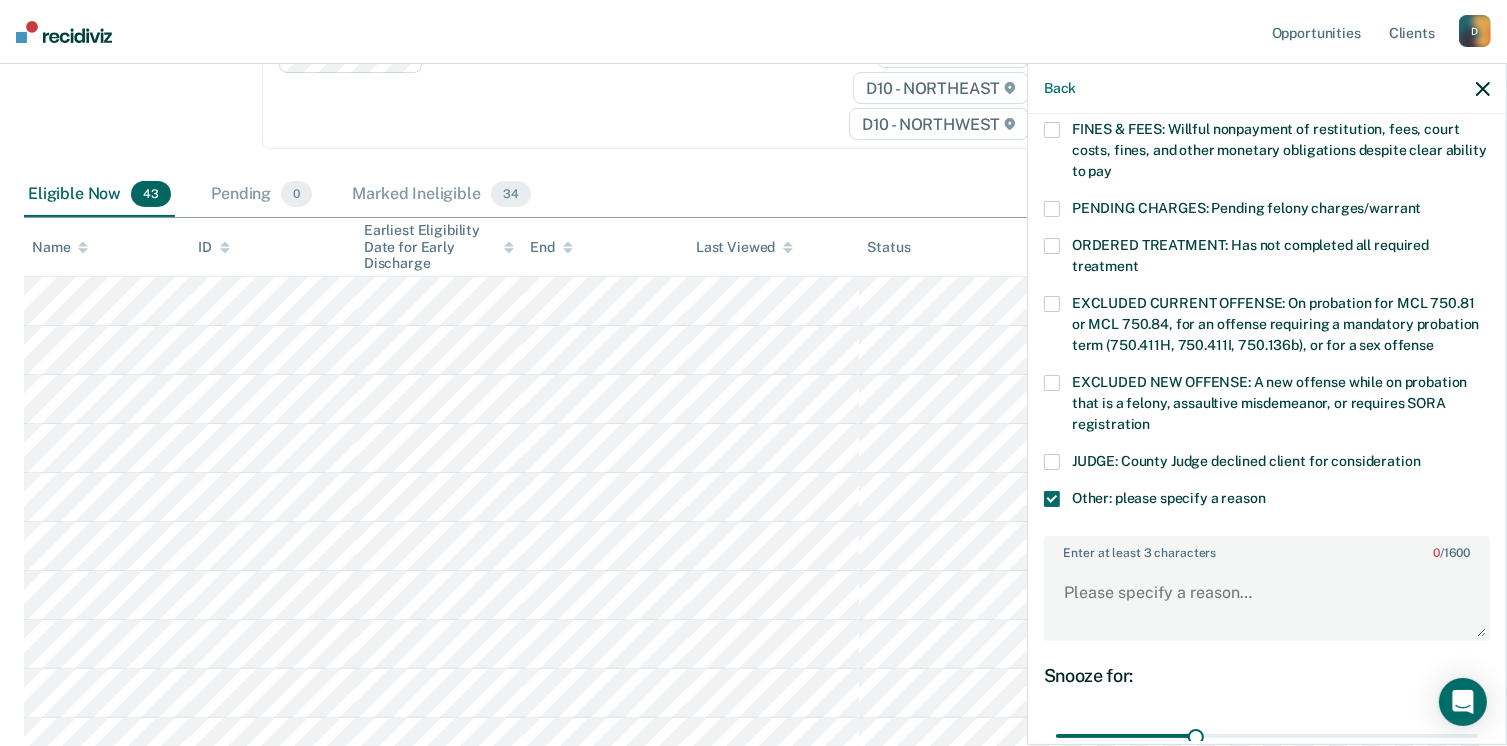 scroll, scrollTop: 577, scrollLeft: 0, axis: vertical 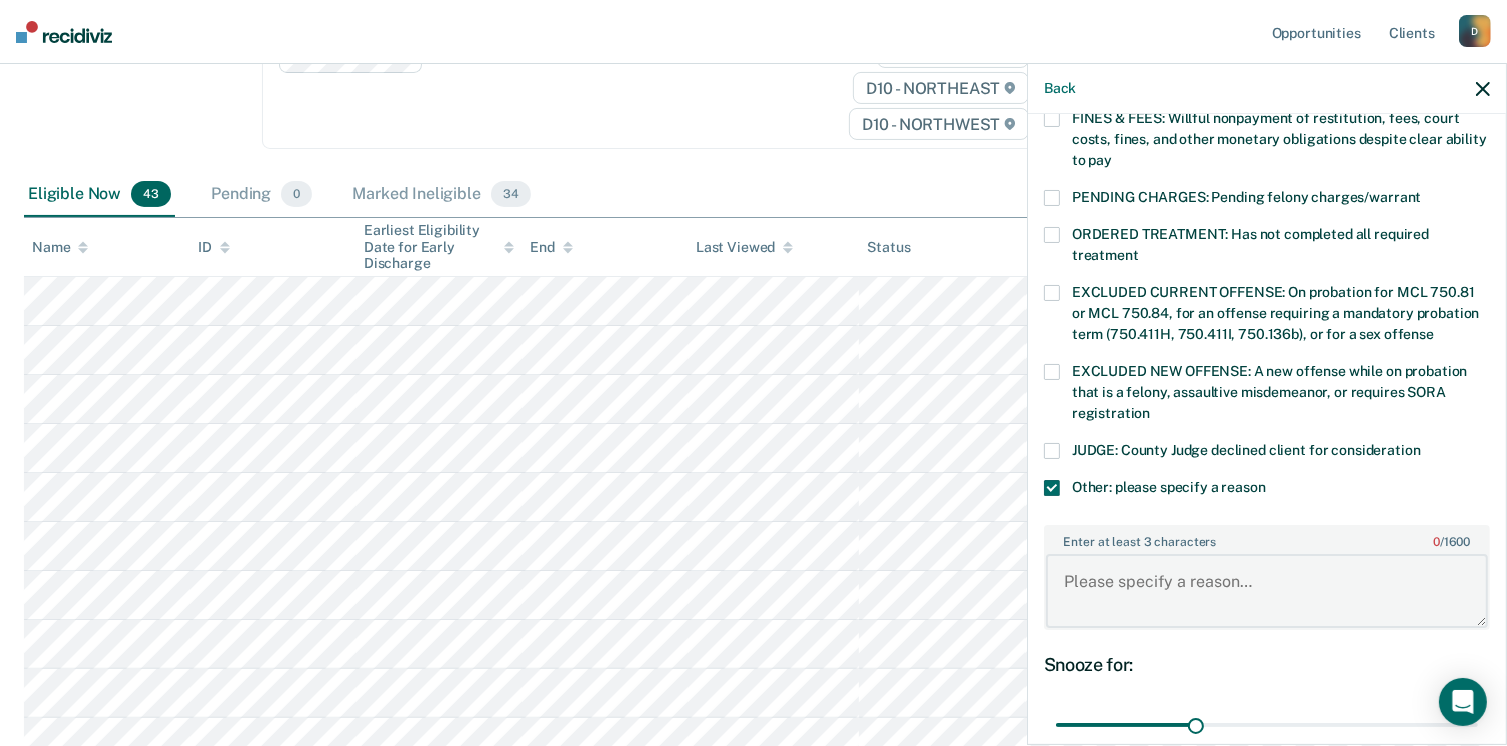 click on "Enter at least 3 characters 0  /  1600" at bounding box center (1267, 591) 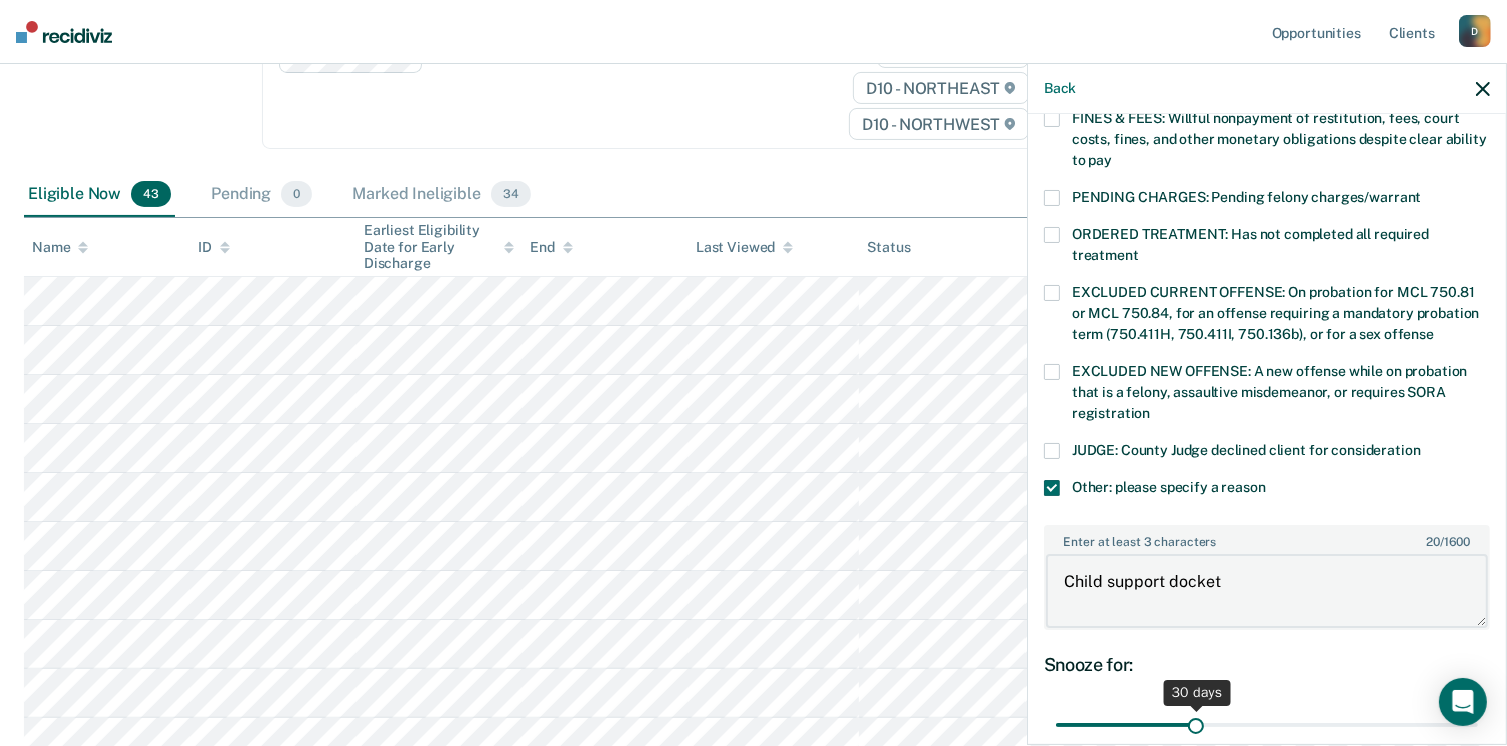 type on "Child support docket" 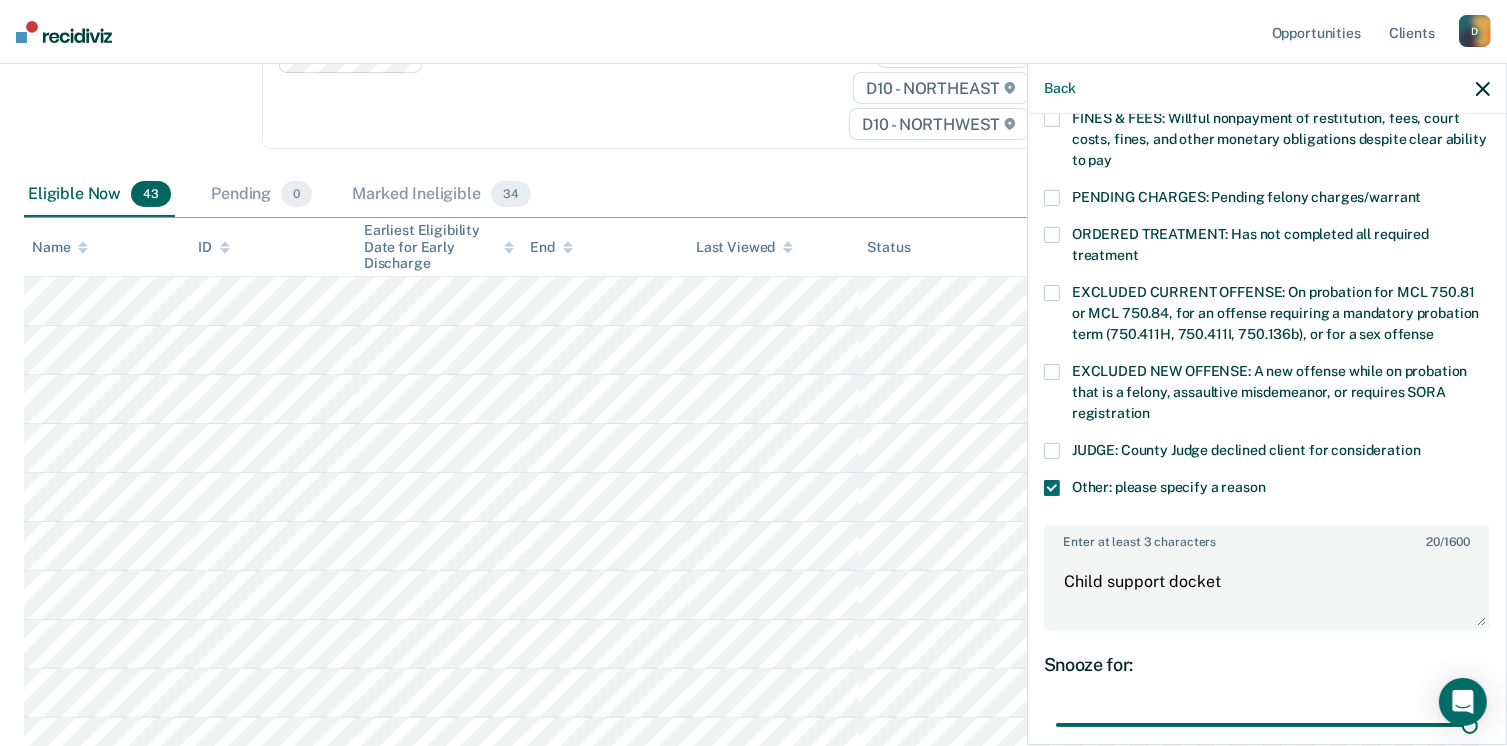 drag, startPoint x: 1194, startPoint y: 716, endPoint x: 1484, endPoint y: 732, distance: 290.44104 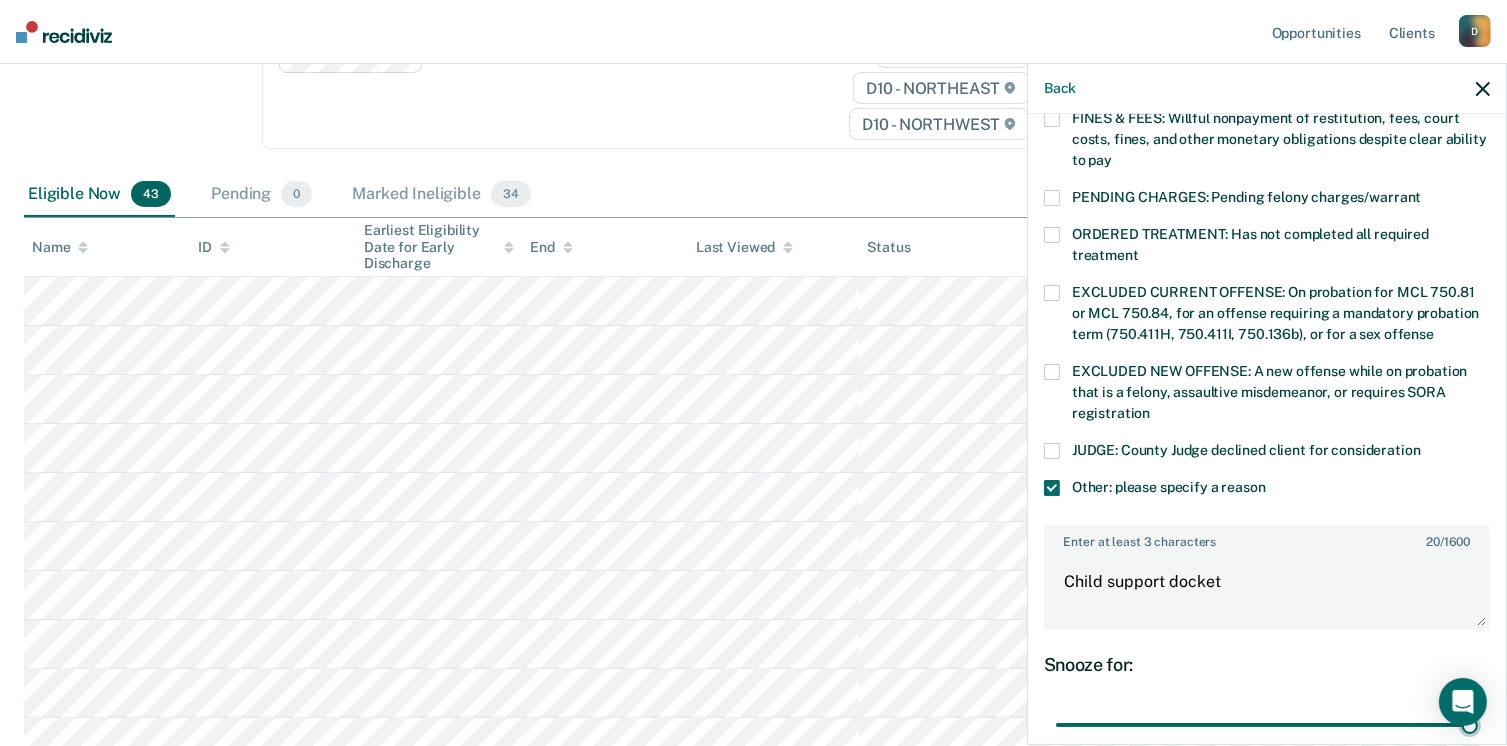 type on "90" 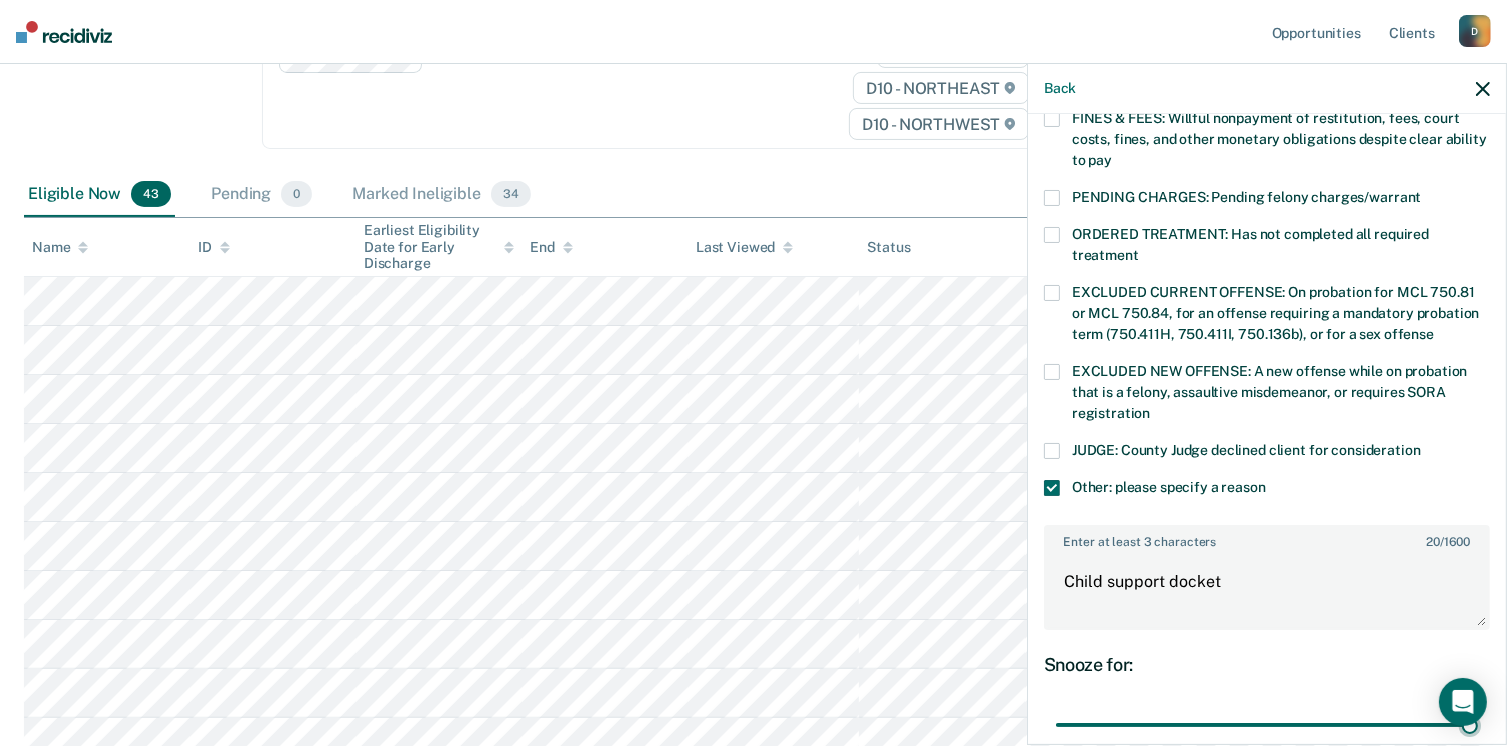 click at bounding box center (1267, 725) 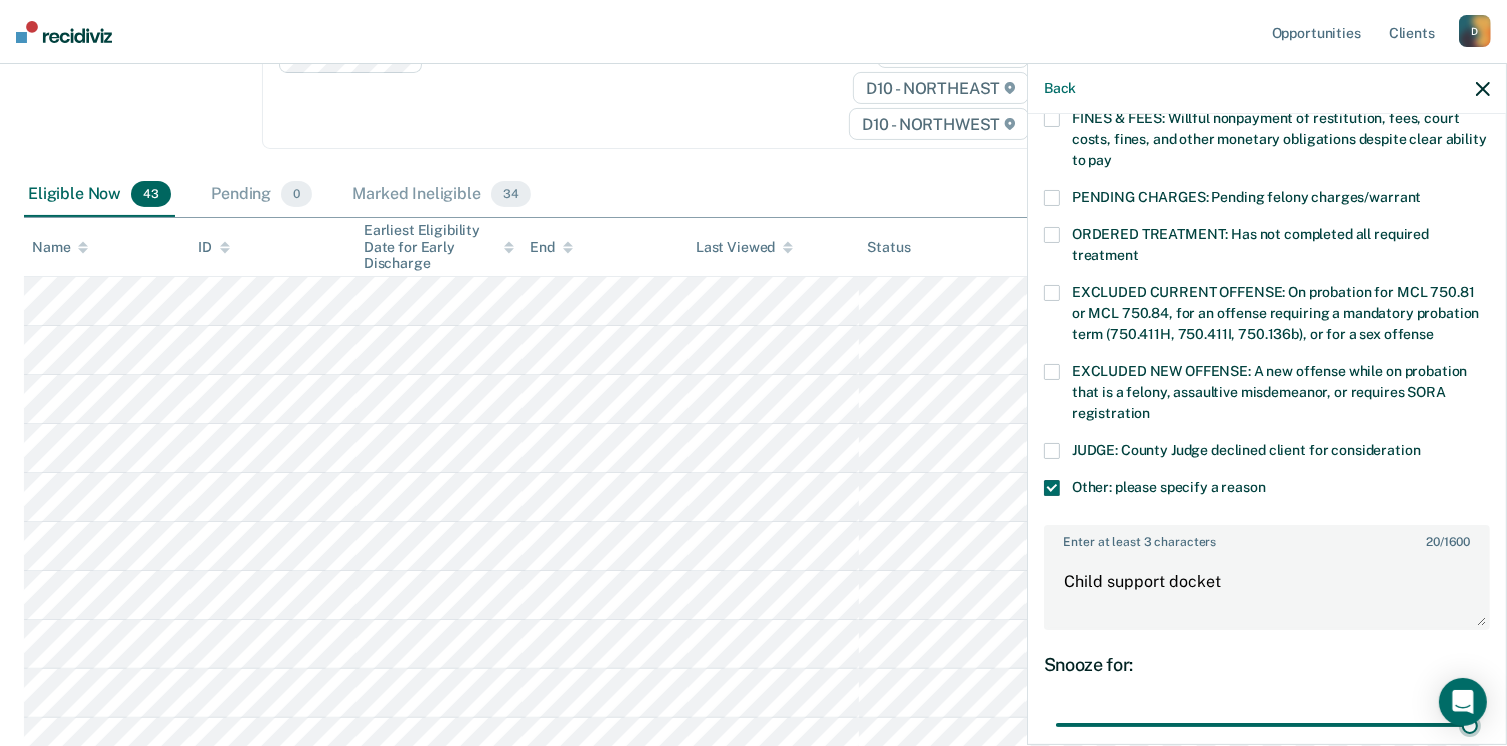 scroll, scrollTop: 749, scrollLeft: 0, axis: vertical 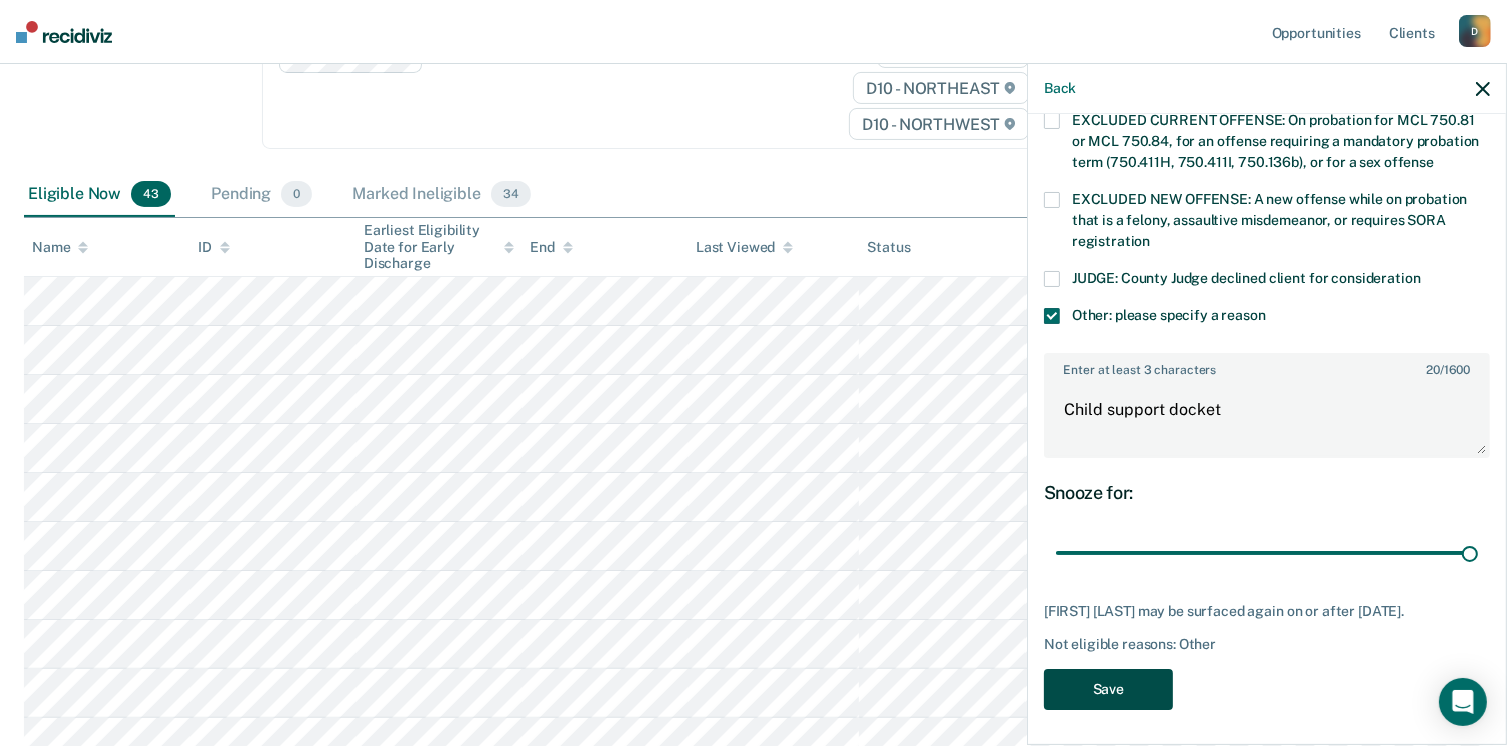 click on "Save" at bounding box center [1108, 689] 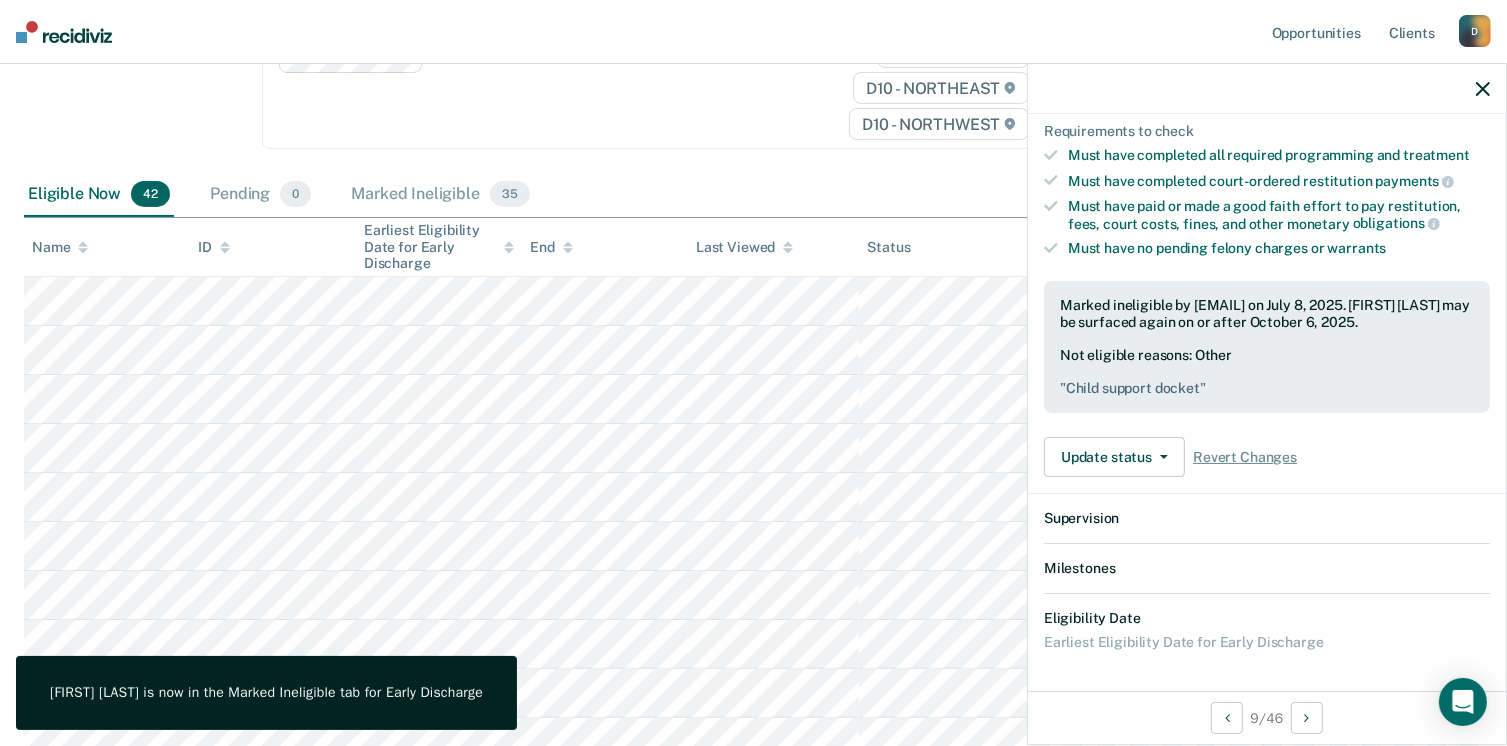 scroll, scrollTop: 552, scrollLeft: 0, axis: vertical 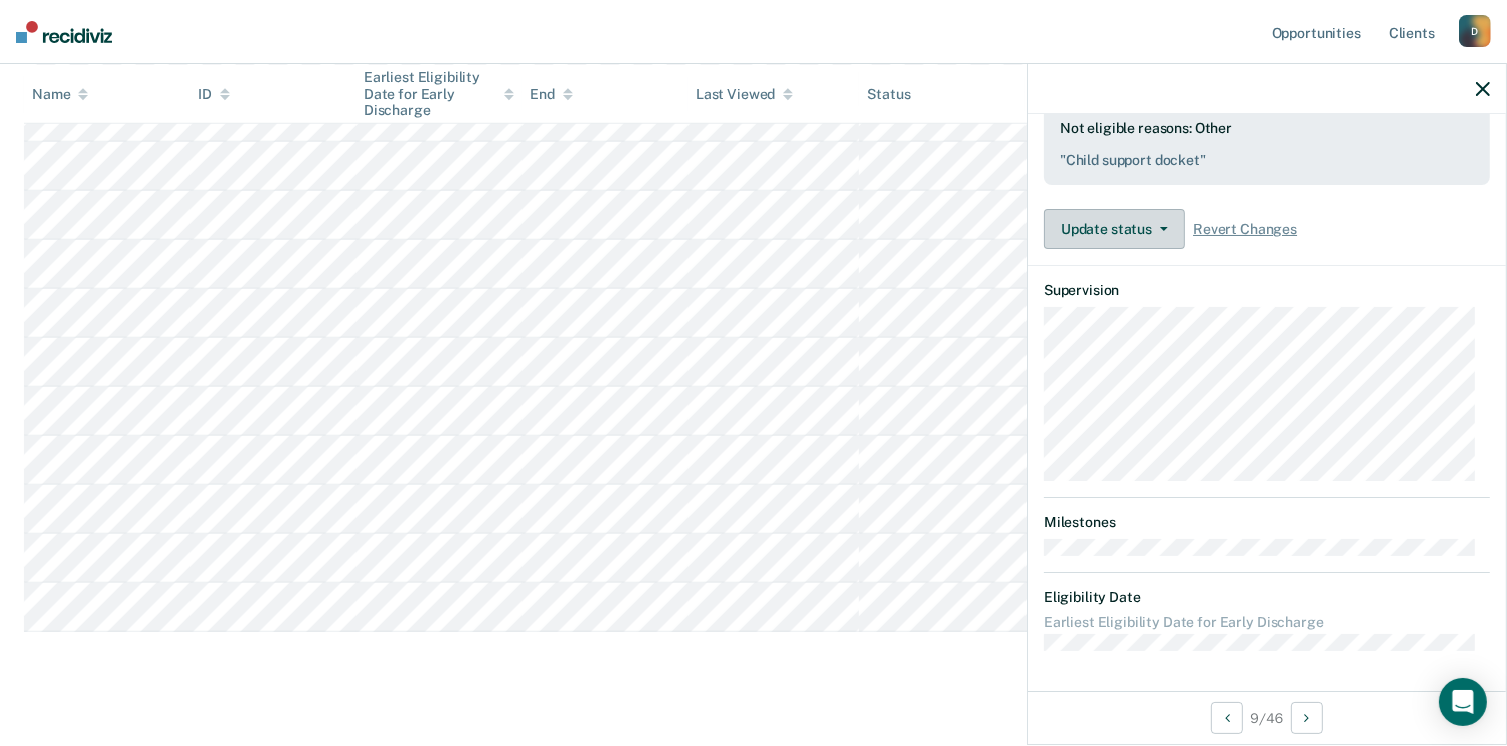 click on "Update status" at bounding box center (1114, 229) 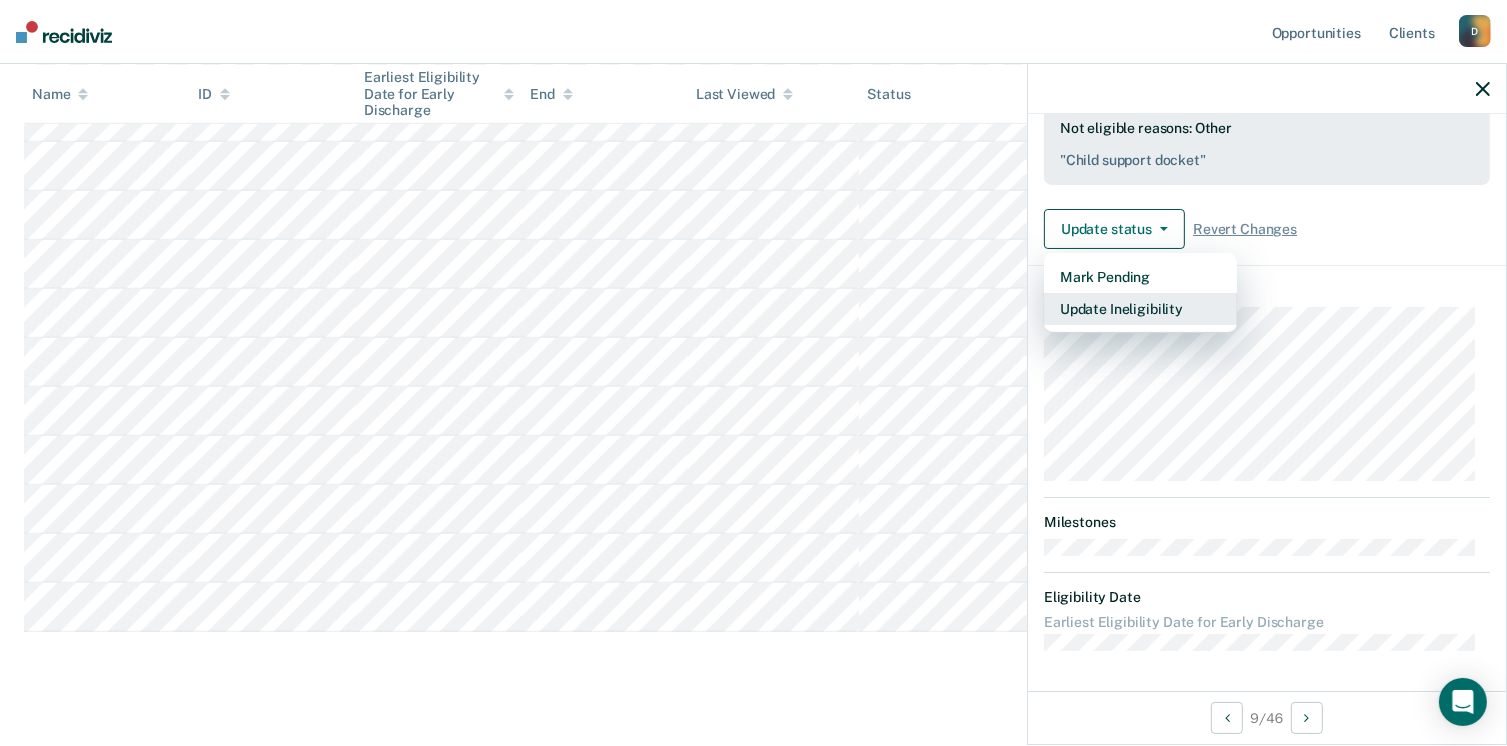click on "Update Ineligibility" at bounding box center [1140, 309] 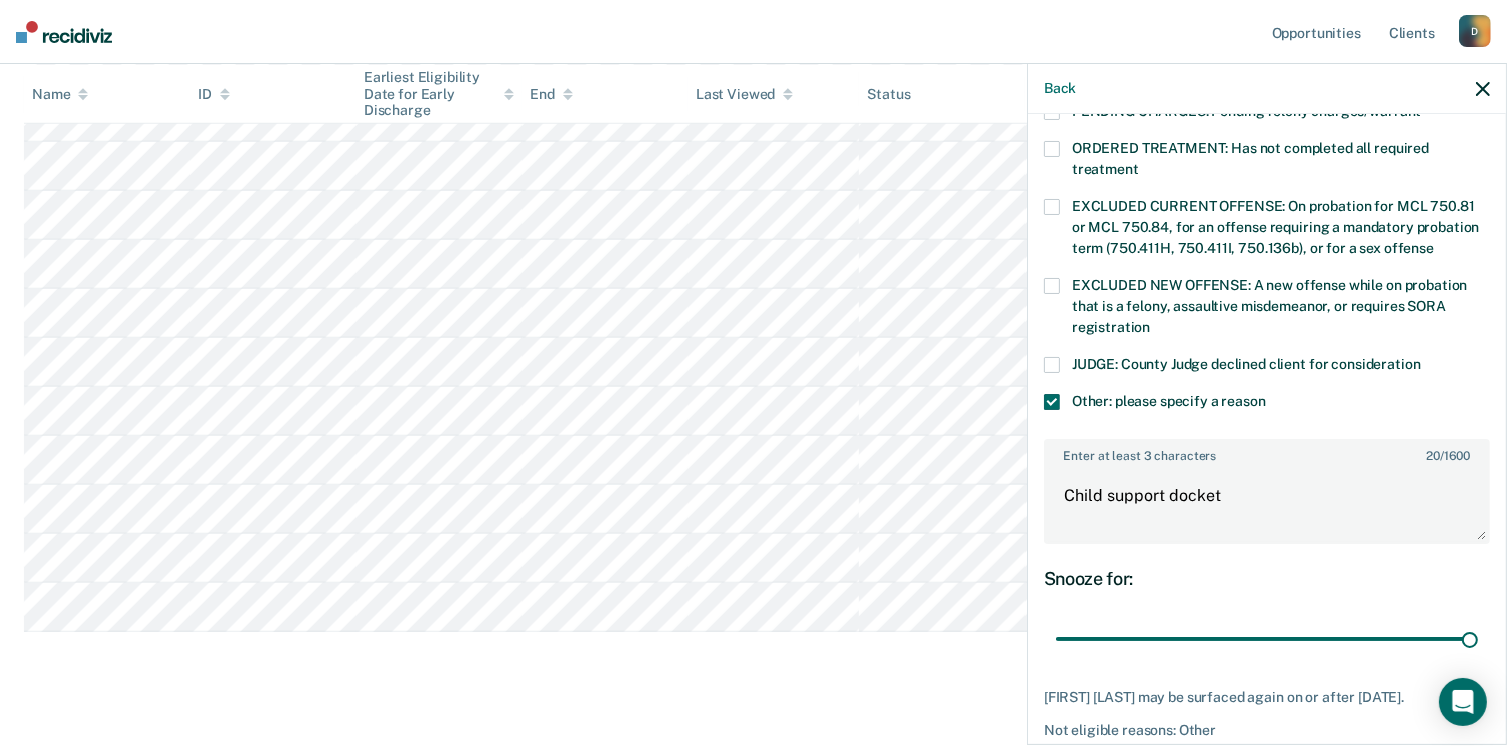 scroll, scrollTop: 749, scrollLeft: 0, axis: vertical 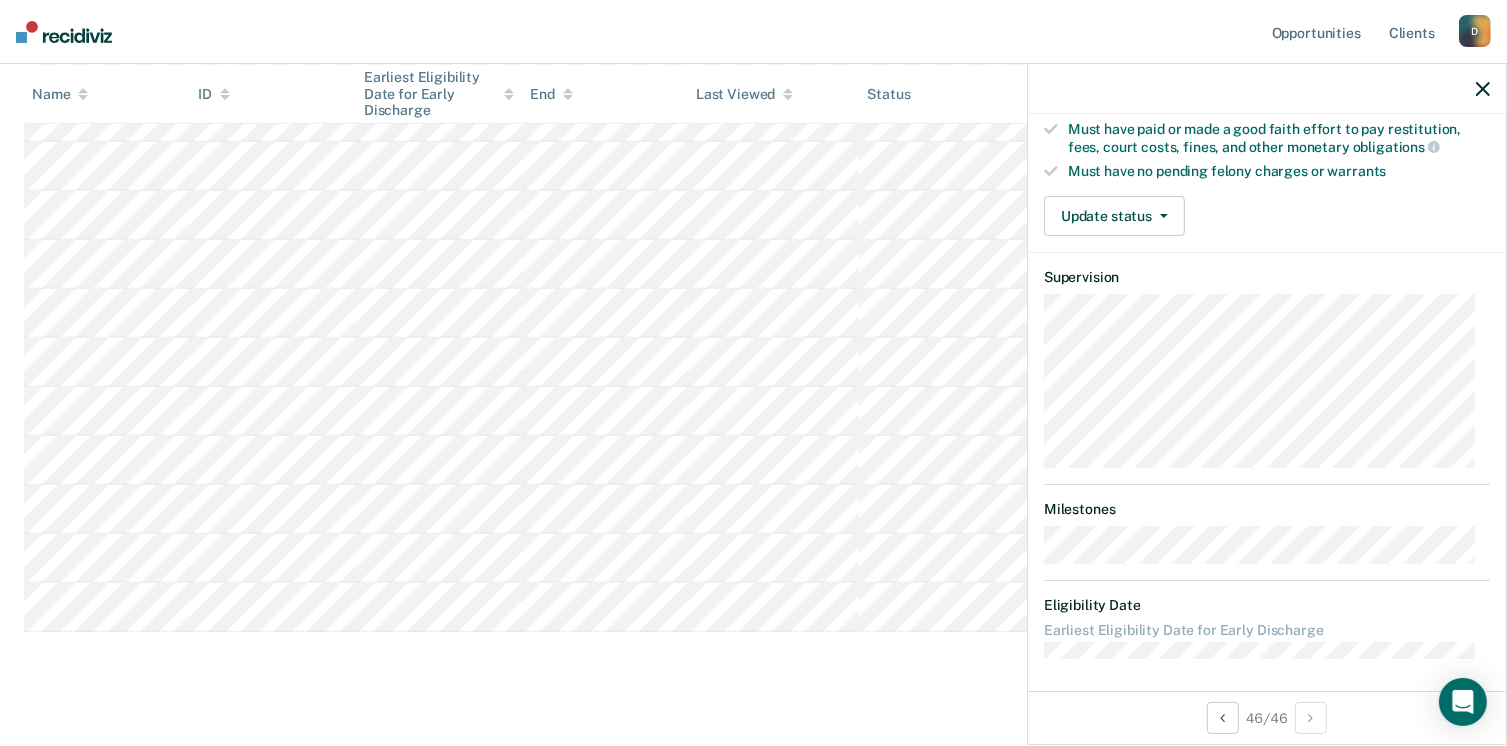click on "Update status Mark Pending Mark Ineligible" at bounding box center (1114, 216) 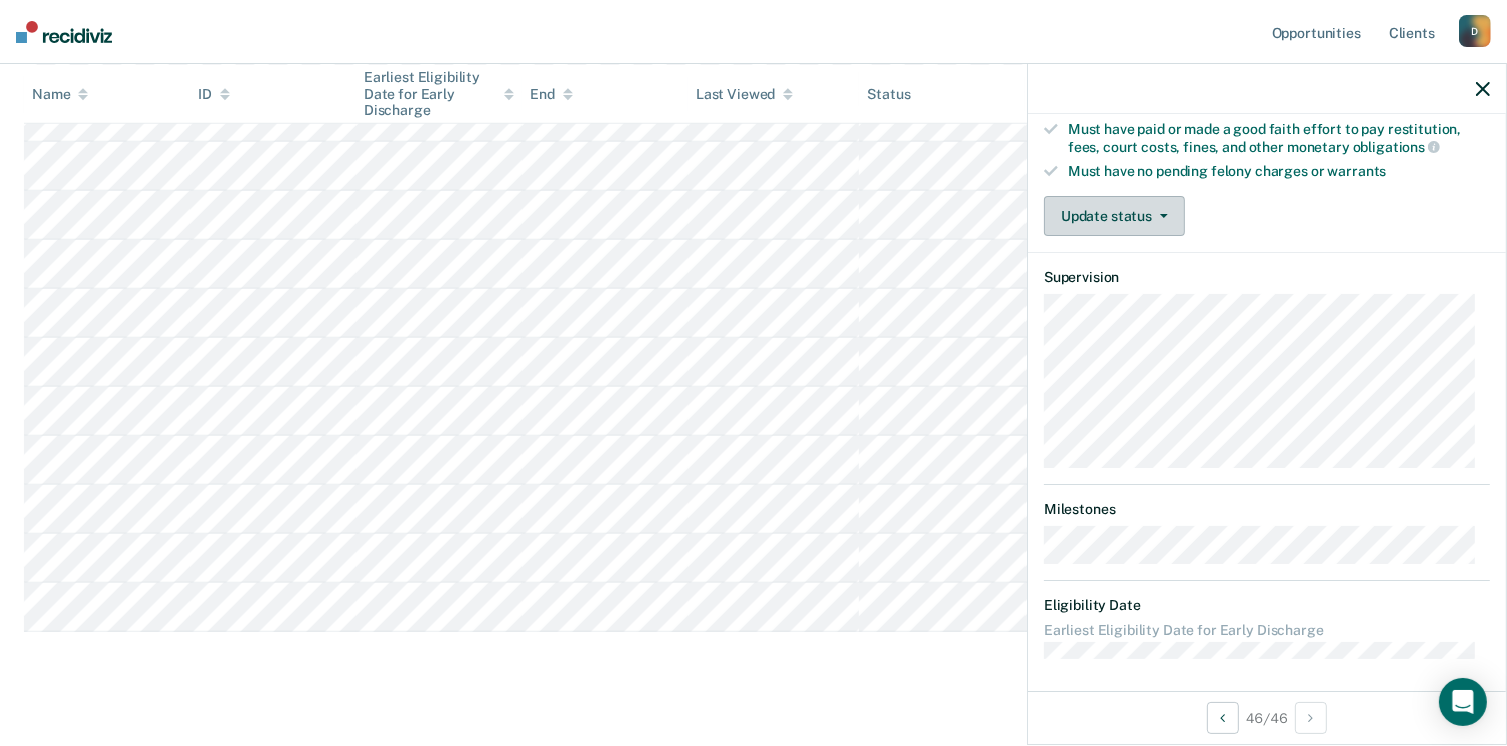 click on "Update status" at bounding box center [1114, 216] 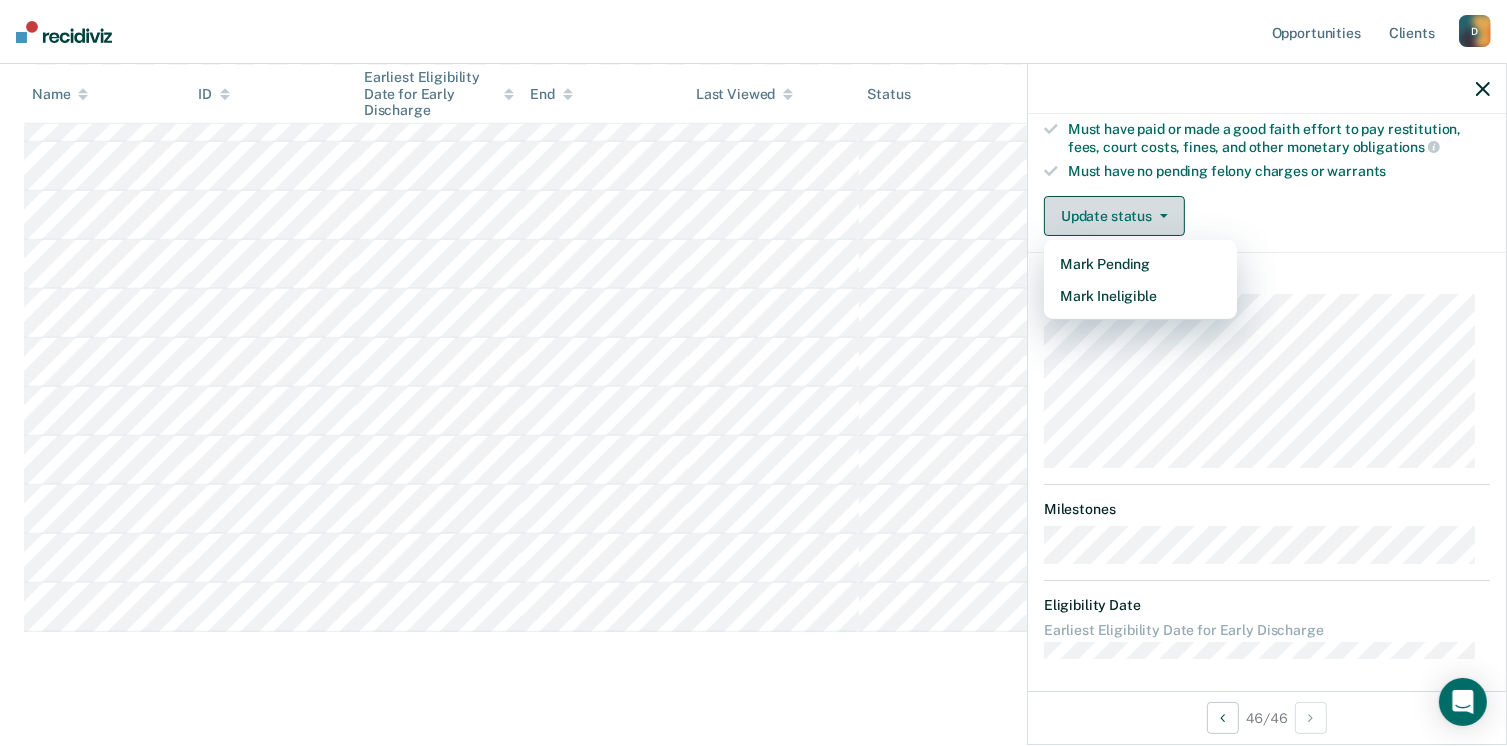 click at bounding box center (1164, 216) 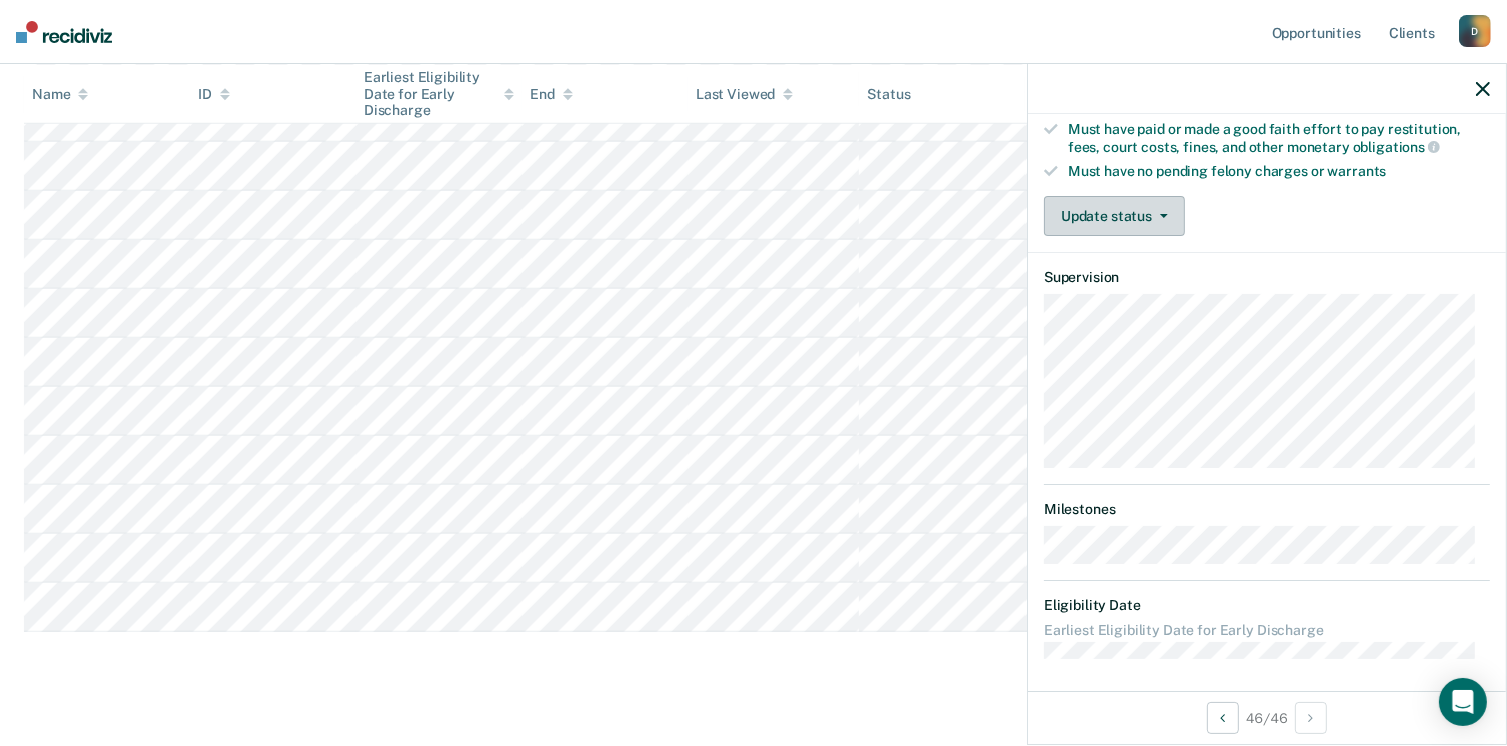 click at bounding box center [1164, 216] 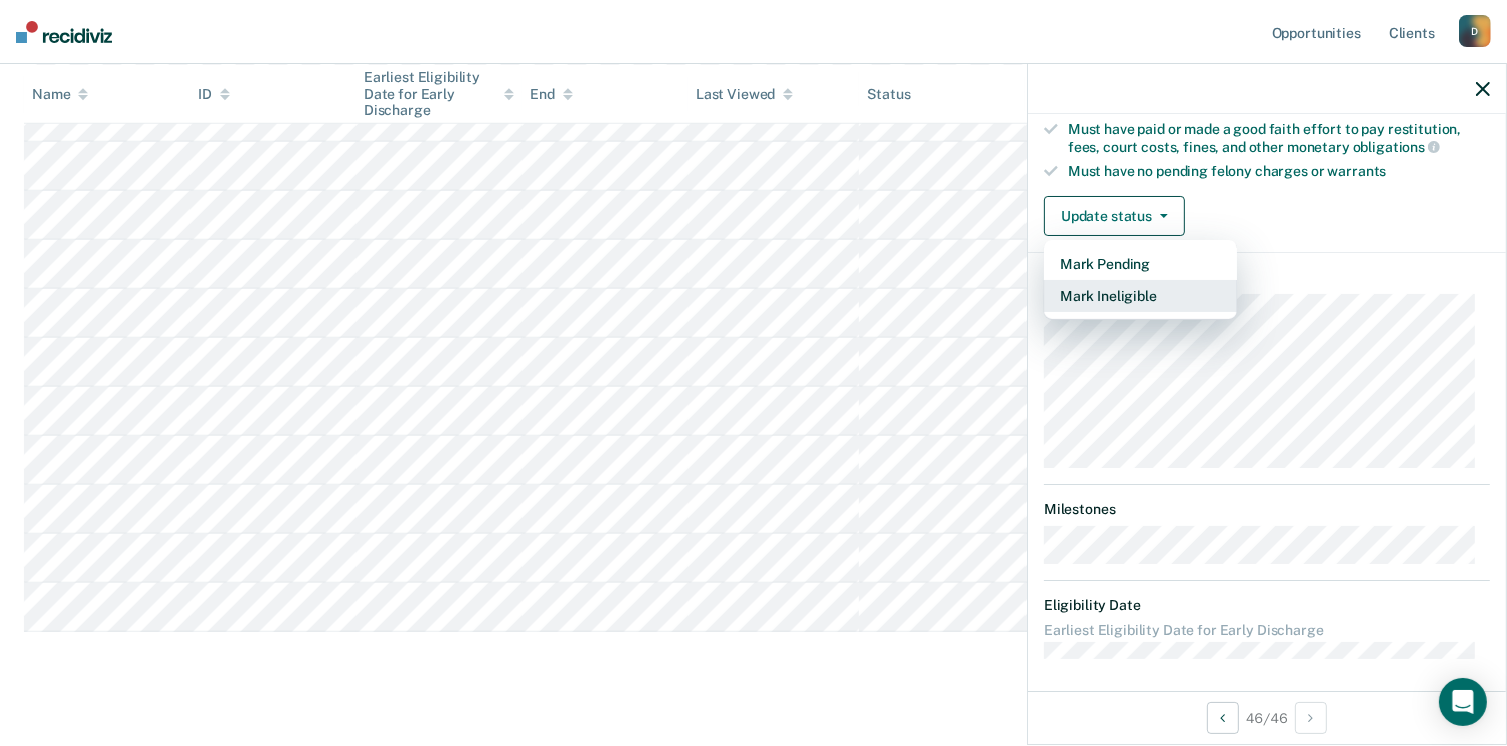 click on "Mark Ineligible" at bounding box center [1140, 296] 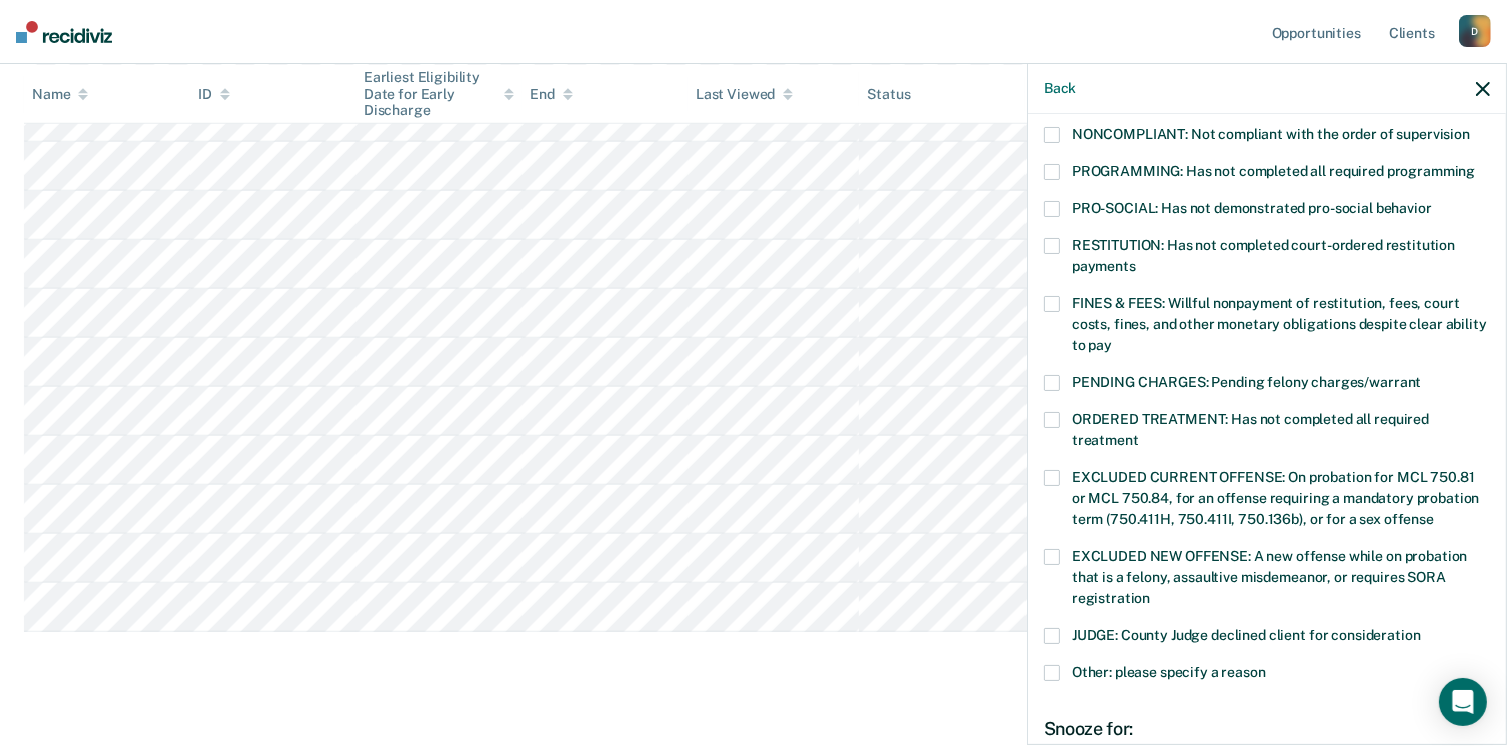 click on "JUDGE: County Judge declined client for consideration" at bounding box center (1267, 646) 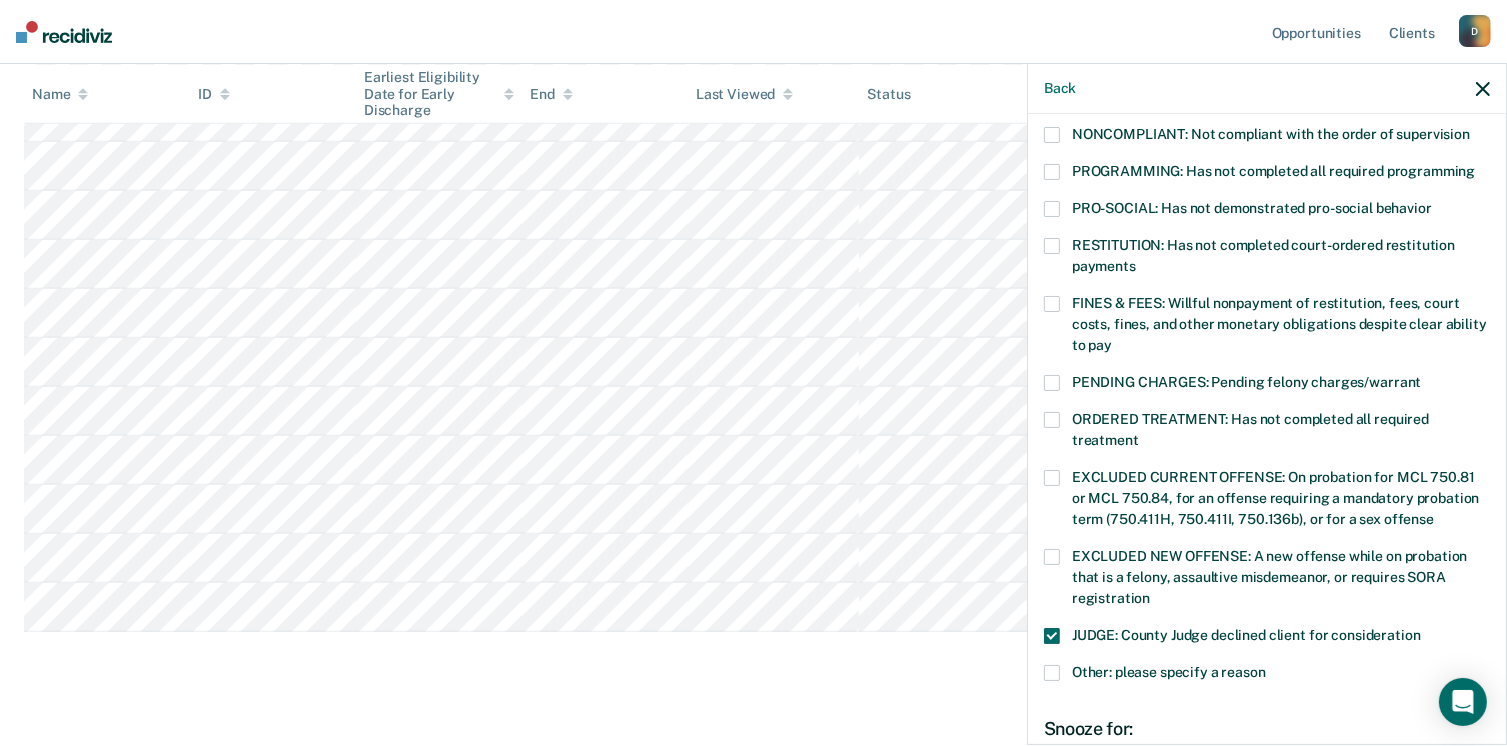click on "TB Which of the following requirements has [FIRST] [LAST] not met? CHILD ABUSE ORDER: Child abuse prevention order filed during supervision period SUSPECTED OFFENSE: Suspected of a felony, assaultive misdemeanor, OWI, or offense requiring SORA registration FELONY/STATE PROBATION: On parole and also on other state or federal probation supervision for an offense committed during the current period NEEDS: On parole and all criminogenic needs have not been addressed NONCOMPLIANT: Not compliant with the order of supervision PROGRAMMING: Has not completed all required programming PRO-SOCIAL: Has not demonstrated pro-social behavior RESTITUTION: Has not completed court-ordered restitution payments FINES & FEES: Willful nonpayment of restitution, fees, court costs, fines, and other monetary obligations despite clear ability to pay PENDING CHARGES: Pending felony charges/warrant ORDERED TREATMENT: Has not completed all required treatment JUDGE: [COUNTY] Judge declined client for consideration Snooze for: 30 days Save" at bounding box center [1267, 427] 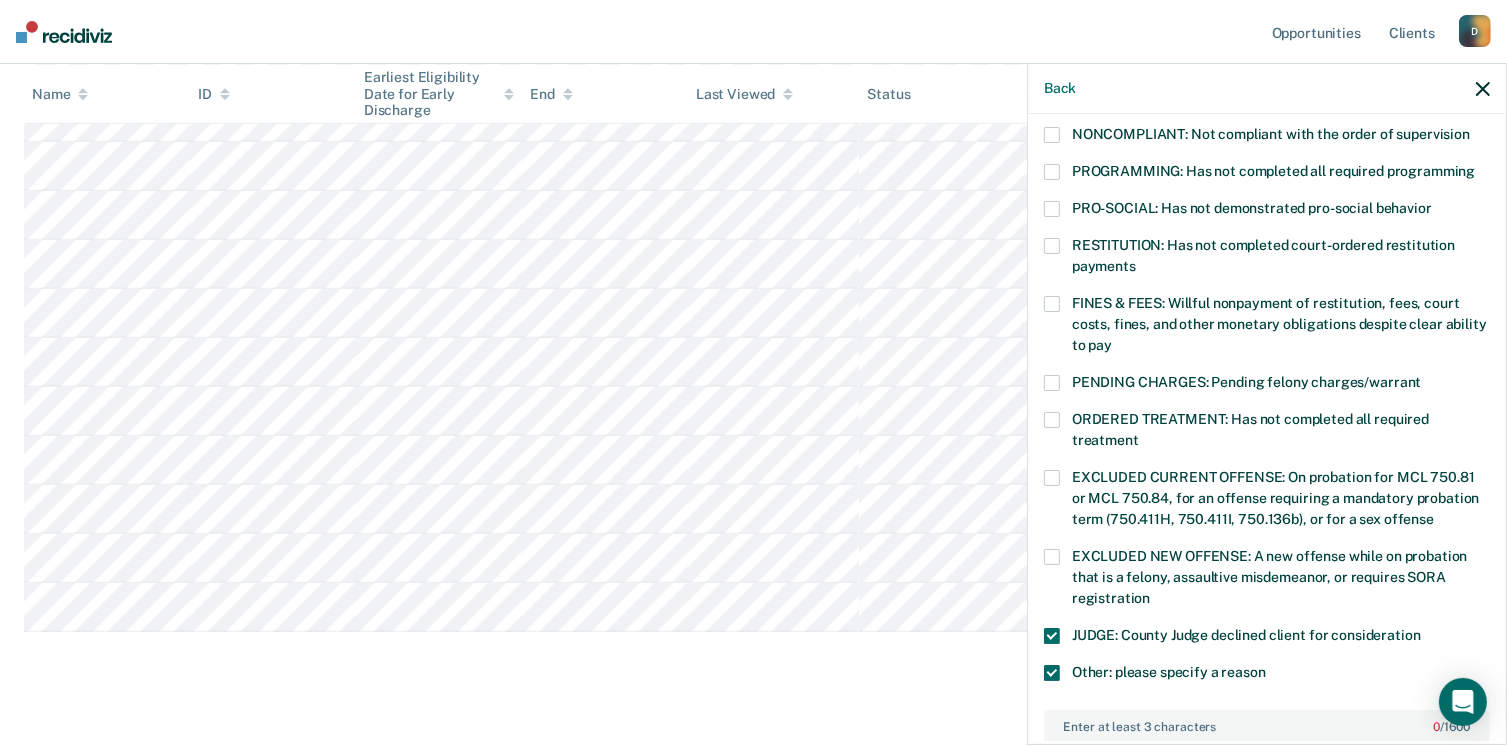 click at bounding box center (1052, 636) 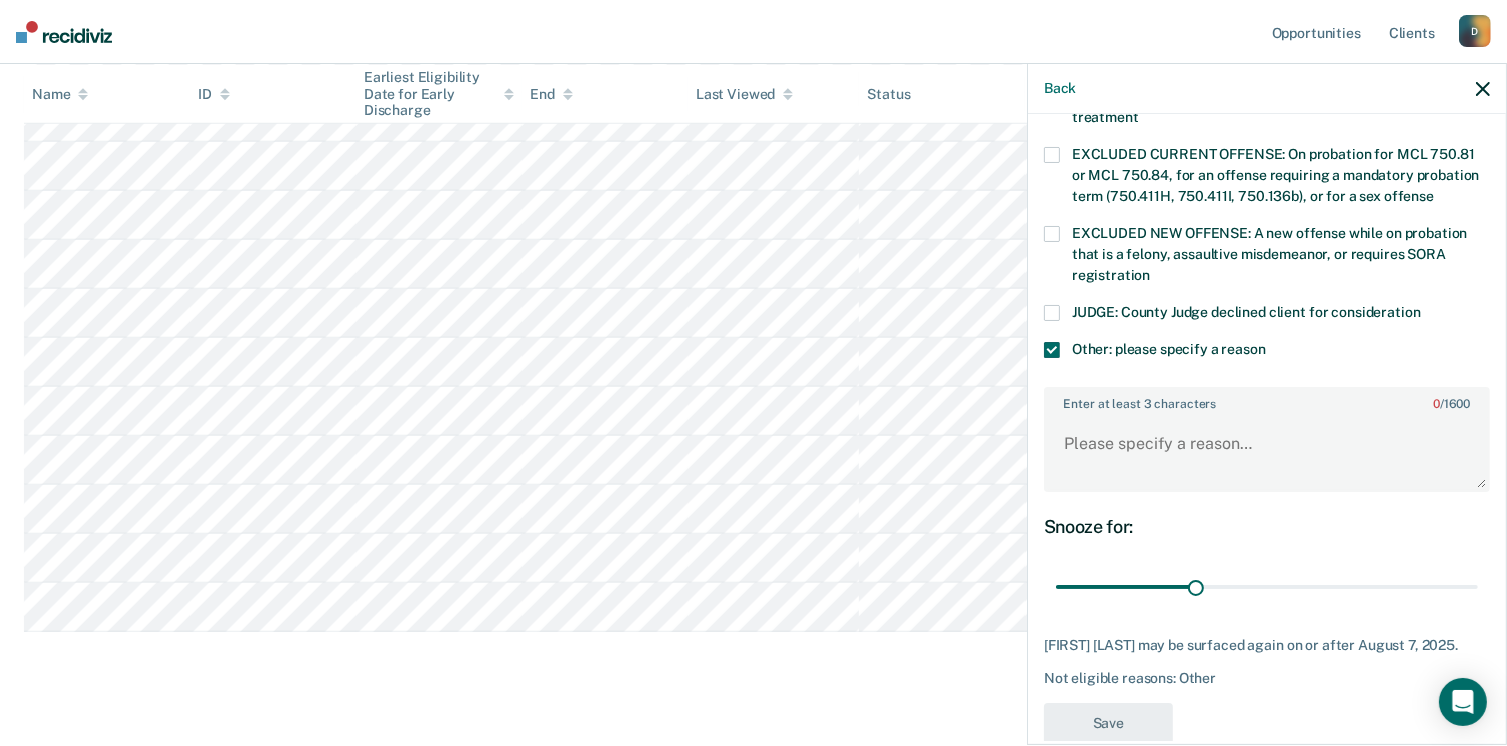 scroll, scrollTop: 749, scrollLeft: 0, axis: vertical 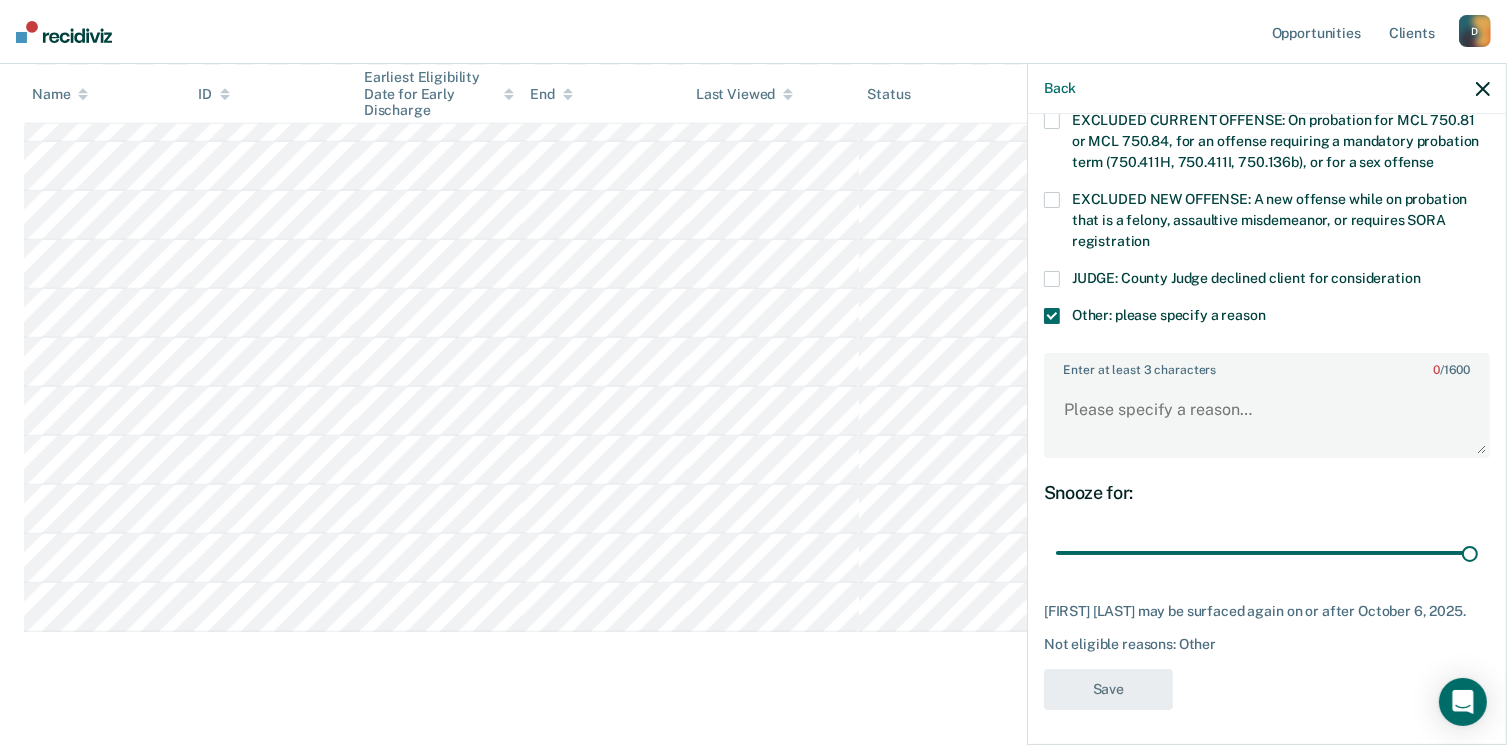 drag, startPoint x: 1190, startPoint y: 549, endPoint x: 1514, endPoint y: 545, distance: 324.0247 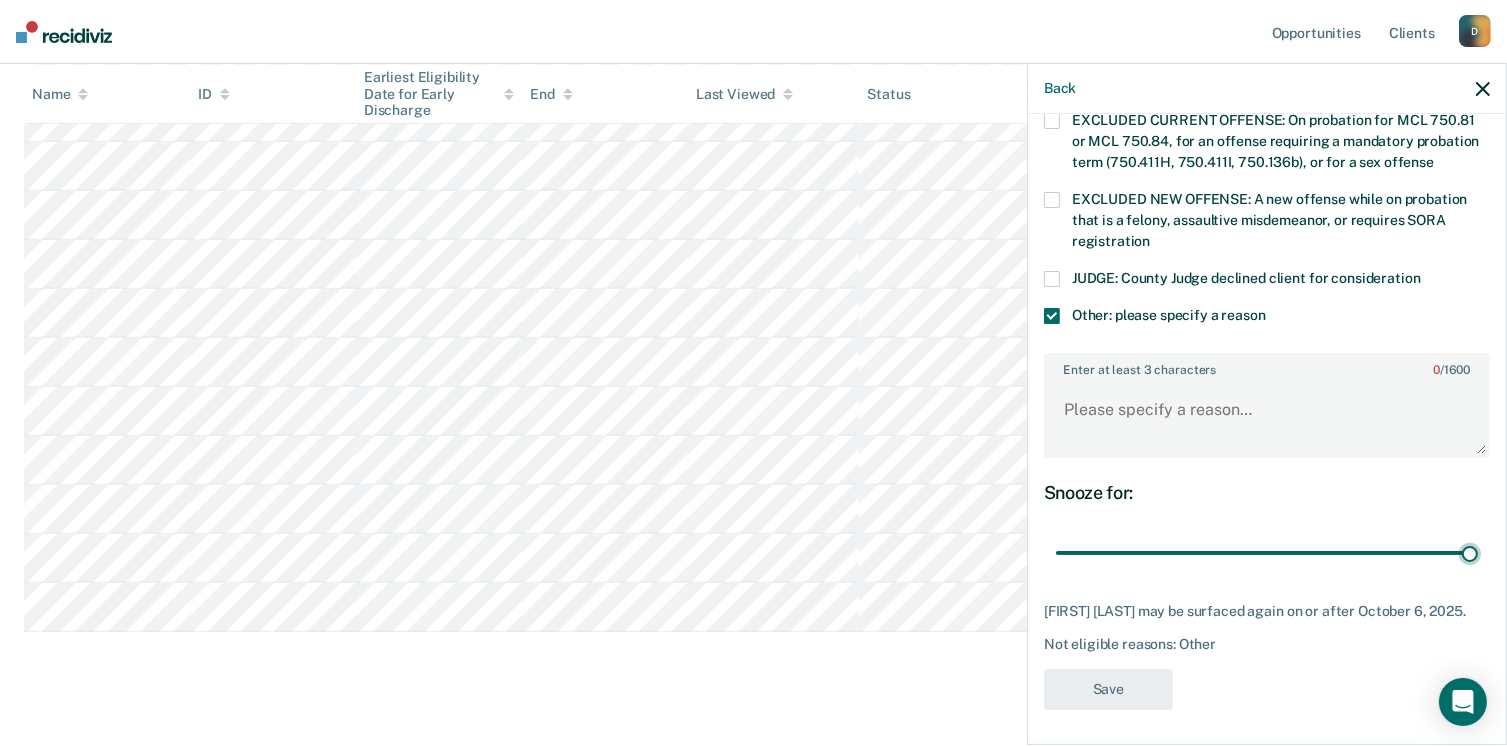 type on "90" 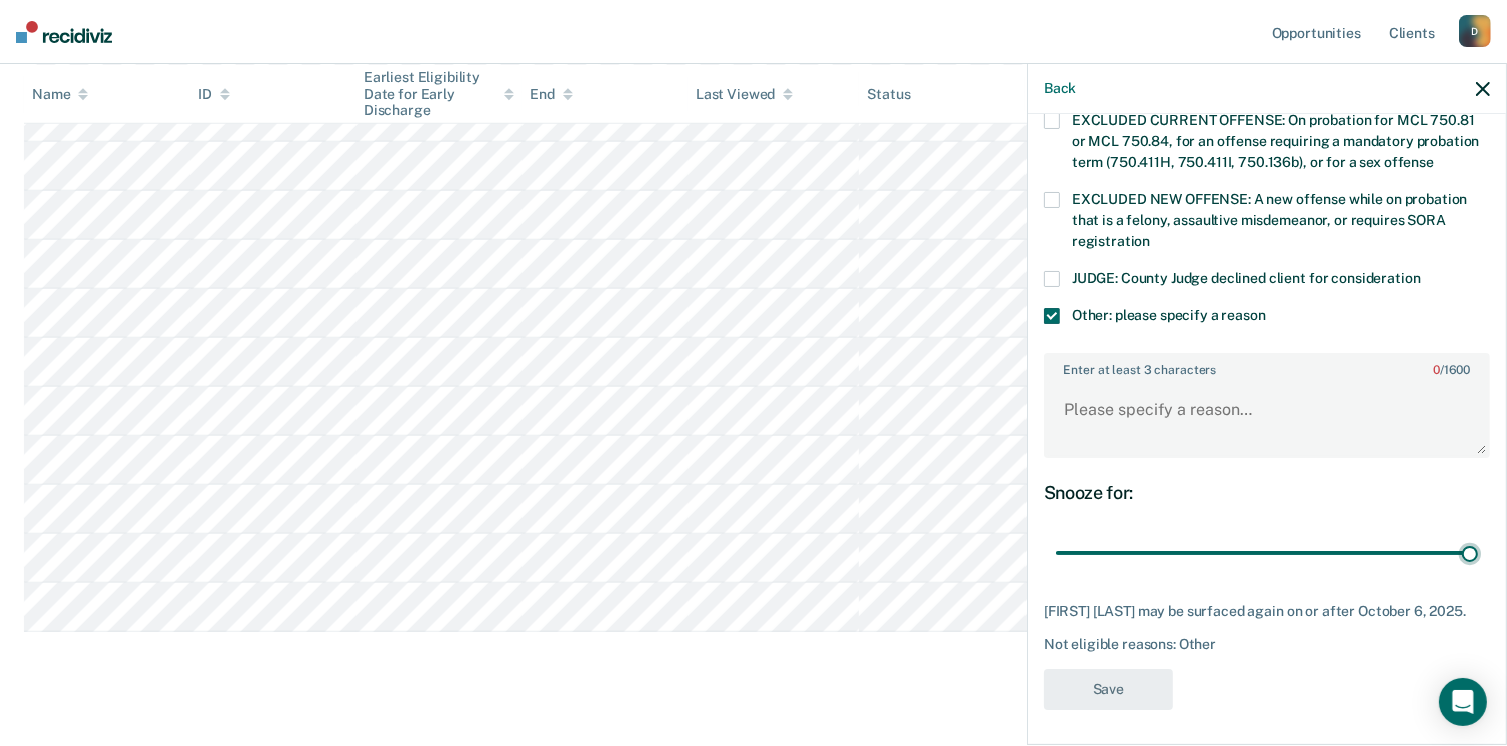 click at bounding box center (1267, 553) 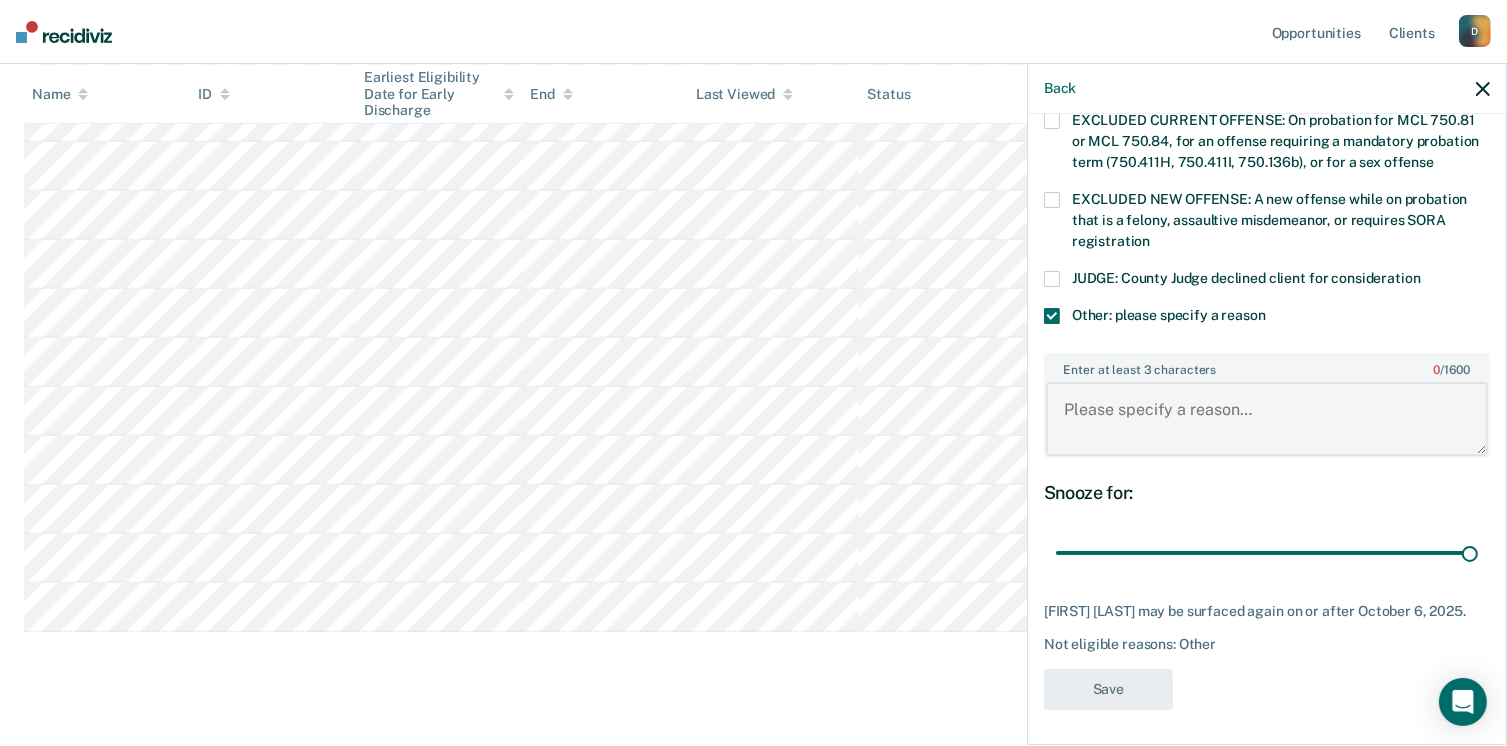 click on "Enter at least 3 characters 0  /  1600" at bounding box center (1267, 419) 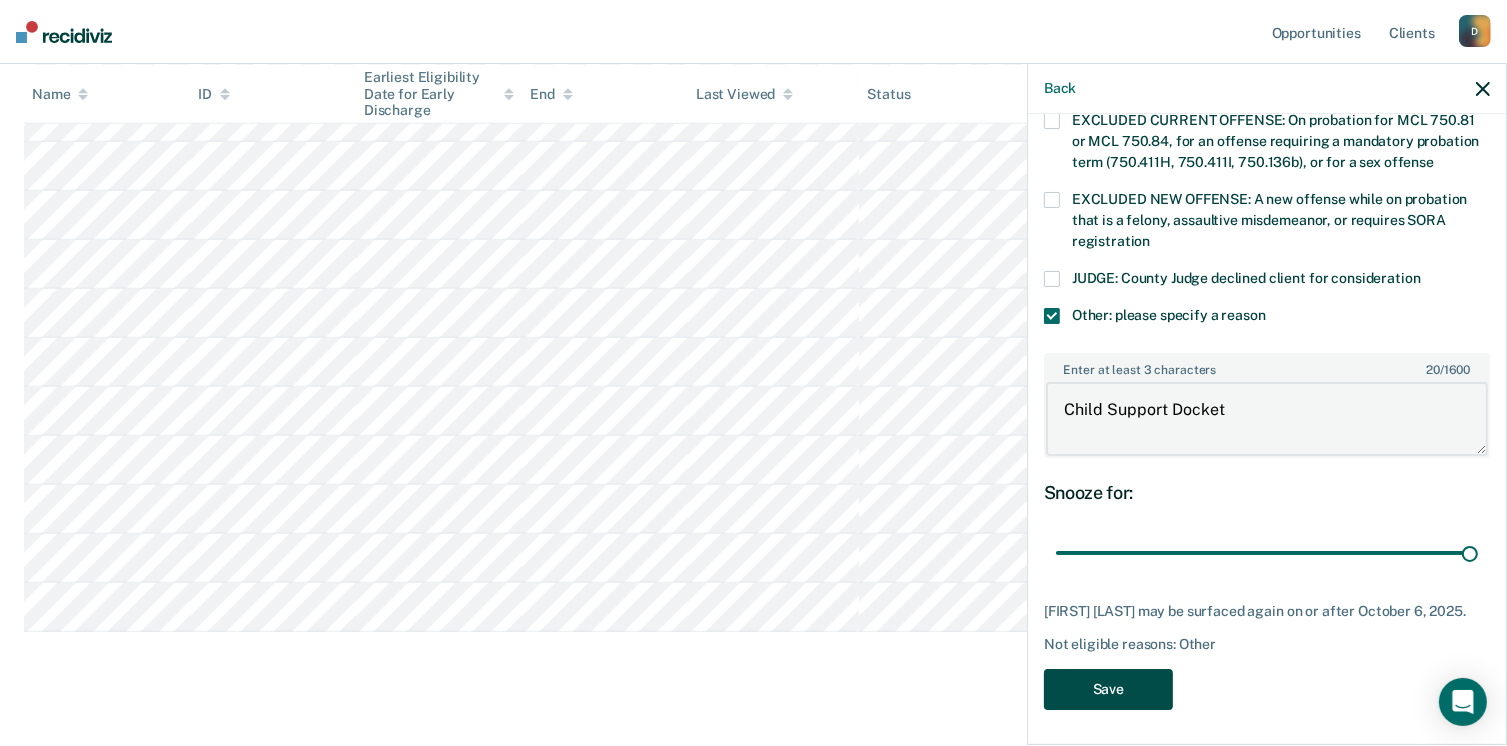 type on "Child Support Docket" 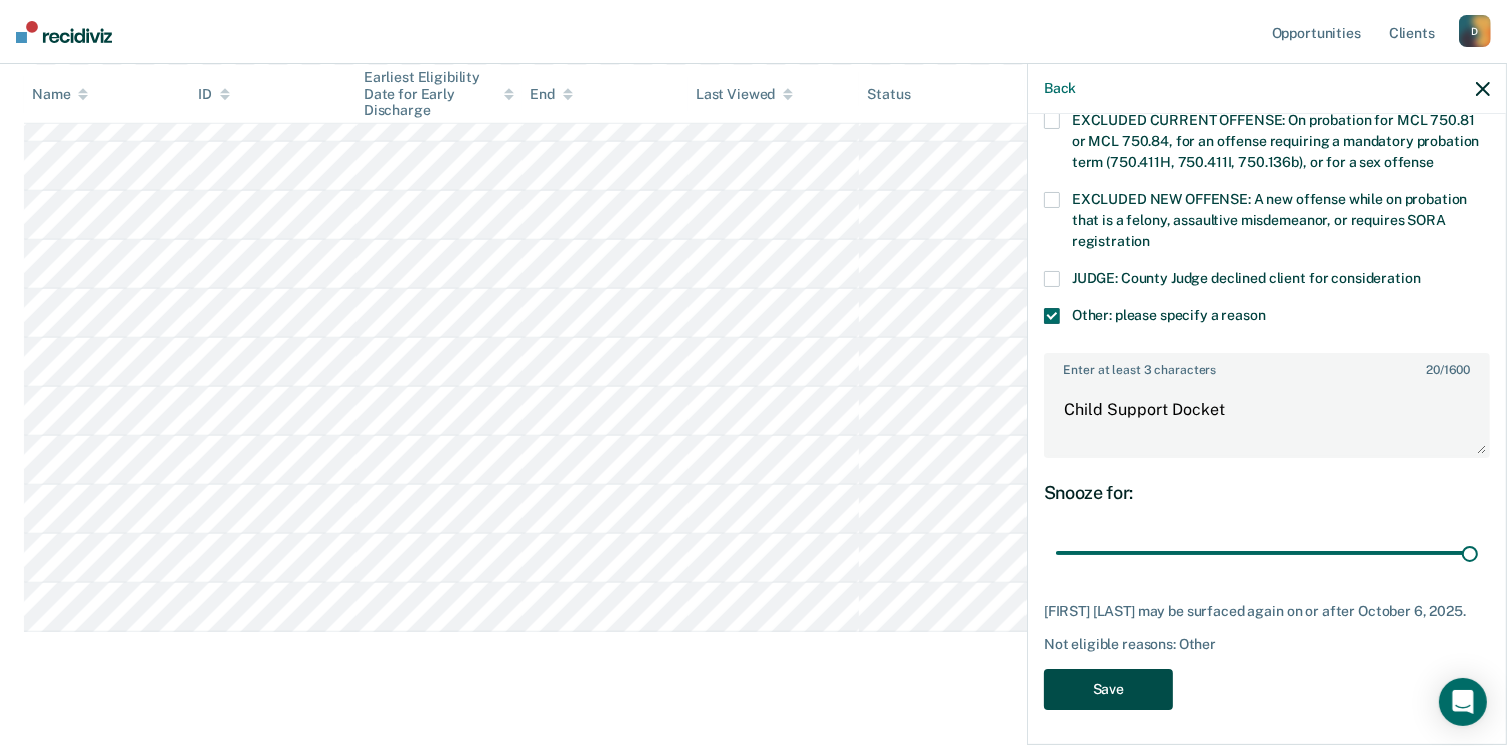 click on "Save" at bounding box center (1108, 689) 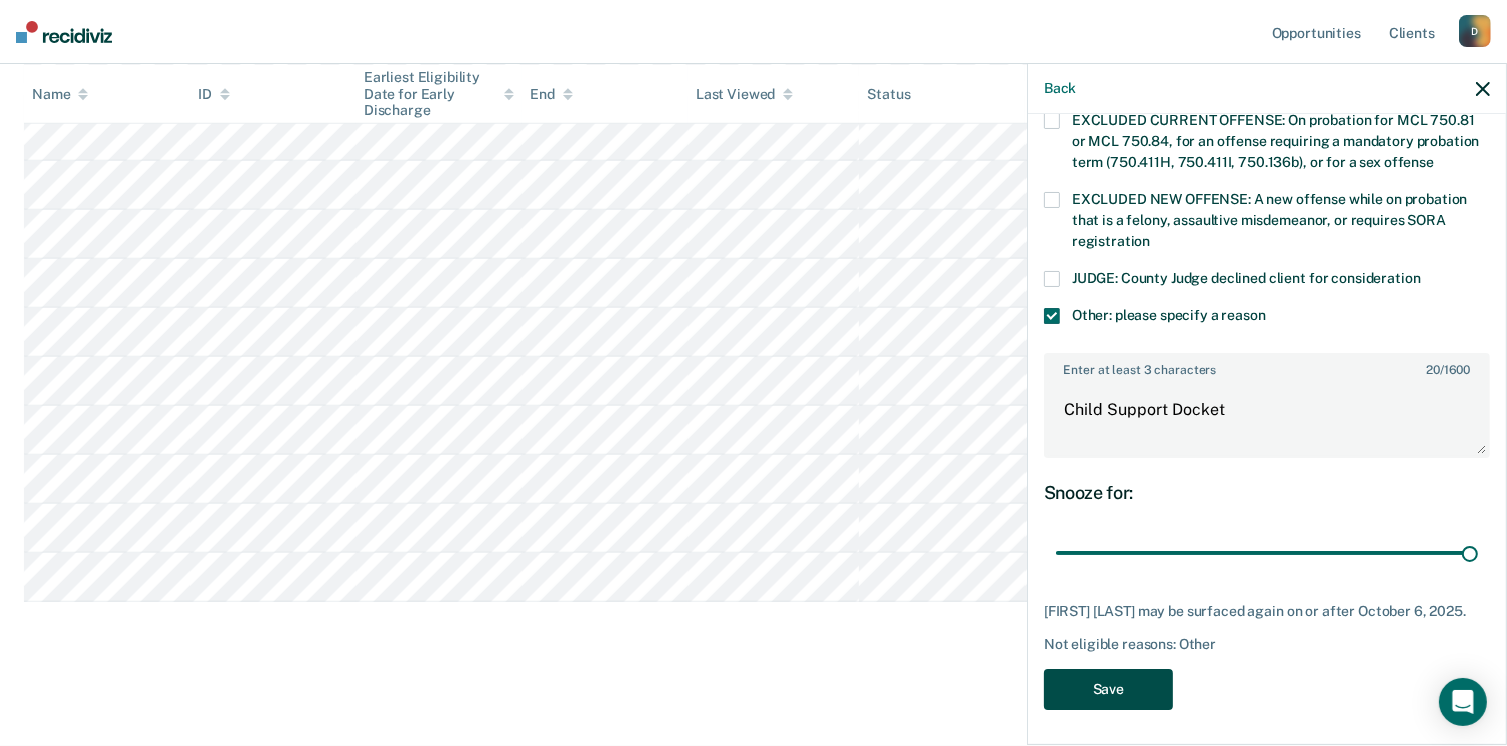 scroll, scrollTop: 2002, scrollLeft: 0, axis: vertical 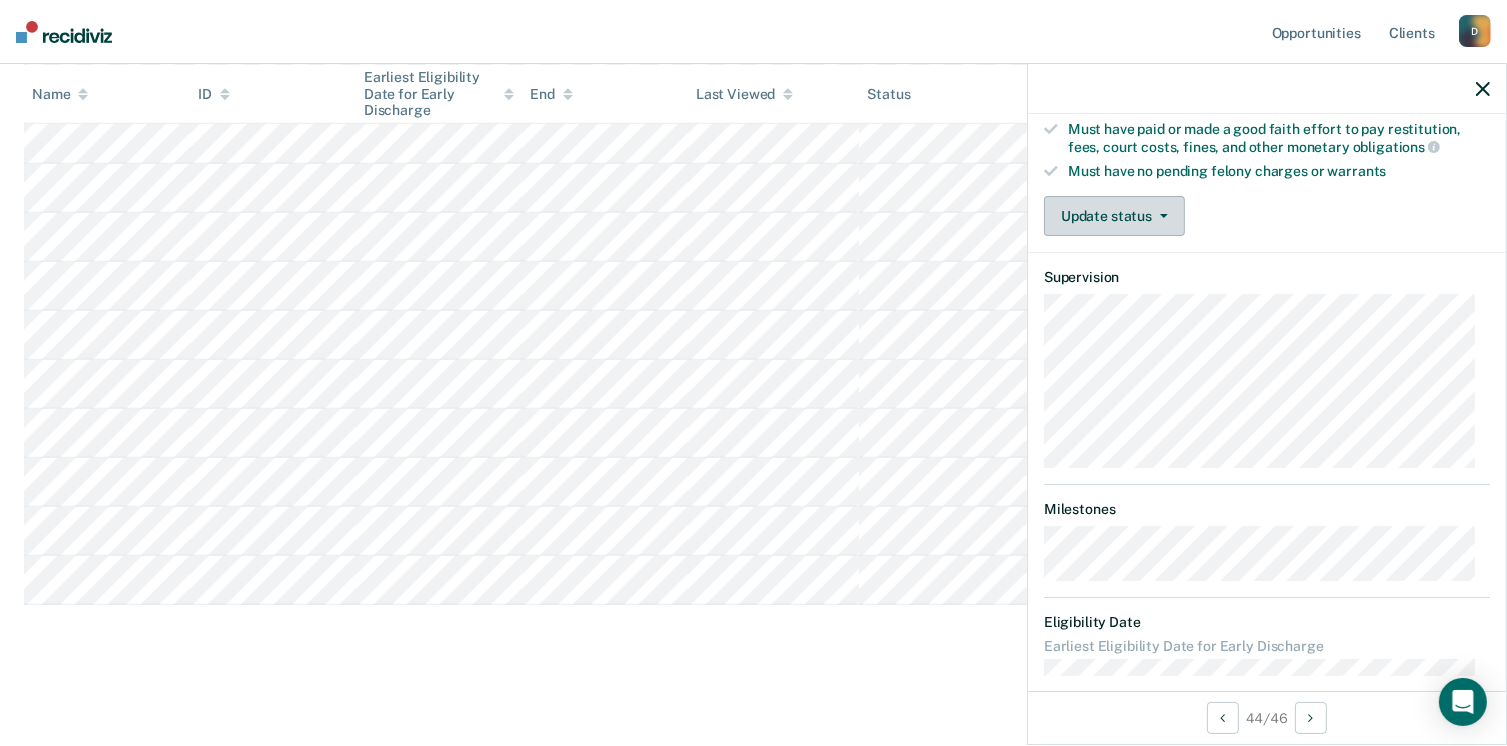 click on "Update status" at bounding box center [1114, 216] 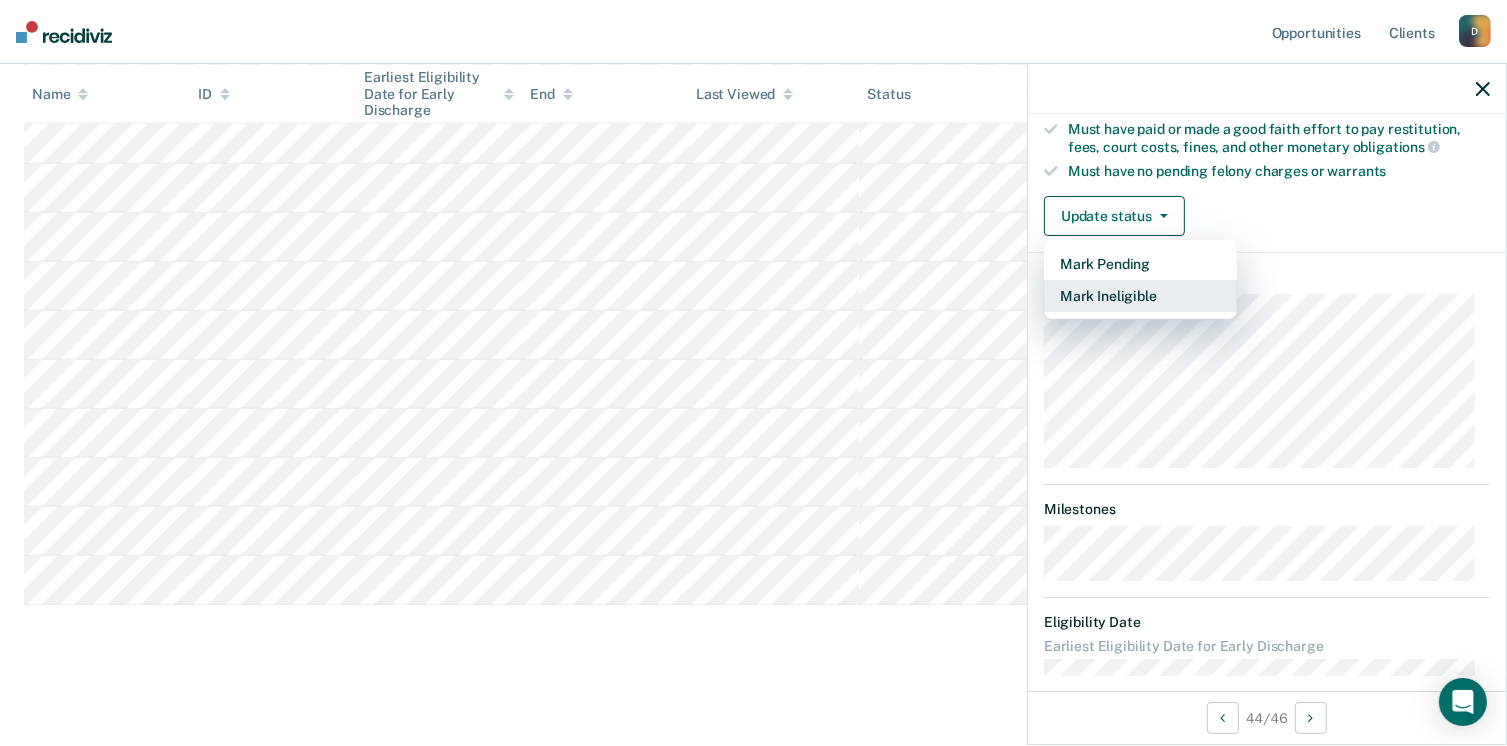 click on "Mark Ineligible" at bounding box center [1140, 296] 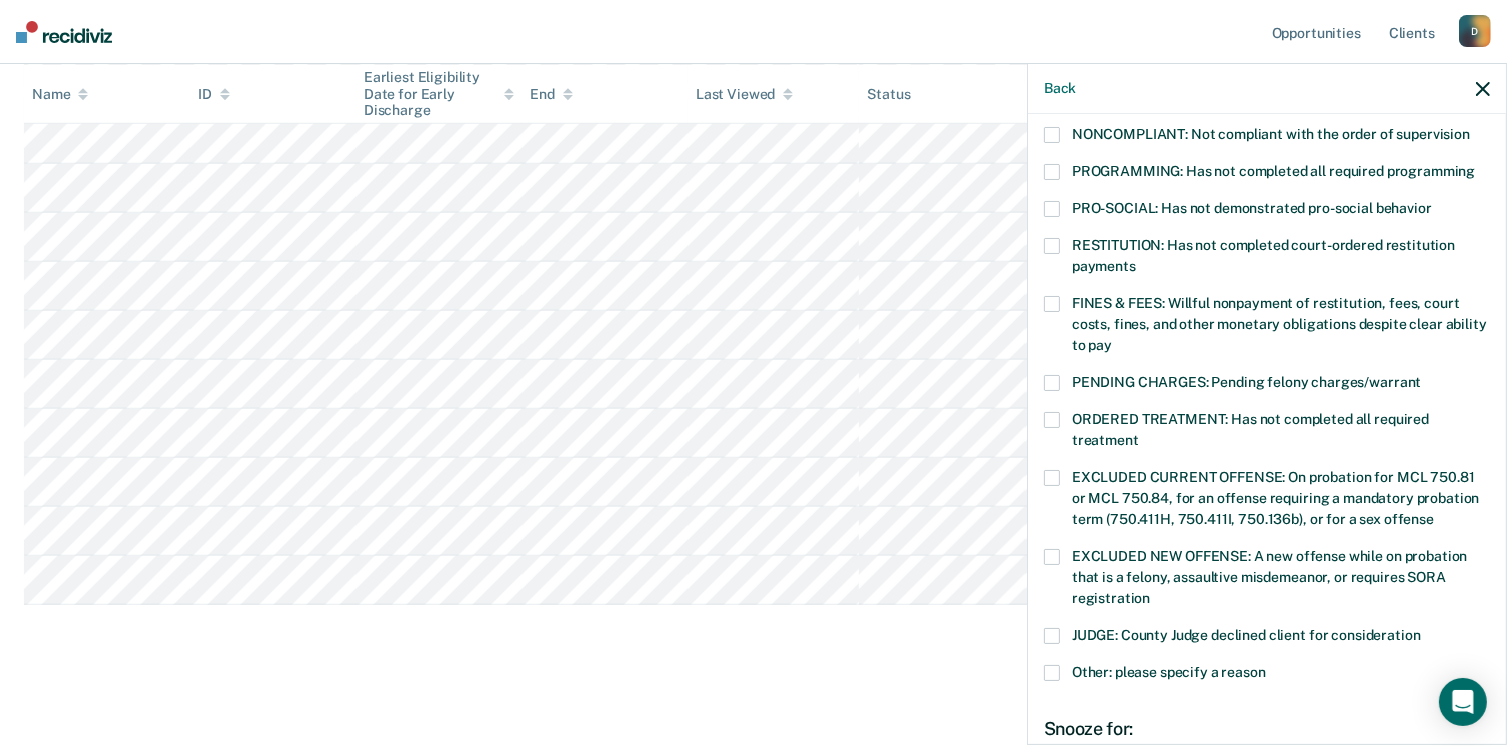 scroll, scrollTop: 630, scrollLeft: 0, axis: vertical 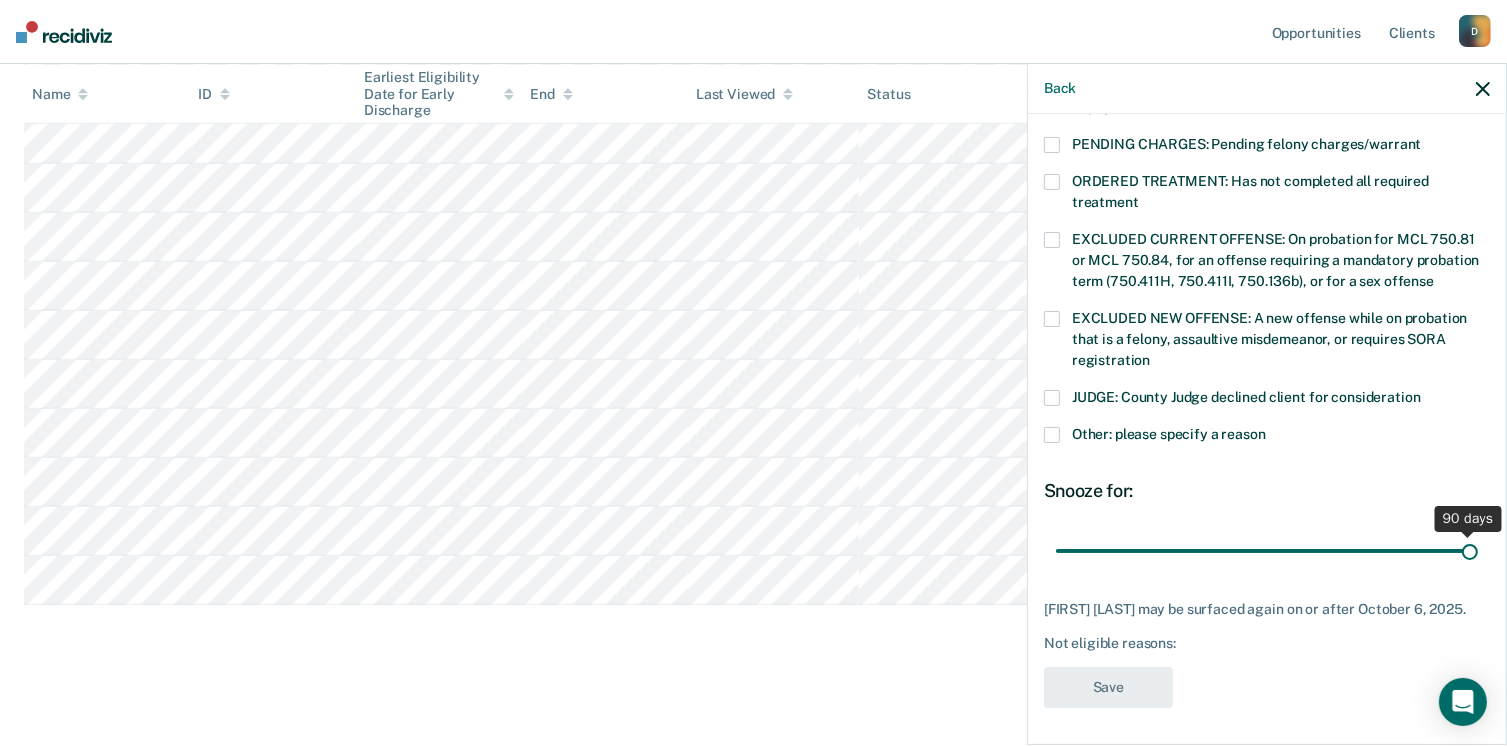 drag, startPoint x: 1184, startPoint y: 551, endPoint x: 1481, endPoint y: 534, distance: 297.48615 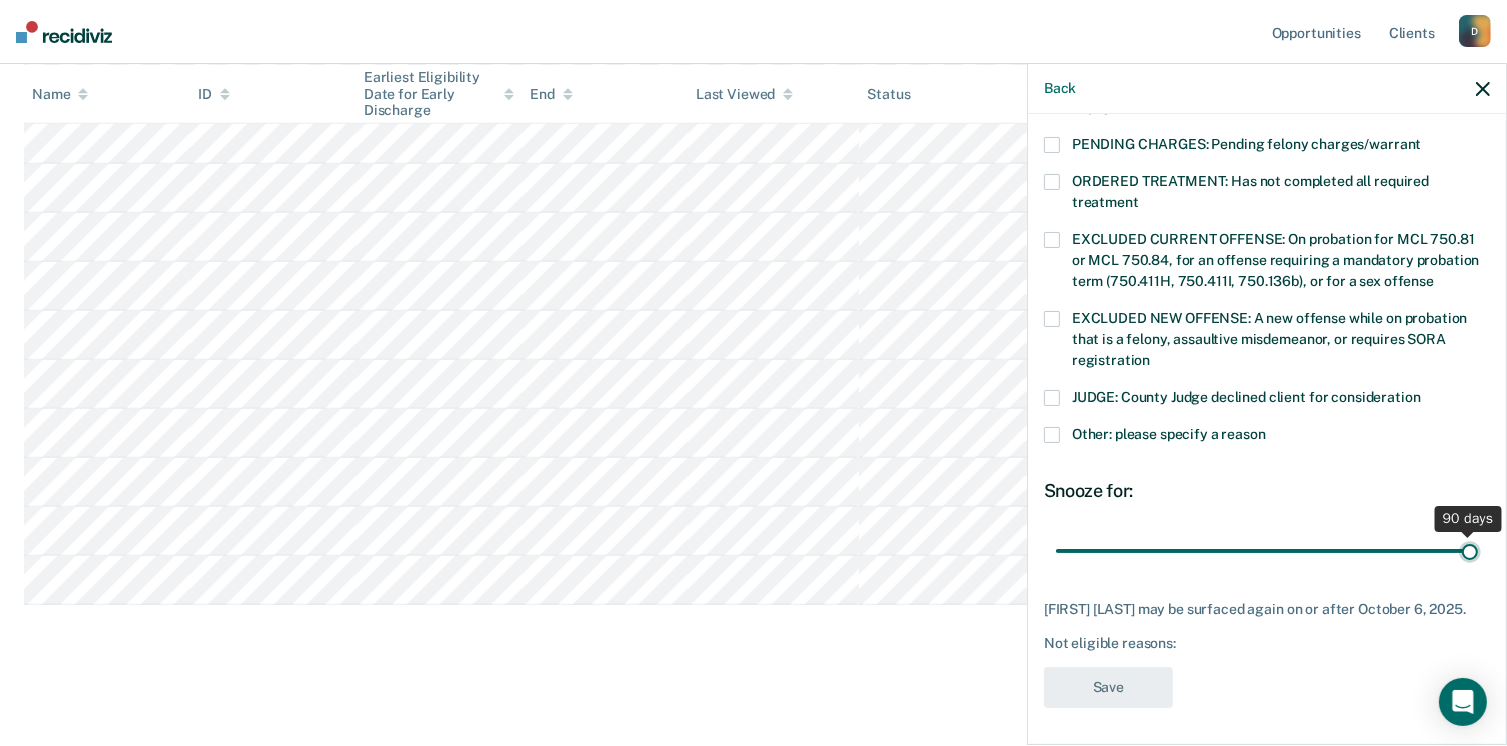 type on "90" 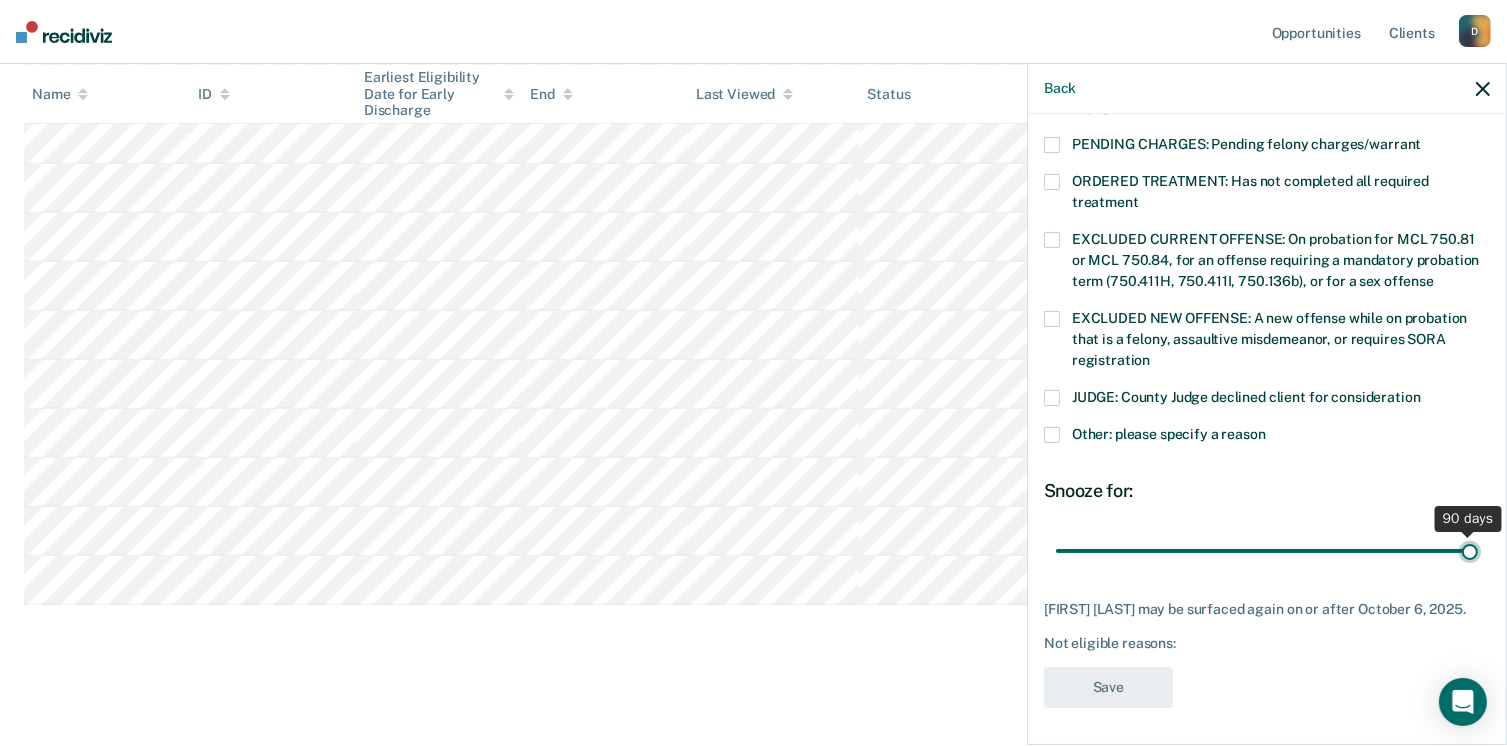 click at bounding box center (1267, 551) 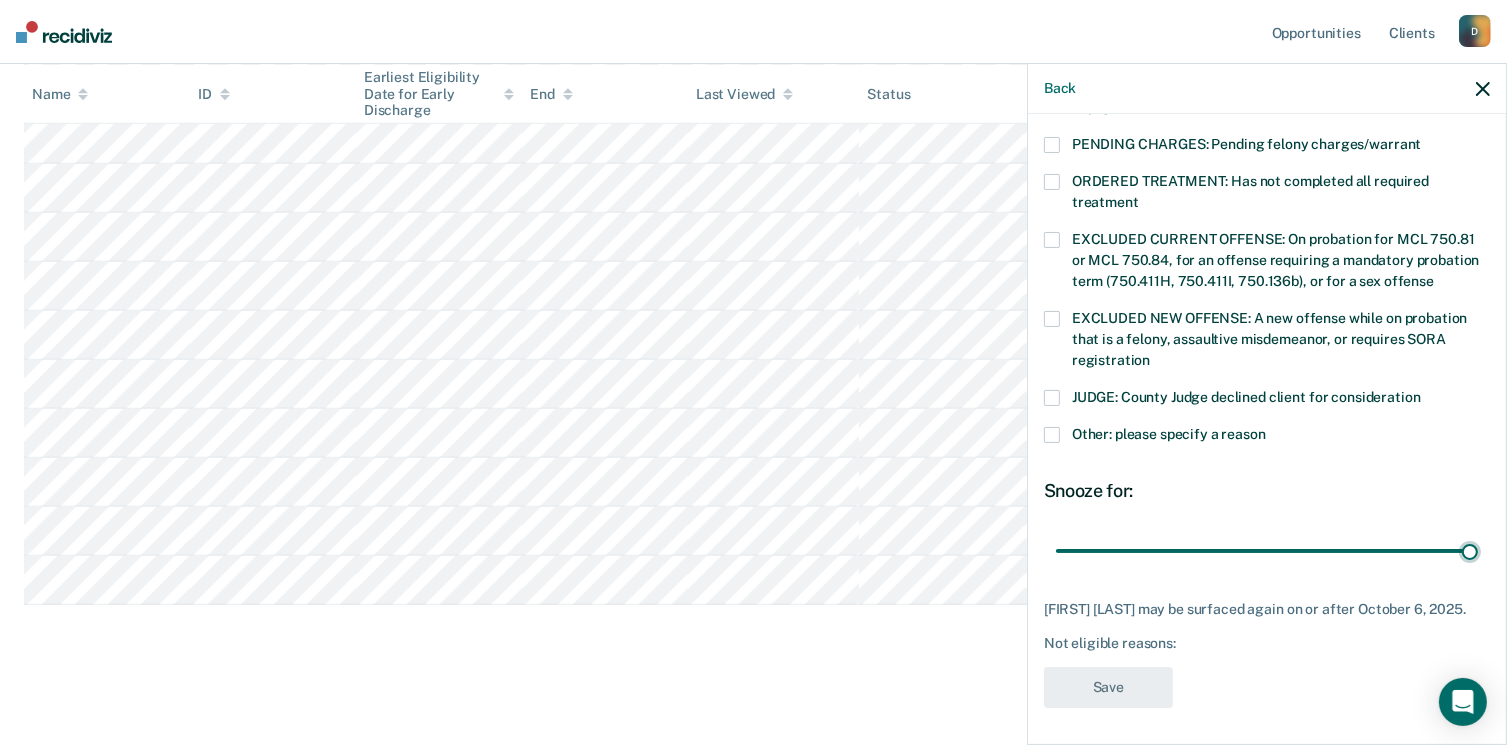 click at bounding box center (1052, 435) 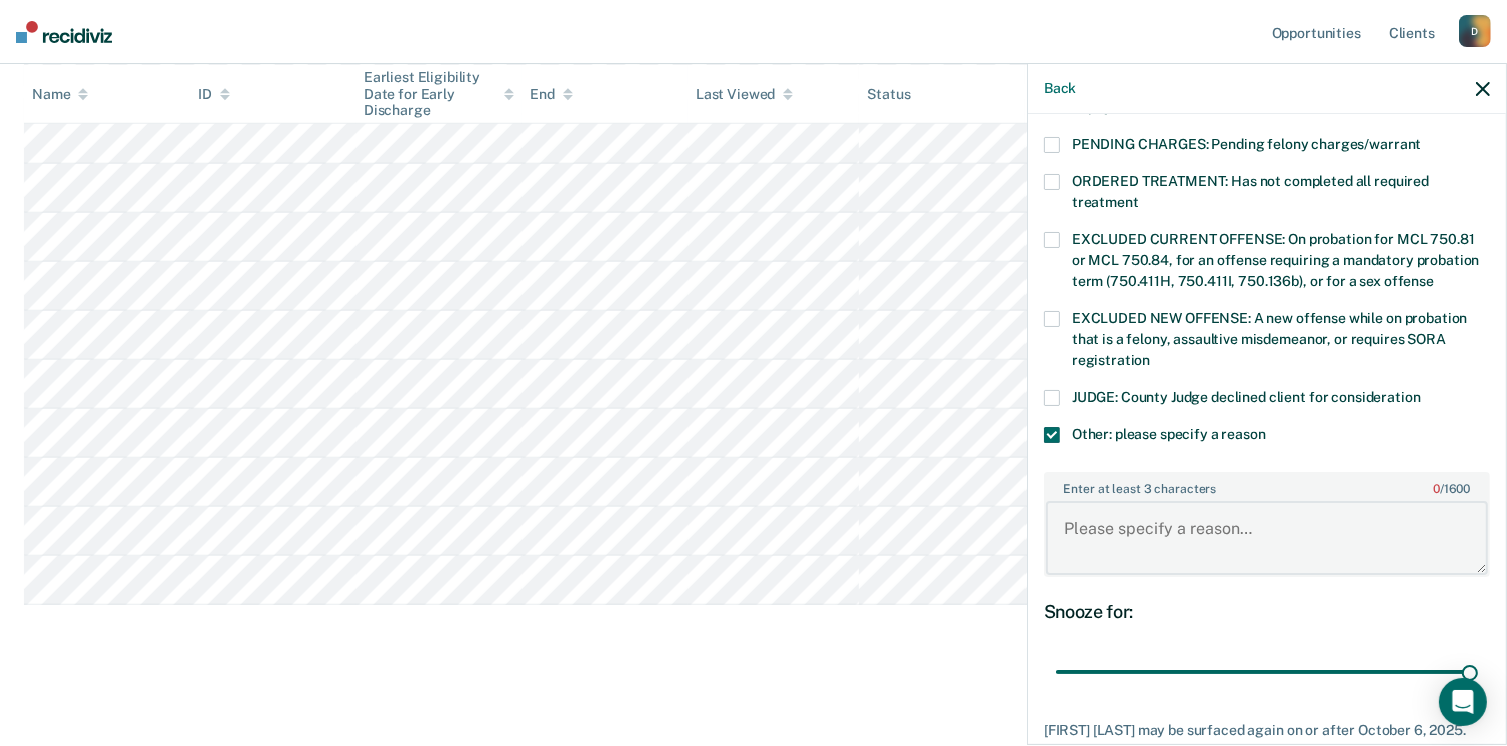 click on "Enter at least 3 characters 0  /  1600" at bounding box center [1267, 538] 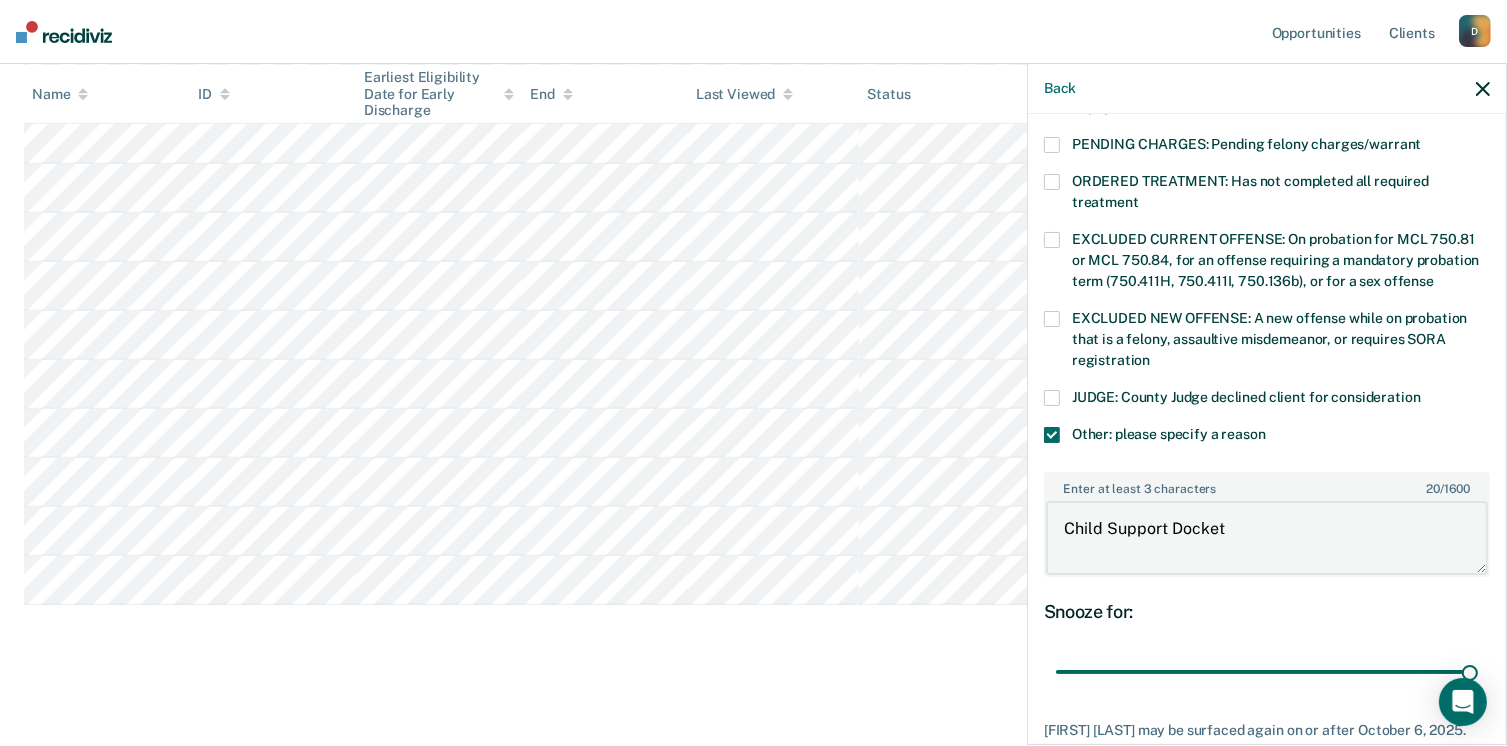 type on "Child Support Docket" 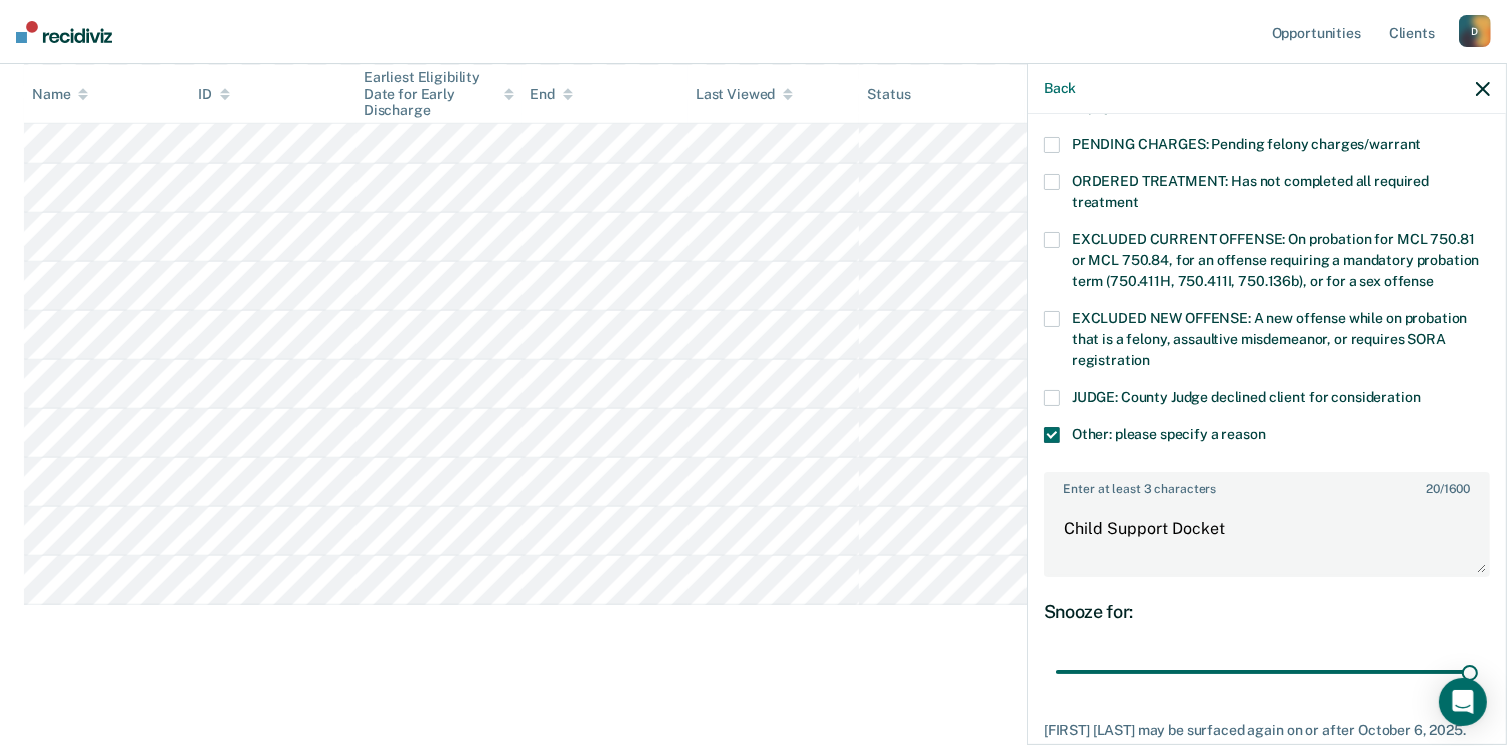 scroll, scrollTop: 749, scrollLeft: 0, axis: vertical 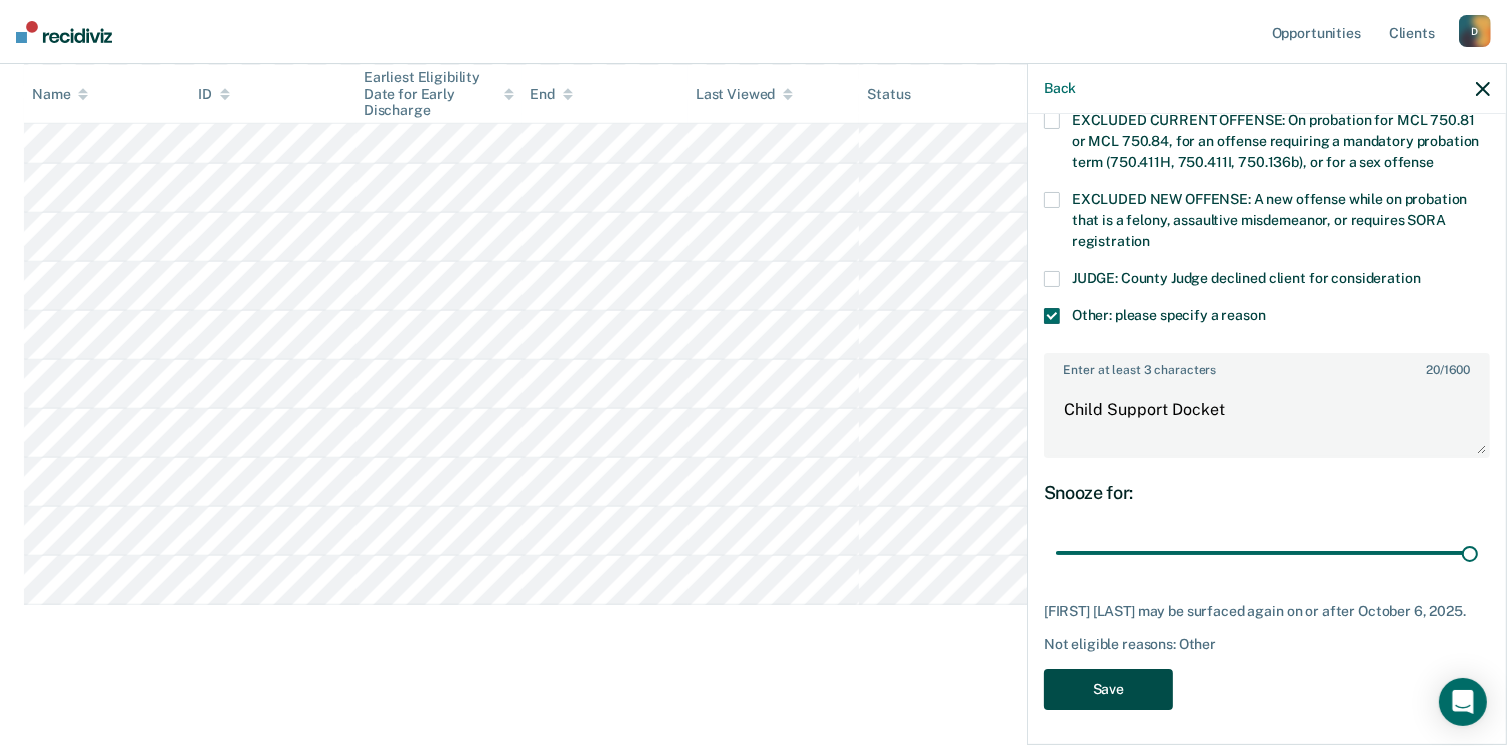 click on "Save" at bounding box center (1108, 689) 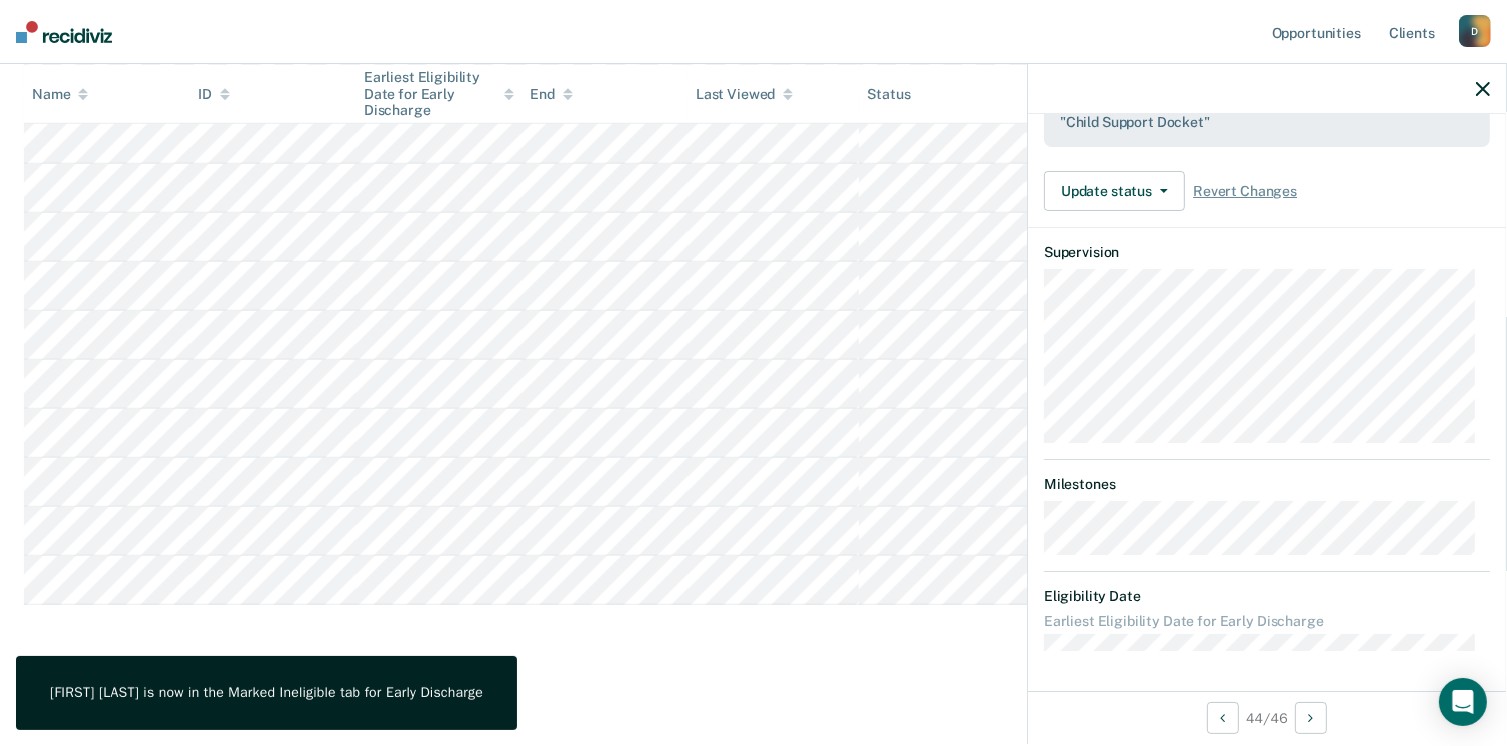 scroll, scrollTop: 589, scrollLeft: 0, axis: vertical 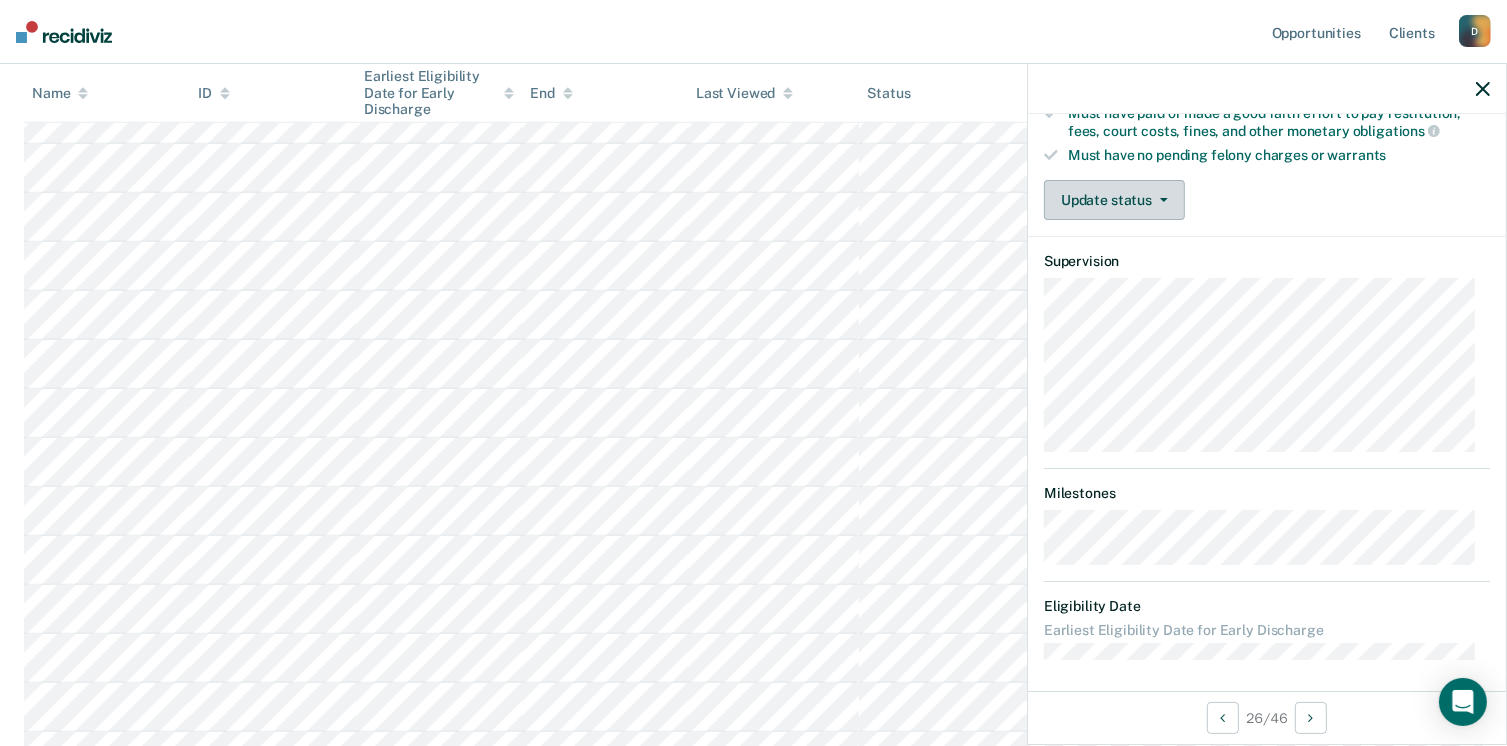 click on "Update status" at bounding box center (1114, 200) 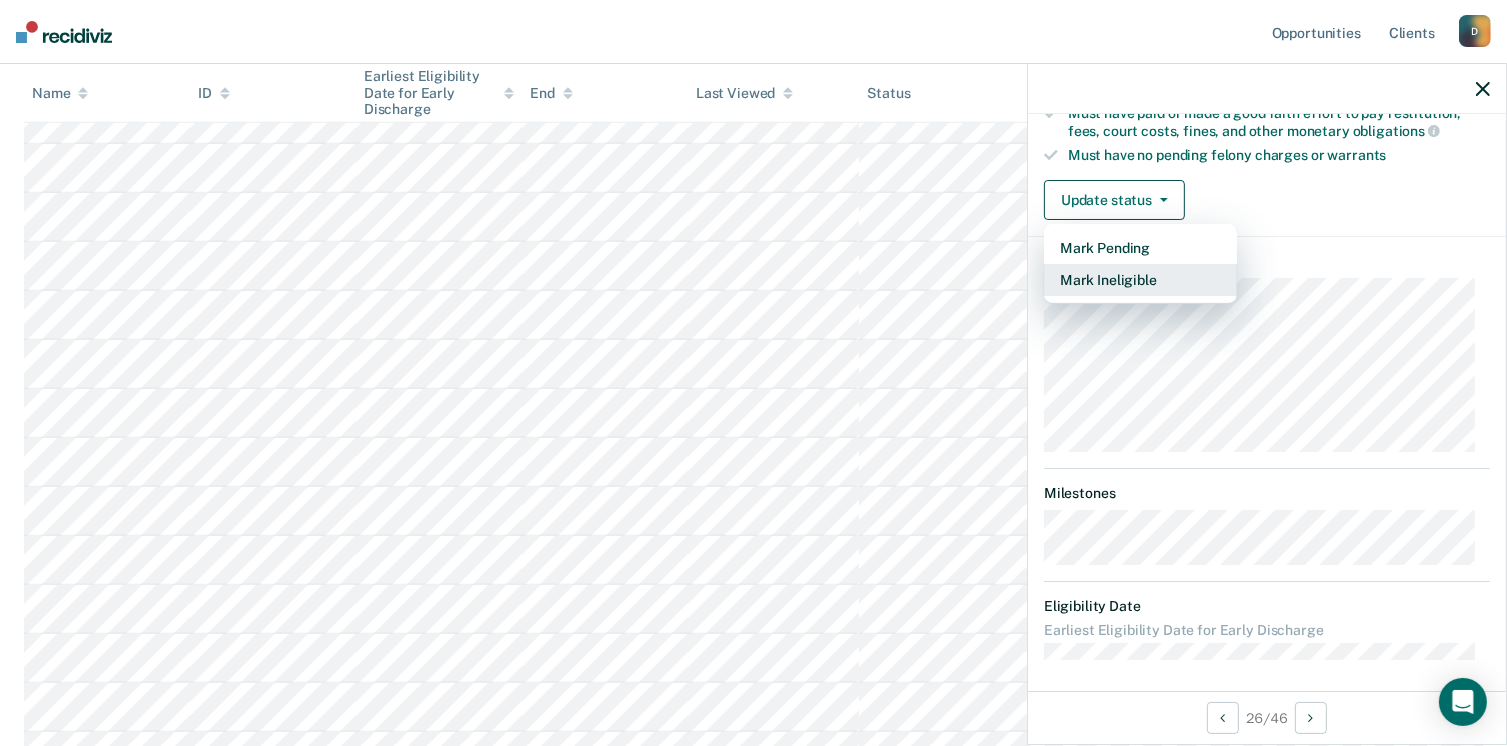 click on "Mark Ineligible" at bounding box center [1140, 280] 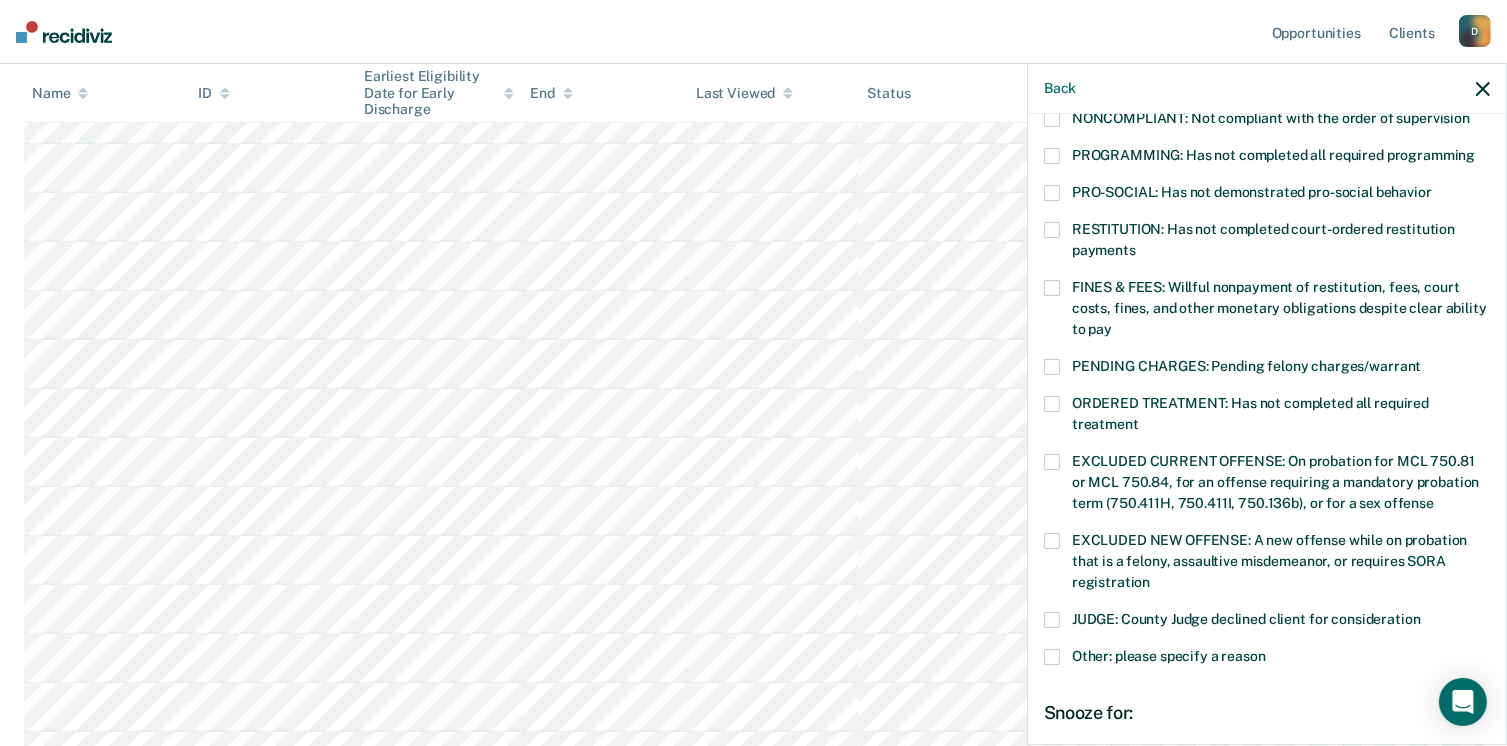 click at bounding box center [1052, 657] 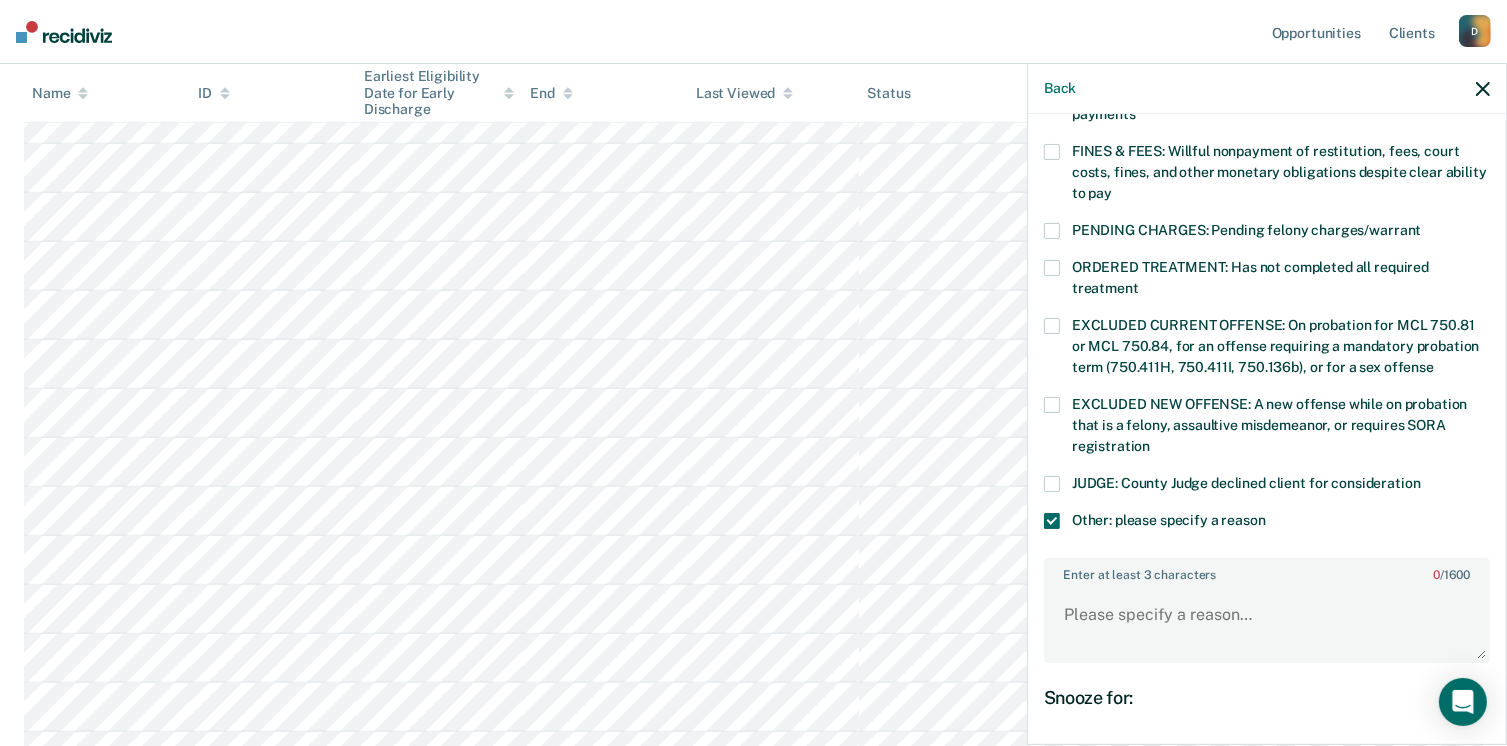 scroll, scrollTop: 749, scrollLeft: 0, axis: vertical 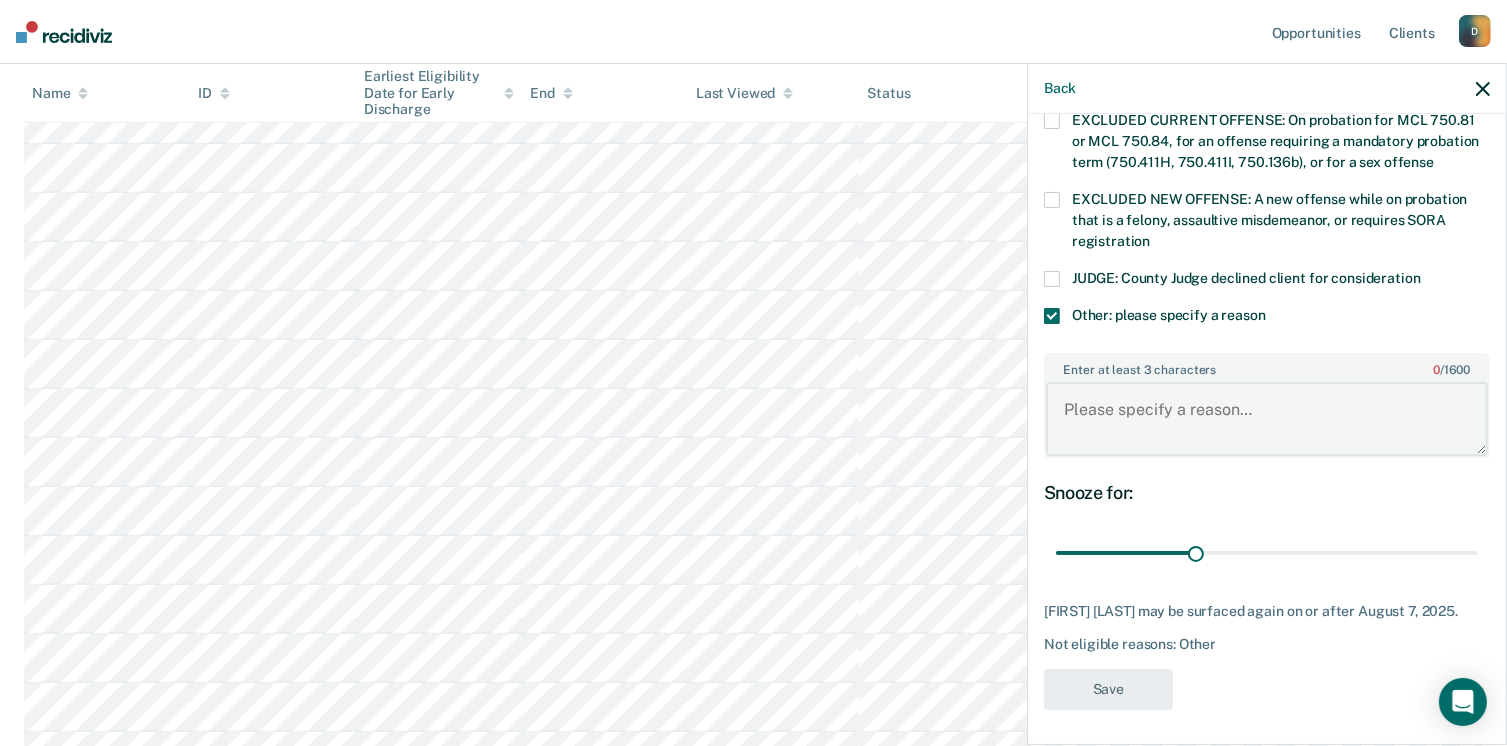 click on "Enter at least 3 characters 0  /  1600" at bounding box center [1267, 419] 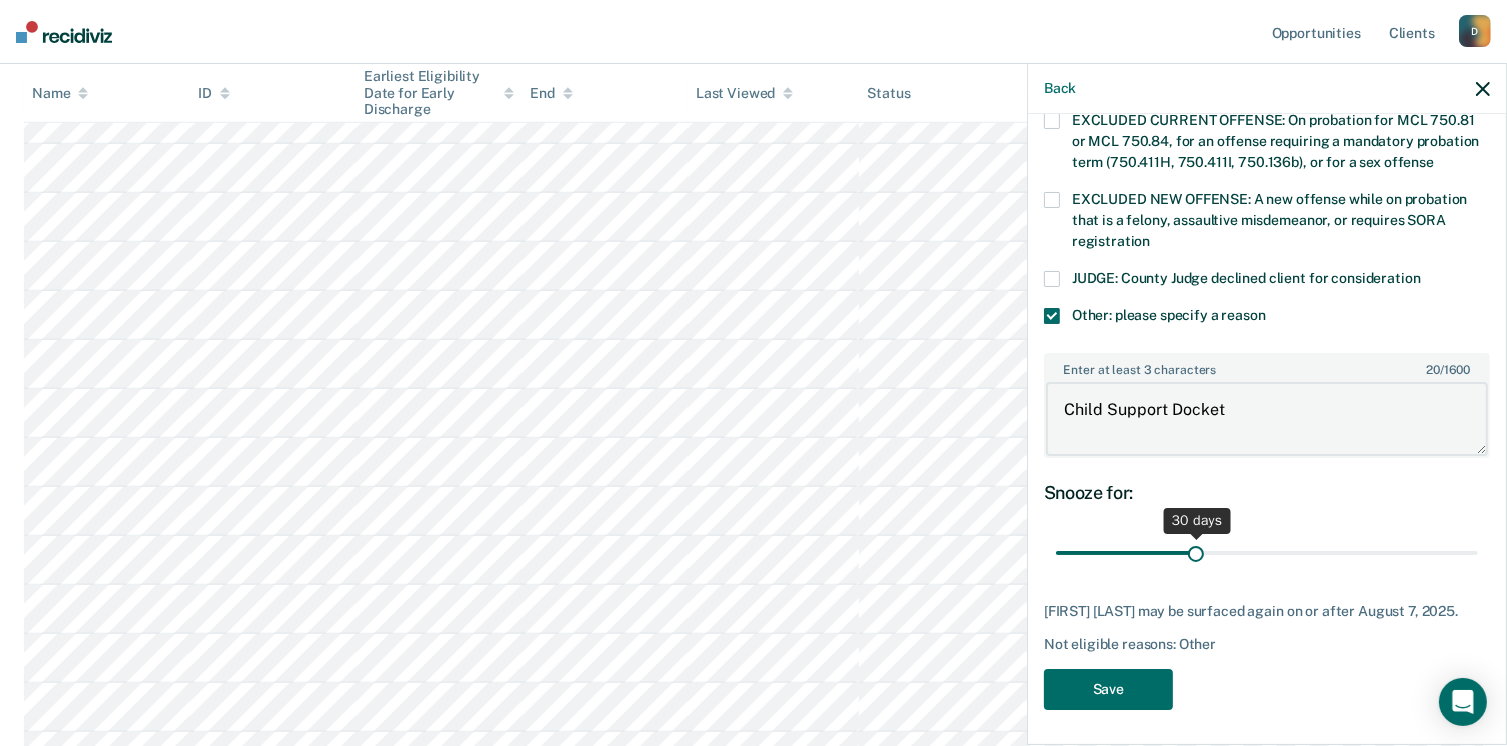 type on "Child Support Docket" 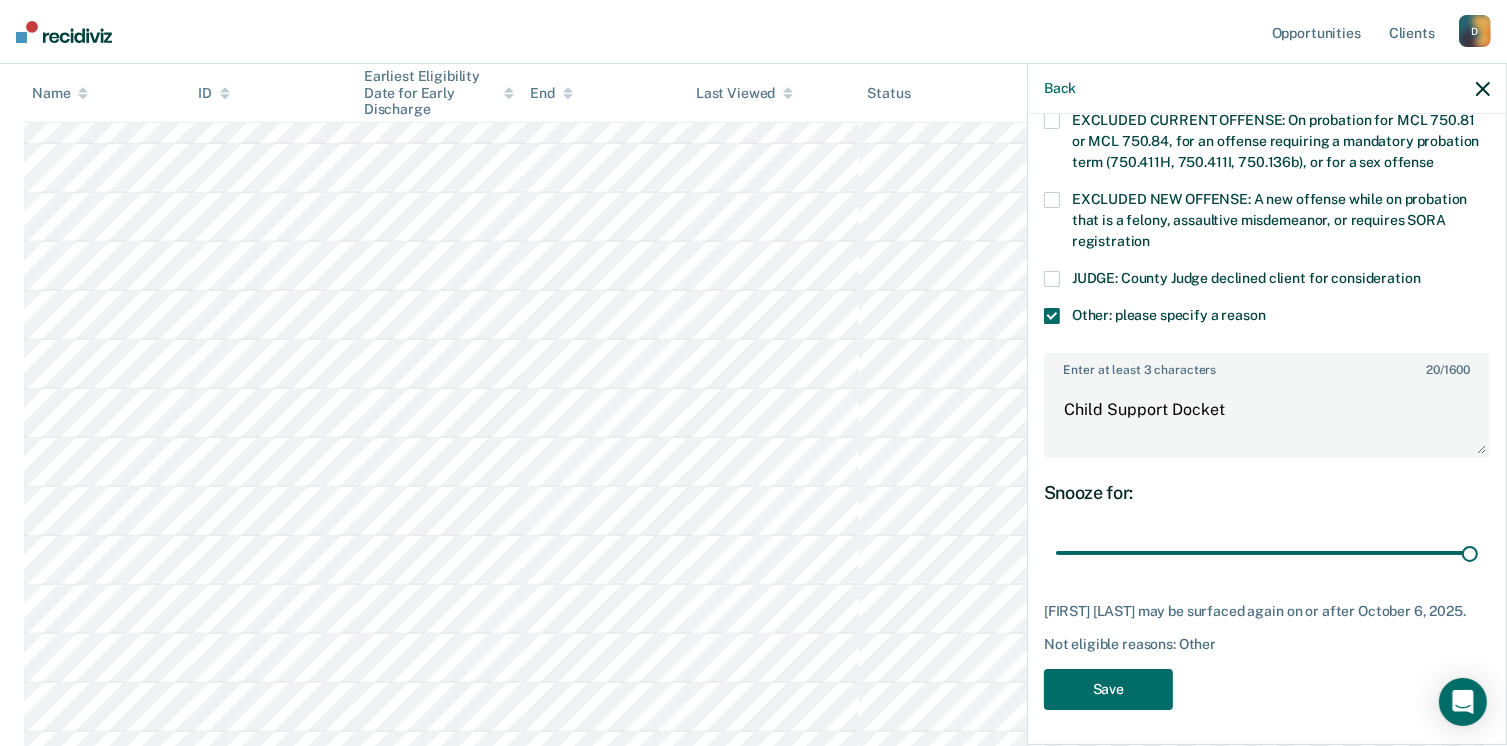 drag, startPoint x: 1194, startPoint y: 550, endPoint x: 1482, endPoint y: 545, distance: 288.0434 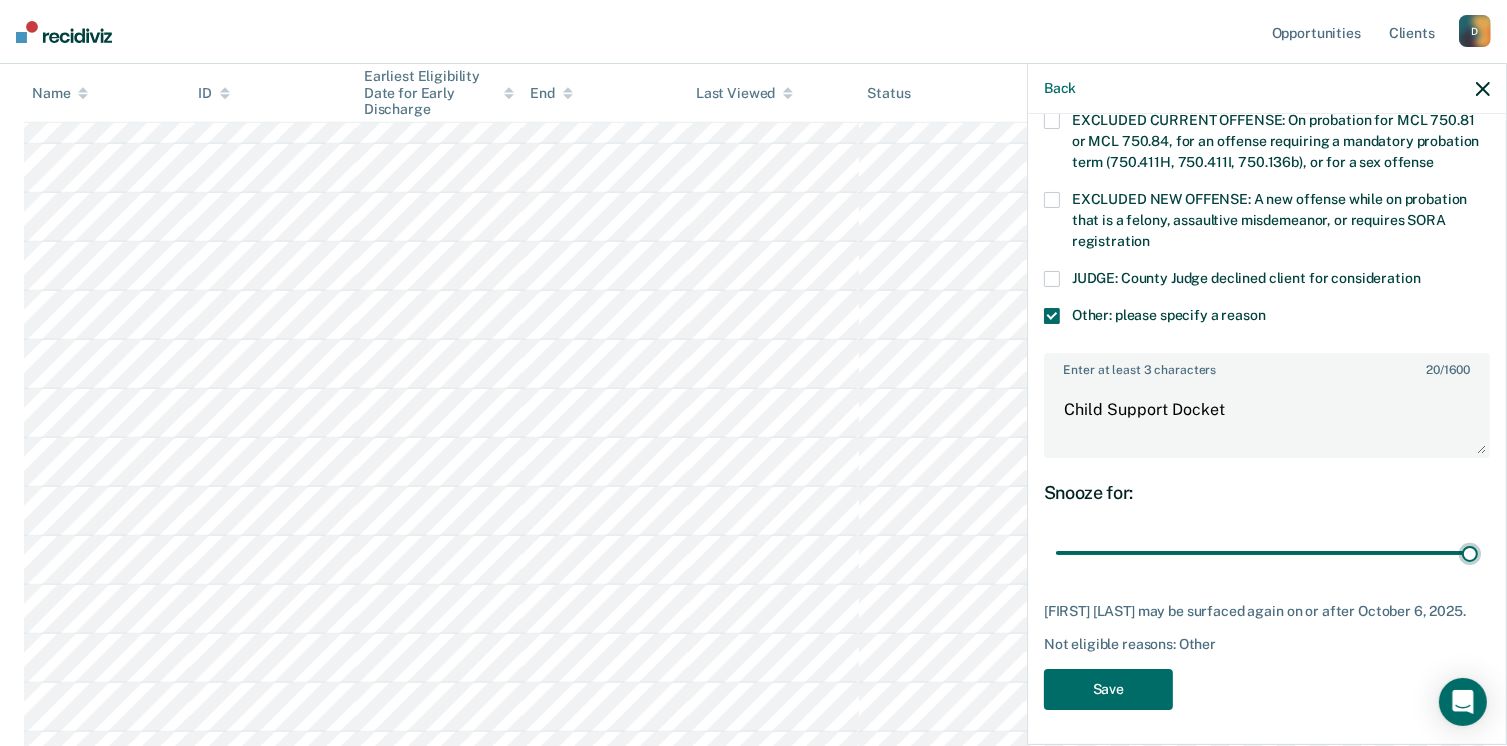 type on "90" 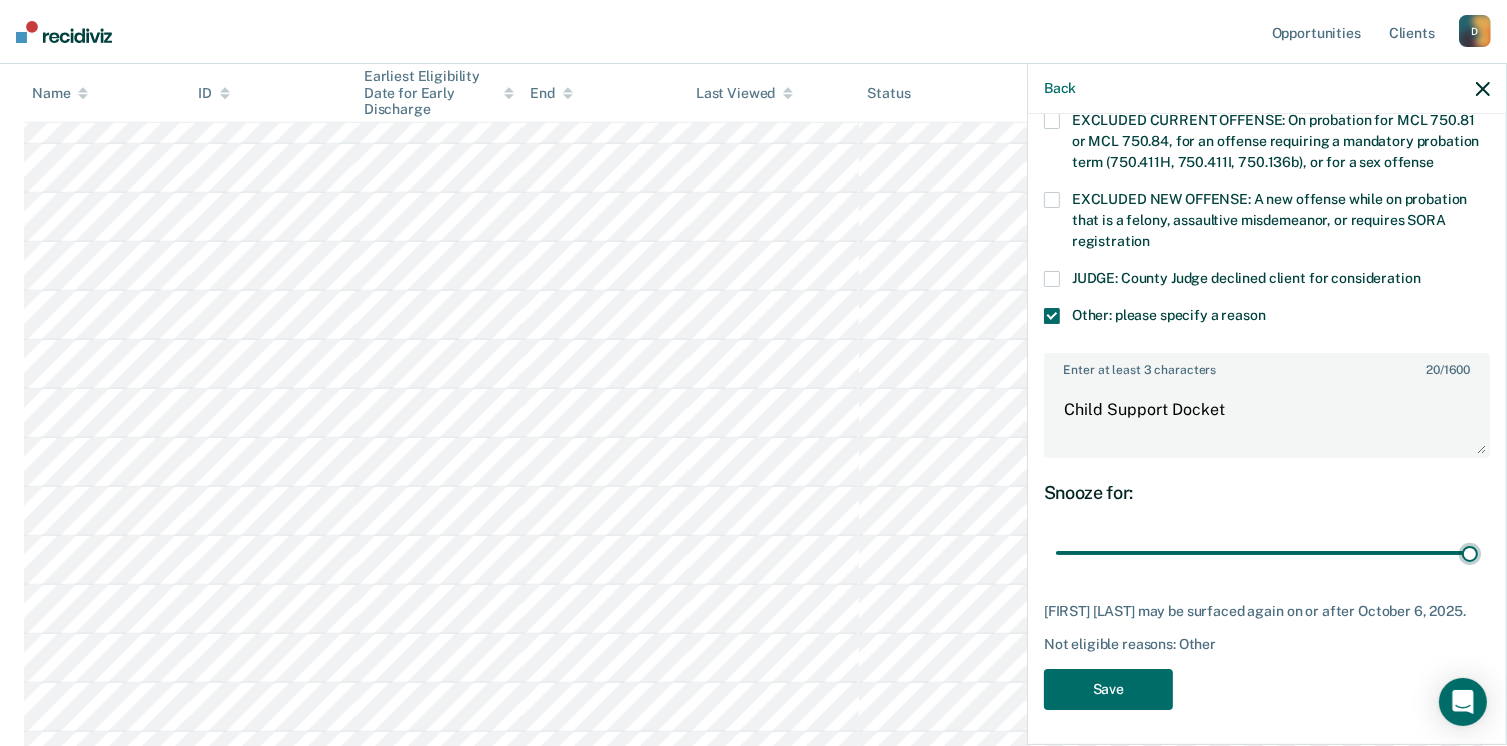 click at bounding box center [1267, 553] 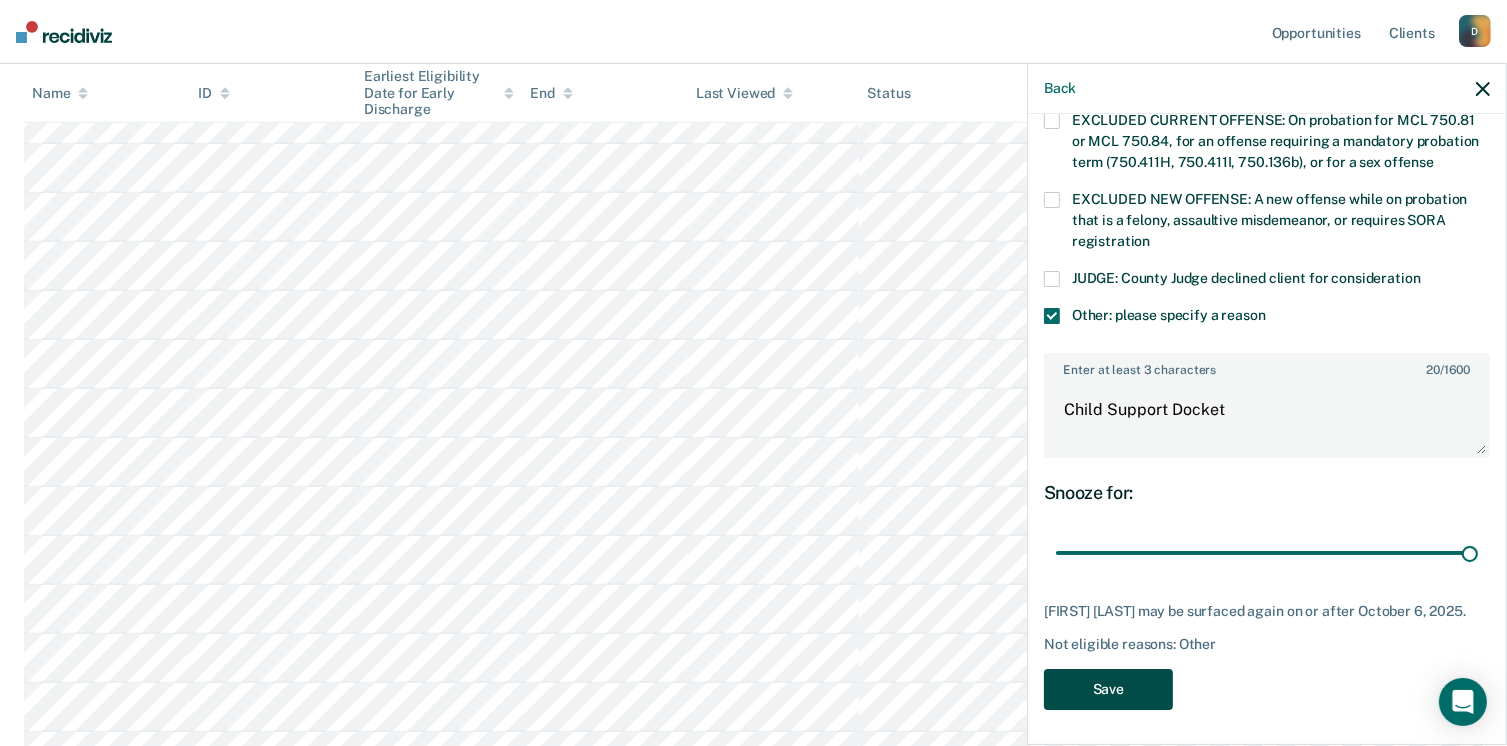click on "Save" at bounding box center (1108, 689) 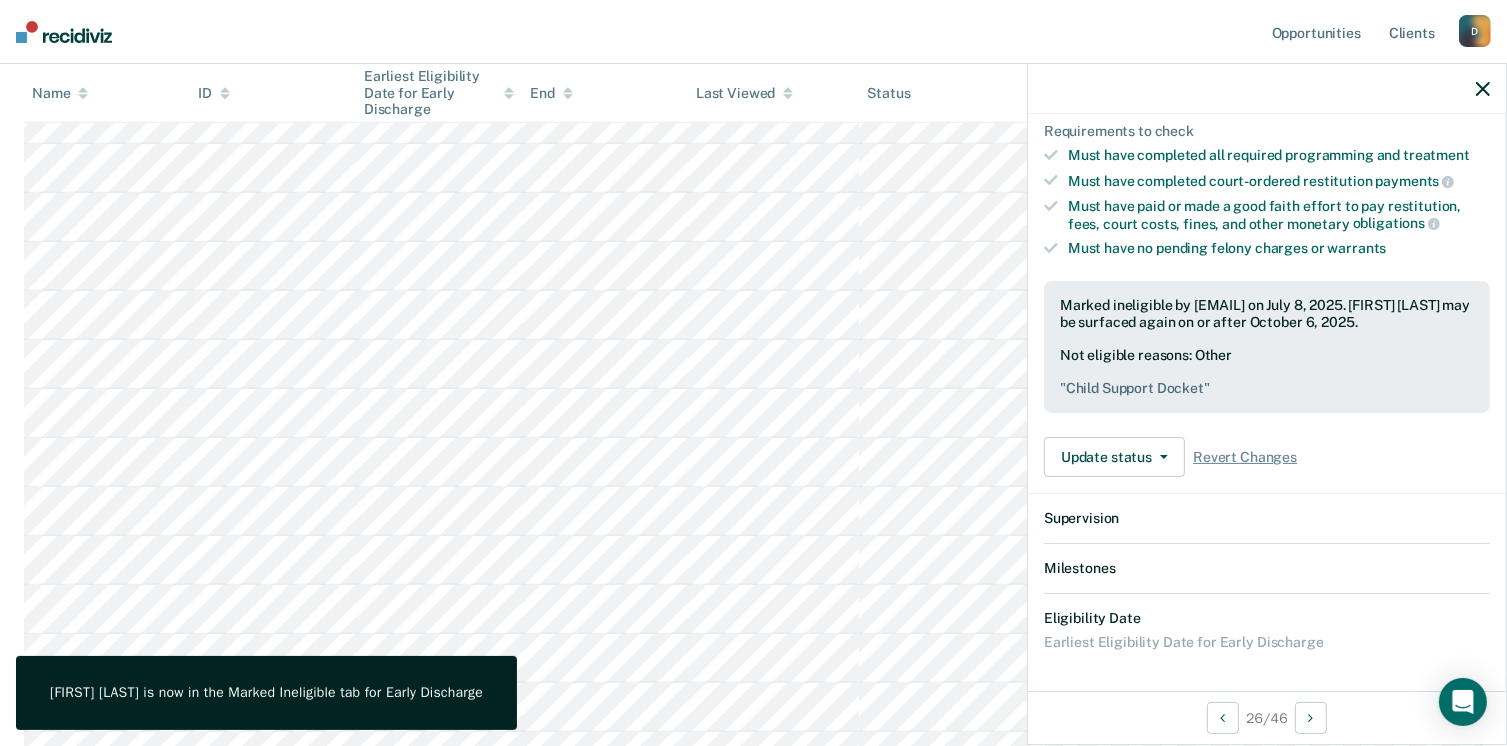 scroll, scrollTop: 589, scrollLeft: 0, axis: vertical 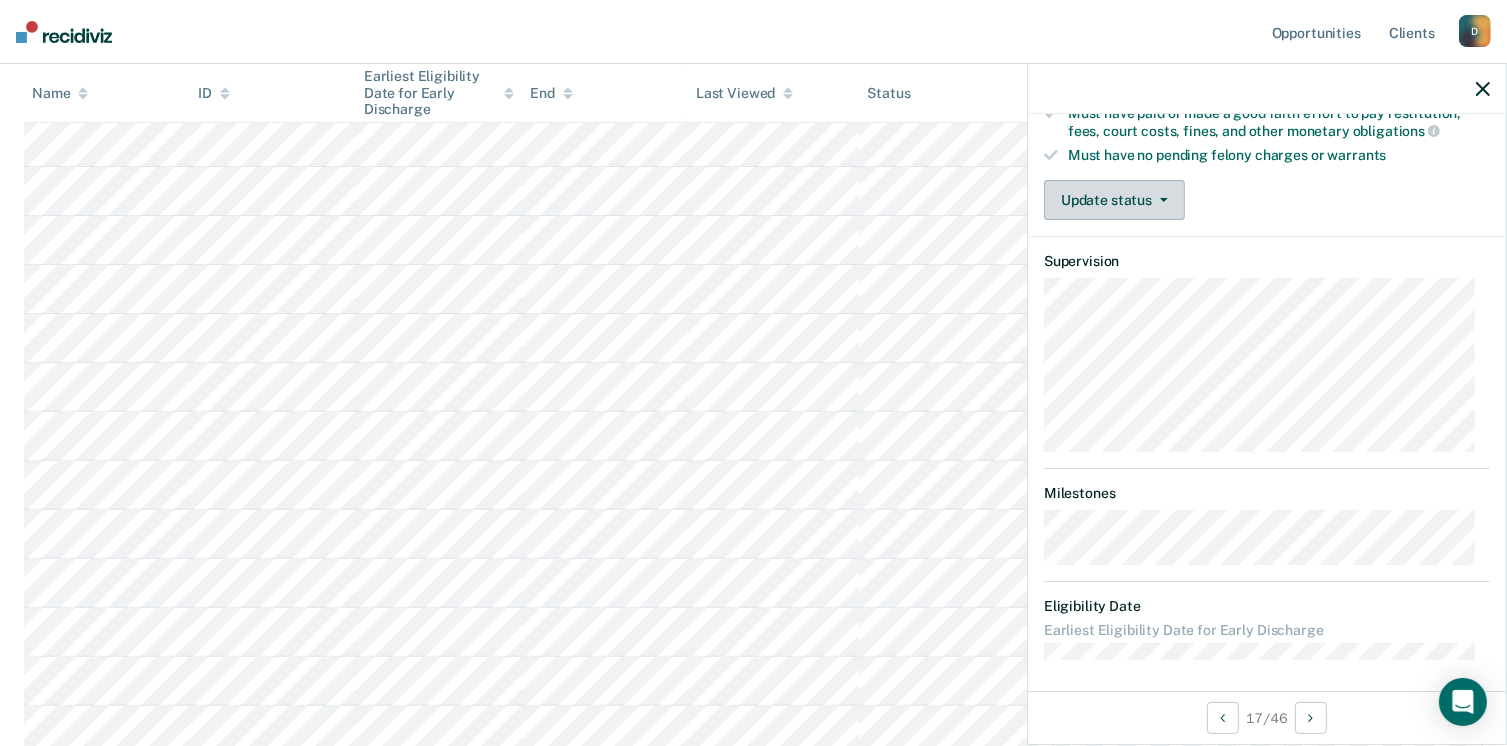 click at bounding box center [1164, 200] 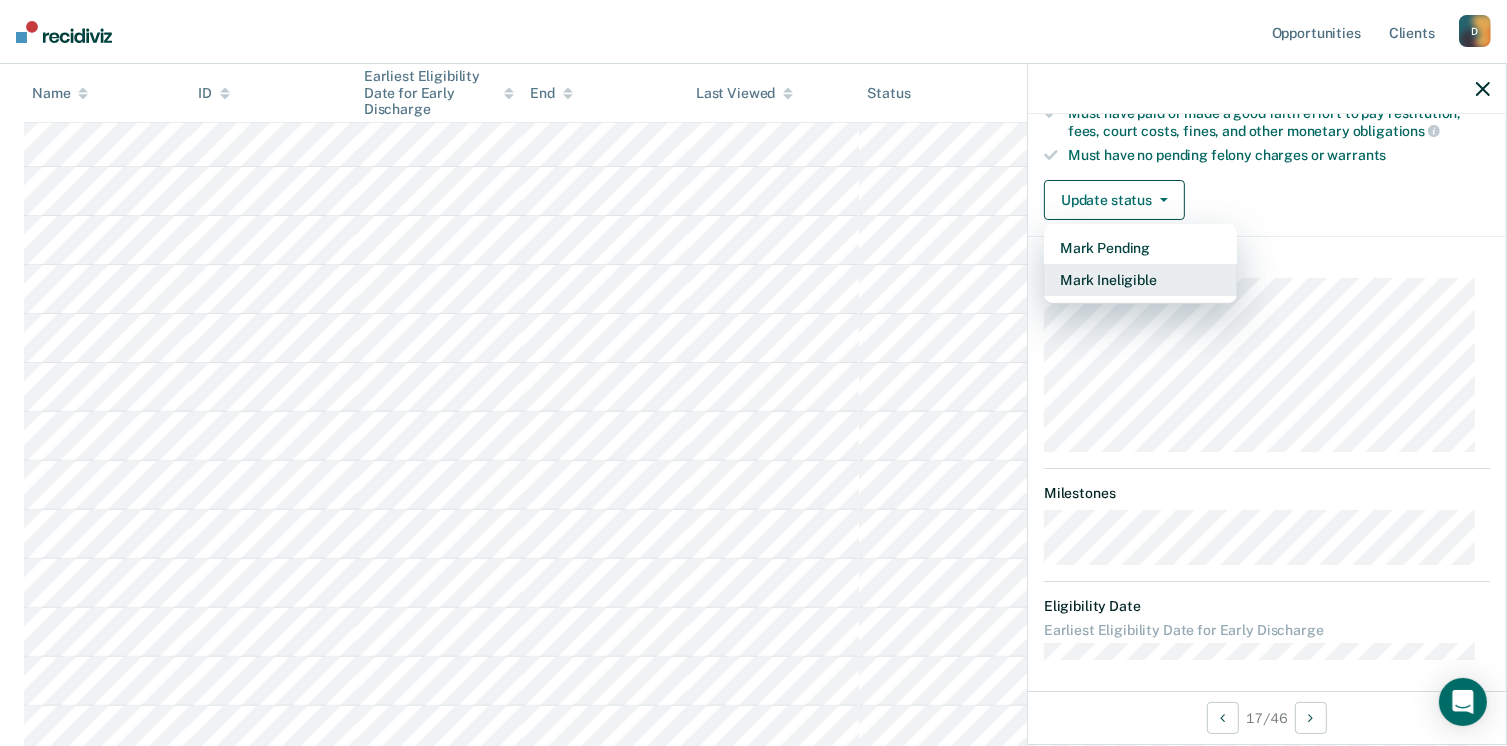 click on "Mark Ineligible" at bounding box center (1140, 280) 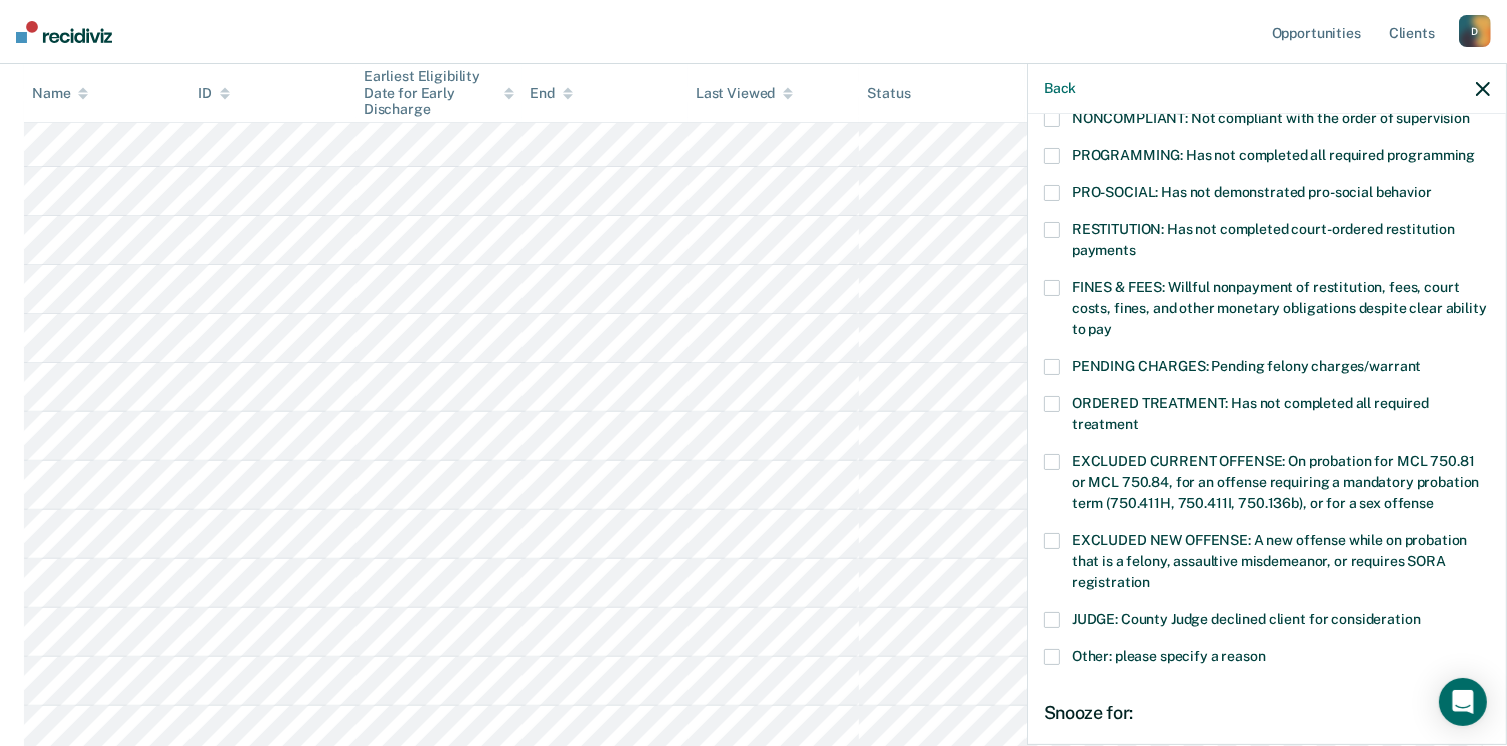 scroll, scrollTop: 630, scrollLeft: 0, axis: vertical 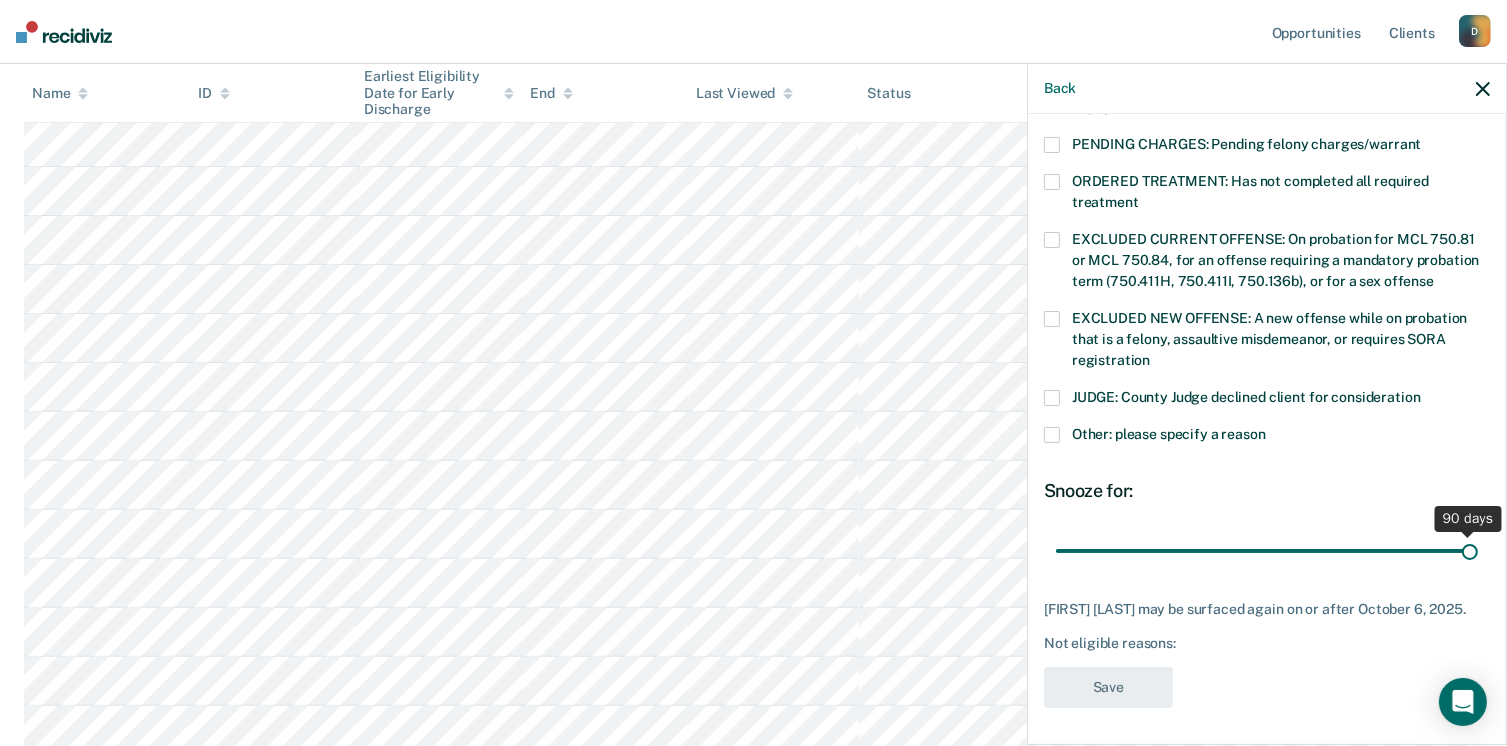 drag, startPoint x: 1191, startPoint y: 539, endPoint x: 1528, endPoint y: 552, distance: 337.25064 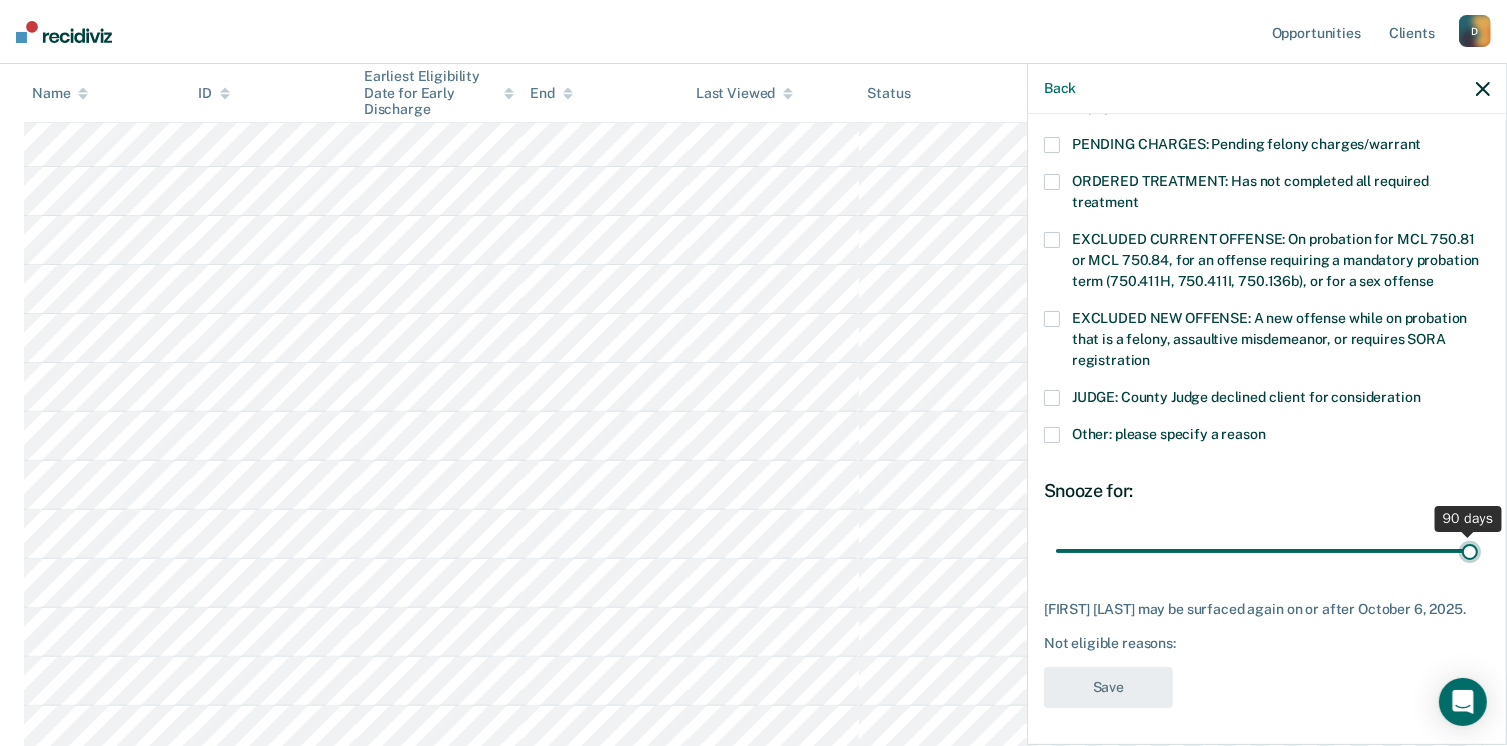 type on "90" 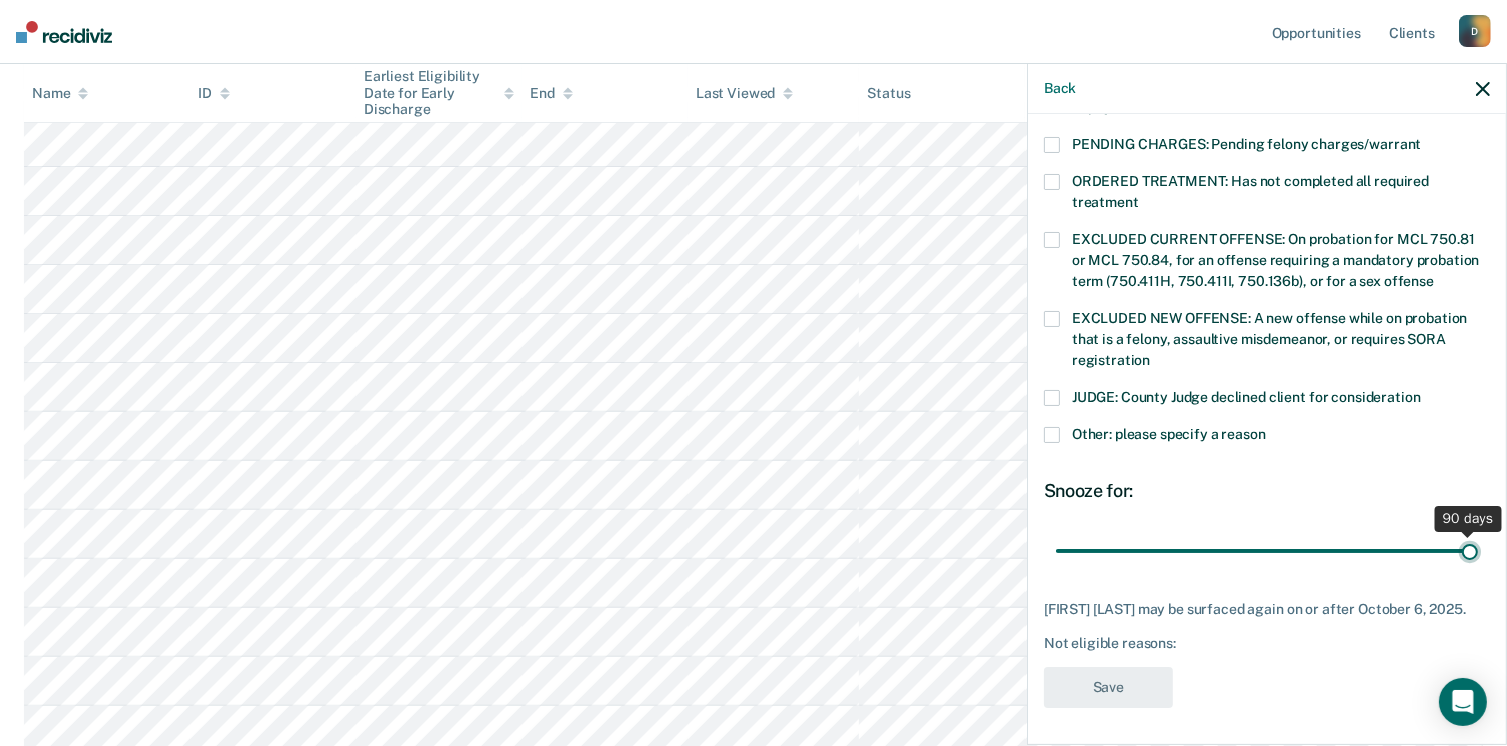 click at bounding box center [1267, 551] 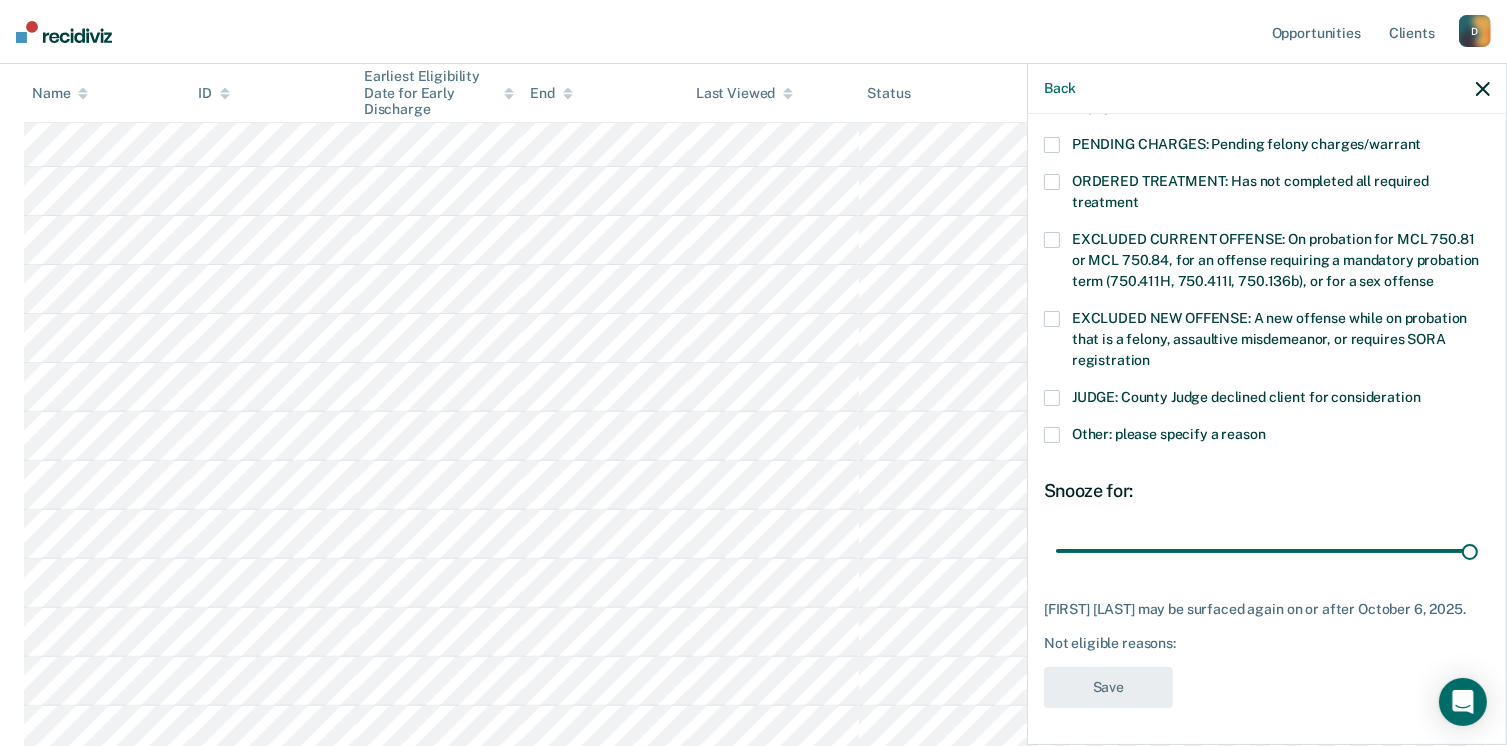 click on "JUDGE: County Judge declined client for consideration" at bounding box center (1267, 408) 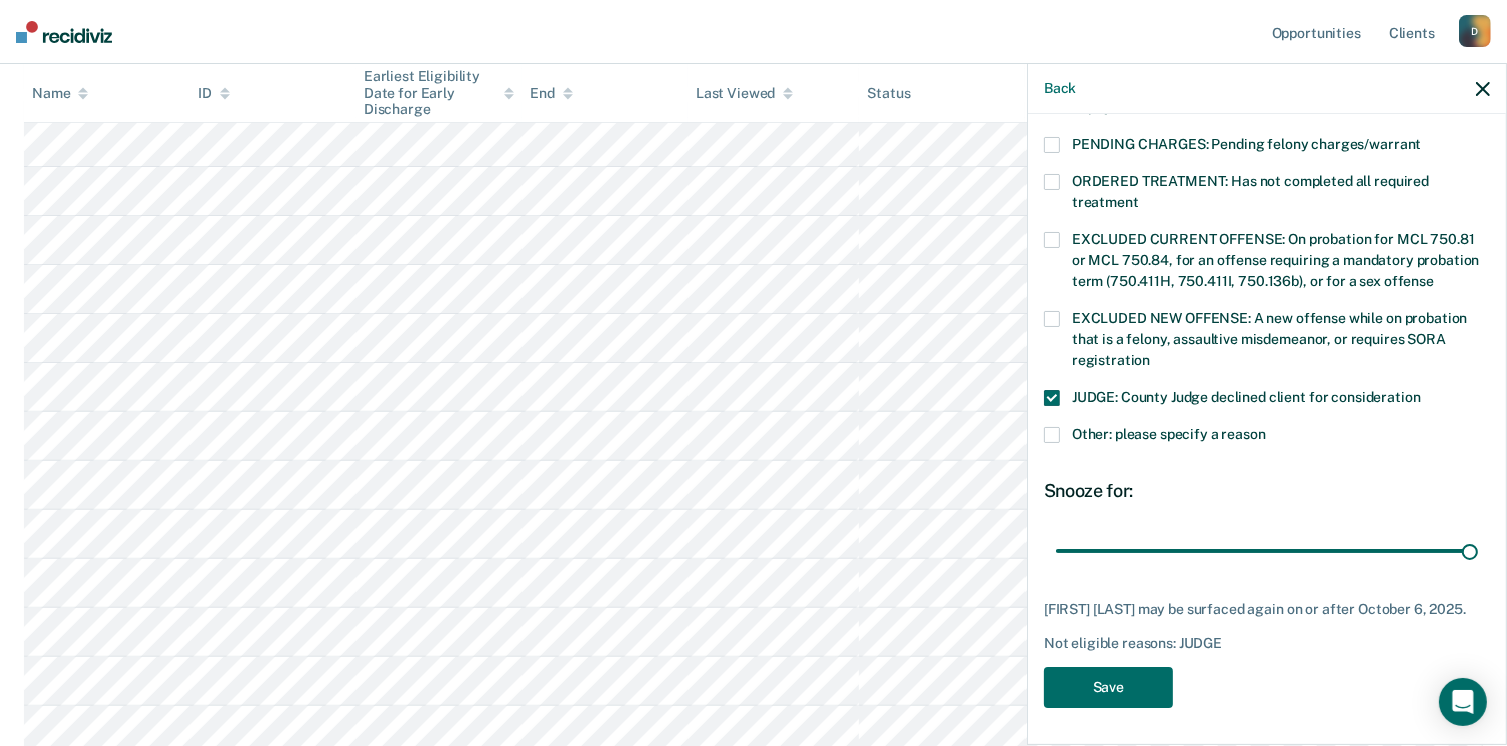 click at bounding box center (1052, 398) 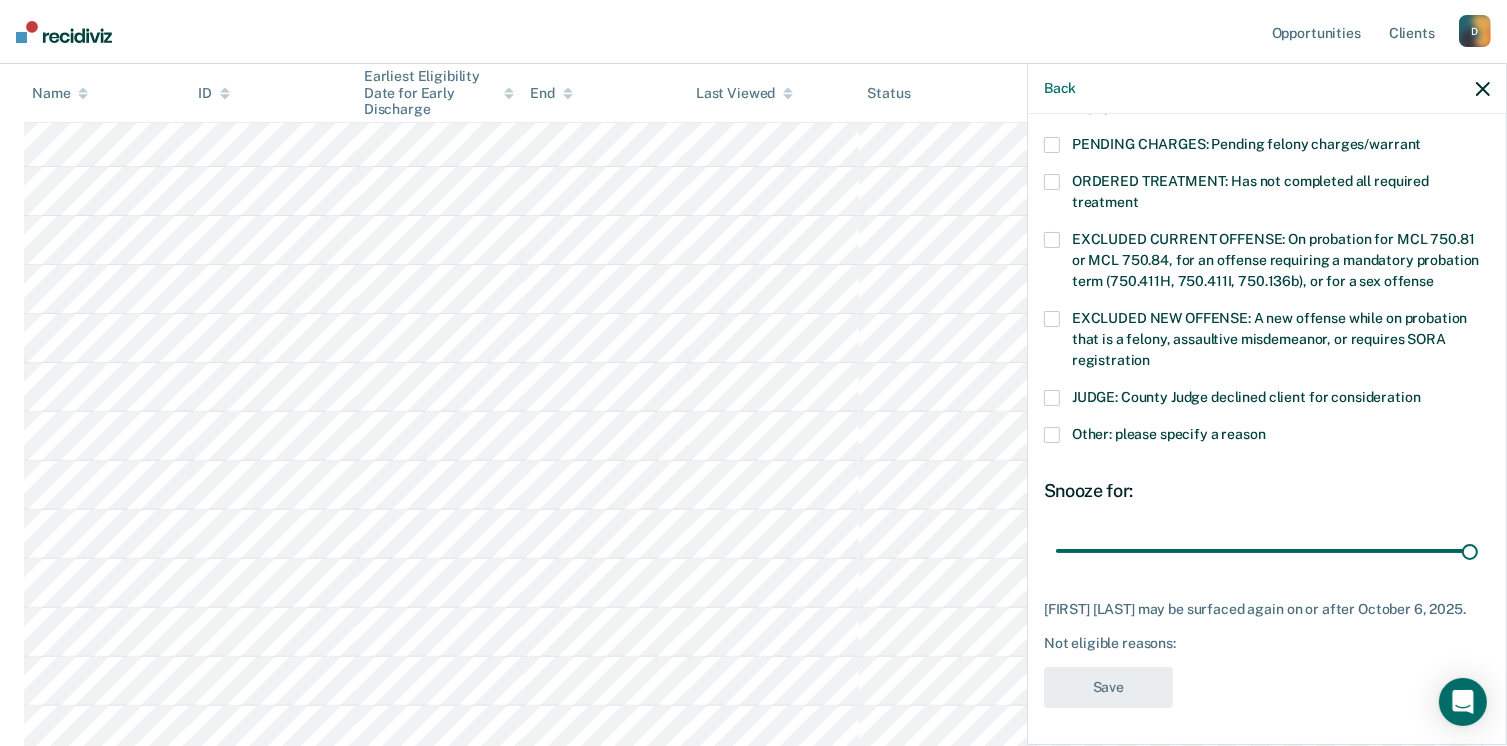click at bounding box center [1052, 435] 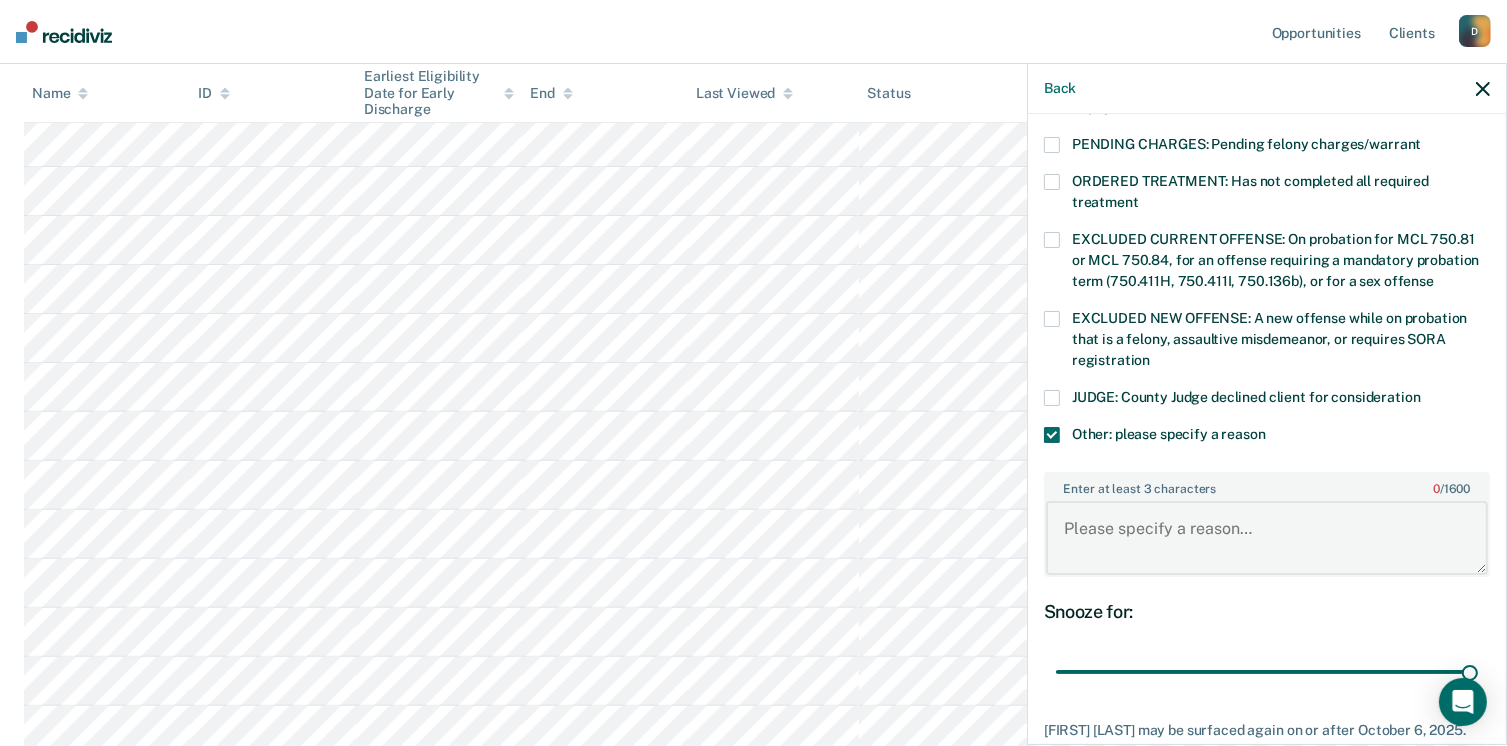 click on "Enter at least 3 characters 0  /  1600" at bounding box center (1267, 538) 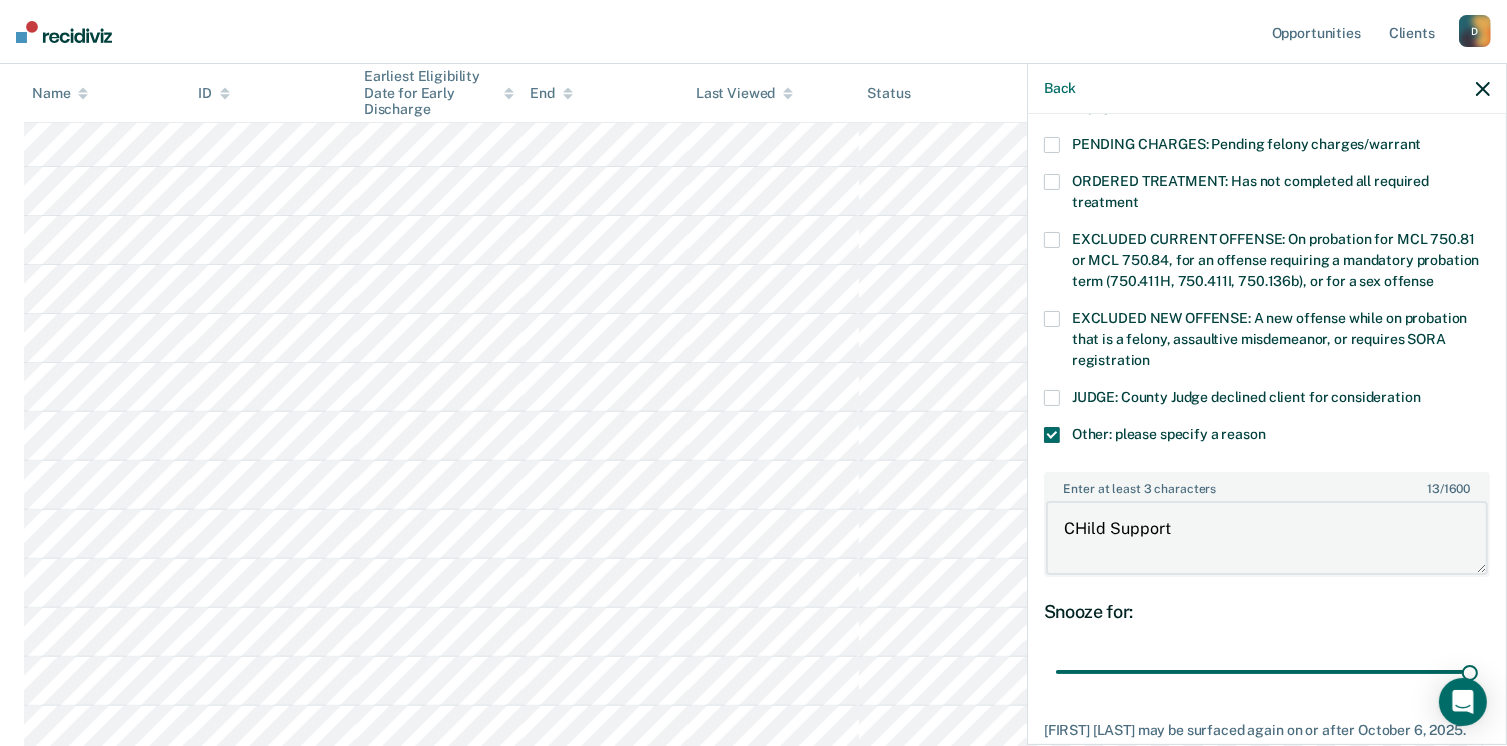 type on "CHild Support" 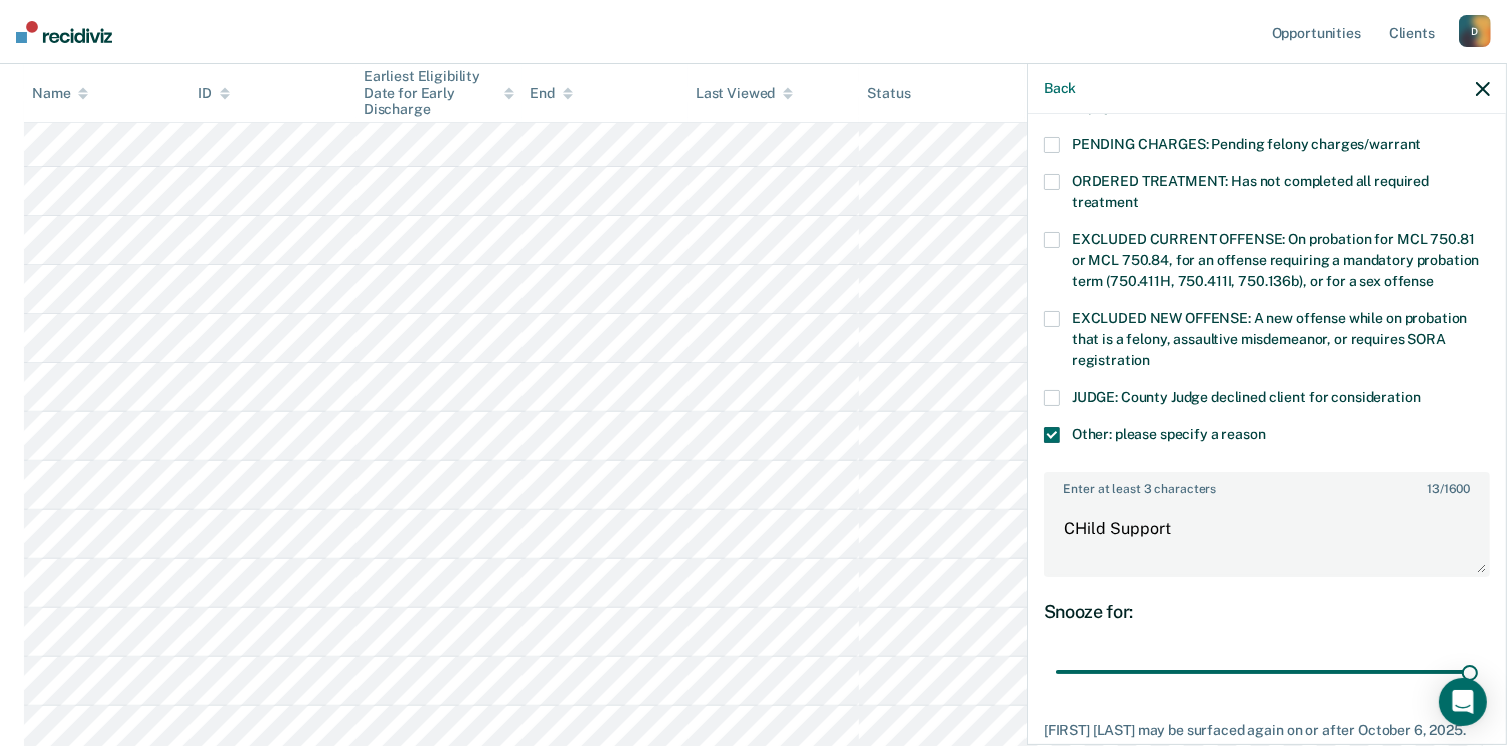 scroll, scrollTop: 766, scrollLeft: 0, axis: vertical 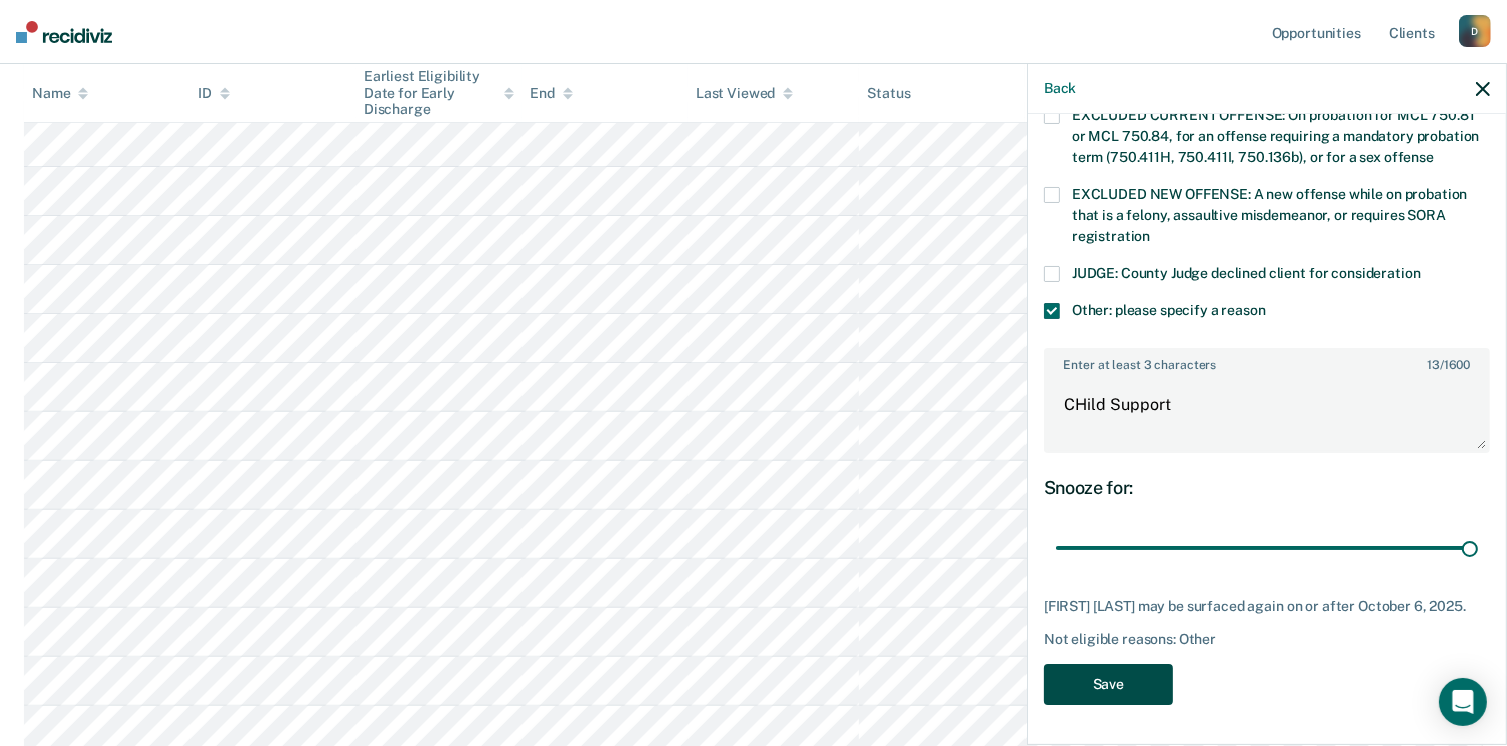 click on "Save" at bounding box center [1108, 684] 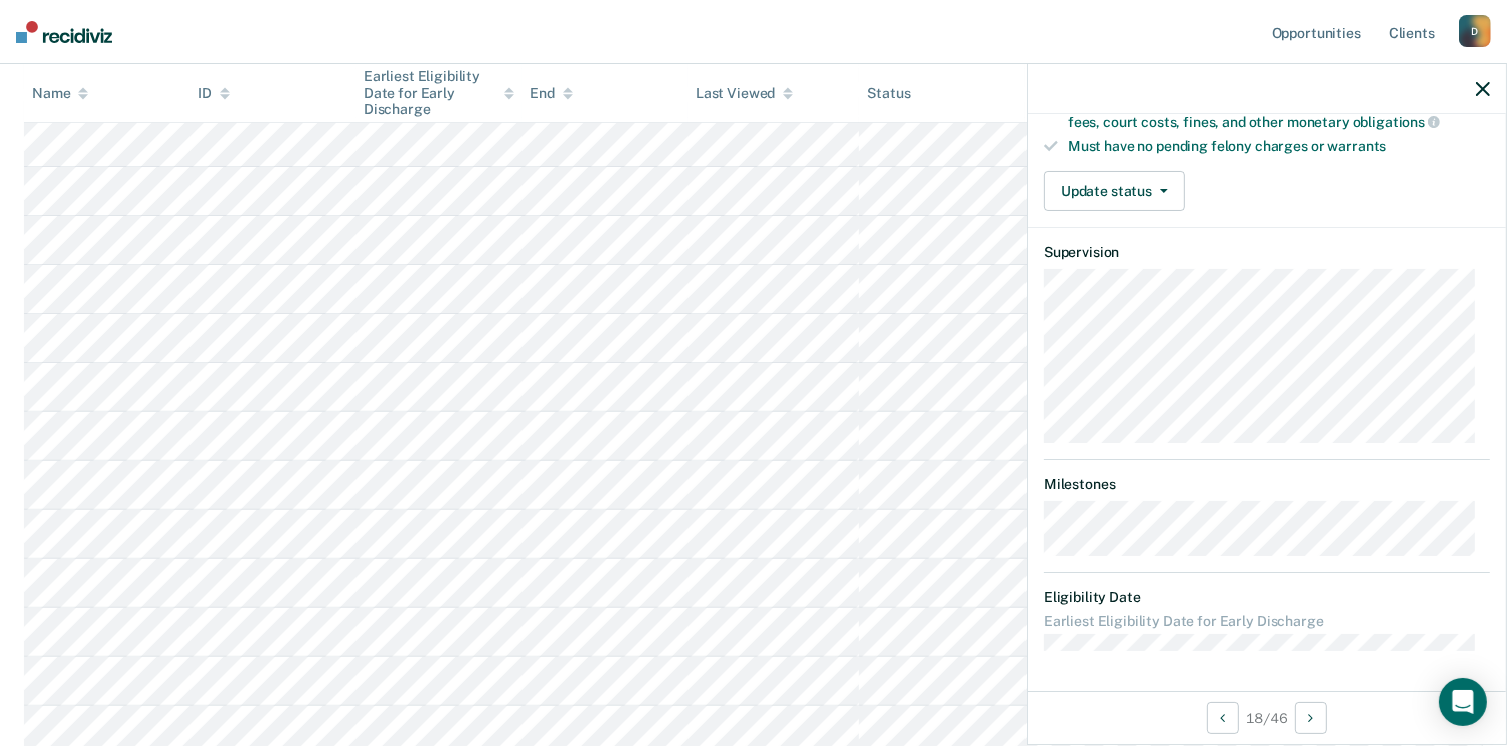 scroll, scrollTop: 408, scrollLeft: 0, axis: vertical 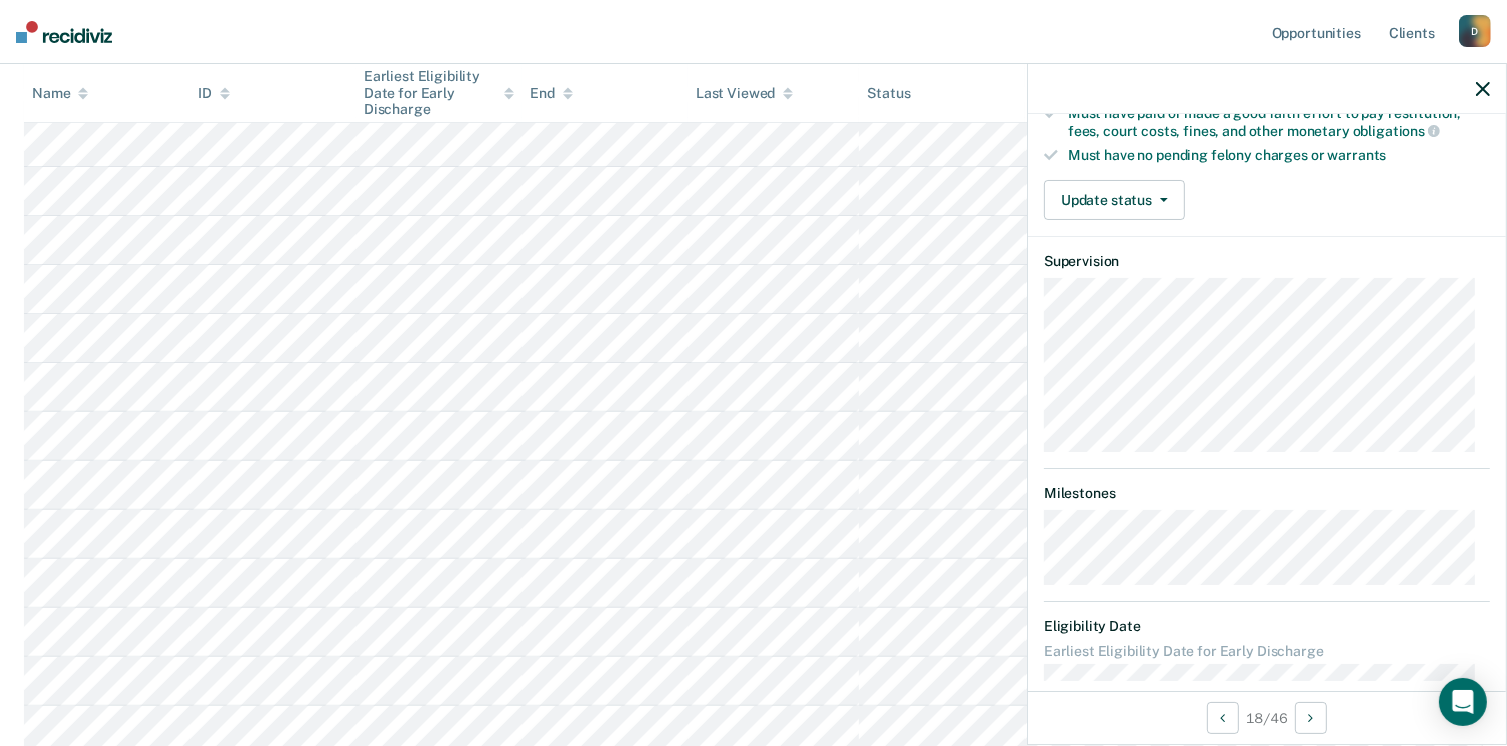 click on "Update status Mark Pending Mark Ineligible" at bounding box center (1267, 200) 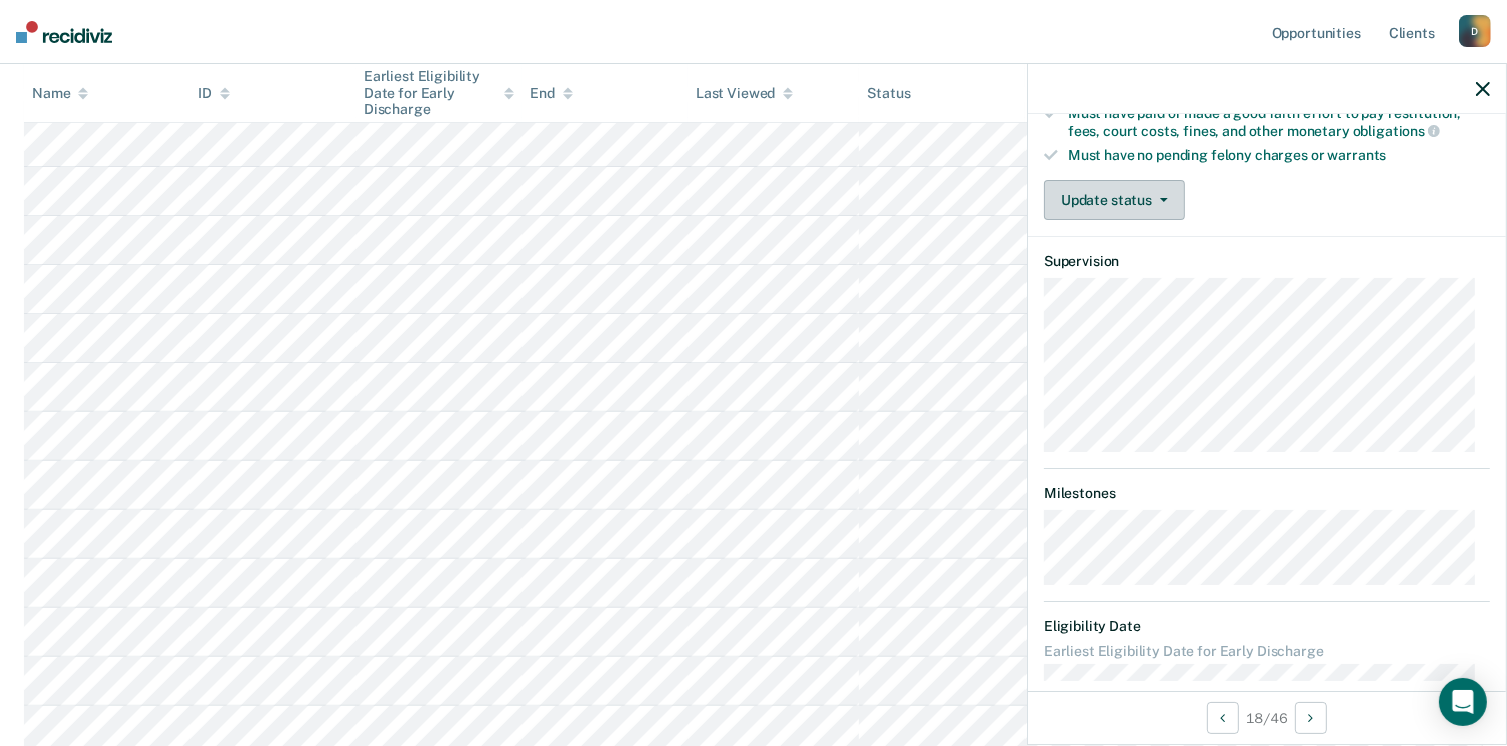 click on "Update status" at bounding box center [1114, 200] 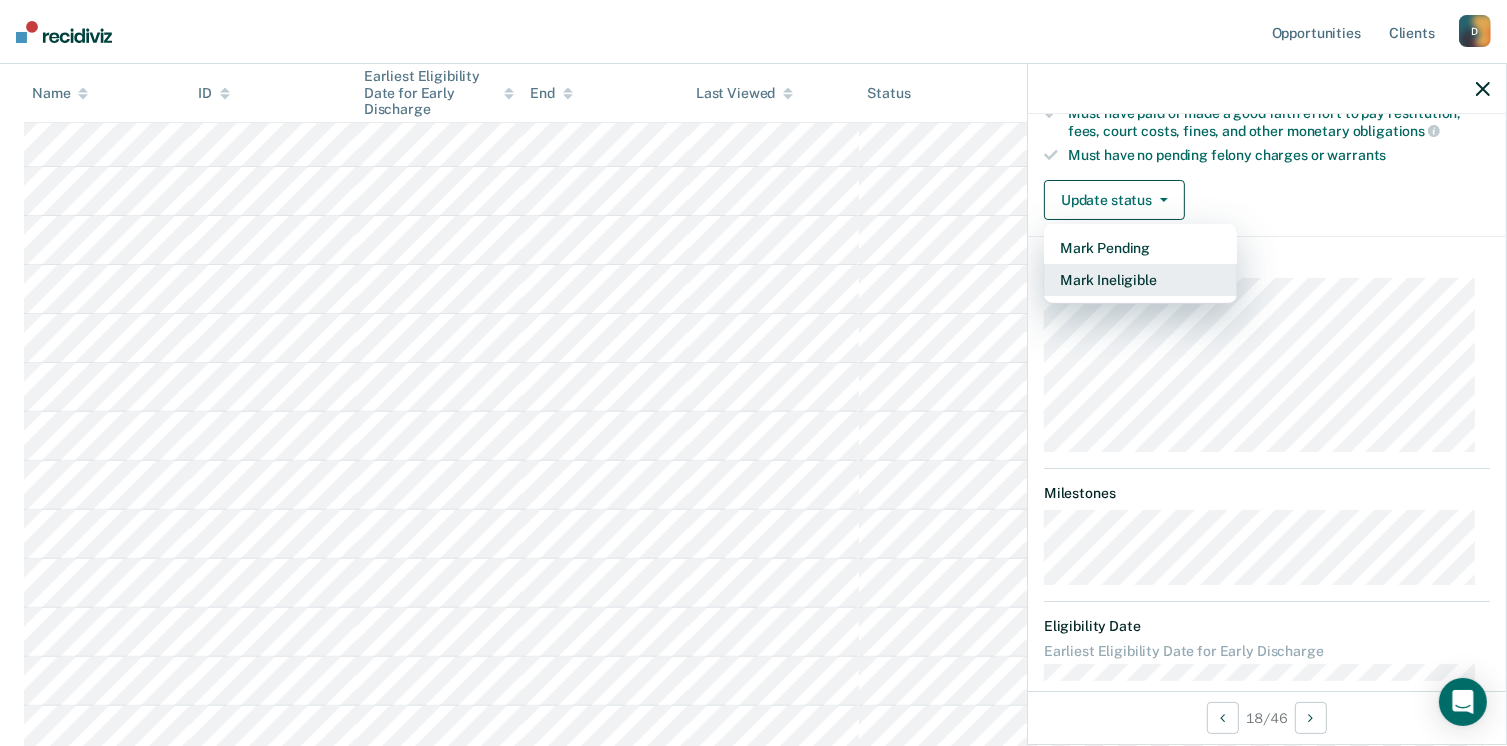 click on "Mark Ineligible" at bounding box center [1140, 280] 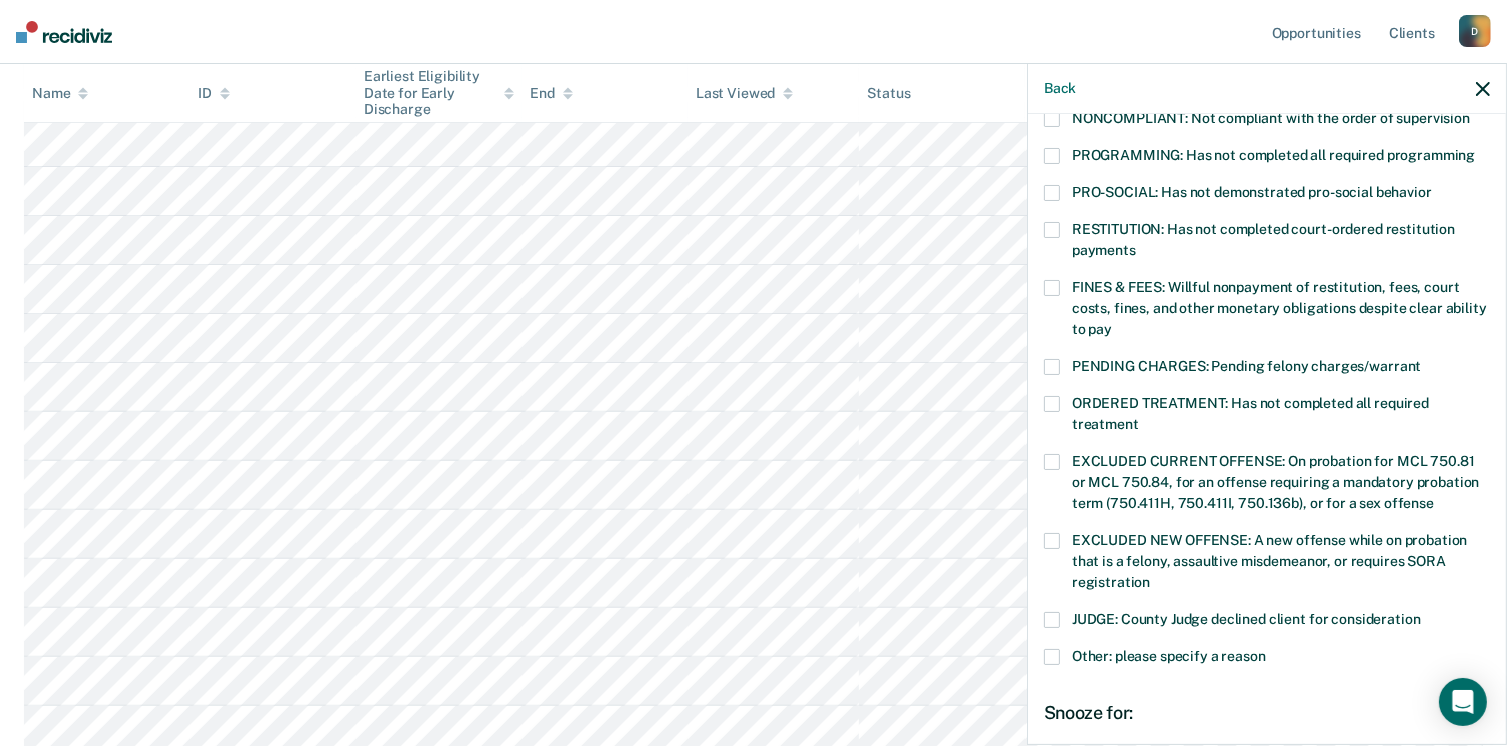click at bounding box center (1052, 657) 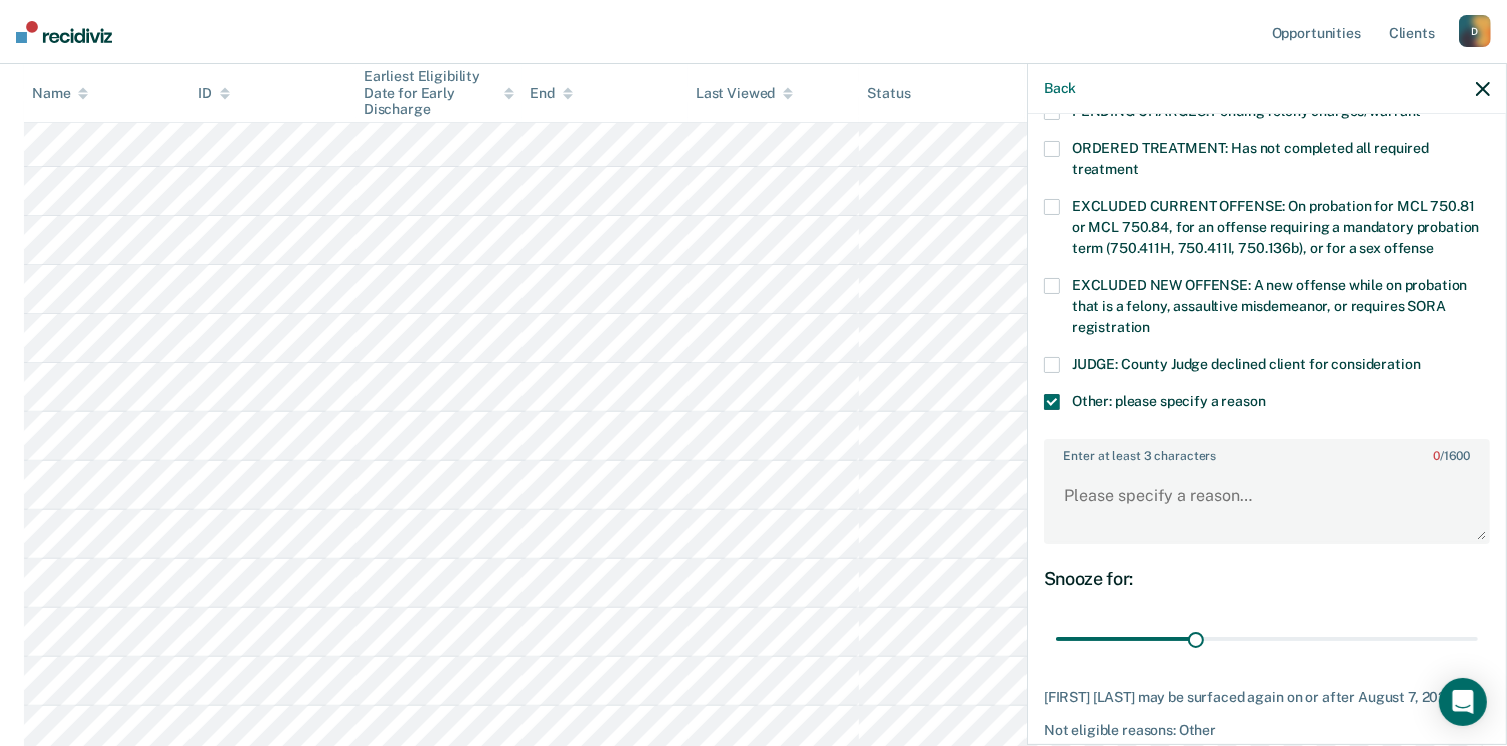 scroll, scrollTop: 766, scrollLeft: 0, axis: vertical 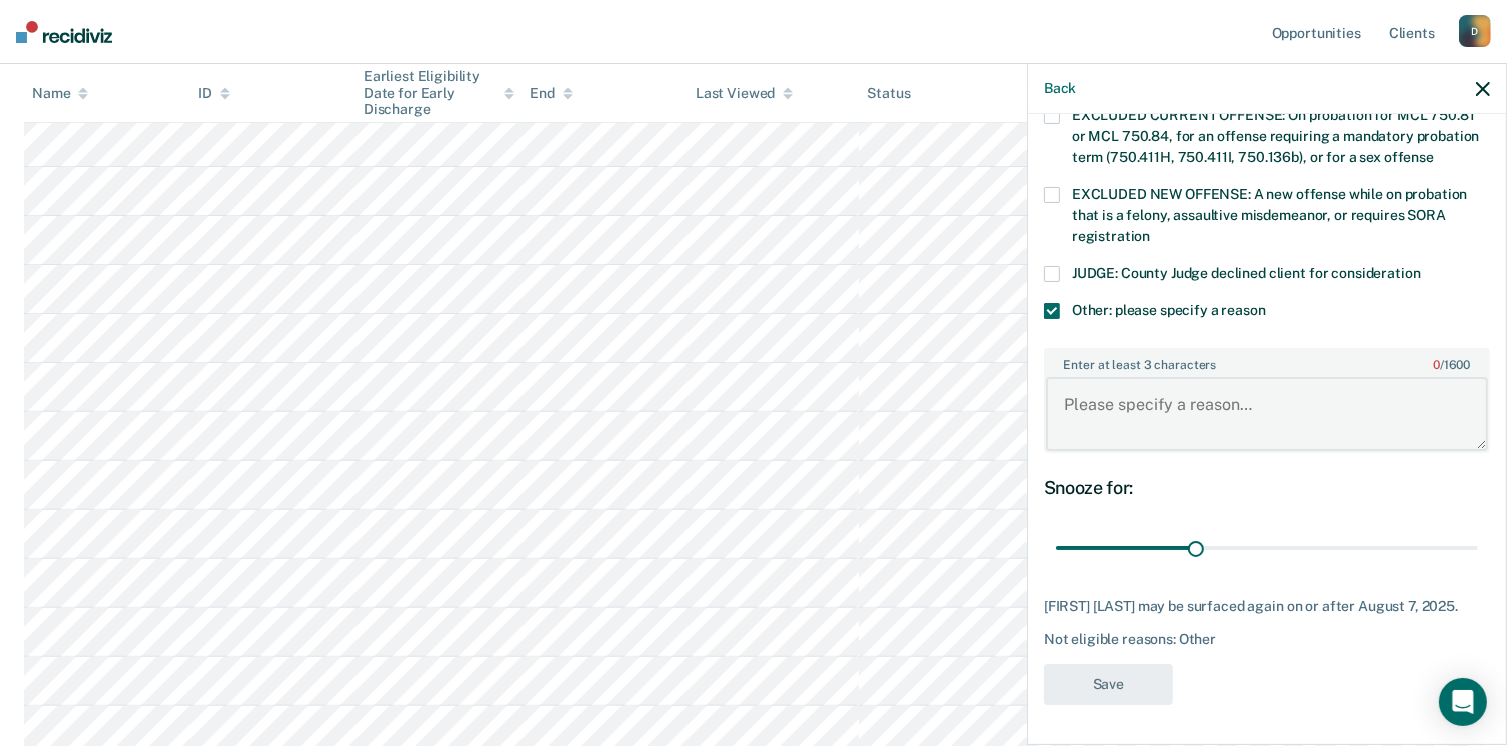 click on "Enter at least 3 characters 0  /  1600" at bounding box center (1267, 414) 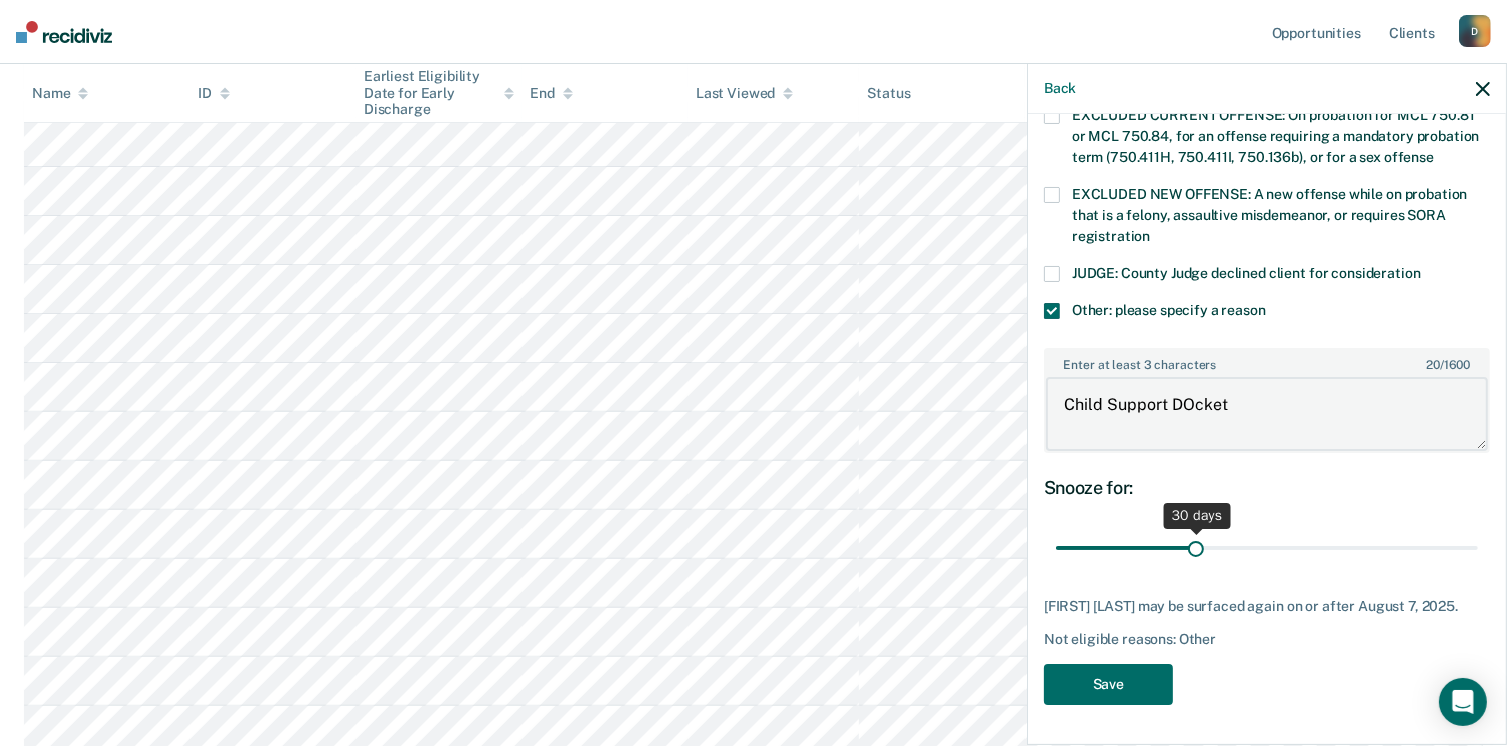 type on "Child Support DOcket" 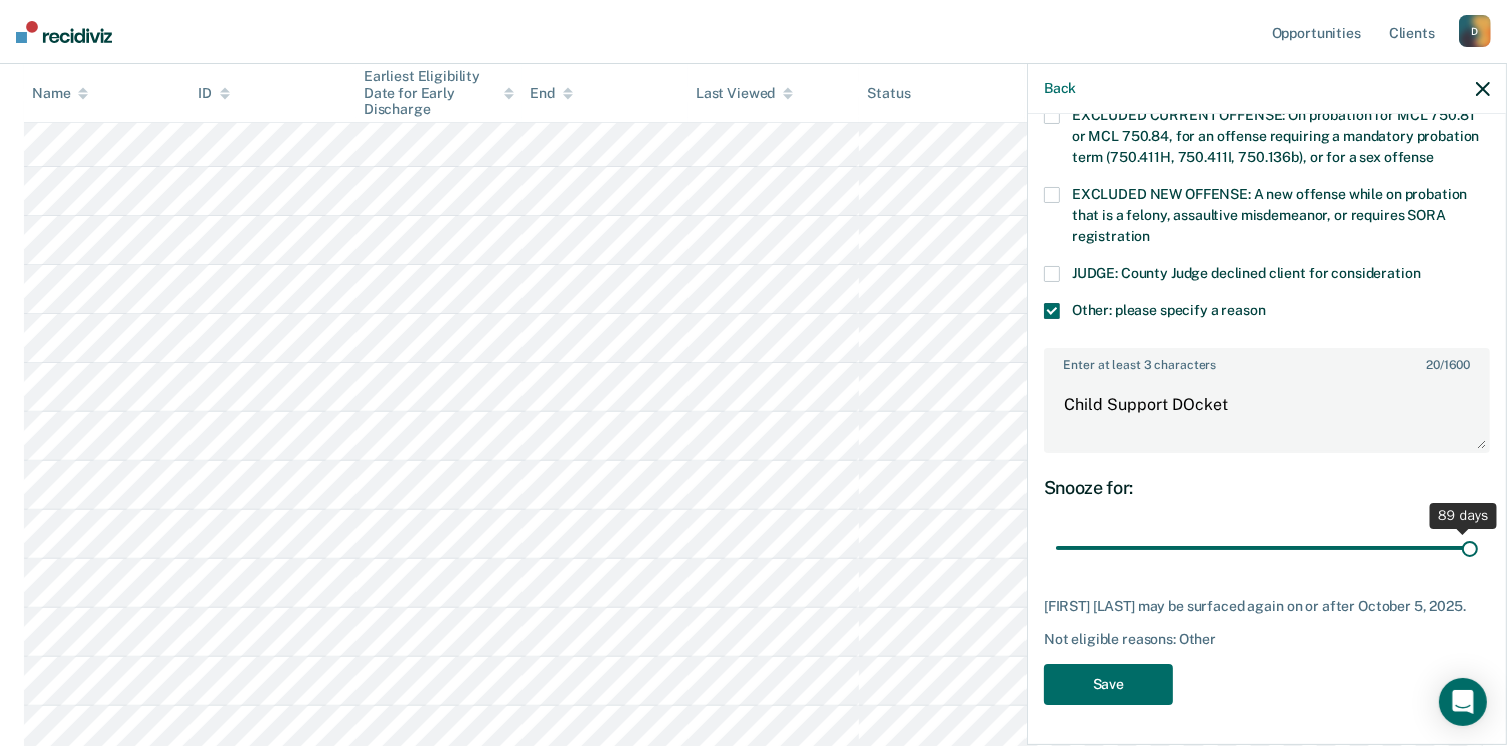 drag, startPoint x: 1187, startPoint y: 536, endPoint x: 1480, endPoint y: 553, distance: 293.49277 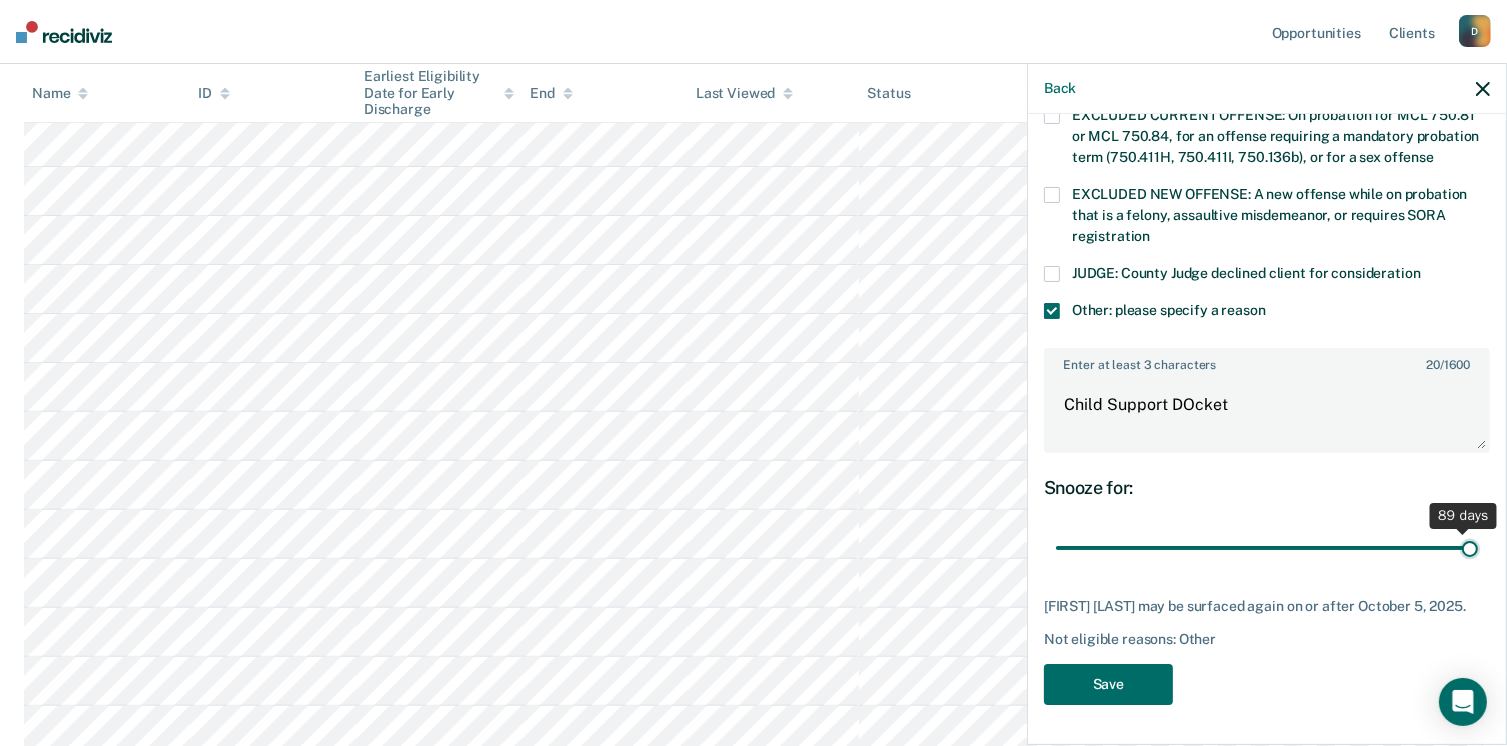 type on "90" 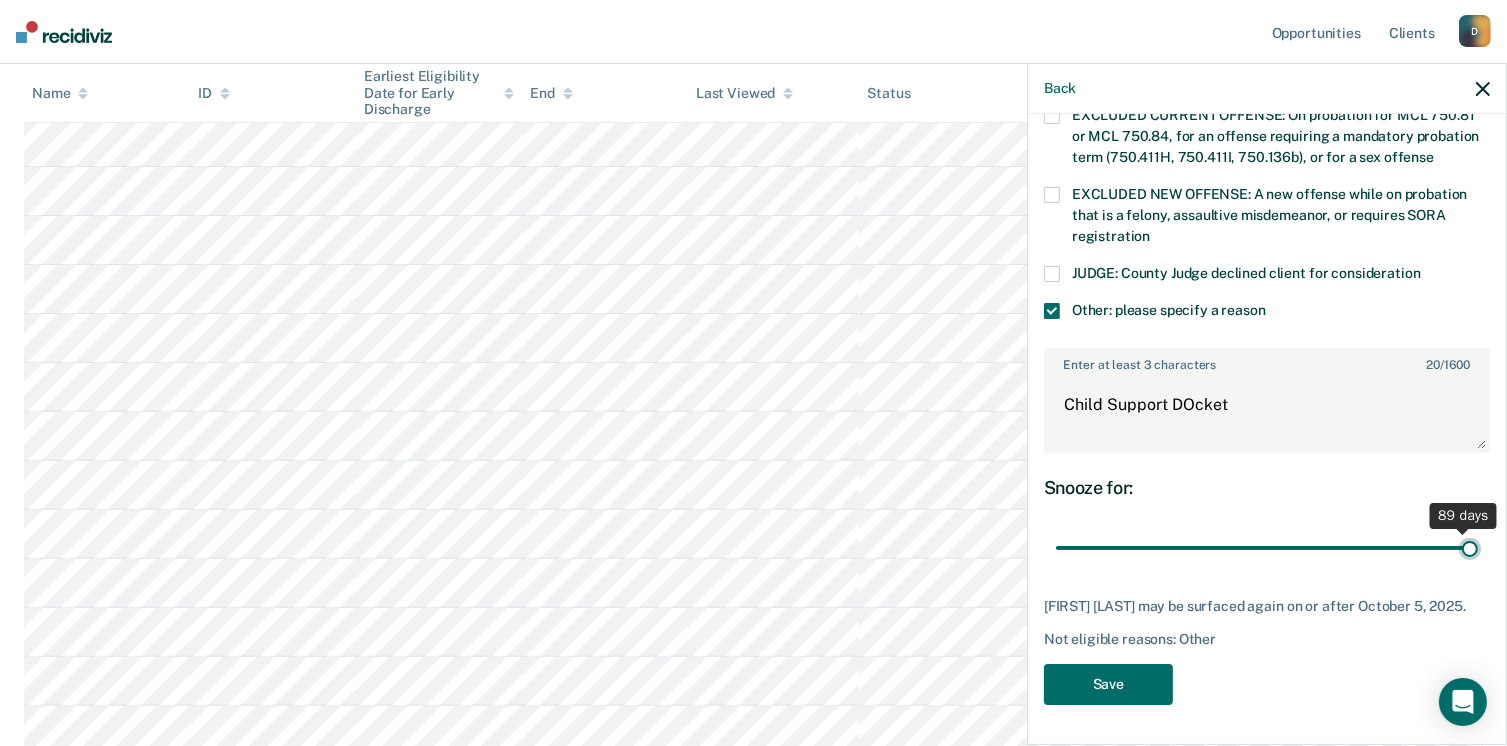 click at bounding box center [1267, 548] 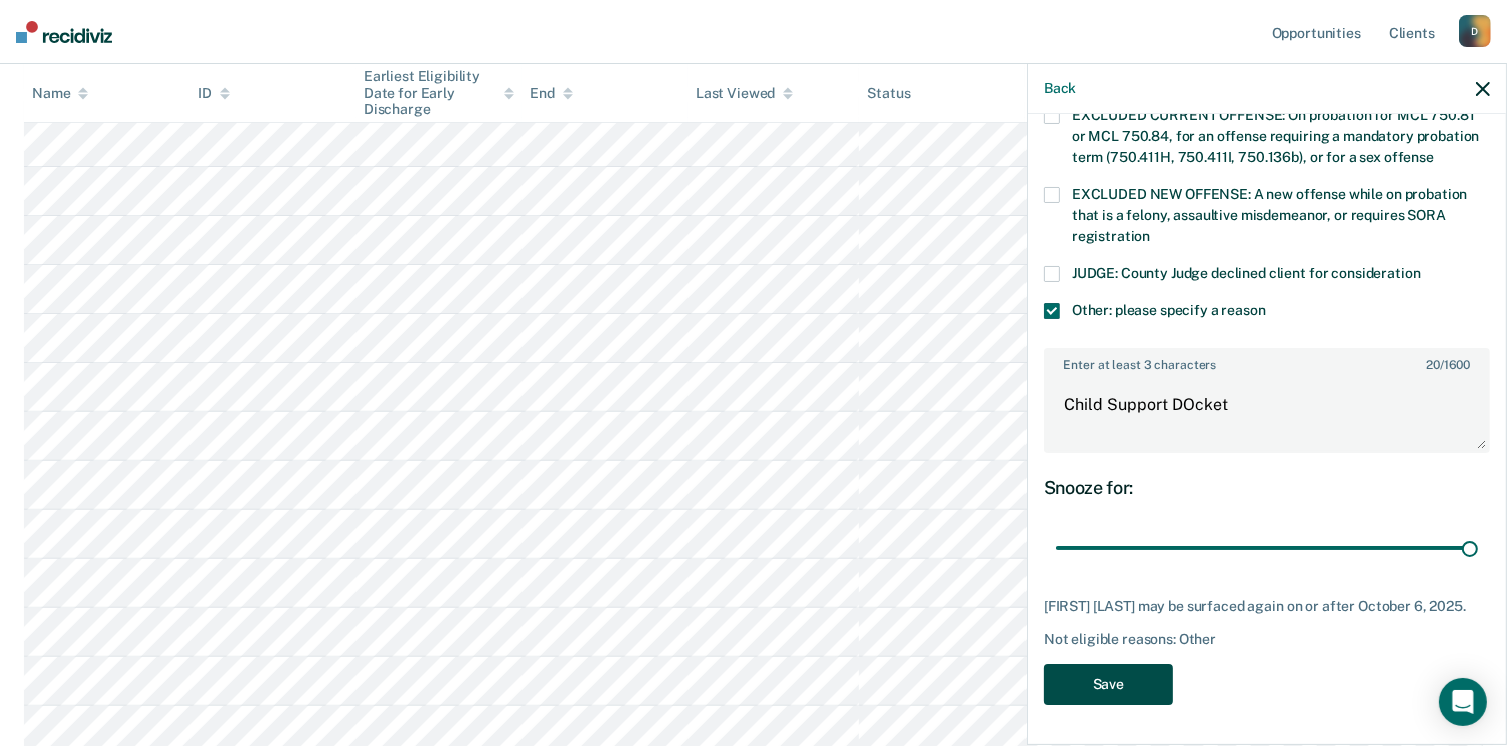 click on "Save" at bounding box center (1108, 684) 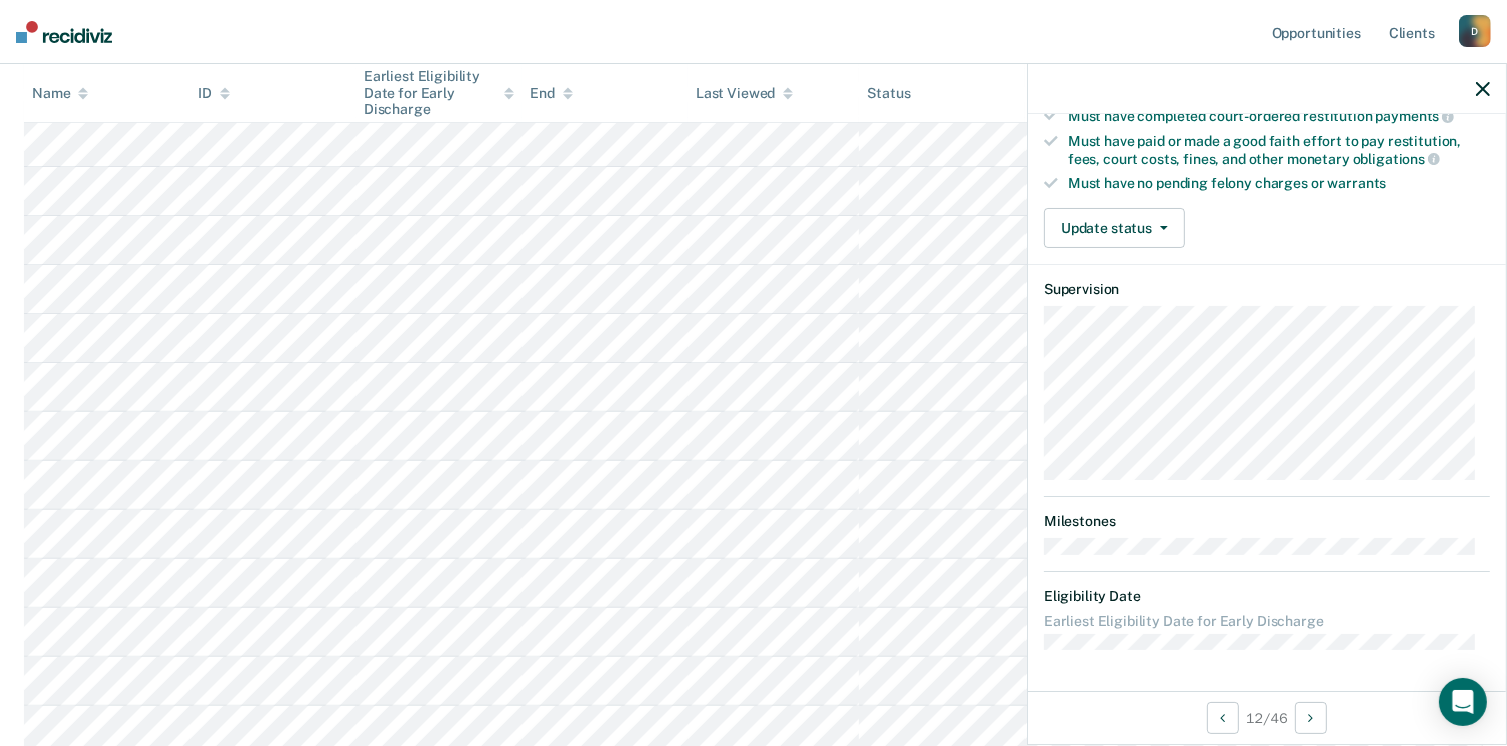 scroll, scrollTop: 371, scrollLeft: 0, axis: vertical 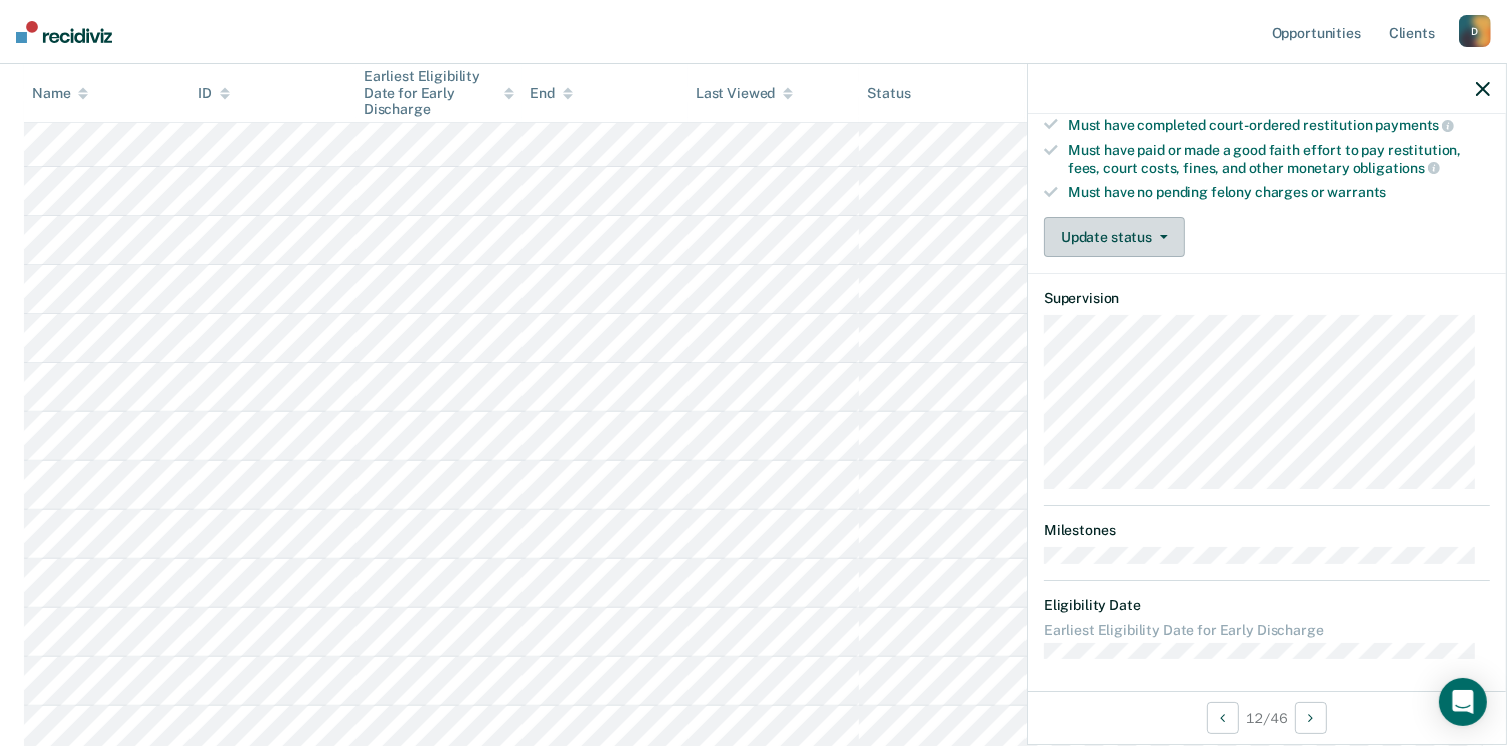 click on "Update status" at bounding box center [1114, 237] 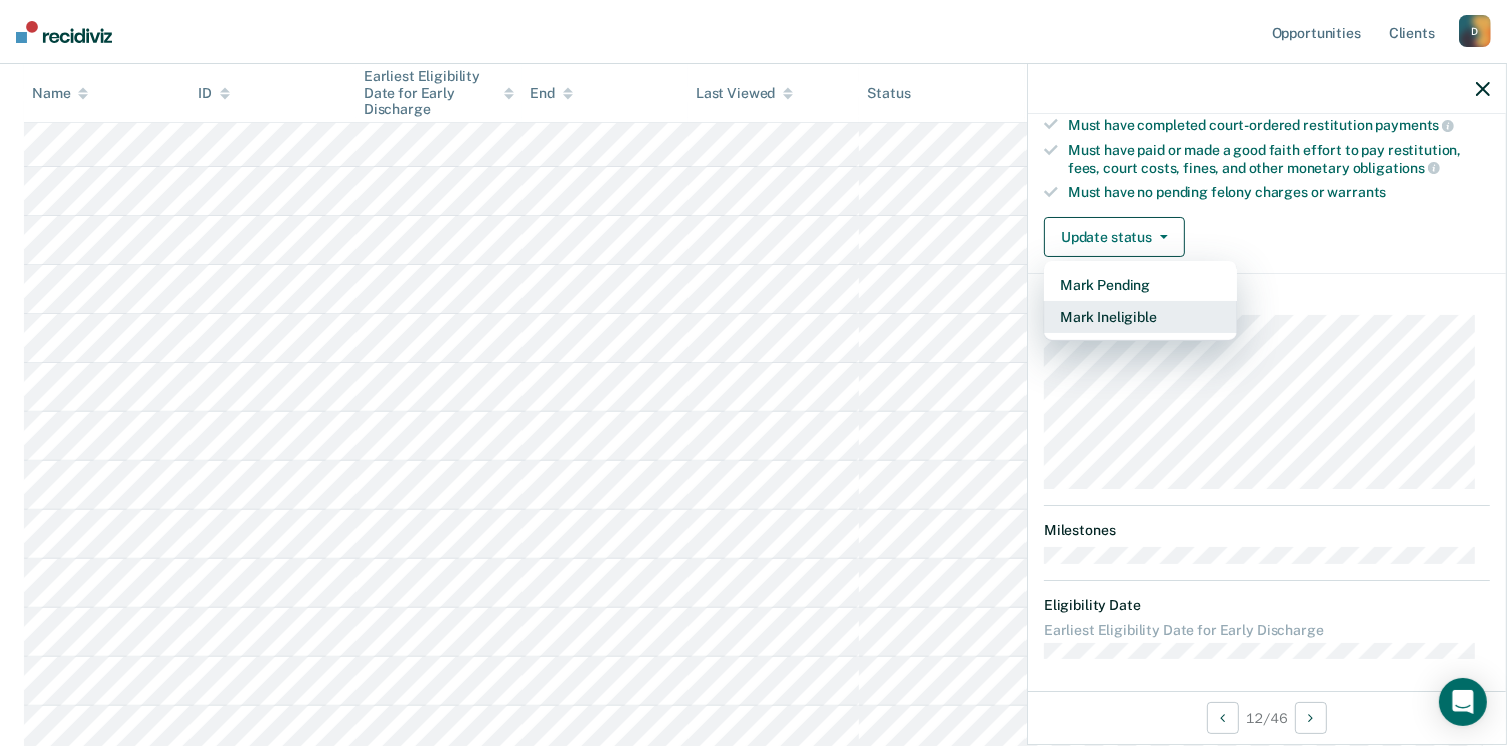 click on "Mark Ineligible" at bounding box center (1140, 317) 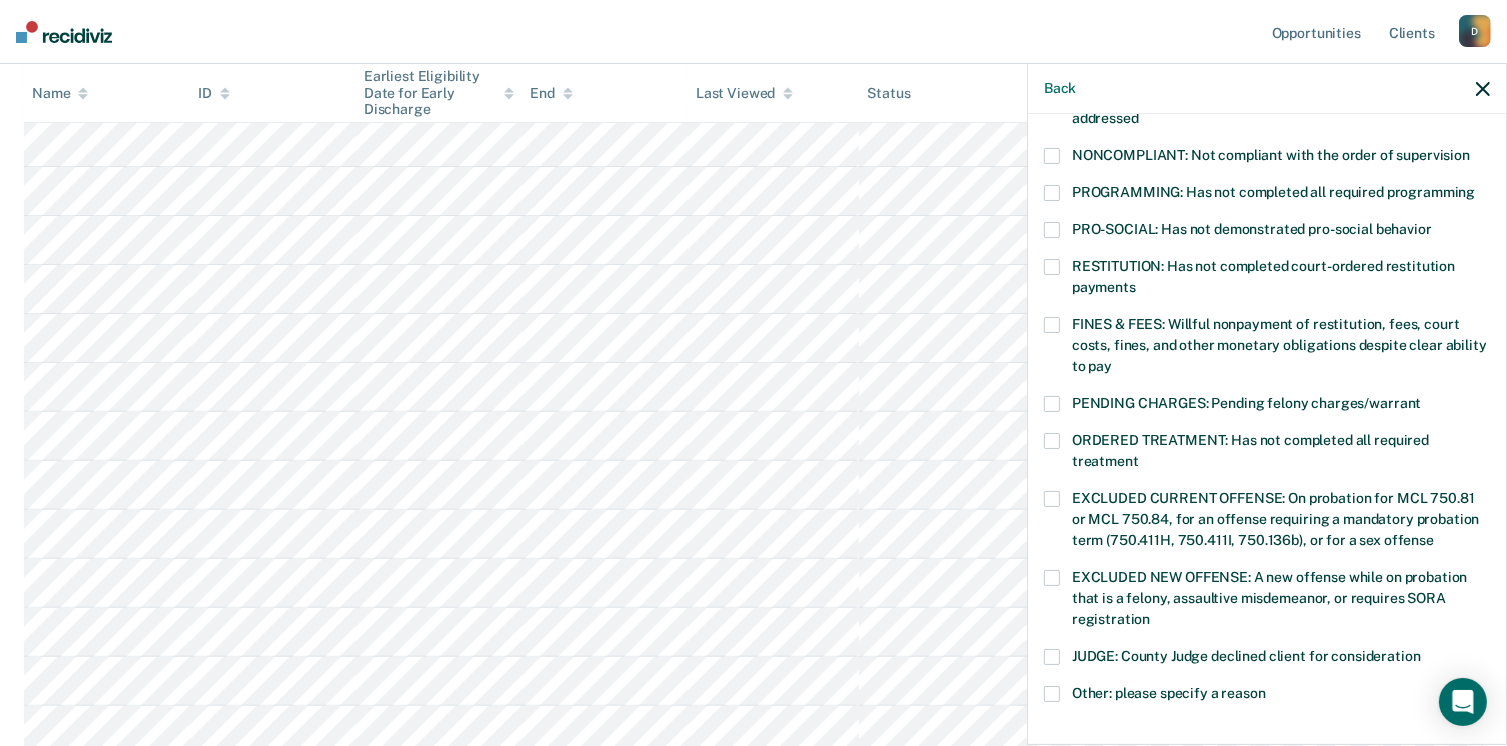 click at bounding box center [1052, 694] 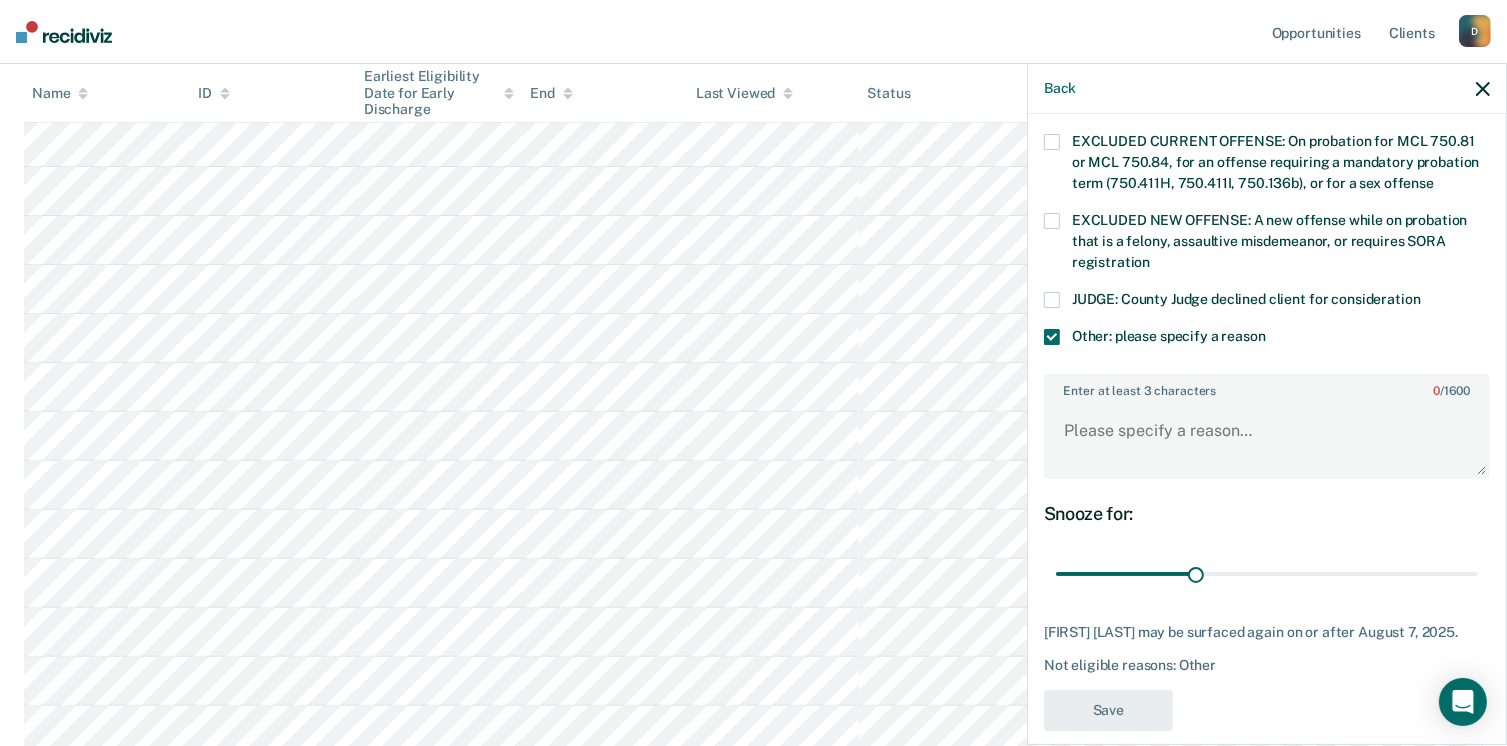 scroll, scrollTop: 748, scrollLeft: 0, axis: vertical 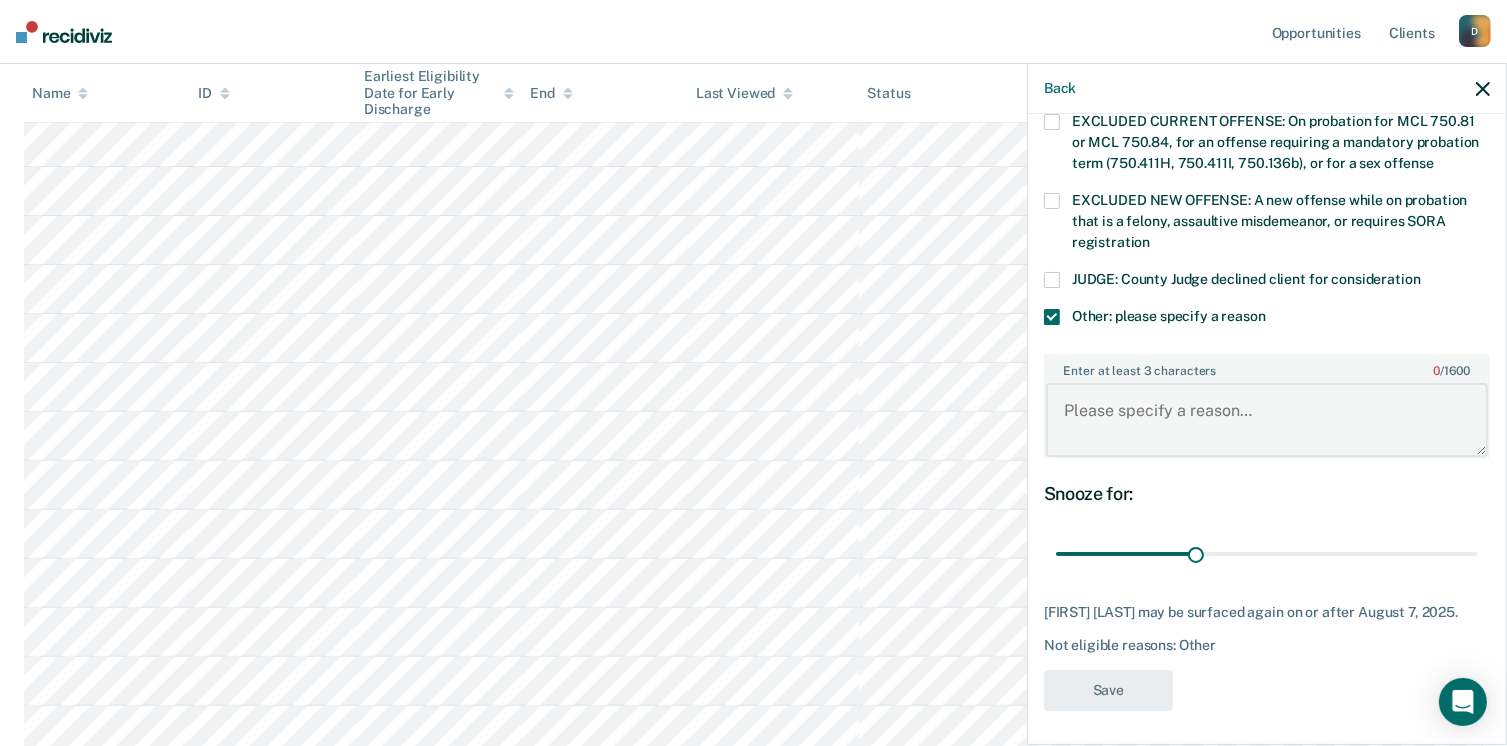 click on "Enter at least 3 characters 0  /  1600" at bounding box center (1267, 420) 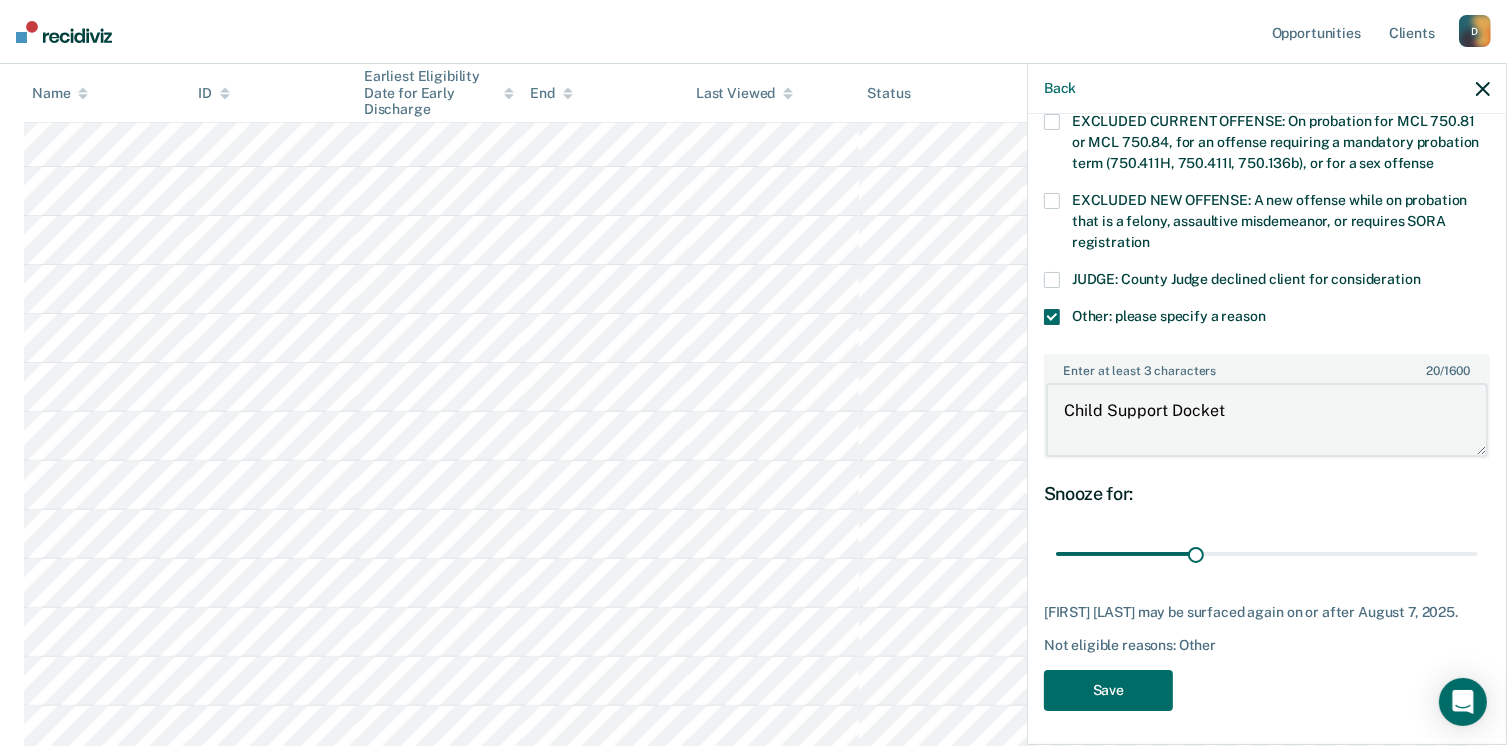 type on "Child Support Docket" 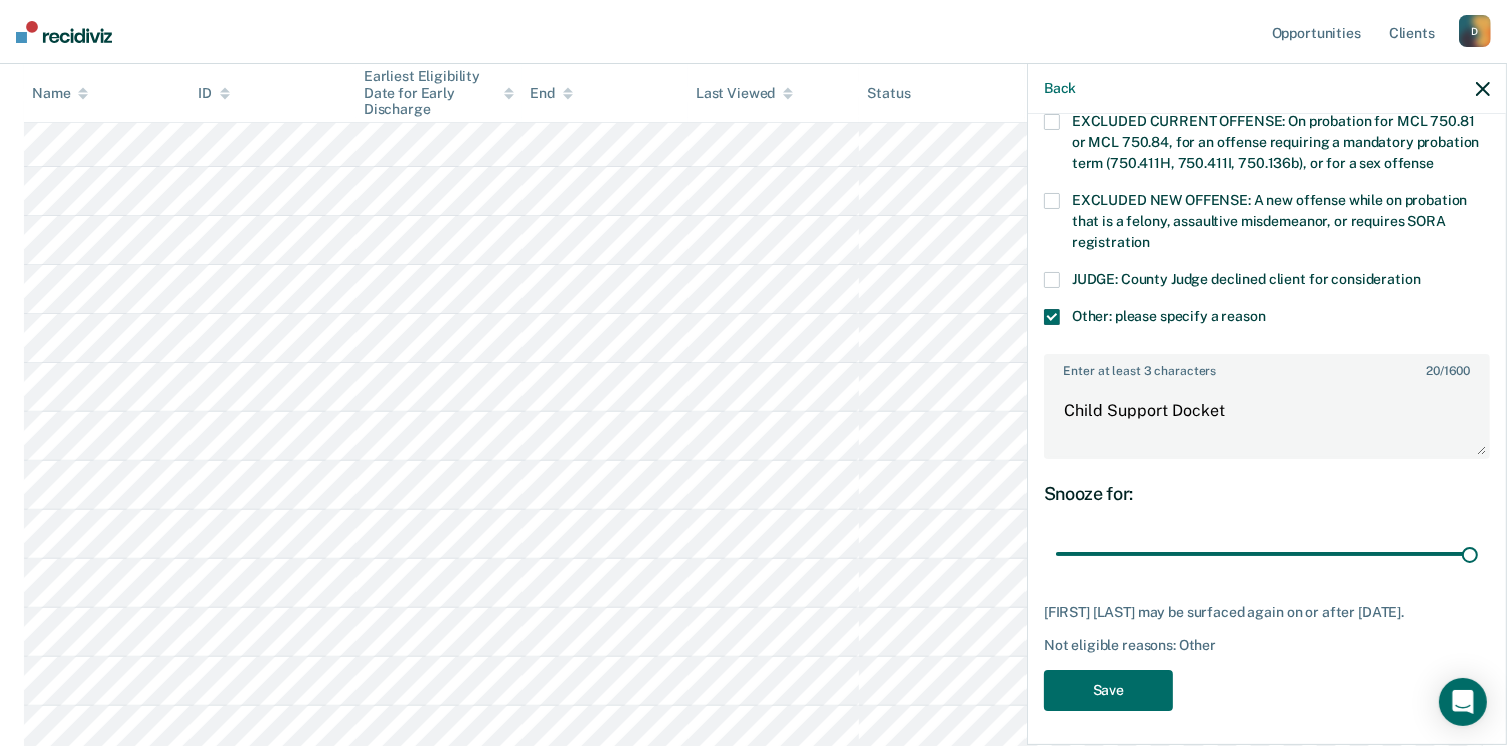 drag, startPoint x: 1186, startPoint y: 548, endPoint x: 1495, endPoint y: 554, distance: 309.05826 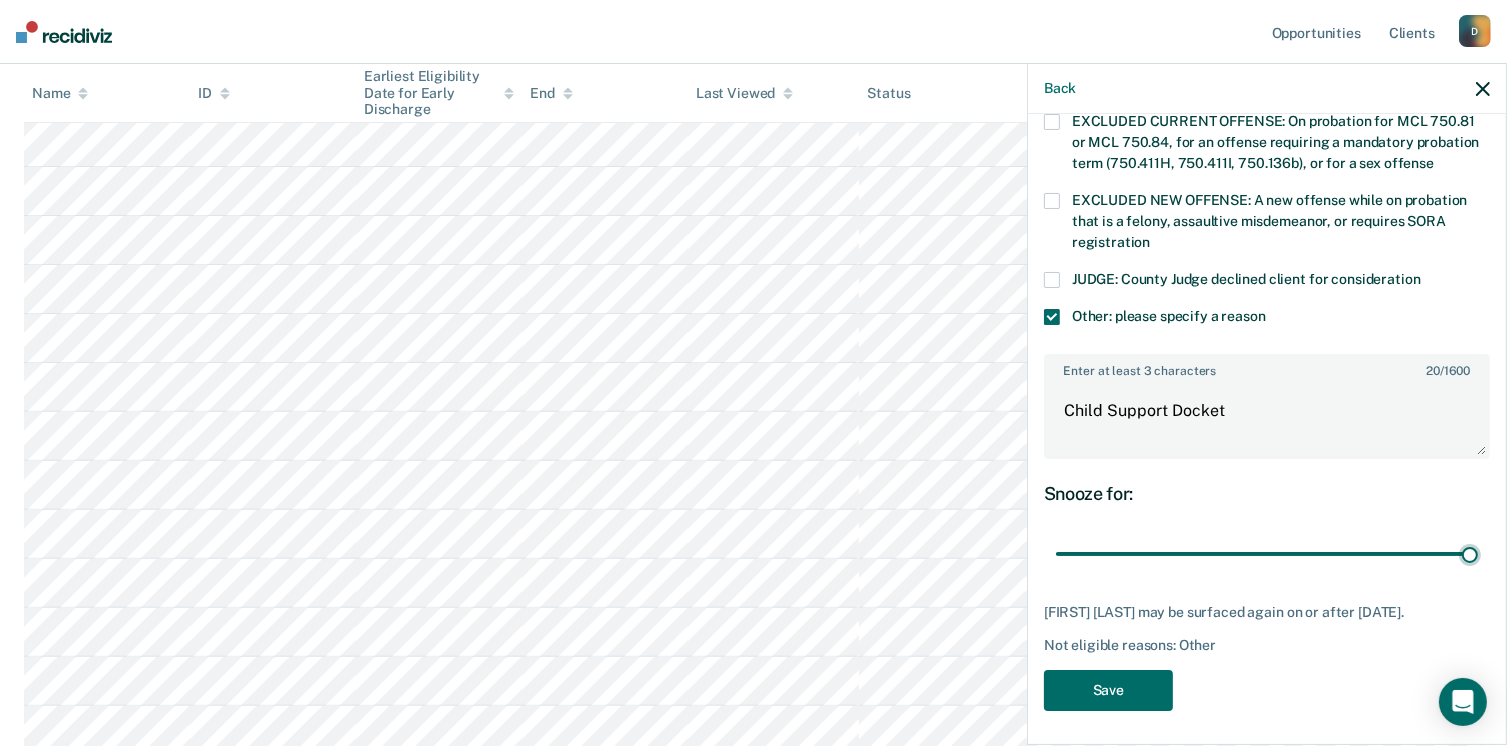 type on "90" 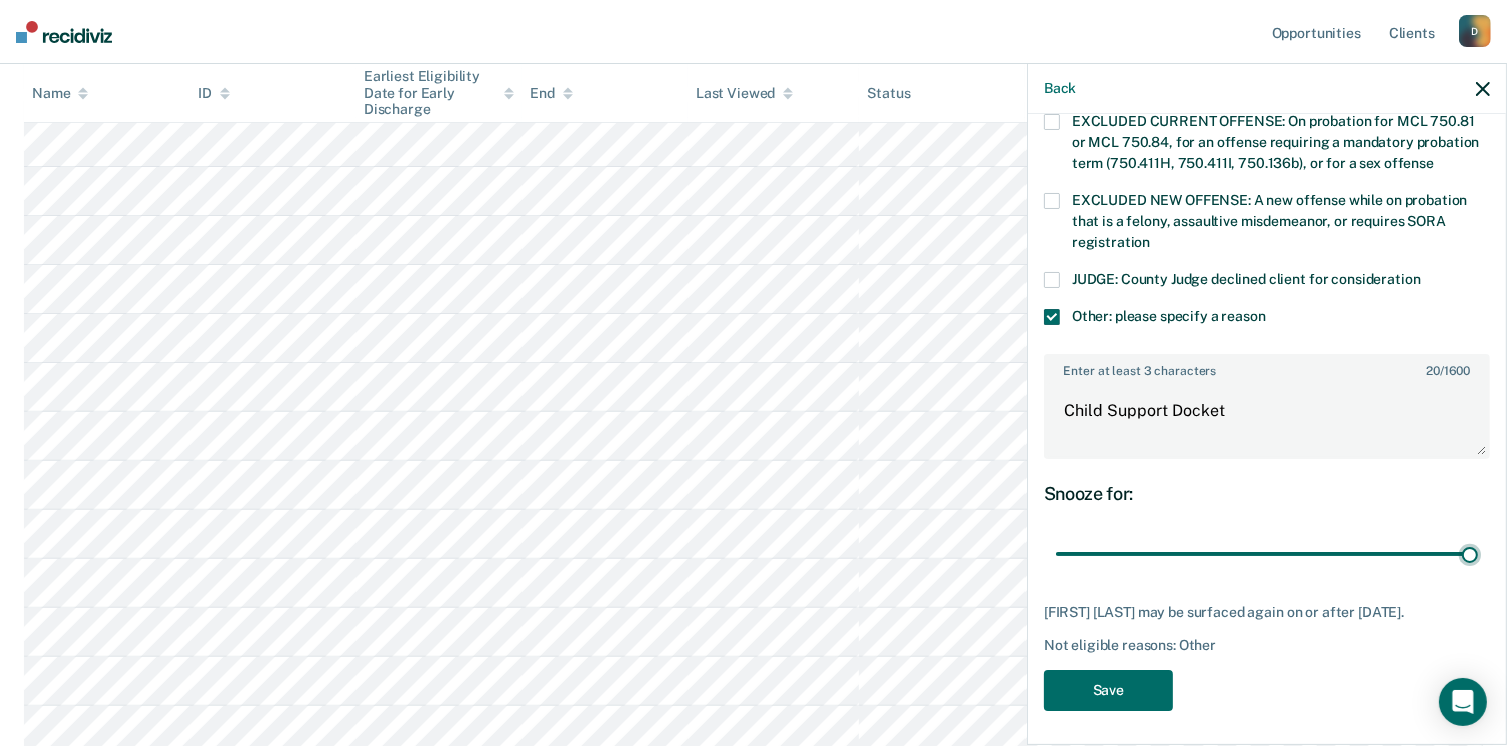 click at bounding box center [1267, 554] 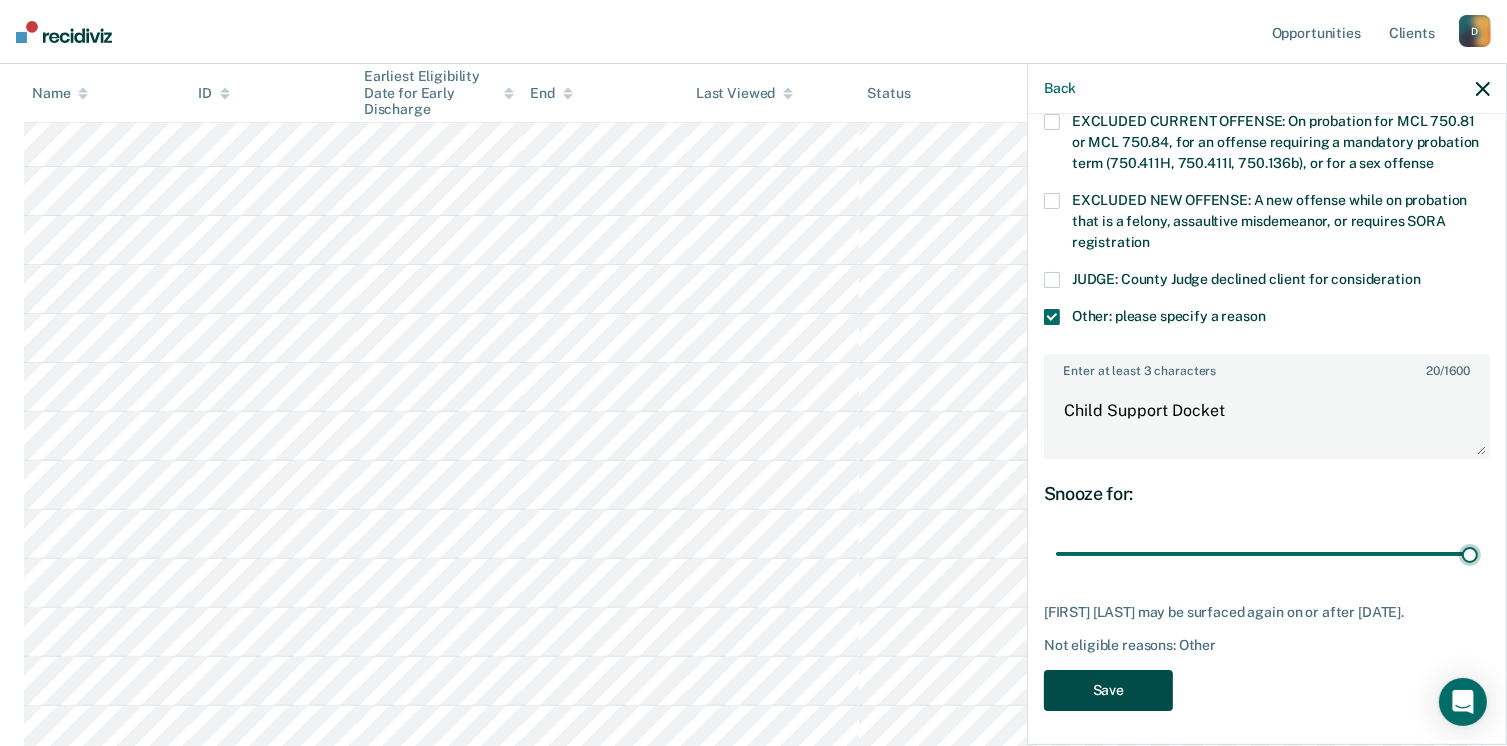click on "Save" at bounding box center [1108, 690] 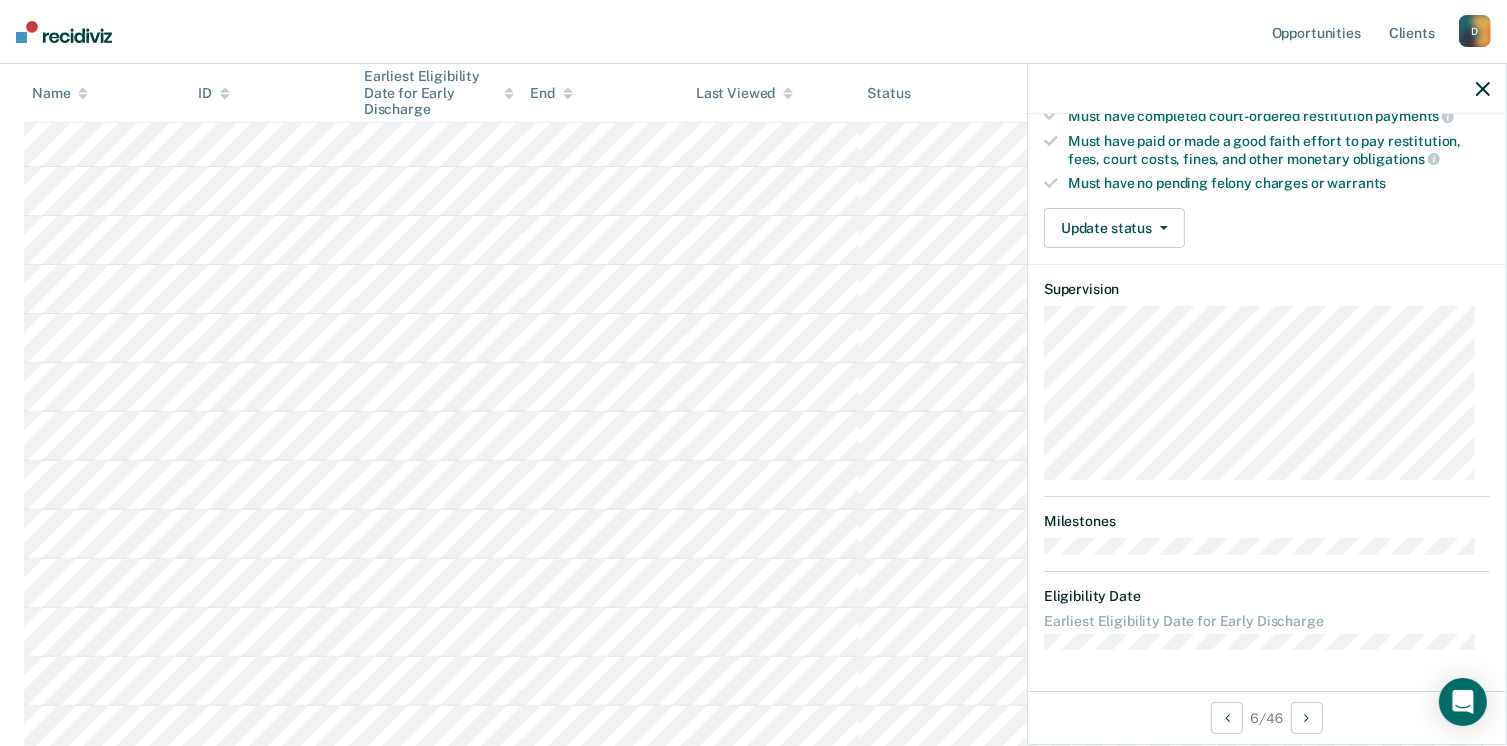 scroll, scrollTop: 371, scrollLeft: 0, axis: vertical 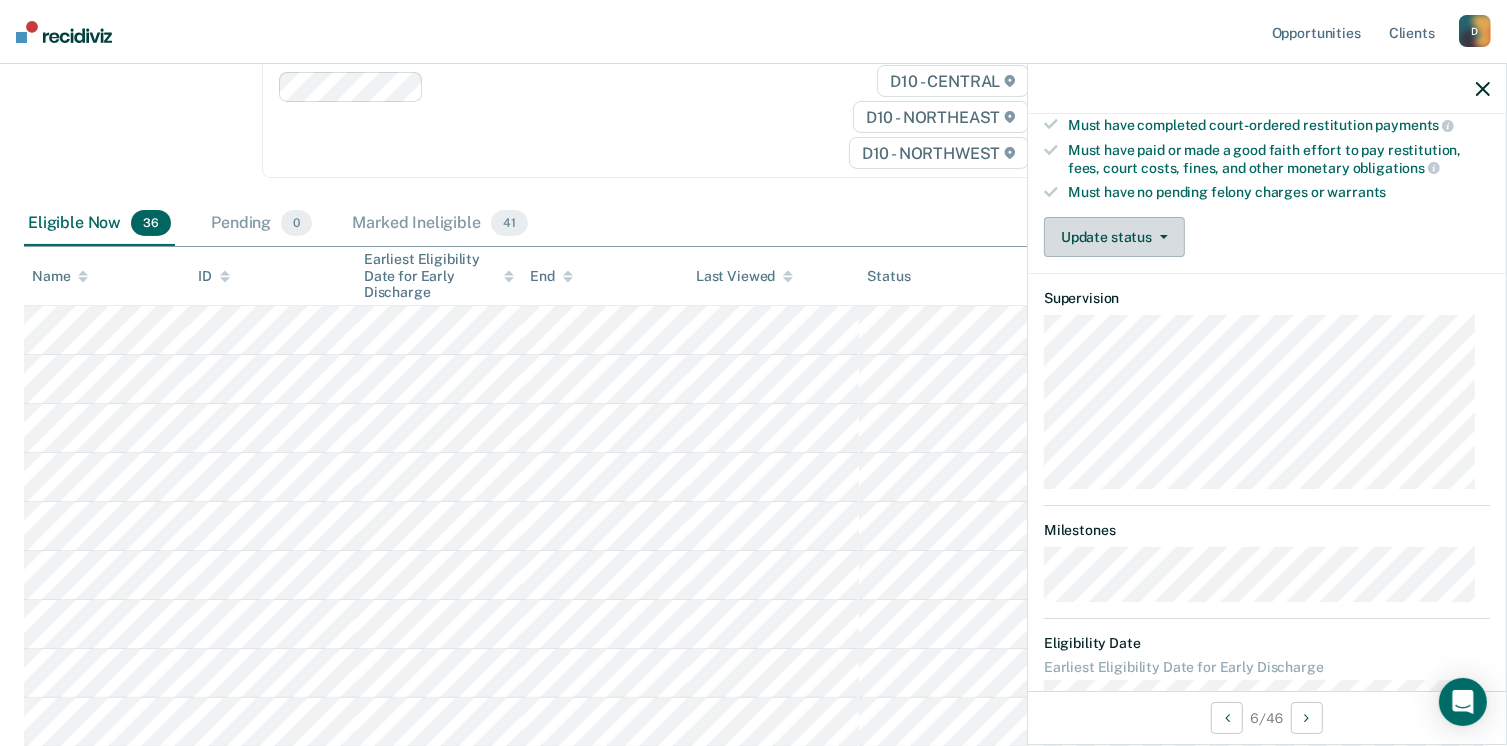 click on "Update status" at bounding box center [1114, 237] 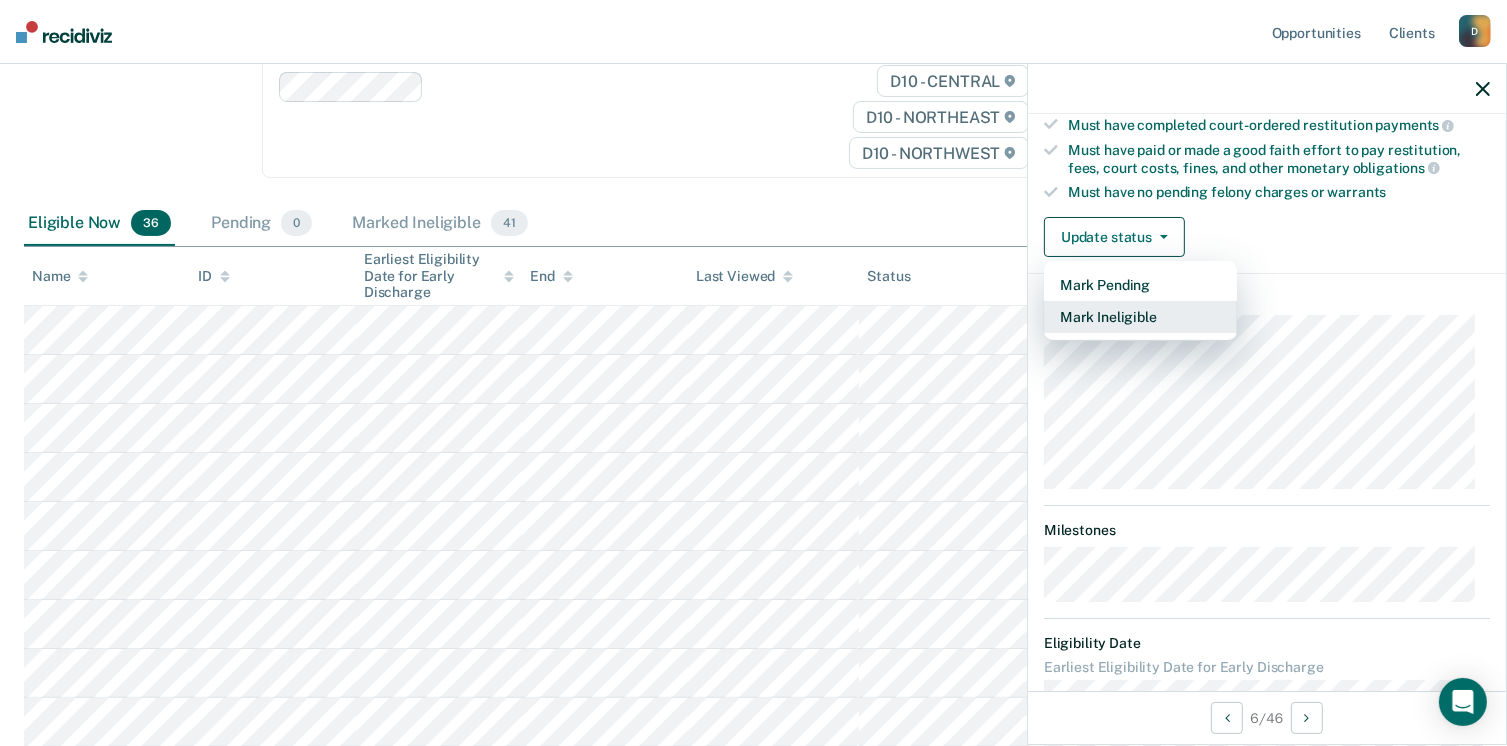 click on "Mark Ineligible" at bounding box center (1140, 317) 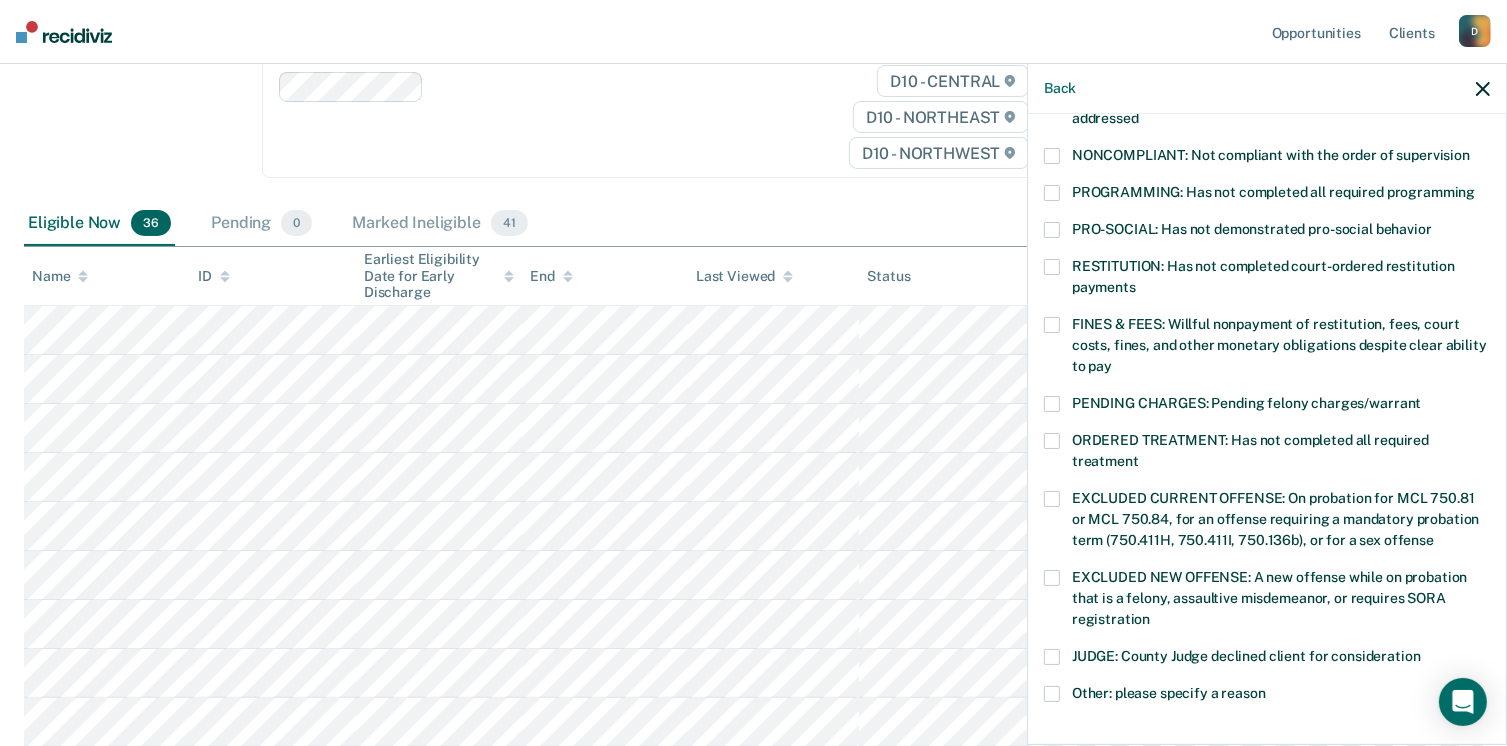 click at bounding box center (1052, 694) 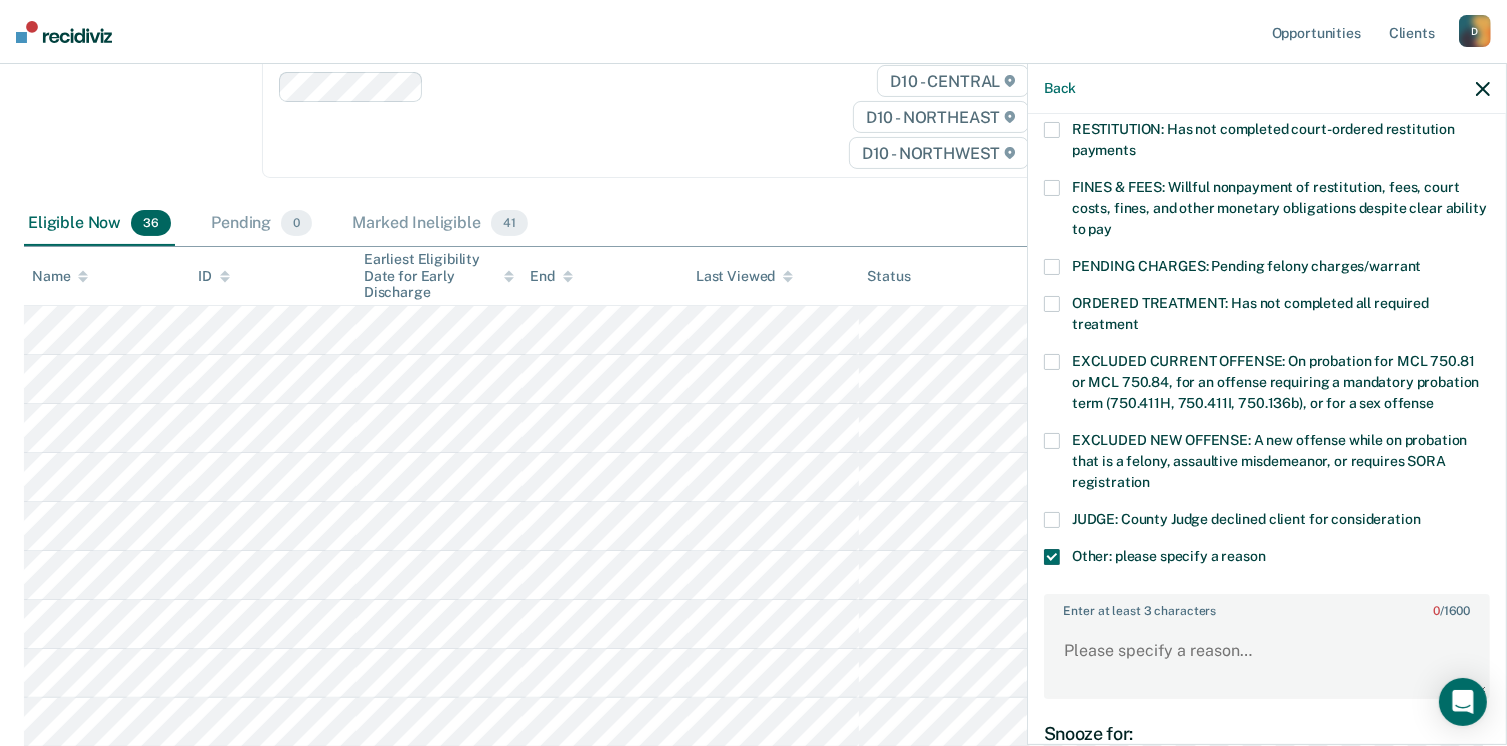 scroll, scrollTop: 749, scrollLeft: 0, axis: vertical 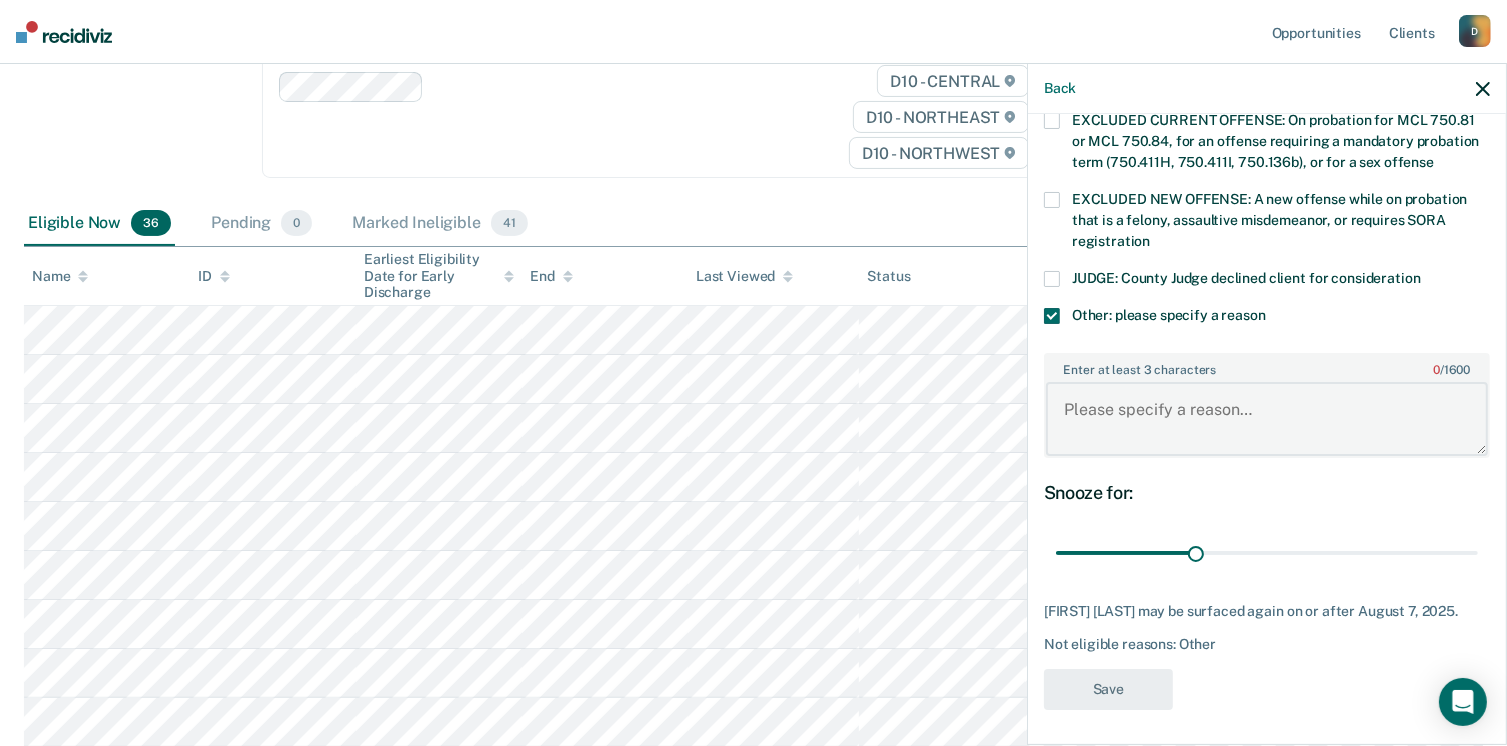 click on "Enter at least 3 characters 0  /  1600" at bounding box center [1267, 419] 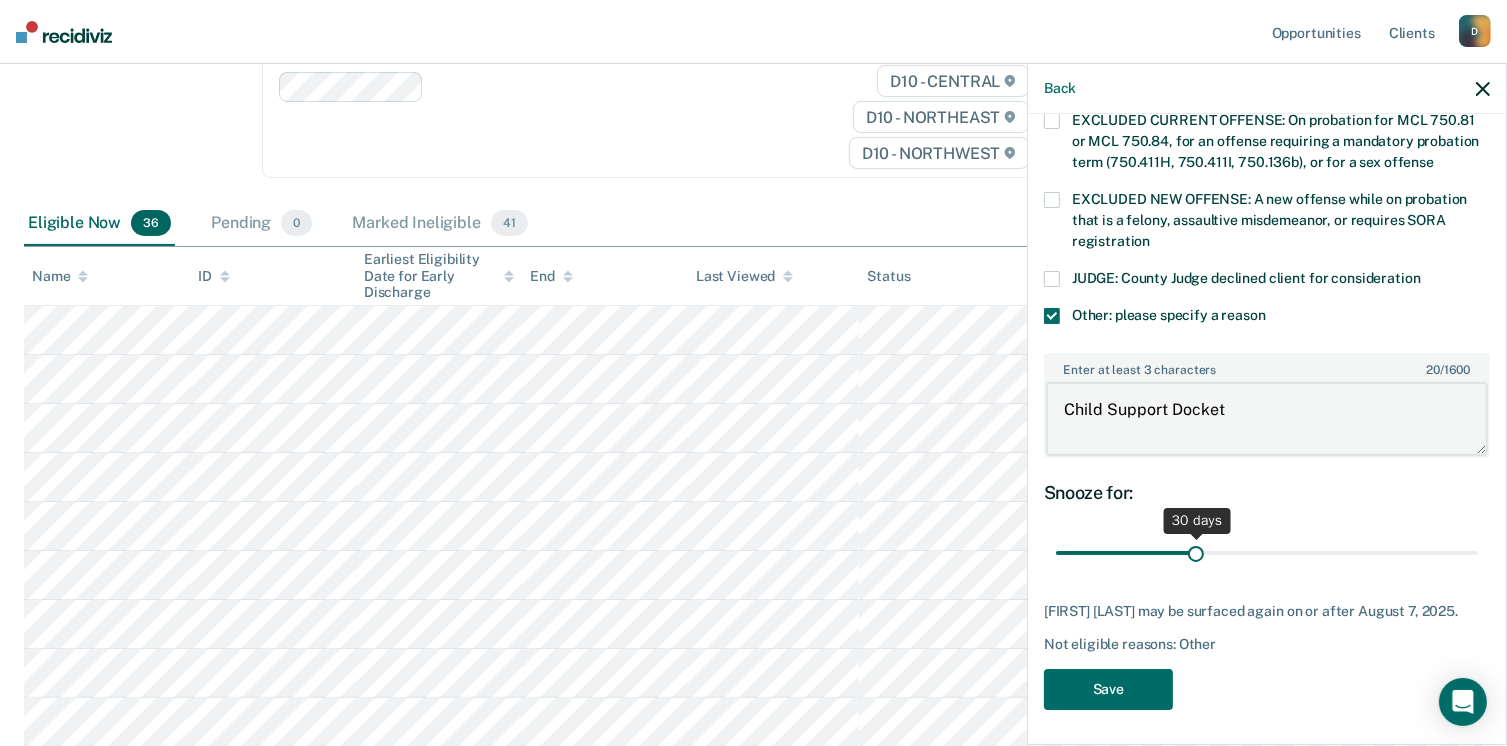 type on "Child Support Docket" 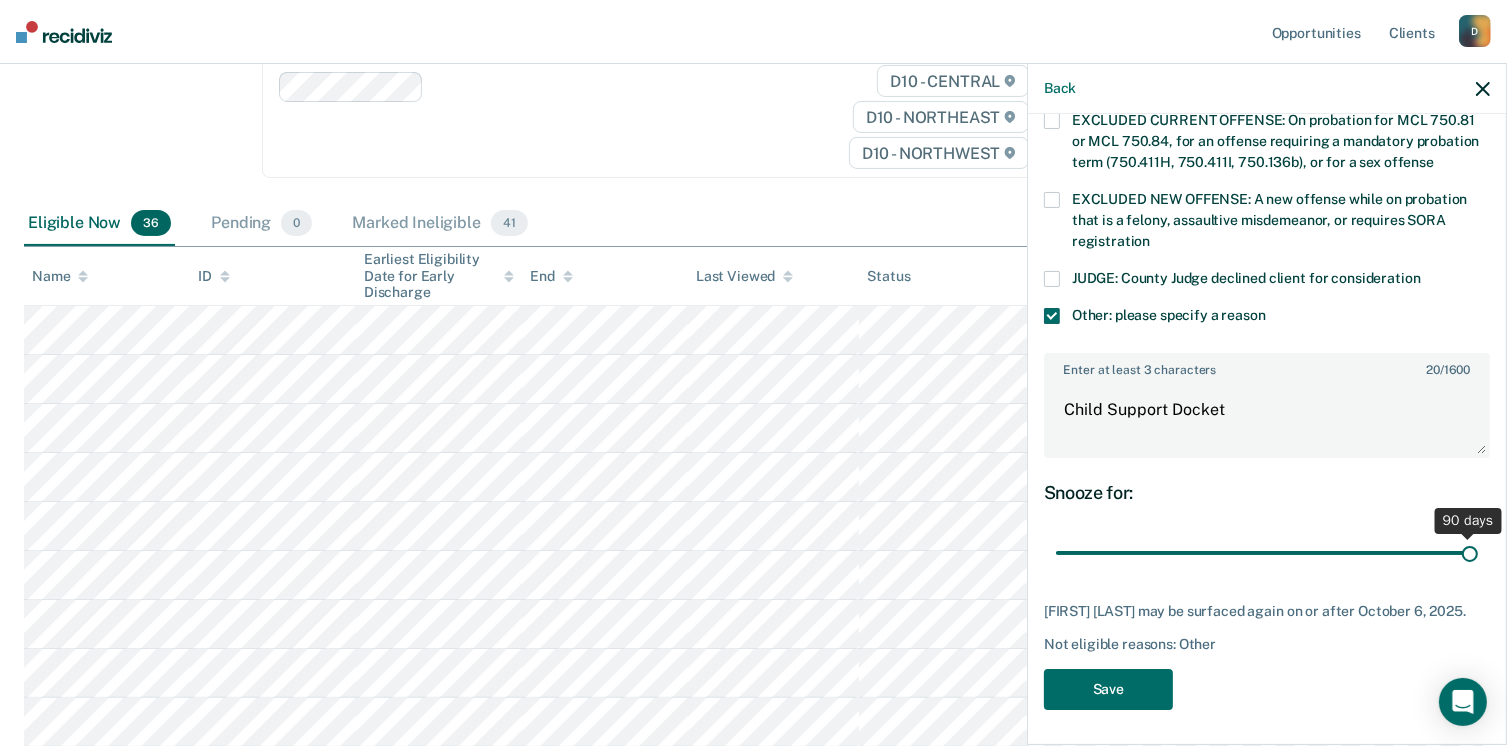 drag, startPoint x: 1190, startPoint y: 537, endPoint x: 1528, endPoint y: 540, distance: 338.0133 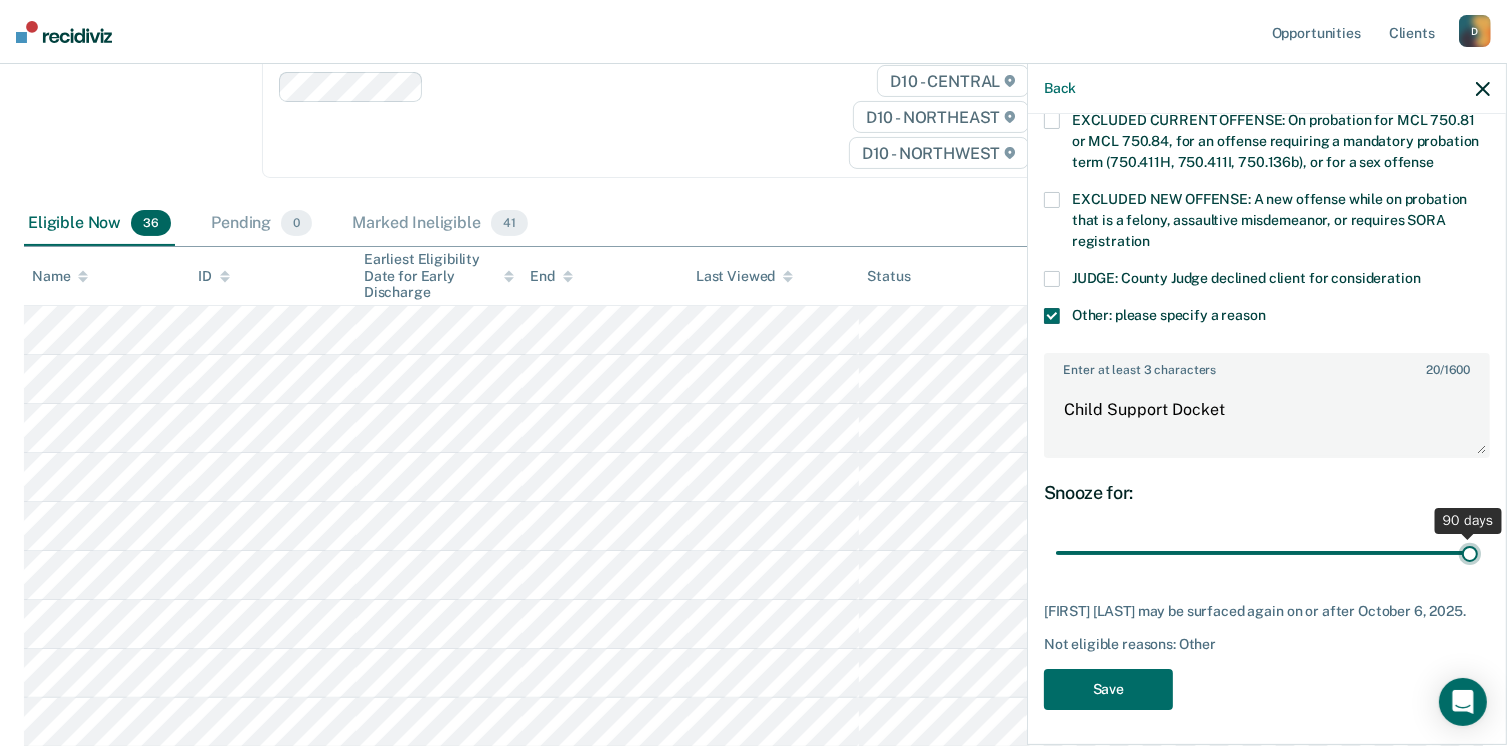 type on "90" 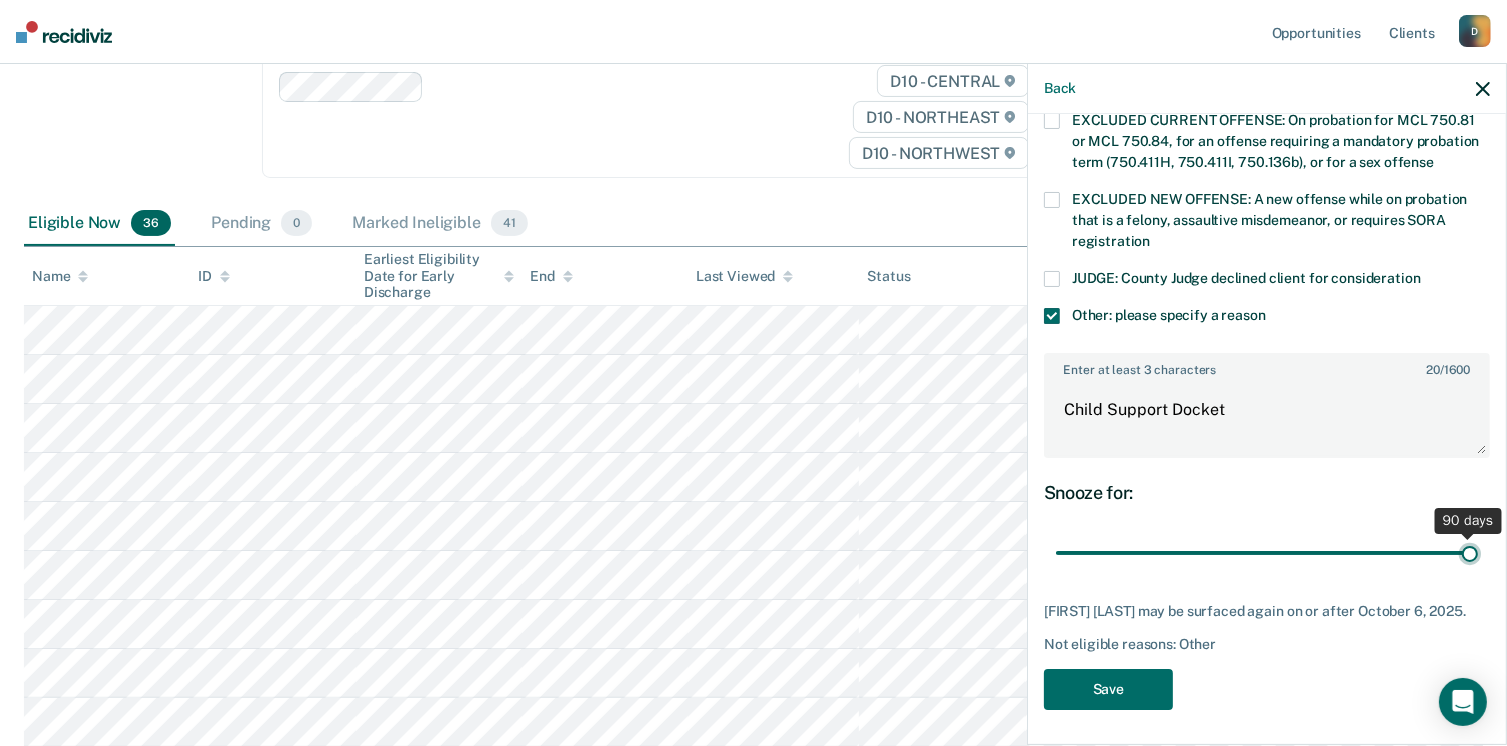 click at bounding box center [1267, 553] 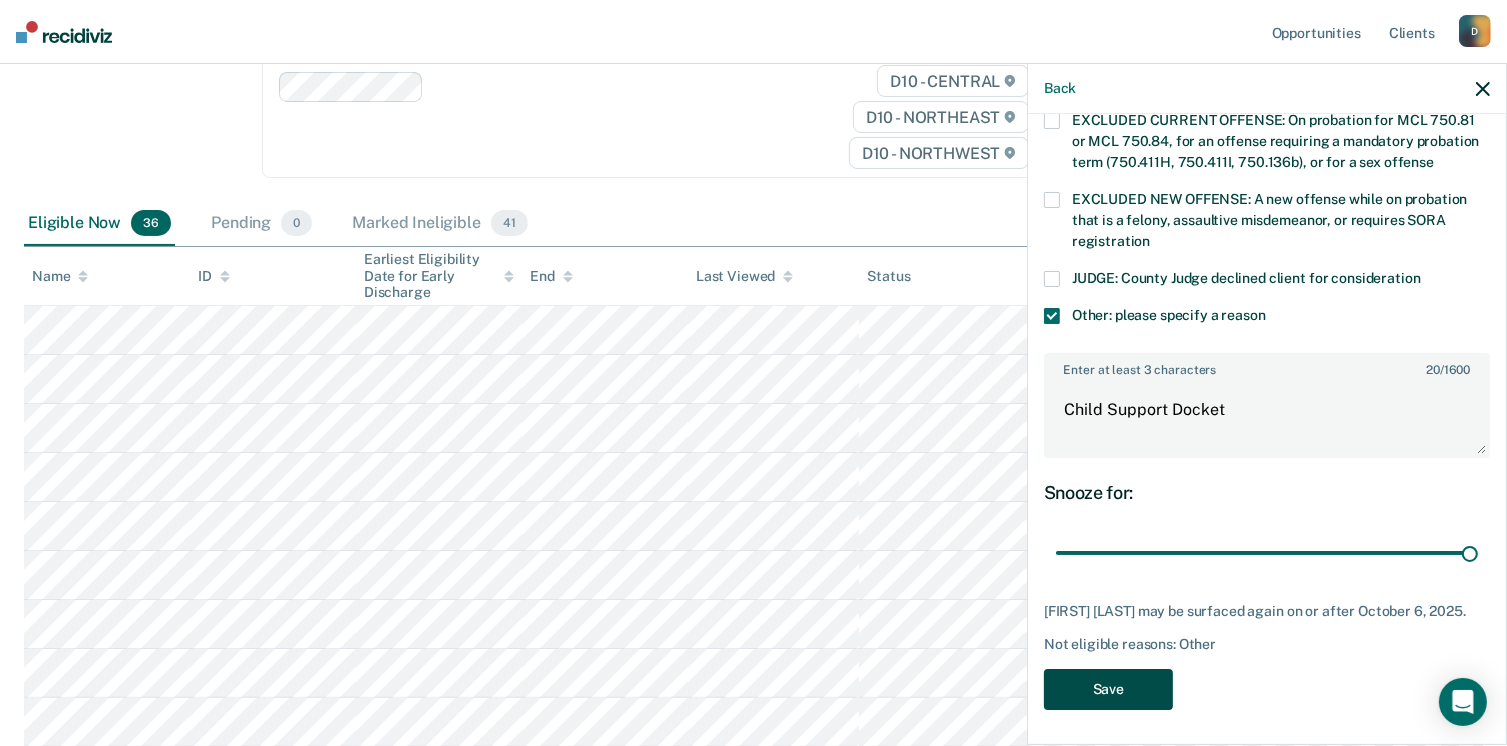click on "Save" at bounding box center (1108, 689) 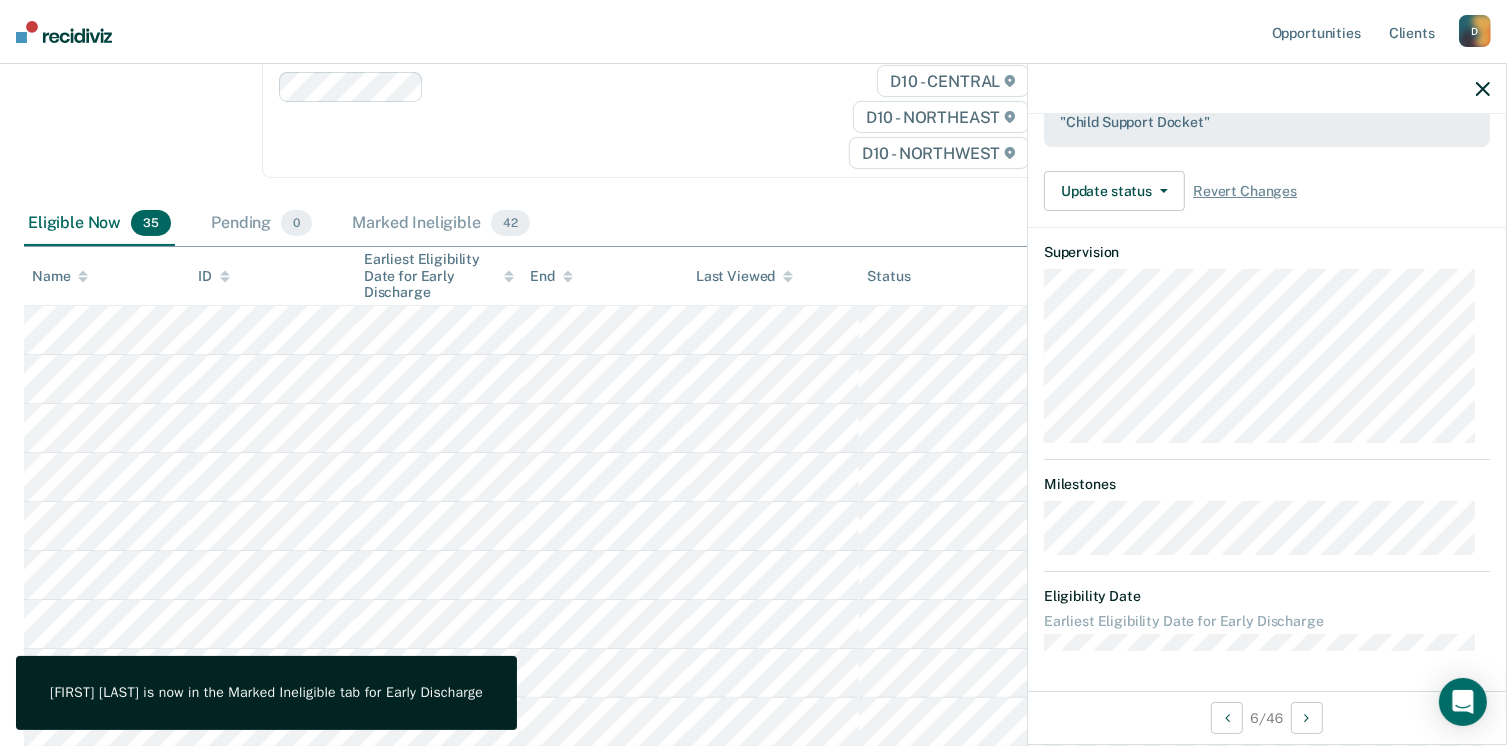 scroll, scrollTop: 589, scrollLeft: 0, axis: vertical 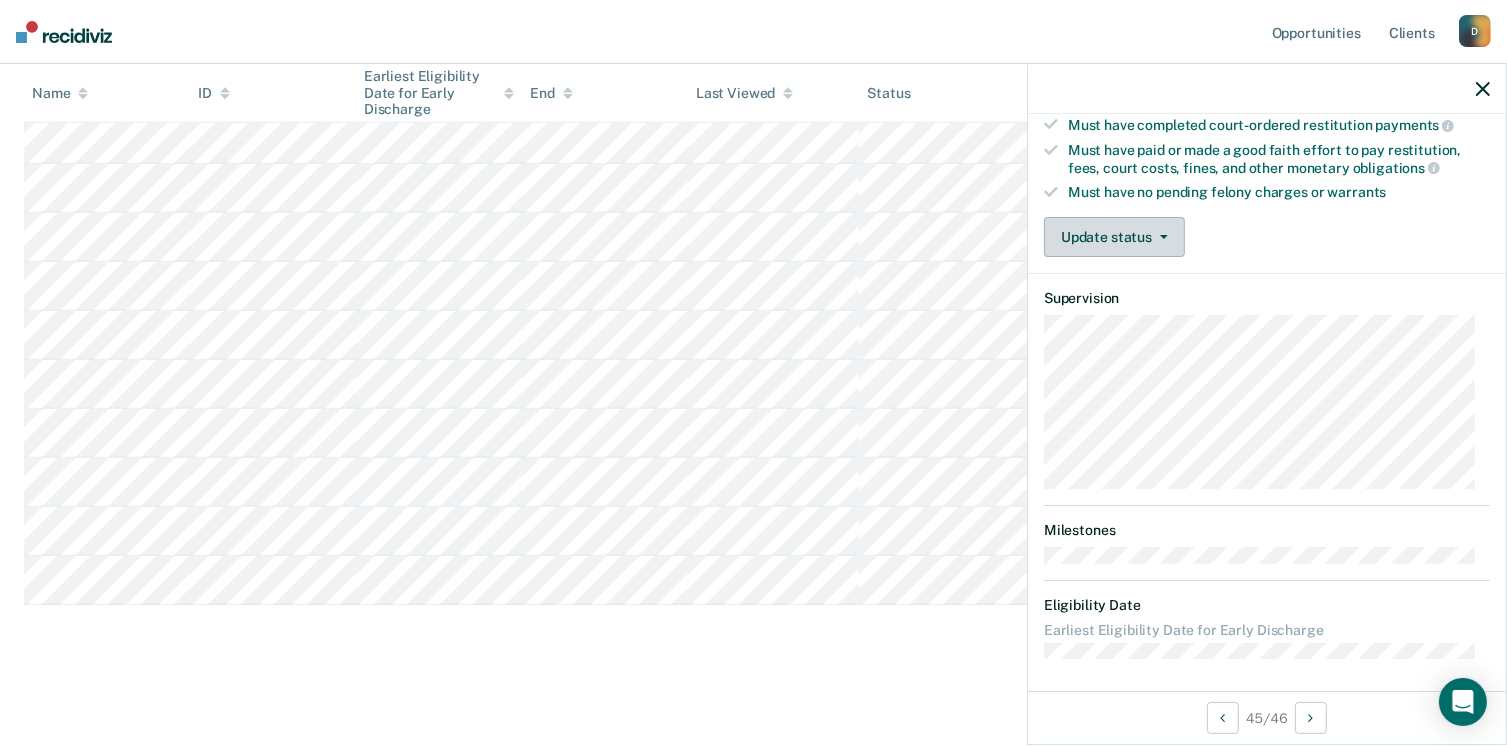 click on "Update status" at bounding box center (1114, 237) 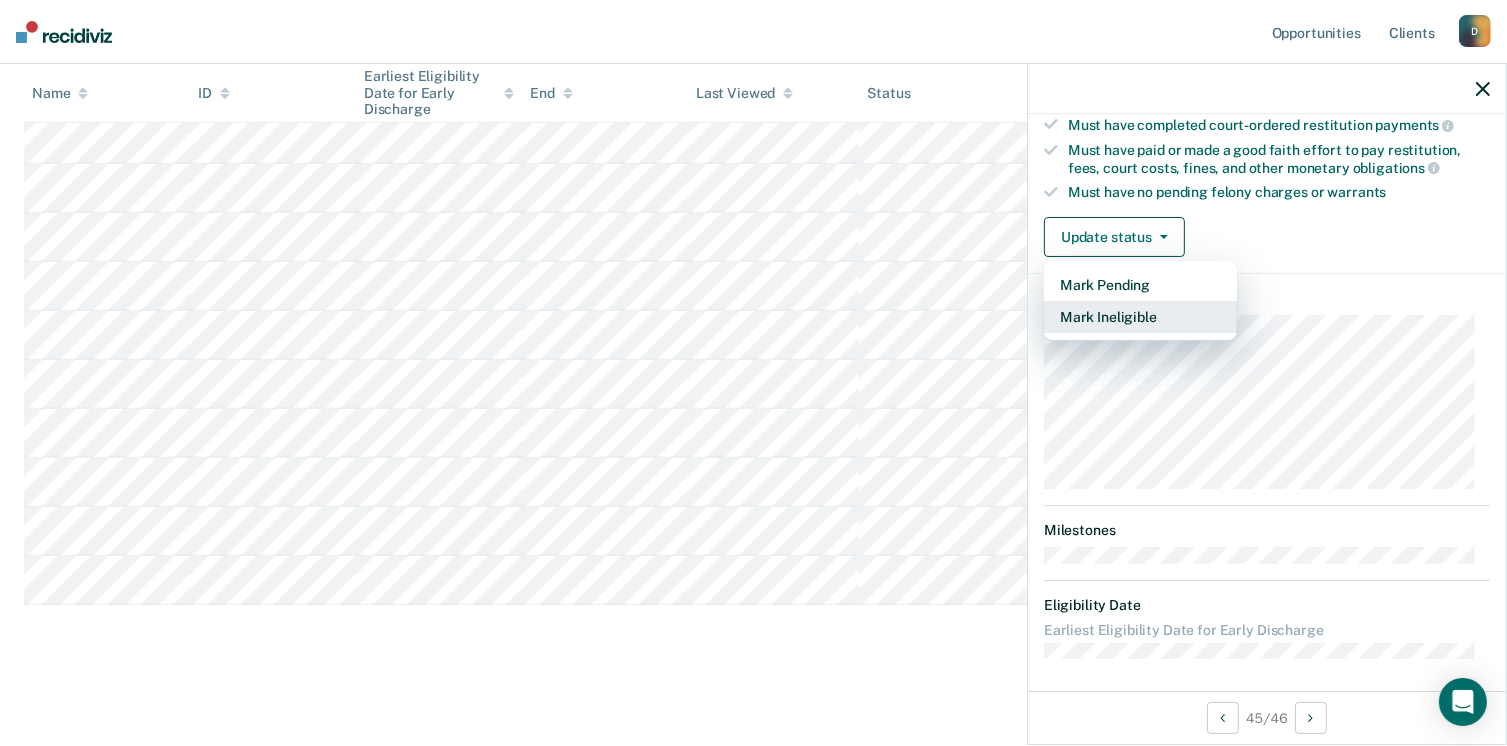 click on "Mark Ineligible" at bounding box center [1140, 317] 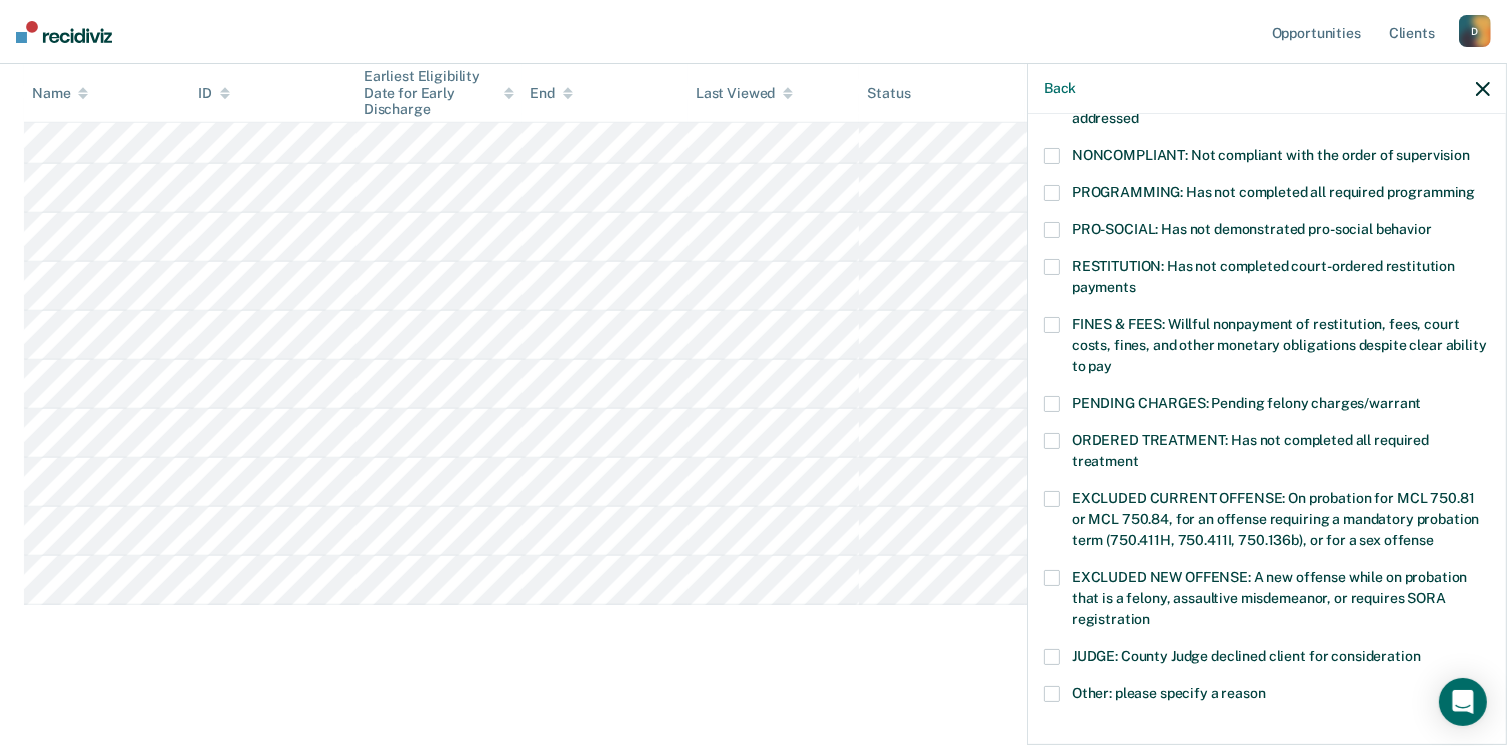 click at bounding box center (1052, 325) 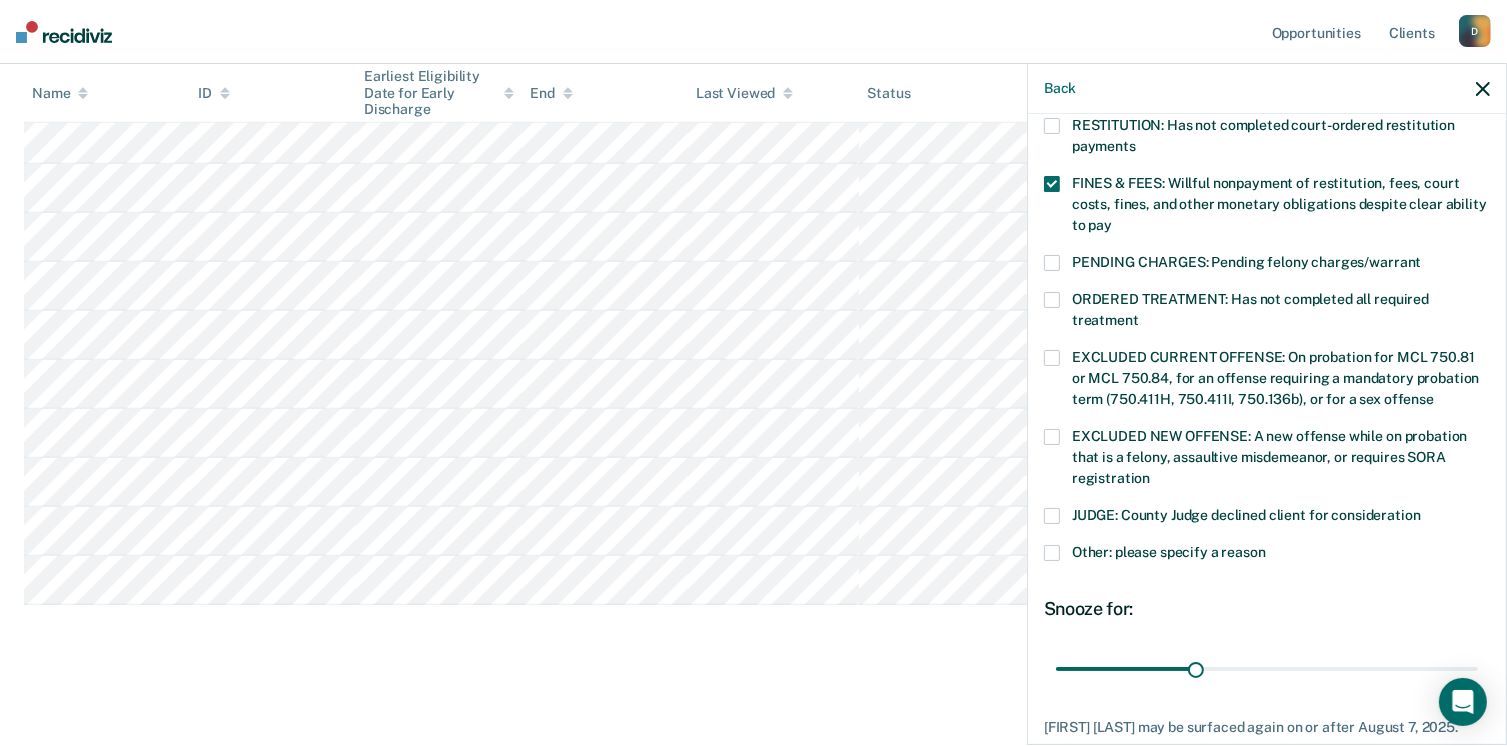 scroll, scrollTop: 630, scrollLeft: 0, axis: vertical 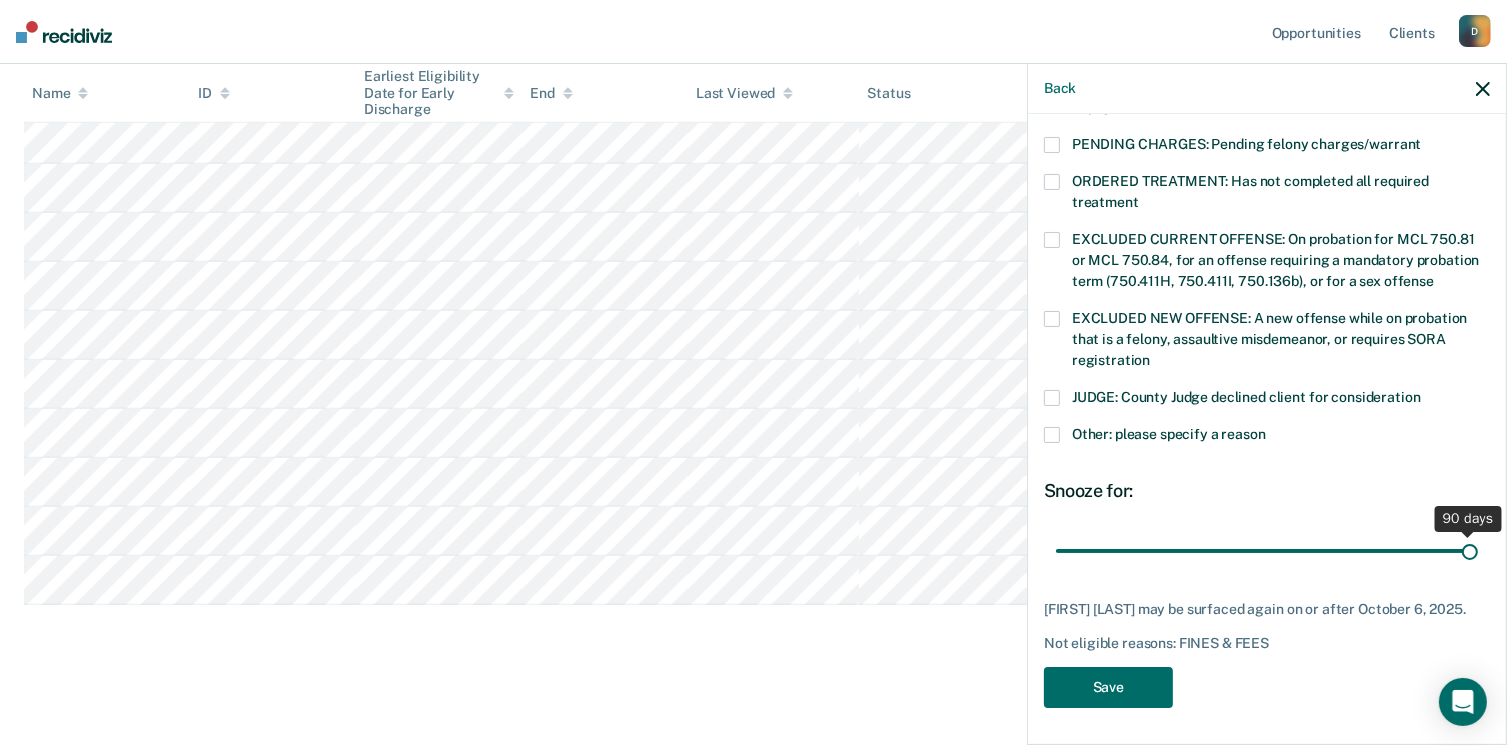 drag, startPoint x: 1182, startPoint y: 547, endPoint x: 1512, endPoint y: 546, distance: 330.00153 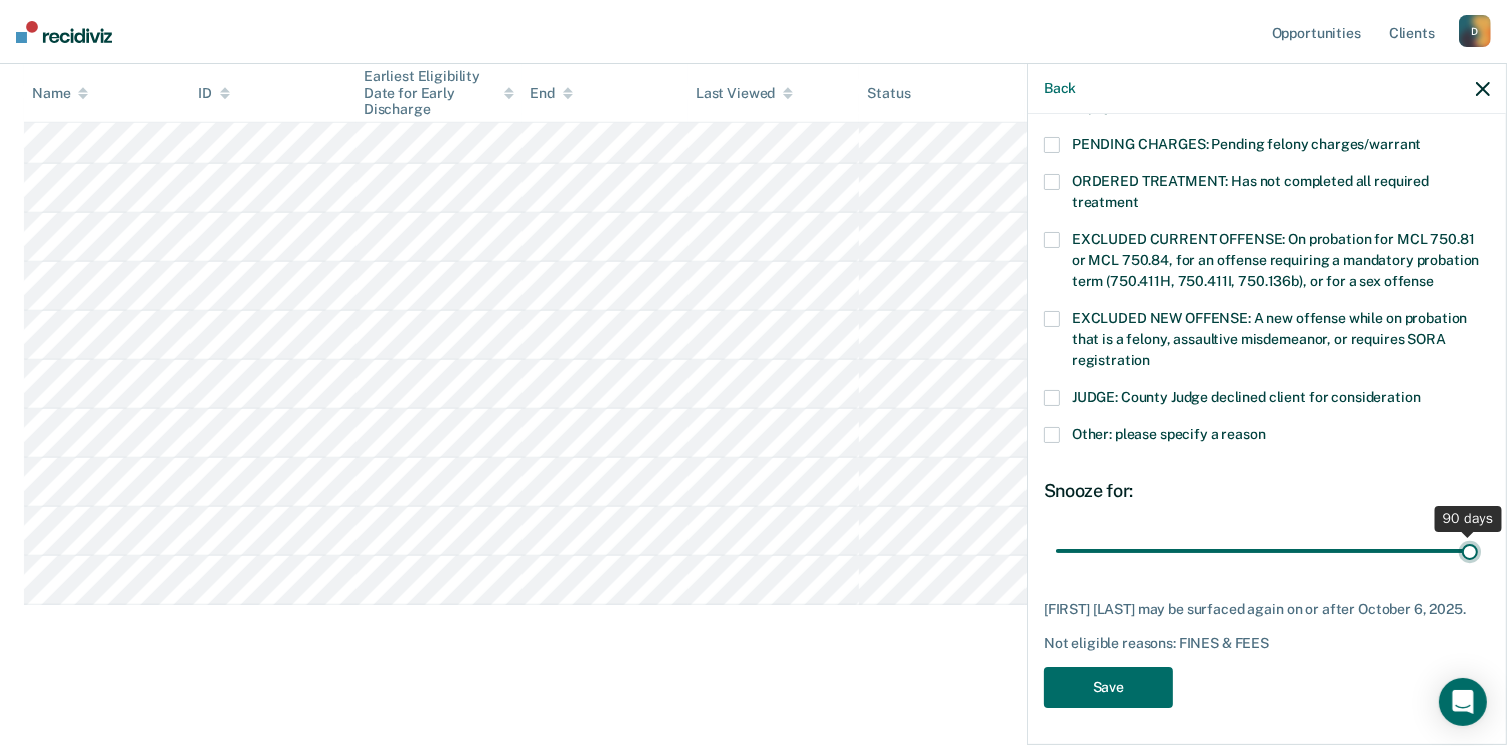 type on "90" 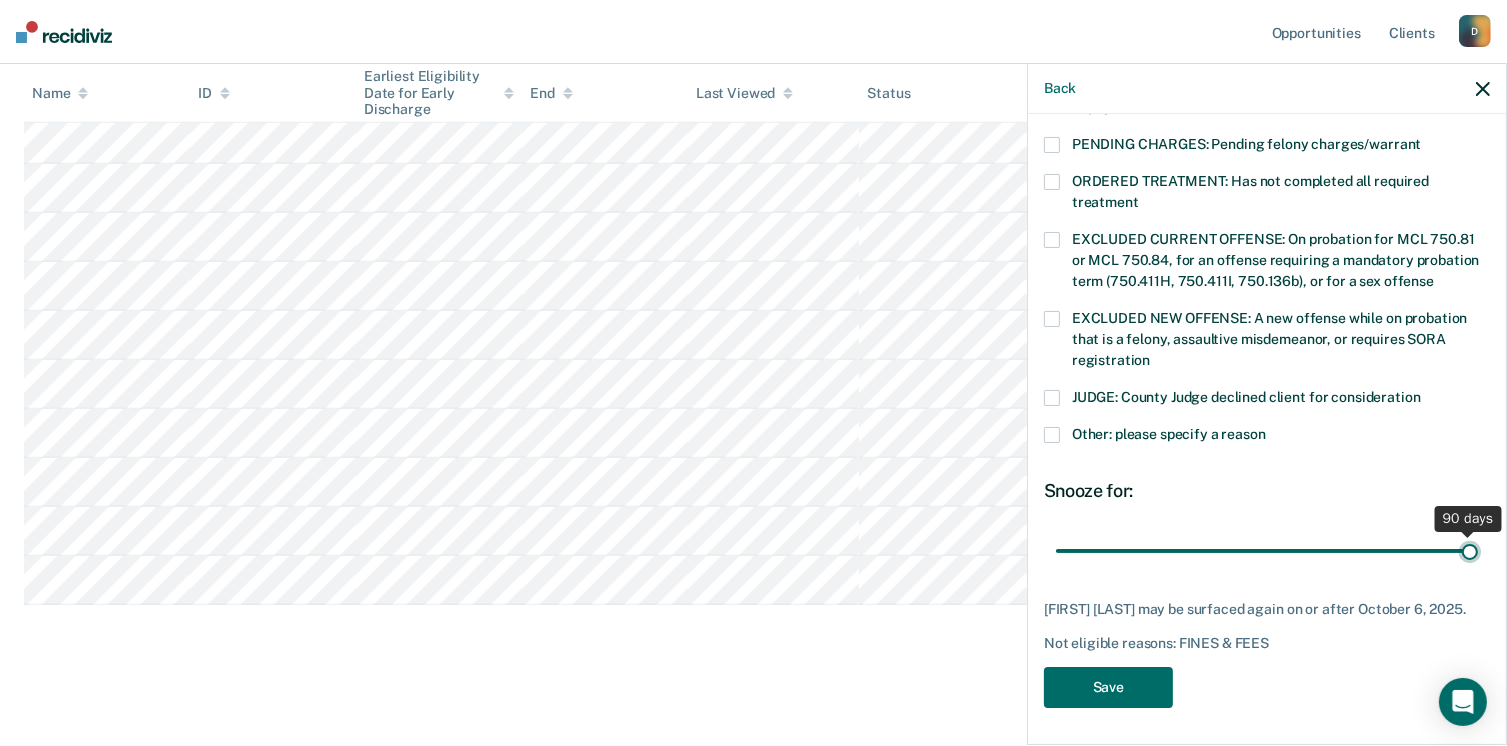 click at bounding box center [1267, 551] 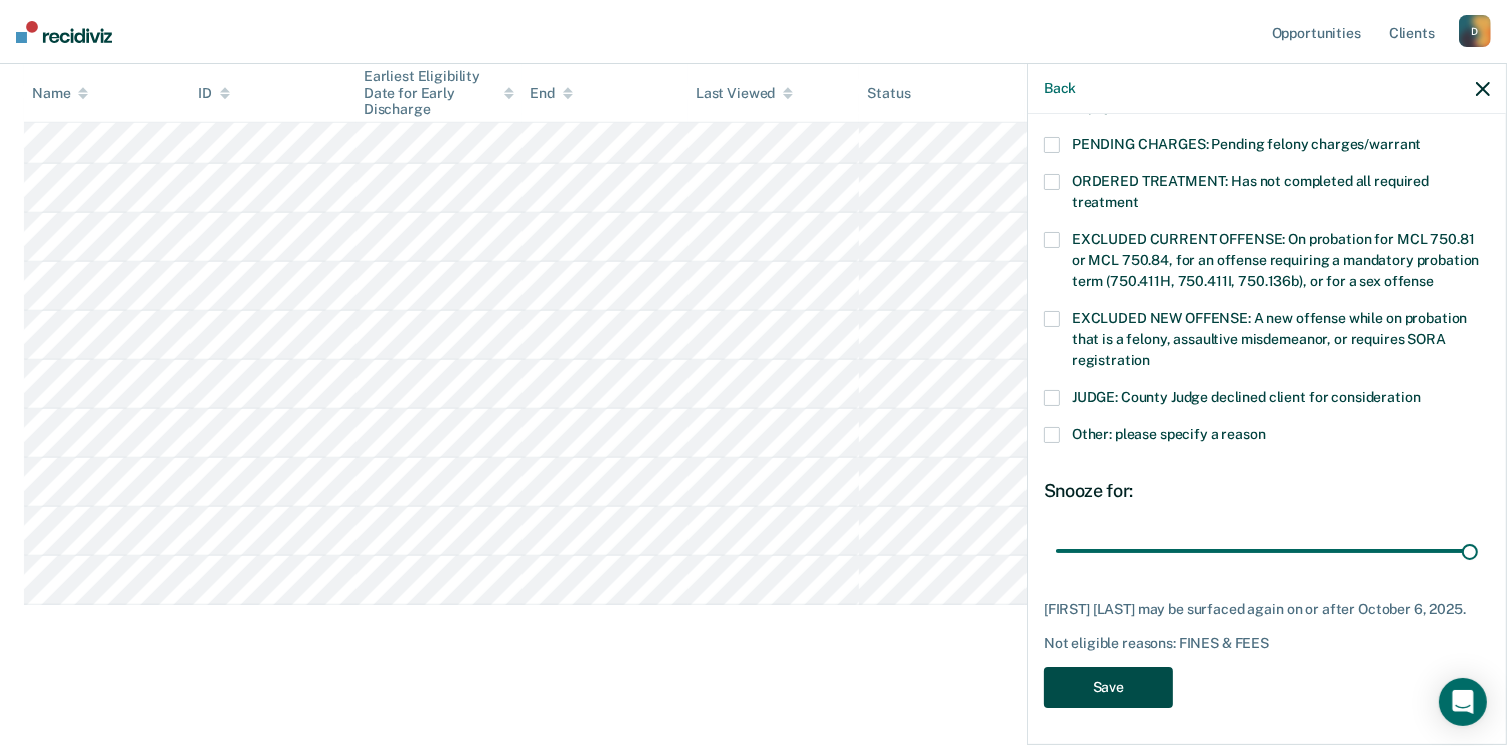 click on "Save" at bounding box center (1108, 687) 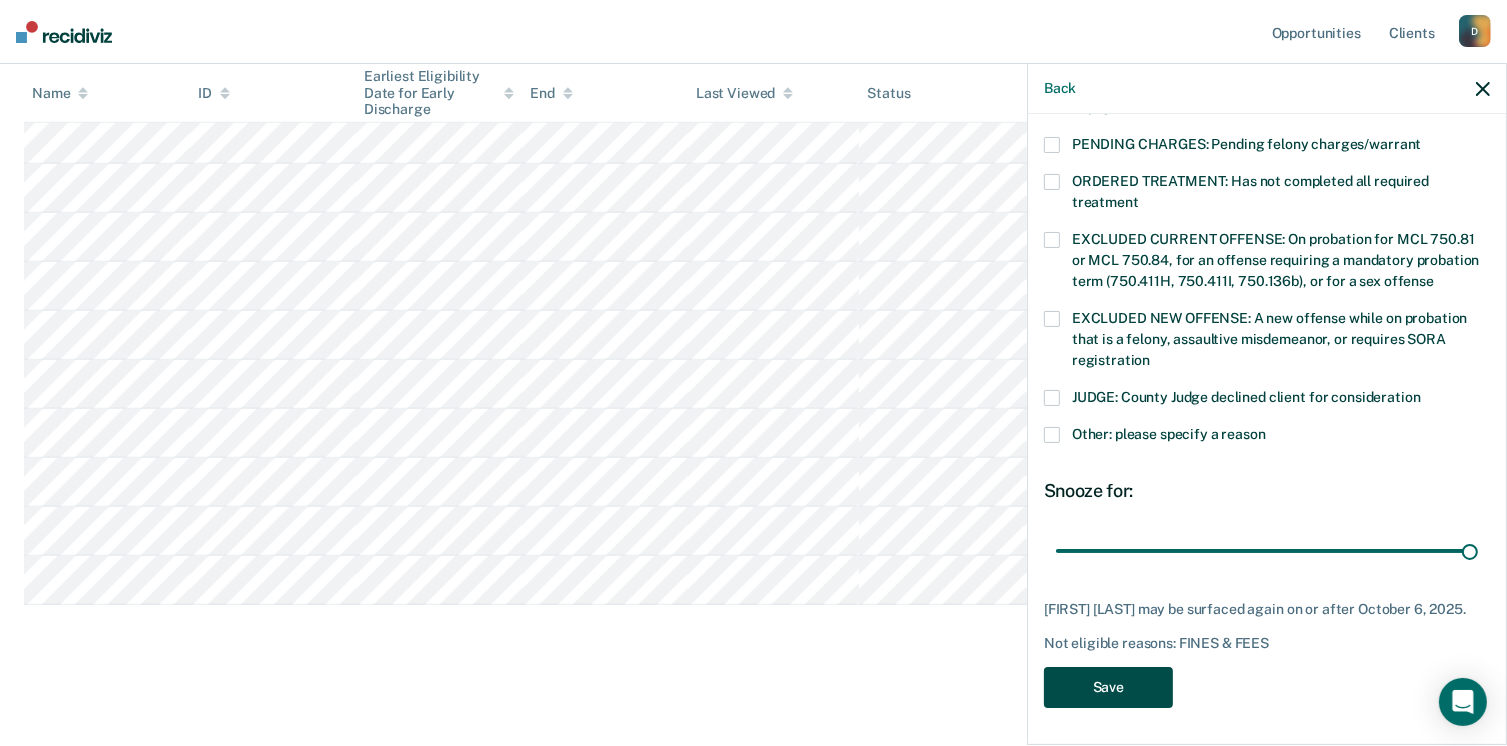 scroll, scrollTop: 1660, scrollLeft: 0, axis: vertical 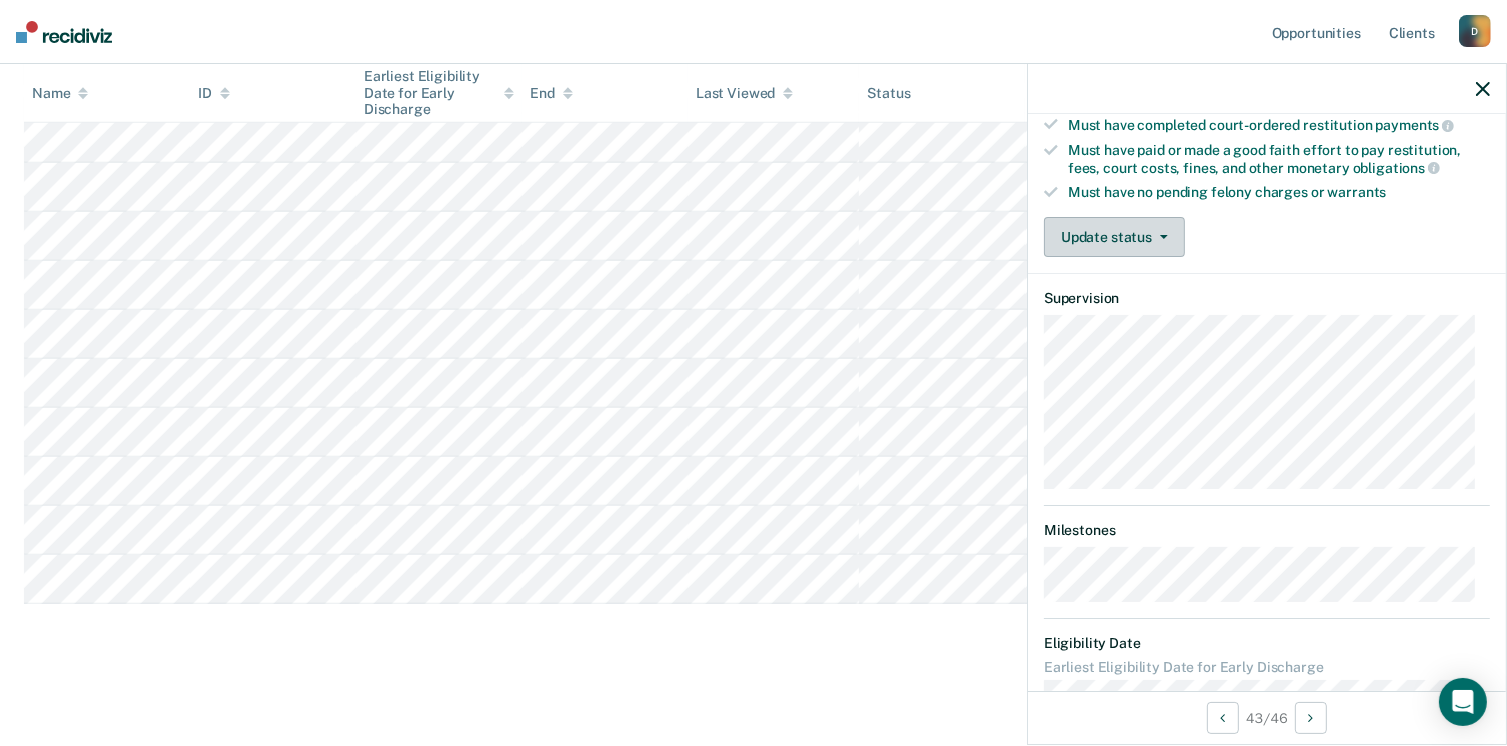 click on "Update status" at bounding box center [1114, 237] 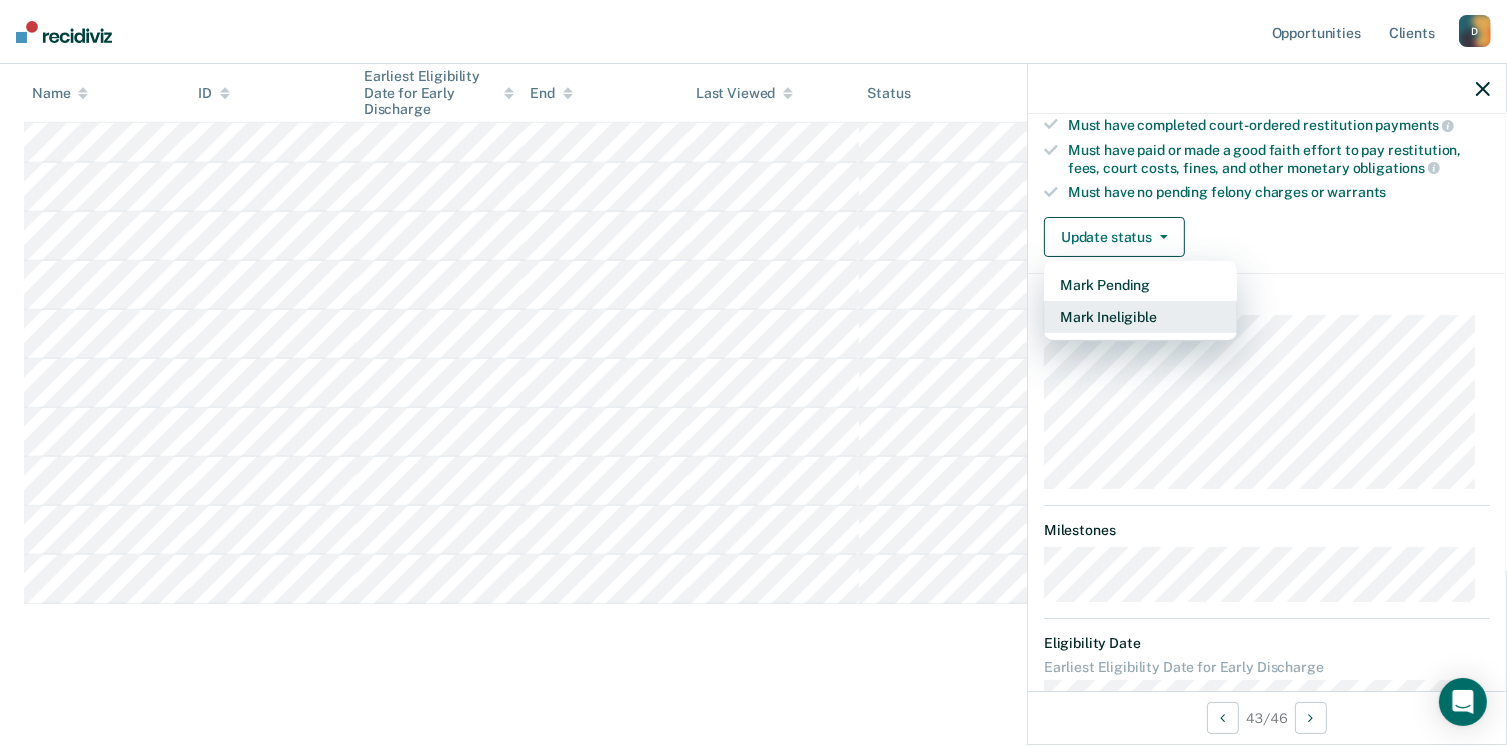 click on "Mark Ineligible" at bounding box center [1140, 317] 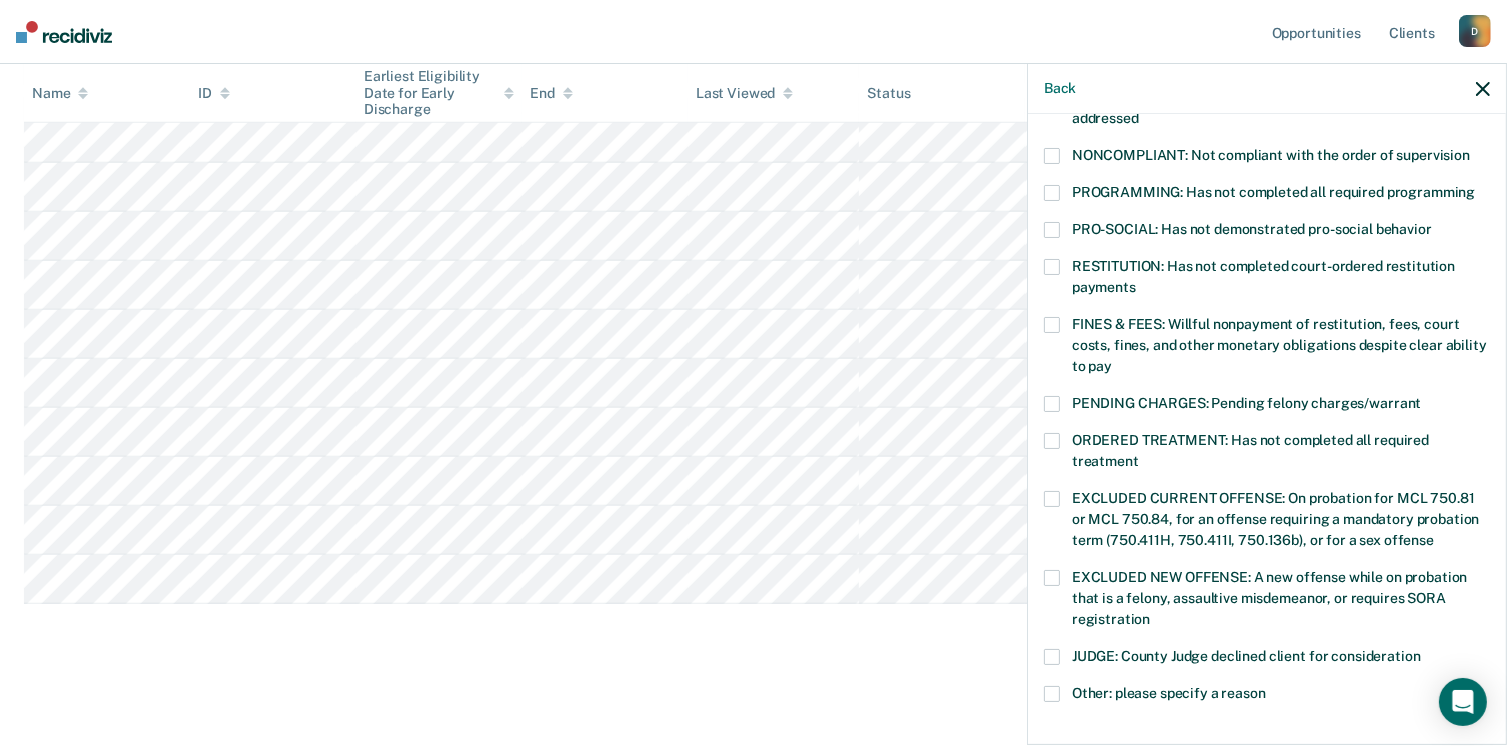 click on "FINES & FEES: Willful nonpayment of restitution, fees, court costs, fines, and other monetary obligations despite clear ability to pay" at bounding box center [1267, 348] 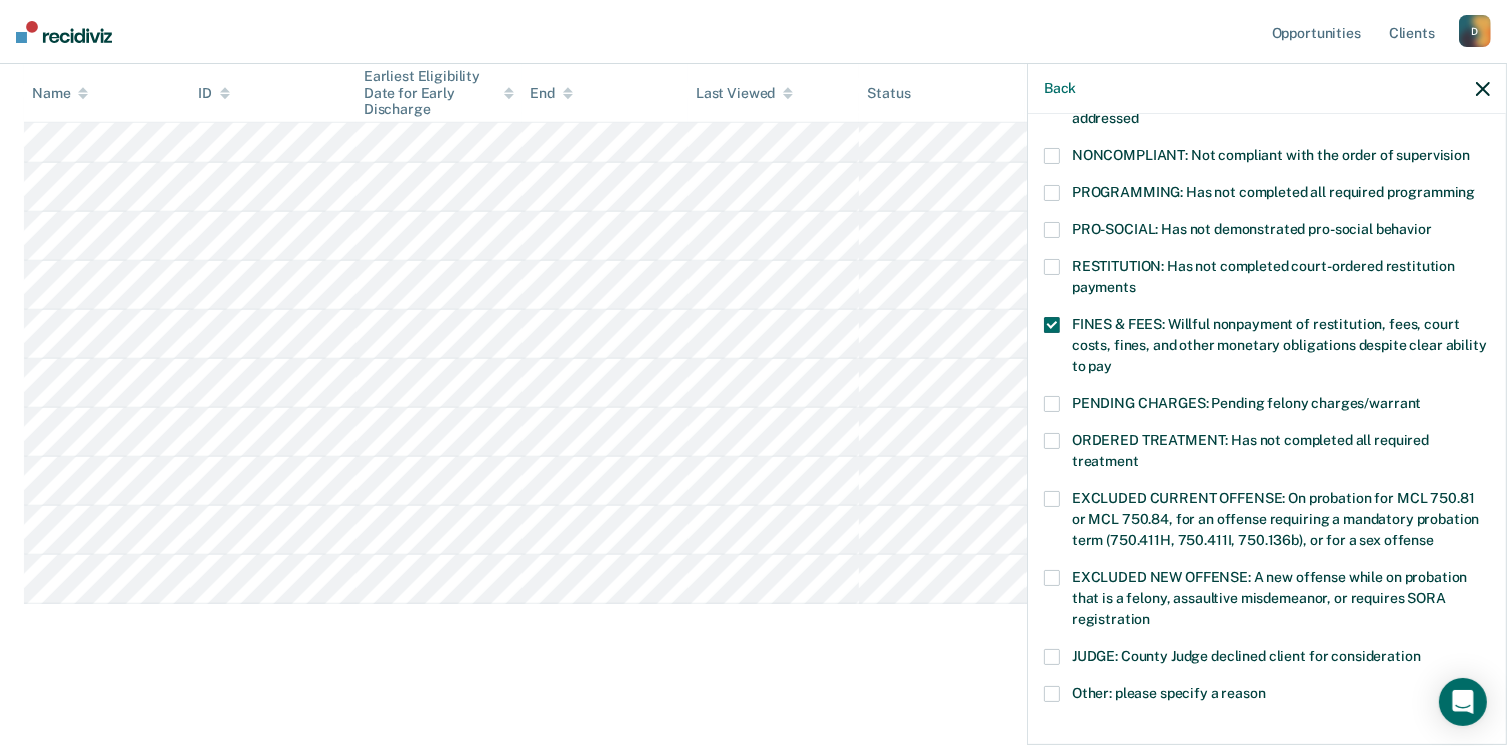 scroll, scrollTop: 630, scrollLeft: 0, axis: vertical 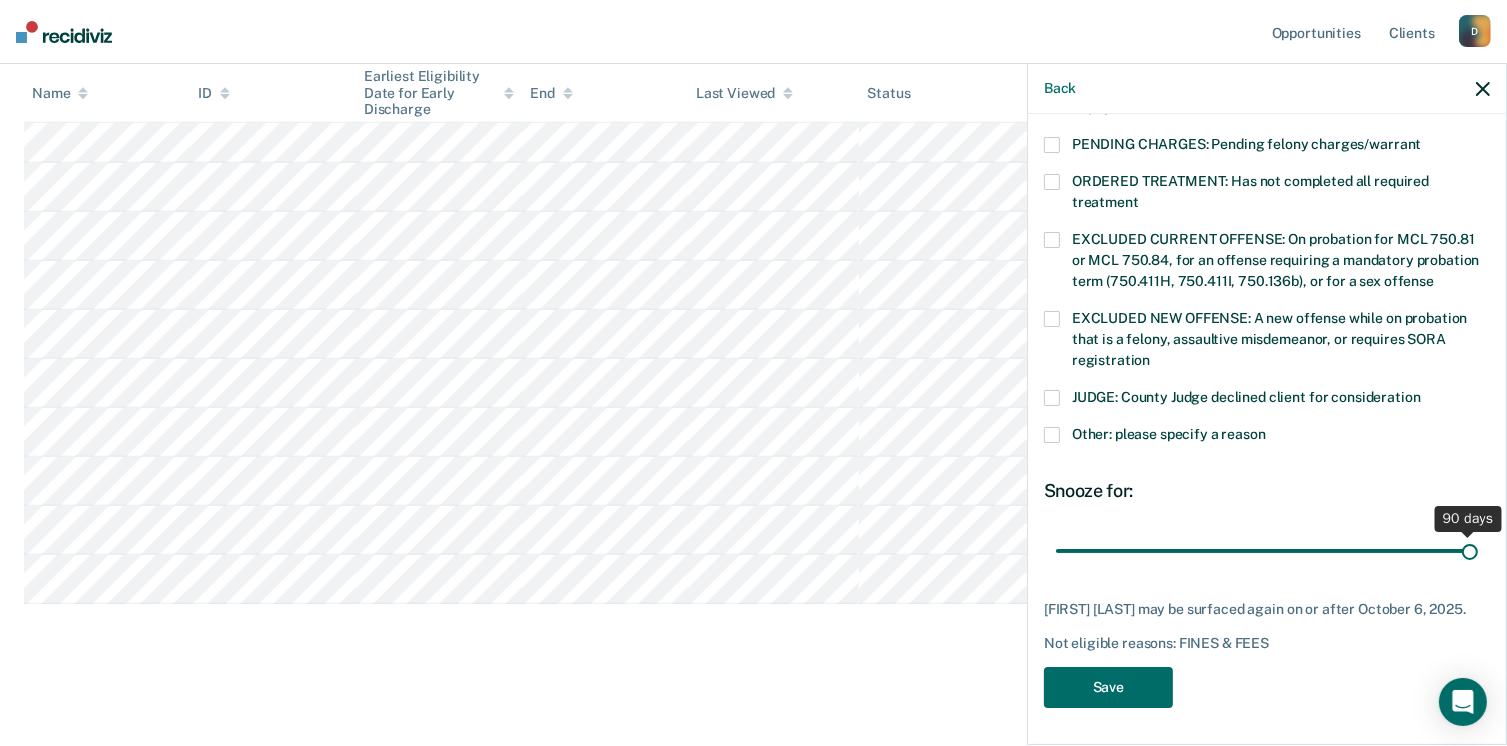 drag, startPoint x: 1188, startPoint y: 549, endPoint x: 1524, endPoint y: 561, distance: 336.2142 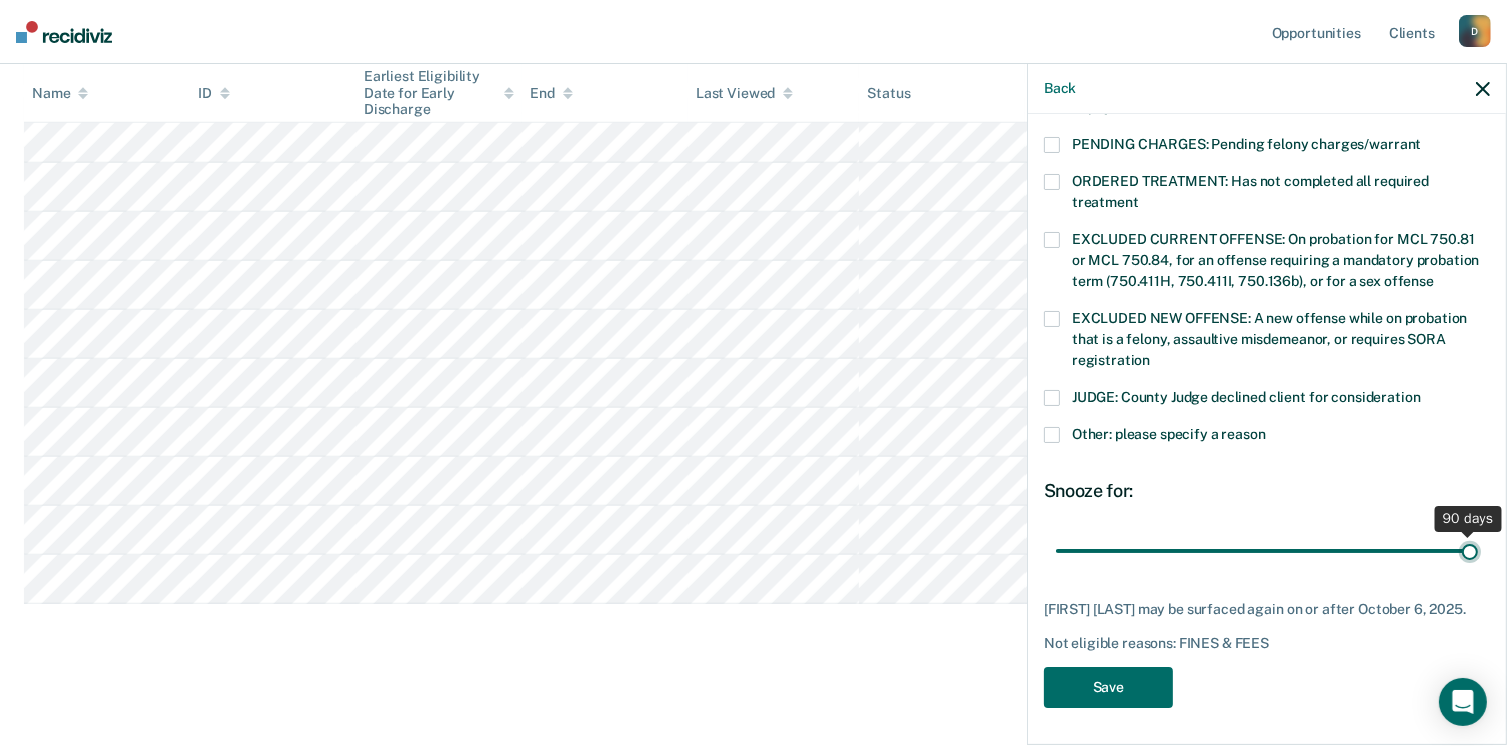 type on "90" 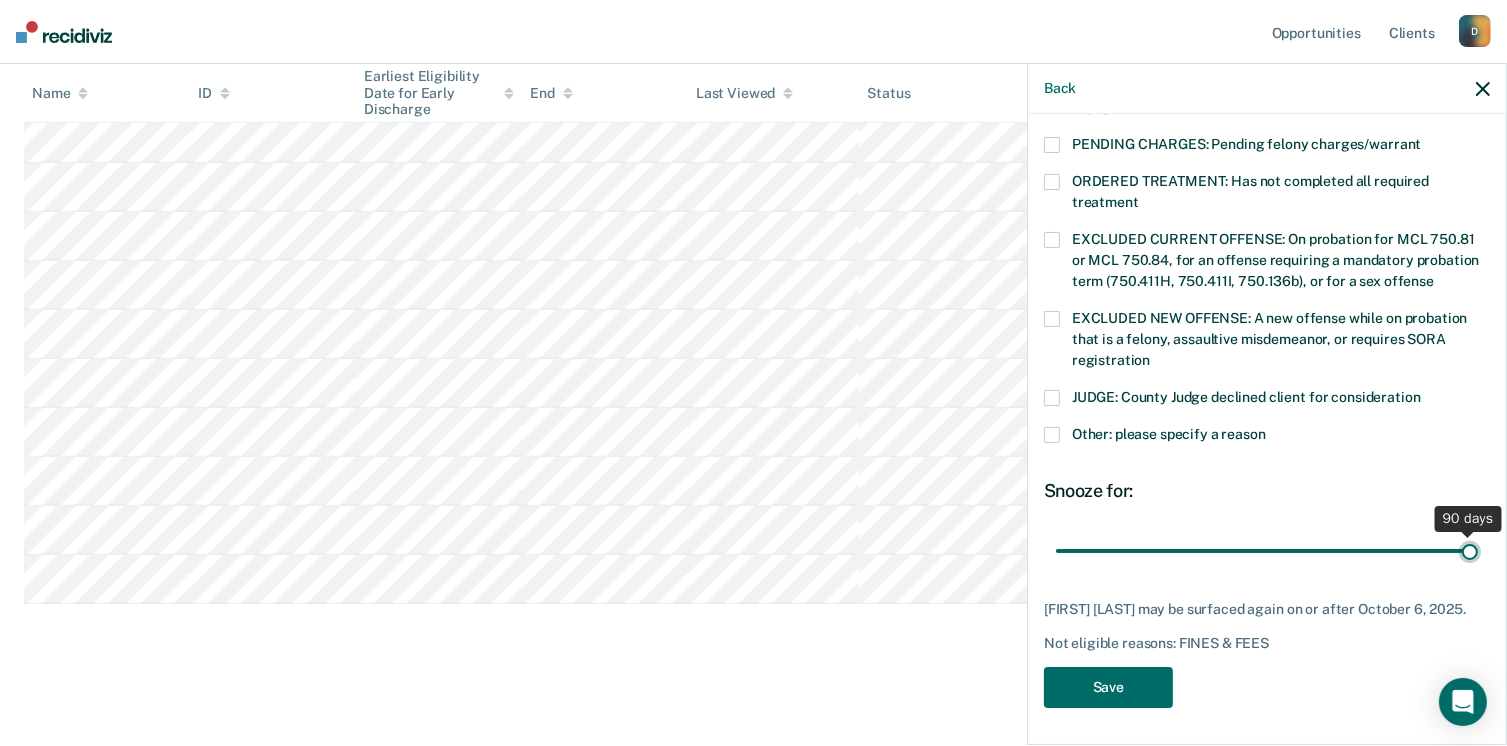 click at bounding box center [1267, 551] 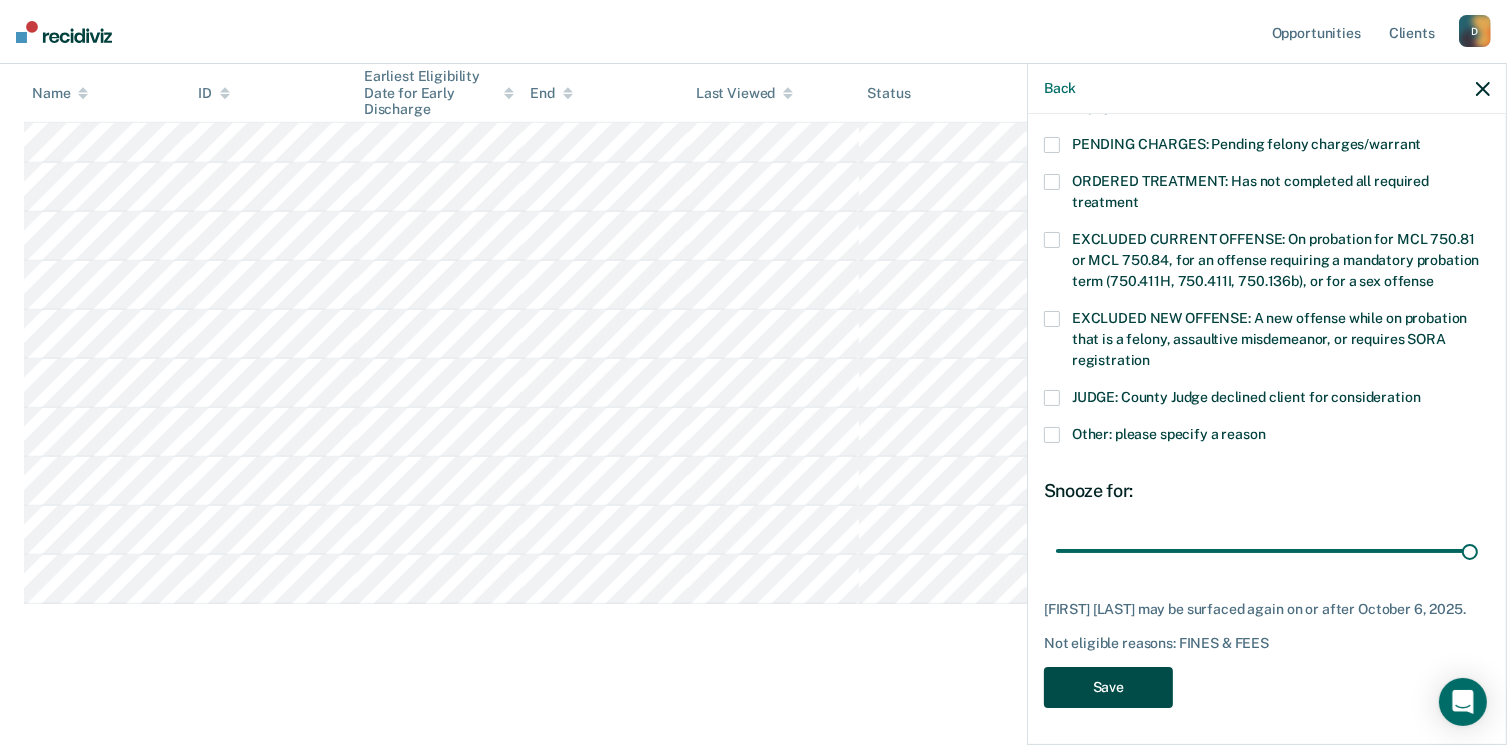 click on "Save" at bounding box center [1108, 687] 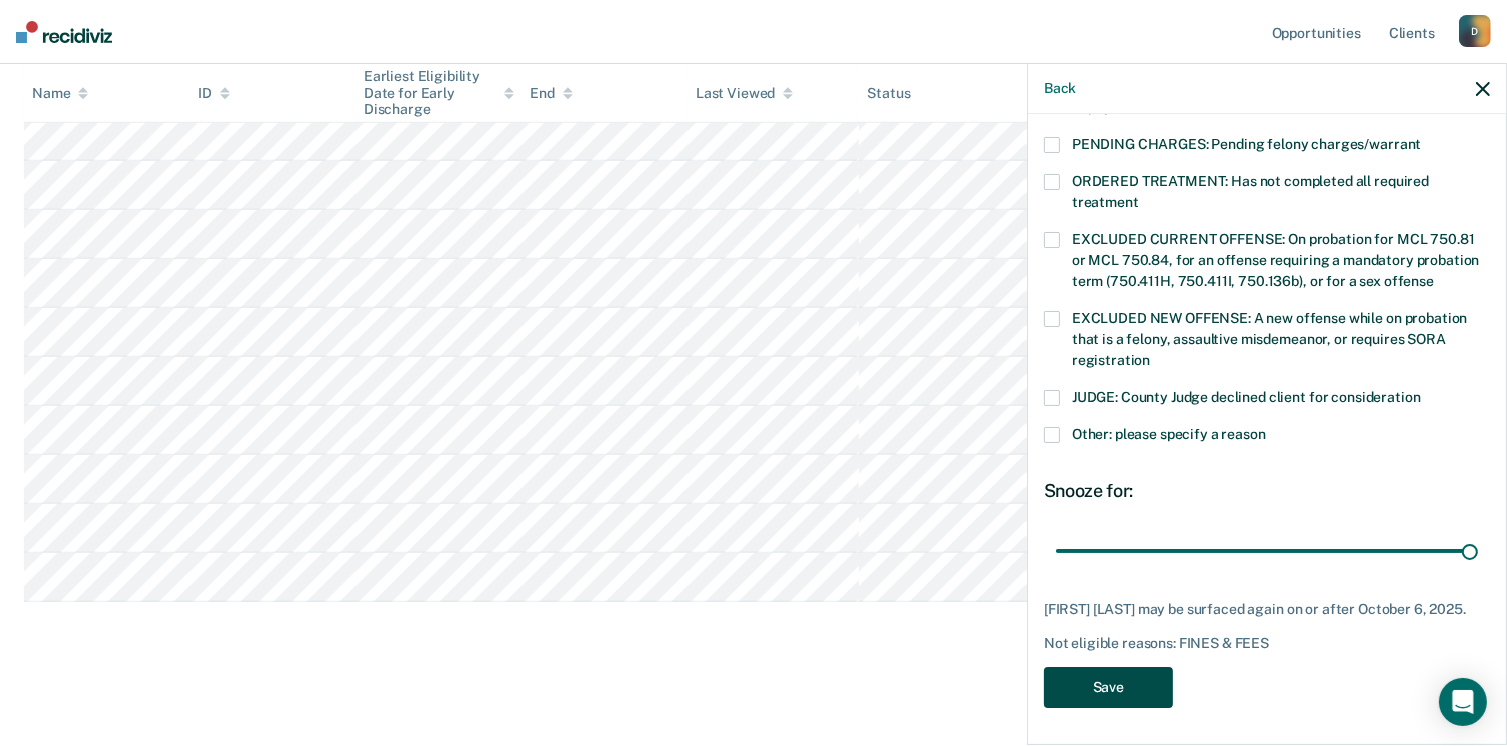 scroll, scrollTop: 1610, scrollLeft: 0, axis: vertical 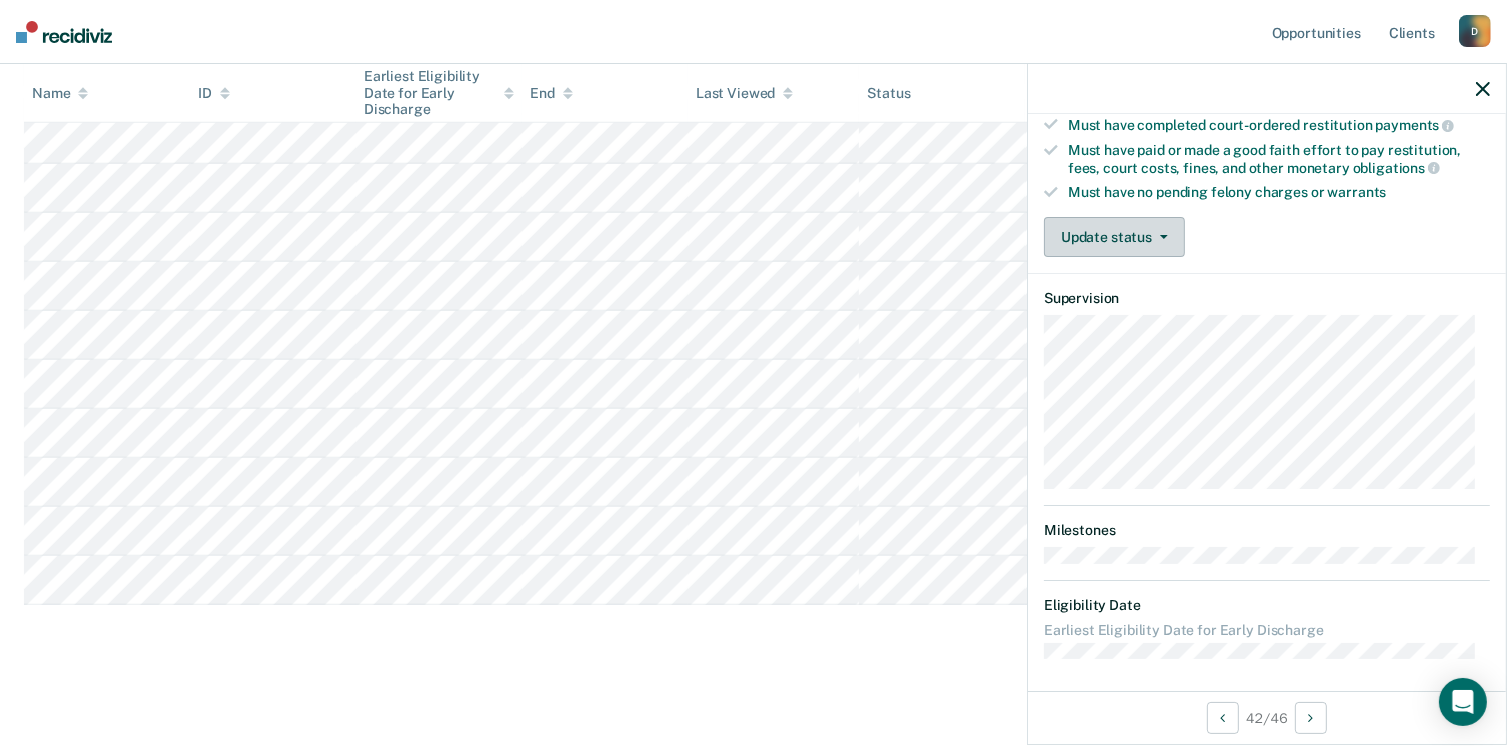 click on "Update status" at bounding box center [1114, 237] 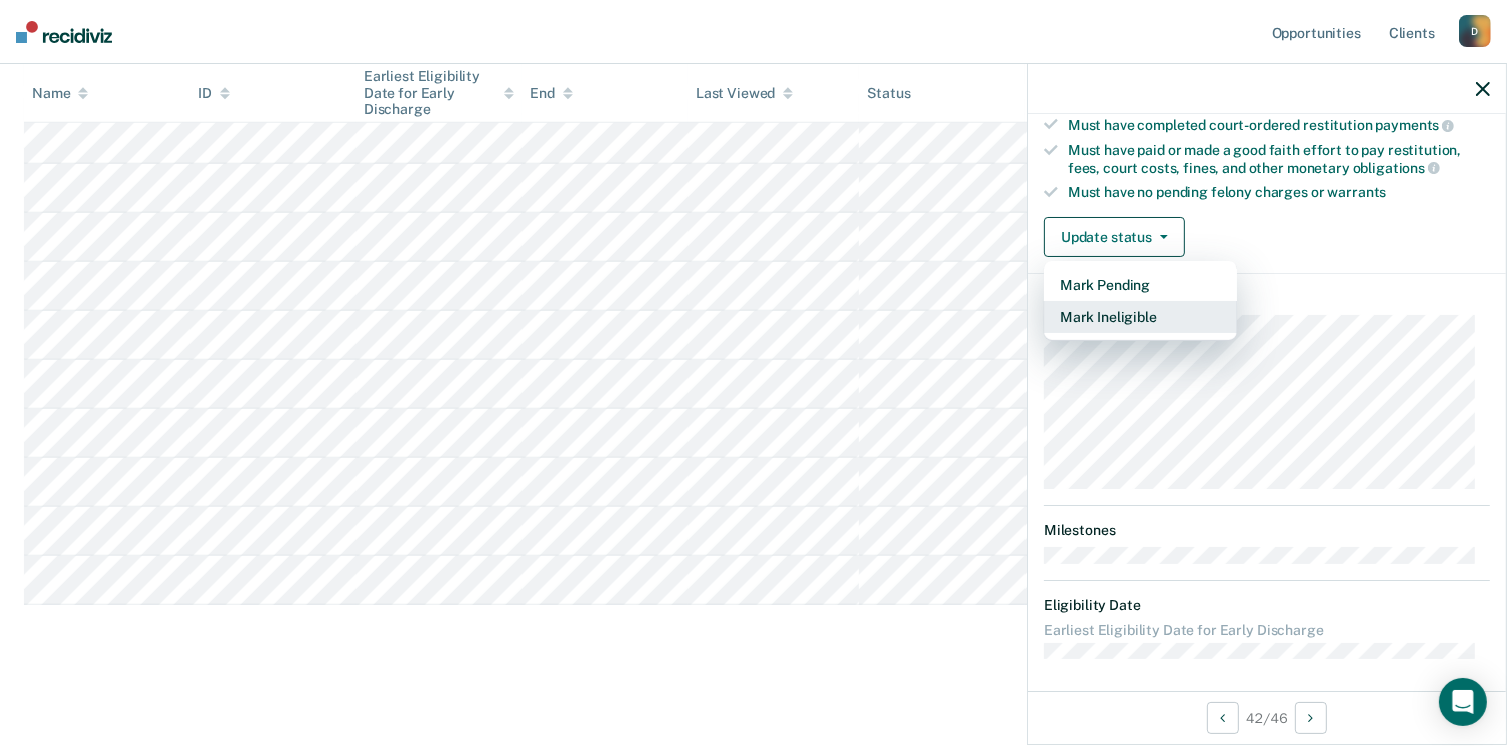 click on "Mark Ineligible" at bounding box center [1140, 317] 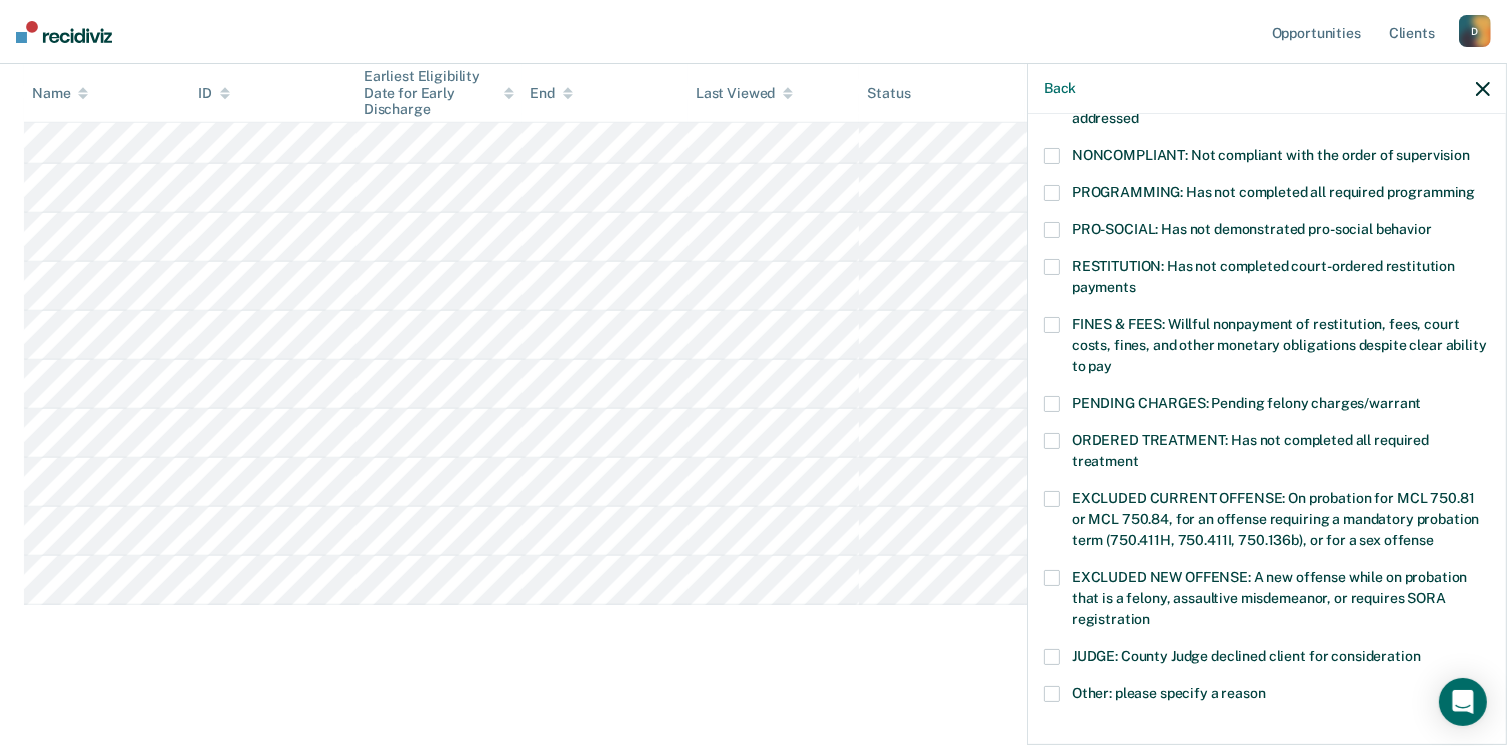 click on "FINES & FEES: Willful nonpayment of restitution, fees, court costs, fines, and other monetary obligations despite clear ability to pay" at bounding box center [1267, 348] 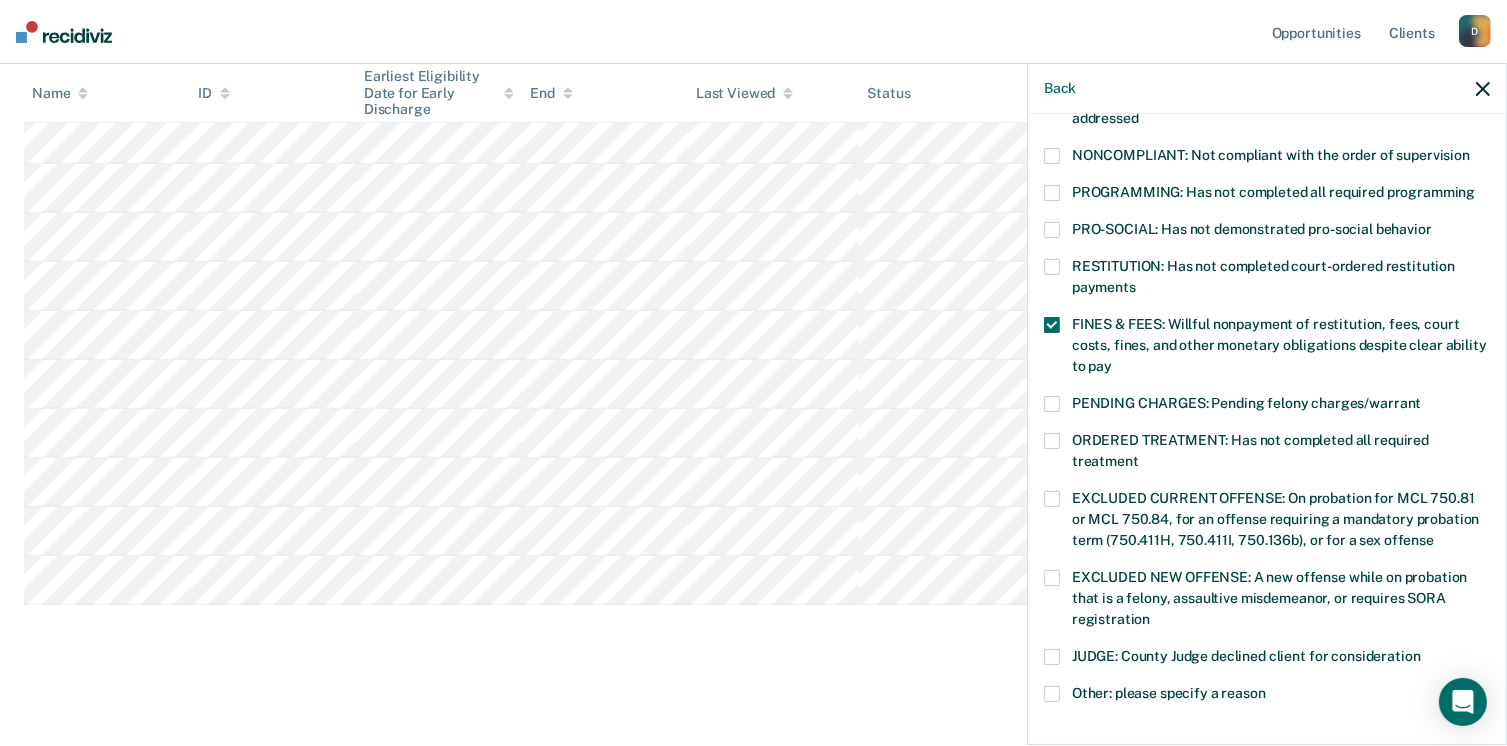 scroll, scrollTop: 630, scrollLeft: 0, axis: vertical 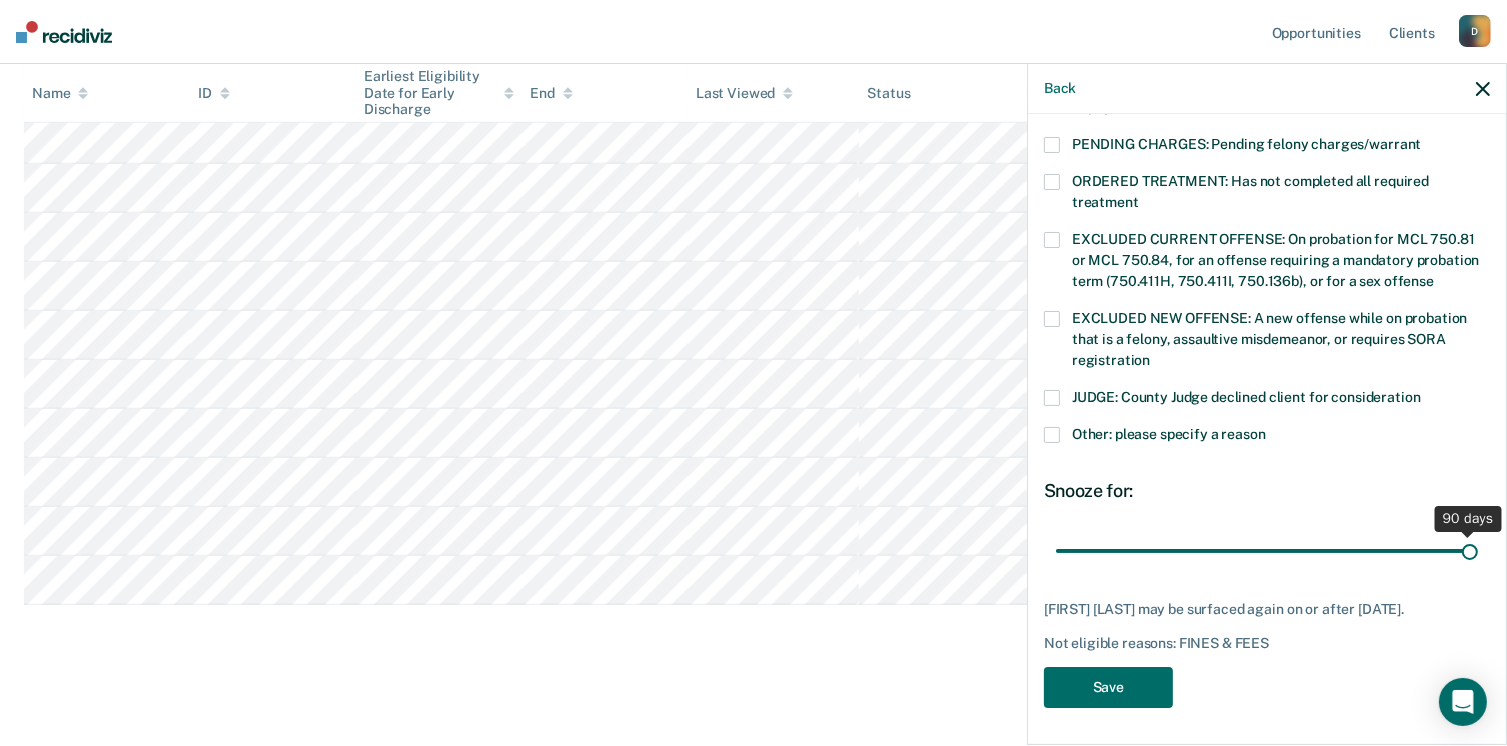 drag, startPoint x: 1186, startPoint y: 548, endPoint x: 1528, endPoint y: 540, distance: 342.09357 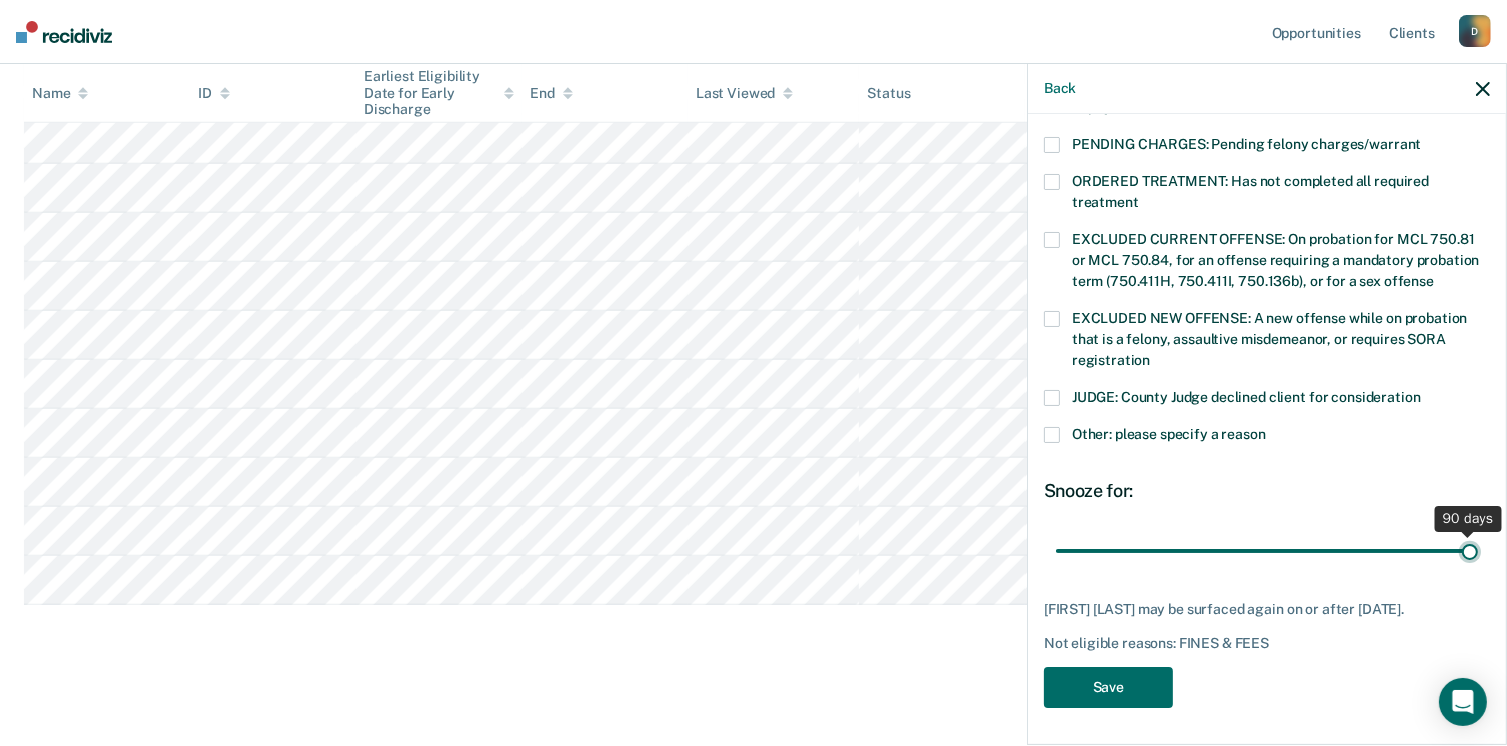 type on "90" 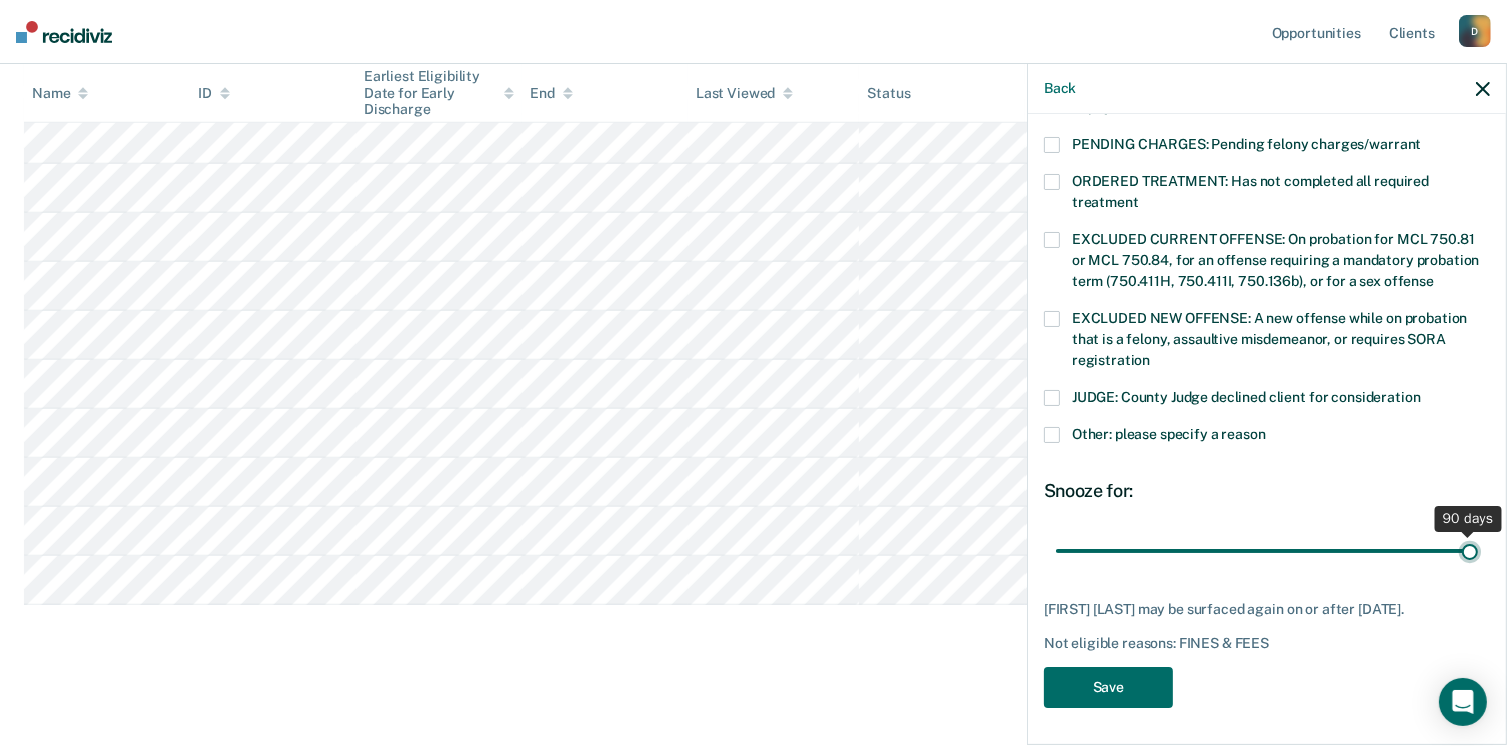 click at bounding box center [1267, 551] 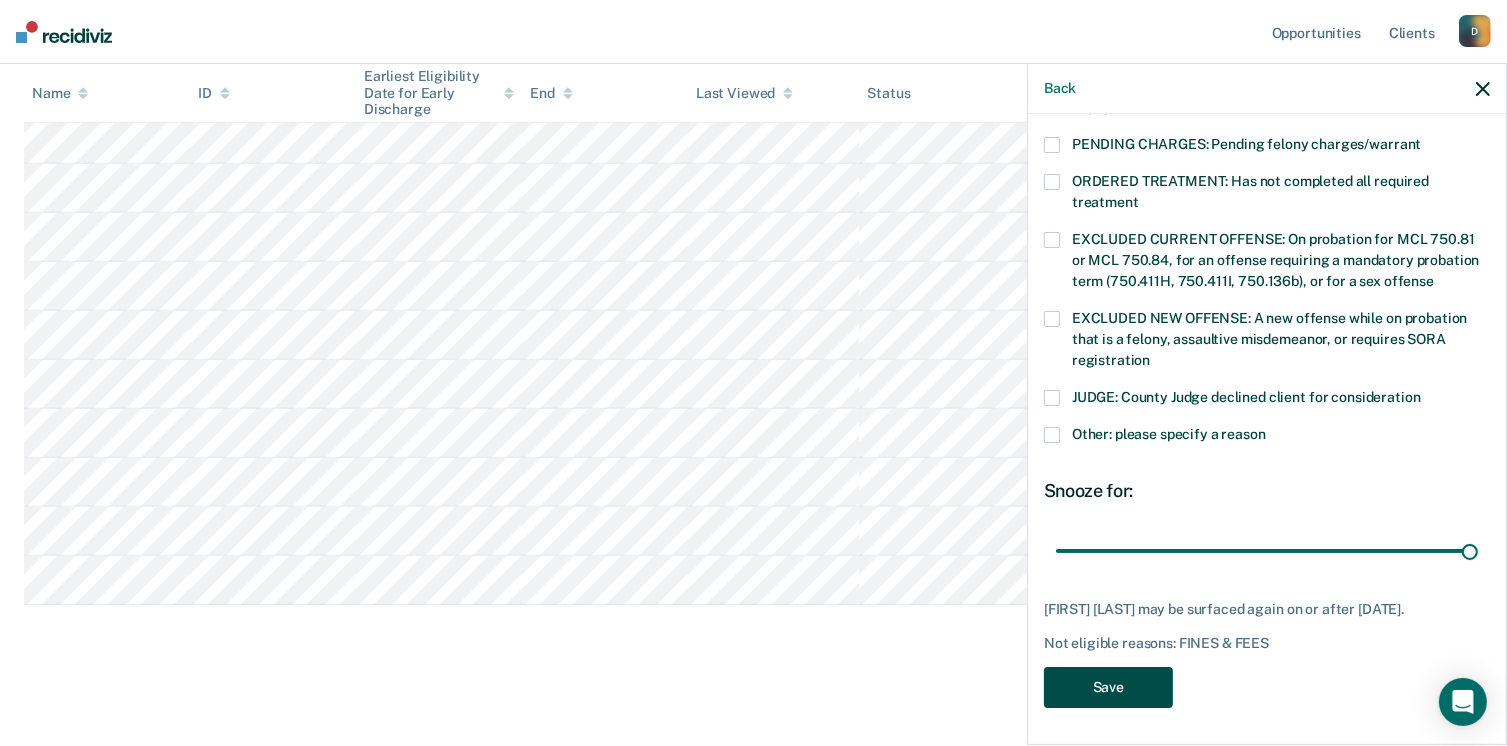 click on "Save" at bounding box center [1108, 687] 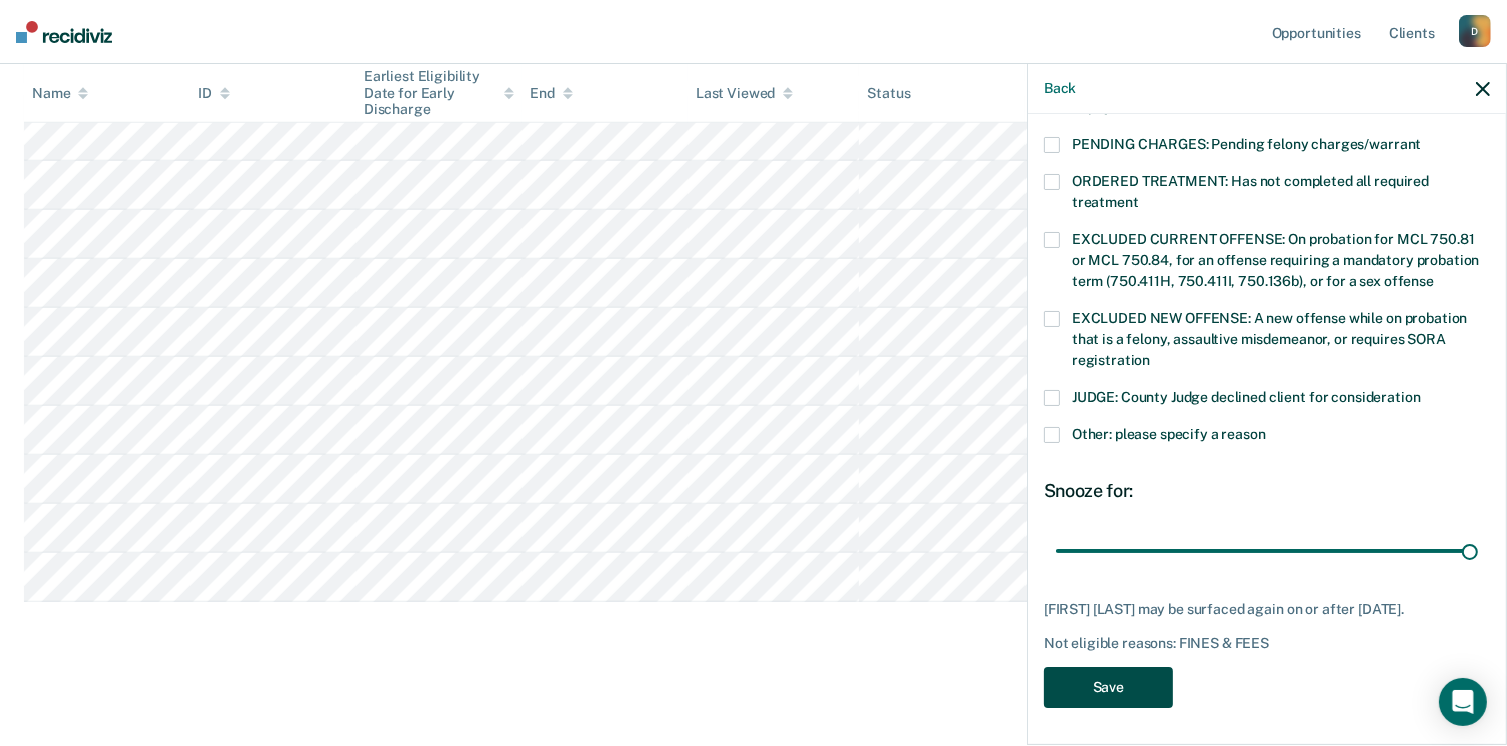 scroll, scrollTop: 1561, scrollLeft: 0, axis: vertical 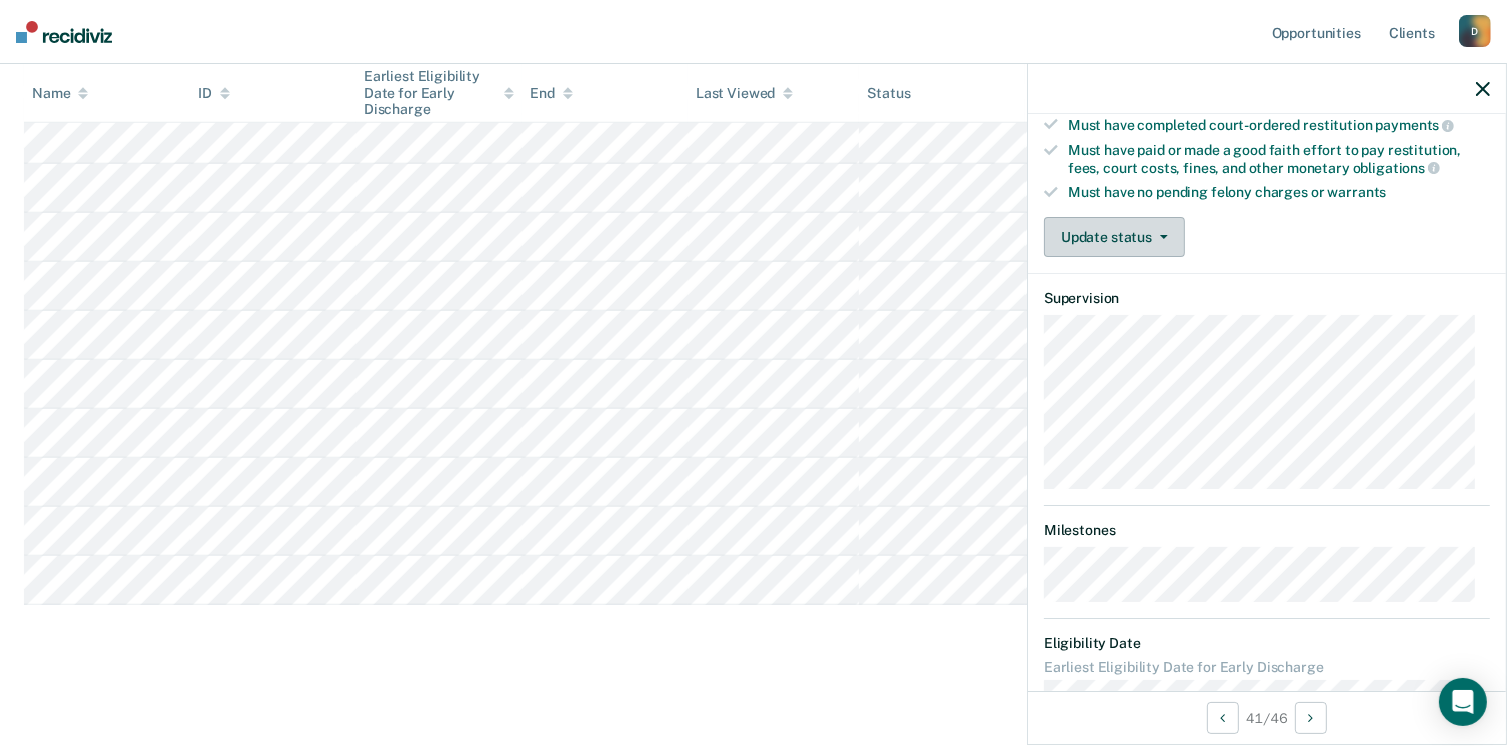 click at bounding box center (1164, 237) 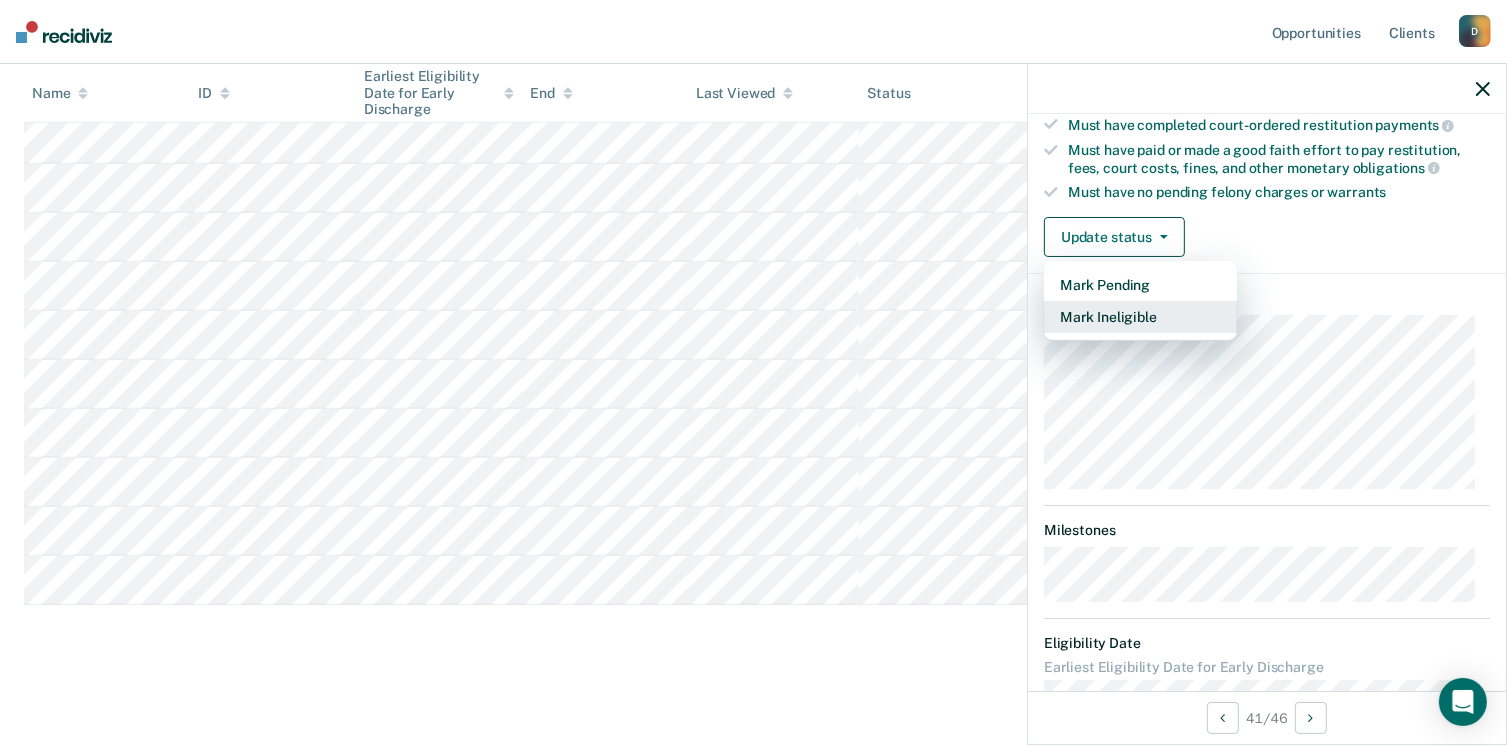 click on "Mark Ineligible" at bounding box center [1140, 317] 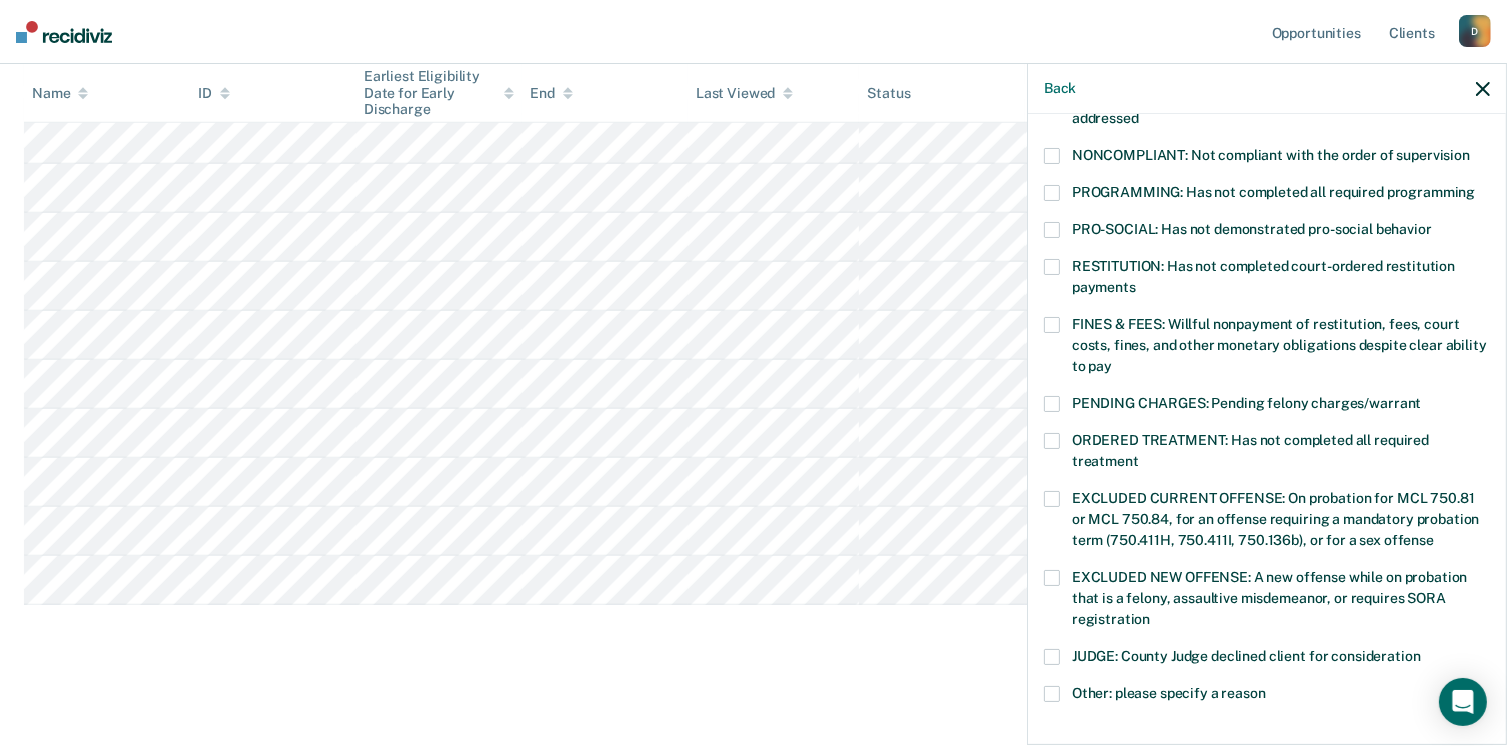click on "PRO-SOCIAL: Has not demonstrated pro-social behavior" at bounding box center (1267, 240) 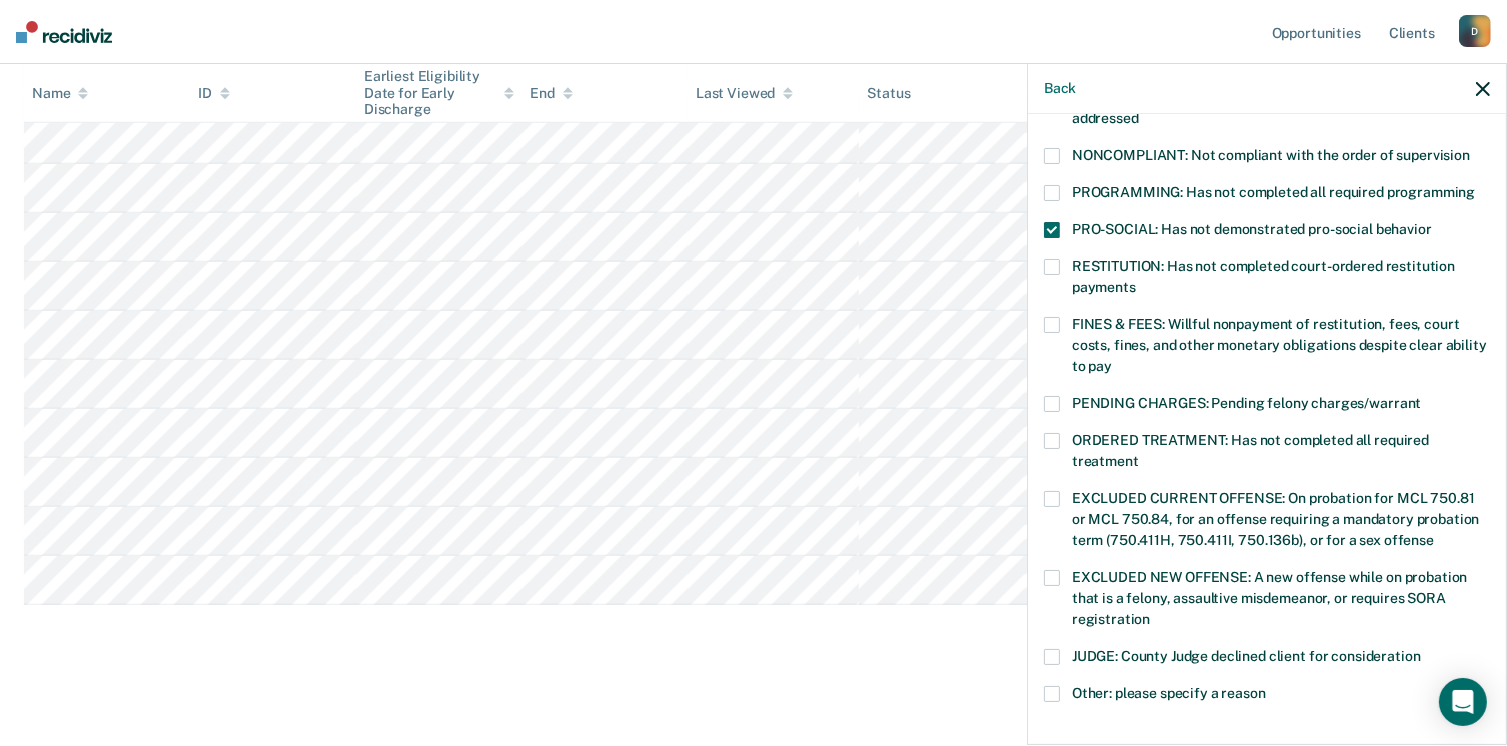 click on "PROGRAMMING: Has not completed all required programming" at bounding box center [1267, 195] 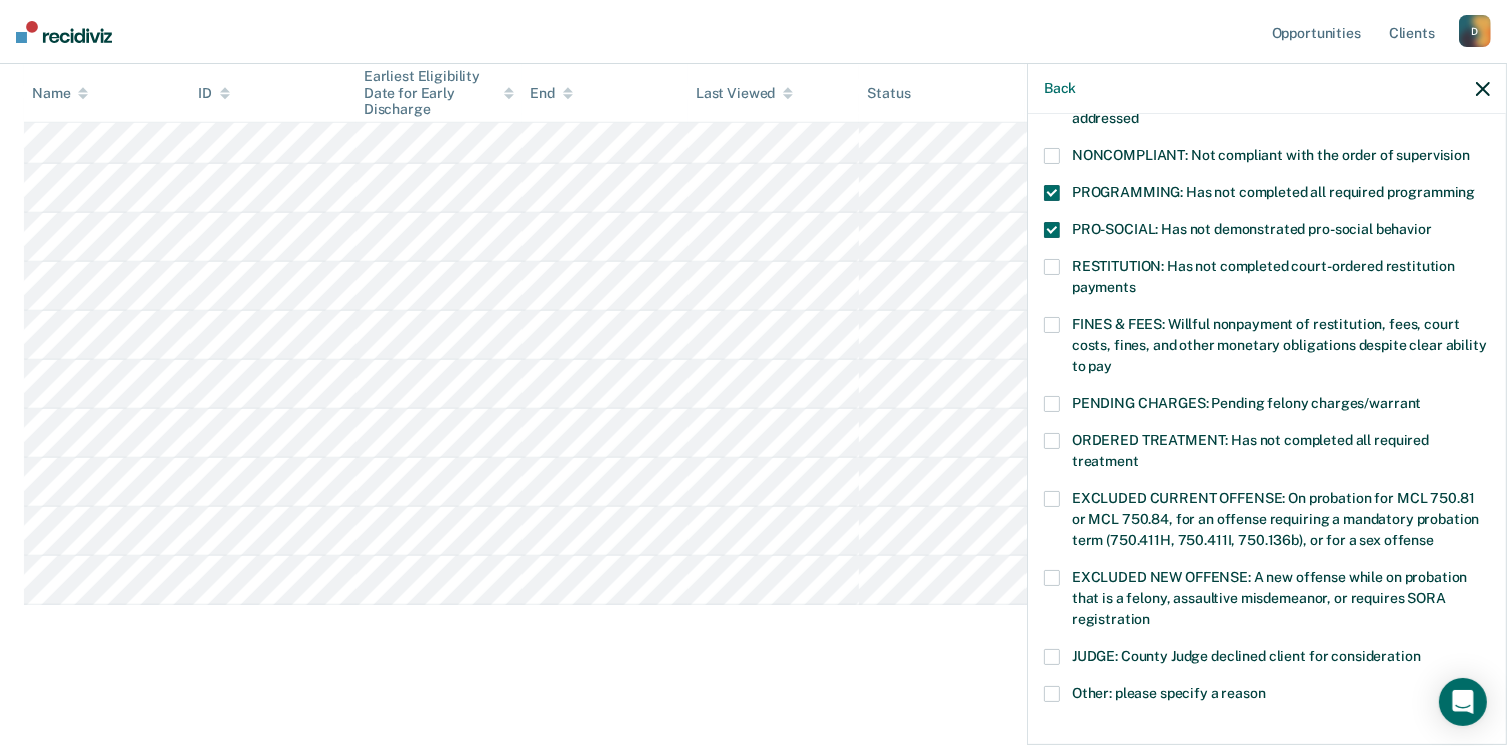 click at bounding box center (1052, 230) 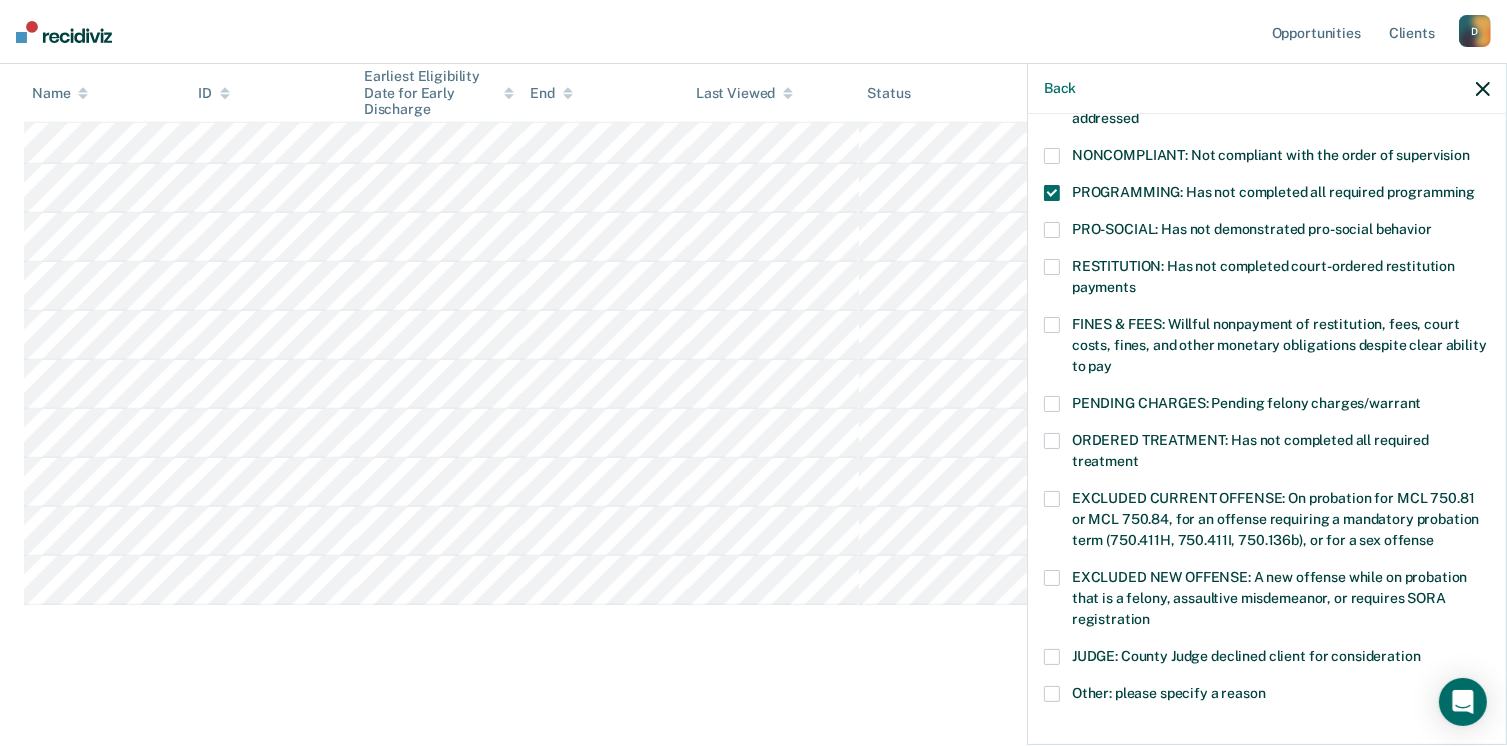 scroll, scrollTop: 630, scrollLeft: 0, axis: vertical 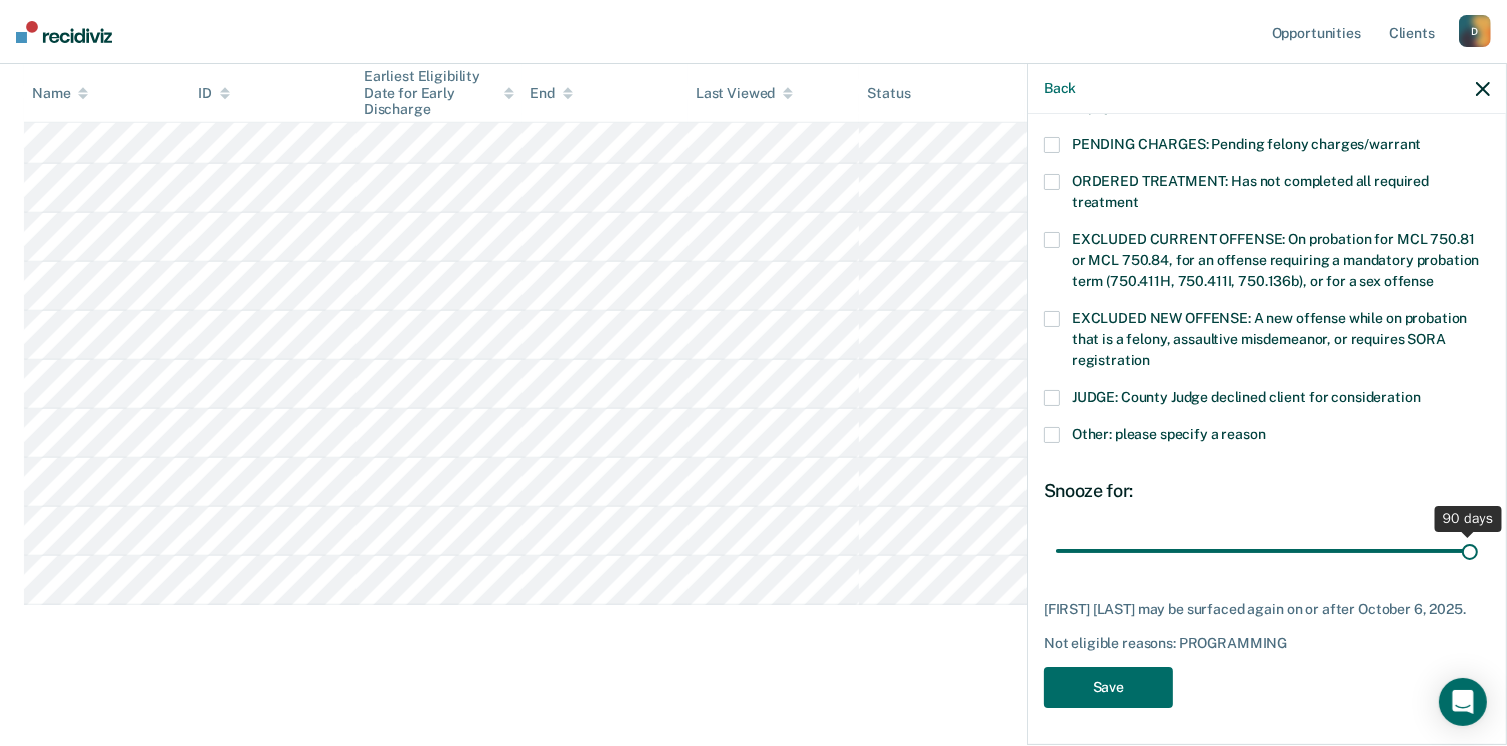 drag, startPoint x: 1191, startPoint y: 545, endPoint x: 1528, endPoint y: 561, distance: 337.3796 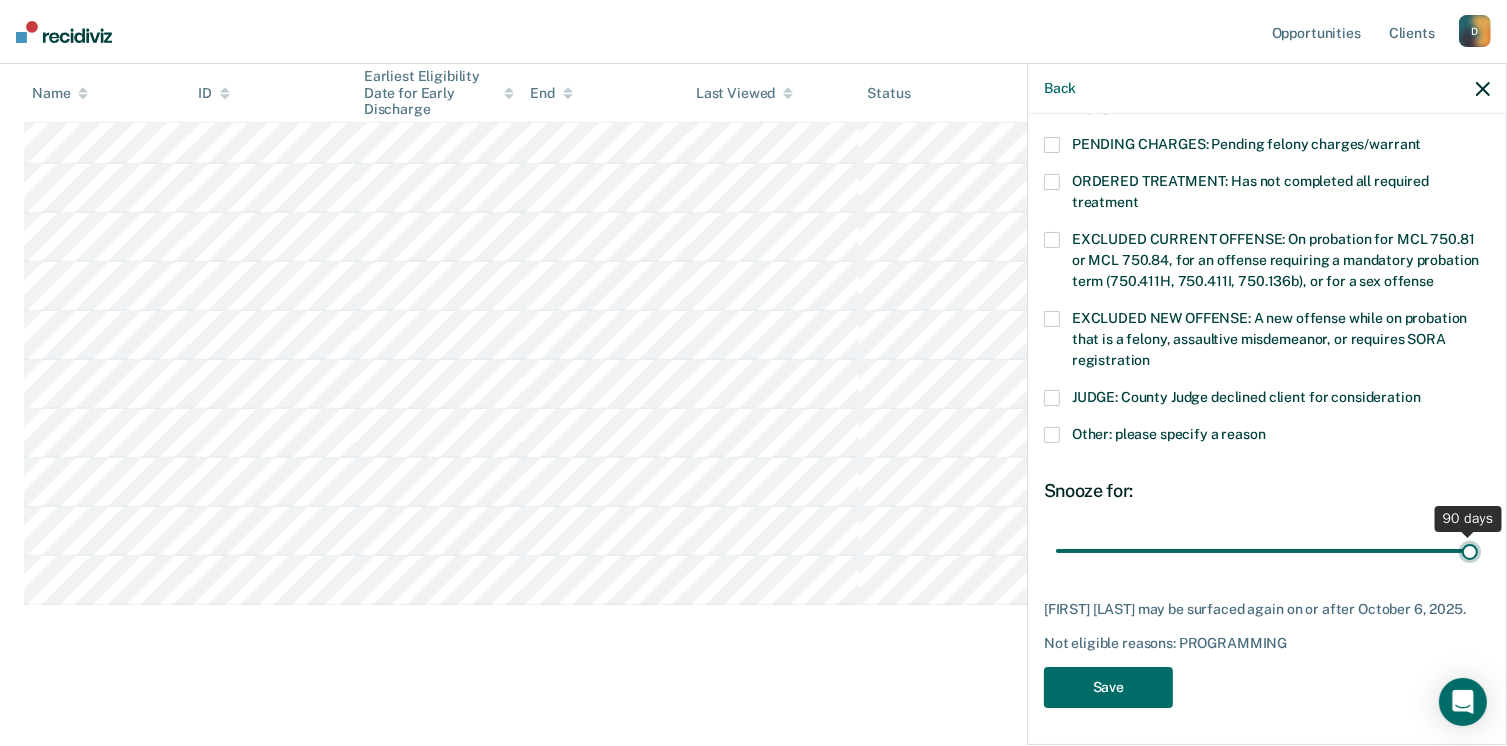 type on "90" 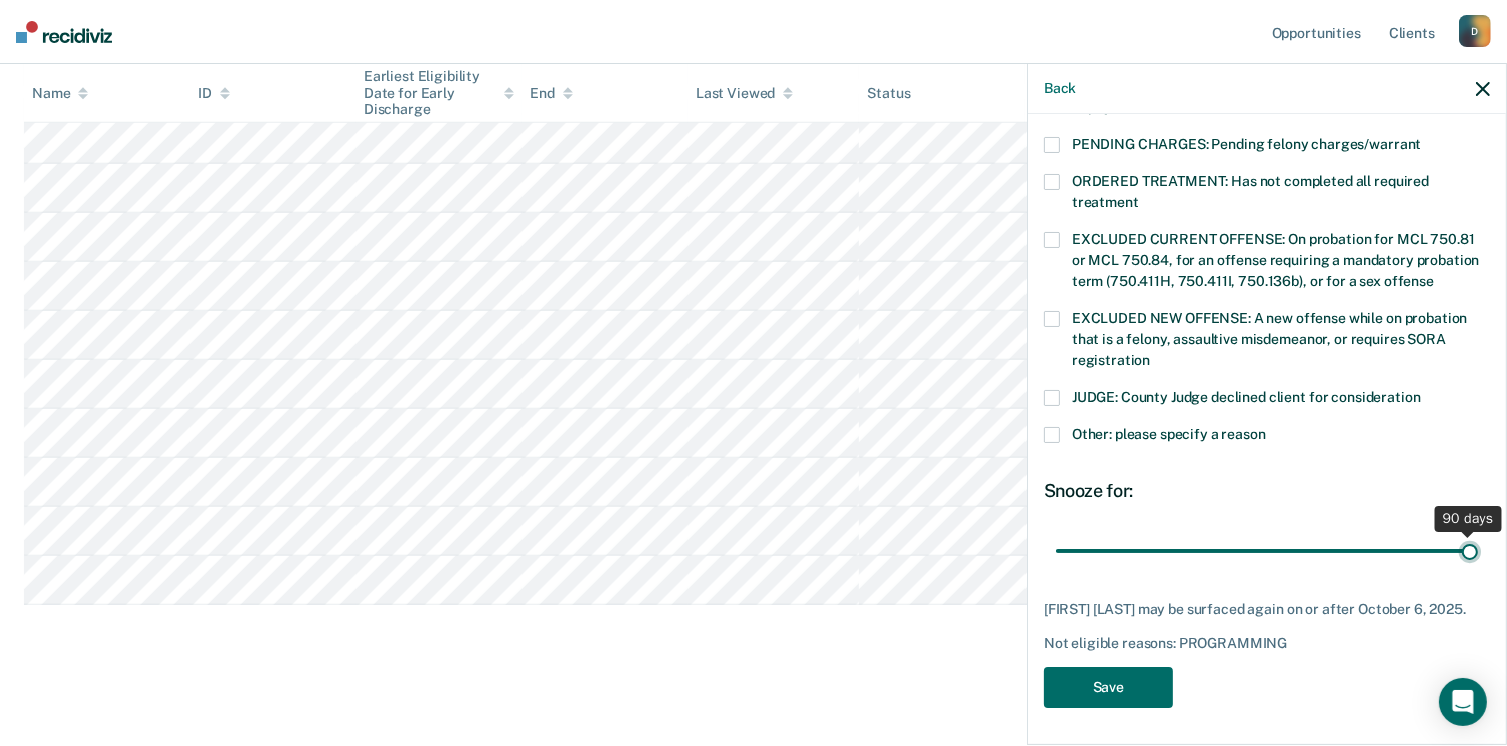 click at bounding box center [1267, 551] 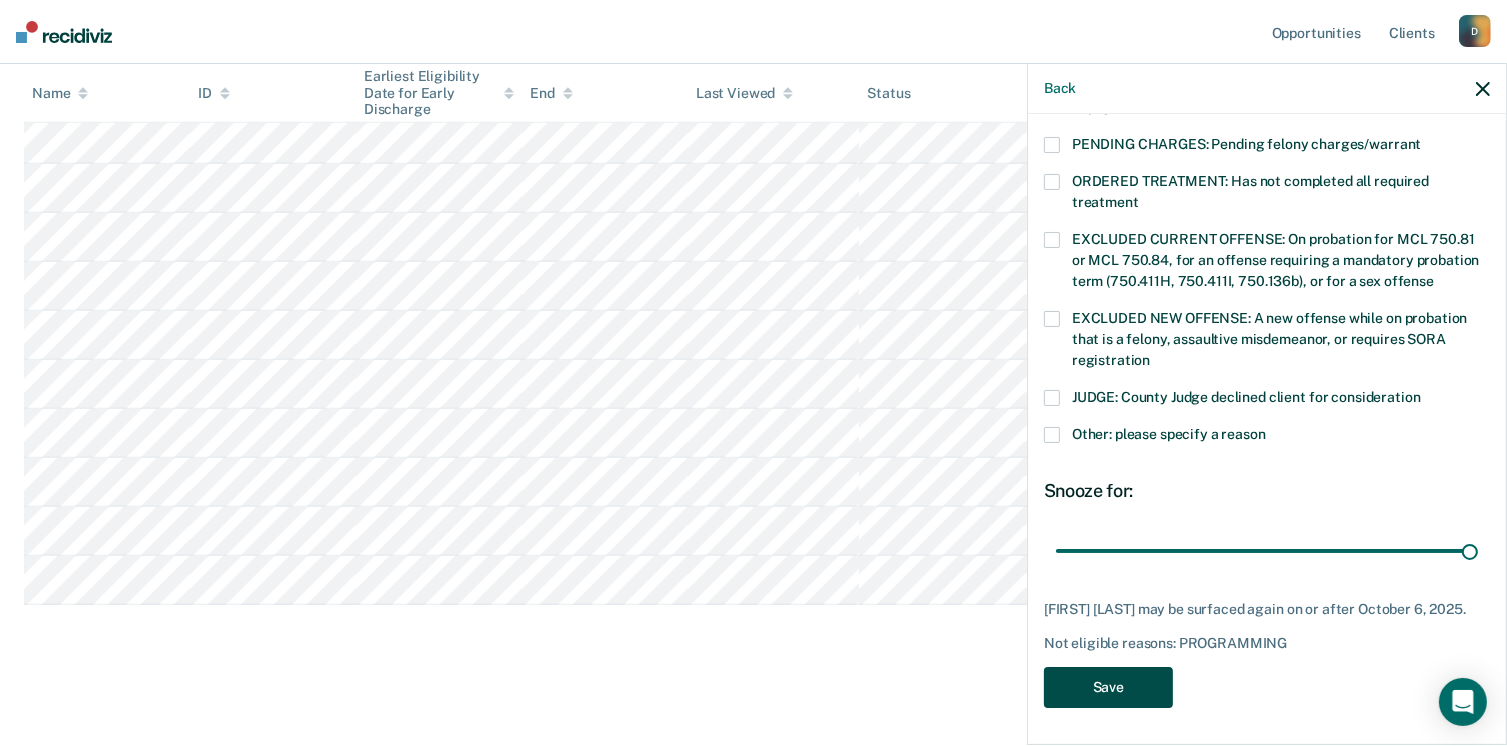 click on "Save" at bounding box center (1108, 687) 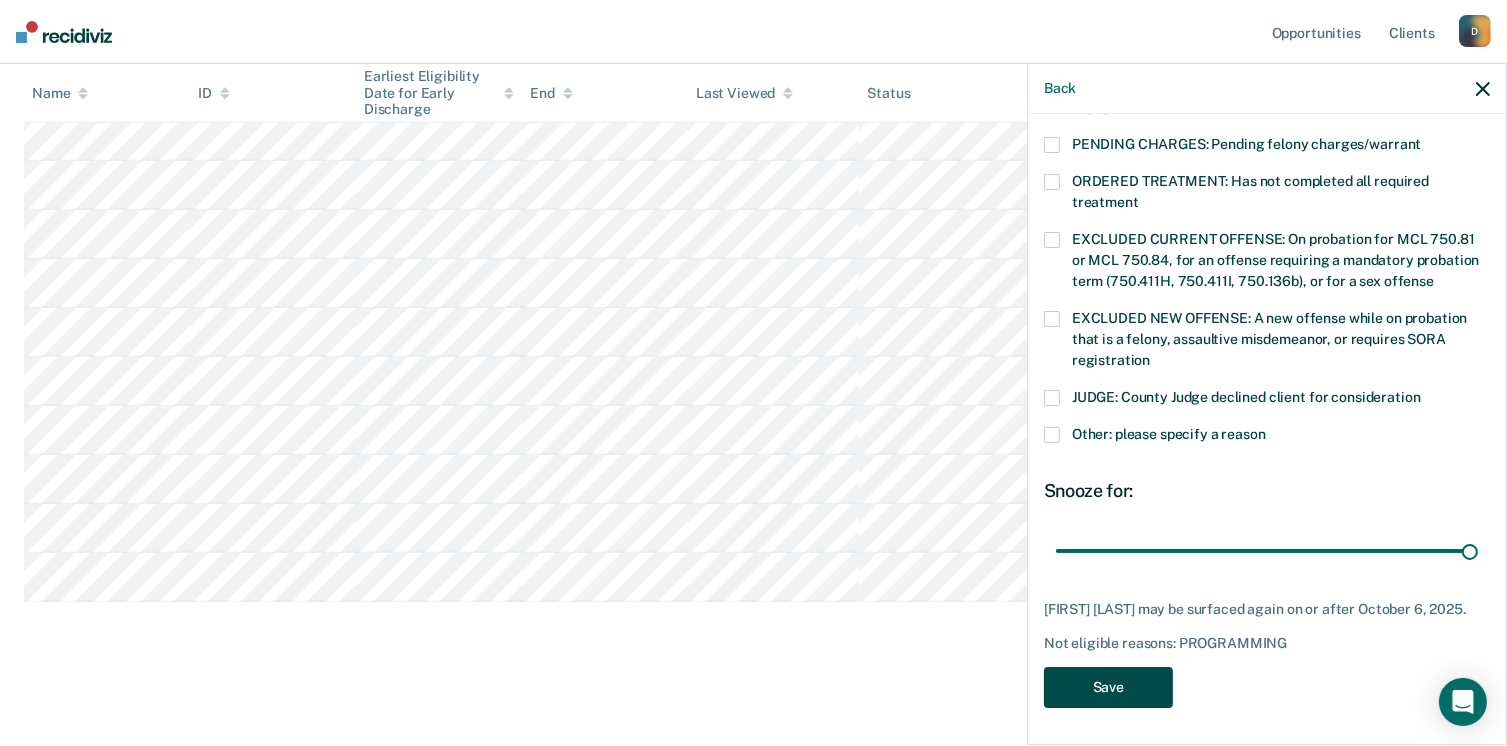 scroll, scrollTop: 1512, scrollLeft: 0, axis: vertical 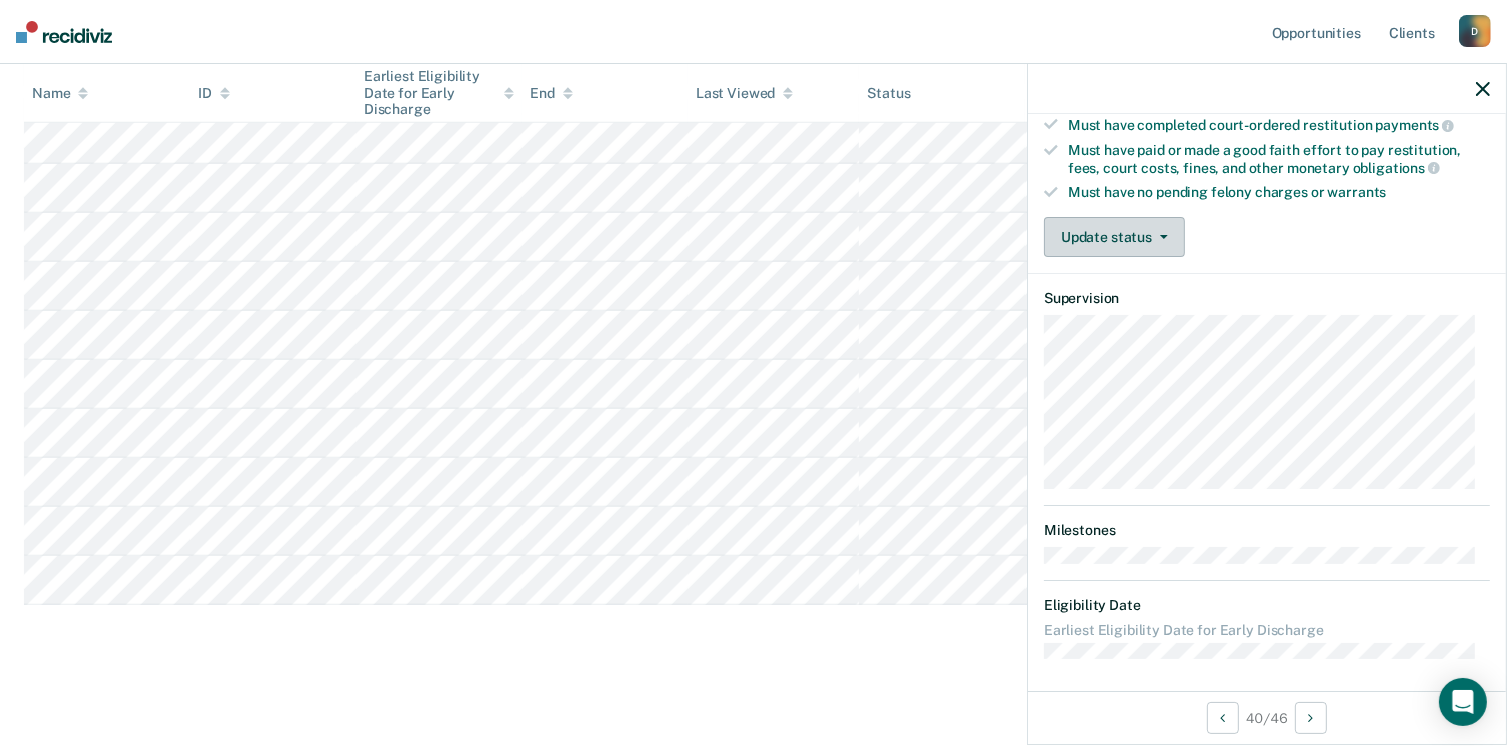 click on "Update status" at bounding box center (1114, 237) 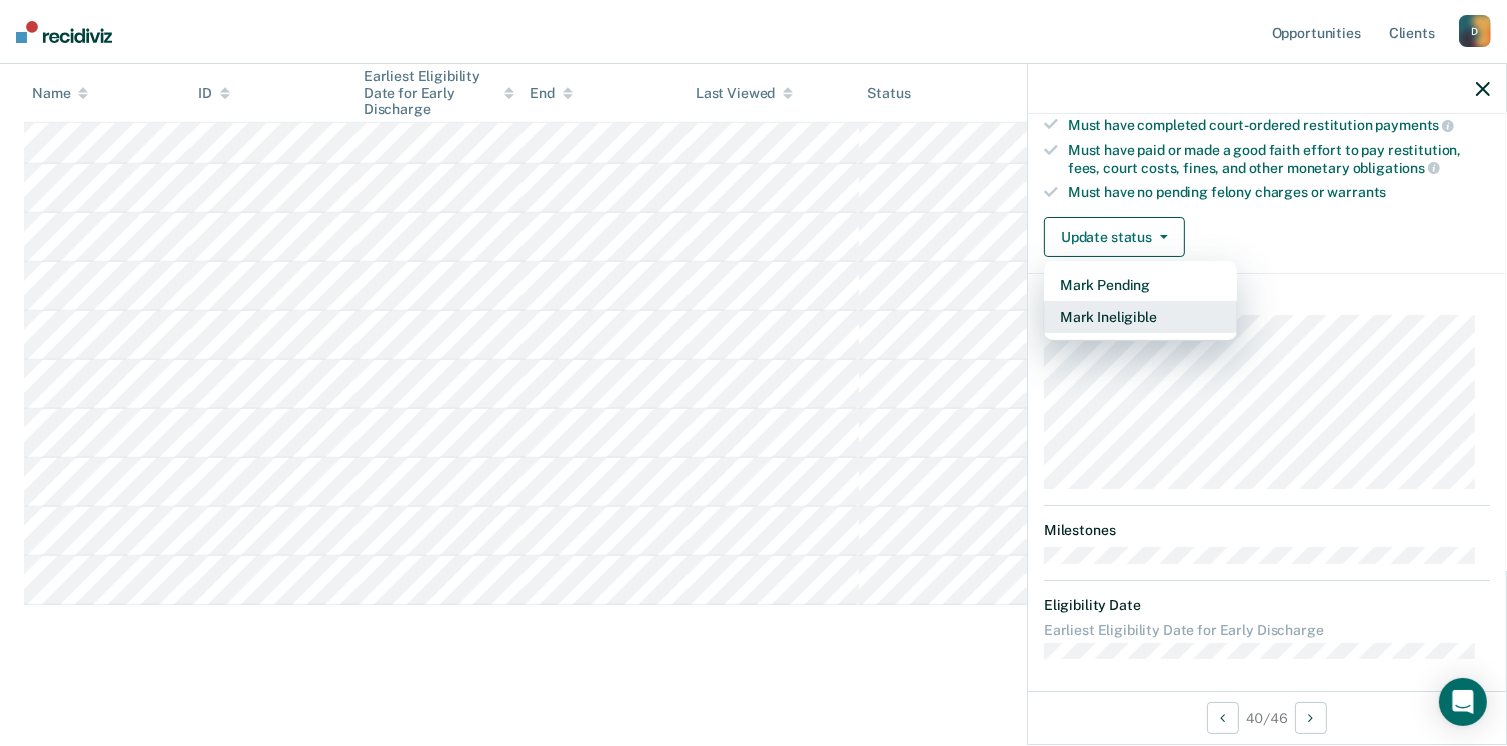 click on "Mark Ineligible" at bounding box center [1140, 317] 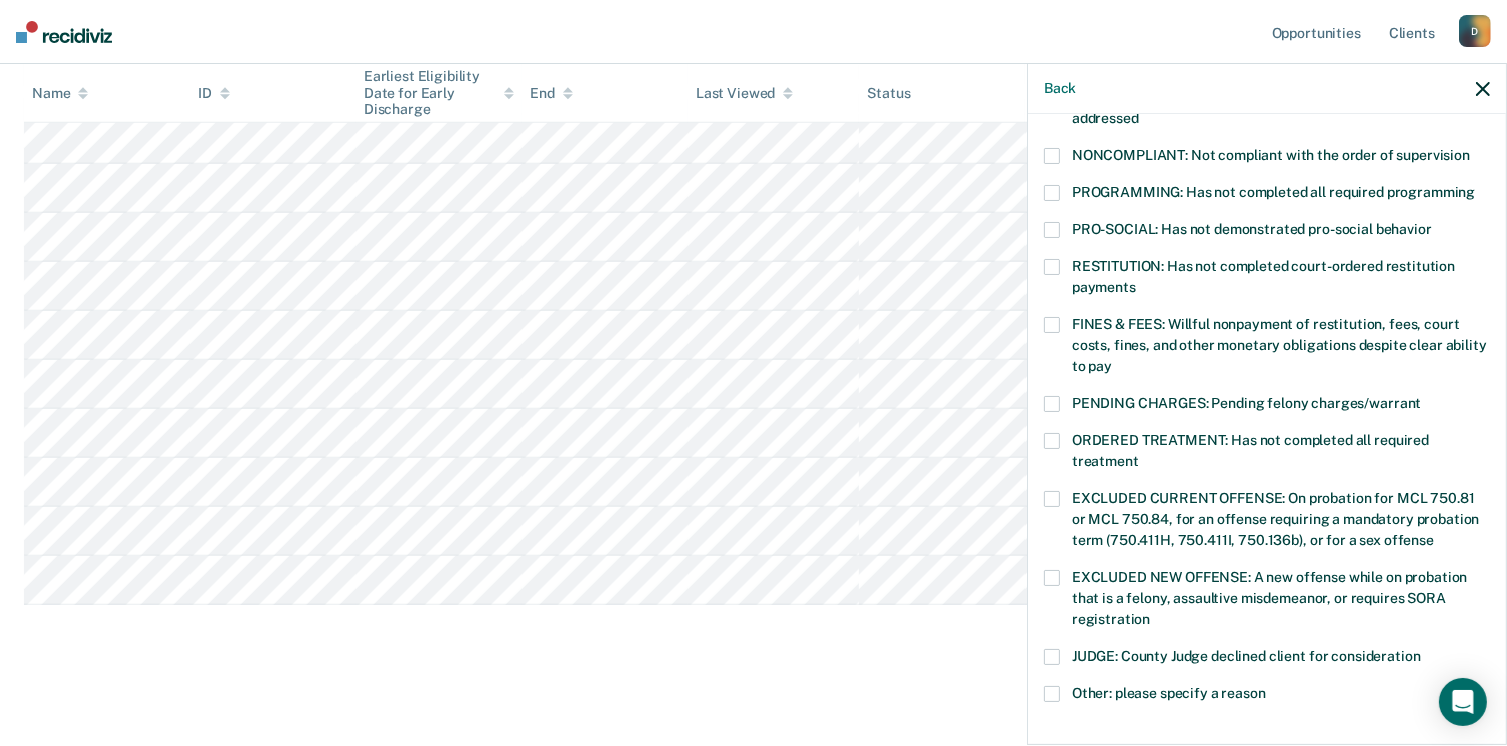 click at bounding box center [1052, 325] 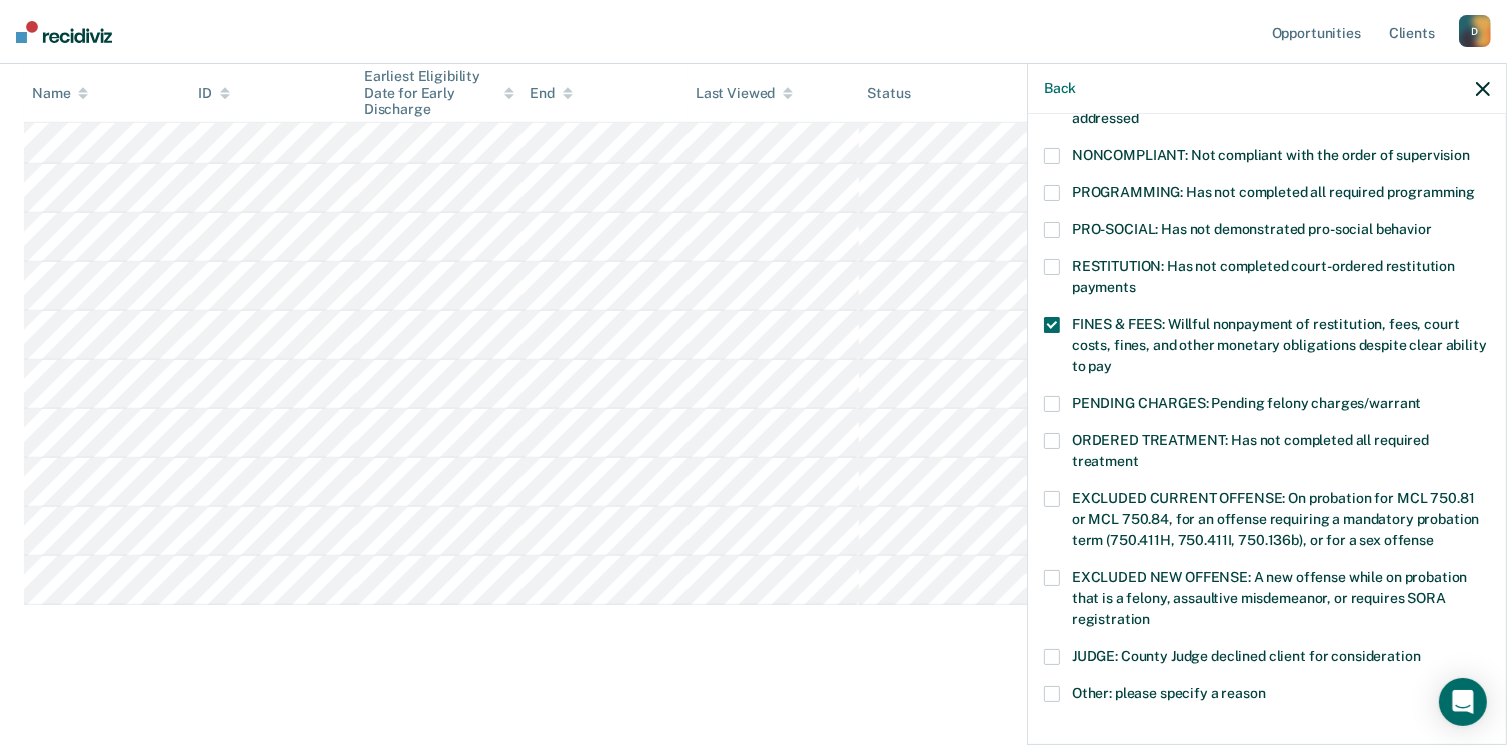 scroll, scrollTop: 647, scrollLeft: 0, axis: vertical 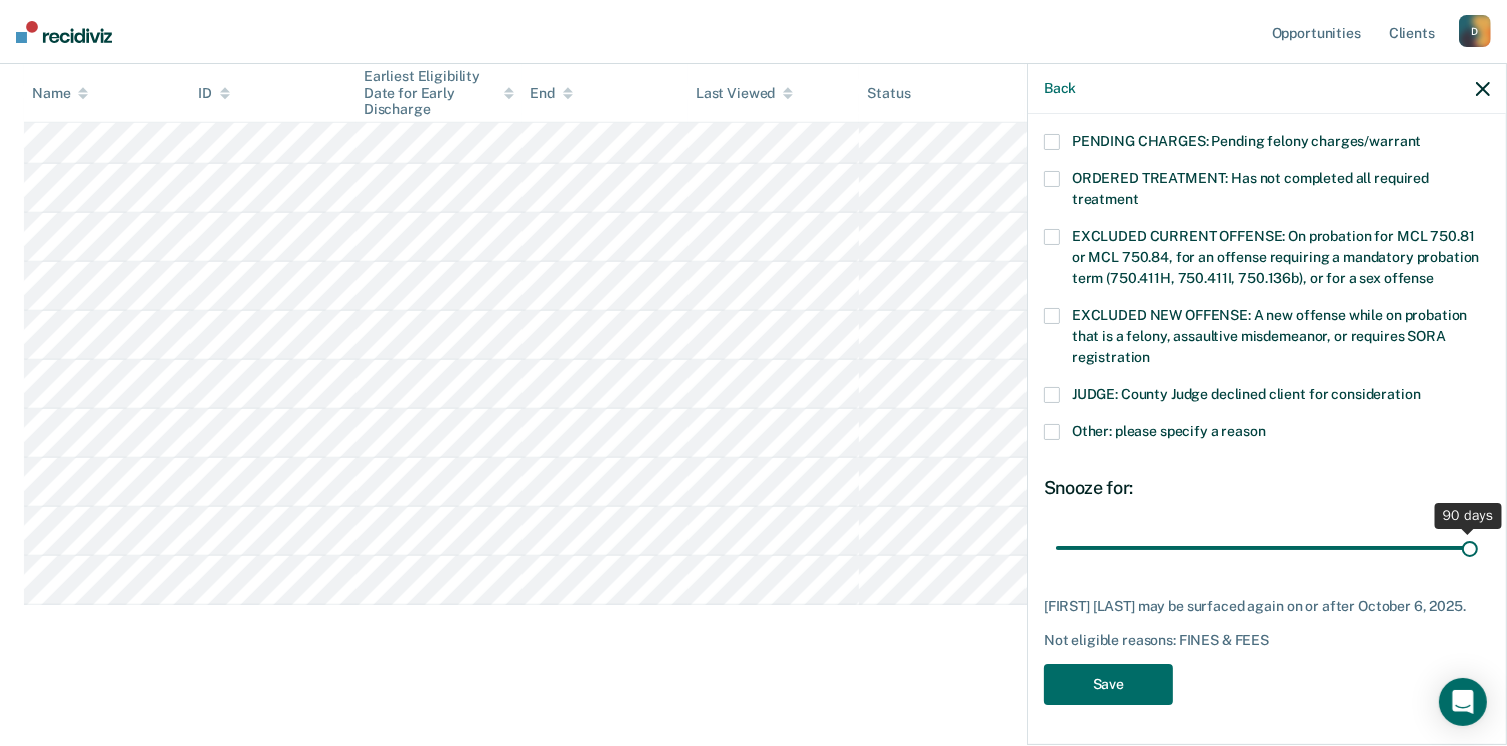 drag, startPoint x: 1195, startPoint y: 525, endPoint x: 1528, endPoint y: 501, distance: 333.86374 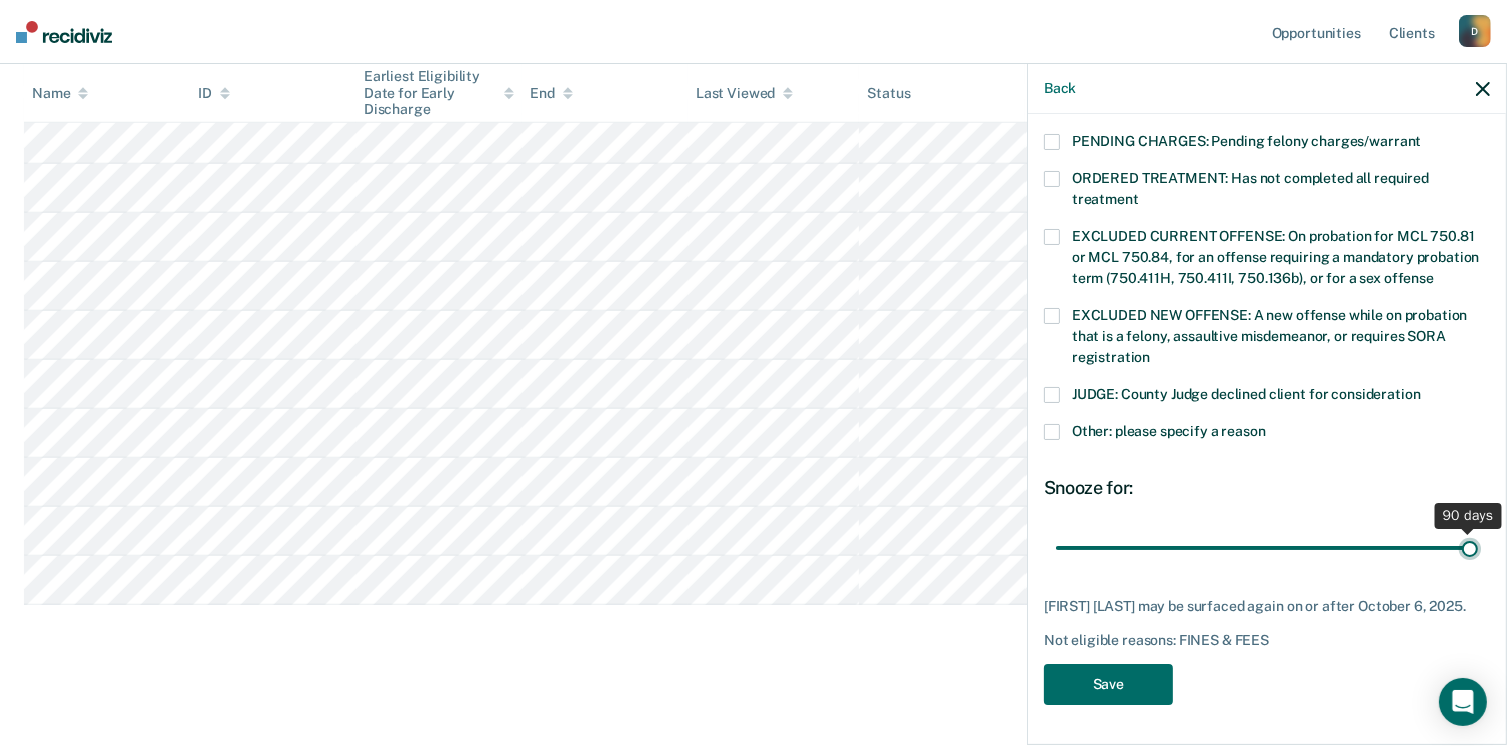 type on "90" 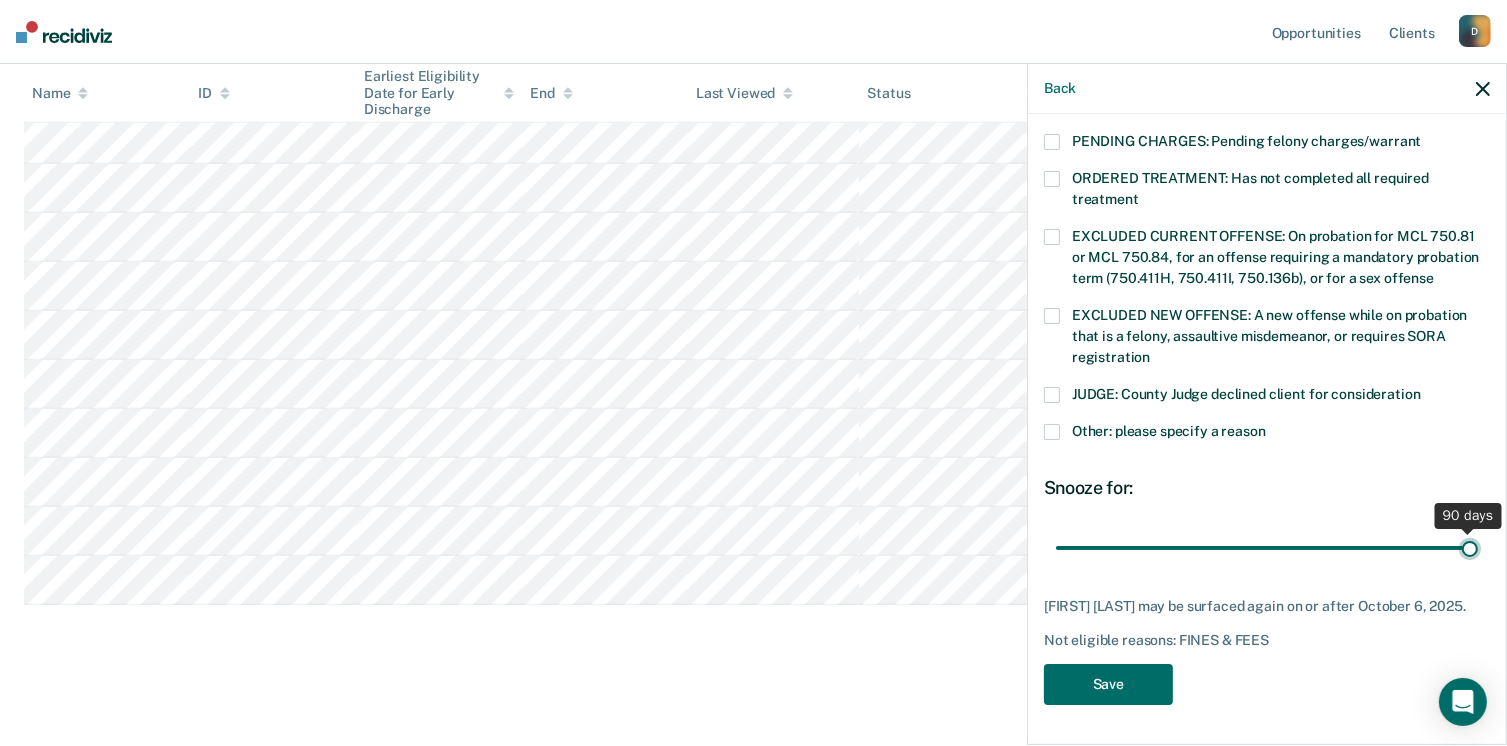 click at bounding box center (1267, 548) 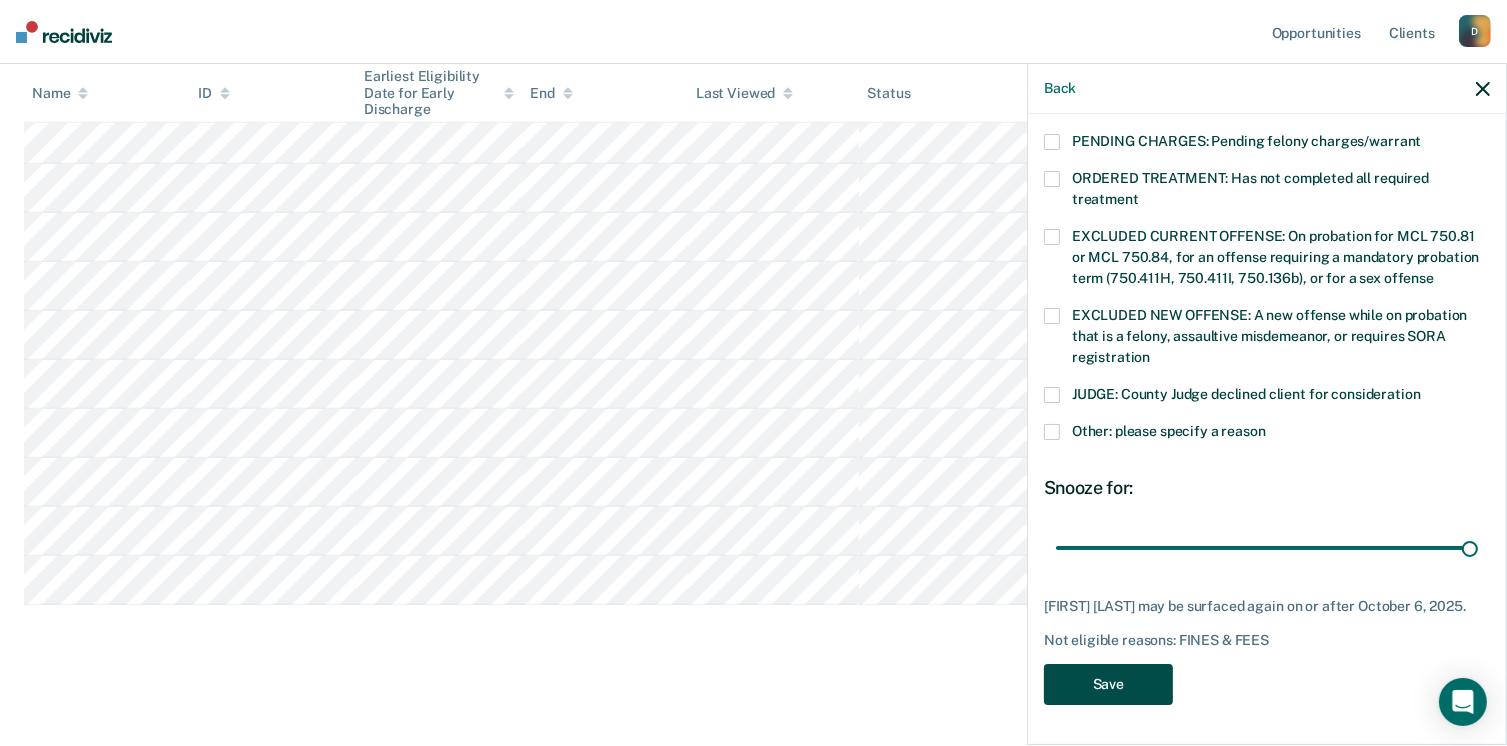 click on "Save" at bounding box center (1108, 684) 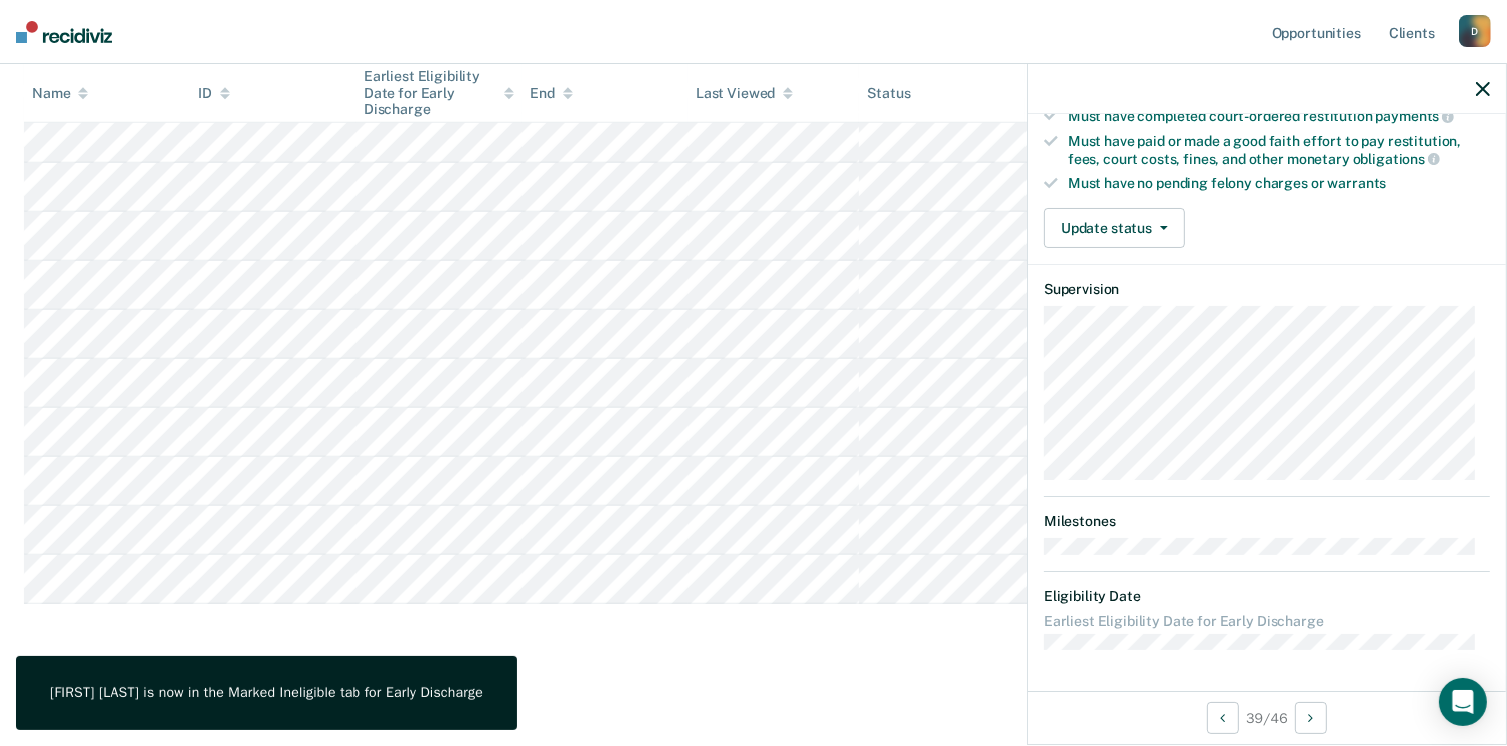 scroll, scrollTop: 371, scrollLeft: 0, axis: vertical 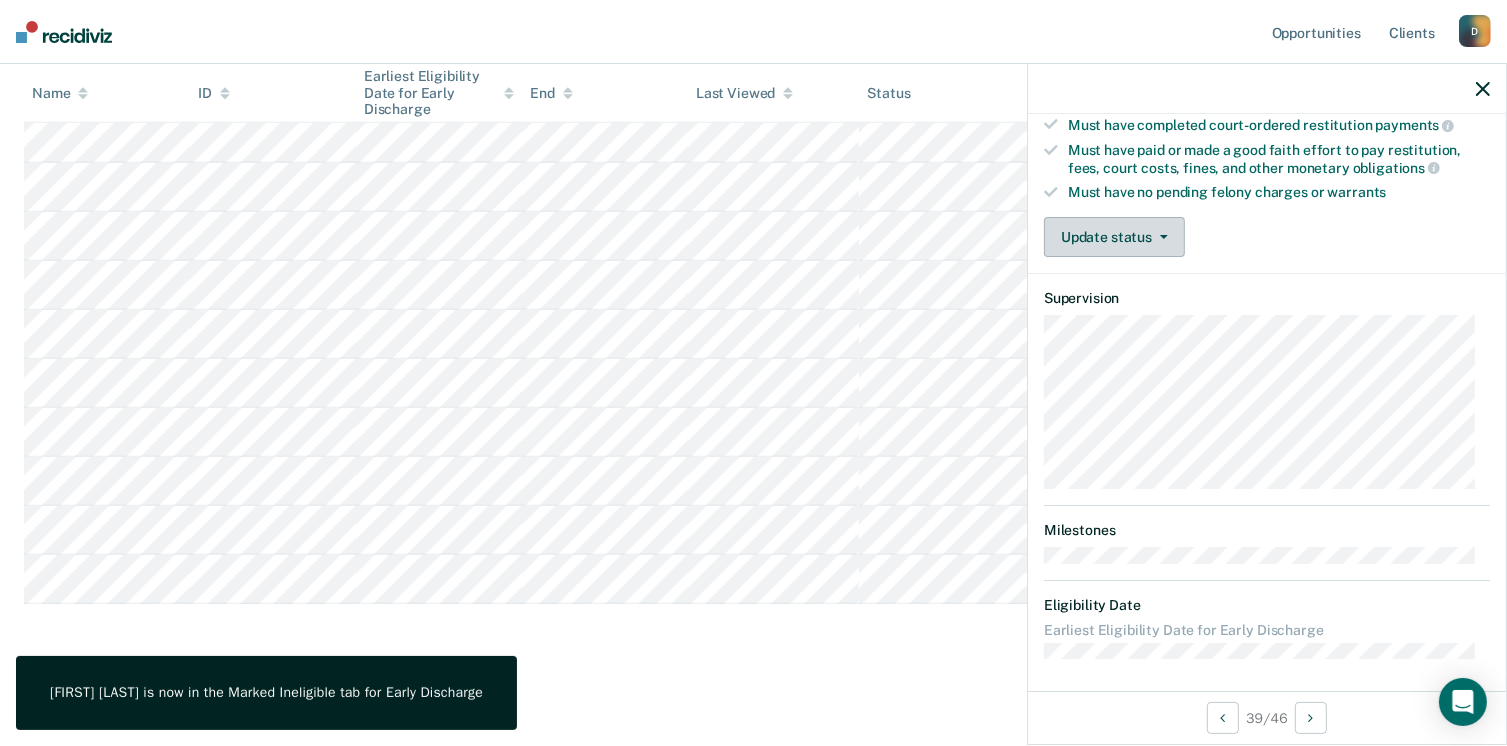 click on "Update status" at bounding box center [1114, 237] 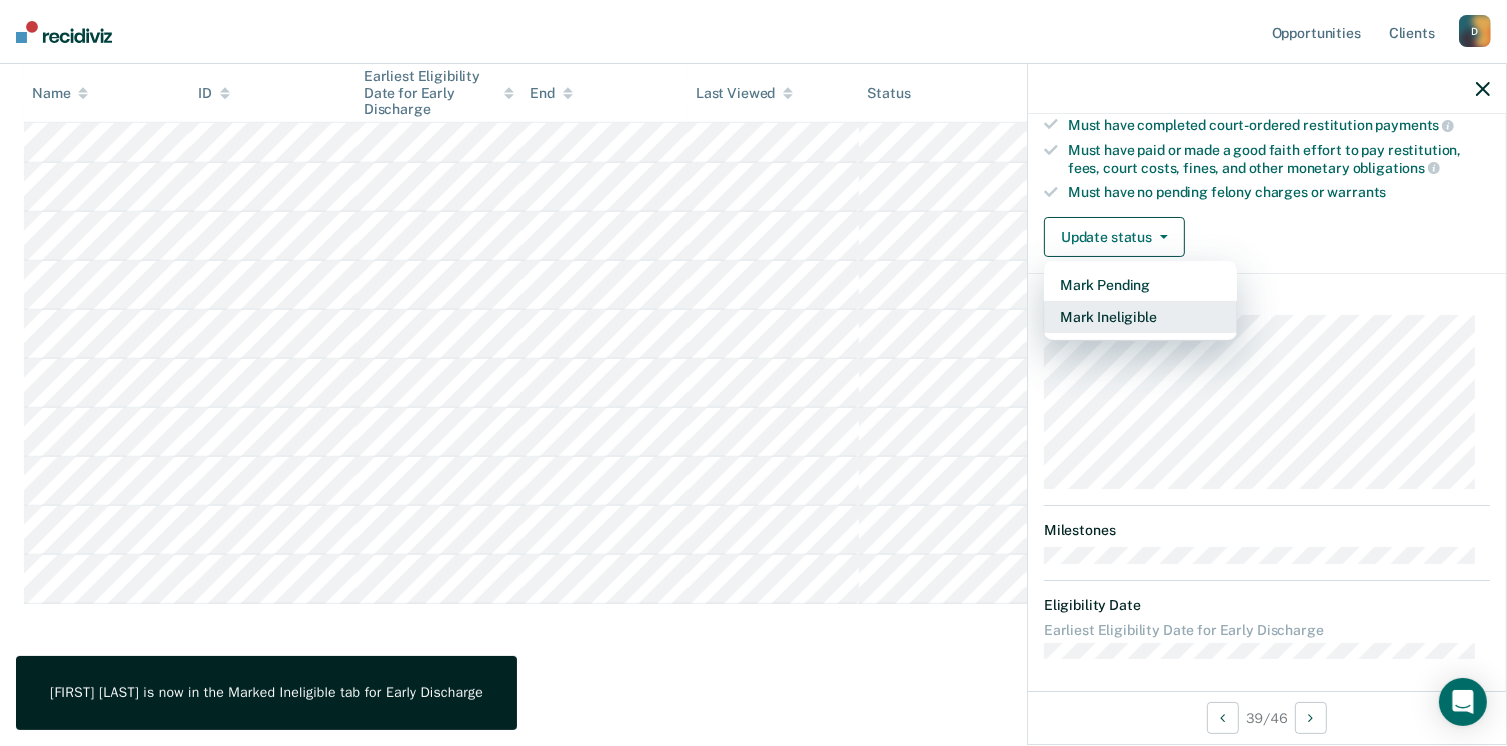 click on "Mark Ineligible" at bounding box center (1140, 317) 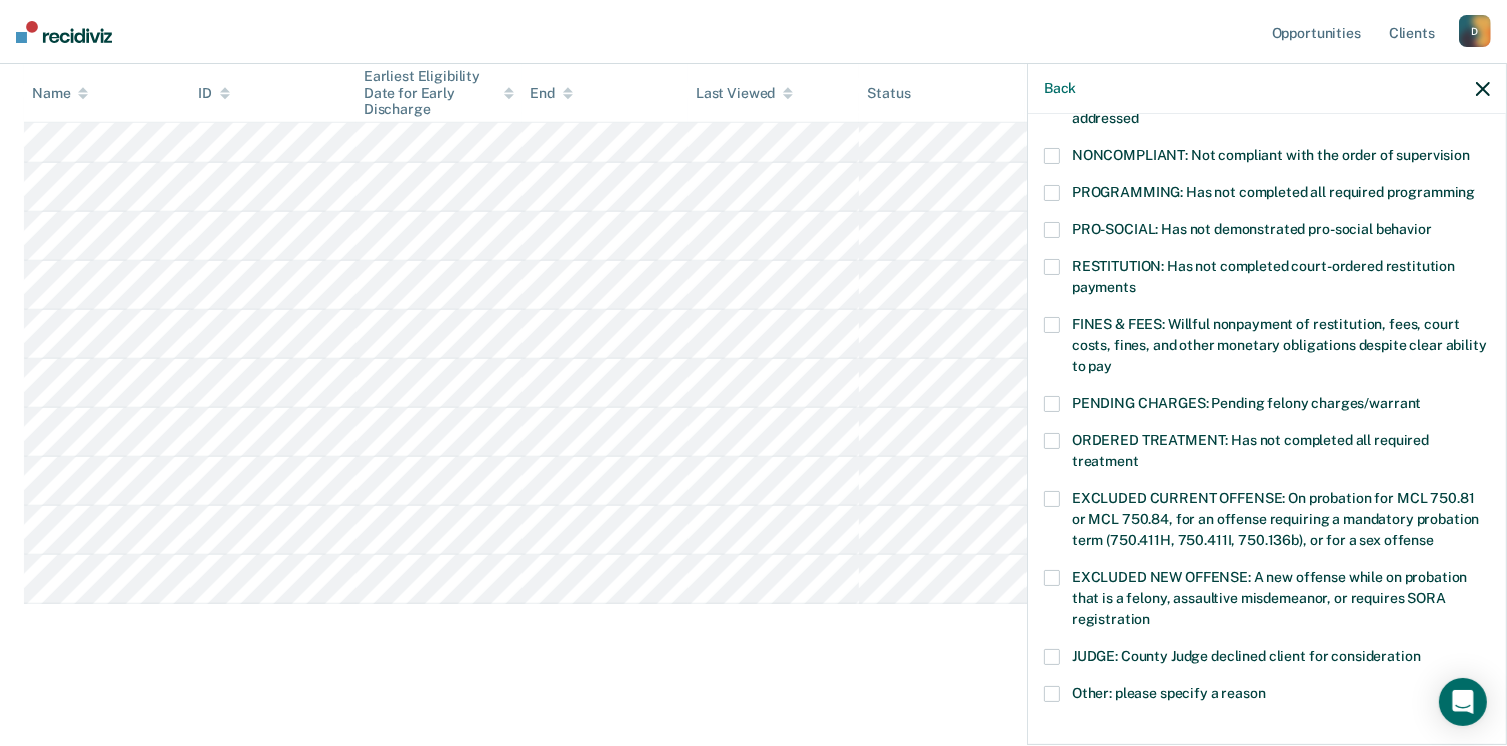 click on "RESTITUTION: Has not completed court-ordered restitution payments" at bounding box center (1267, 288) 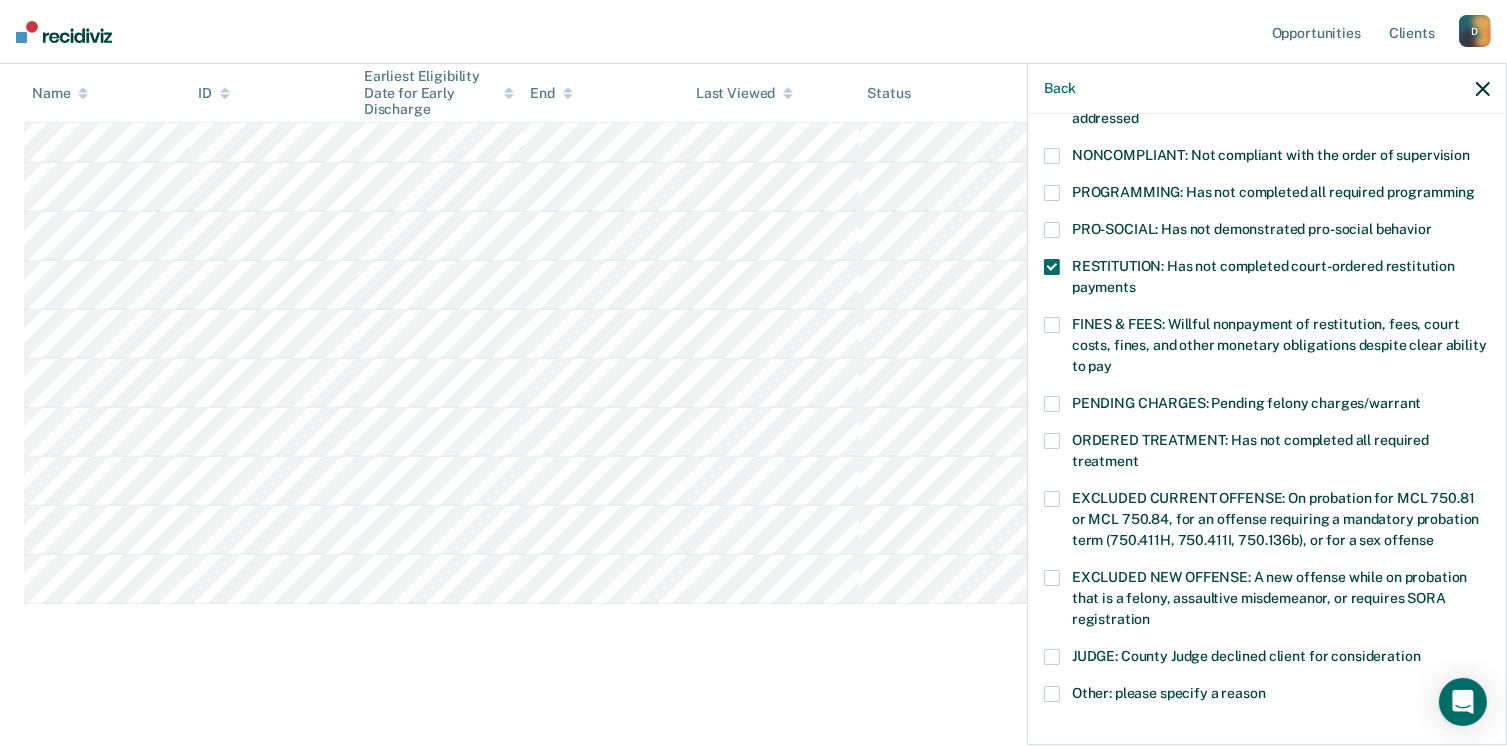 click at bounding box center [1052, 325] 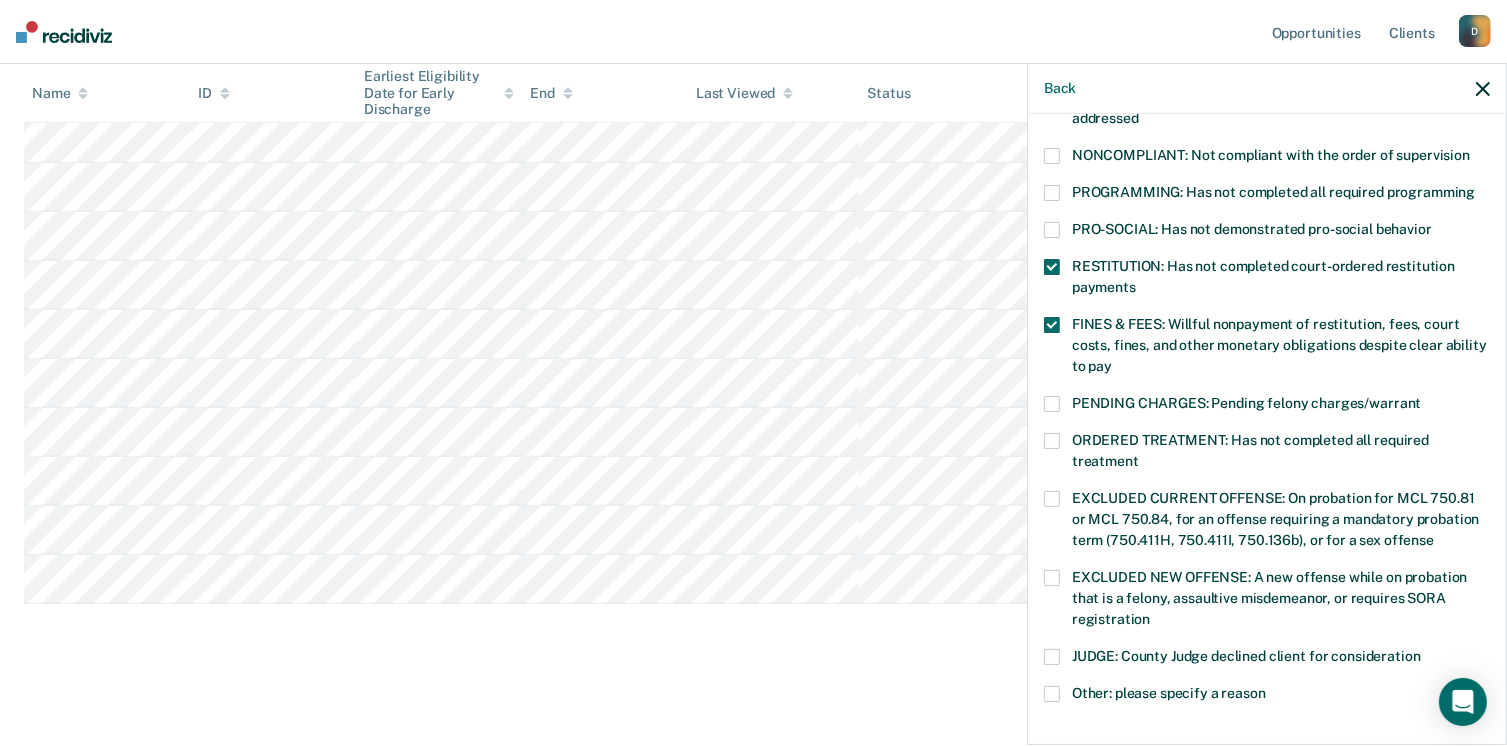 click at bounding box center [1052, 267] 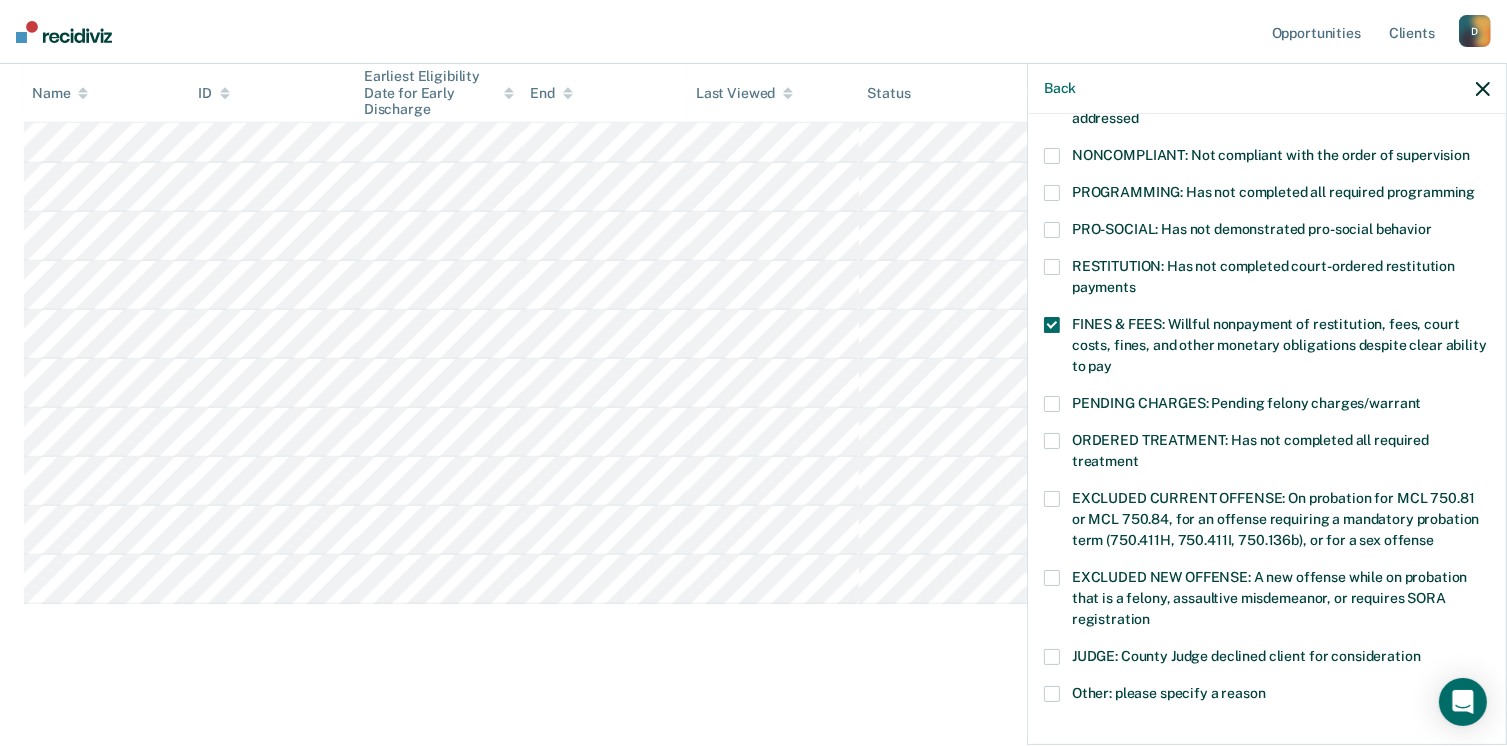 scroll, scrollTop: 630, scrollLeft: 0, axis: vertical 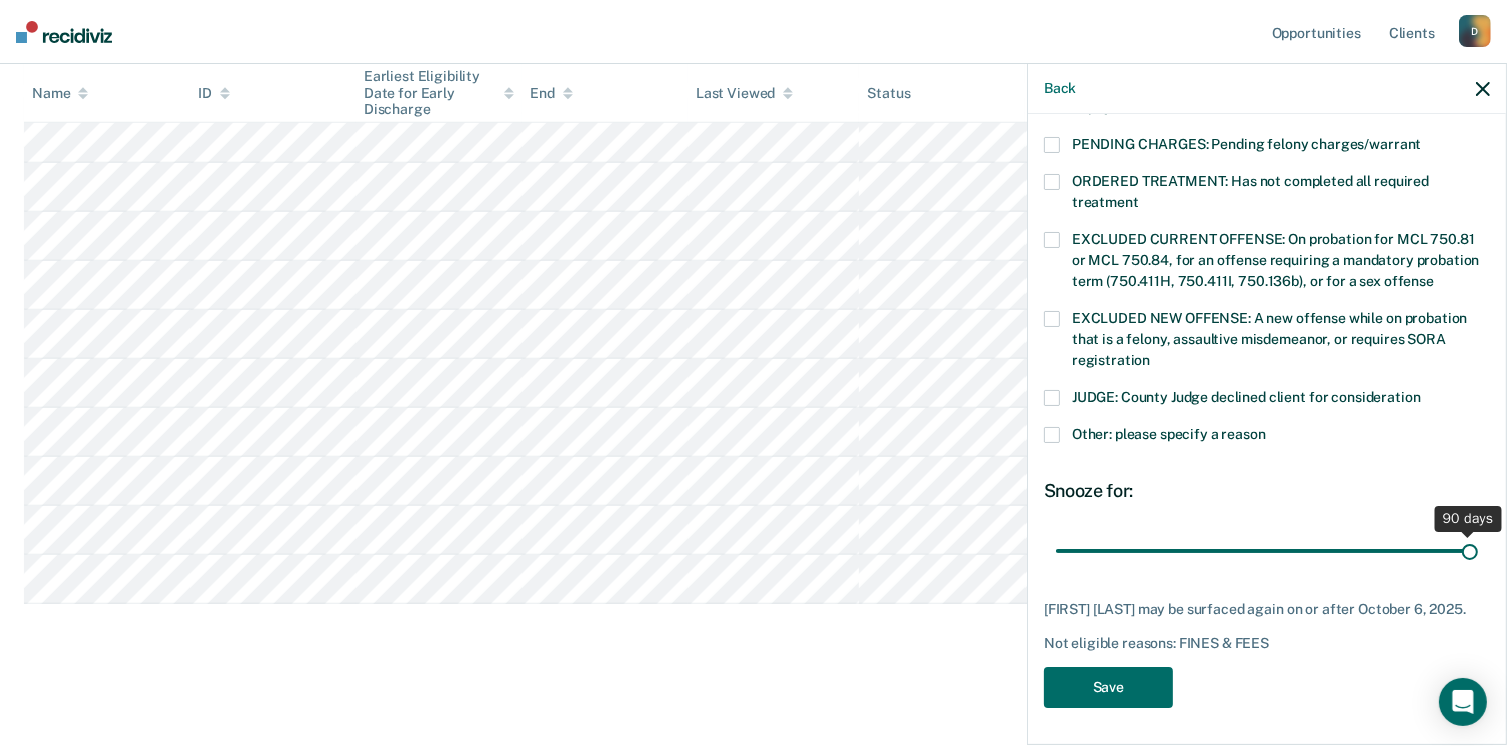 drag, startPoint x: 1191, startPoint y: 549, endPoint x: 1512, endPoint y: 542, distance: 321.07632 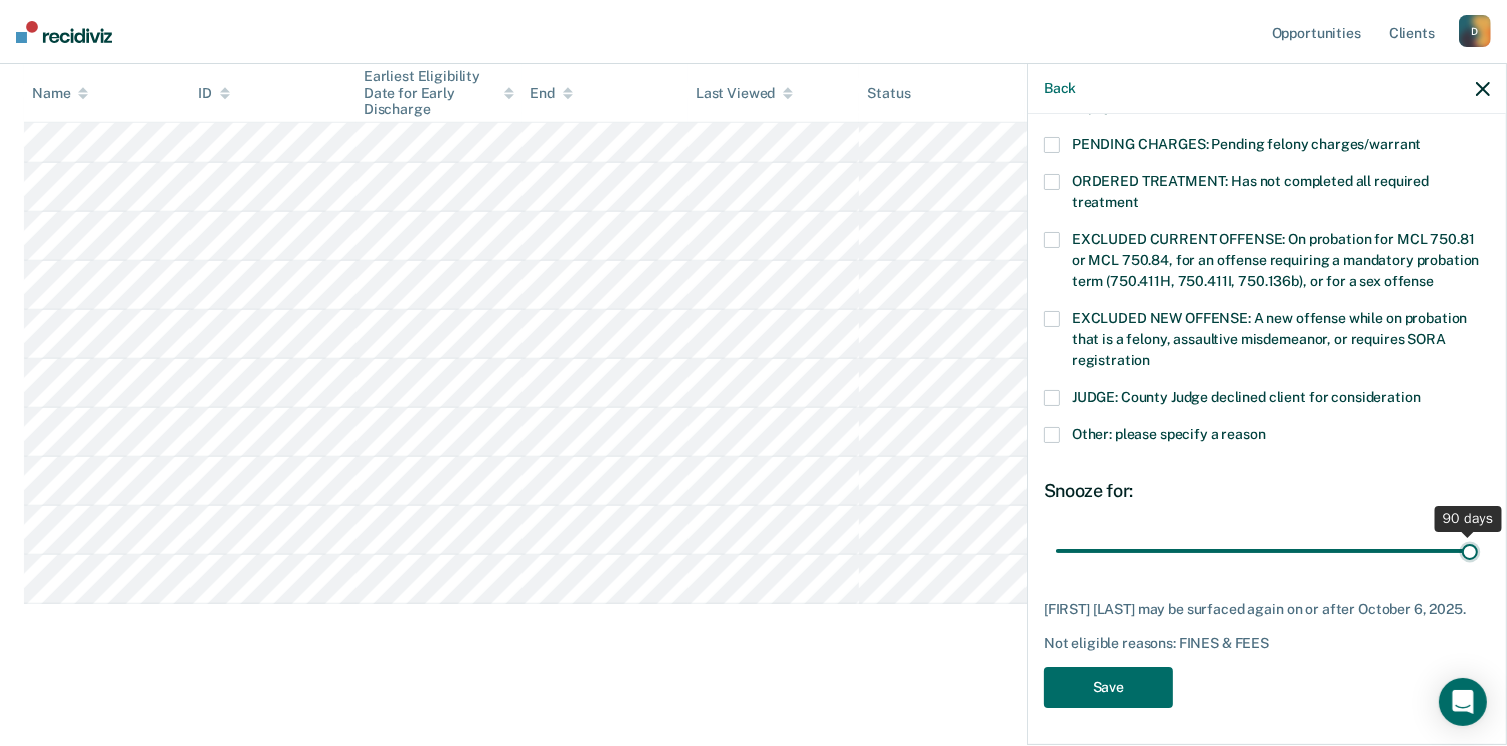 type on "90" 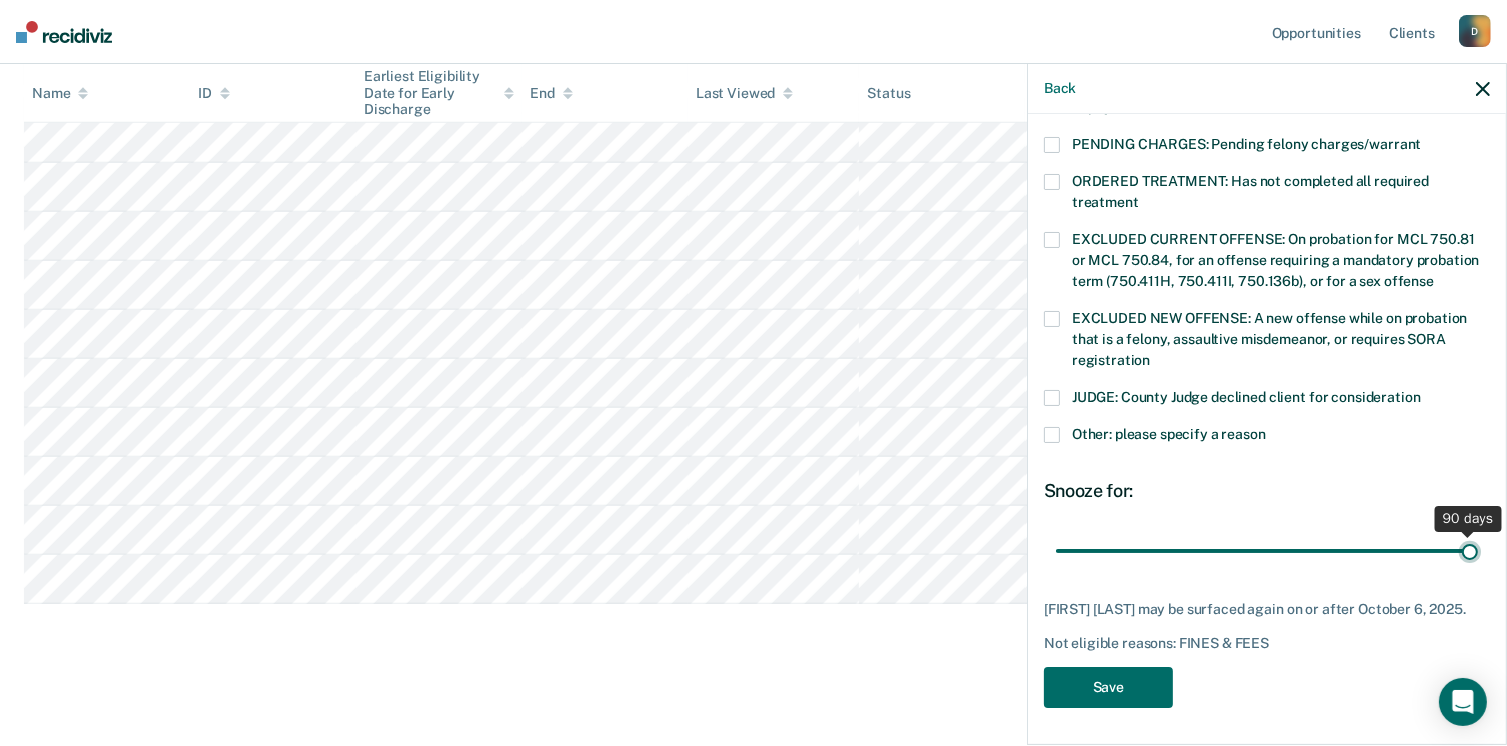 click at bounding box center [1267, 551] 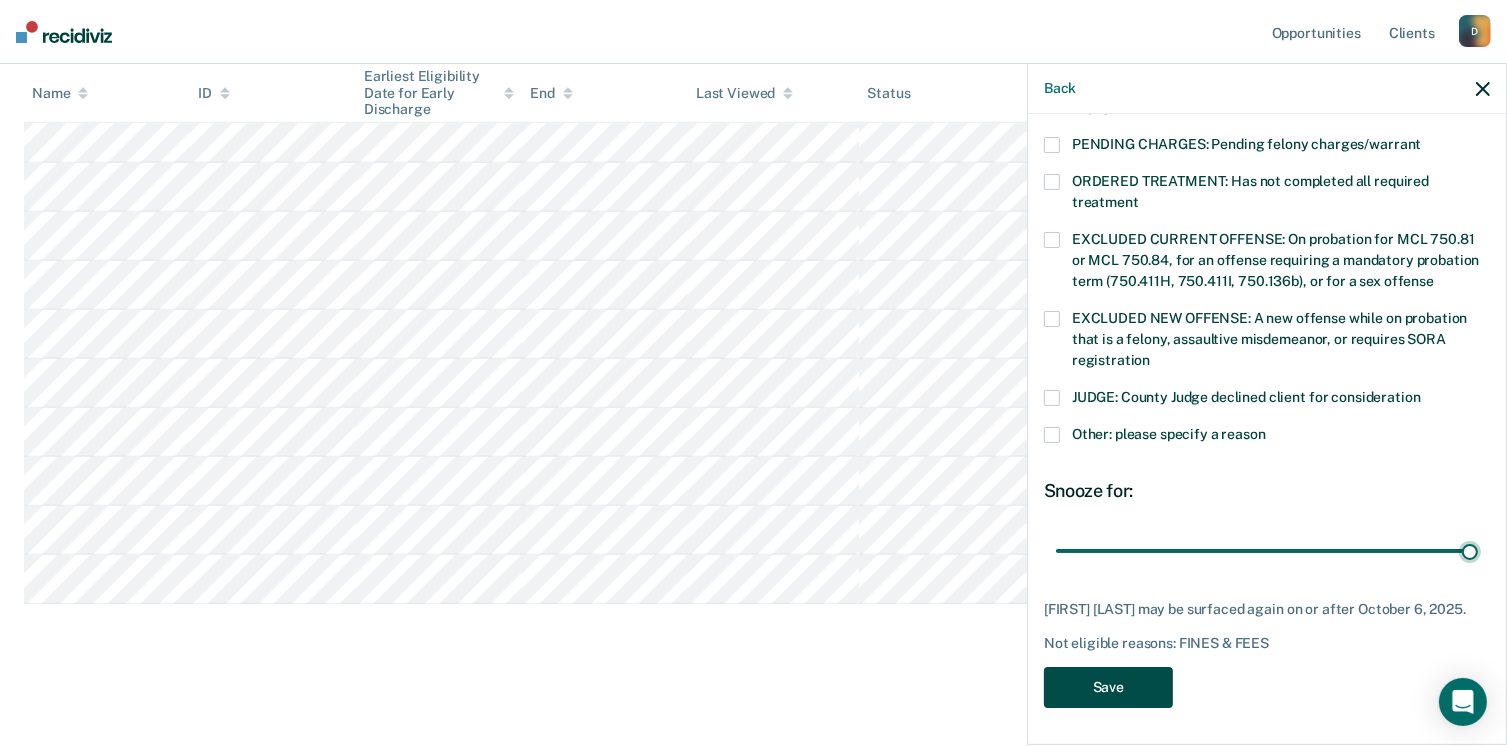 click on "Save" at bounding box center [1108, 687] 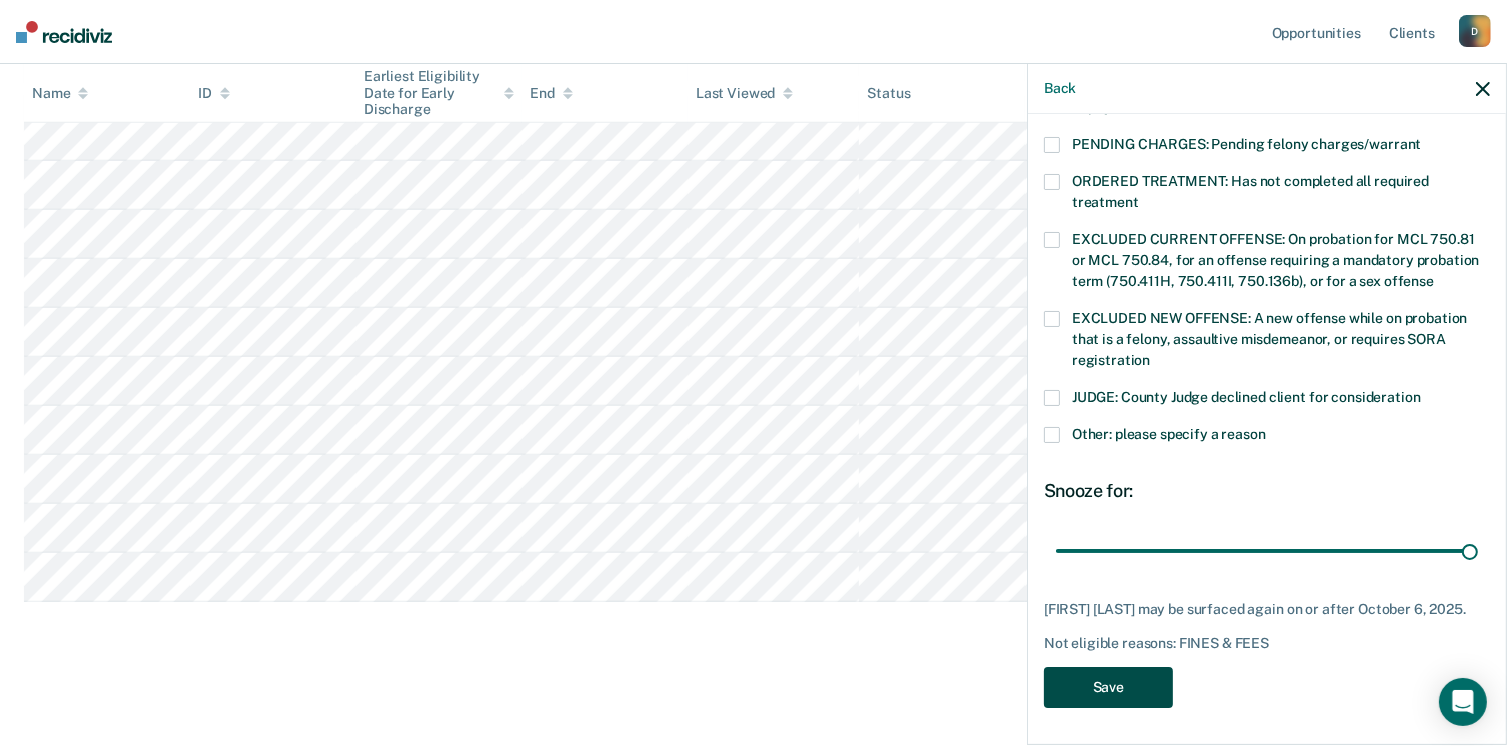 scroll, scrollTop: 1414, scrollLeft: 0, axis: vertical 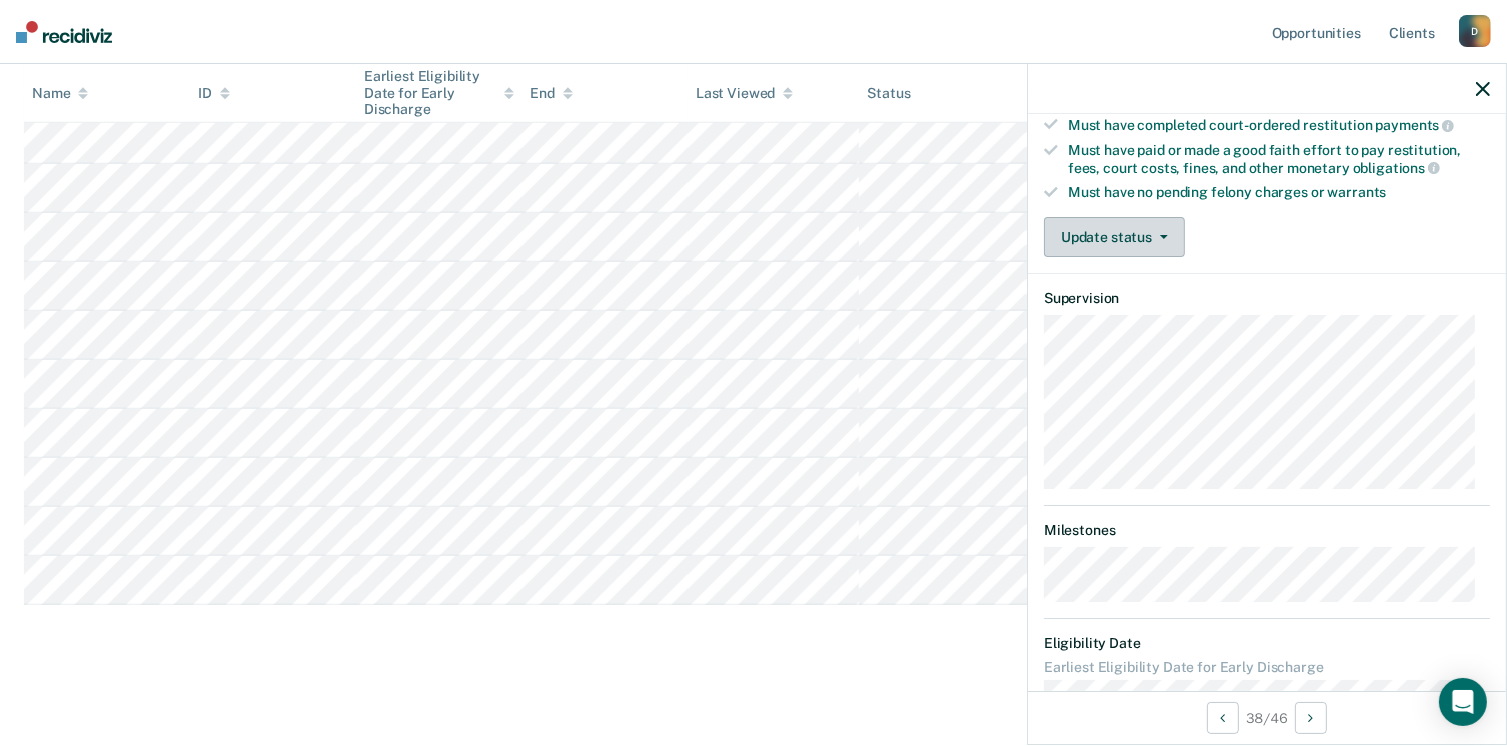 click on "Update status" at bounding box center [1114, 237] 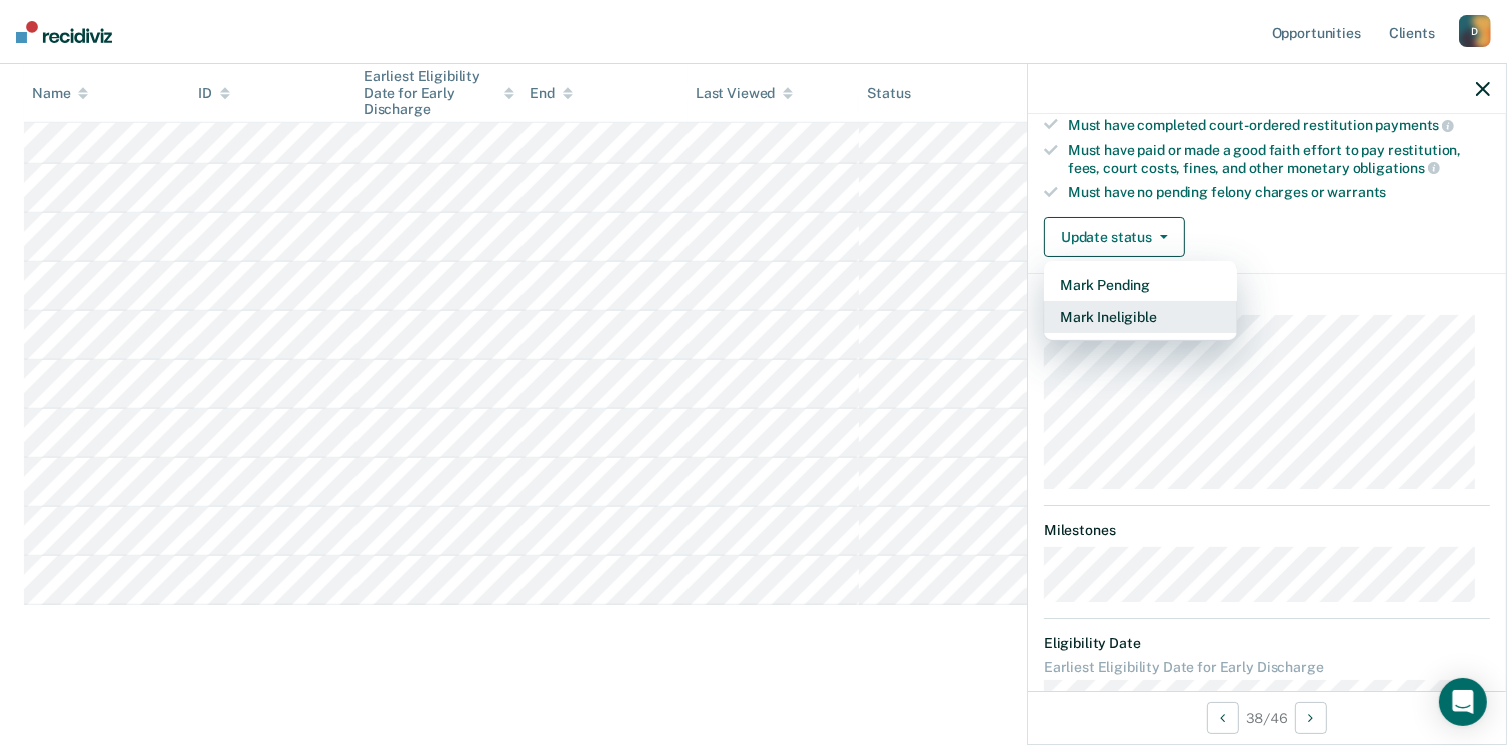 click on "Mark Ineligible" at bounding box center (1140, 317) 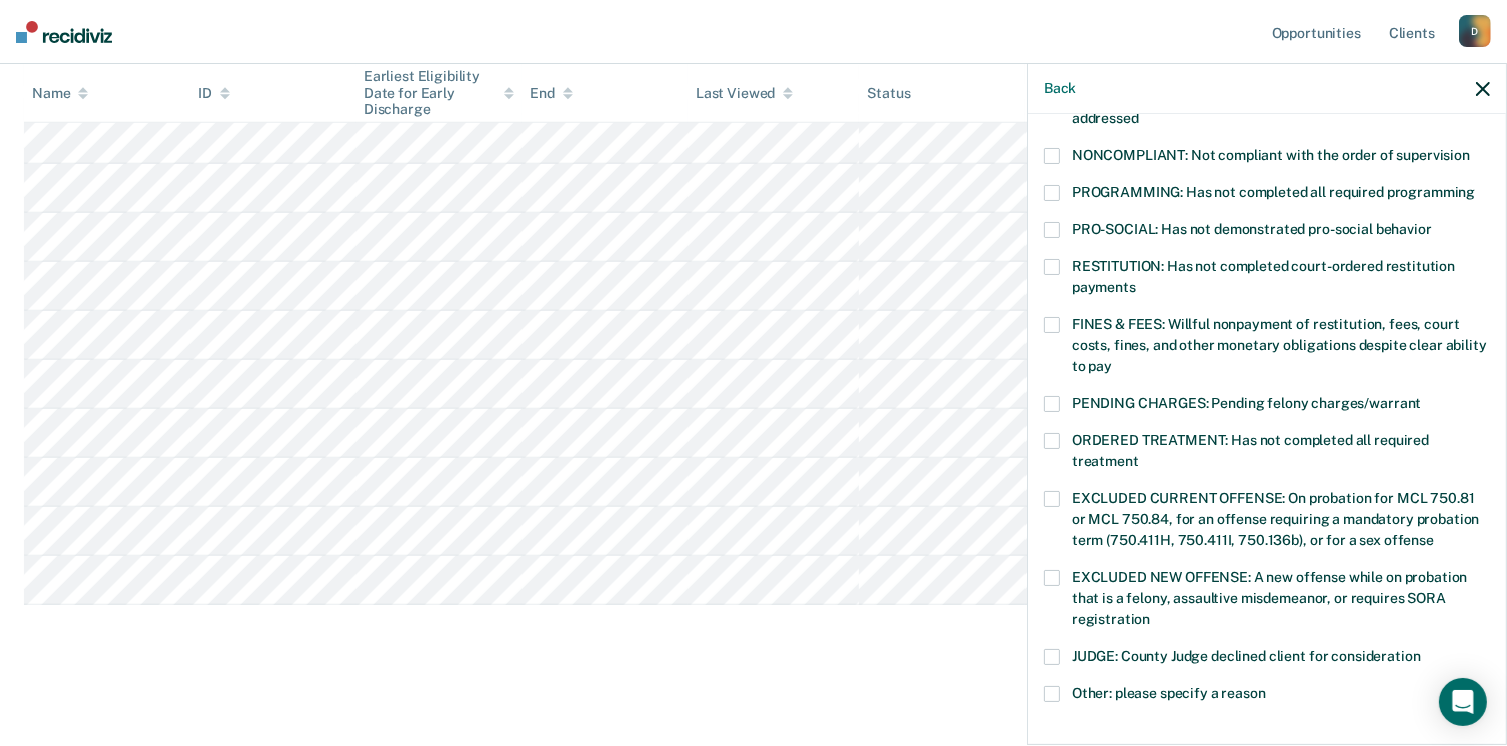 click on "SM Which of the following requirements has [FIRST] [LAST] not met? CHILD ABUSE ORDER: Child abuse prevention order filed during supervision period SUSPECTED OFFENSE: Suspected of a felony, assaultive misdemeanor, OWI, or offense requiring SORA registration FELONY/STATE PROBATION: On parole and also on other state or federal probation supervision for an offense committed during the current period NEEDS: On parole and all criminogenic needs have not been addressed NONCOMPLIANT: Not compliant with the order of supervision PROGRAMMING: Has not completed all required programming PRO-SOCIAL: Has not demonstrated pro-social behavior RESTITUTION: Has not completed court-ordered restitution payments FINES & FEES: Willful nonpayment of restitution, fees, court costs, fines, and other monetary obligations despite clear ability to pay PENDING CHARGES: Pending felony charges/warrant ORDERED TREATMENT: Has not completed all required treatment JUDGE: [COUNTY] Judge declined client for consideration Snooze for: 30 days Save" at bounding box center [1267, 427] 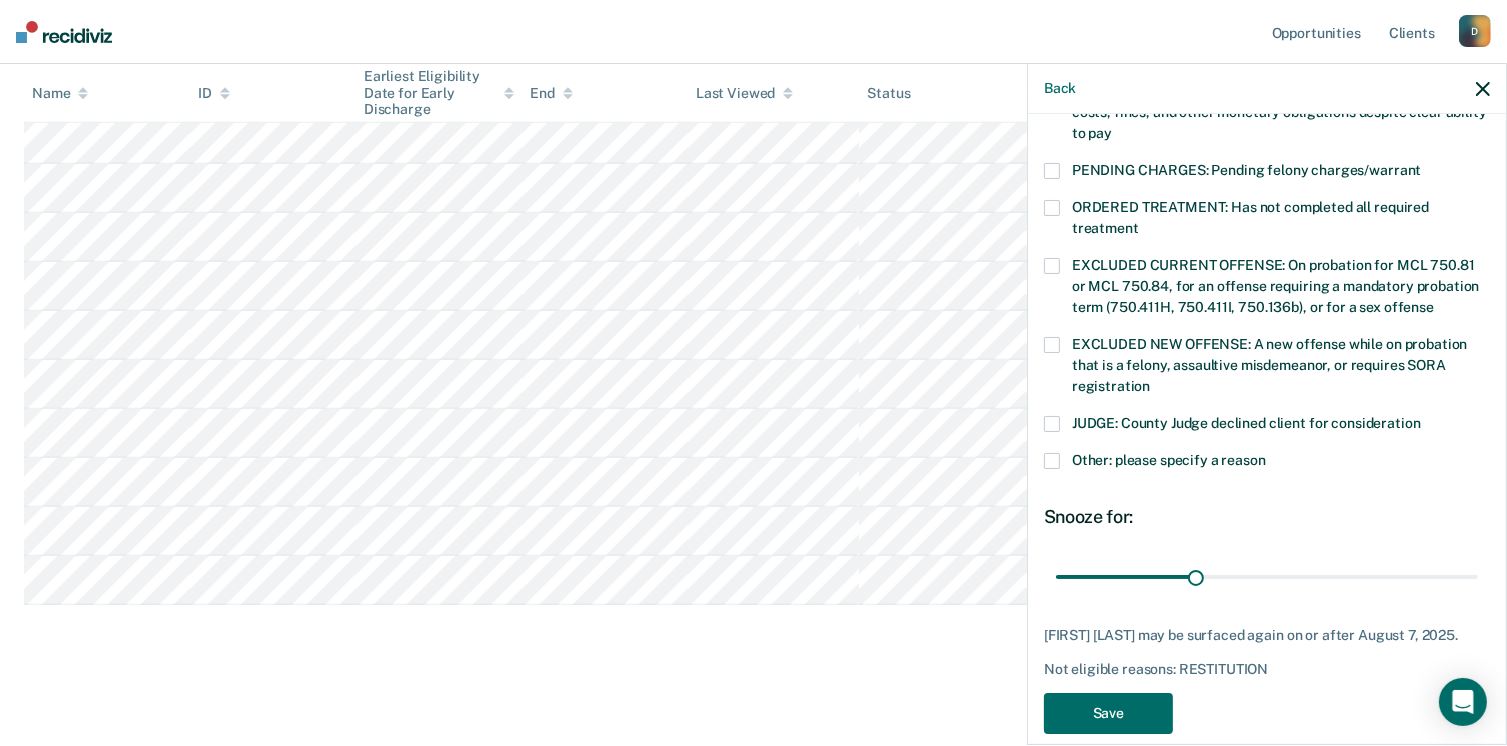 scroll, scrollTop: 630, scrollLeft: 0, axis: vertical 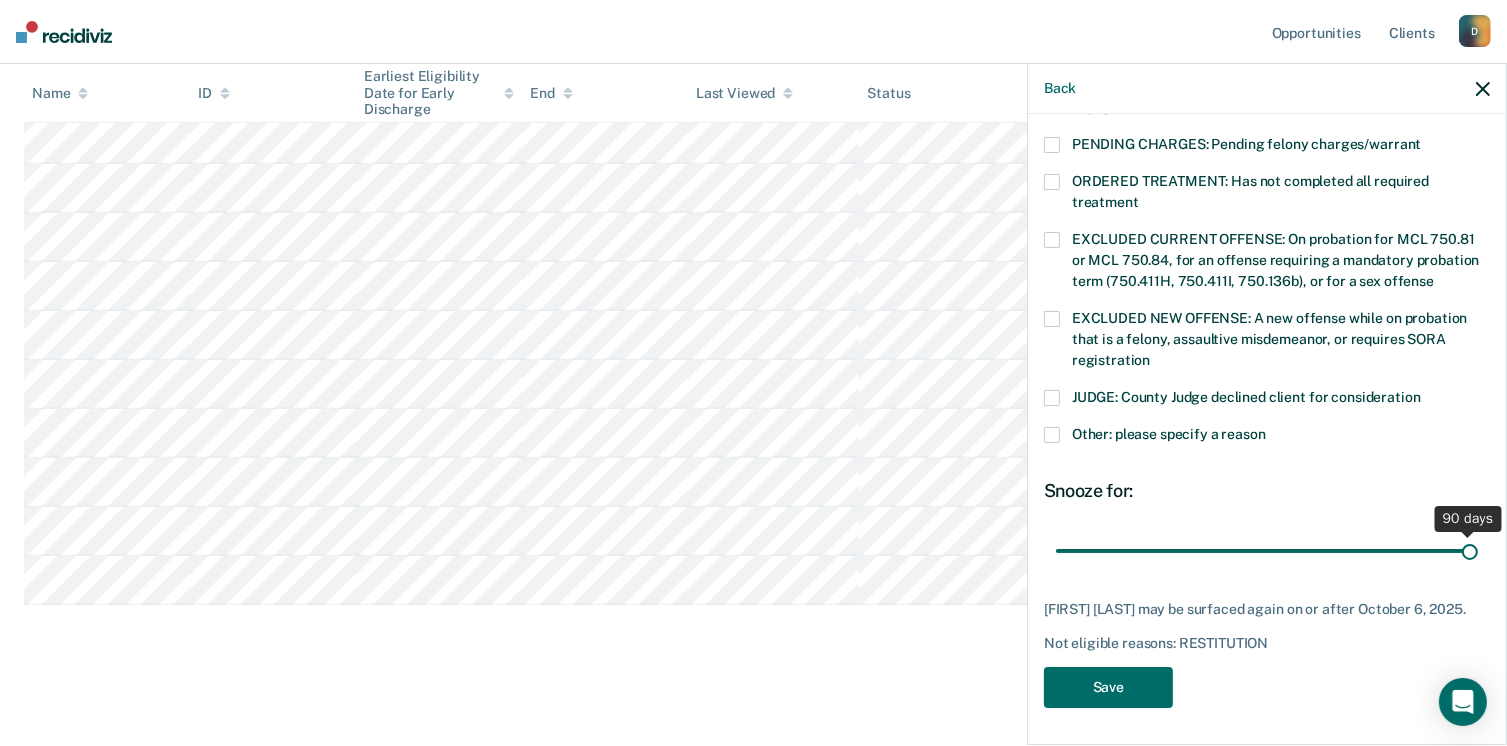 drag, startPoint x: 1184, startPoint y: 541, endPoint x: 1528, endPoint y: 485, distance: 348.52832 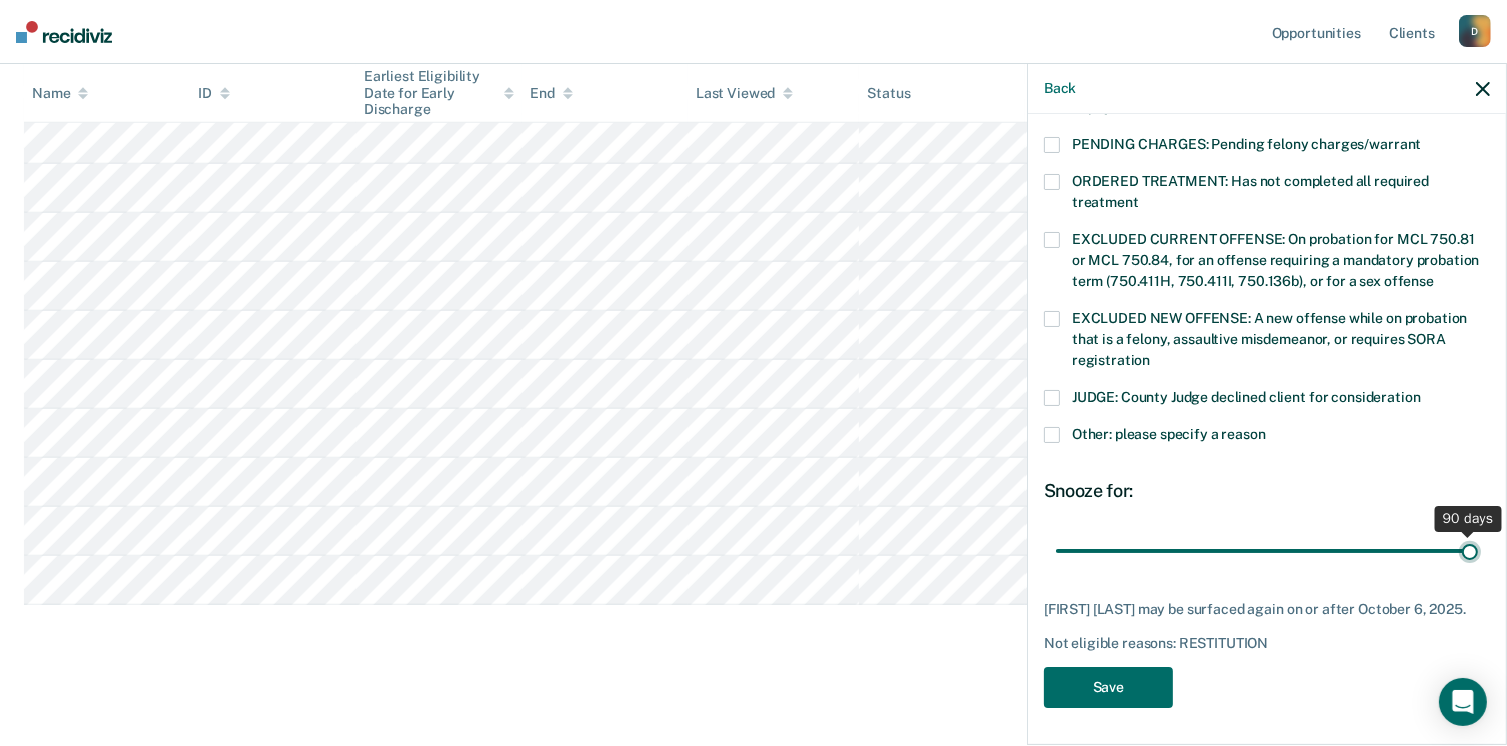 type on "90" 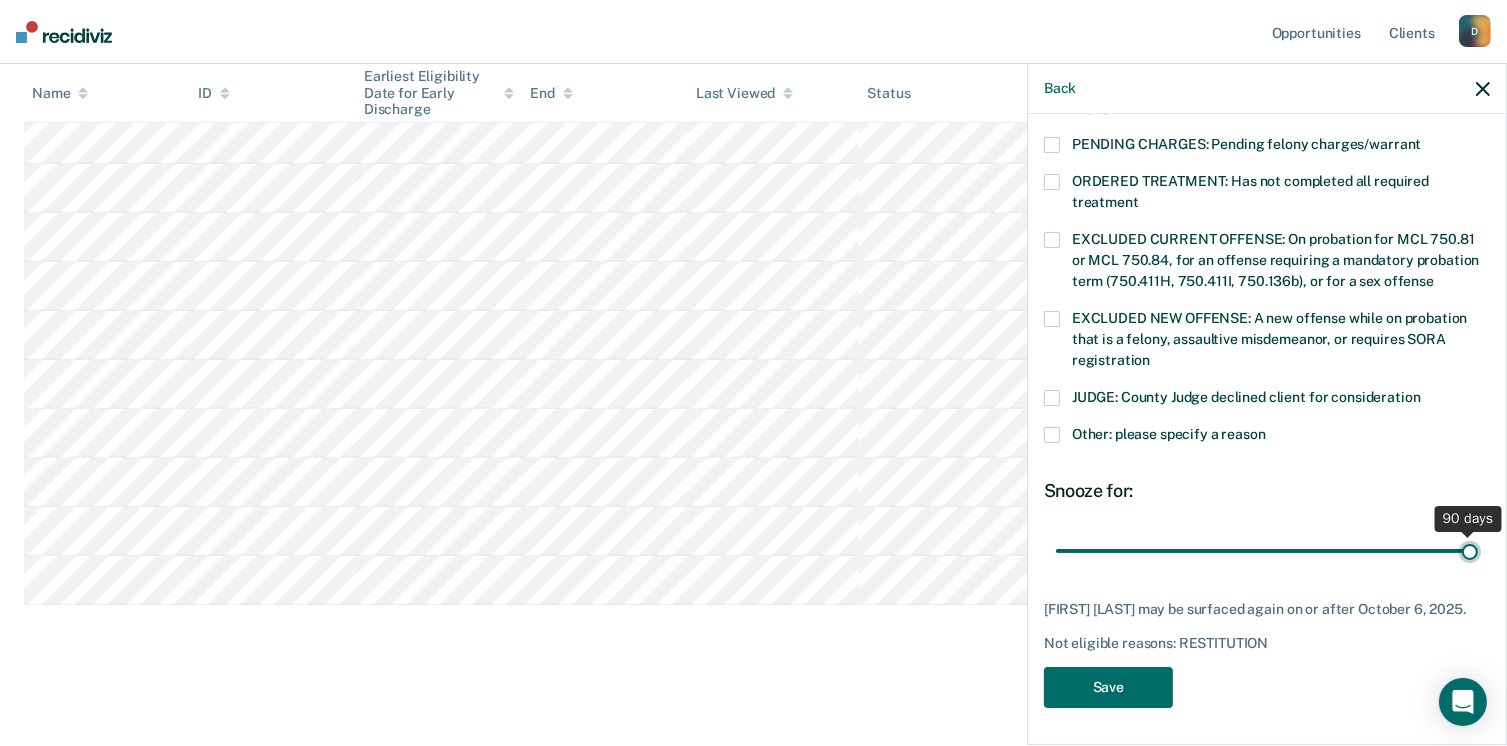 click at bounding box center [1267, 551] 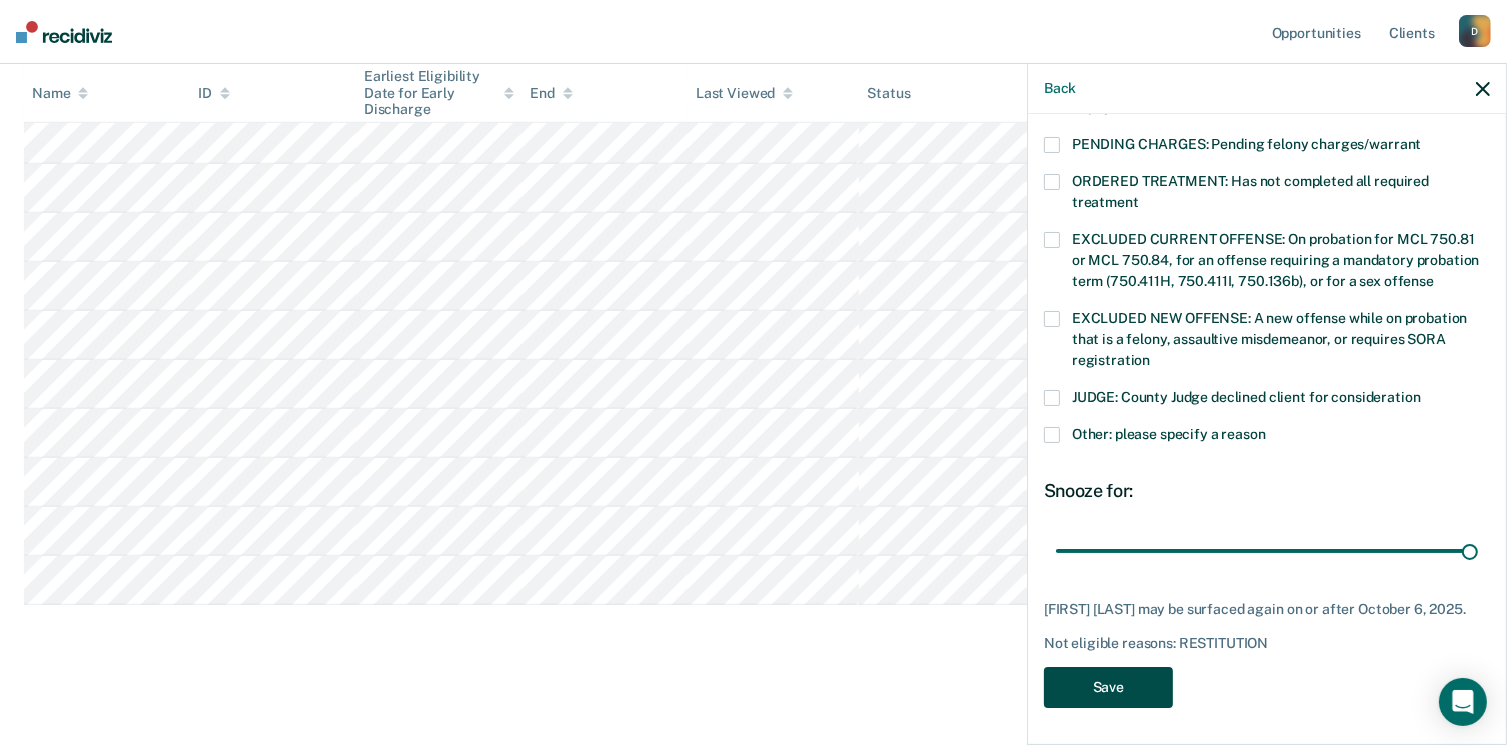 click on "Save" at bounding box center (1108, 687) 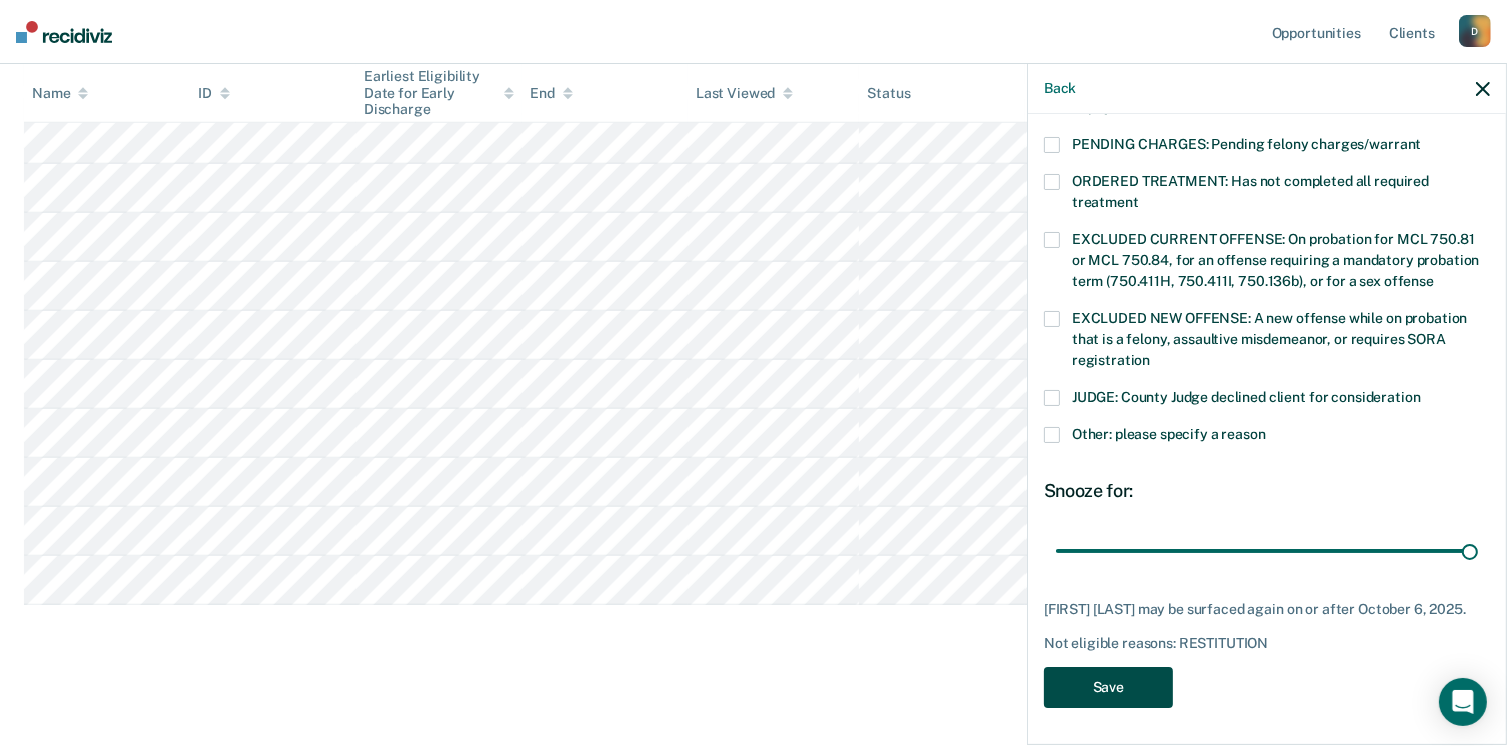 scroll, scrollTop: 1365, scrollLeft: 0, axis: vertical 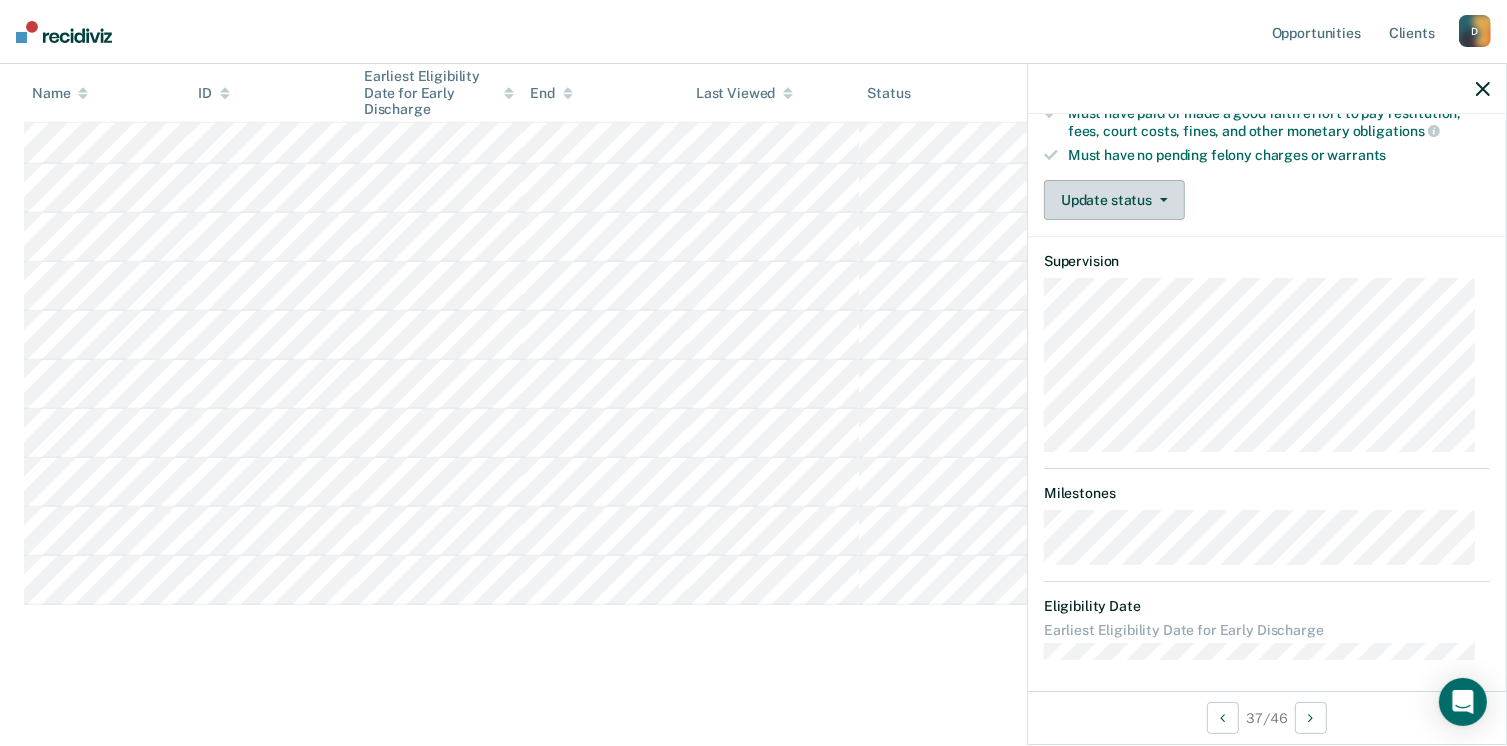 click on "Update status" at bounding box center [1114, 200] 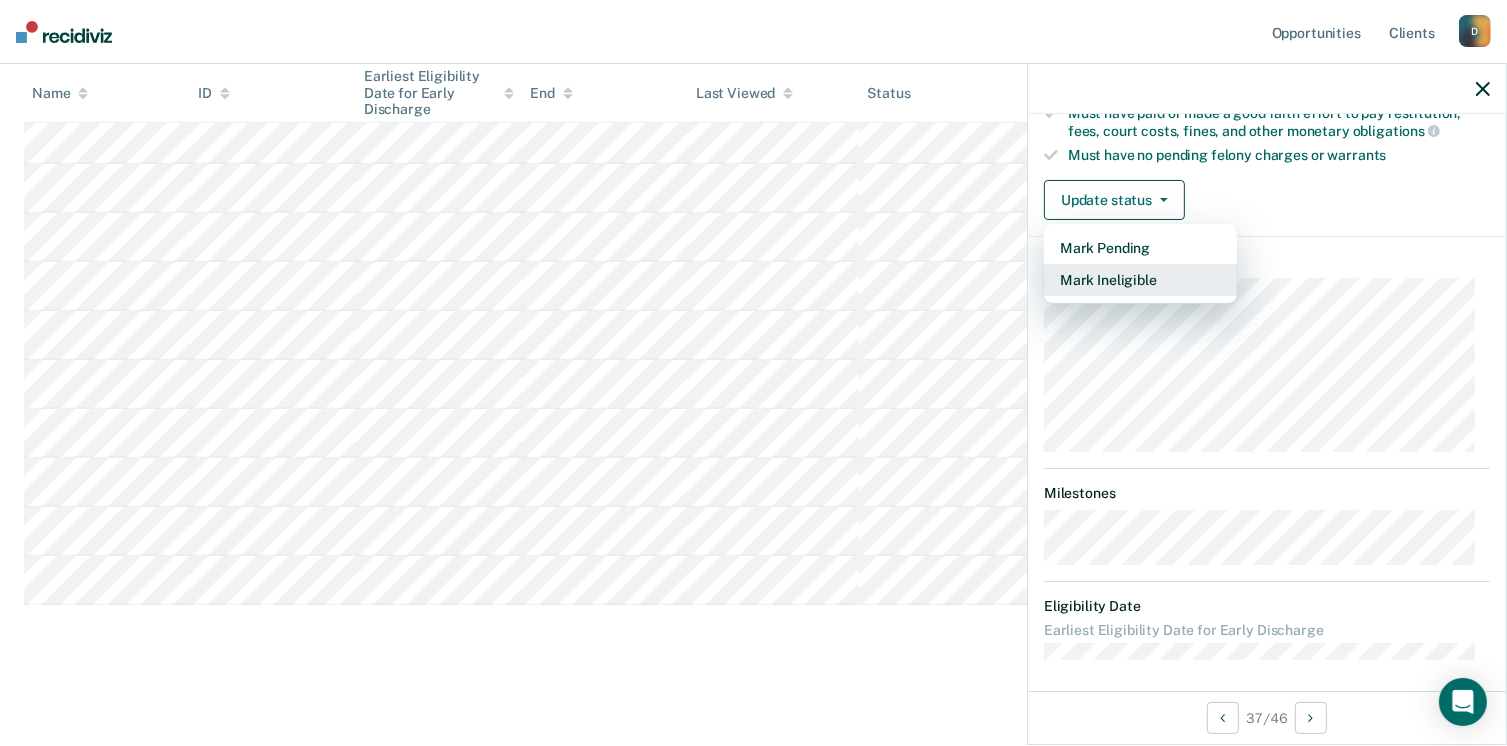 click on "Mark Ineligible" at bounding box center [1140, 280] 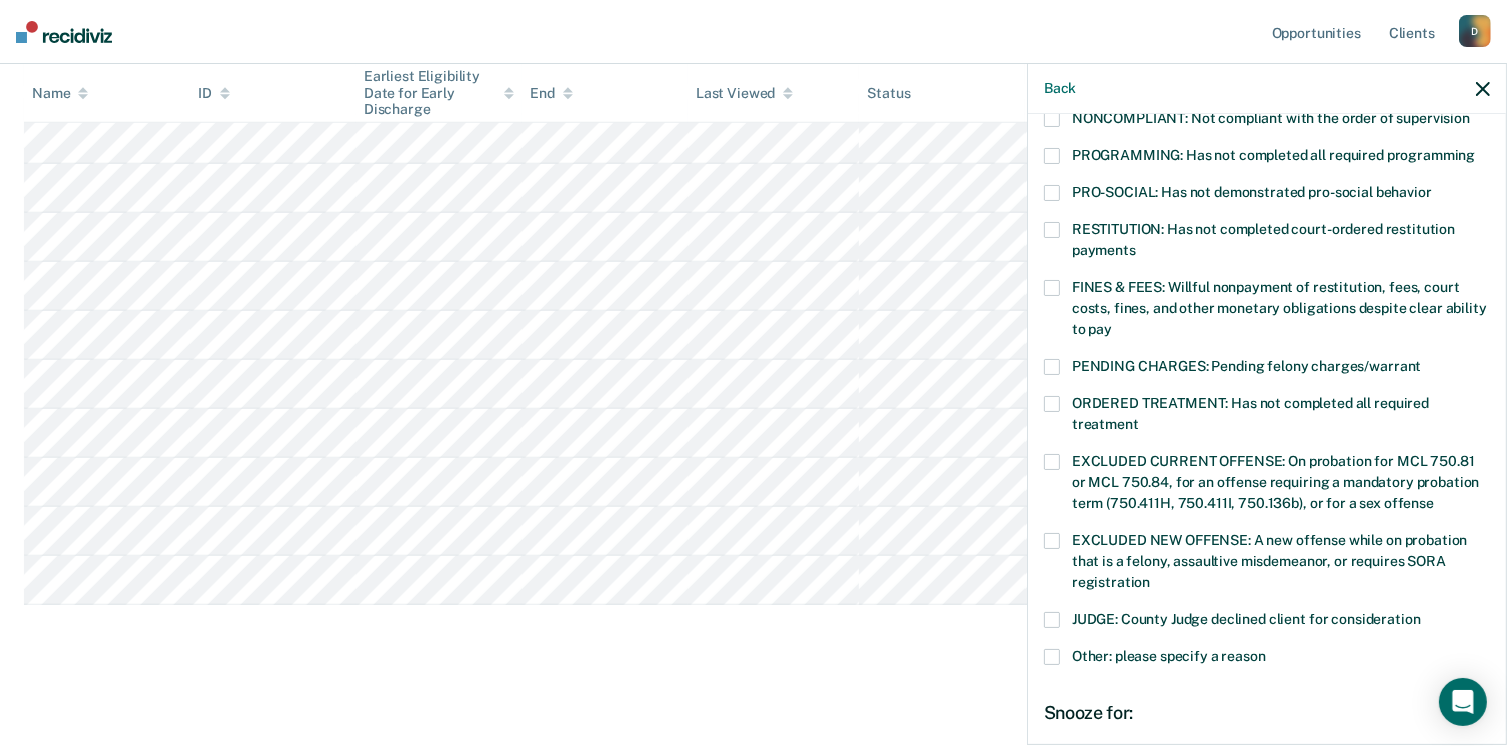 click at bounding box center (1052, 657) 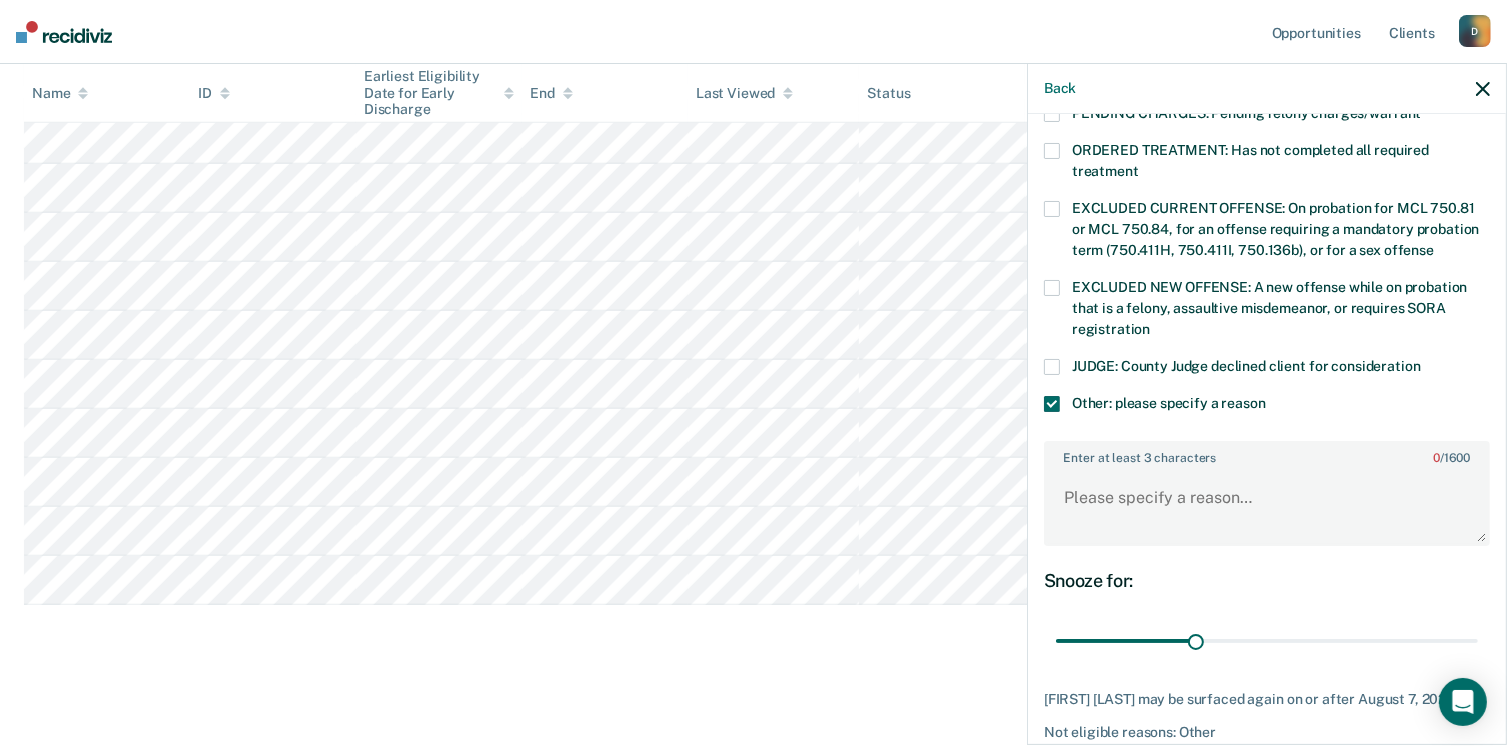 scroll, scrollTop: 749, scrollLeft: 0, axis: vertical 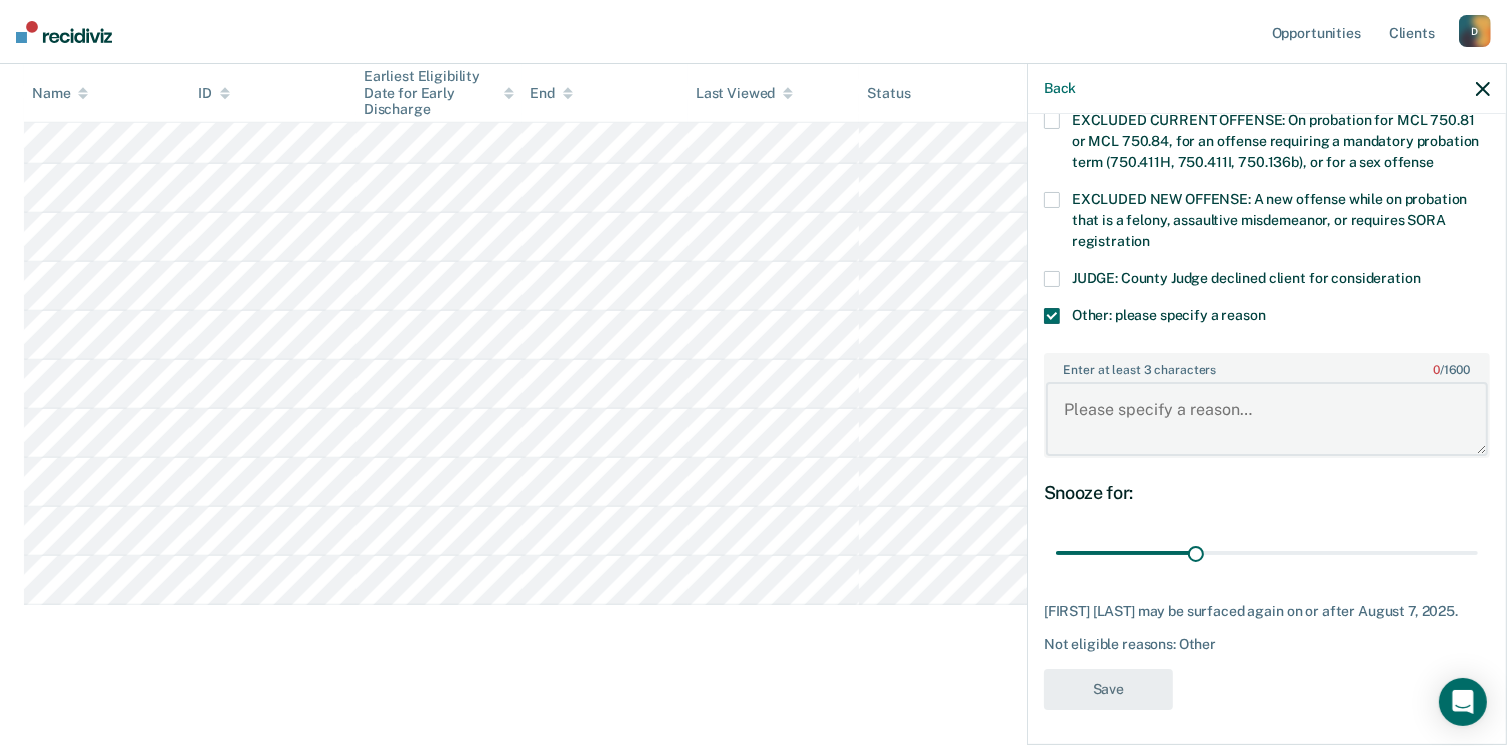 click on "Enter at least 3 characters 0  /  1600" at bounding box center (1267, 419) 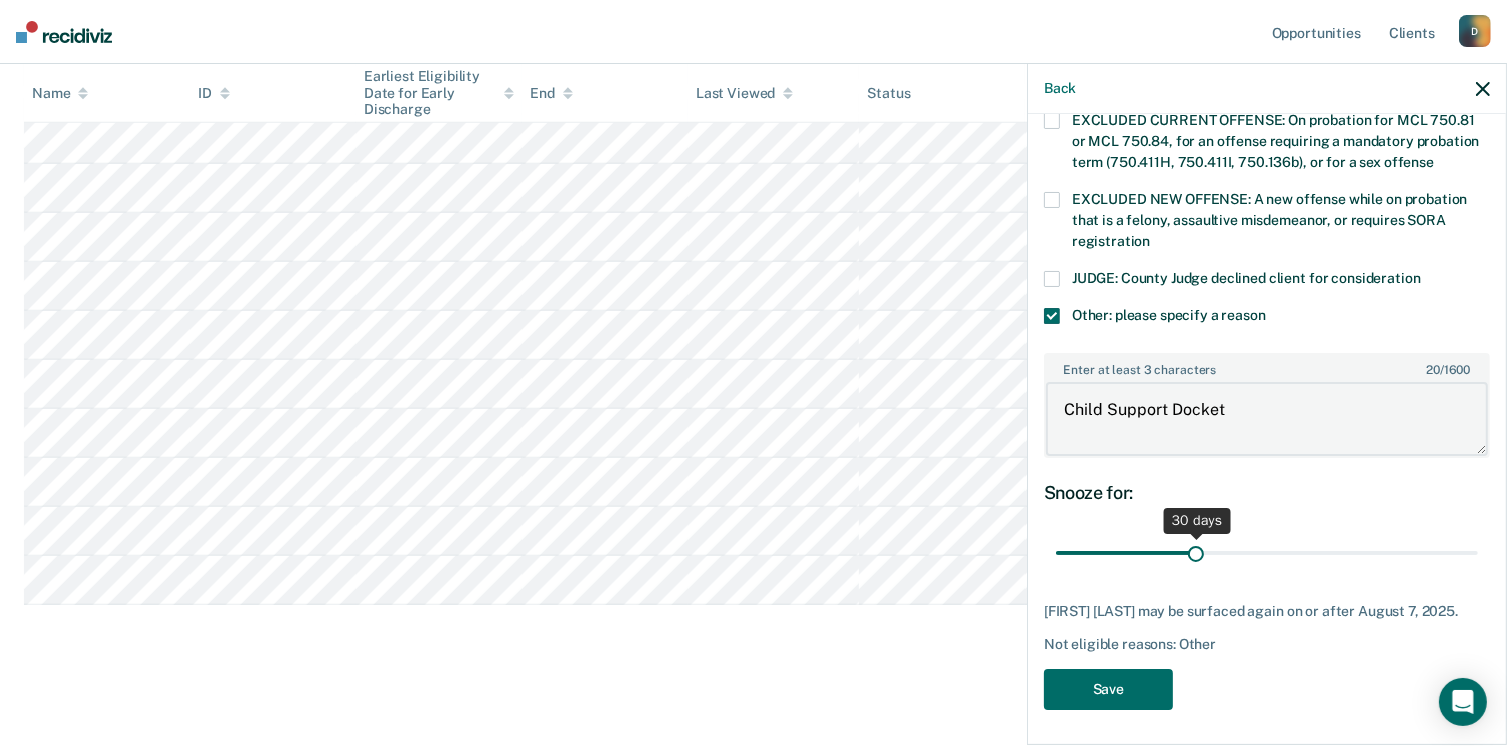 type on "Child Support Docket" 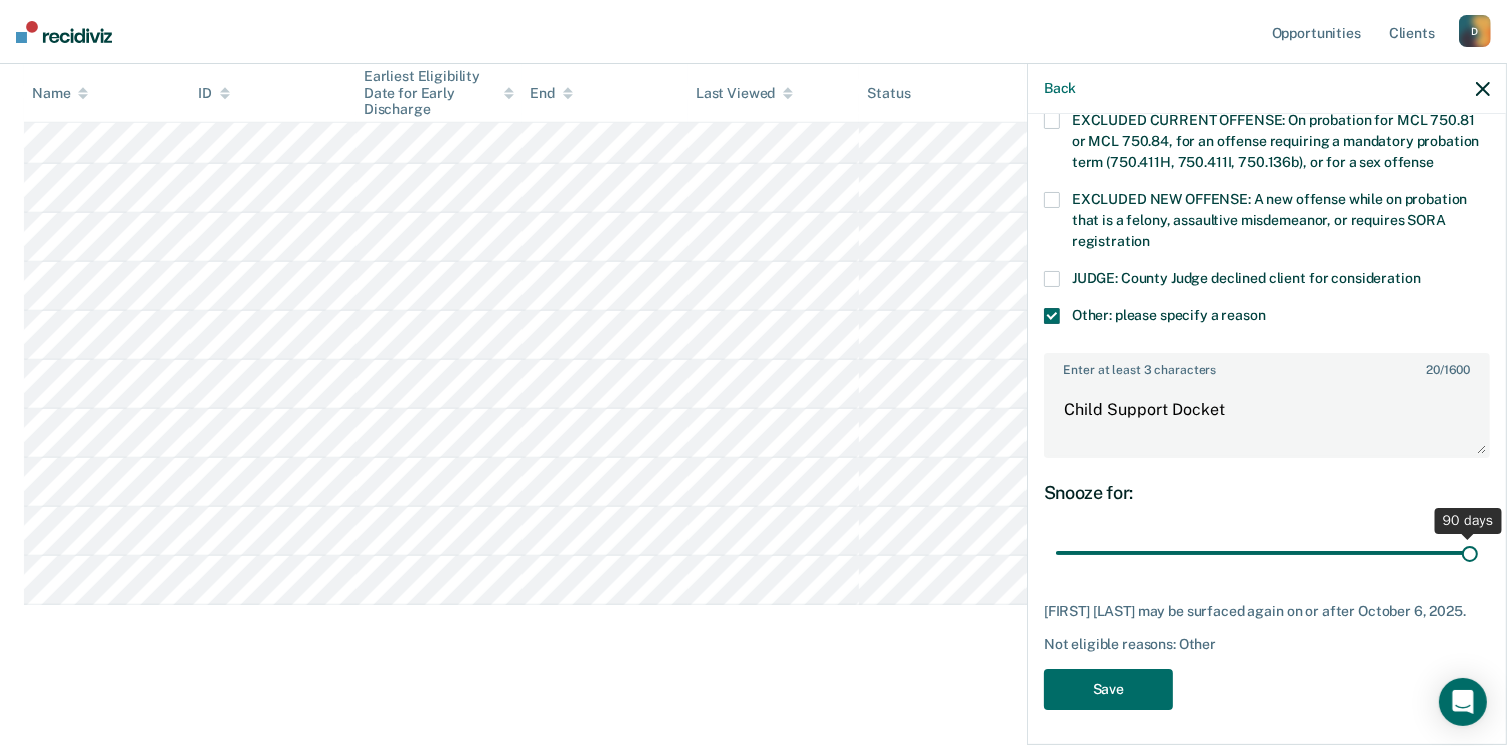 drag, startPoint x: 1197, startPoint y: 550, endPoint x: 1471, endPoint y: 514, distance: 276.35486 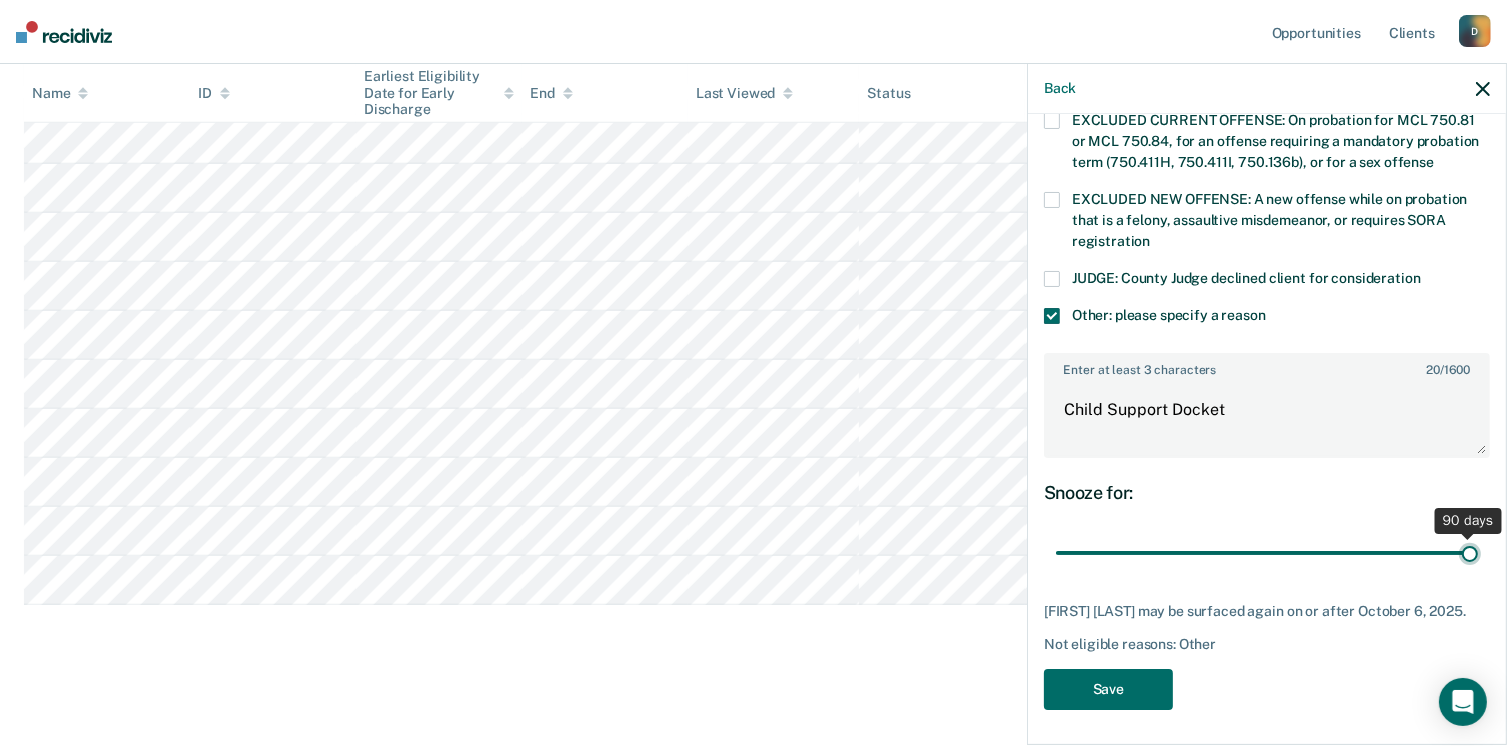 type on "90" 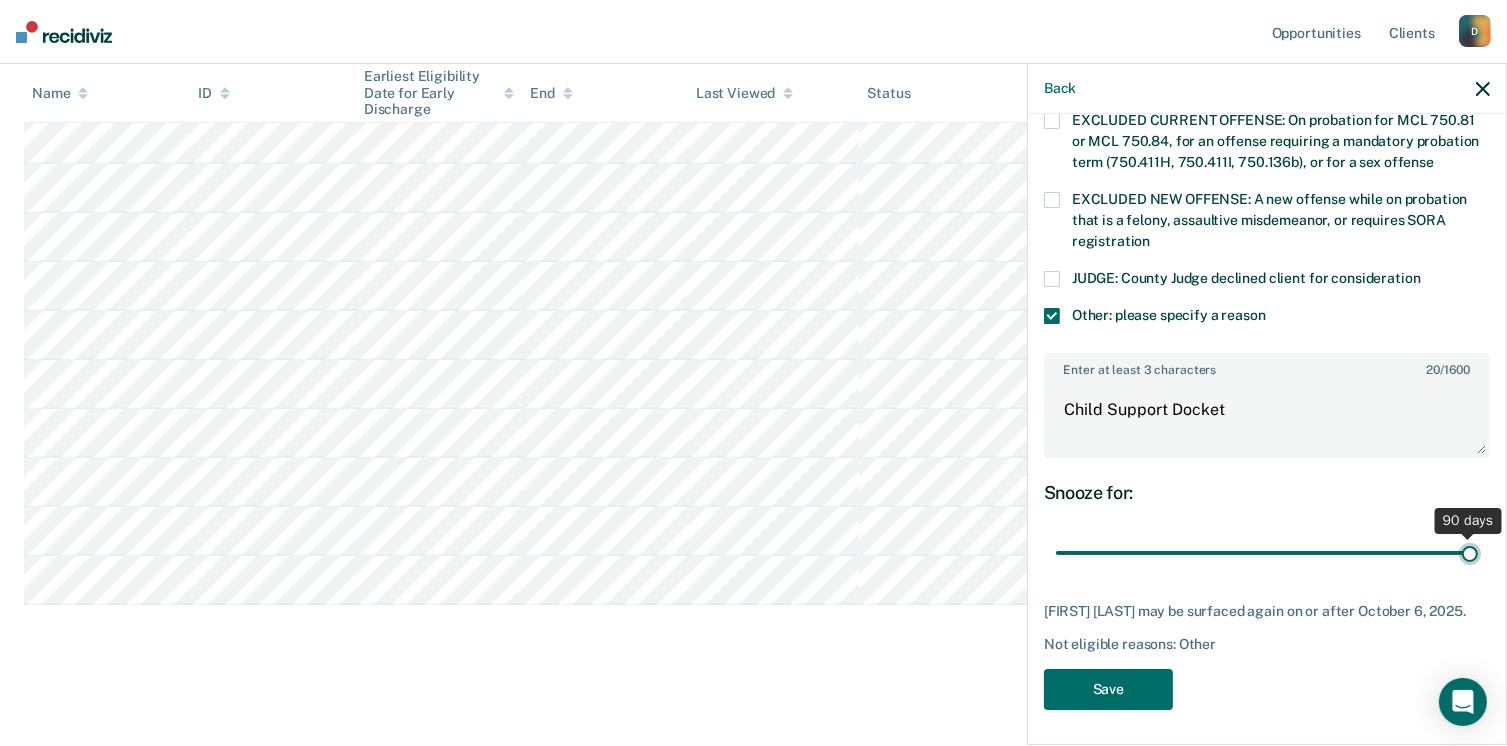 click at bounding box center (1267, 553) 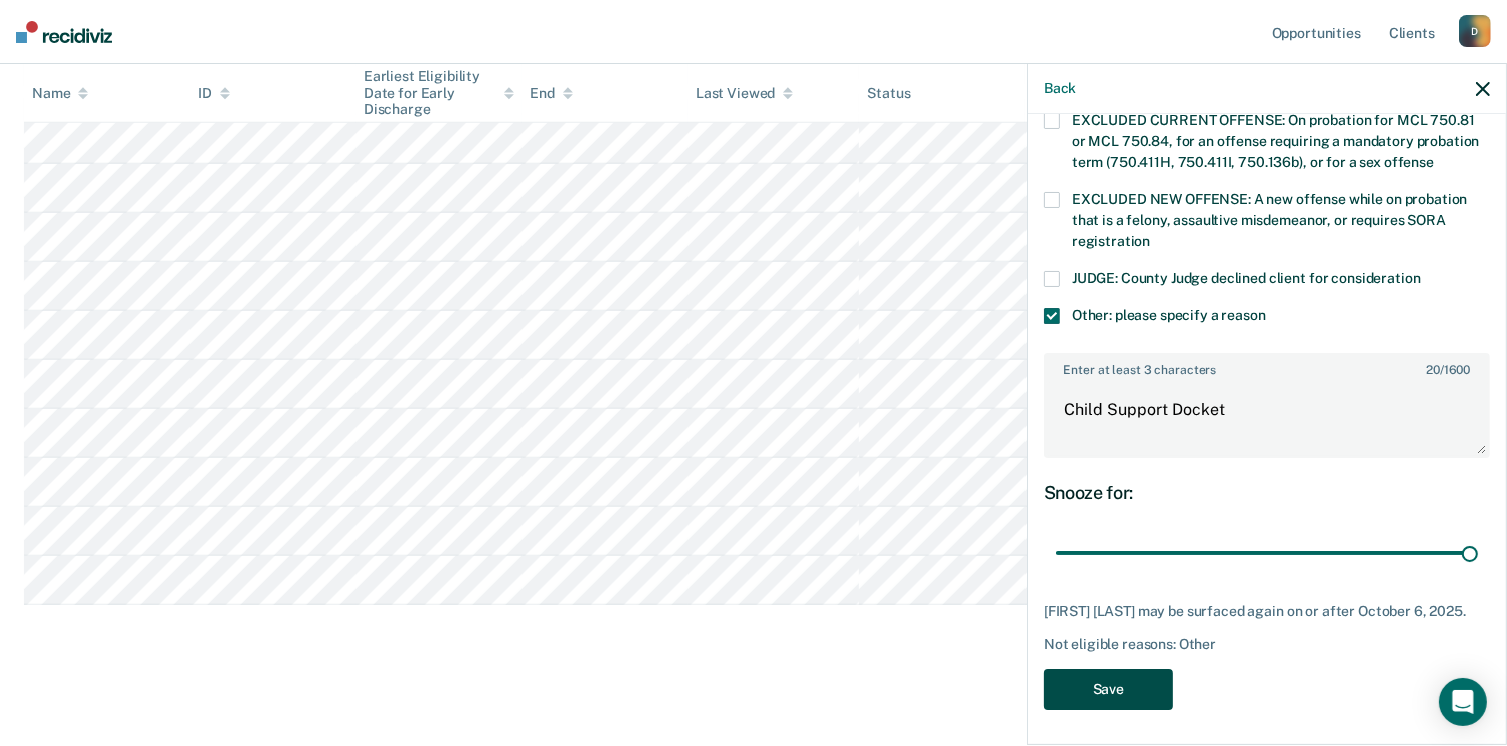 click on "Save" at bounding box center (1108, 689) 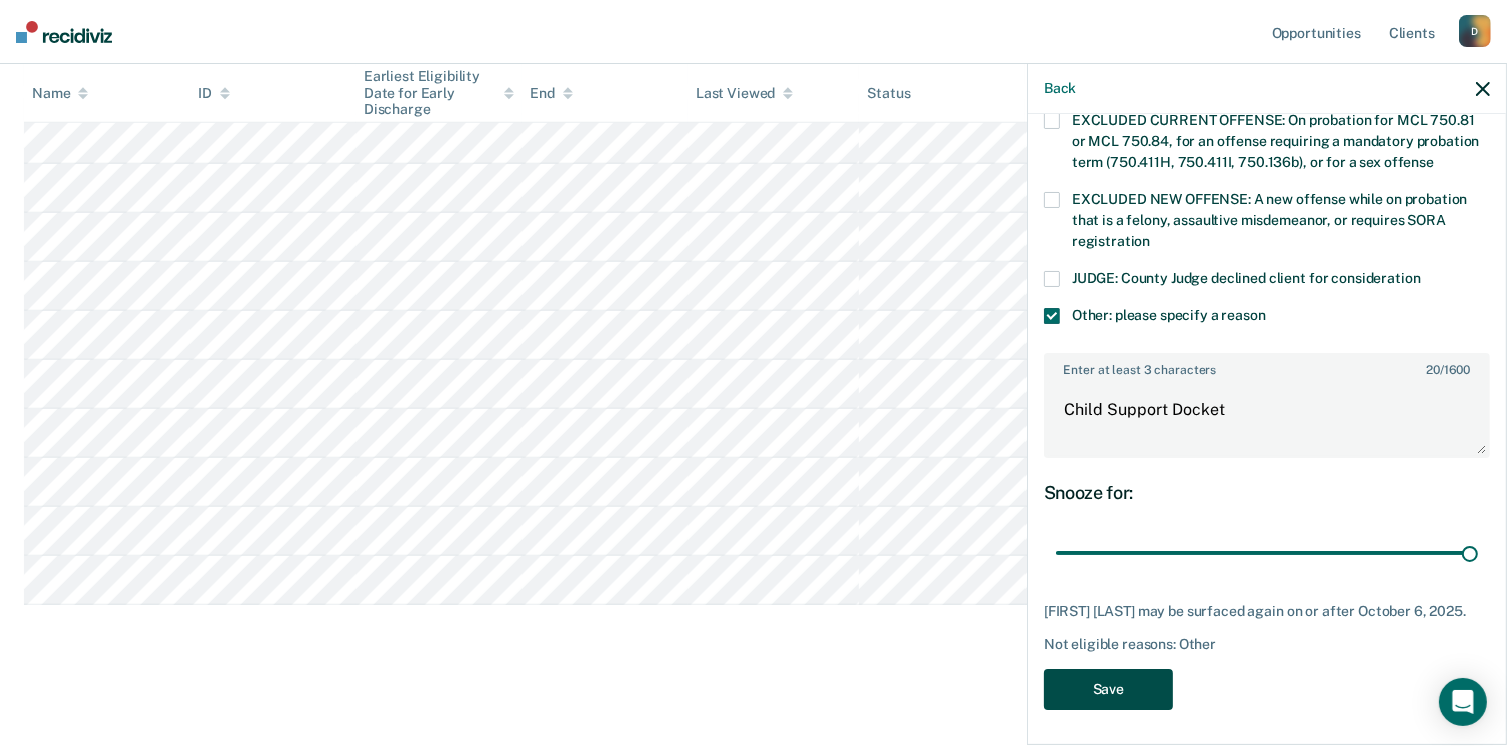 scroll, scrollTop: 1316, scrollLeft: 0, axis: vertical 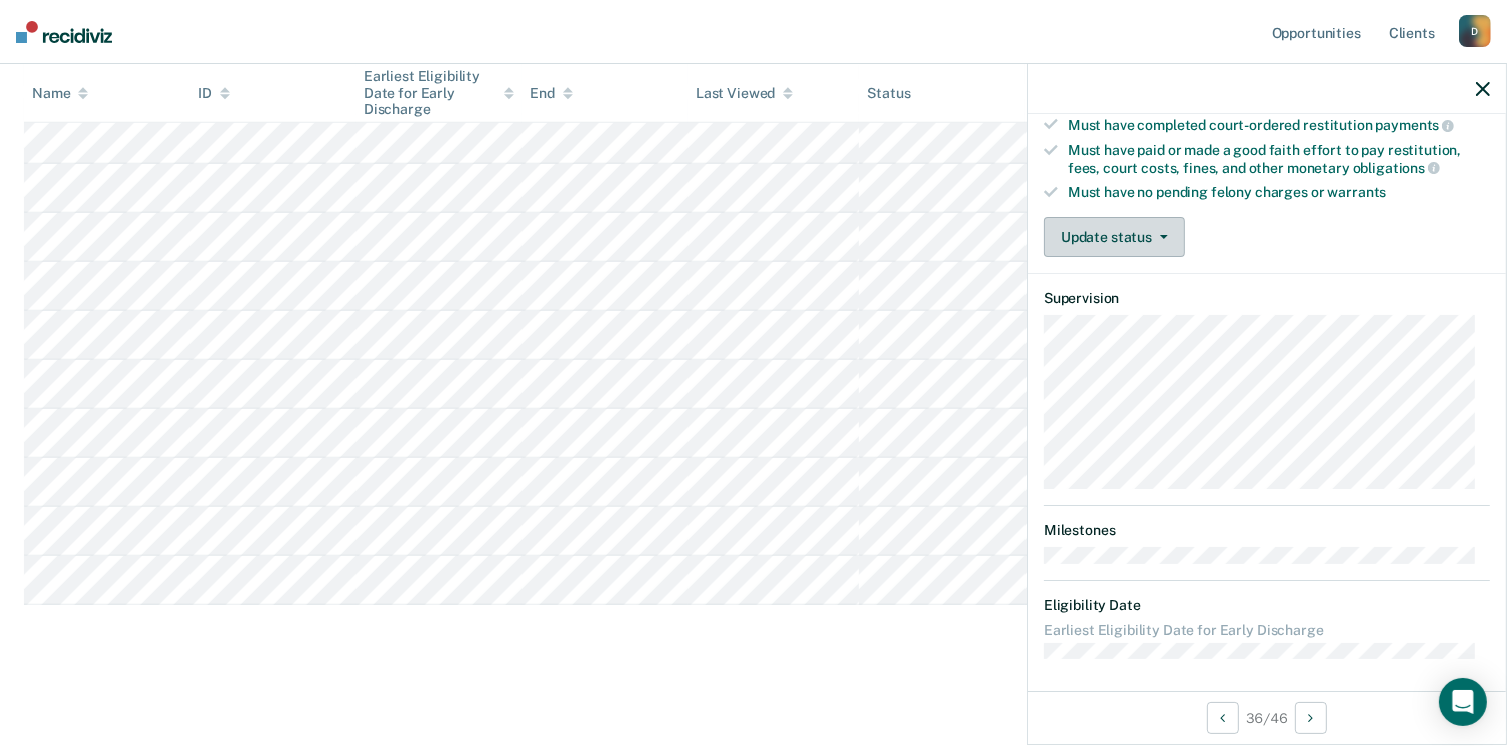 click on "Update status" at bounding box center [1114, 237] 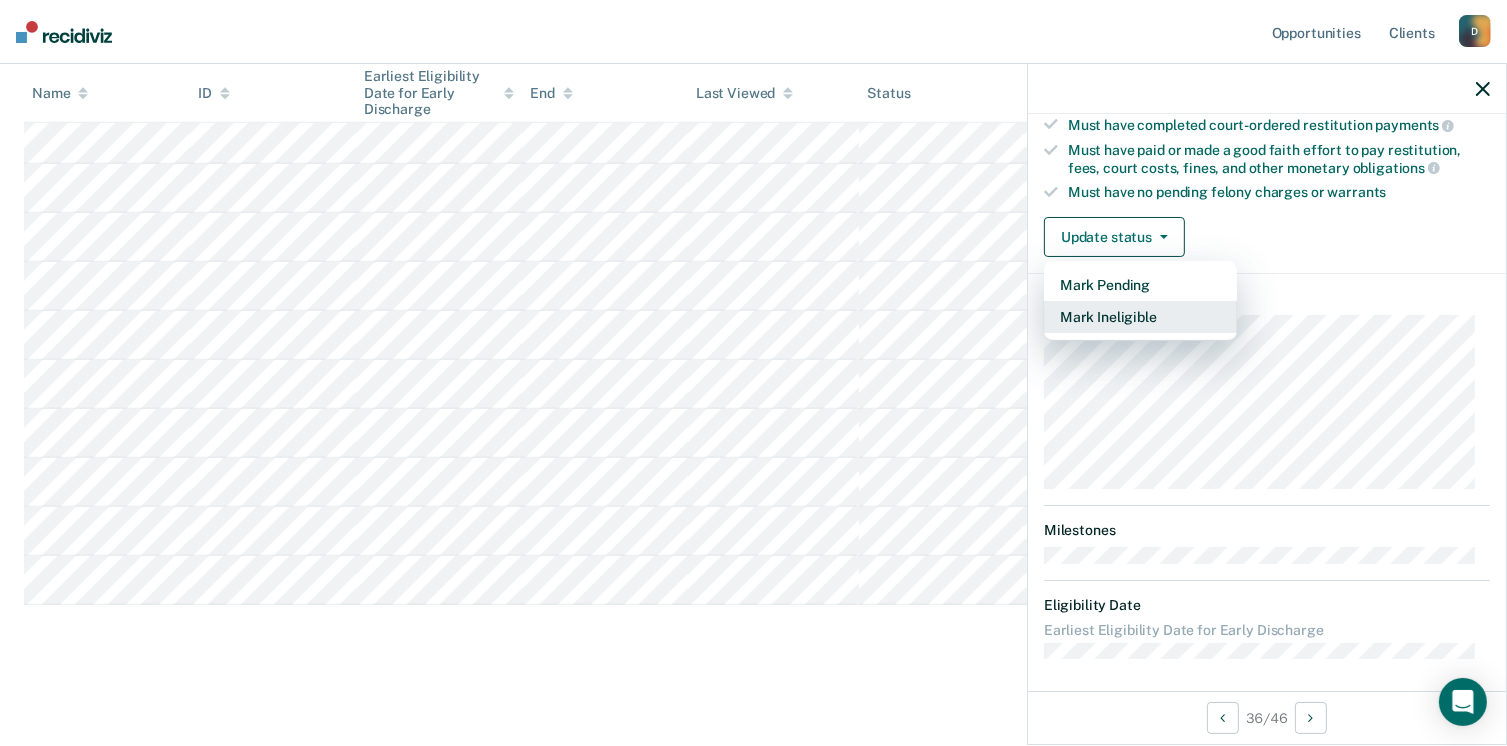 click on "Mark Ineligible" at bounding box center (1140, 317) 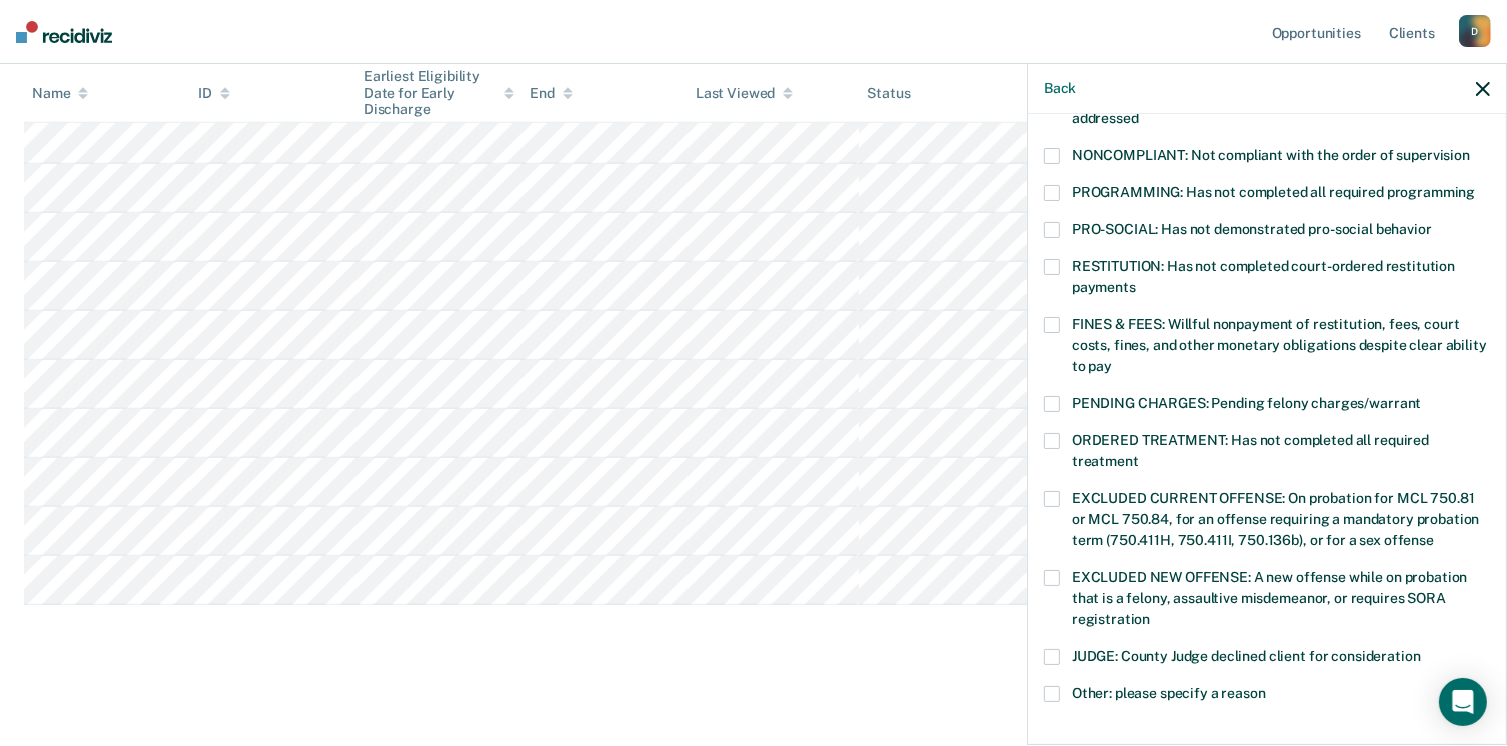 click at bounding box center [1052, 325] 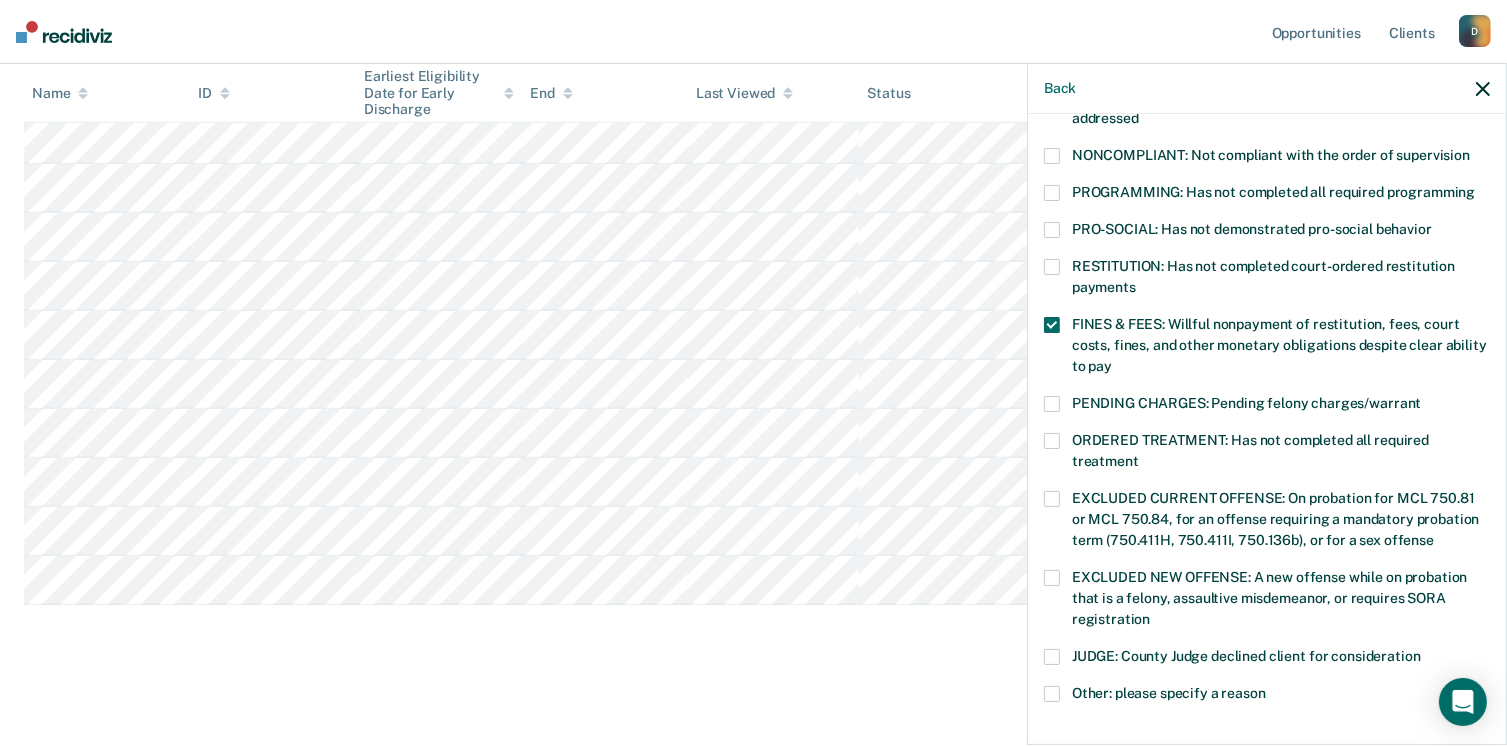 scroll, scrollTop: 647, scrollLeft: 0, axis: vertical 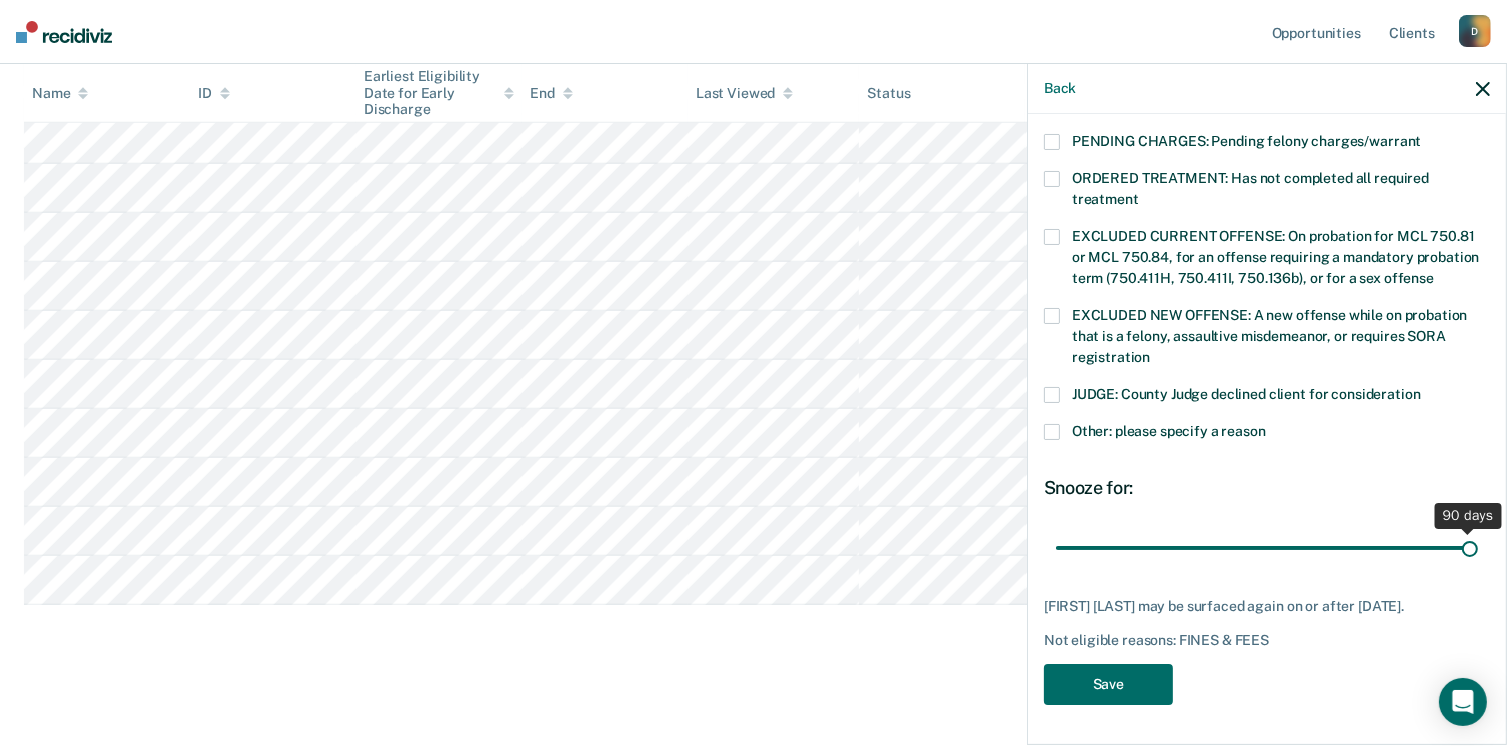 drag, startPoint x: 1181, startPoint y: 525, endPoint x: 1528, endPoint y: 526, distance: 347.00143 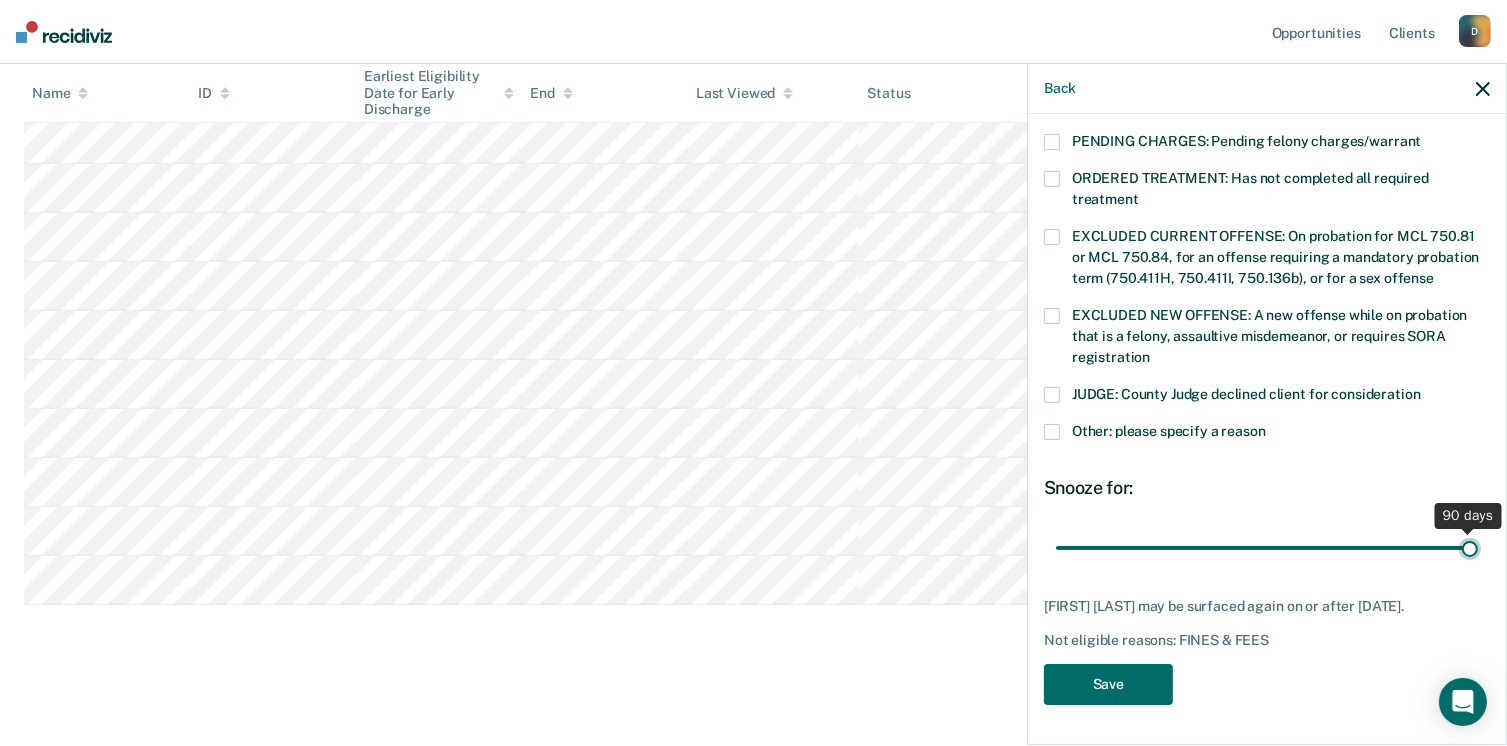 type on "90" 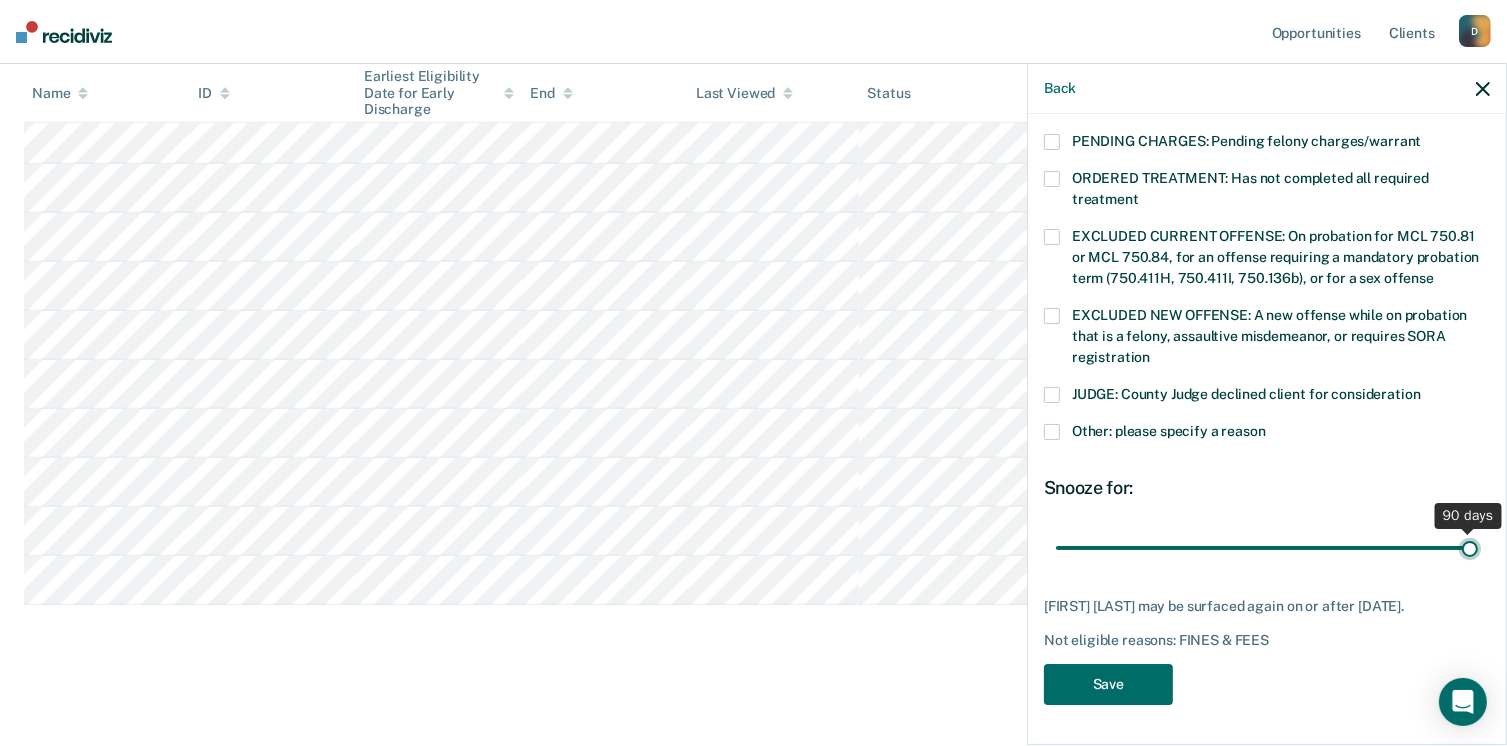 click at bounding box center [1267, 548] 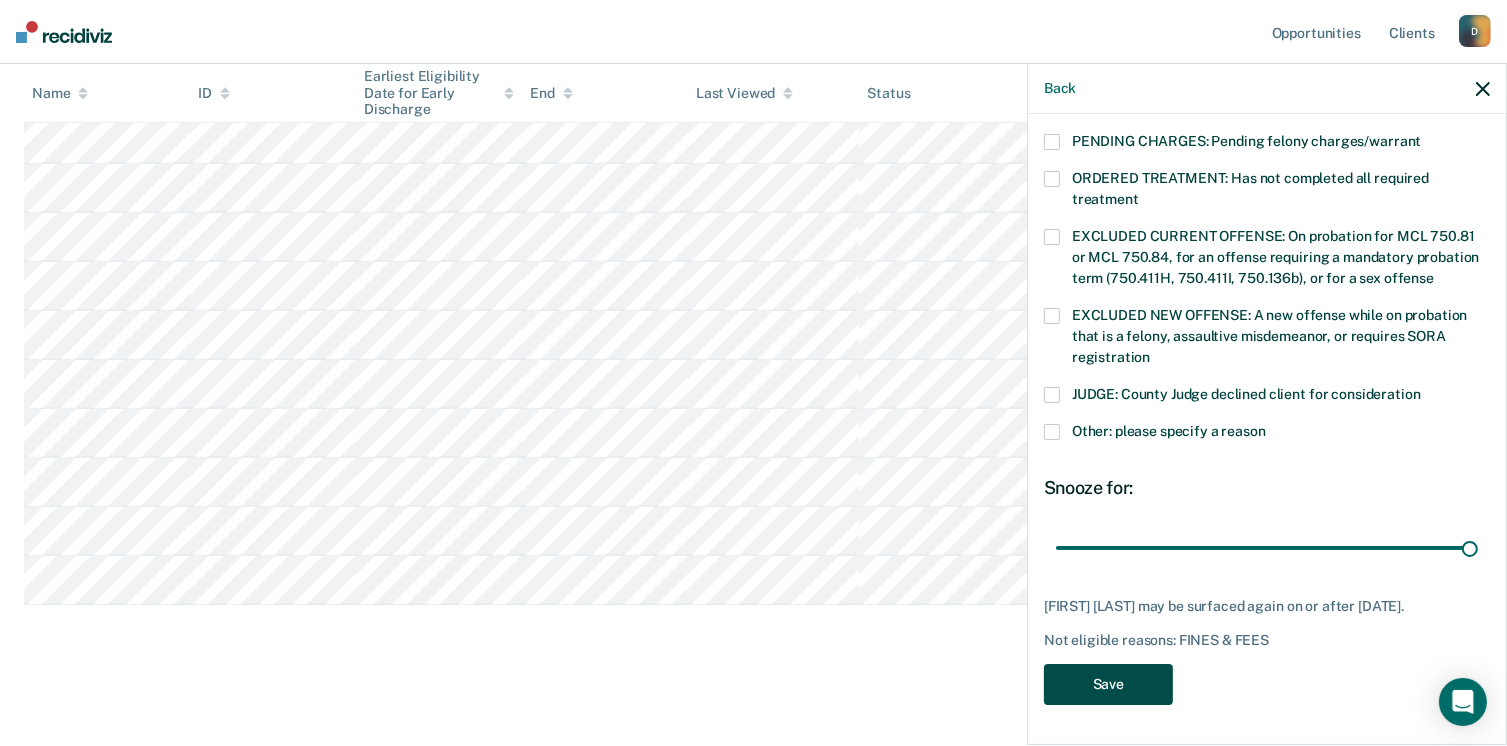 click on "Save" at bounding box center (1108, 684) 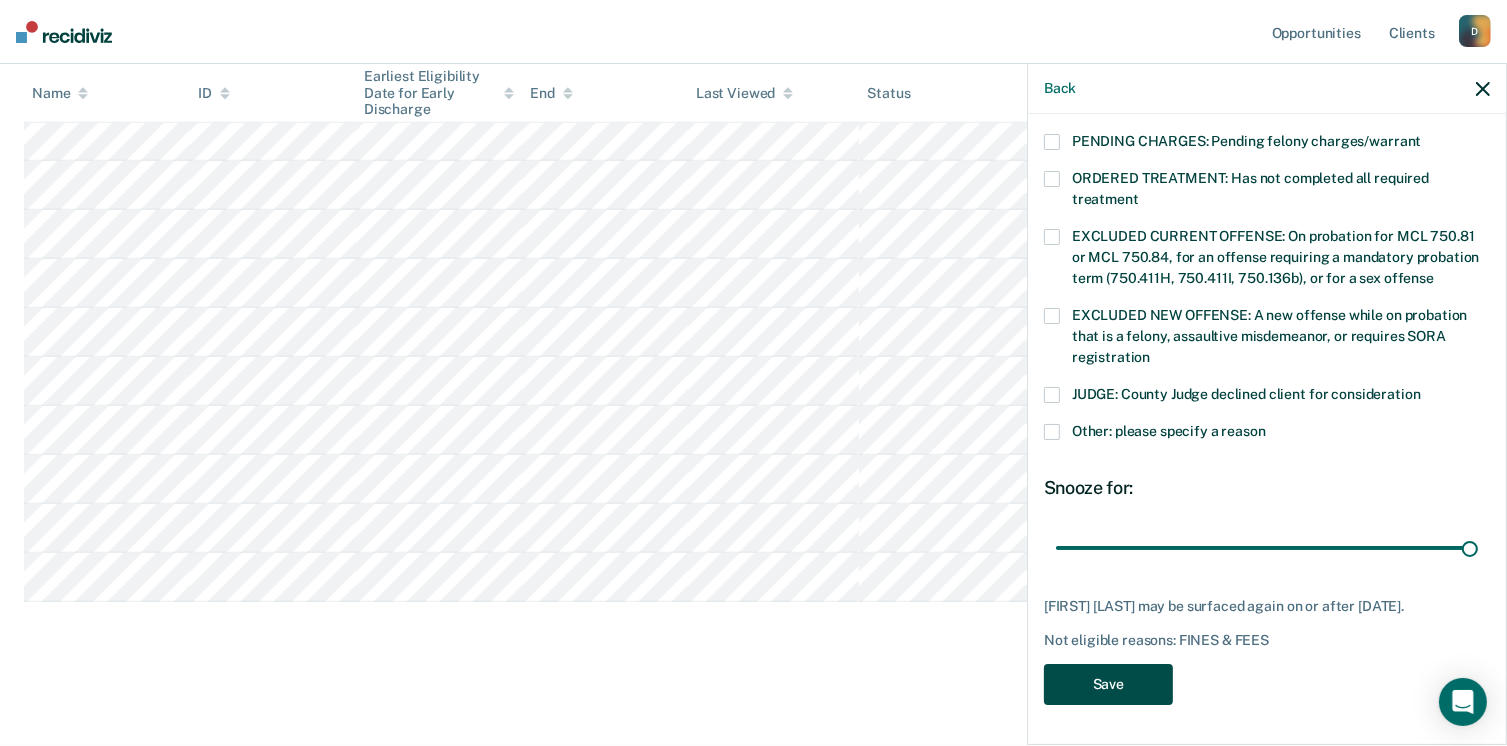 scroll, scrollTop: 1268, scrollLeft: 0, axis: vertical 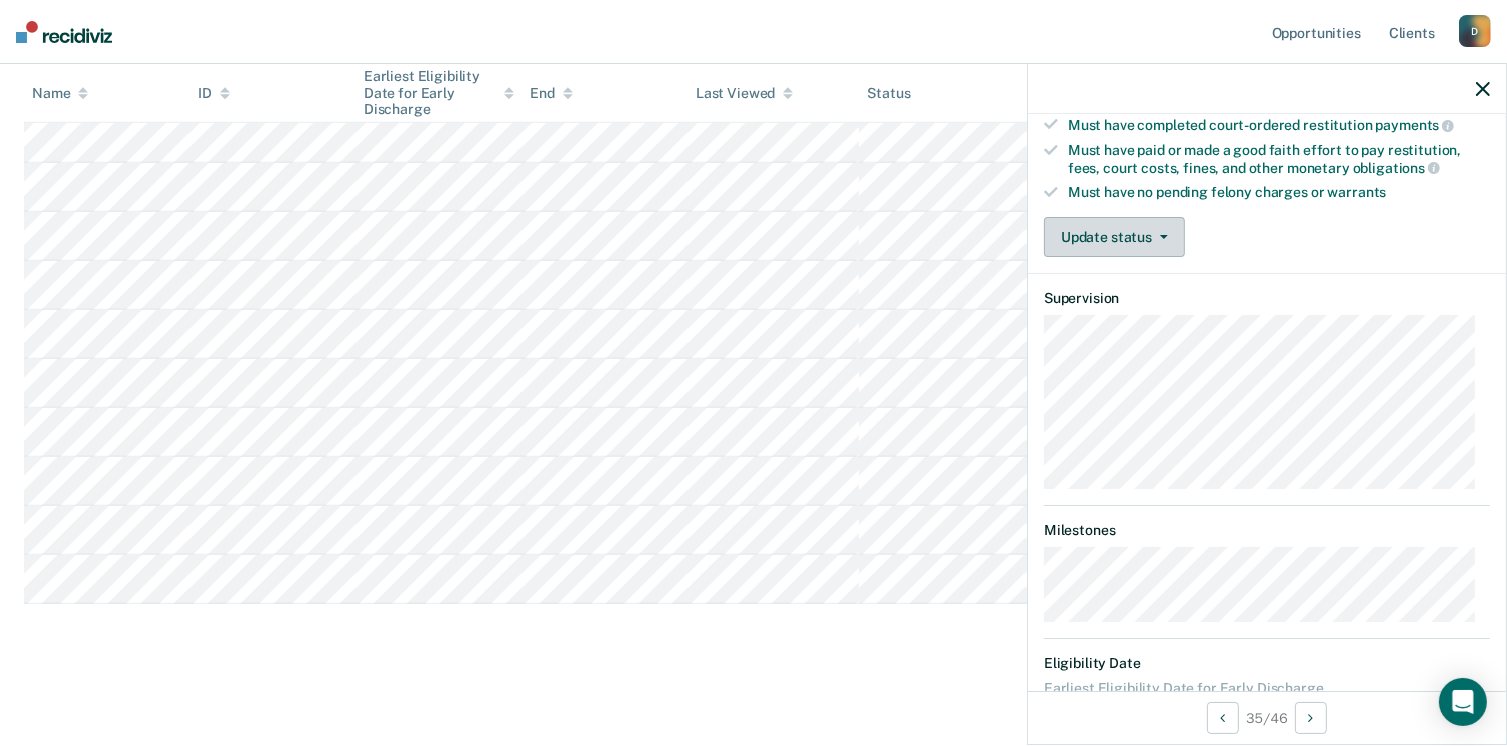 click on "Update status" at bounding box center (1114, 237) 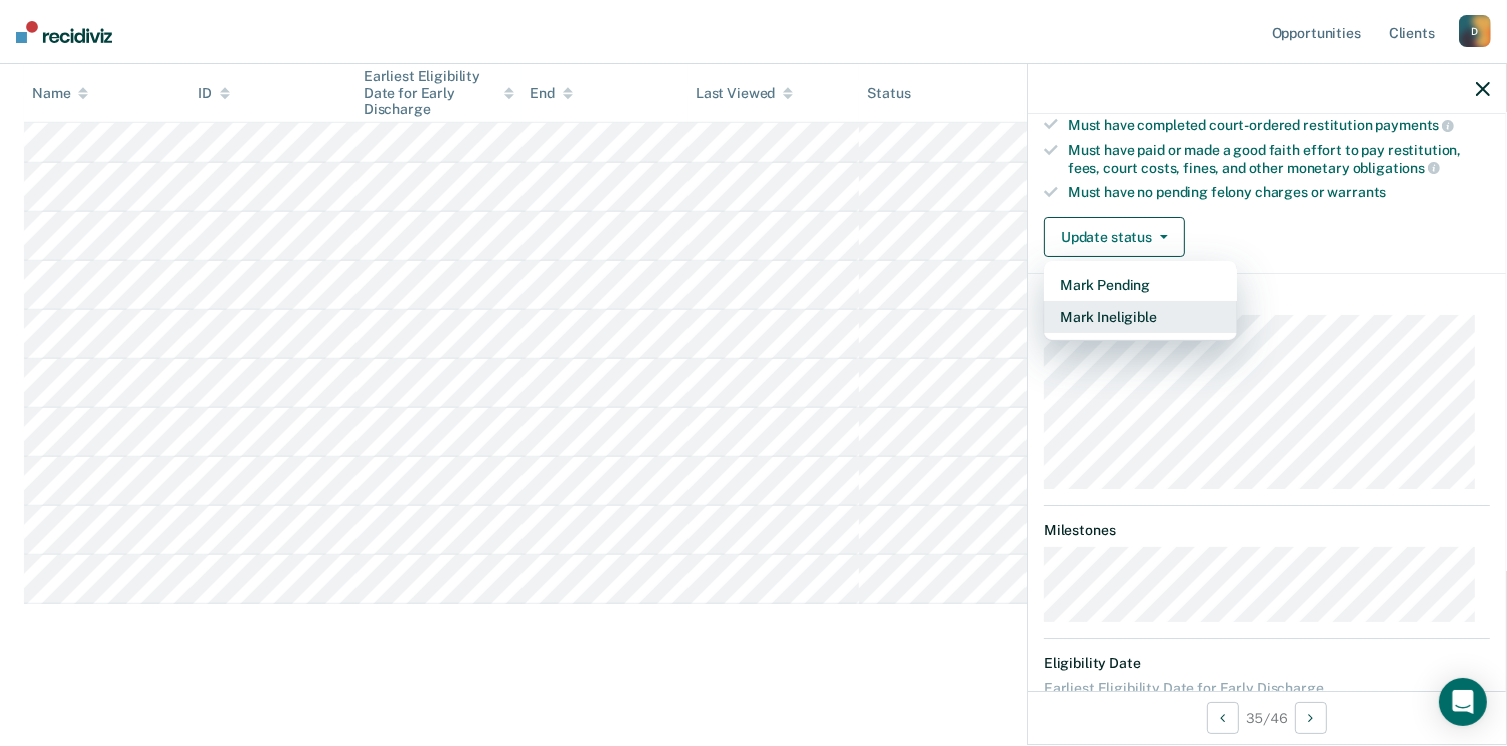 click on "Mark Ineligible" at bounding box center (1140, 317) 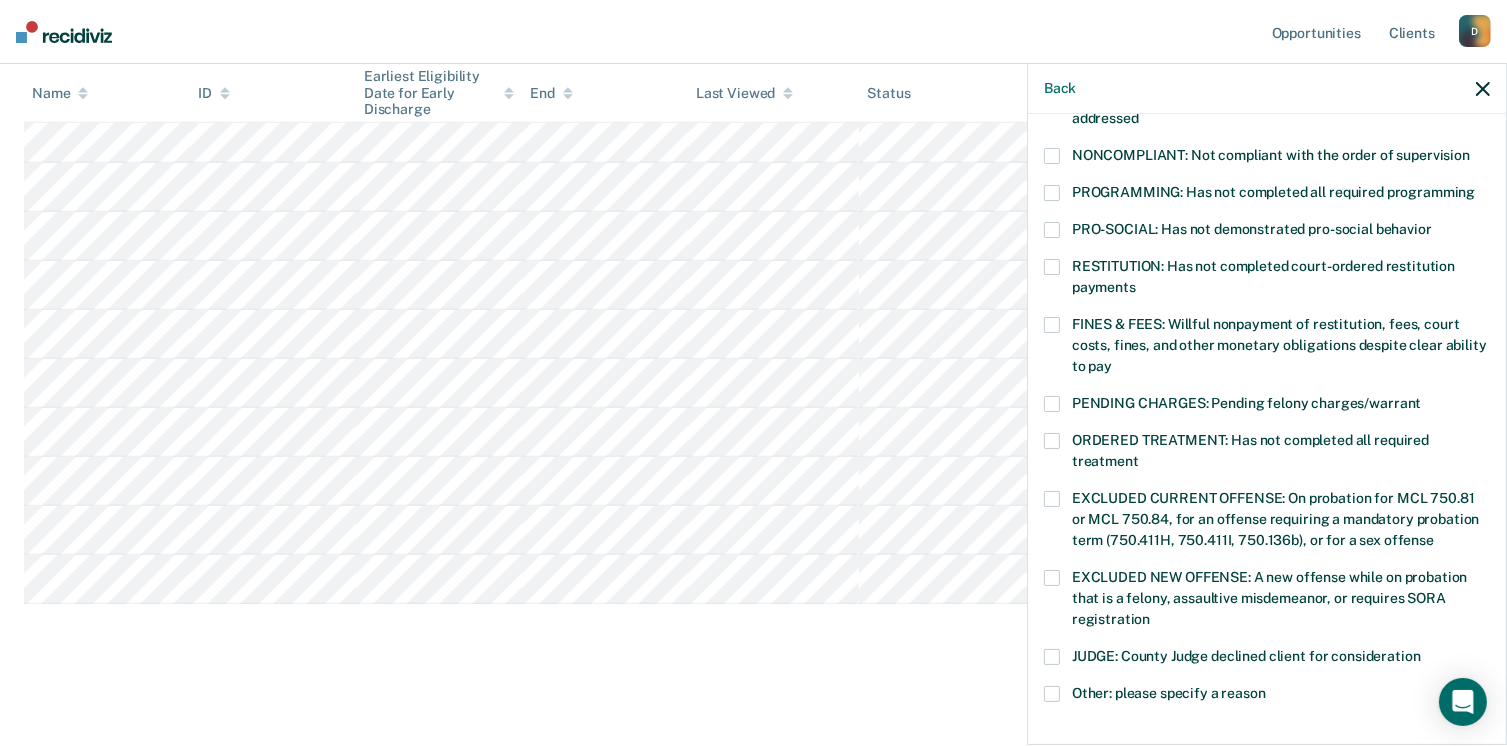 click on "JUDGE: County Judge declined client for consideration" at bounding box center [1267, 667] 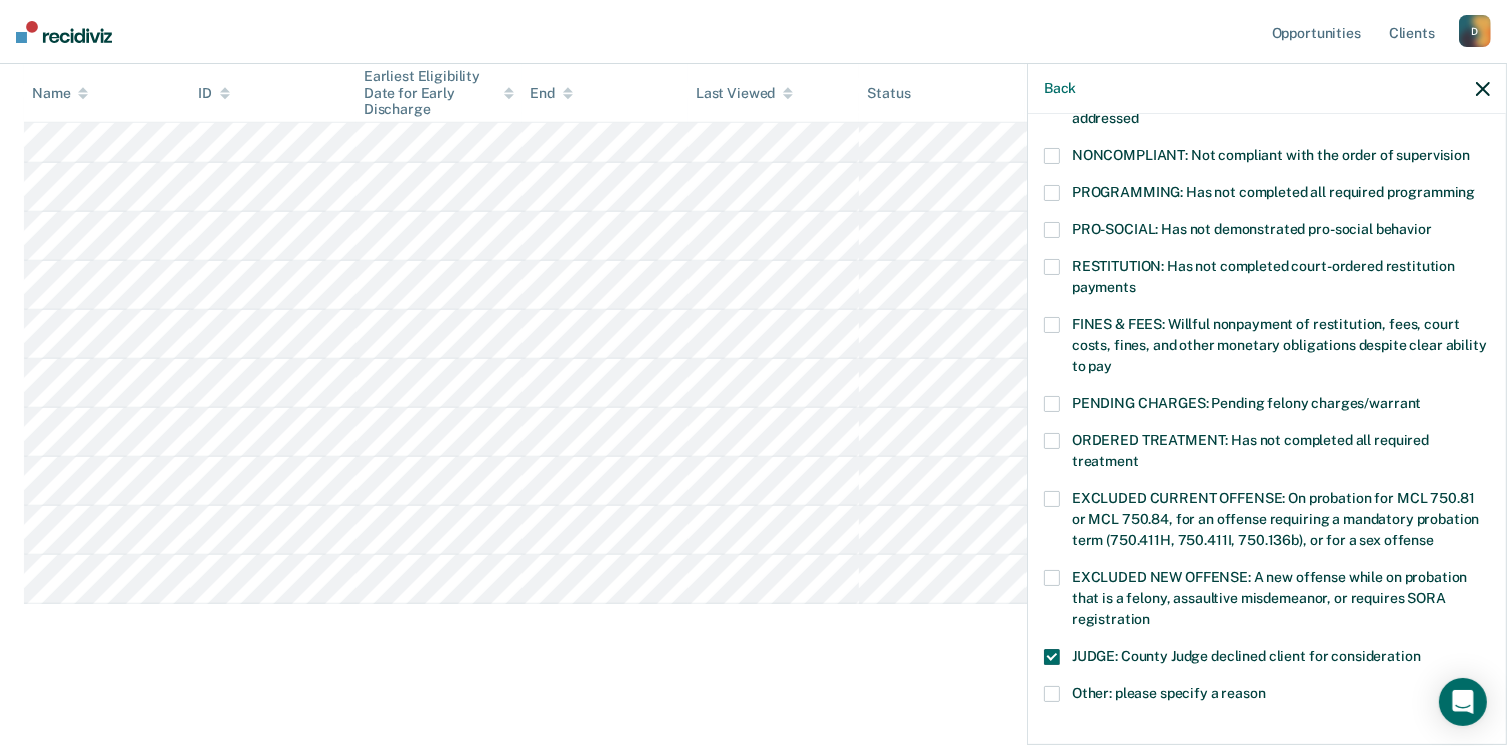 click on "JUDGE: County Judge declined client for consideration" at bounding box center (1267, 667) 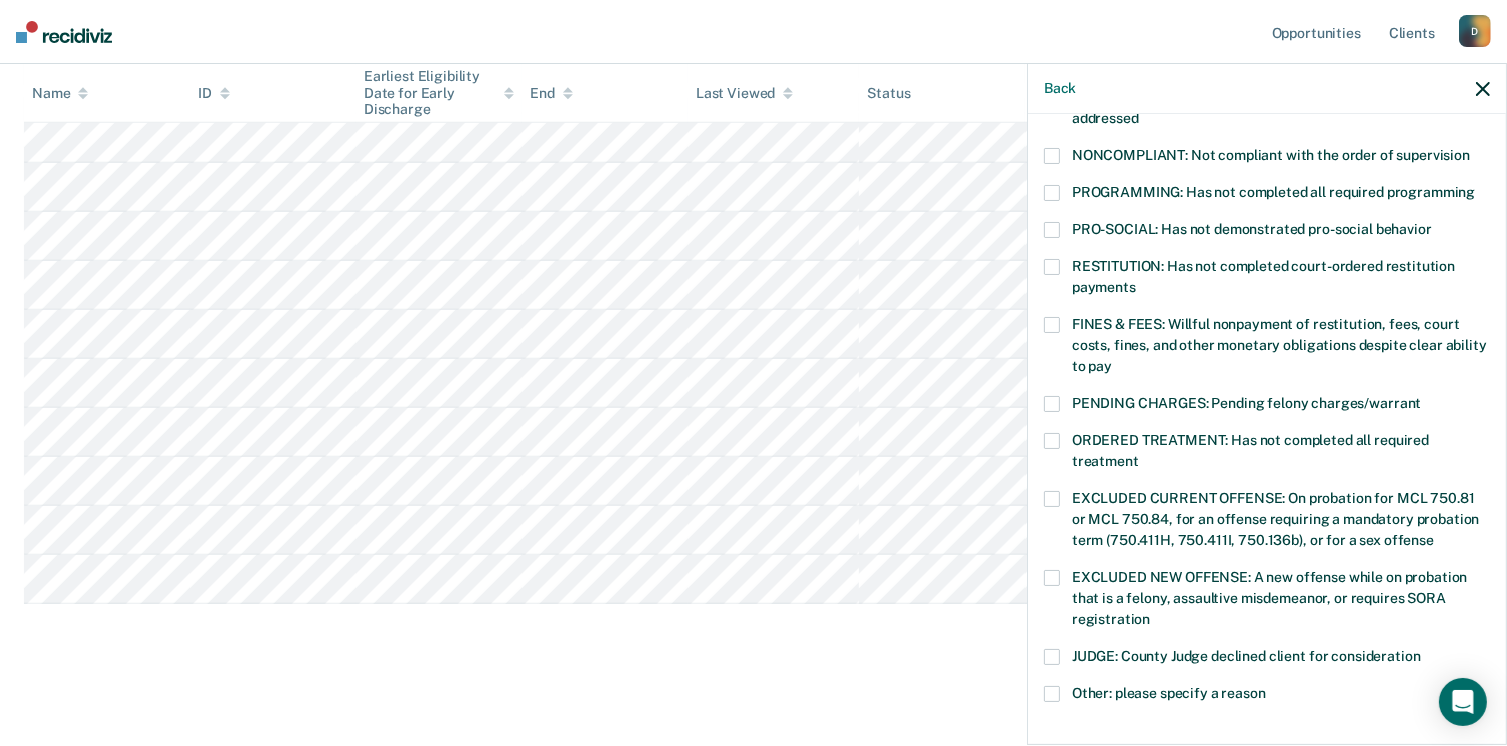 click at bounding box center [1052, 694] 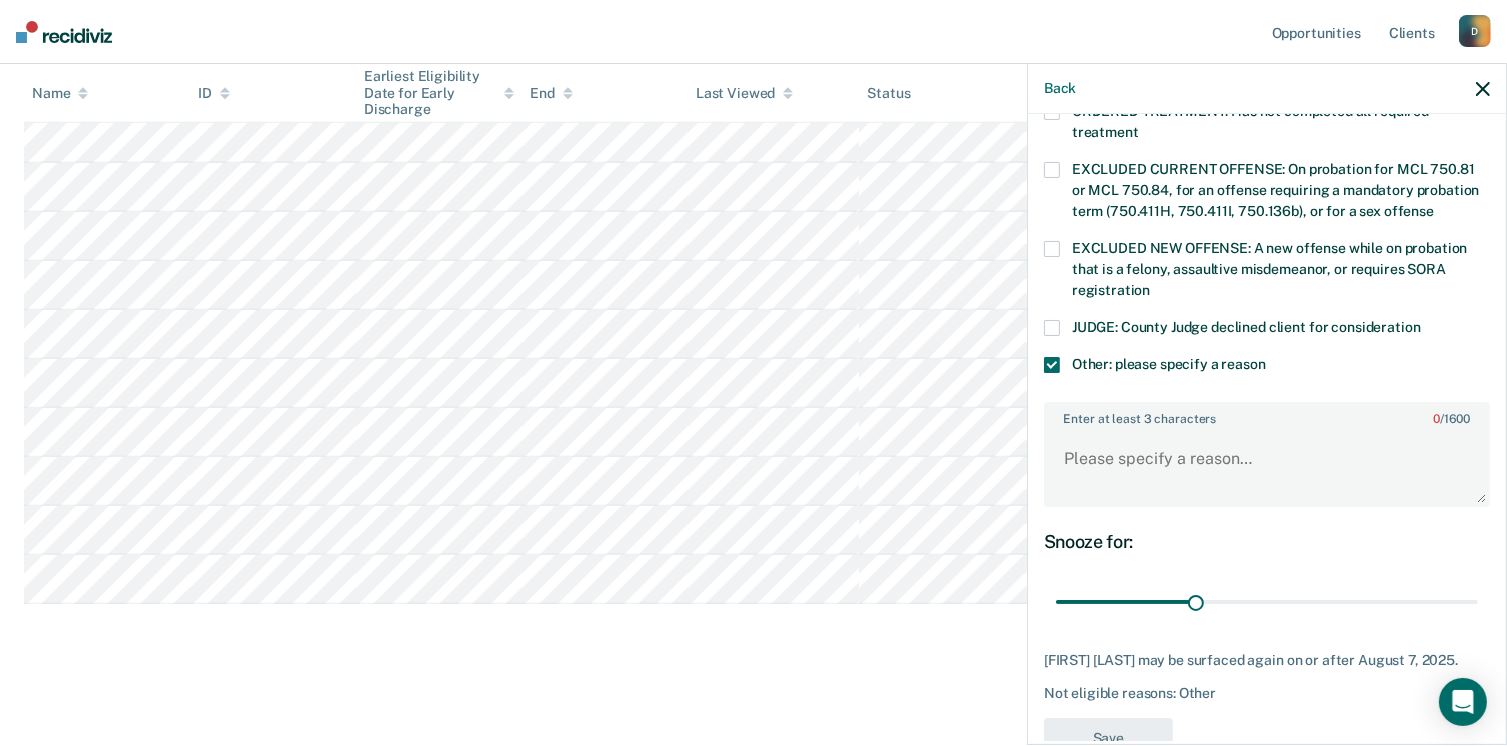 scroll, scrollTop: 705, scrollLeft: 0, axis: vertical 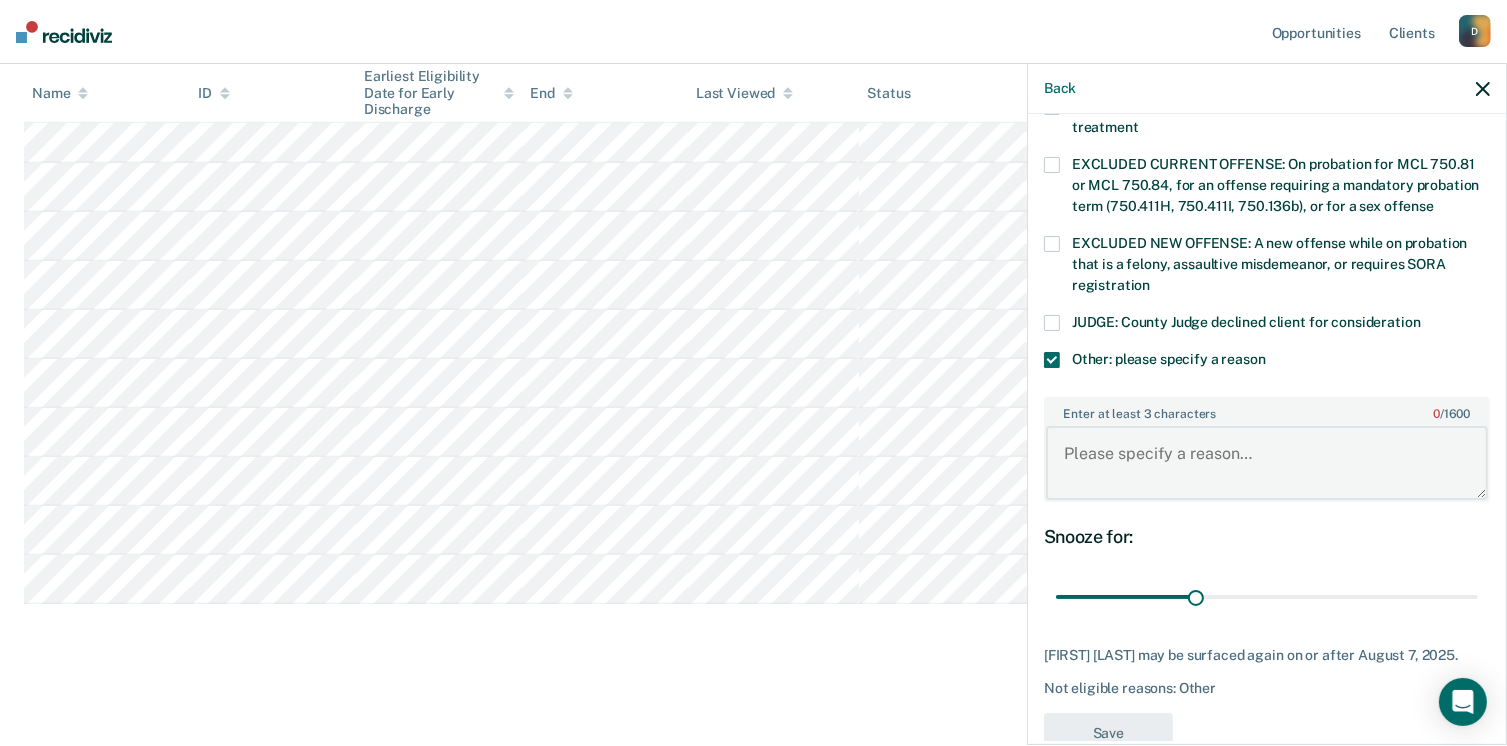 click on "Enter at least 3 characters 0  /  1600" at bounding box center (1267, 463) 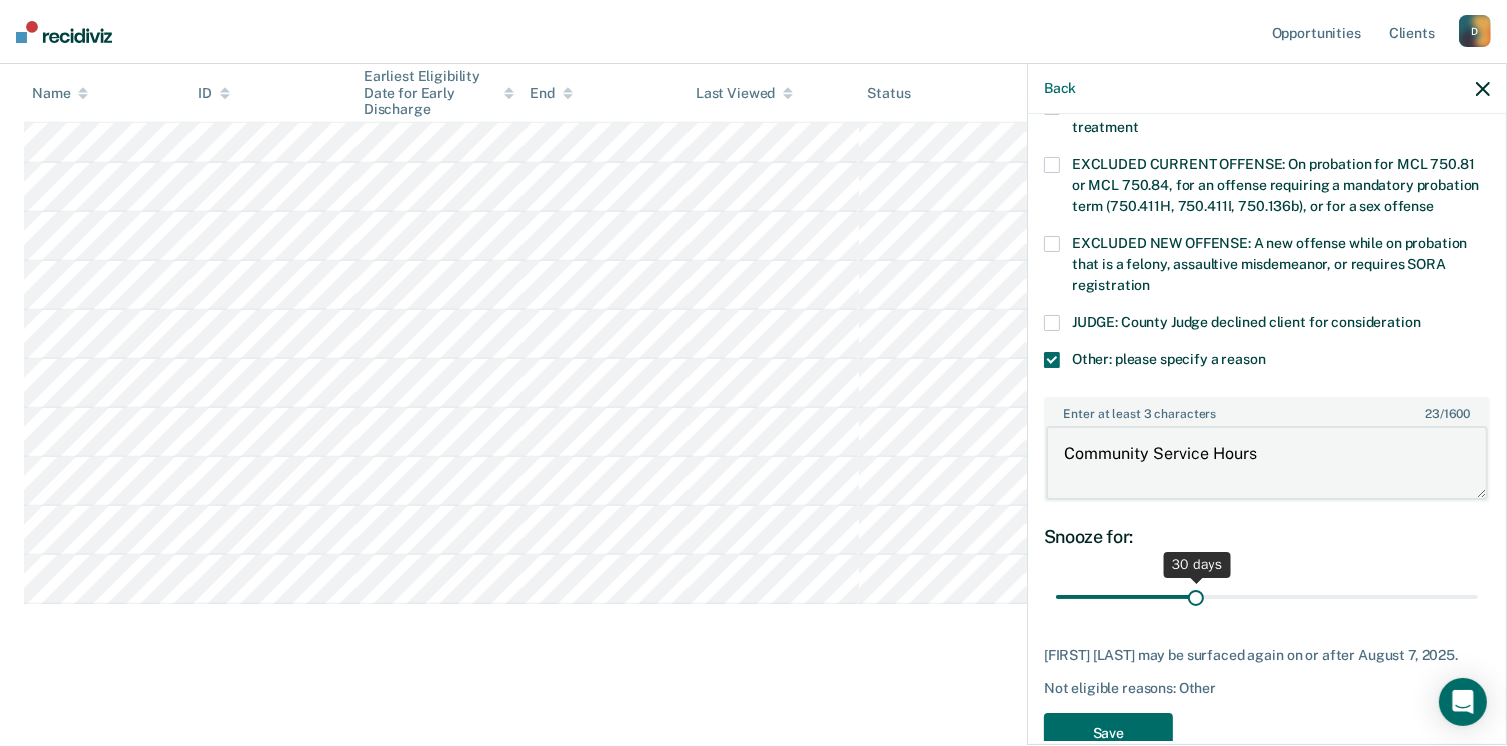 type on "Community Service Hours" 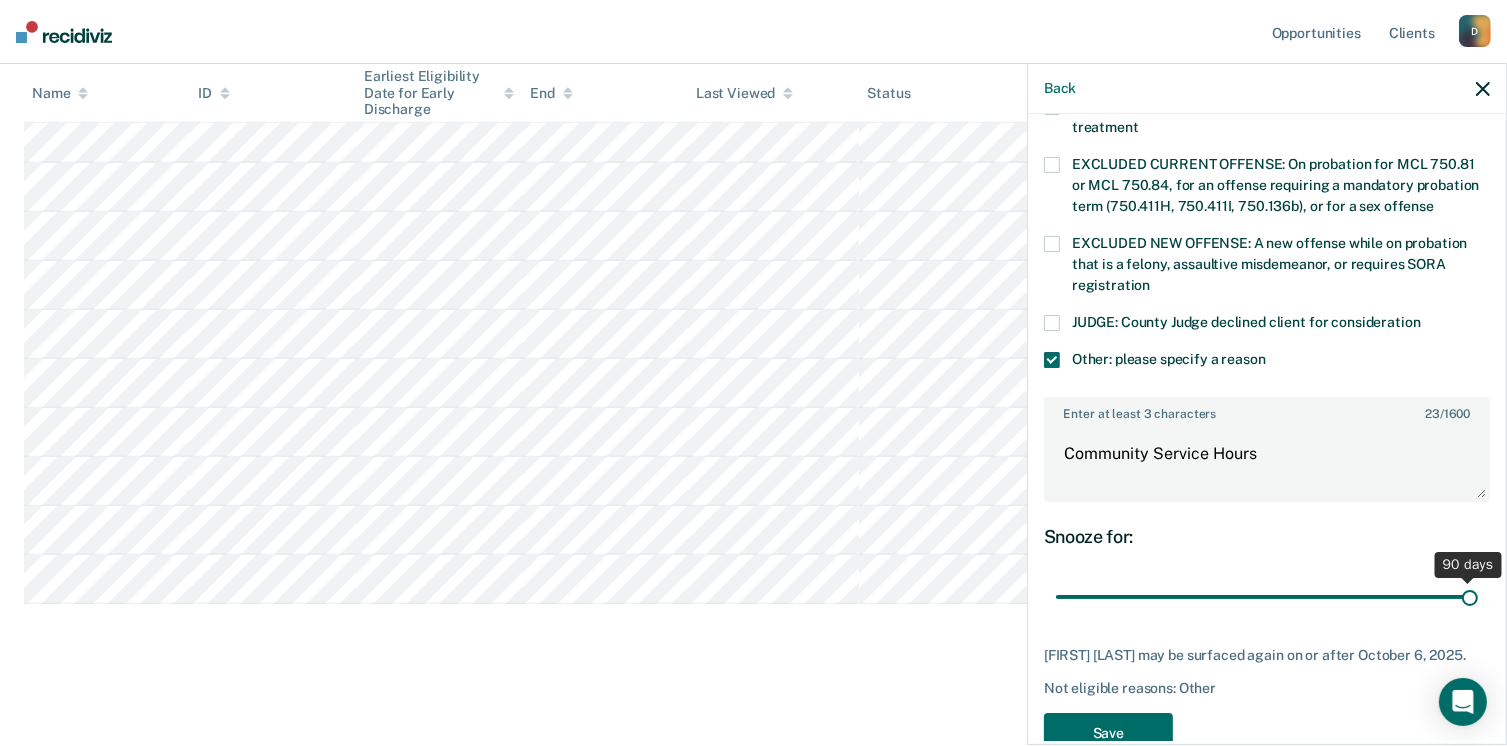 drag, startPoint x: 1184, startPoint y: 592, endPoint x: 1490, endPoint y: 584, distance: 306.10455 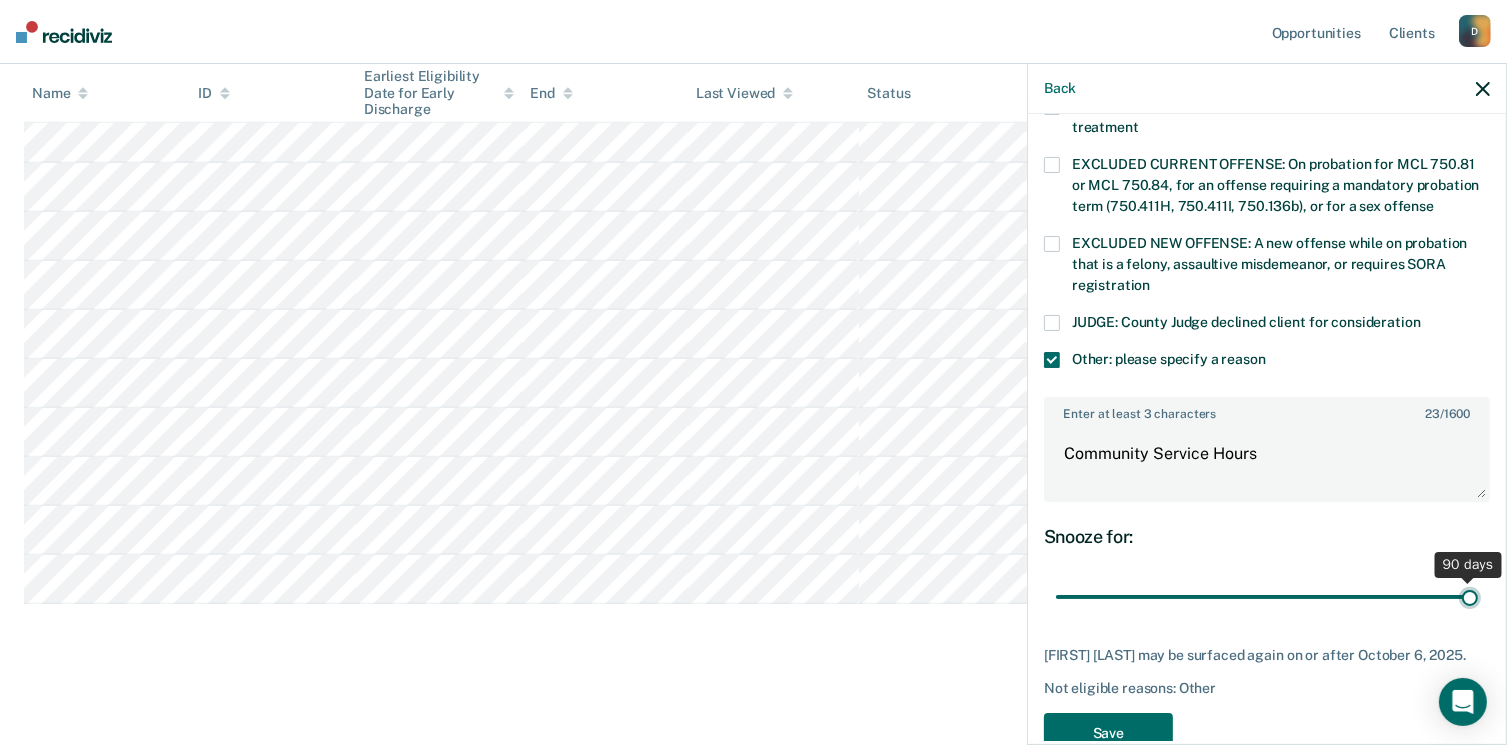 type on "90" 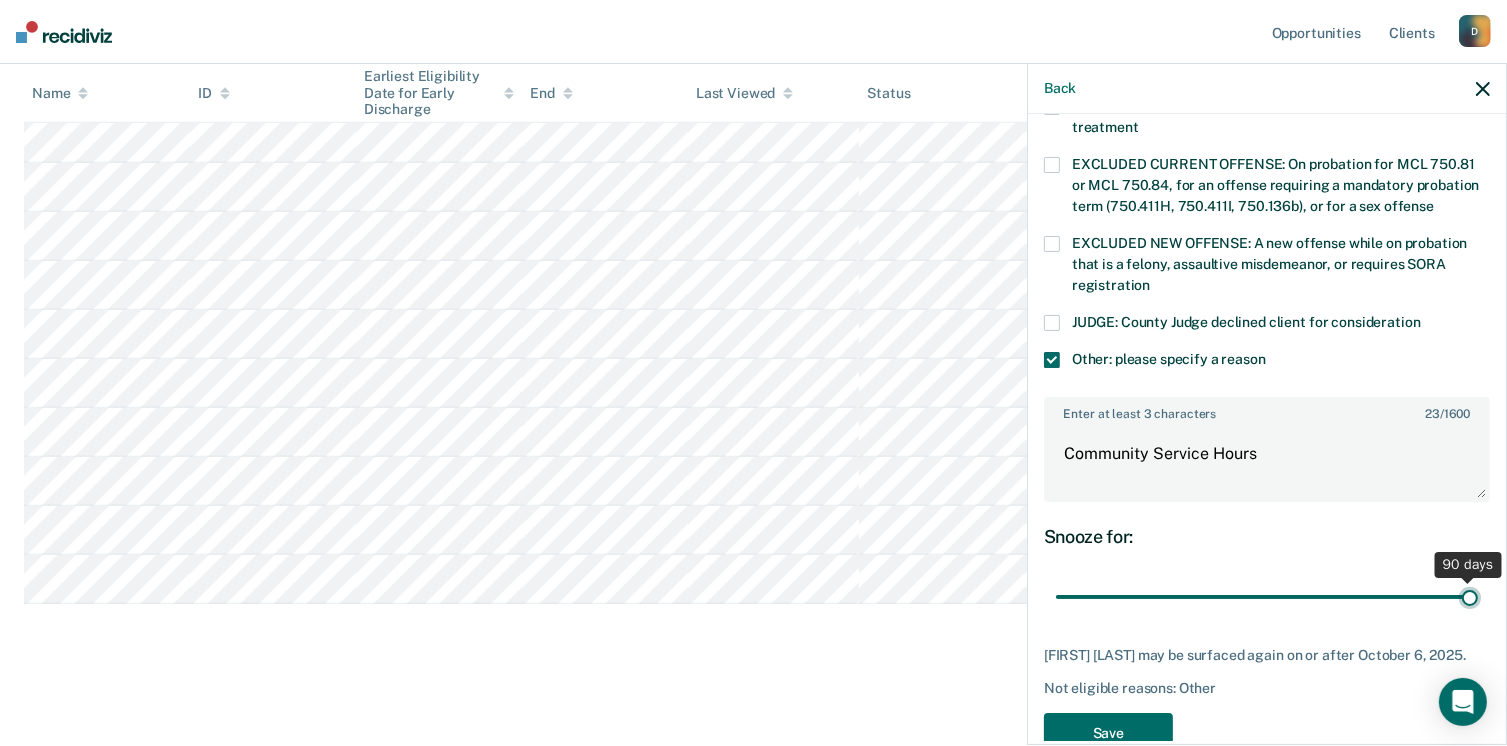 click at bounding box center (1267, 597) 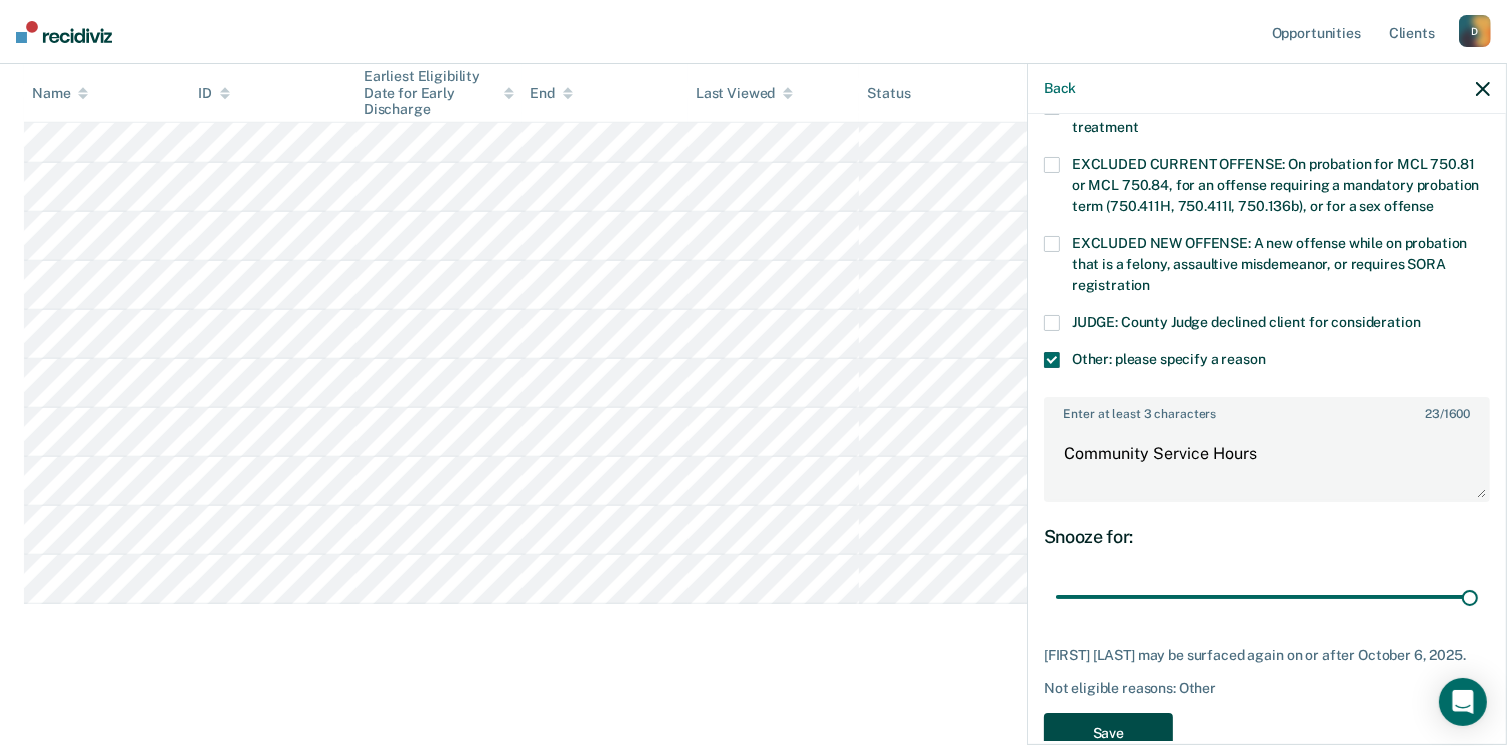 click on "Save" at bounding box center (1108, 733) 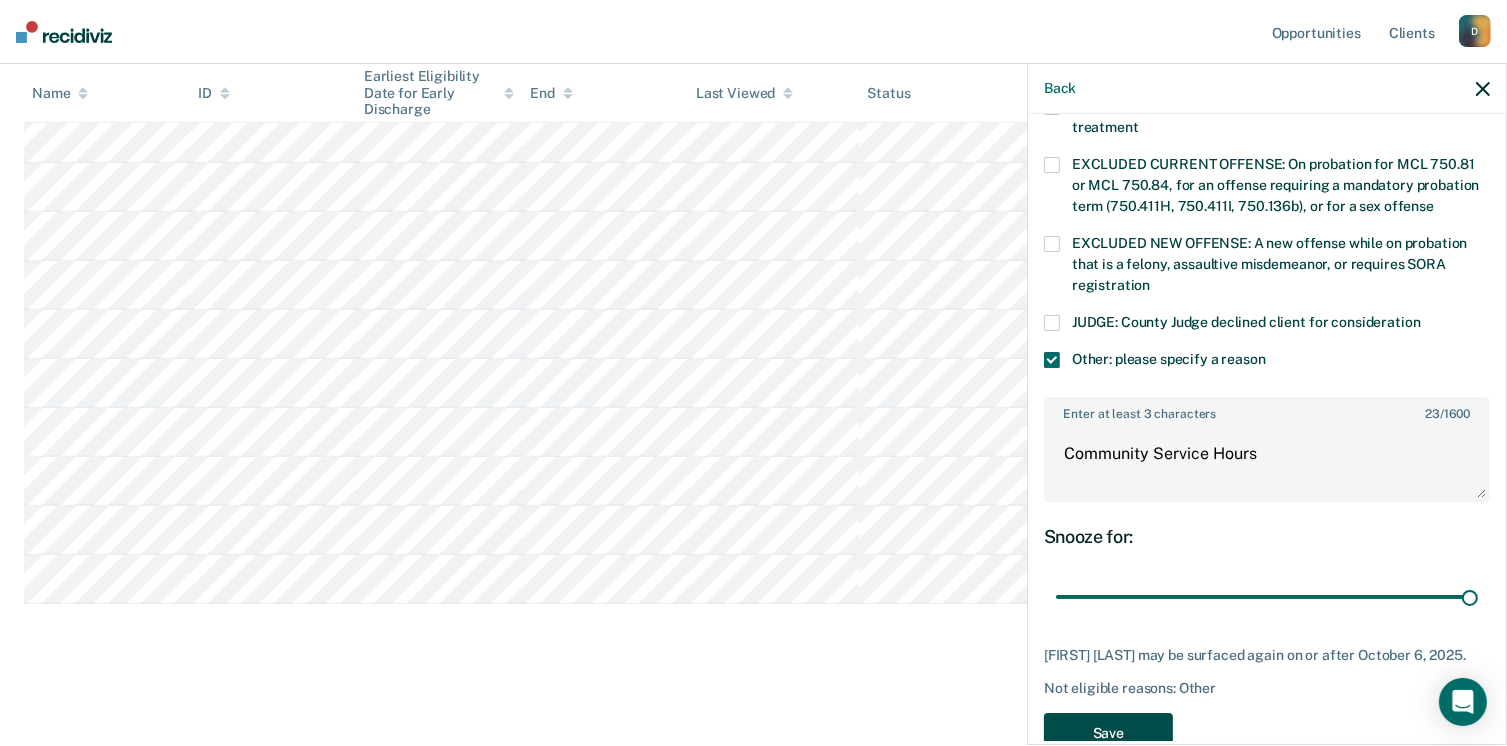 scroll, scrollTop: 1218, scrollLeft: 0, axis: vertical 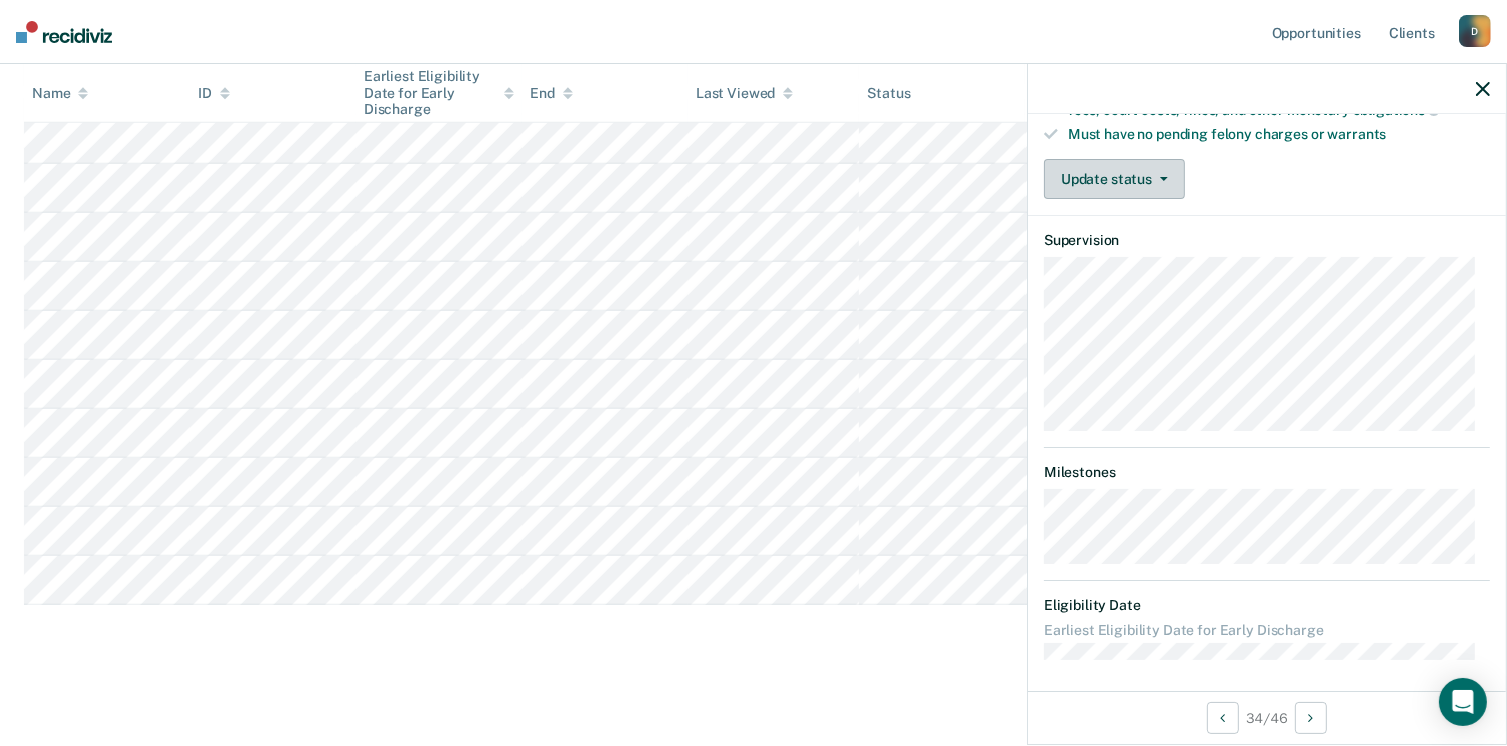 click on "Update status" at bounding box center (1114, 179) 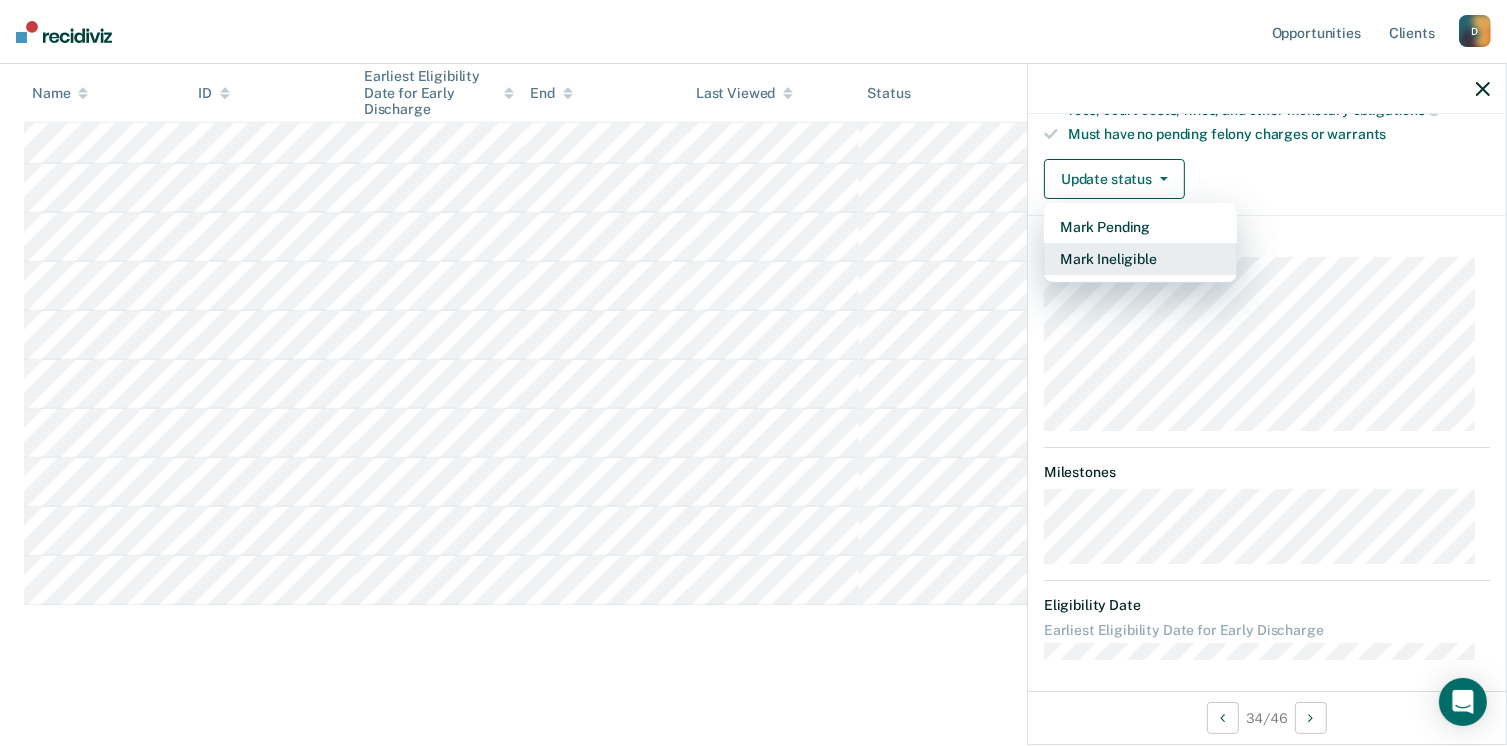 click on "Mark Ineligible" at bounding box center (1140, 259) 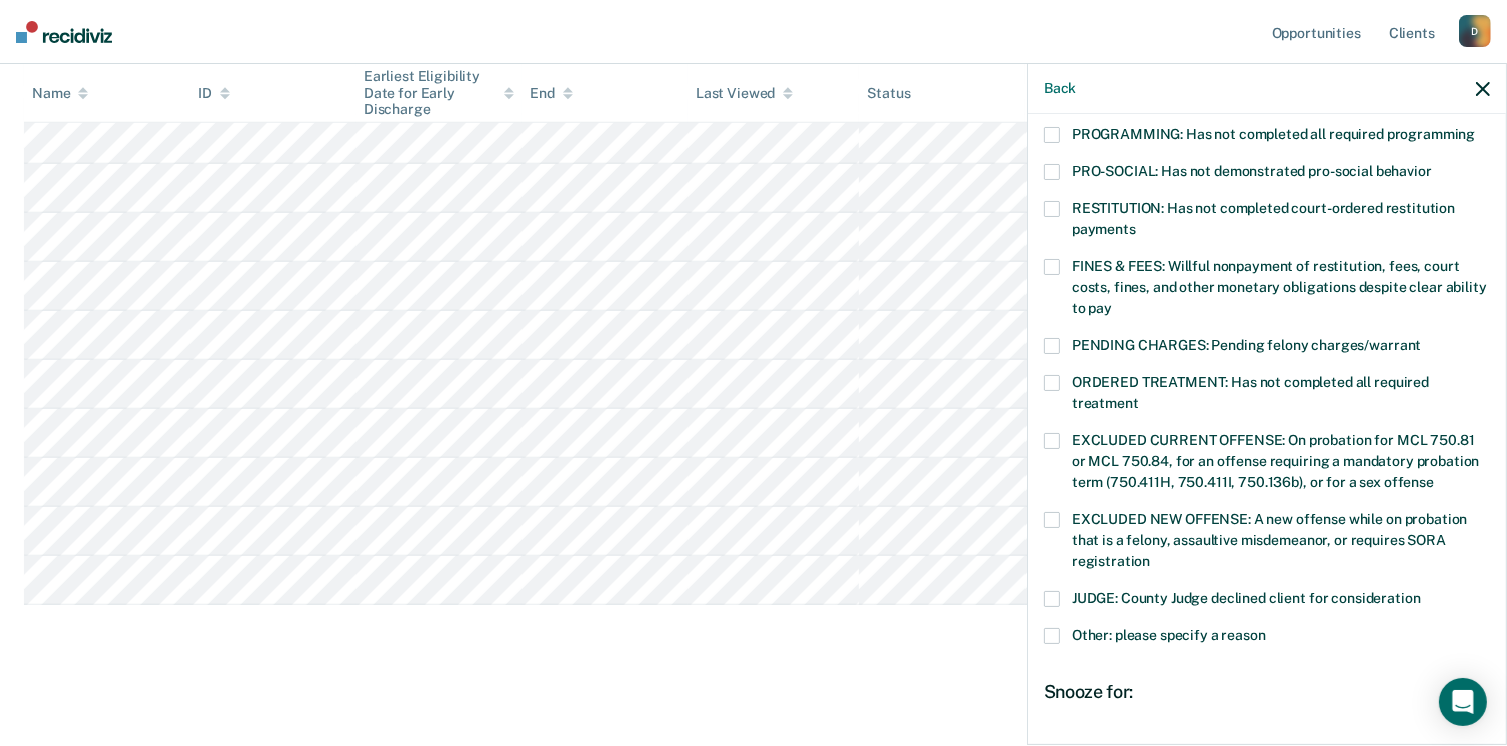 click at bounding box center (1052, 267) 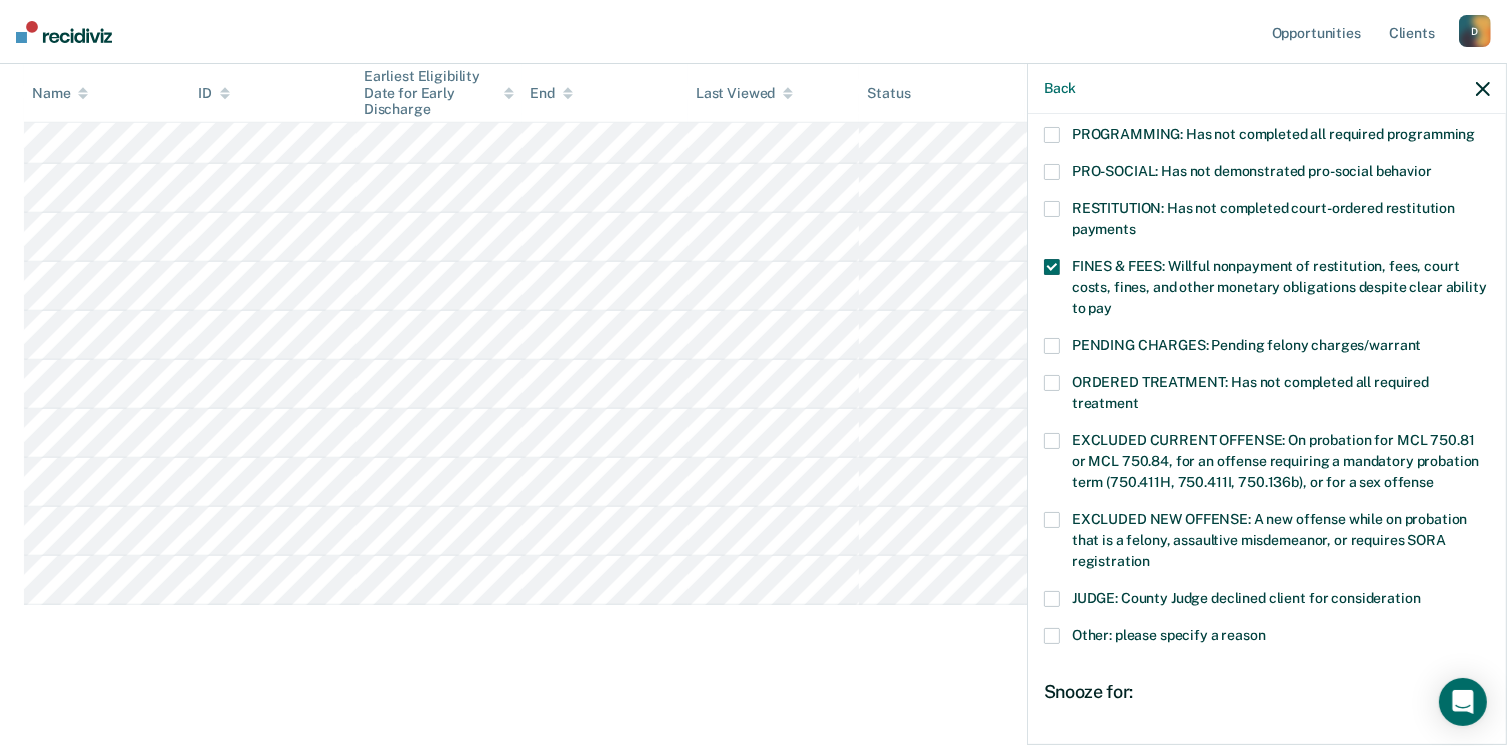 scroll, scrollTop: 630, scrollLeft: 0, axis: vertical 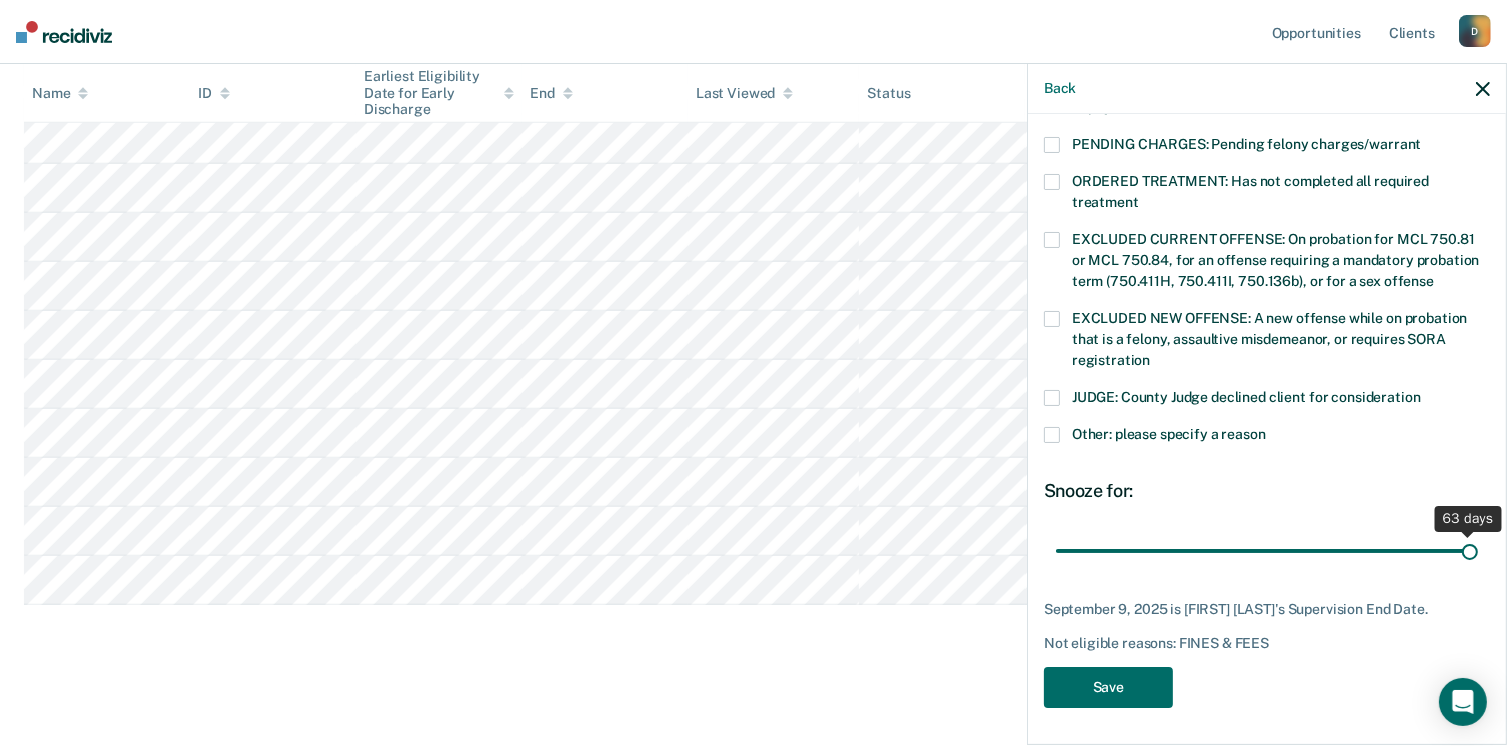 drag, startPoint x: 1250, startPoint y: 544, endPoint x: 1528, endPoint y: 462, distance: 289.84134 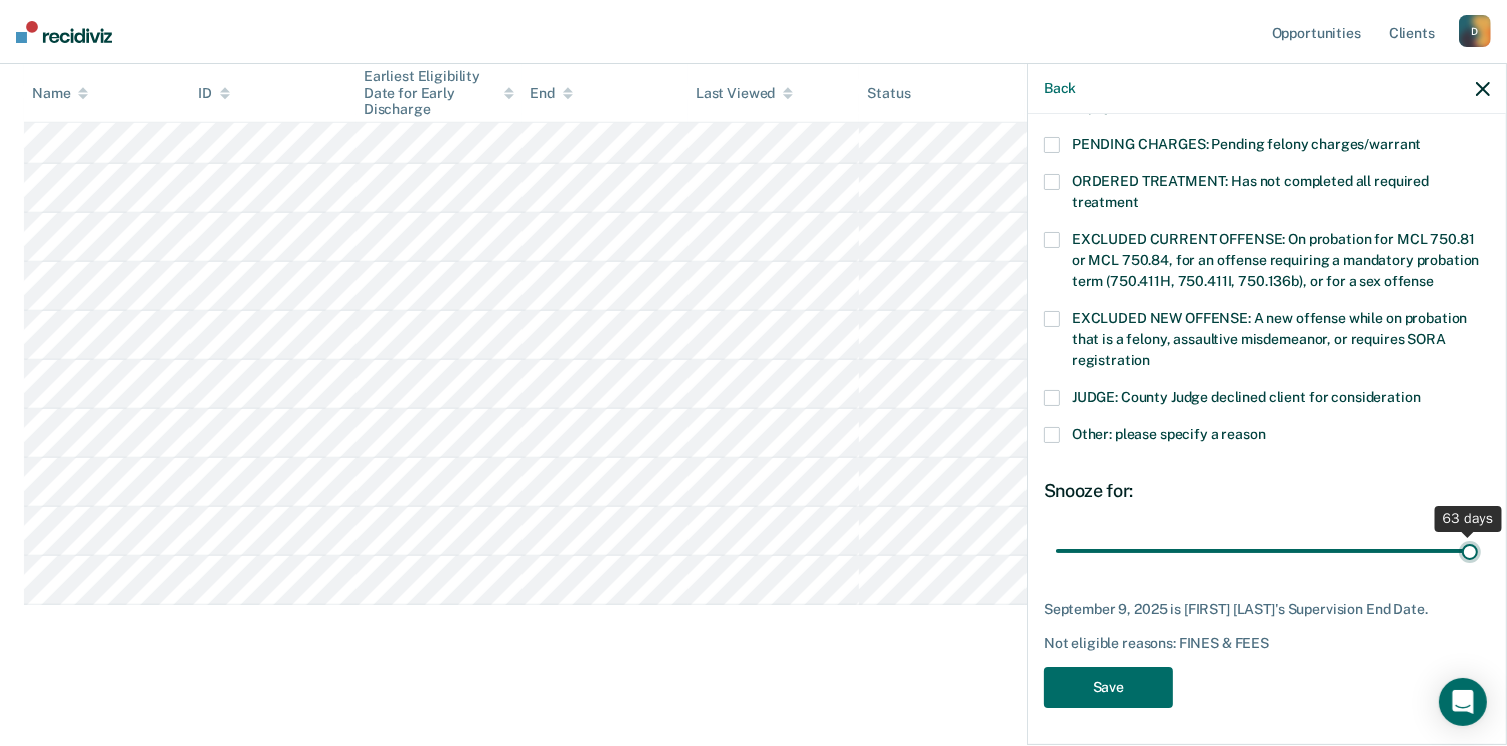 type on "63" 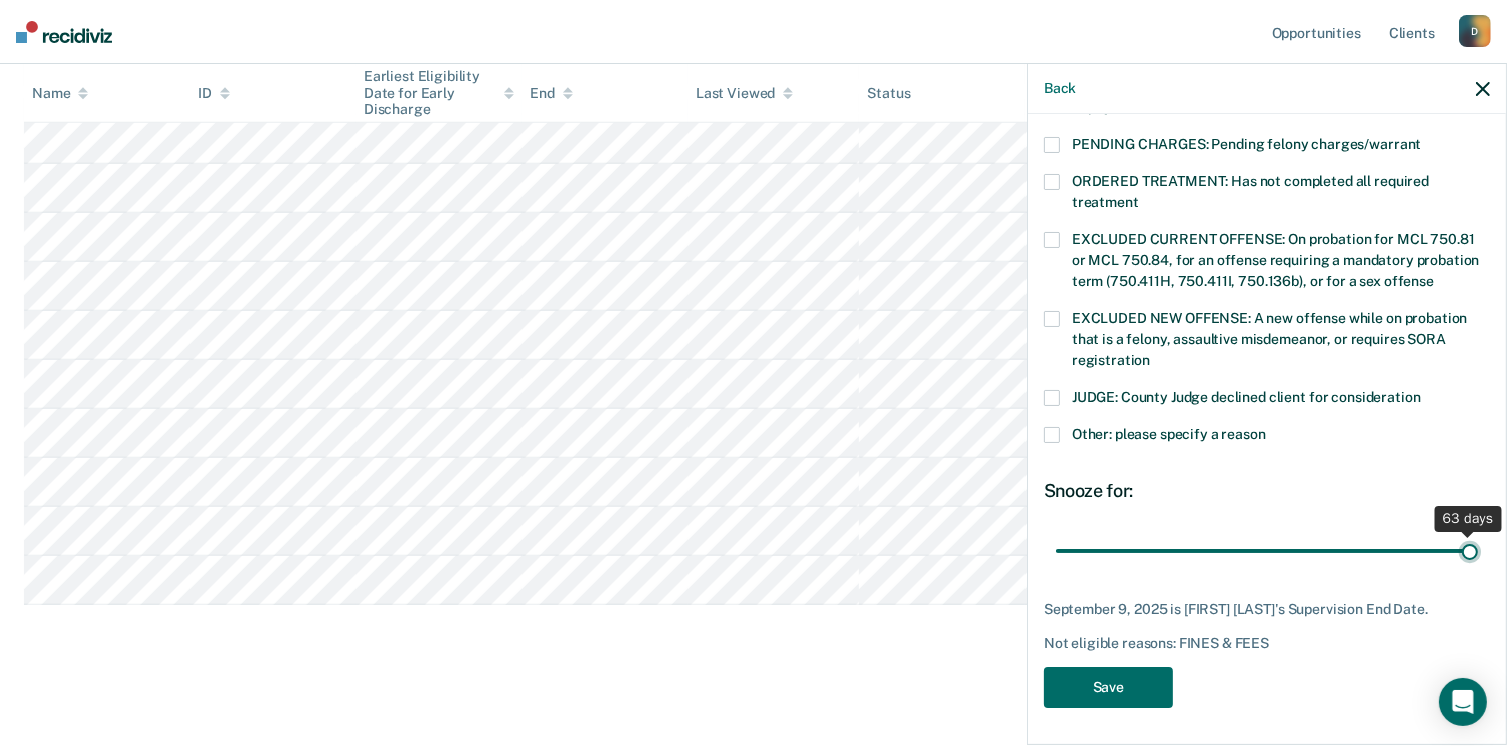 click at bounding box center (1267, 551) 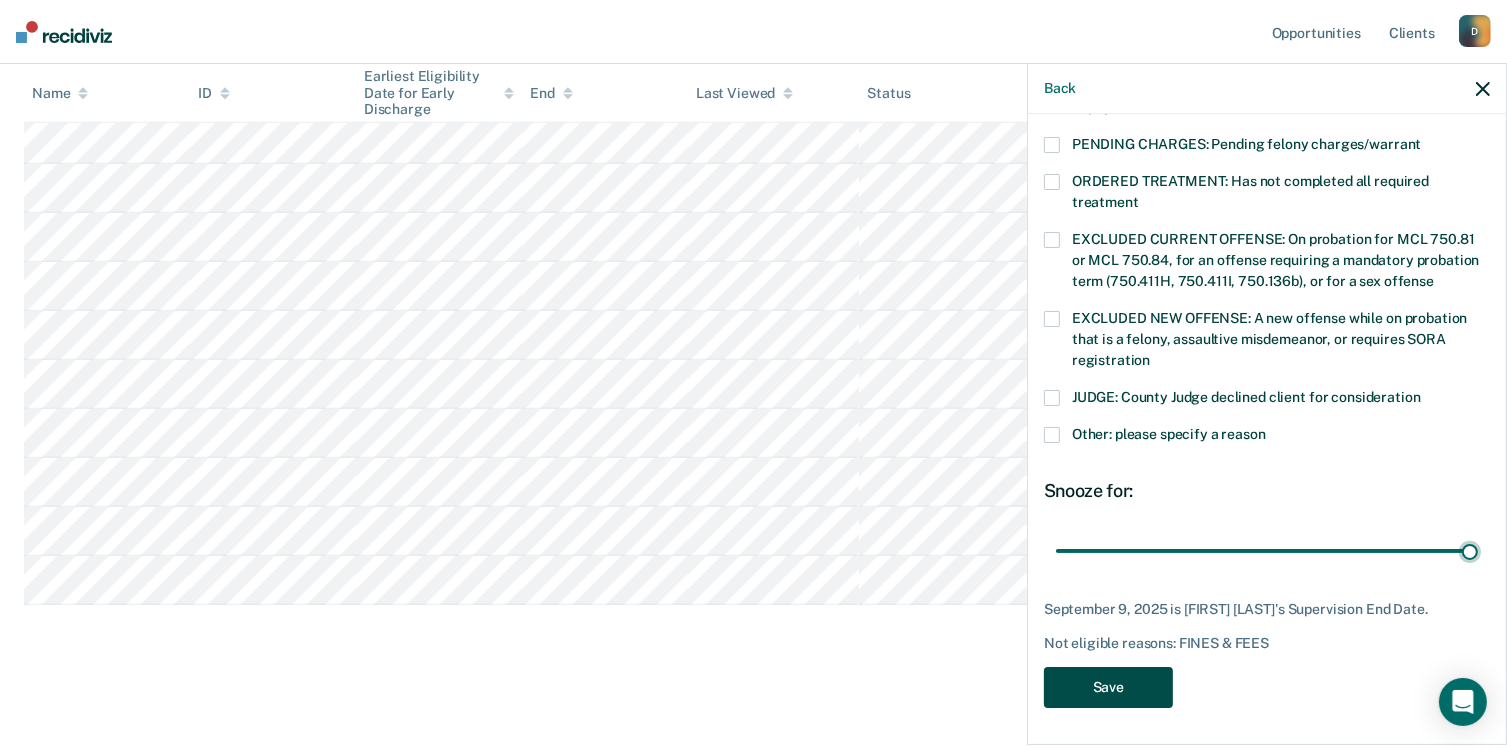 click on "Save" at bounding box center (1108, 687) 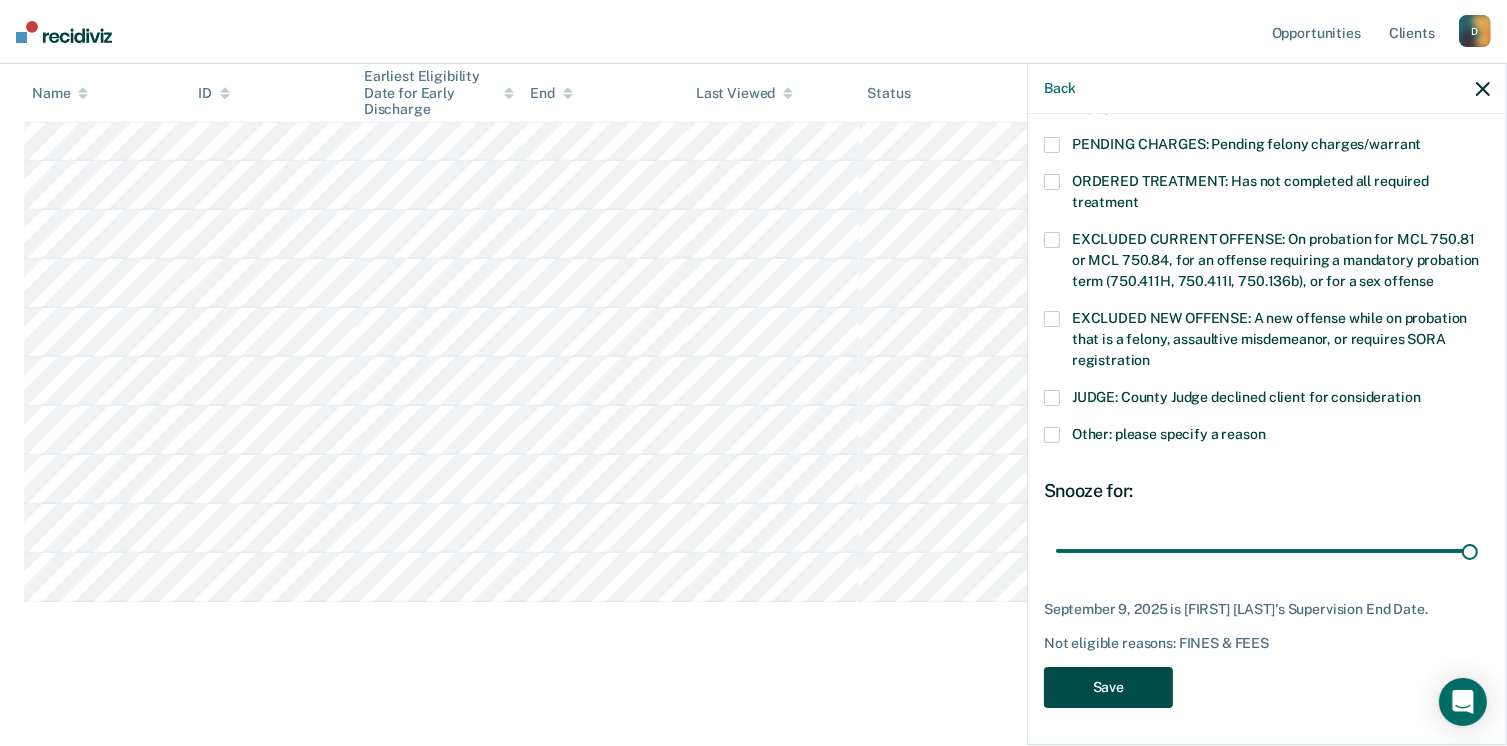 scroll, scrollTop: 1169, scrollLeft: 0, axis: vertical 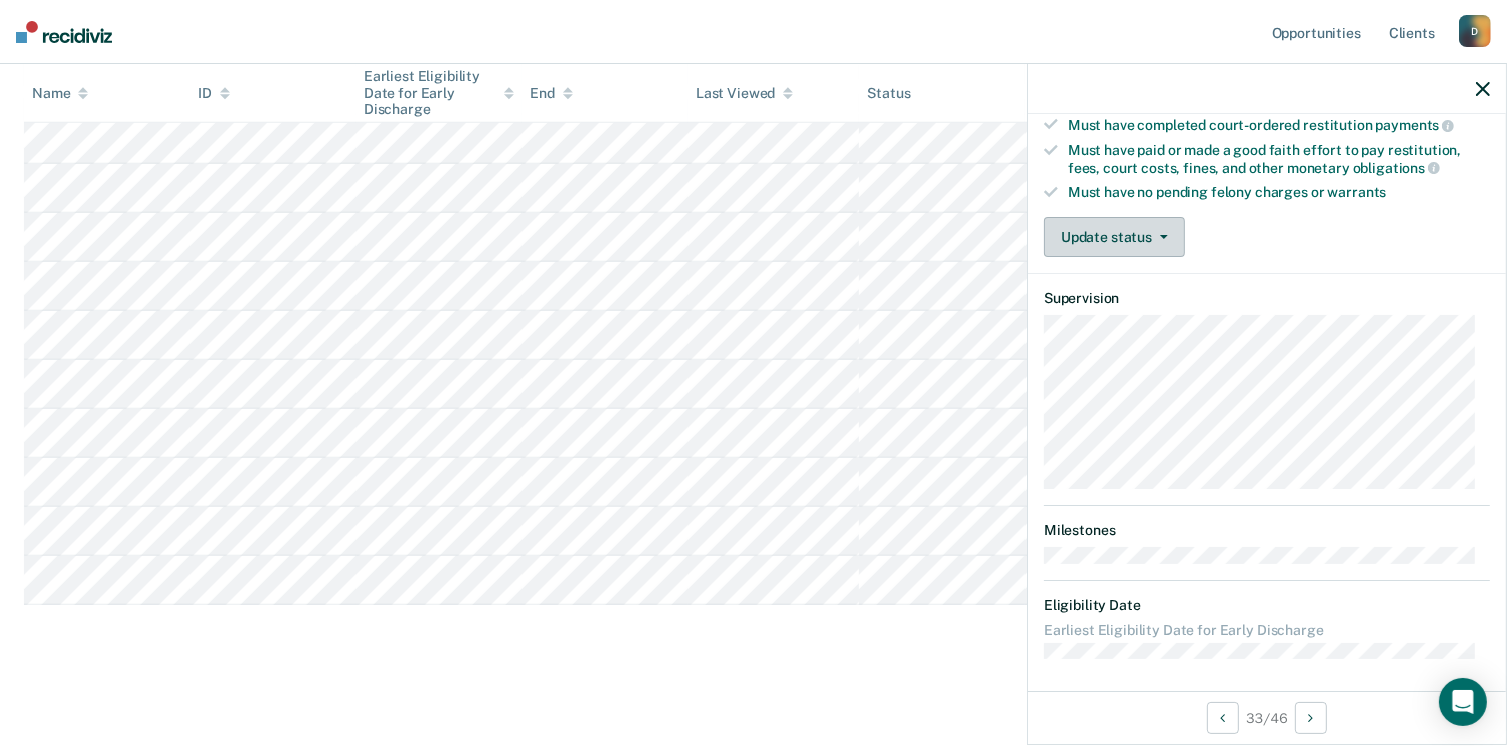 click on "Update status" at bounding box center (1114, 237) 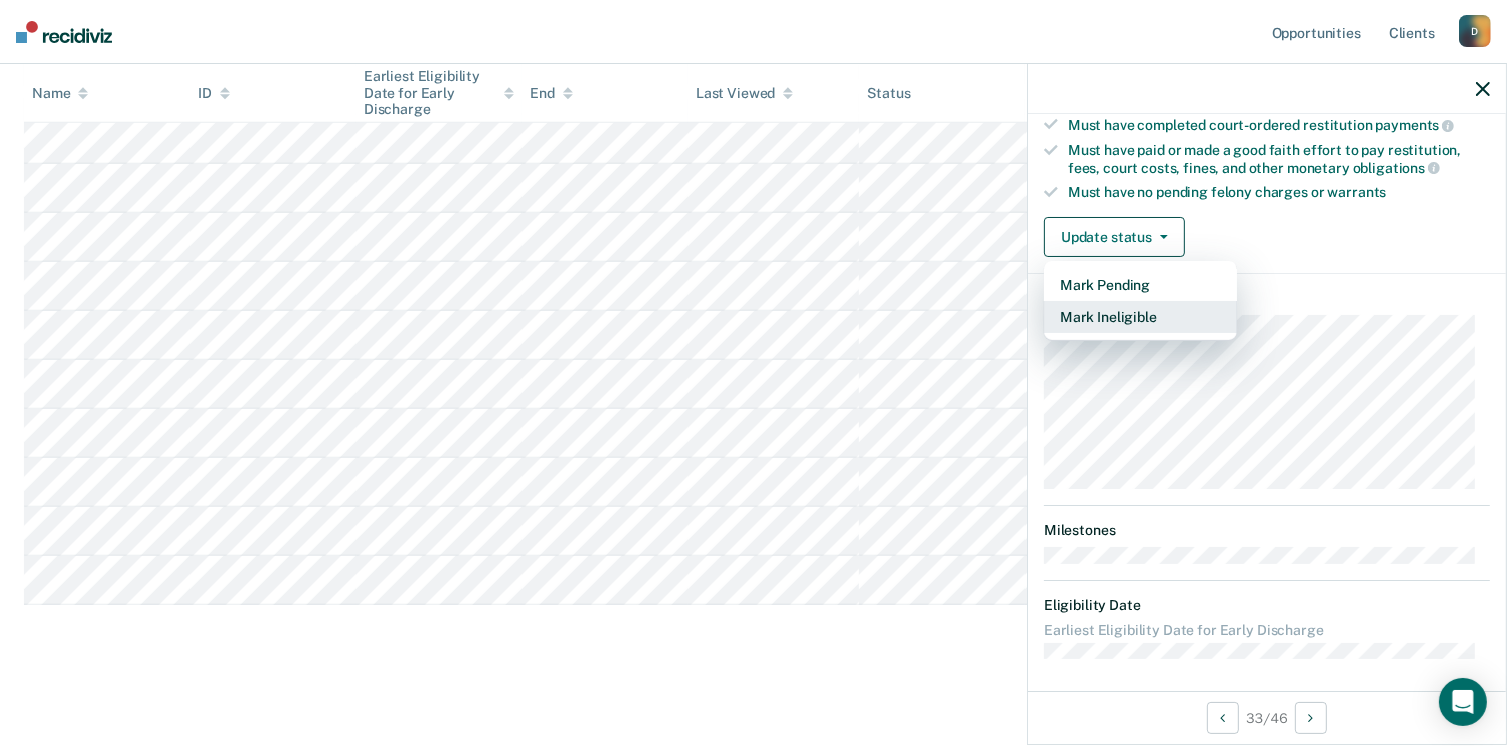 click on "Mark Ineligible" at bounding box center [1140, 317] 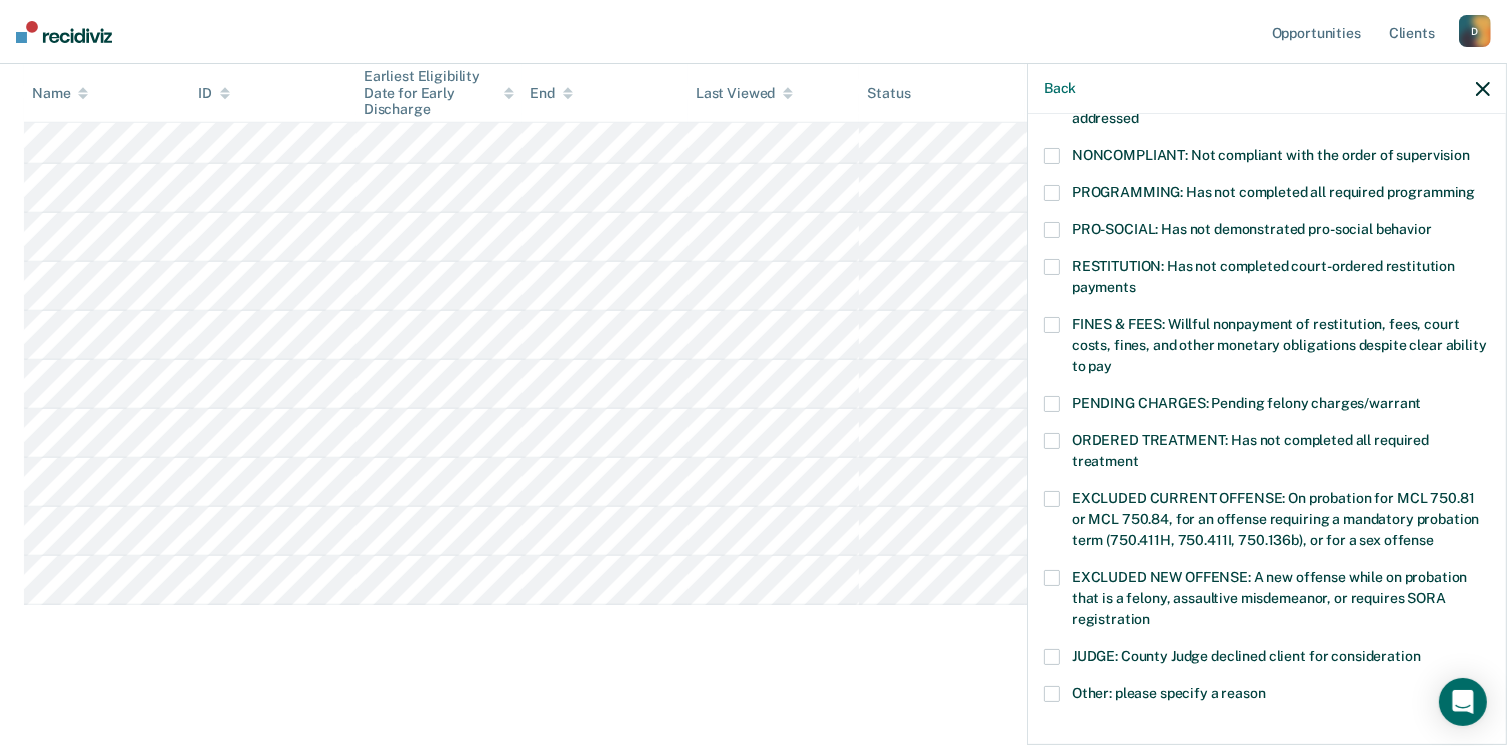 click at bounding box center (1052, 325) 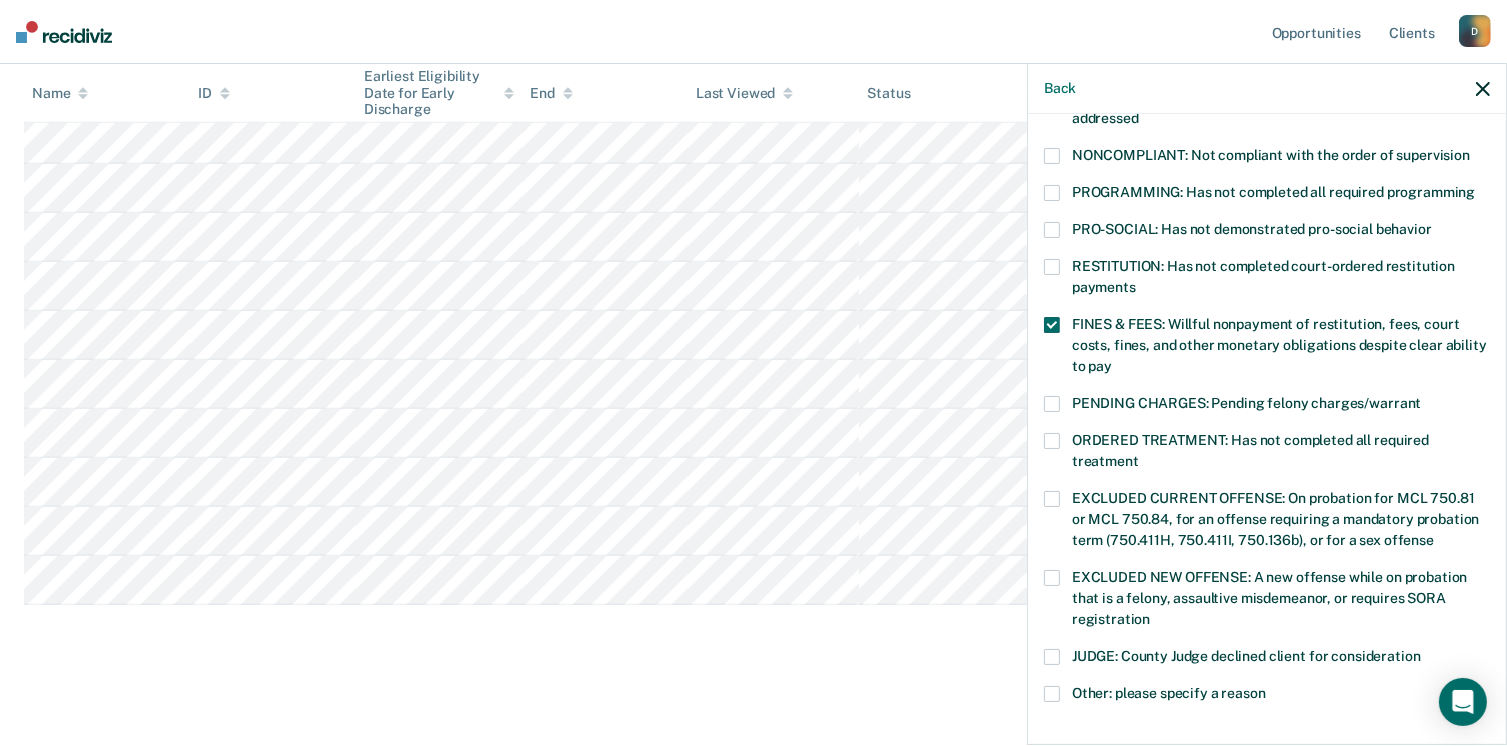 scroll, scrollTop: 630, scrollLeft: 0, axis: vertical 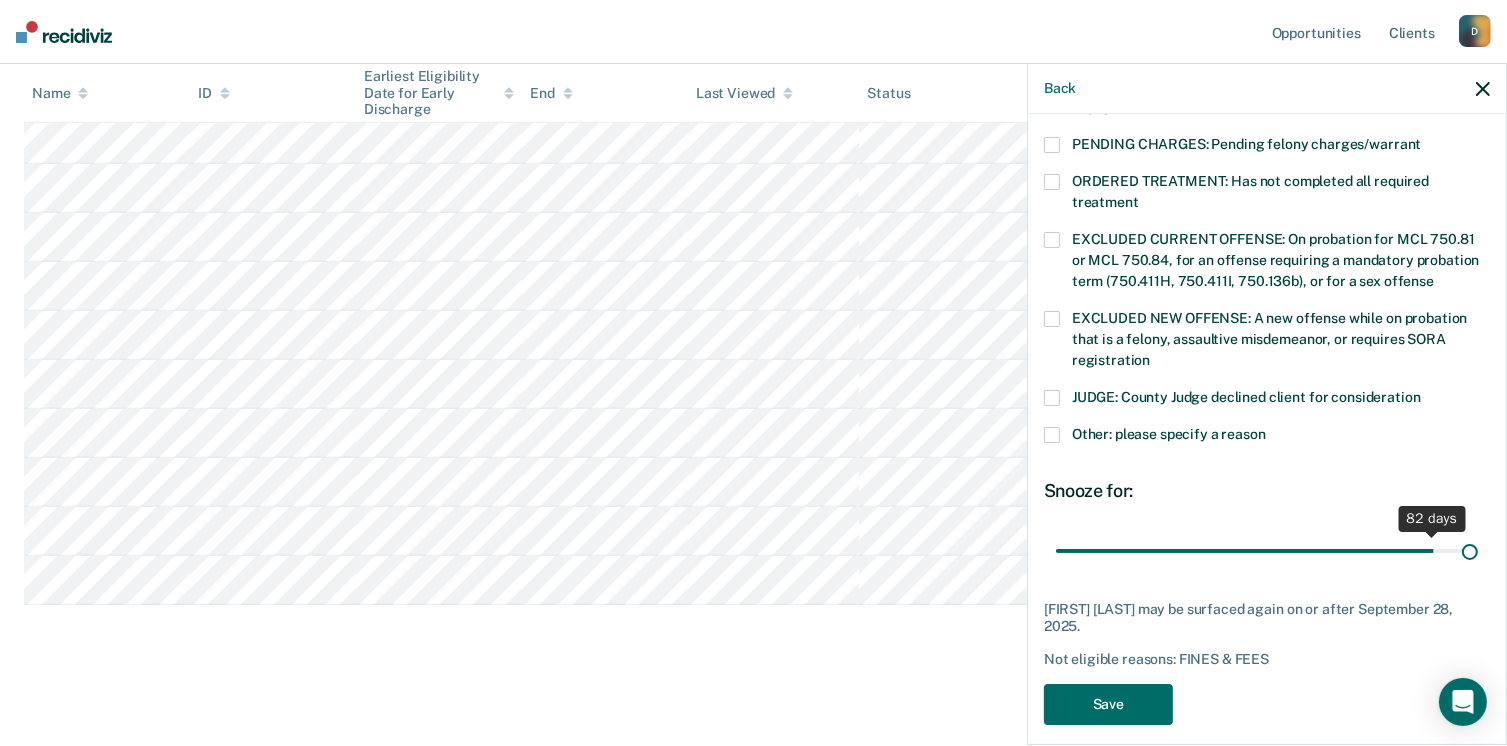 drag, startPoint x: 1285, startPoint y: 530, endPoint x: 1528, endPoint y: 518, distance: 243.29611 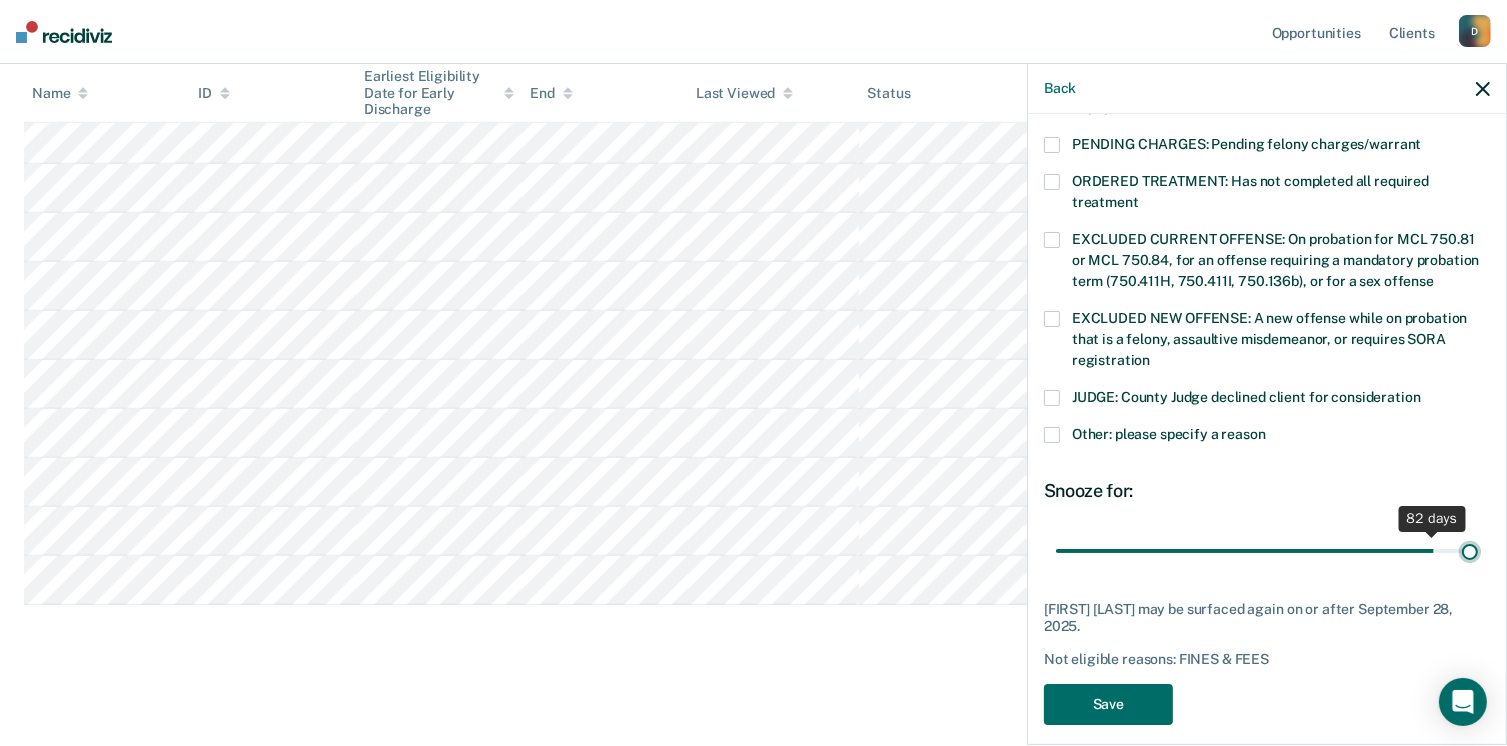 type on "90" 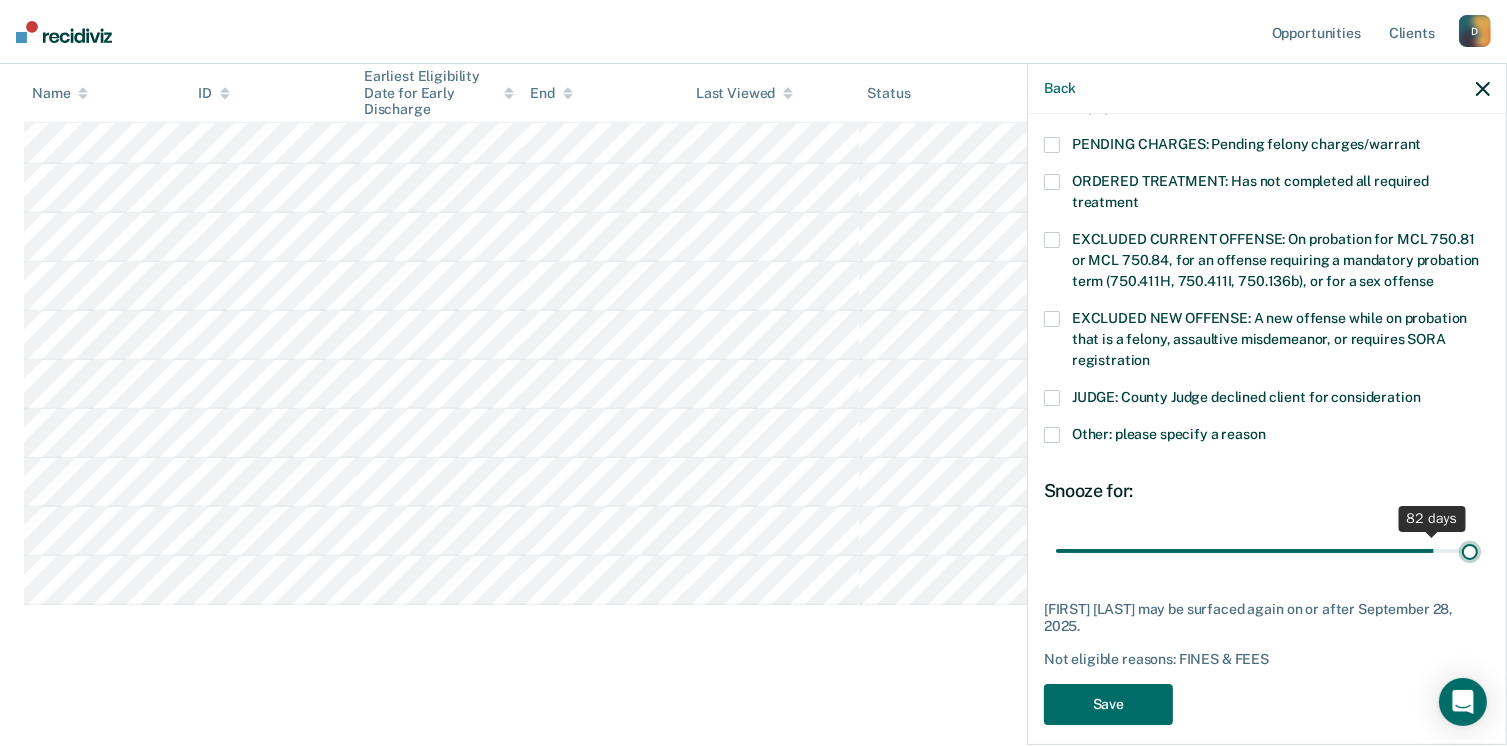 click at bounding box center [1267, 551] 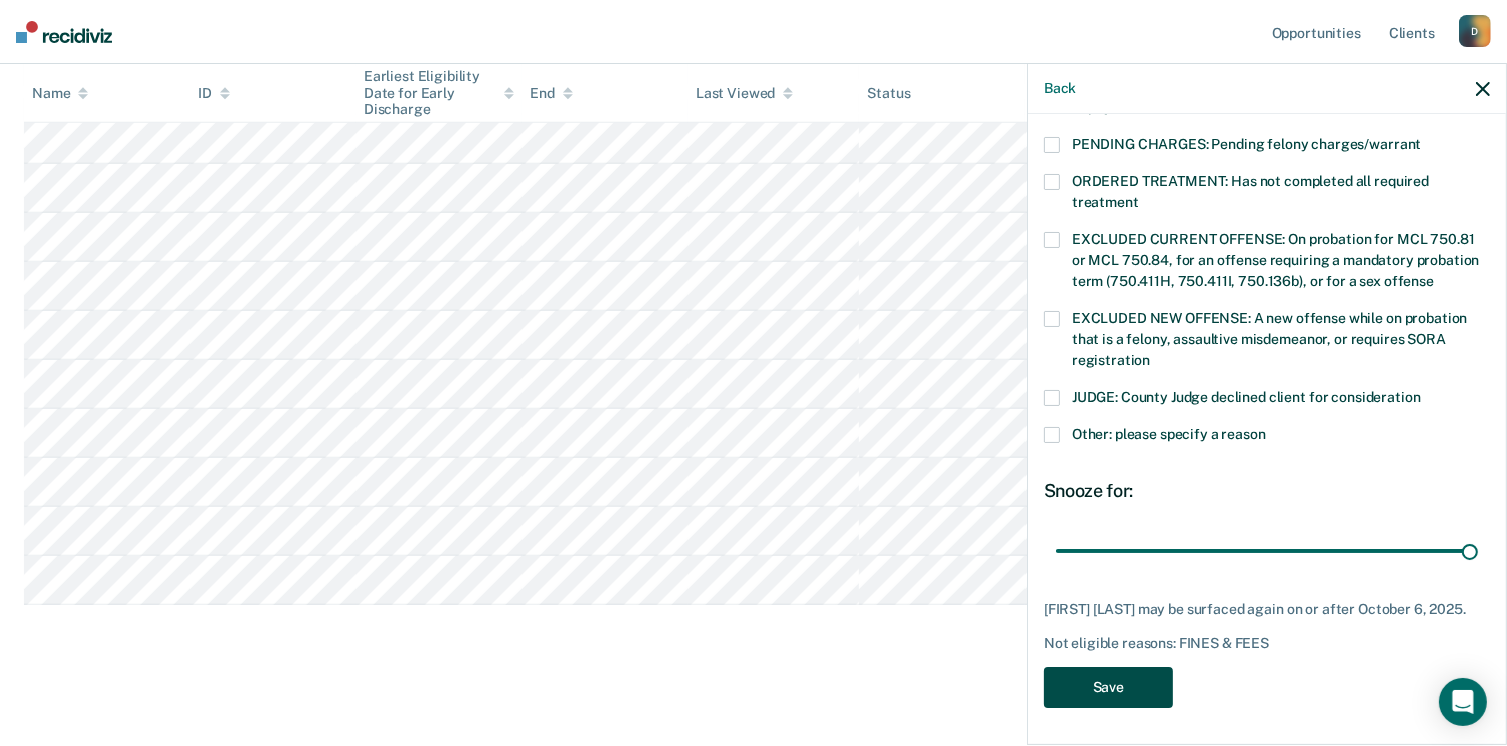click on "Save" at bounding box center [1108, 687] 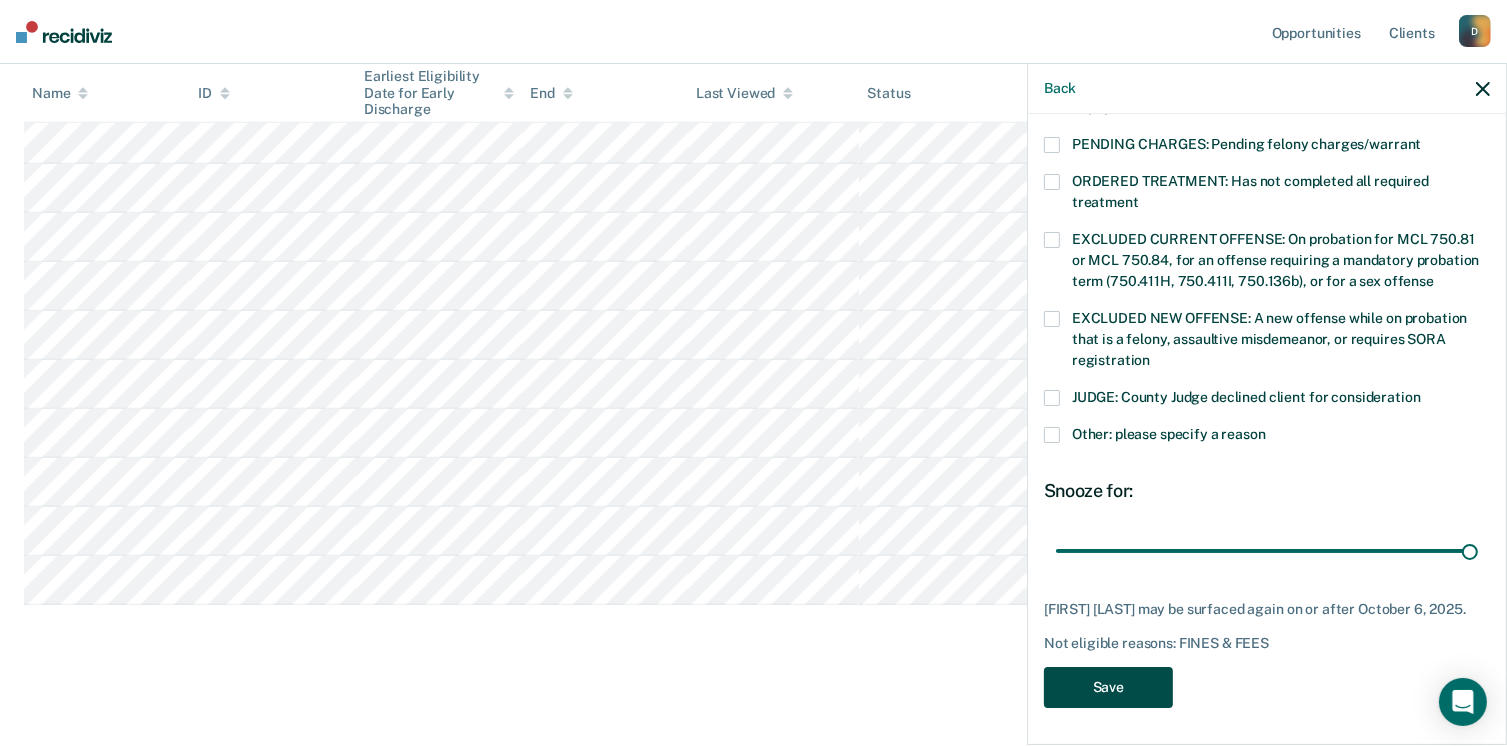 scroll, scrollTop: 1120, scrollLeft: 0, axis: vertical 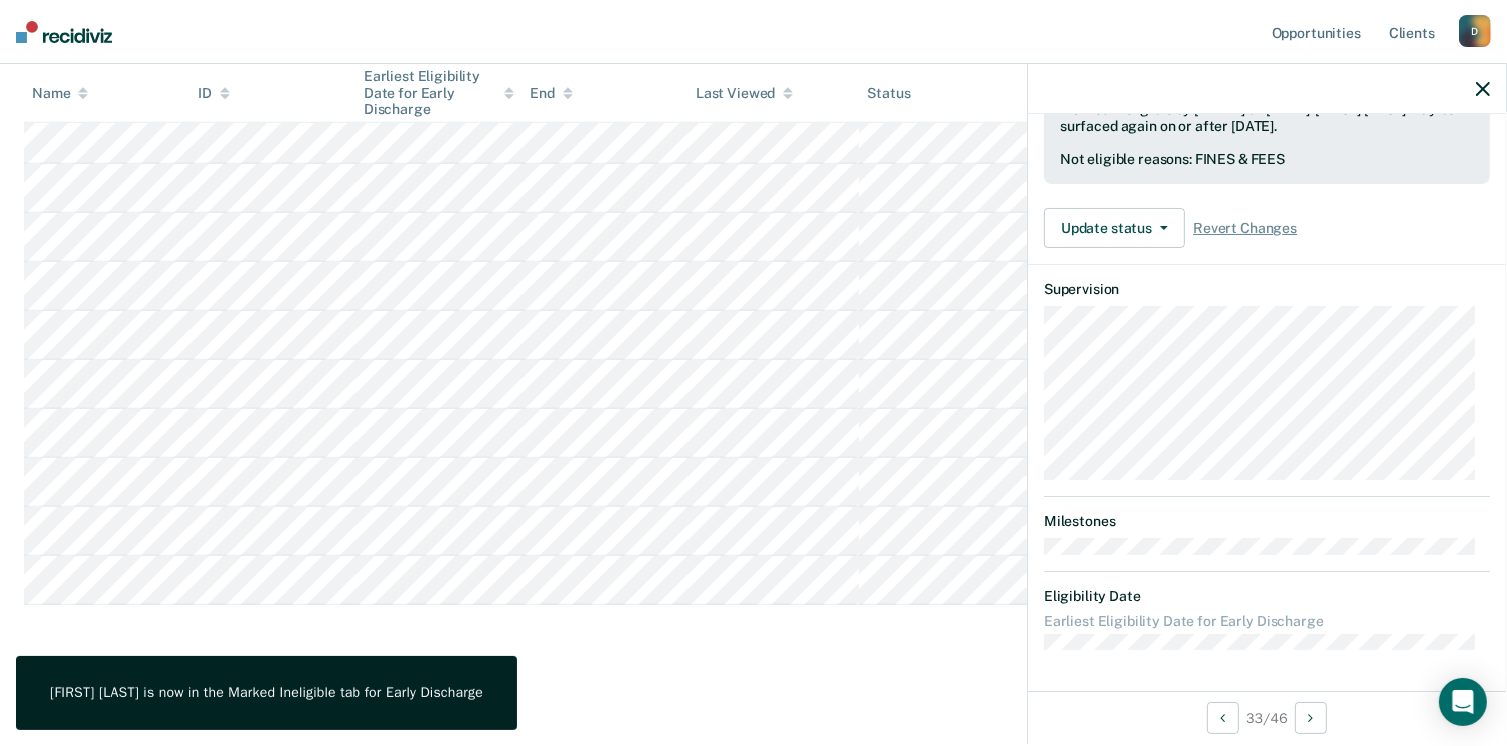 click on "DW   Early Discharge Currently ineligible Validated by data from COMS Completed at least half of probation   term   No active PPO ordered during the probation   term   Not involved in a felony, assaultive misdemeanor, or offense requiring SORA registration while on   probation   Not serving for an offense excluded from early discharge eligibility by   policy   Requirements to check Must have completed all required programming and   treatment Must have completed court-ordered restitution   payments   Must have paid or made a good faith effort to pay restitution, fees, court costs, fines, and other monetary   obligations   Must have no pending felony charges or   warrants   Marked ineligible by [EMAIL] on July 8, 2025. [FIRST] [LAST] may be surfaced again on or after October 6, 2025.     Not eligible reasons: FINES & FEES Update status Mark Pending Update Ineligibility Revert Changes Supervision Milestones Eligibility Date Earliest Eligibility Date for Early Discharge" at bounding box center [1267, 402] 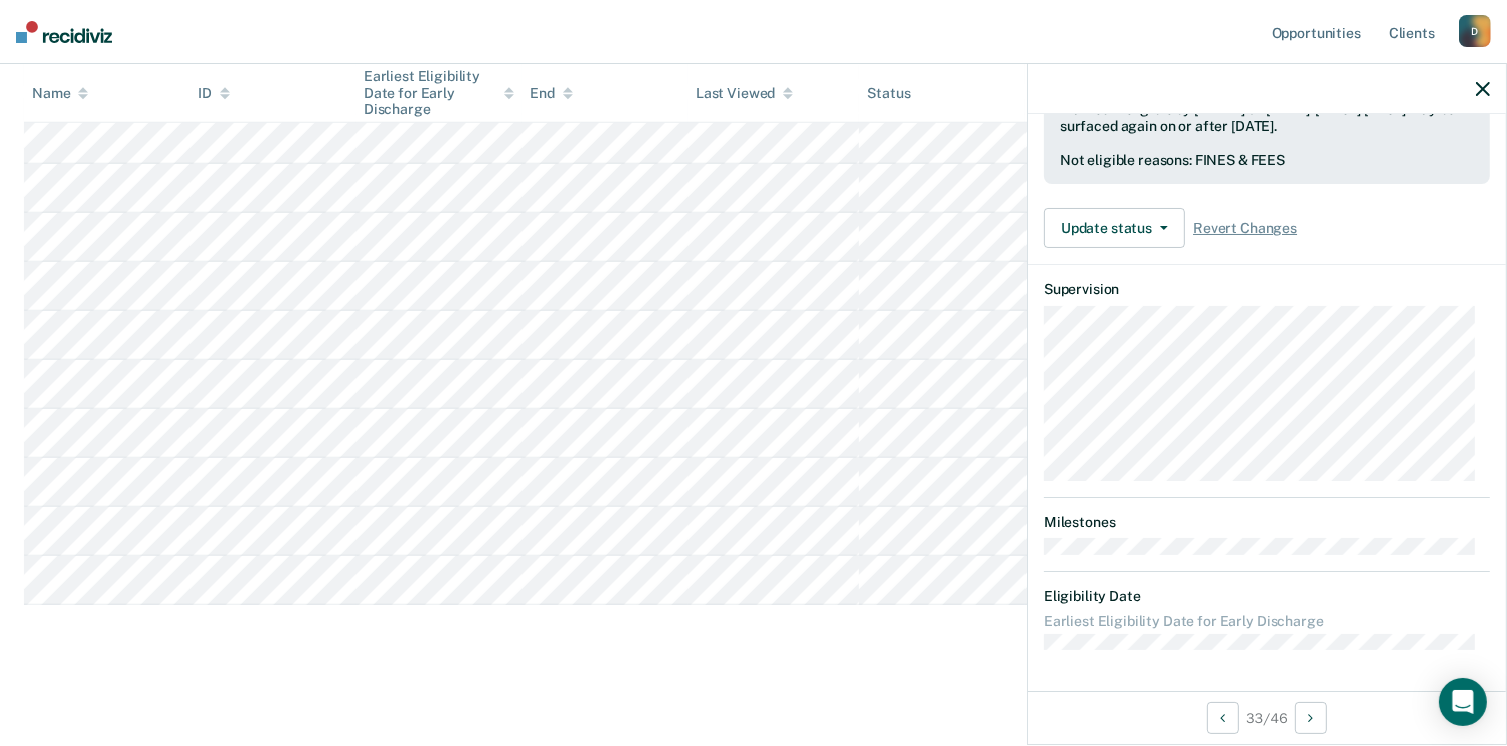 click at bounding box center (753, 41) 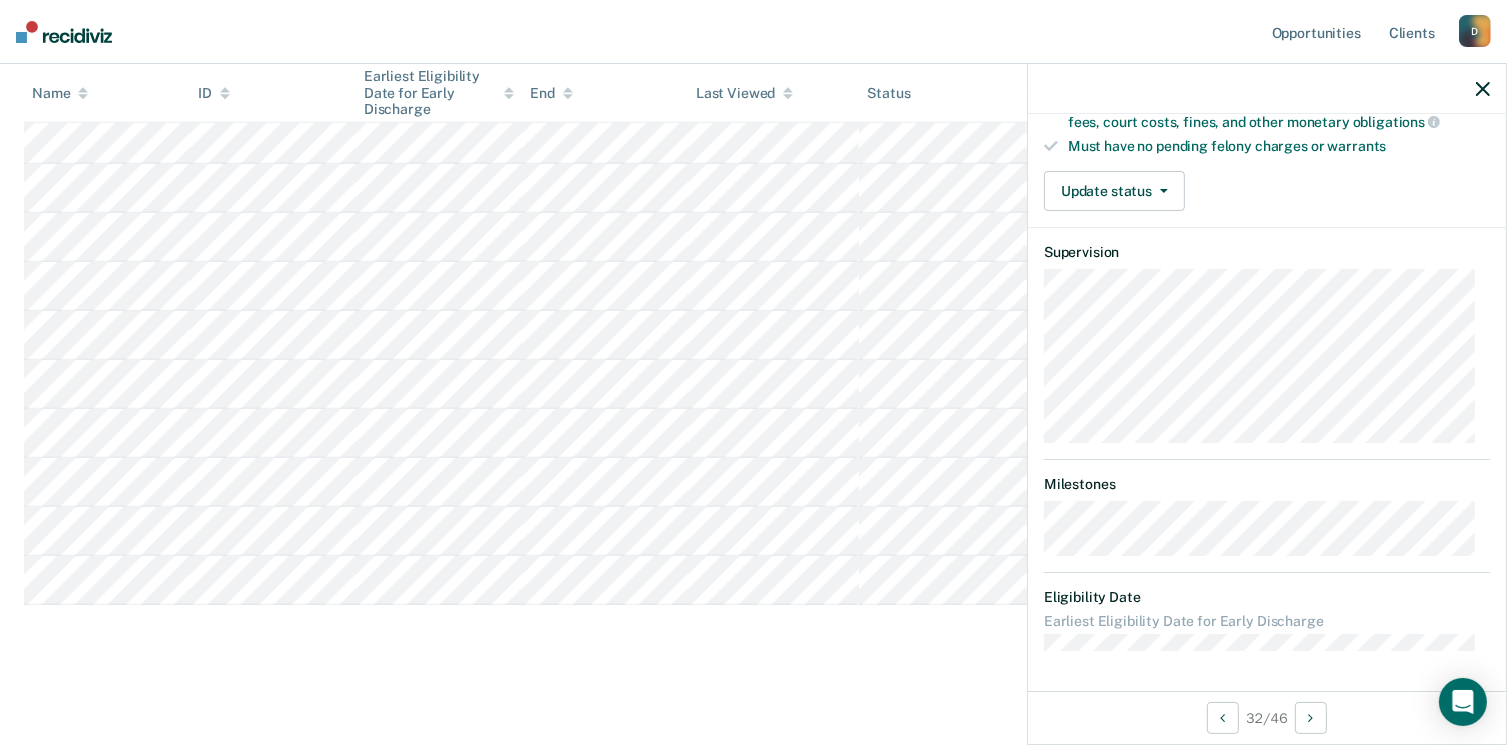 scroll, scrollTop: 371, scrollLeft: 0, axis: vertical 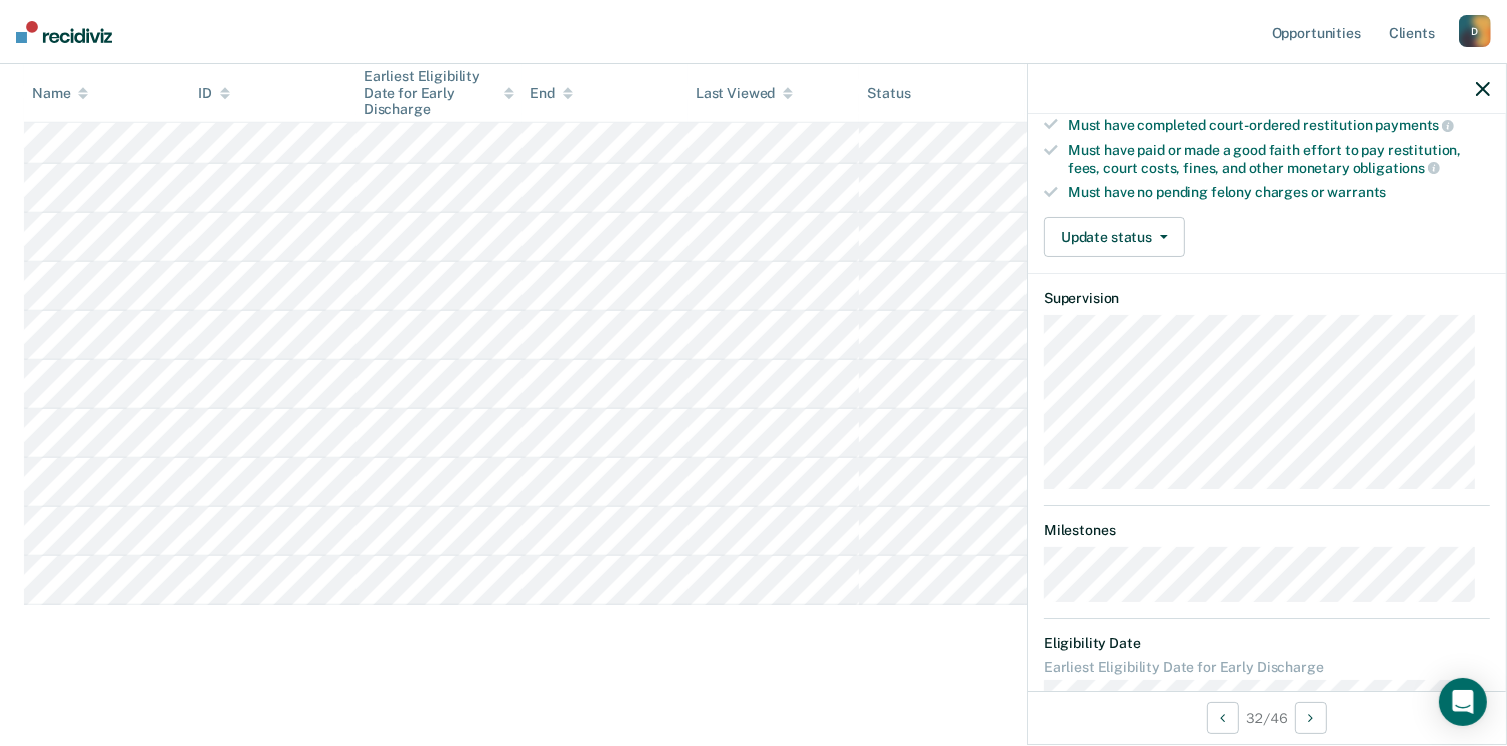 click on "Early Discharge   Early Discharge is the termination of the period of probation or parole before the full-term discharge date. Early discharge reviews are mandated, at minimum, once clients have served half of their original term of supervision. Review clients who may be eligible for early discharge as per OP 06.05.135 and OP 06.04.130H and complete the discharge paperwork in COMS. Early Discharge Classification Review Early Discharge Minimum Telephone Reporting Overdue for Discharge Supervision Level Mismatch Clear   agents D10 - WEST   D10 - CENTRAL   D10 - NORTHEAST   D10 - NORTHWEST   Eligible Now [NUMBER] Pending [NUMBER] Marked Ineligible [NUMBER]
To pick up a draggable item, press the space bar.
While dragging, use the arrow keys to move the item.
Press space again to drop the item in its new position, or press escape to cancel.
Name ID Earliest Eligibility Date for Early Discharge End Last Viewed Status Assigned to" at bounding box center [753, -160] 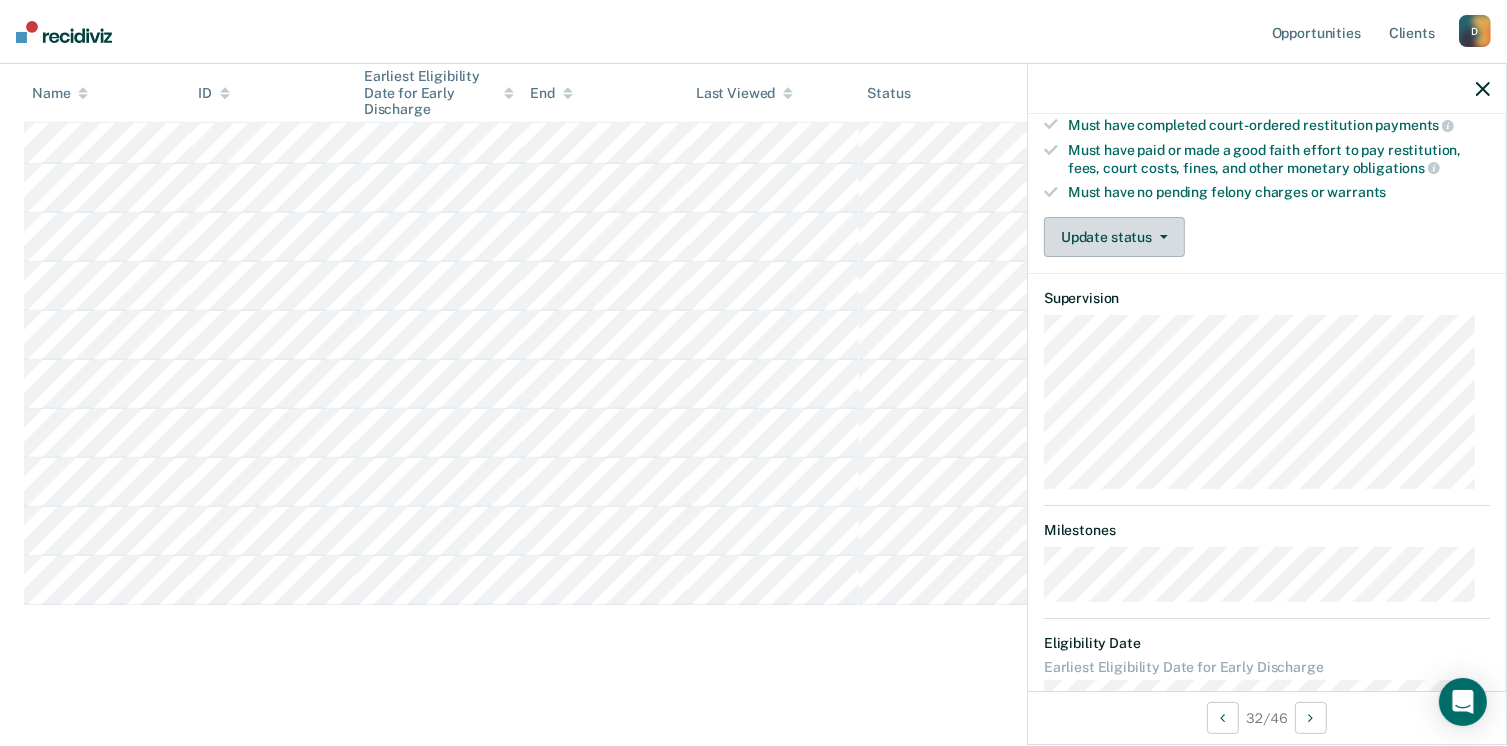 click at bounding box center [1164, 237] 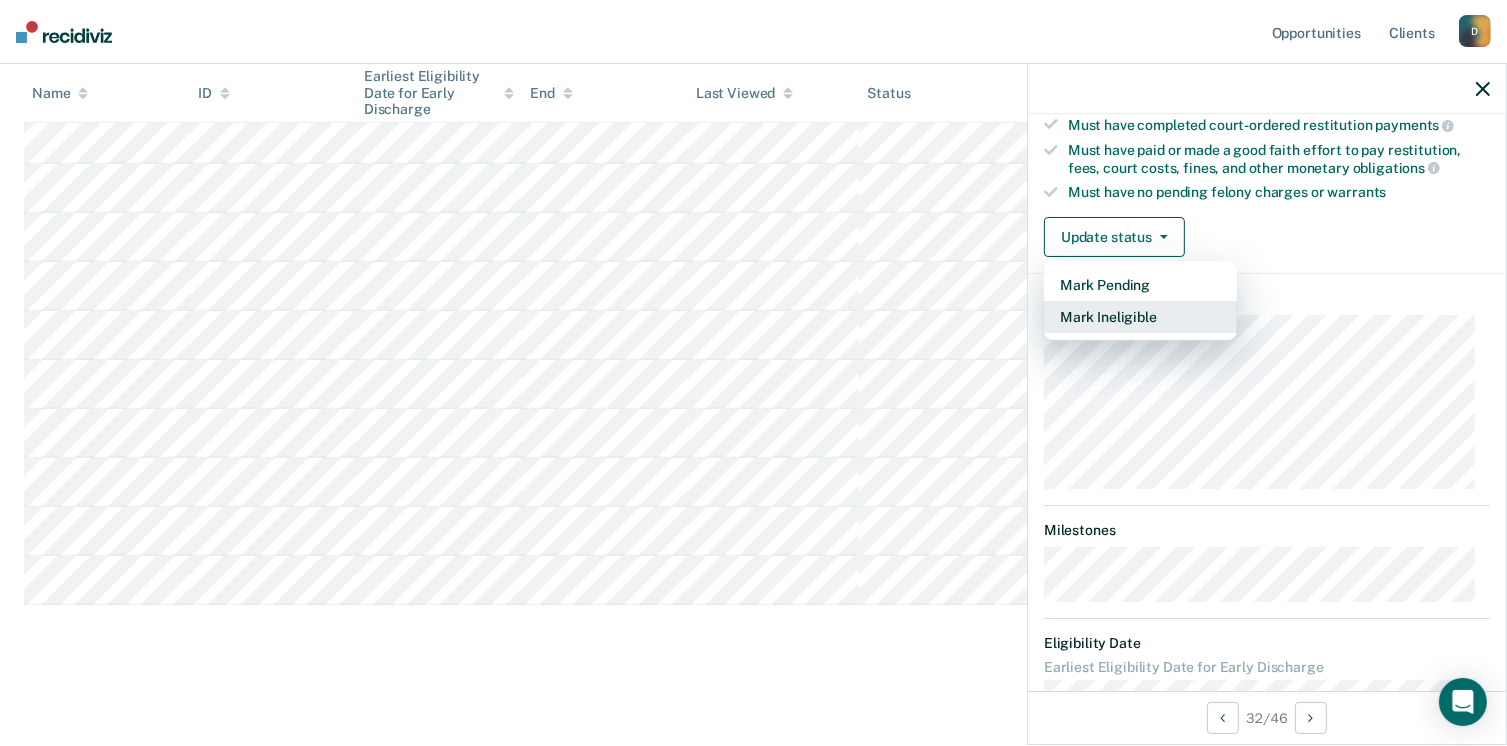 click on "Mark Ineligible" at bounding box center [1140, 317] 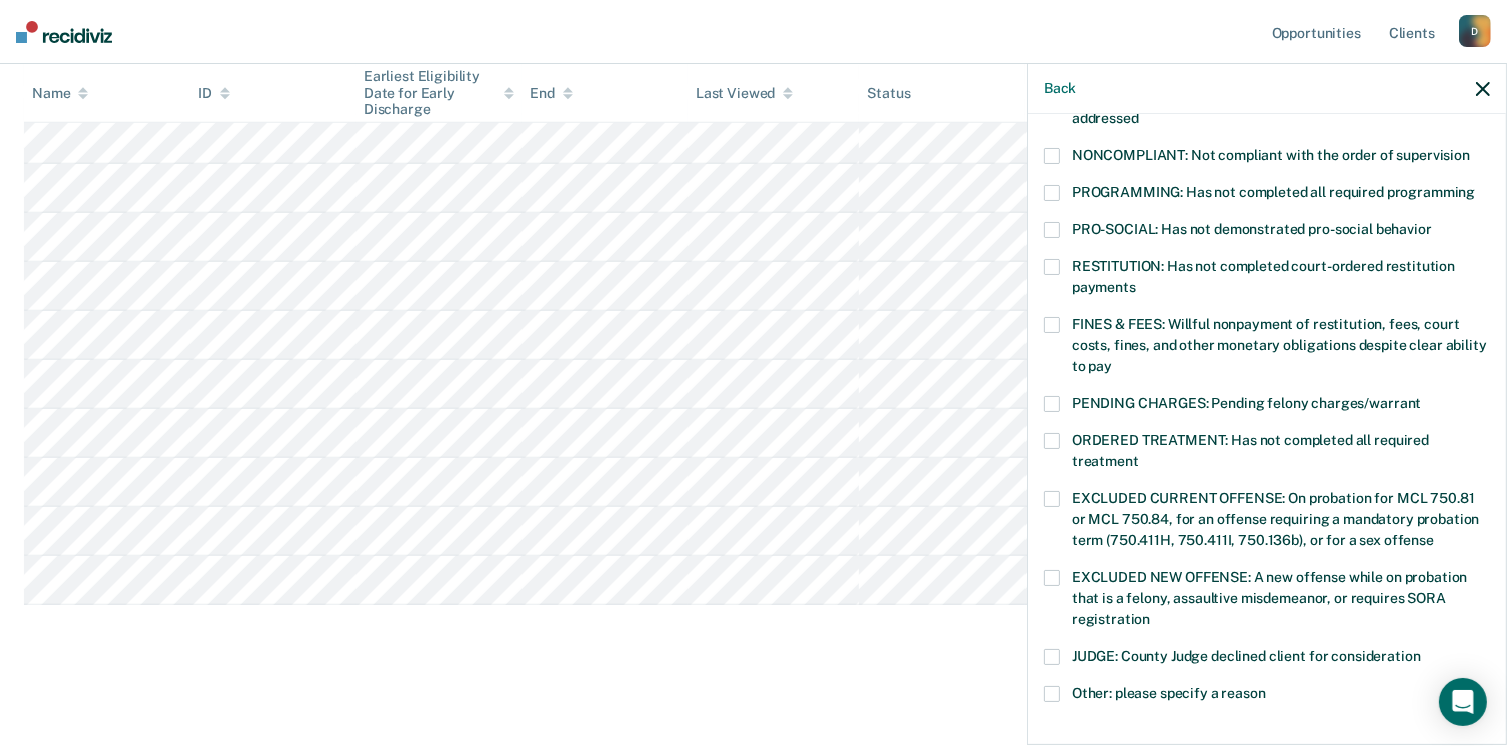click on "FINES & FEES: Willful nonpayment of restitution, fees, court costs, fines, and other monetary obligations despite clear ability to pay" at bounding box center [1267, 348] 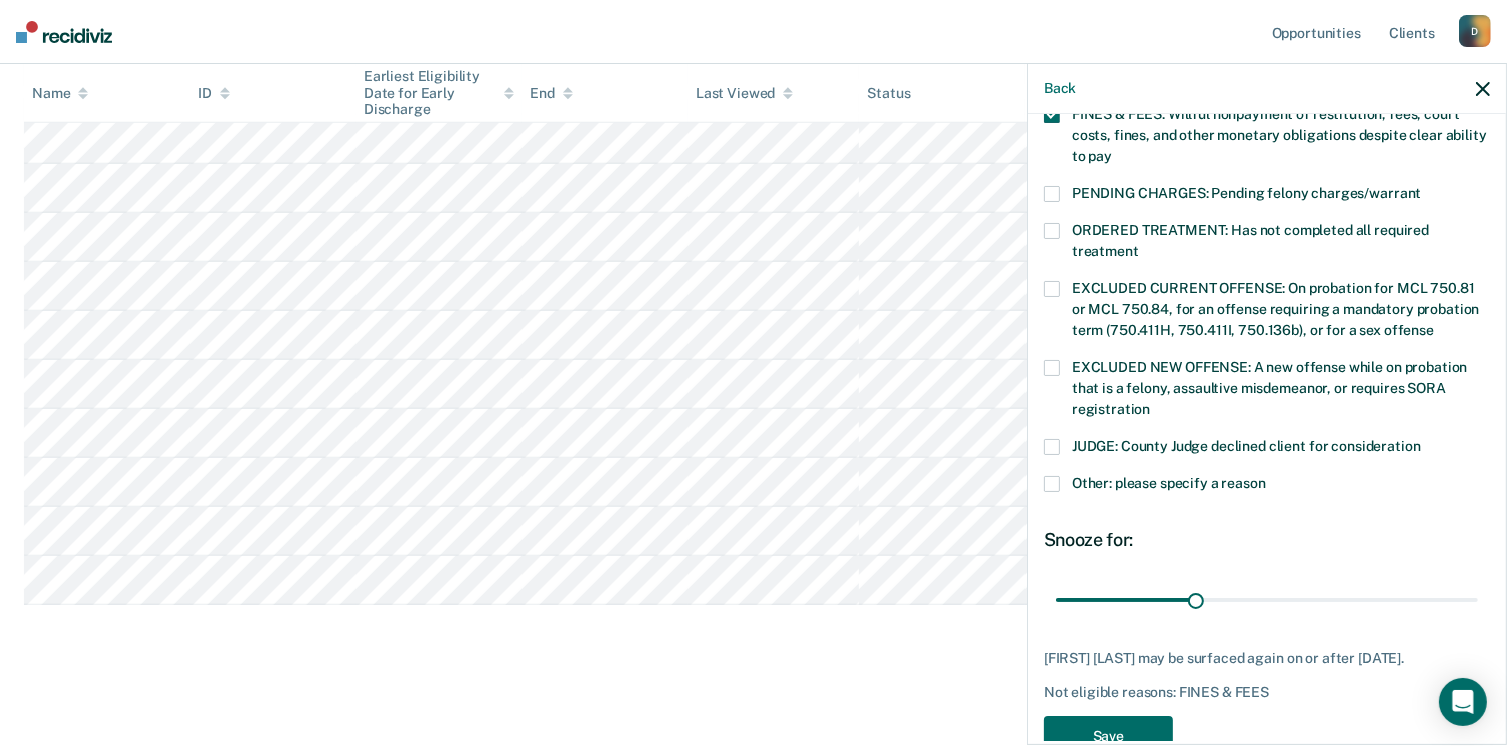 scroll, scrollTop: 630, scrollLeft: 0, axis: vertical 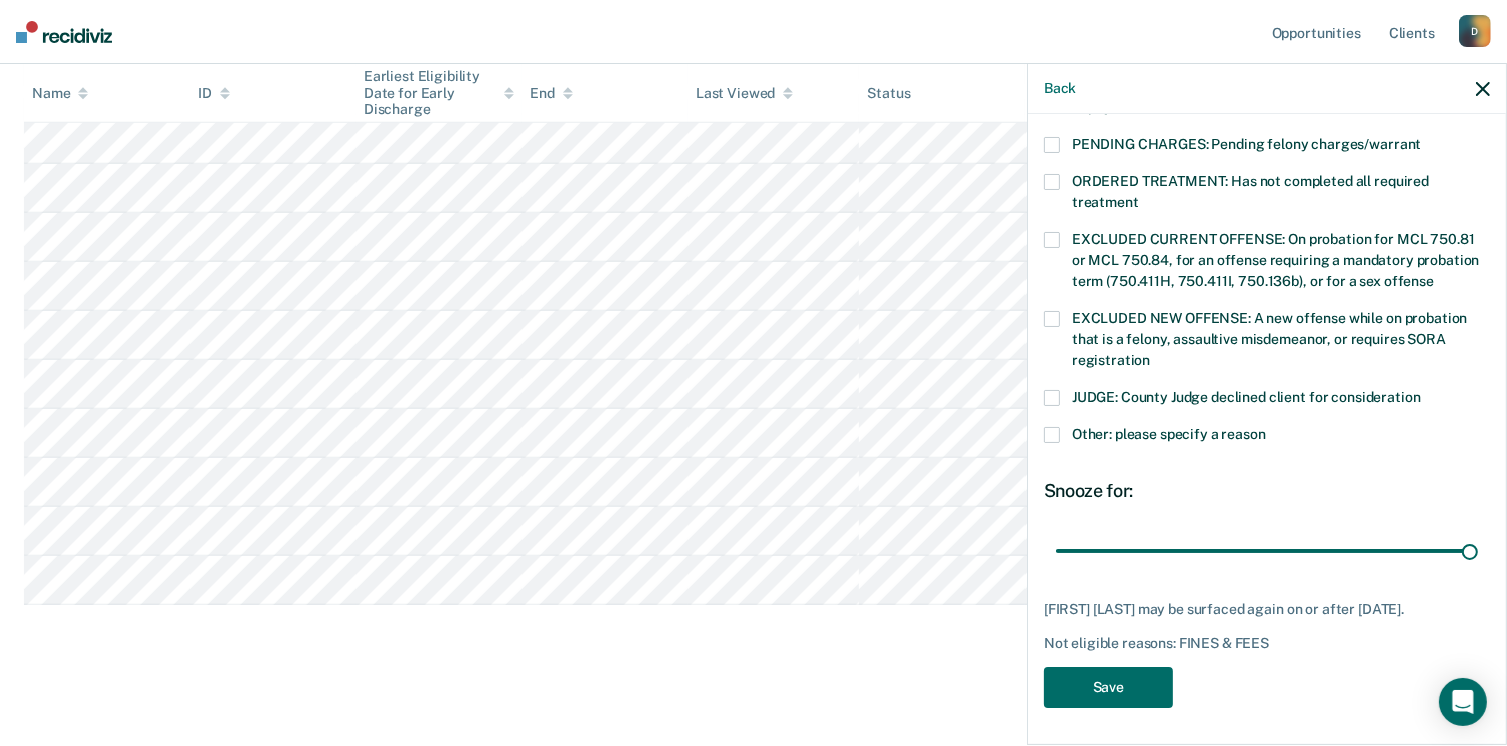 drag, startPoint x: 1199, startPoint y: 550, endPoint x: 1420, endPoint y: 588, distance: 224.24316 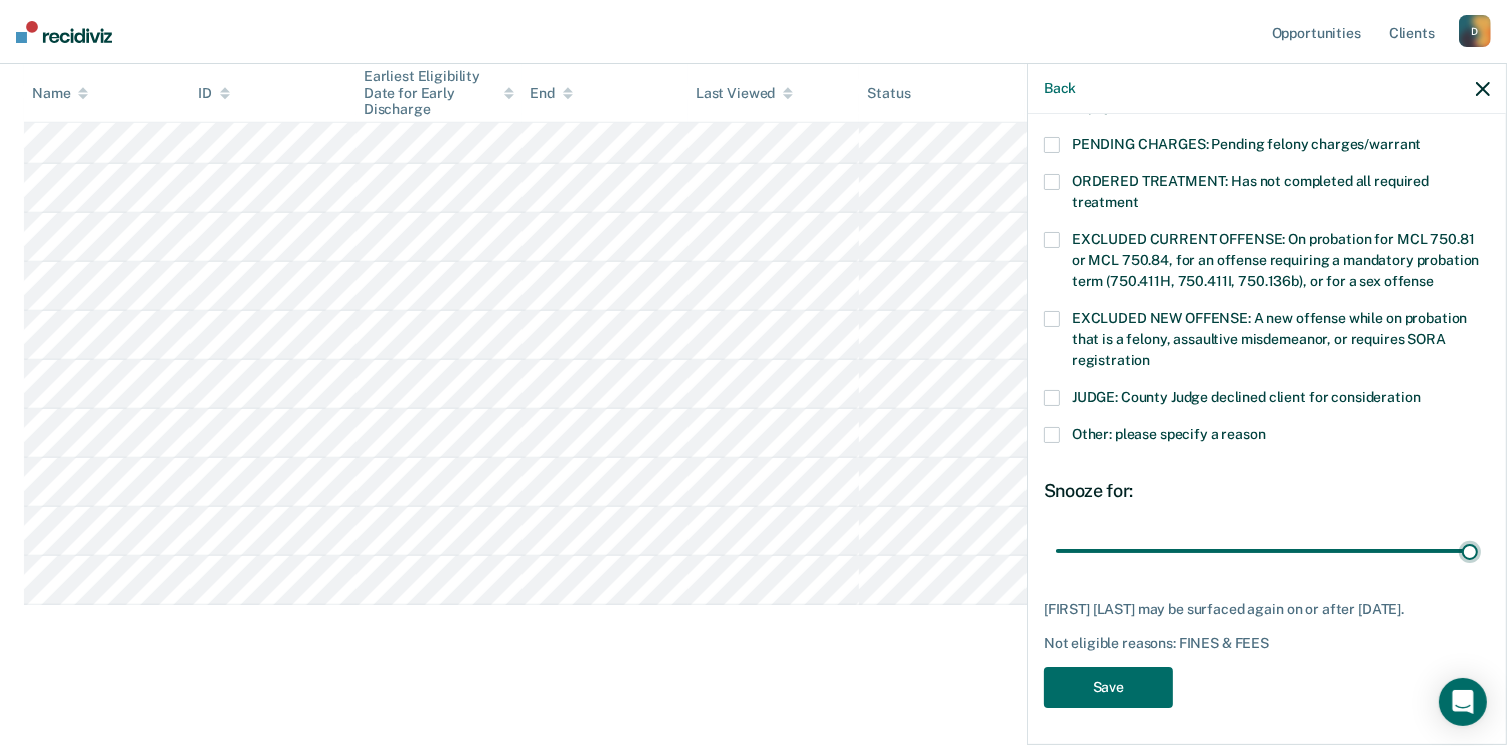type on "90" 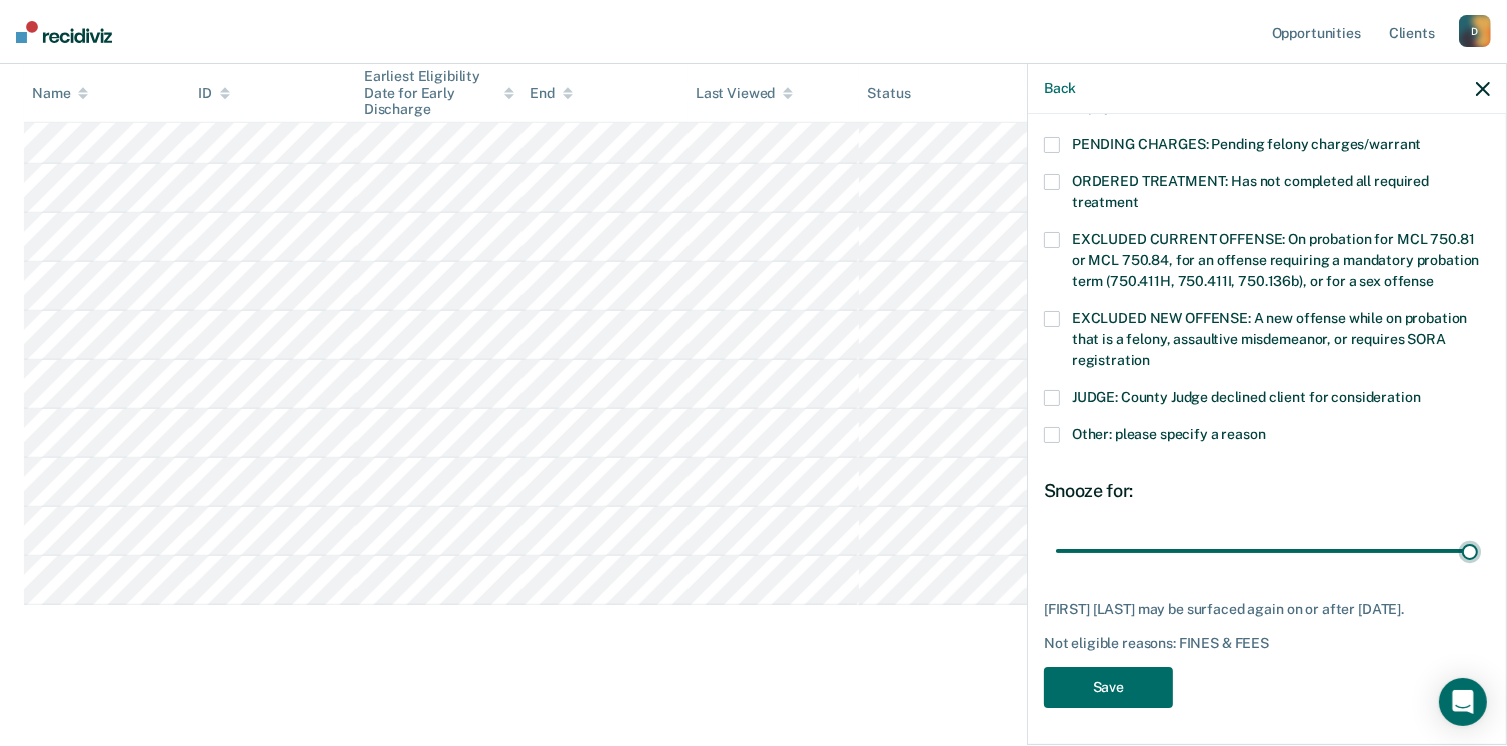 click at bounding box center (1267, 551) 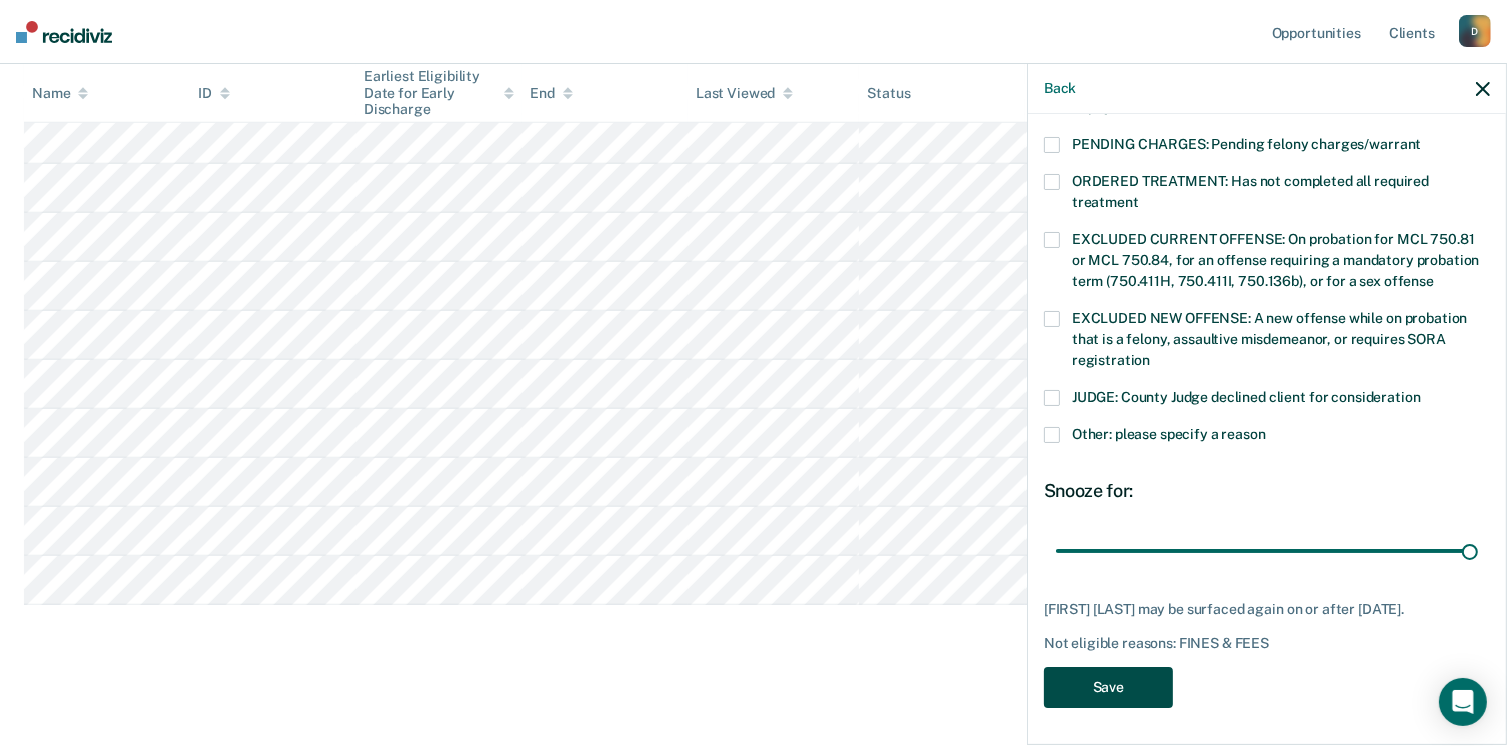 click on "Save" at bounding box center (1108, 687) 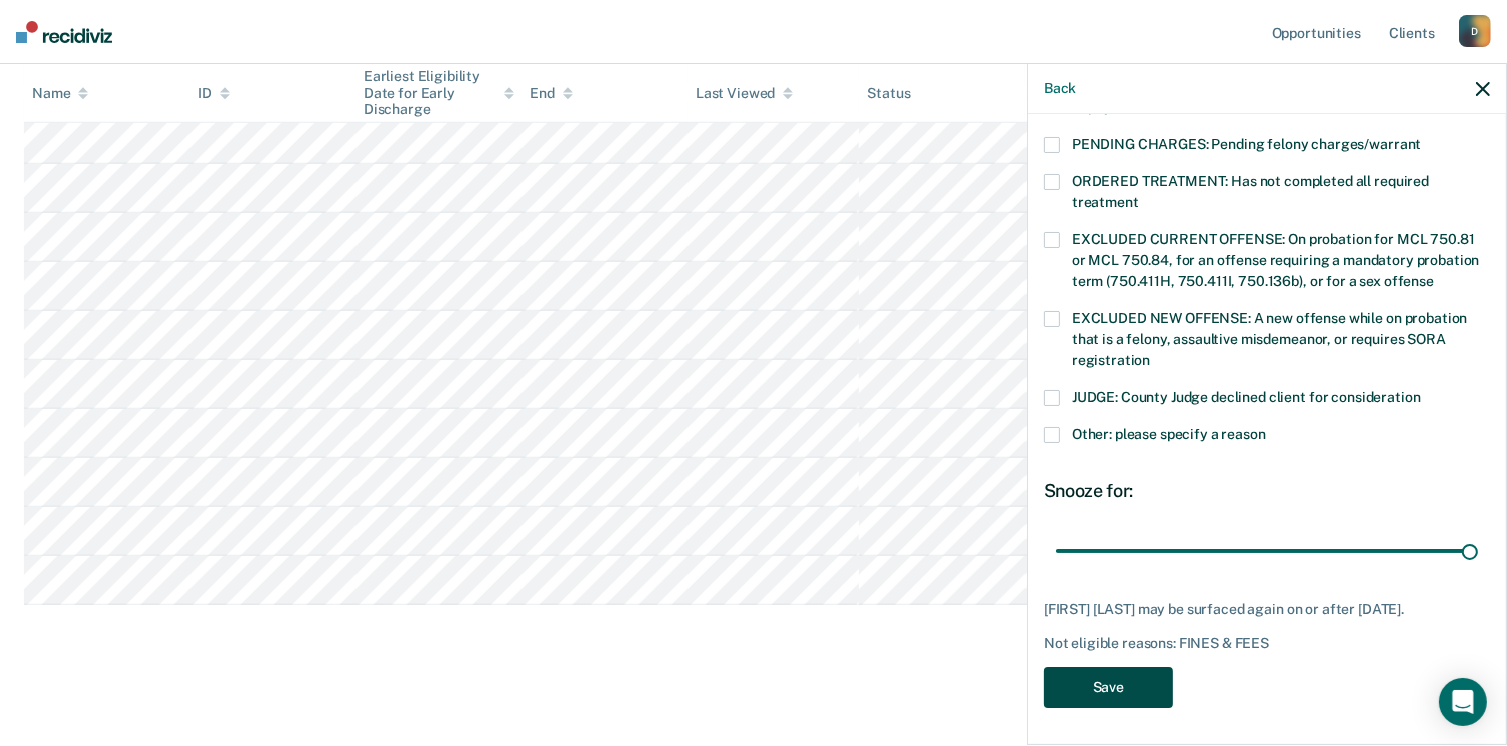 scroll, scrollTop: 1072, scrollLeft: 0, axis: vertical 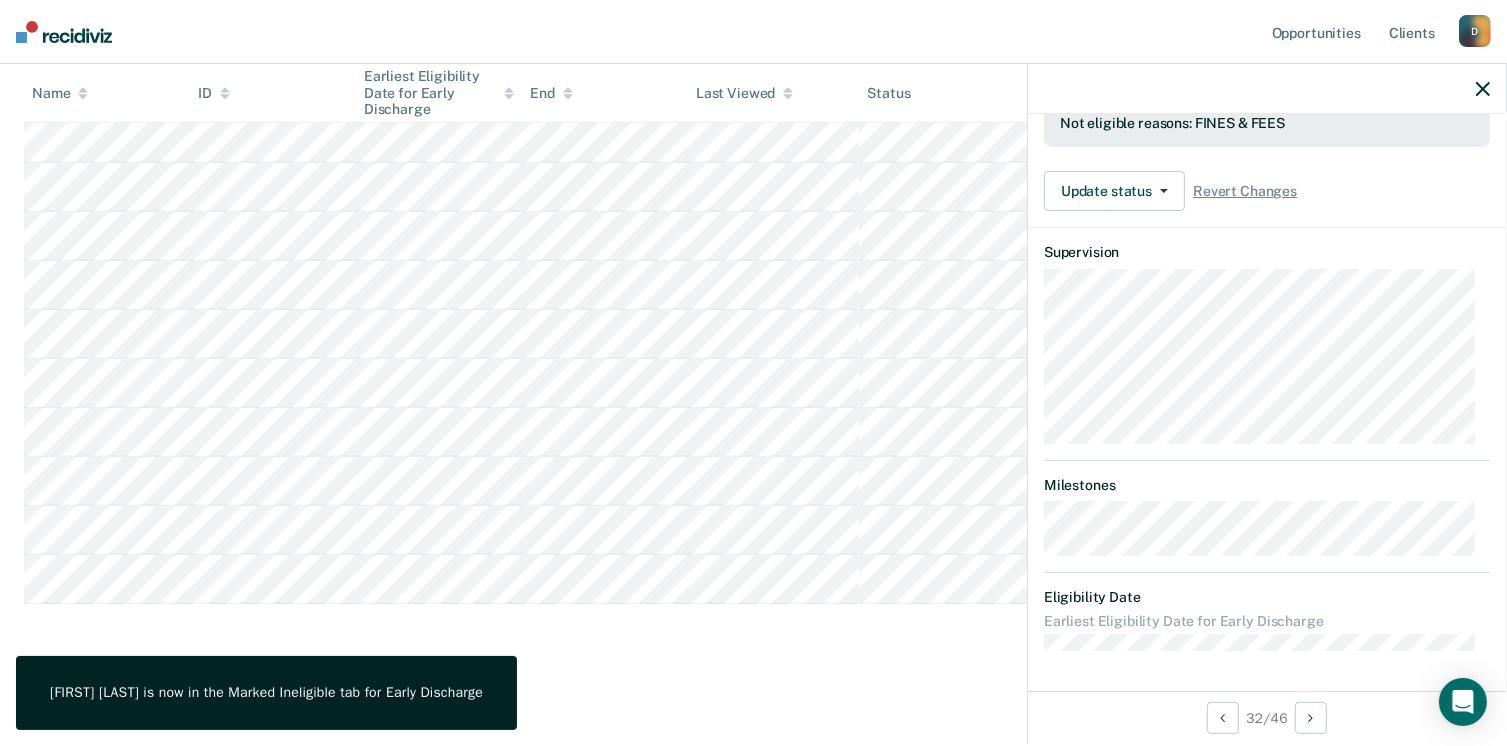 click on "Early Discharge Early Discharge is the termination of the period of probation or parole before the full-term discharge date. Early discharge reviews are mandated, at minimum, once clients have served half of their original term of supervision. Review clients who may be eligible for early discharge as per OP 06.05.135 and OP 06.04.130H and complete the discharge paperwork in COMS. Early Discharge Classification Review Early Discharge Minimum Telephone Reporting Overdue for Discharge Supervision Level Mismatch Clear agents D10 - WEST D10 - CENTRAL D10 - NORTHEAST D10 - NORTHWEST Eligible Now 22 Pending 0 Marked Ineligible 55
To pick up a draggable item, press the space bar.
While dragging, use the arrow keys to move the item.
Press space again to drop the item in its new position, or press escape to cancel.
Name ID Earliest Eligibility Date for Early Discharge End Last Viewed Status Assigned to" at bounding box center [753, -112] 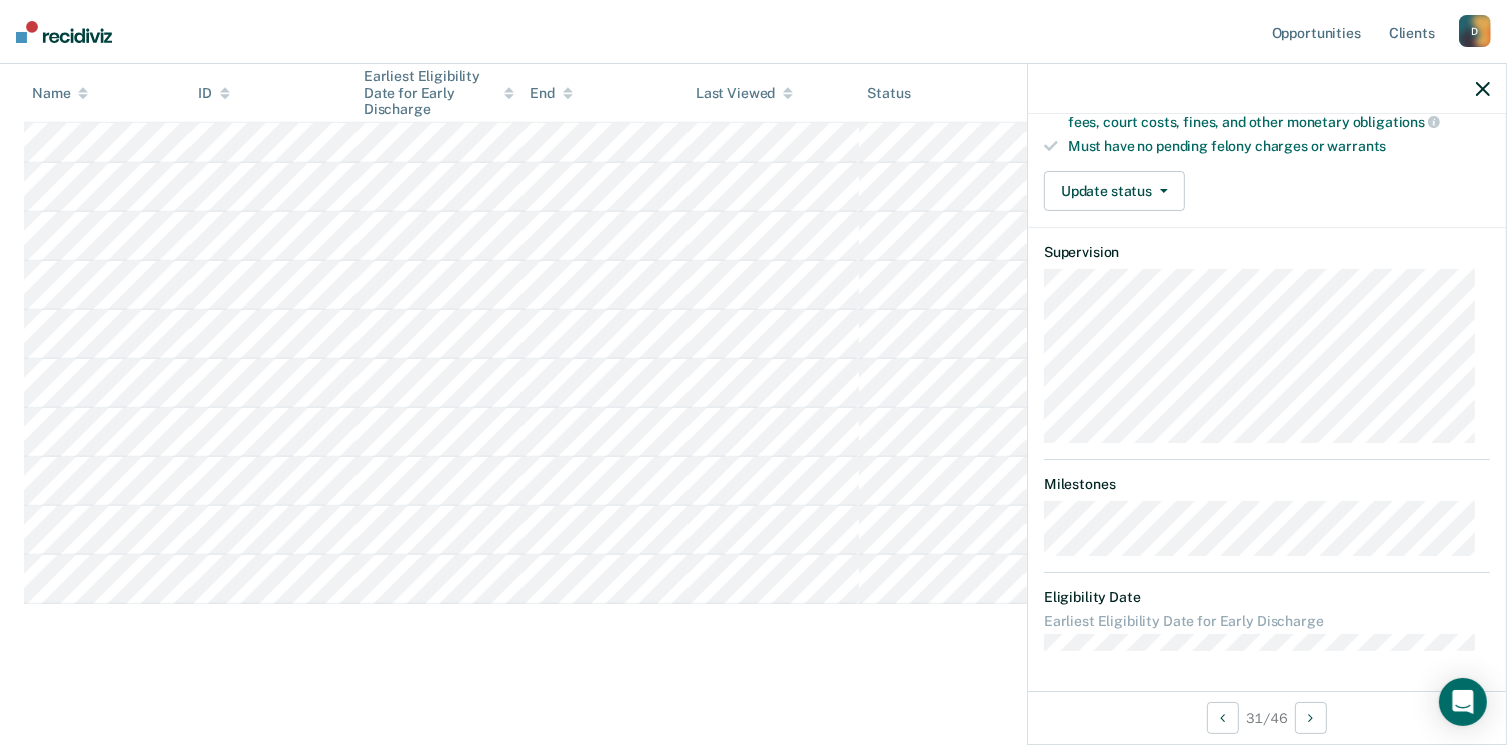 scroll, scrollTop: 408, scrollLeft: 0, axis: vertical 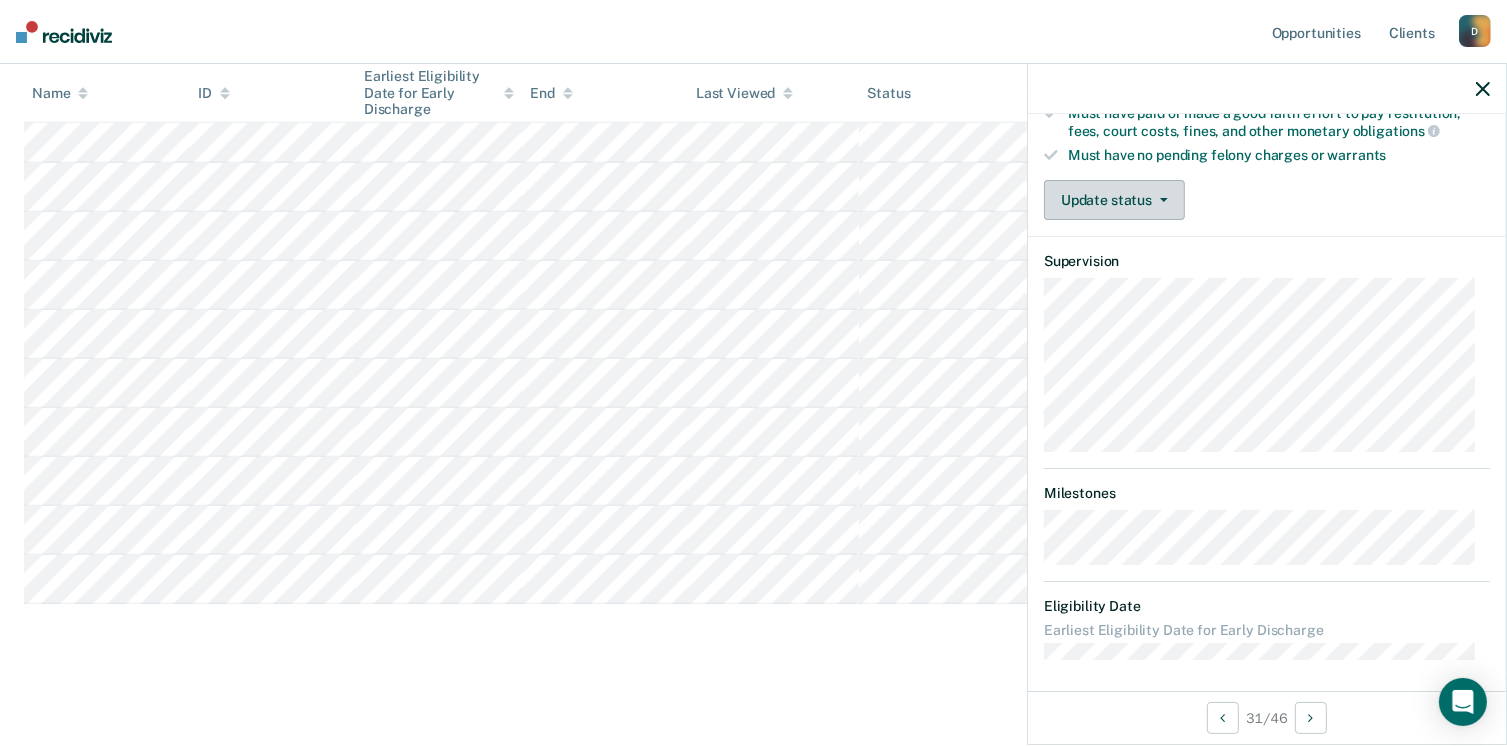 click on "Update status" at bounding box center [1114, 200] 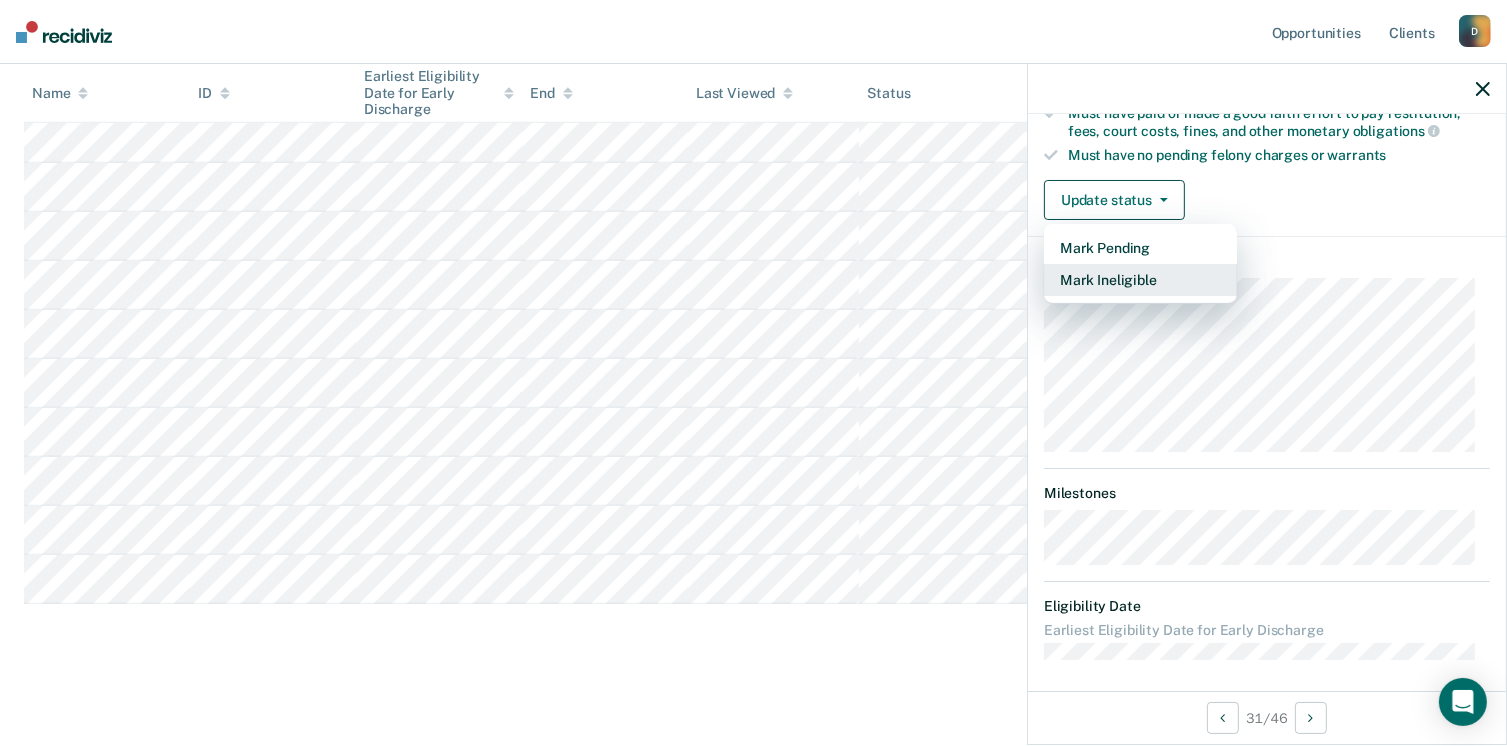 click on "Mark Ineligible" at bounding box center [1140, 280] 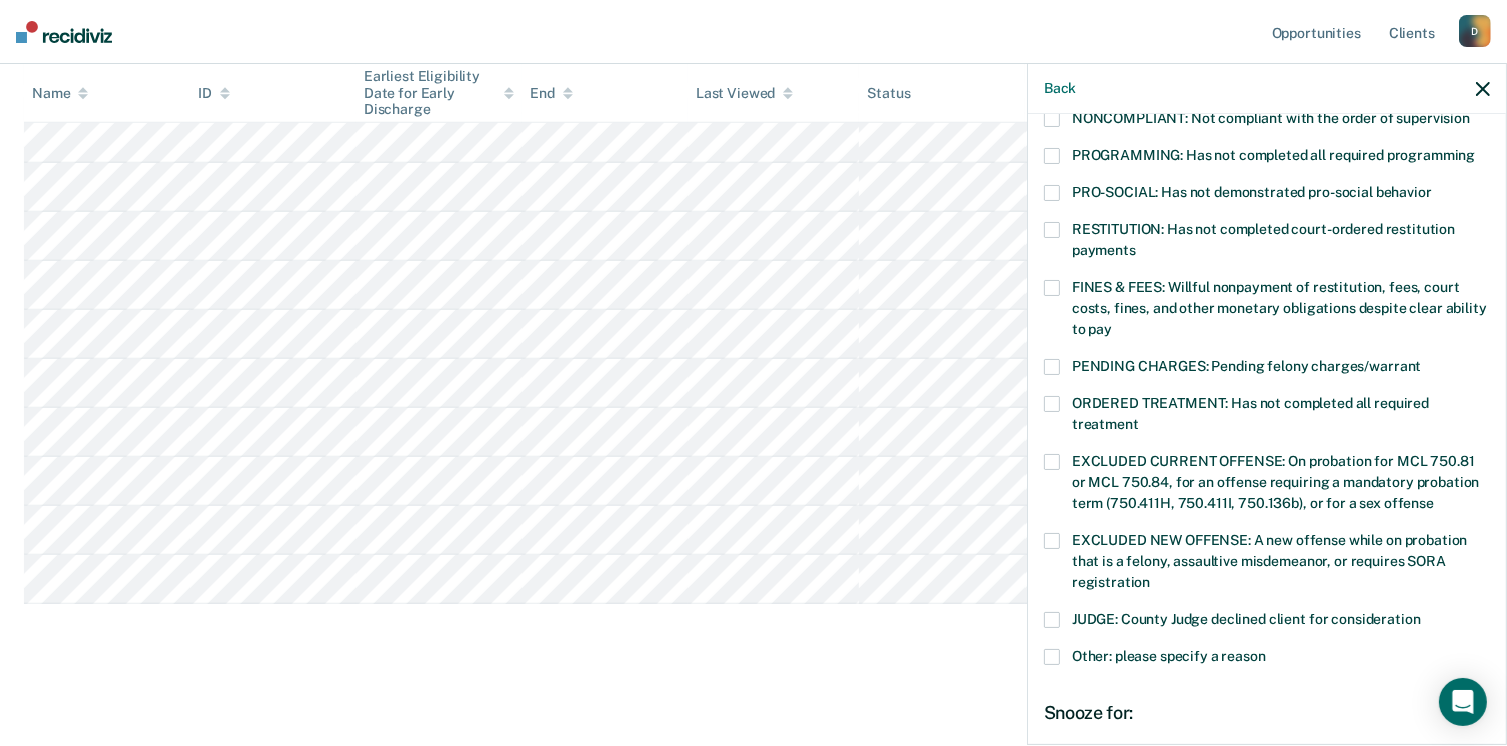 click at bounding box center (1052, 288) 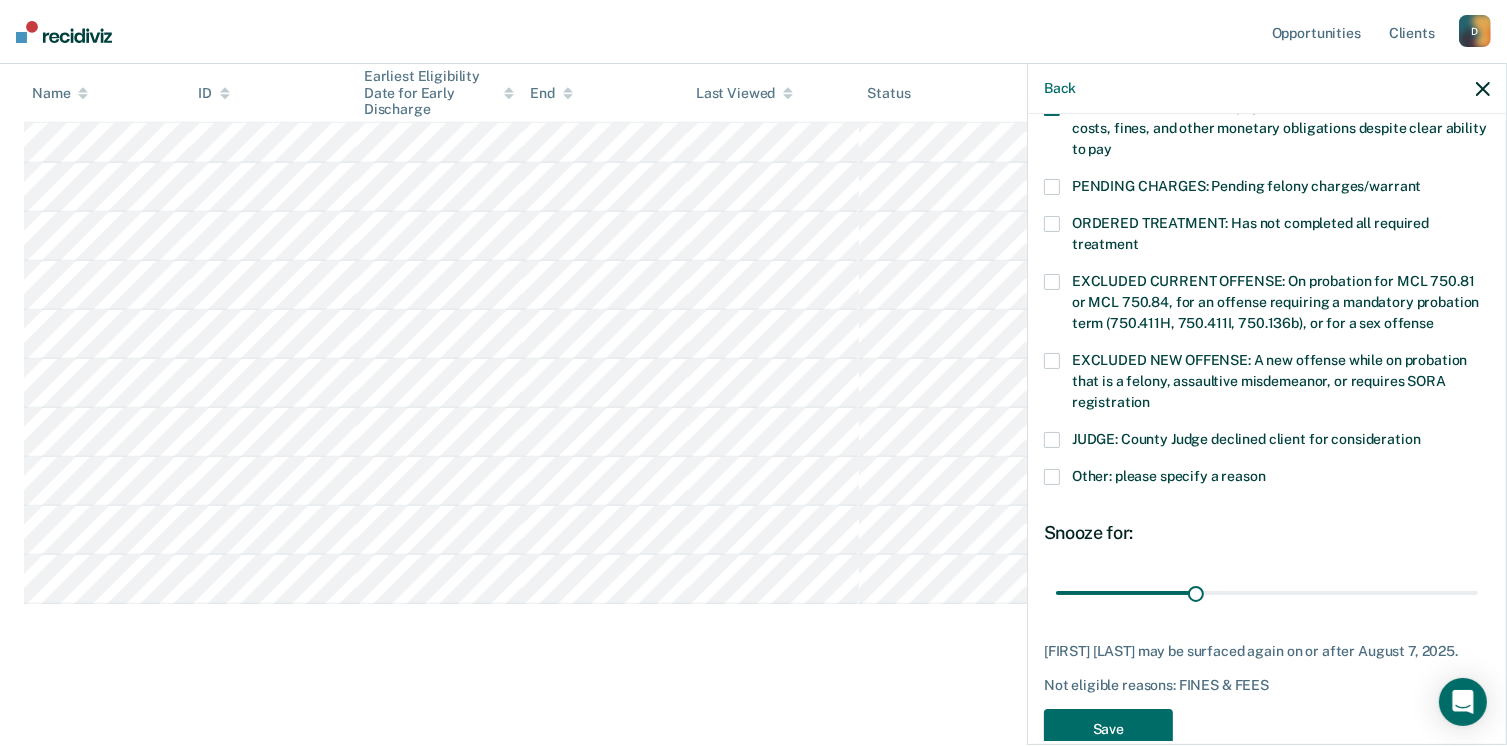 scroll, scrollTop: 630, scrollLeft: 0, axis: vertical 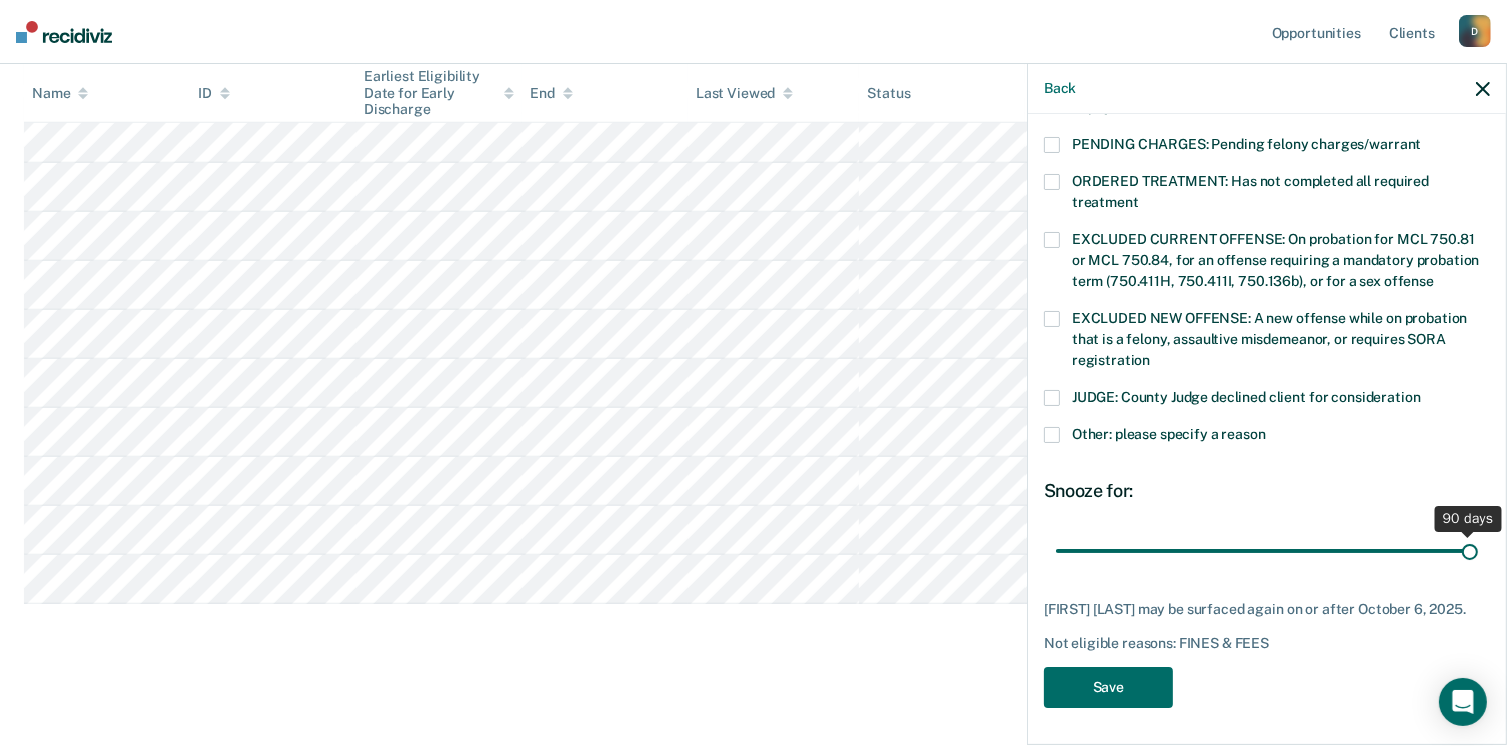 drag, startPoint x: 1185, startPoint y: 545, endPoint x: 1528, endPoint y: 542, distance: 343.01312 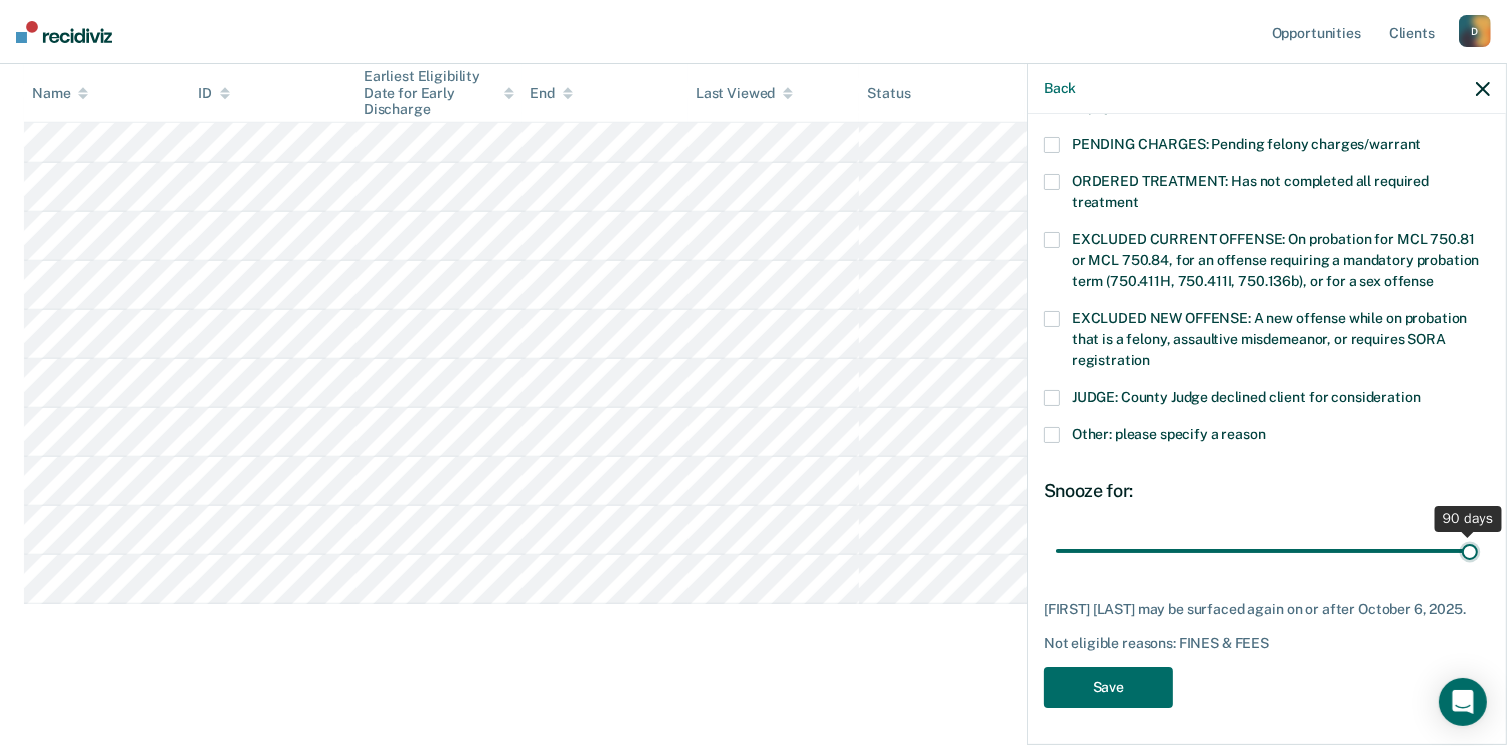 type on "90" 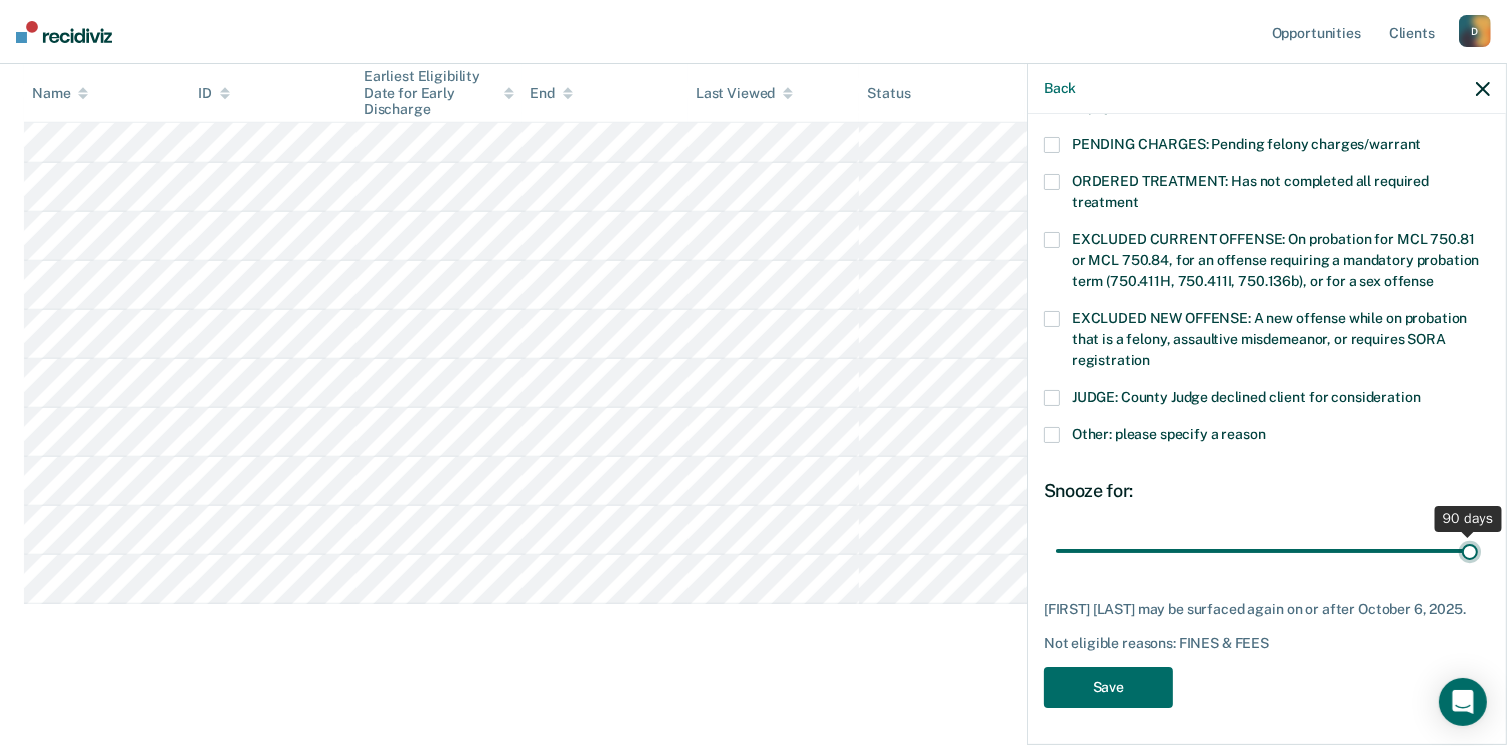 click at bounding box center [1267, 551] 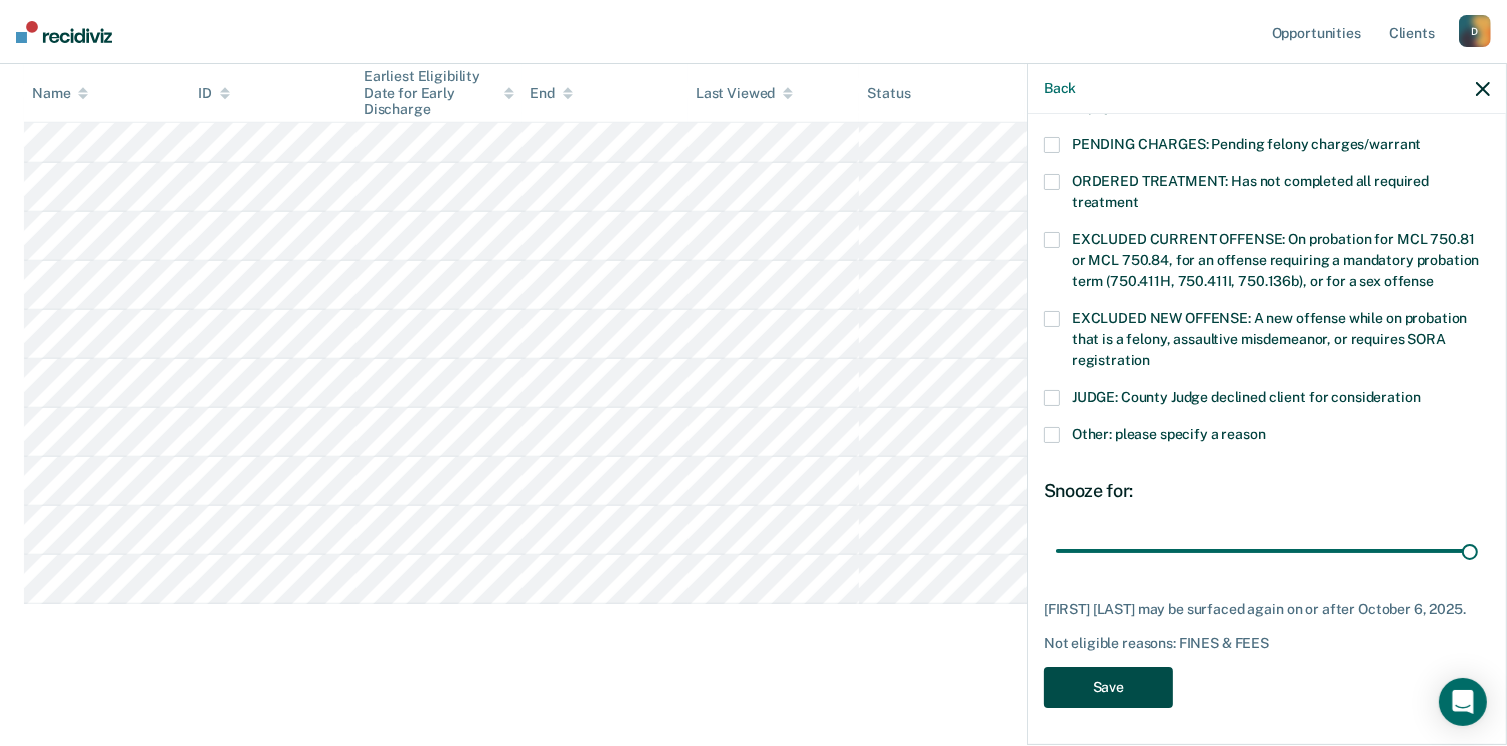 click on "Save" at bounding box center [1108, 687] 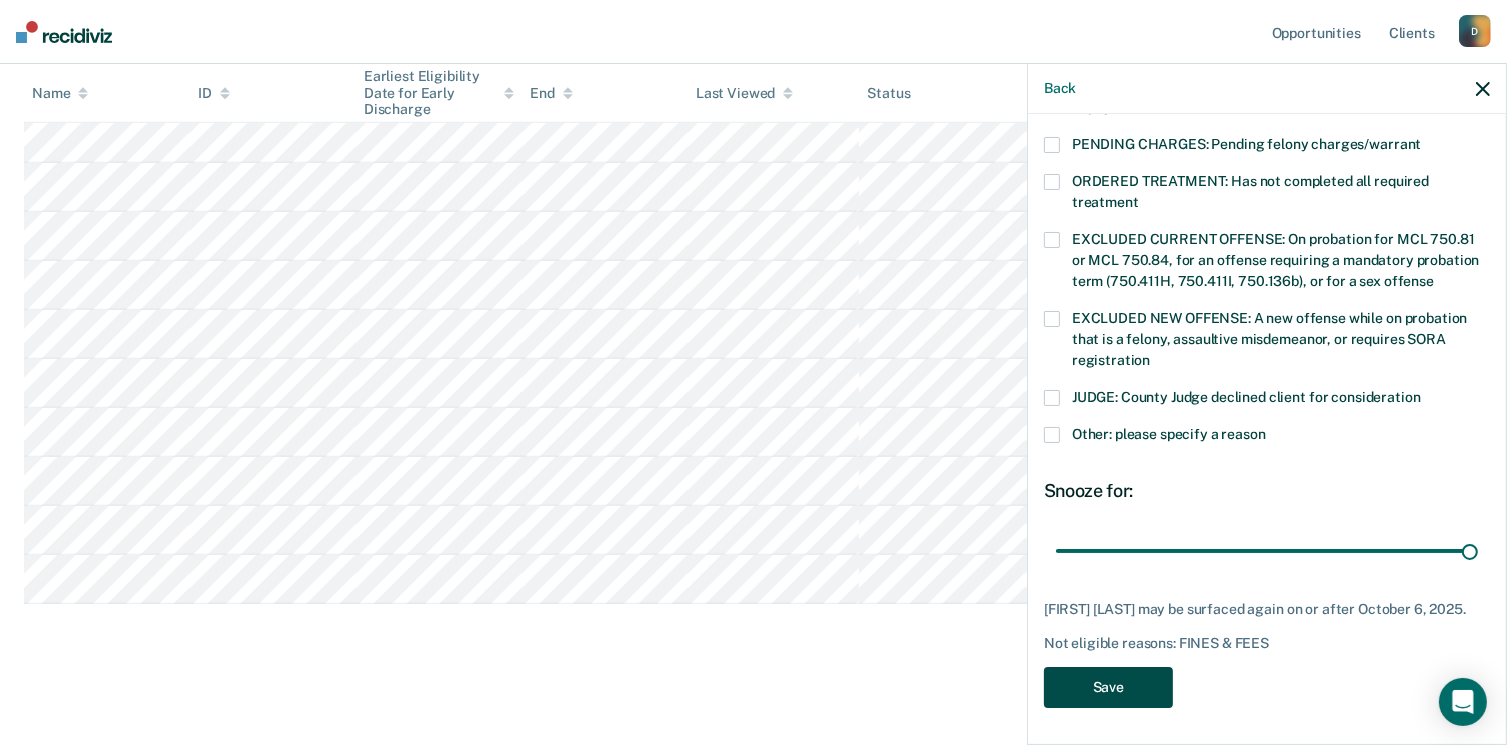 scroll, scrollTop: 1022, scrollLeft: 0, axis: vertical 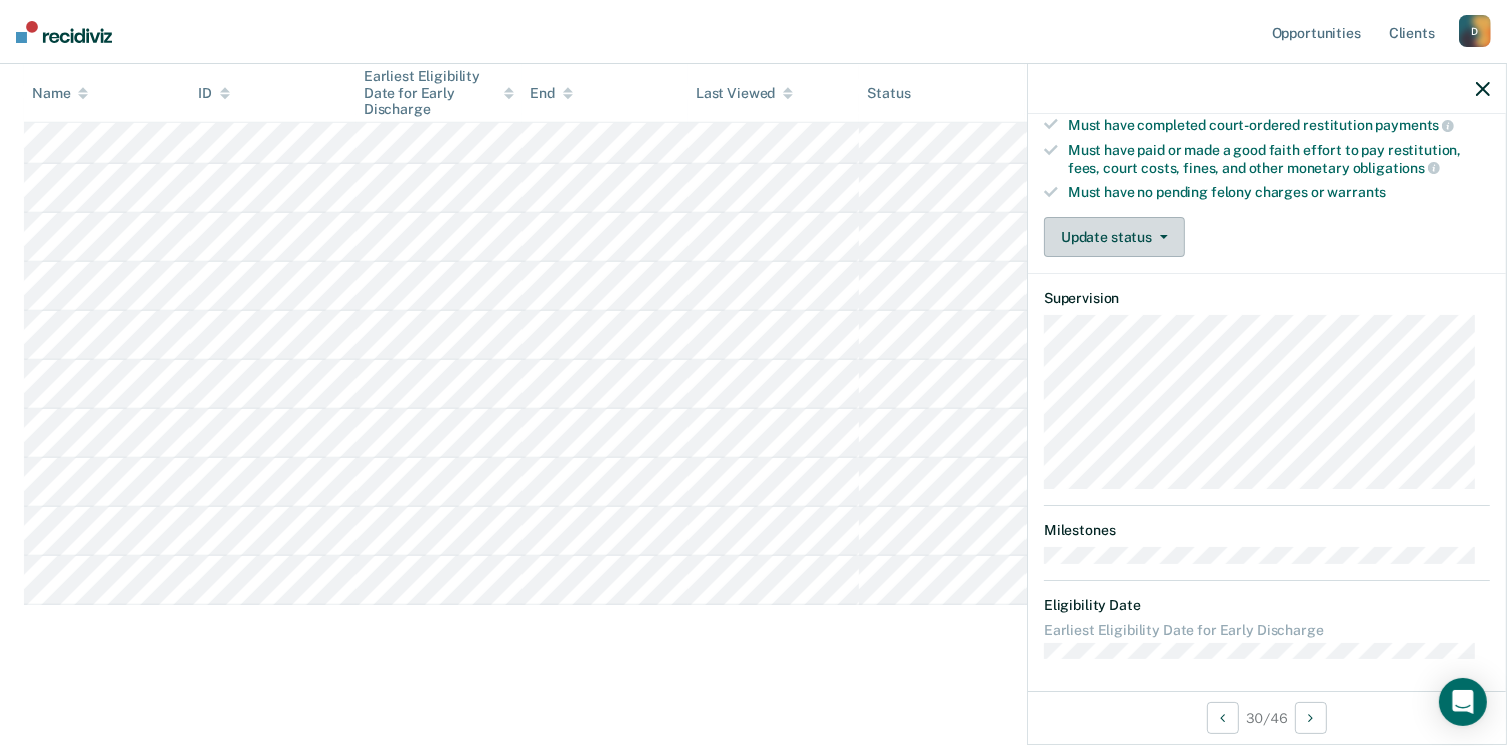 click at bounding box center (1164, 237) 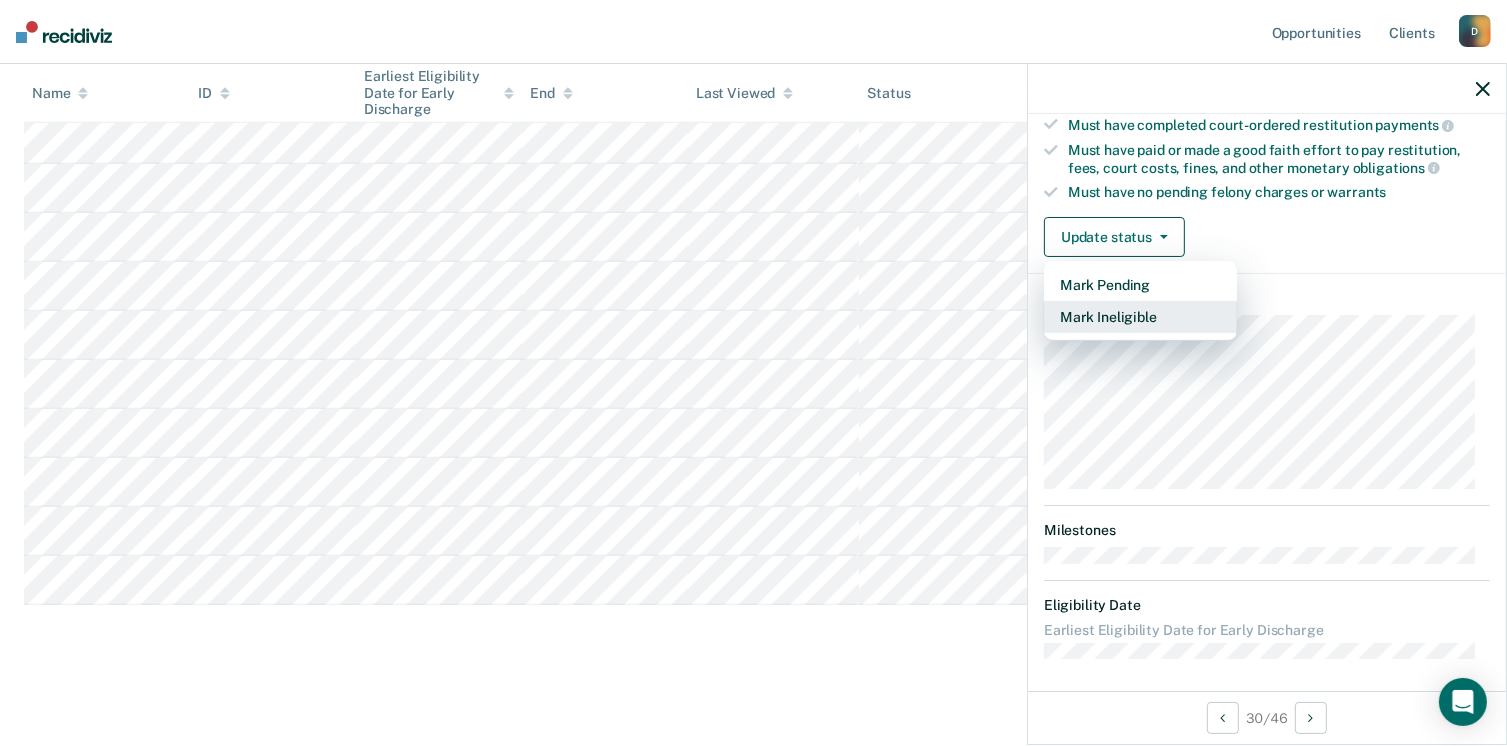 click on "Mark Ineligible" at bounding box center (1140, 317) 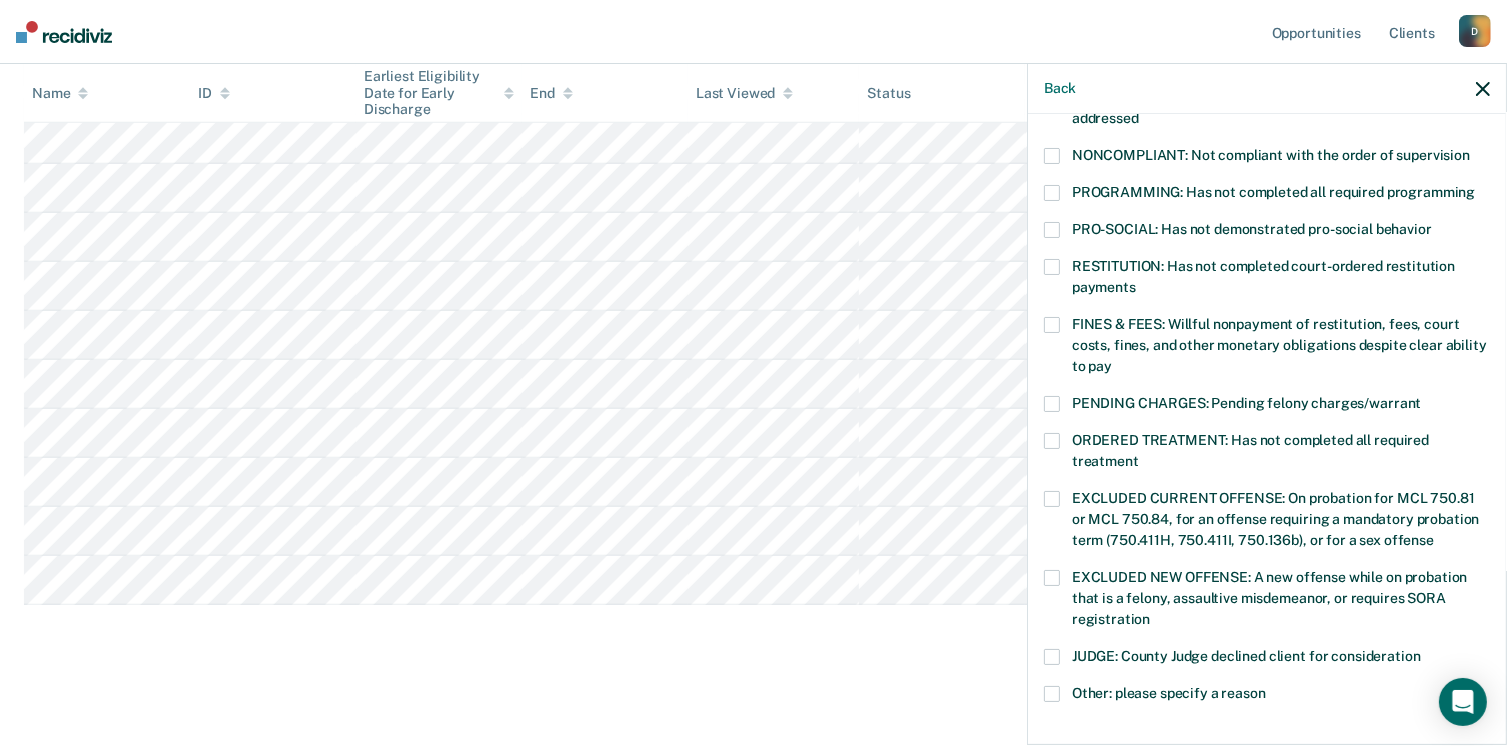 click at bounding box center (1052, 267) 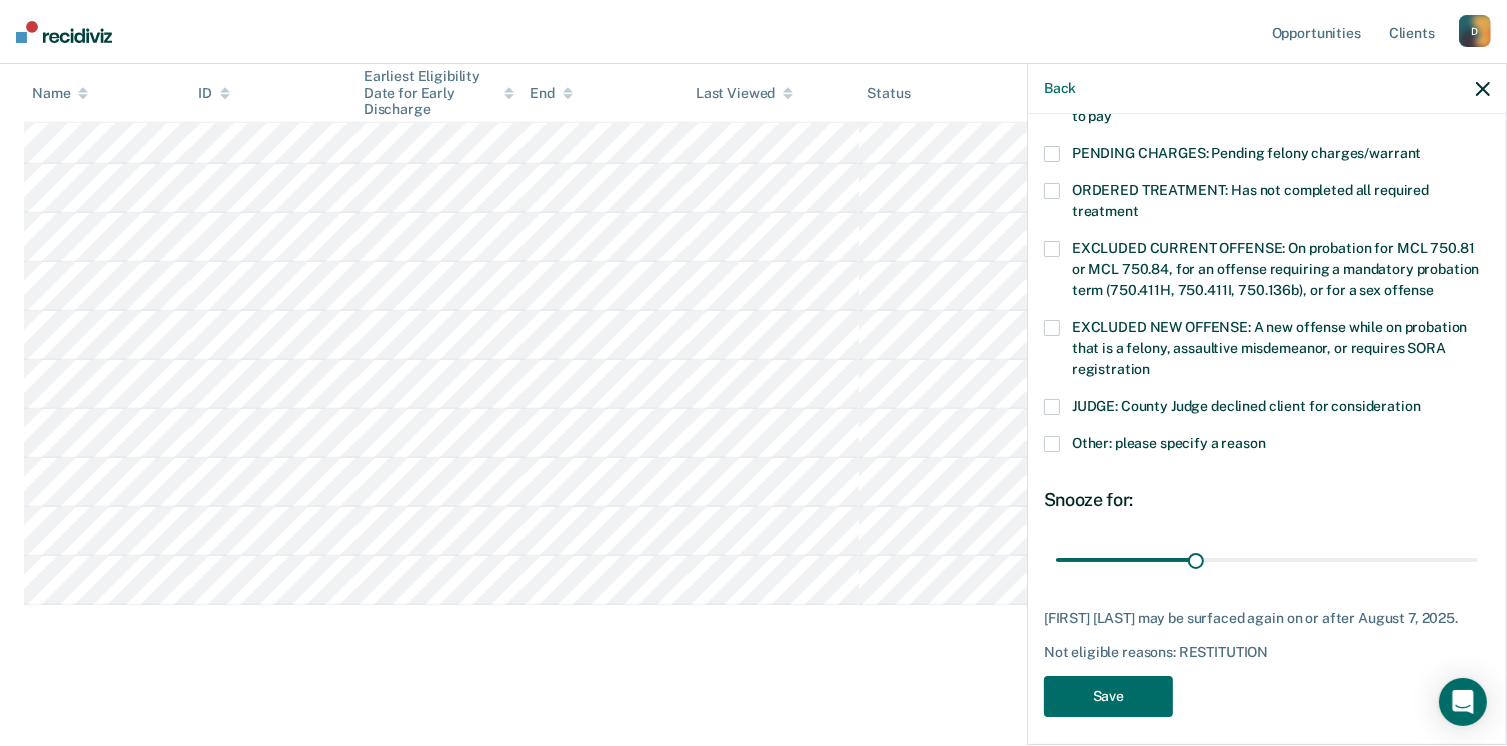 scroll, scrollTop: 630, scrollLeft: 0, axis: vertical 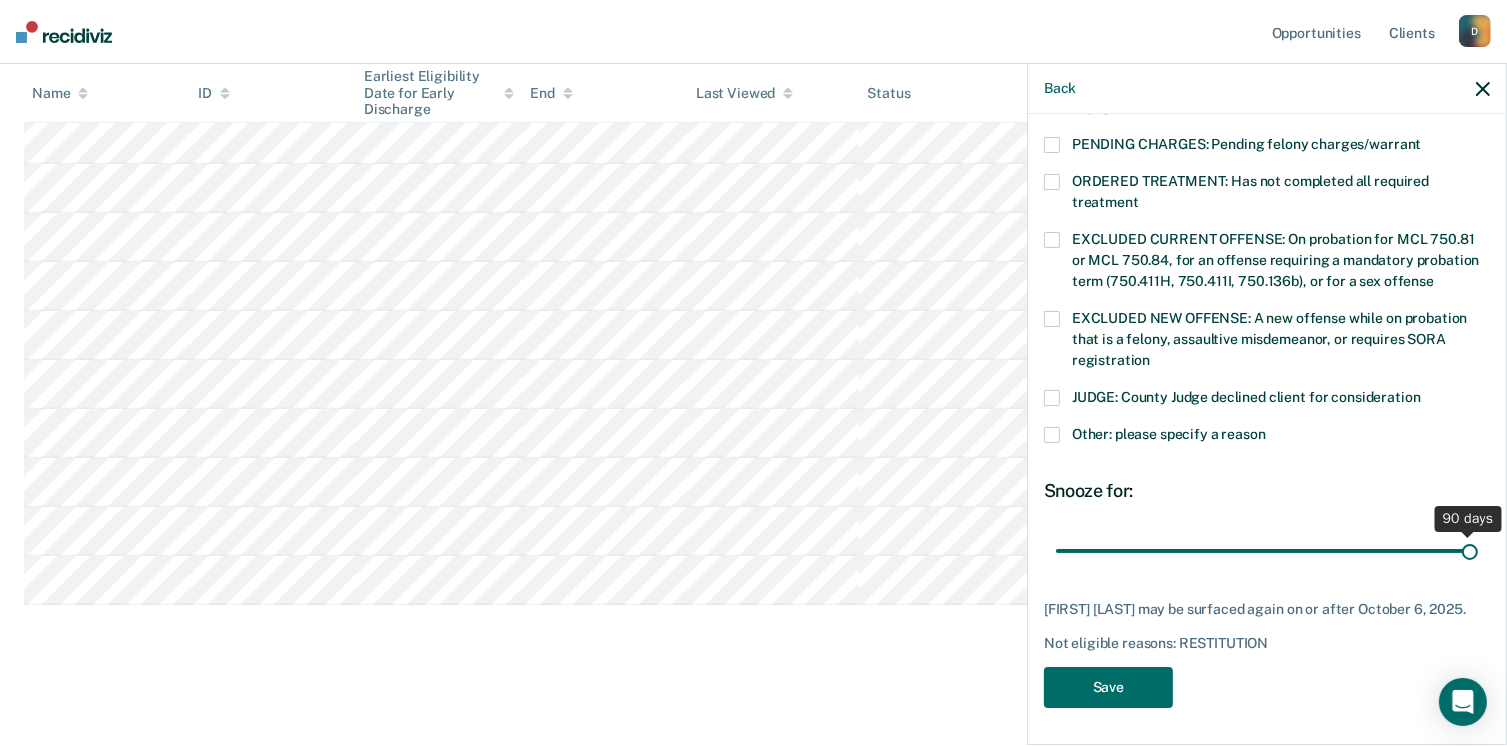 drag, startPoint x: 1190, startPoint y: 543, endPoint x: 1528, endPoint y: 537, distance: 338.05325 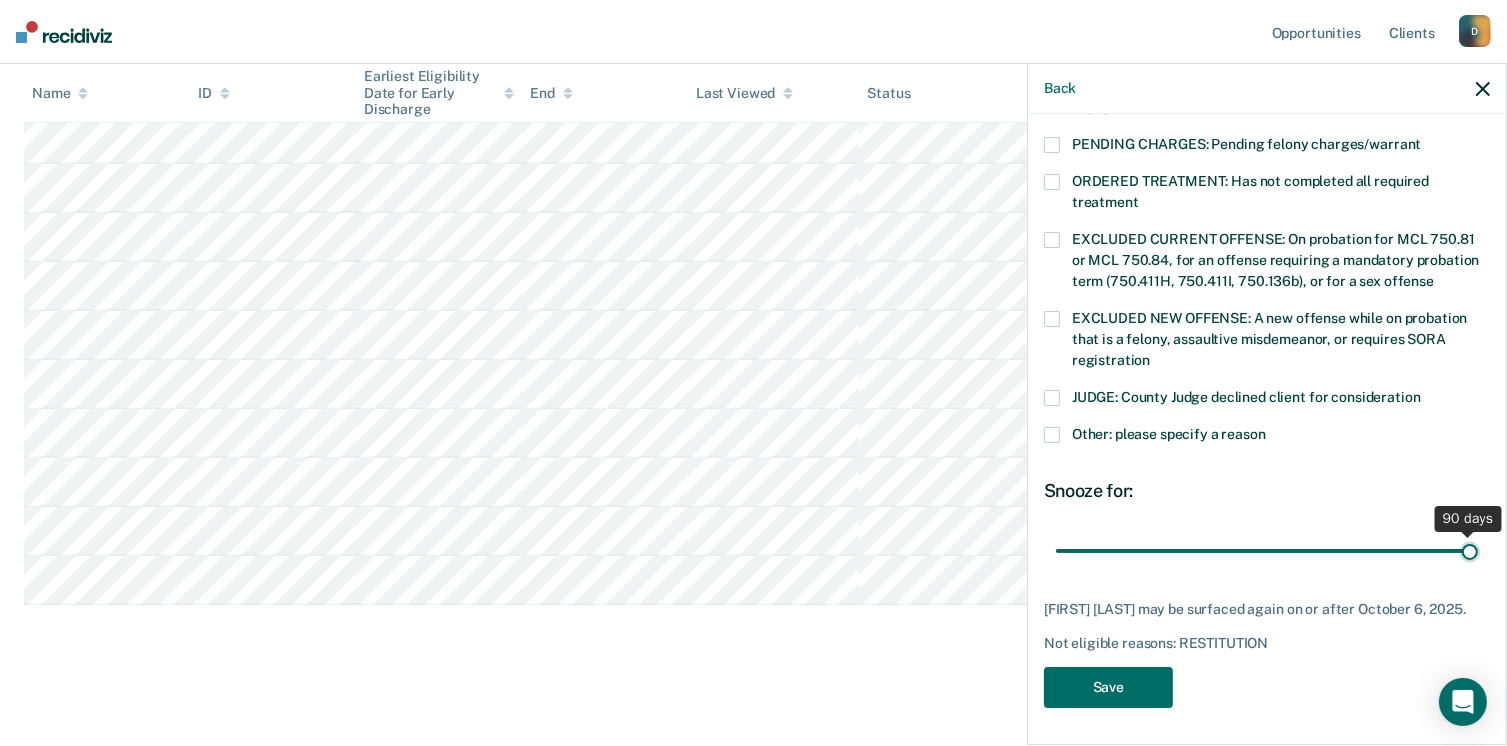 type on "90" 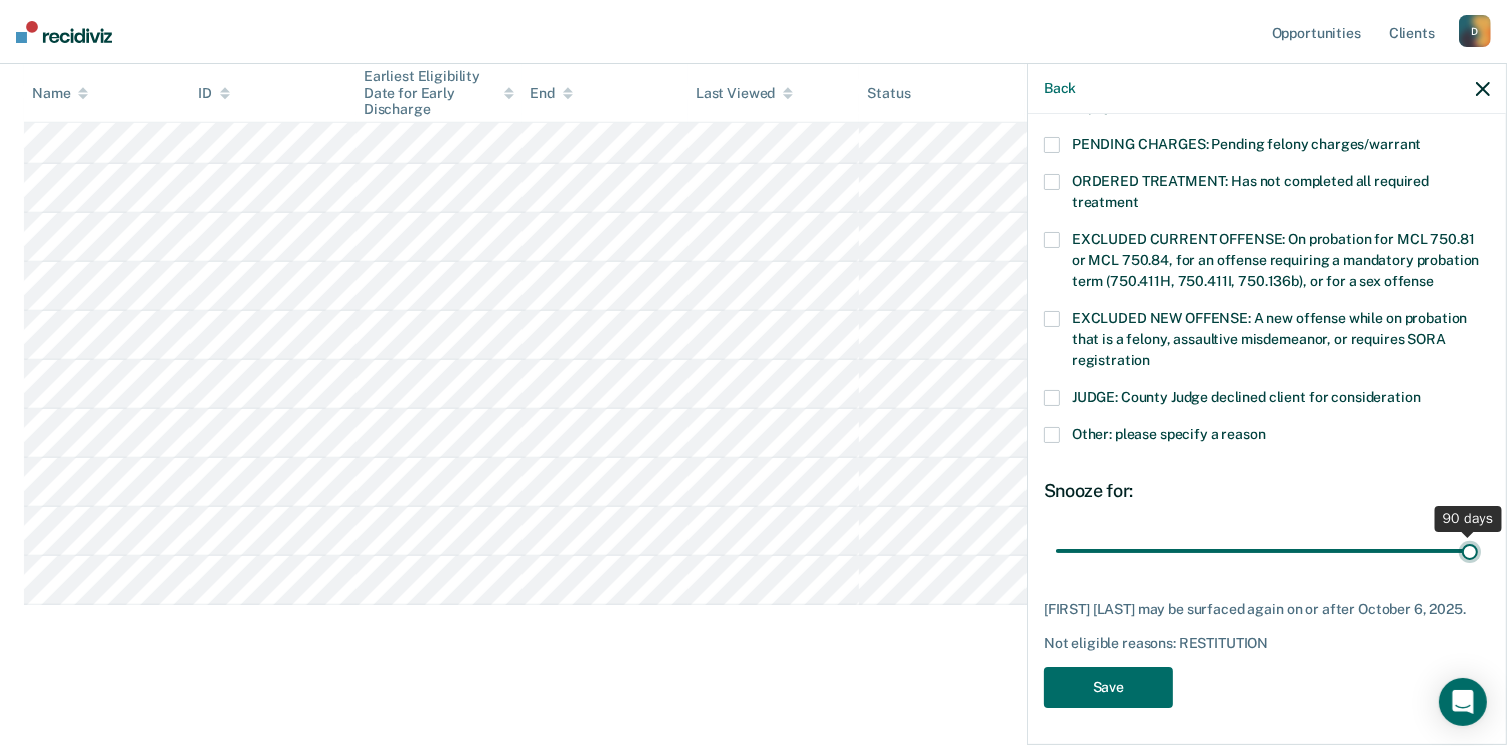 click at bounding box center (1267, 551) 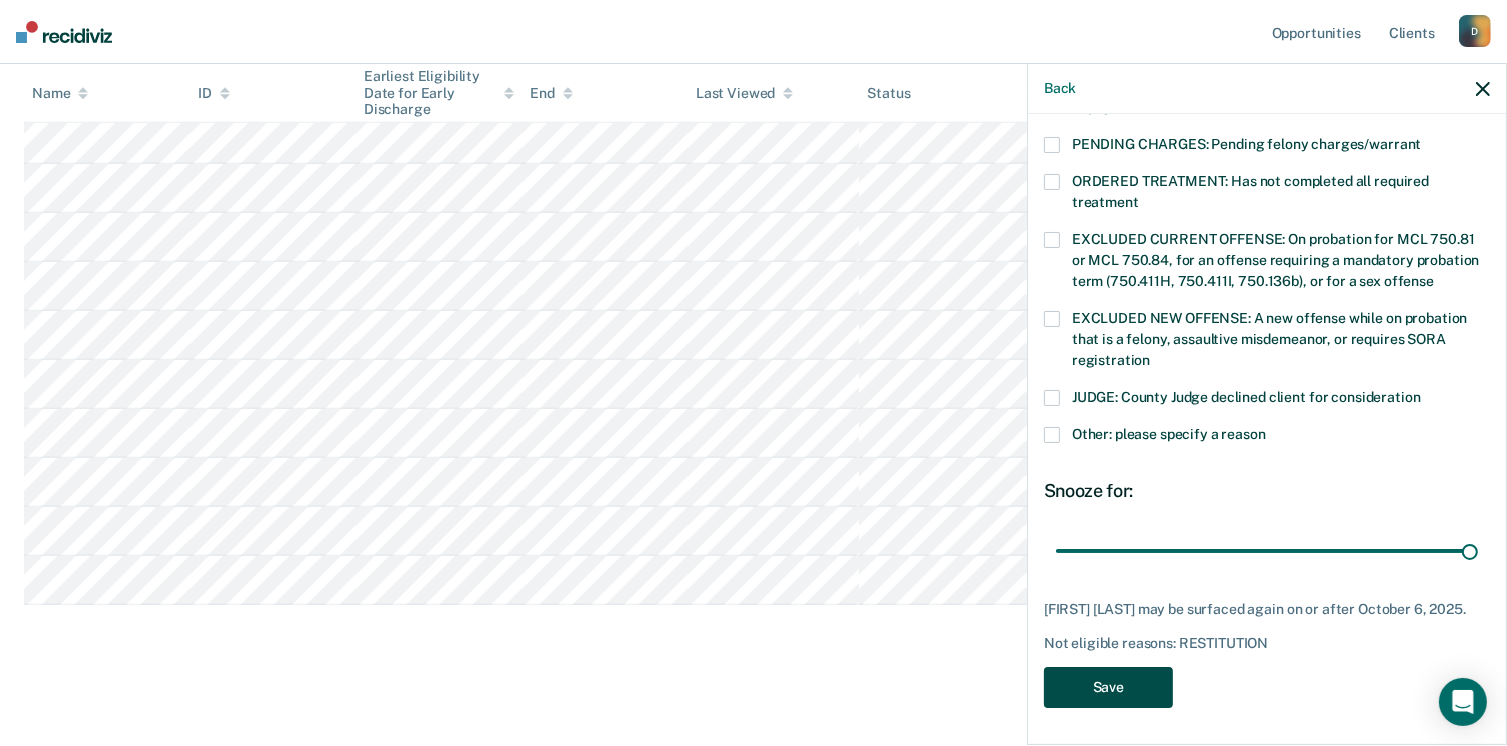 click on "Save" at bounding box center [1108, 687] 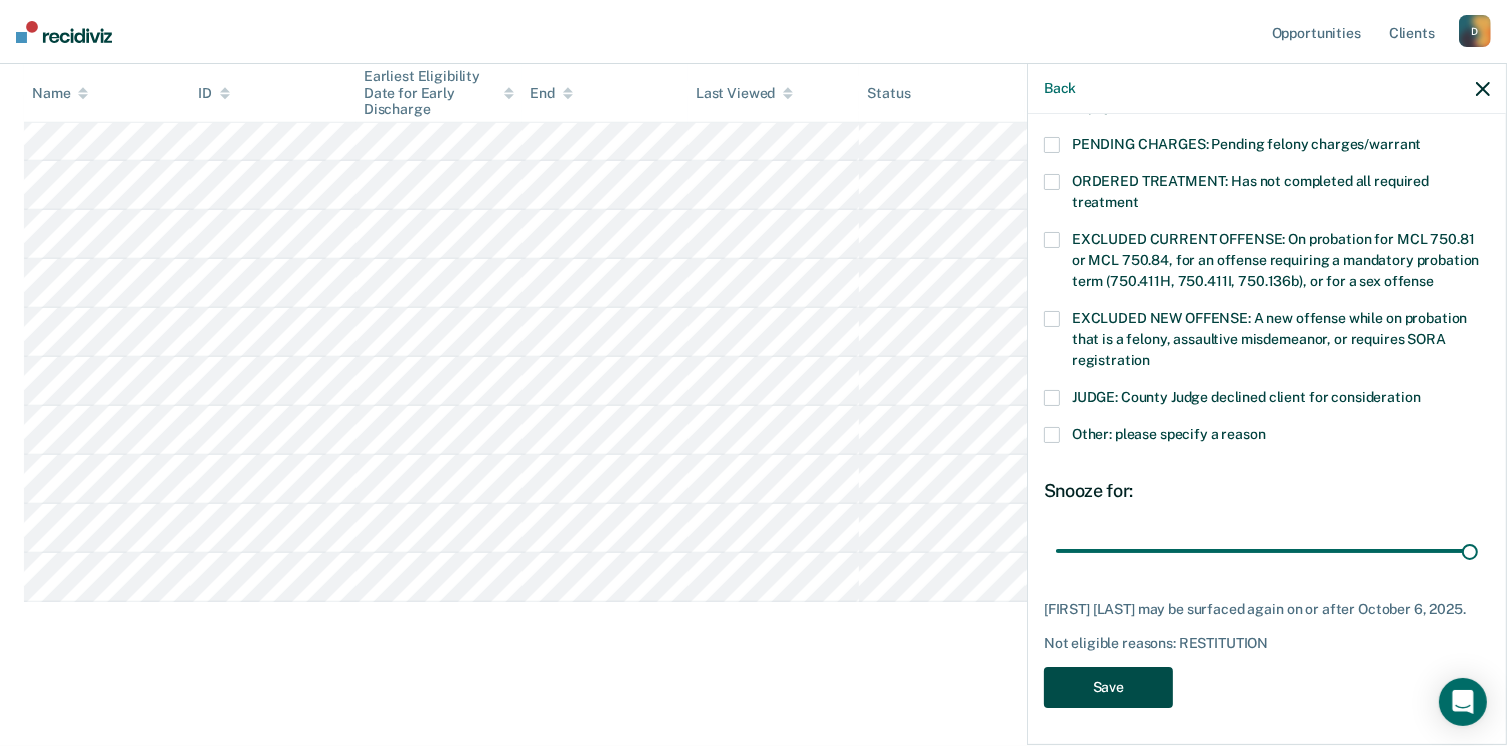 scroll, scrollTop: 973, scrollLeft: 0, axis: vertical 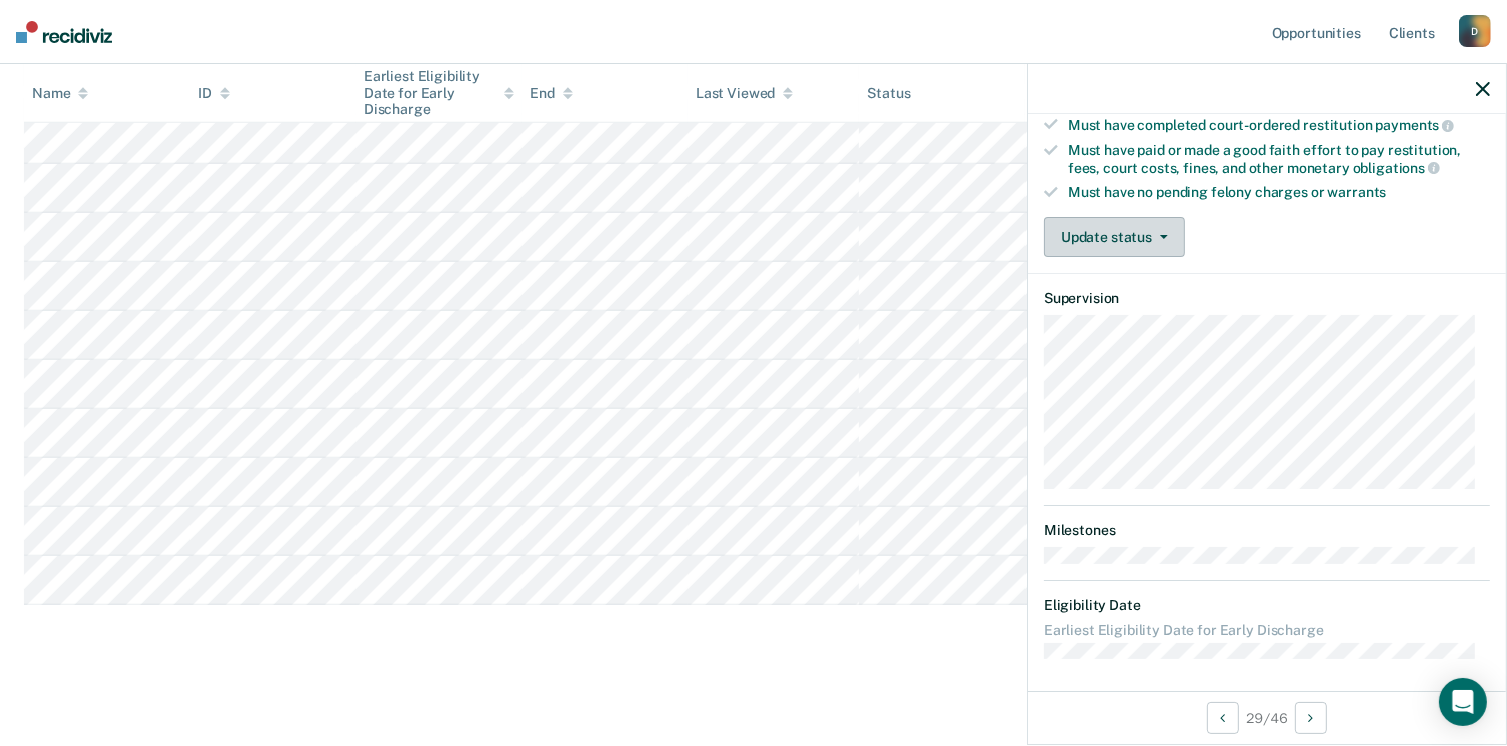 click on "Update status" at bounding box center [1114, 237] 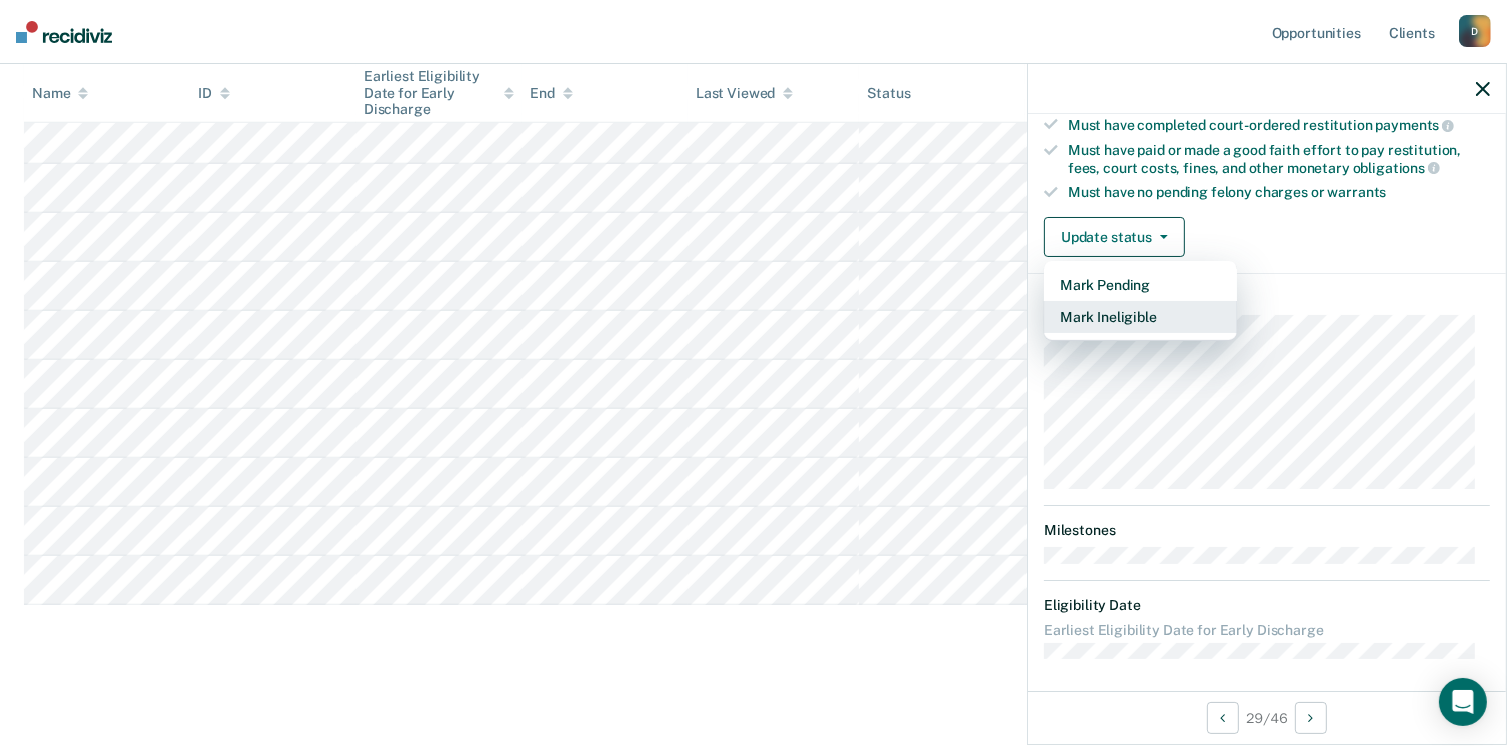 click on "Mark Ineligible" at bounding box center [1140, 317] 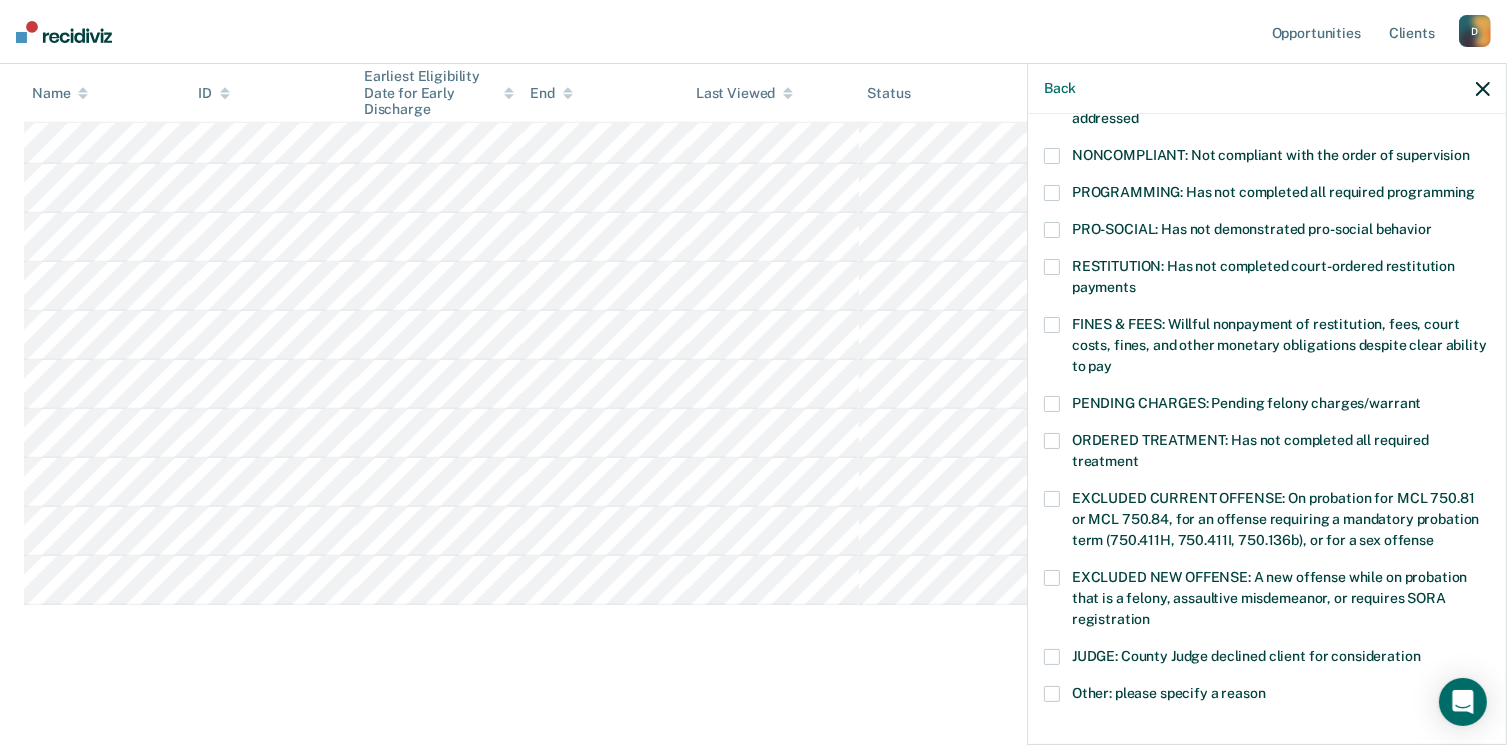 click at bounding box center (1052, 325) 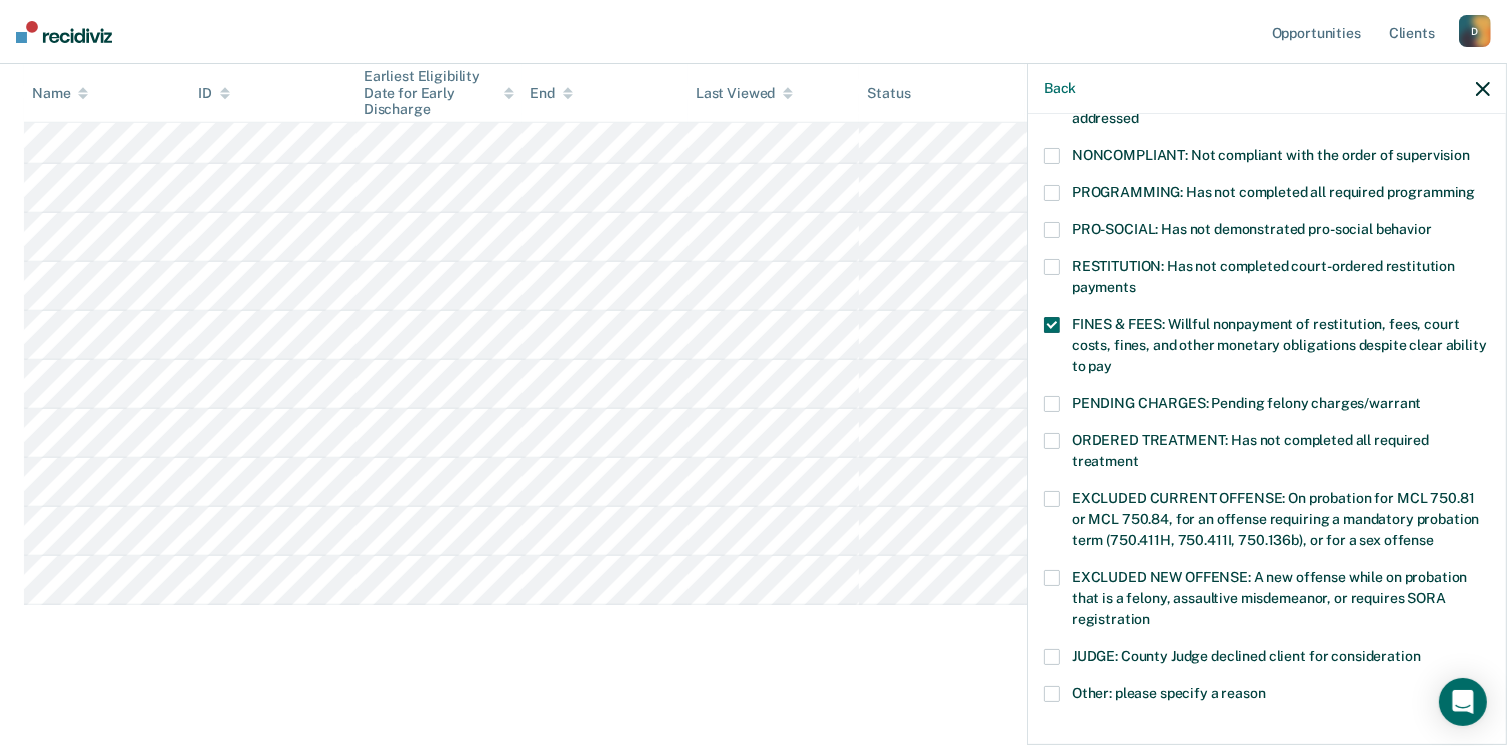 scroll, scrollTop: 630, scrollLeft: 0, axis: vertical 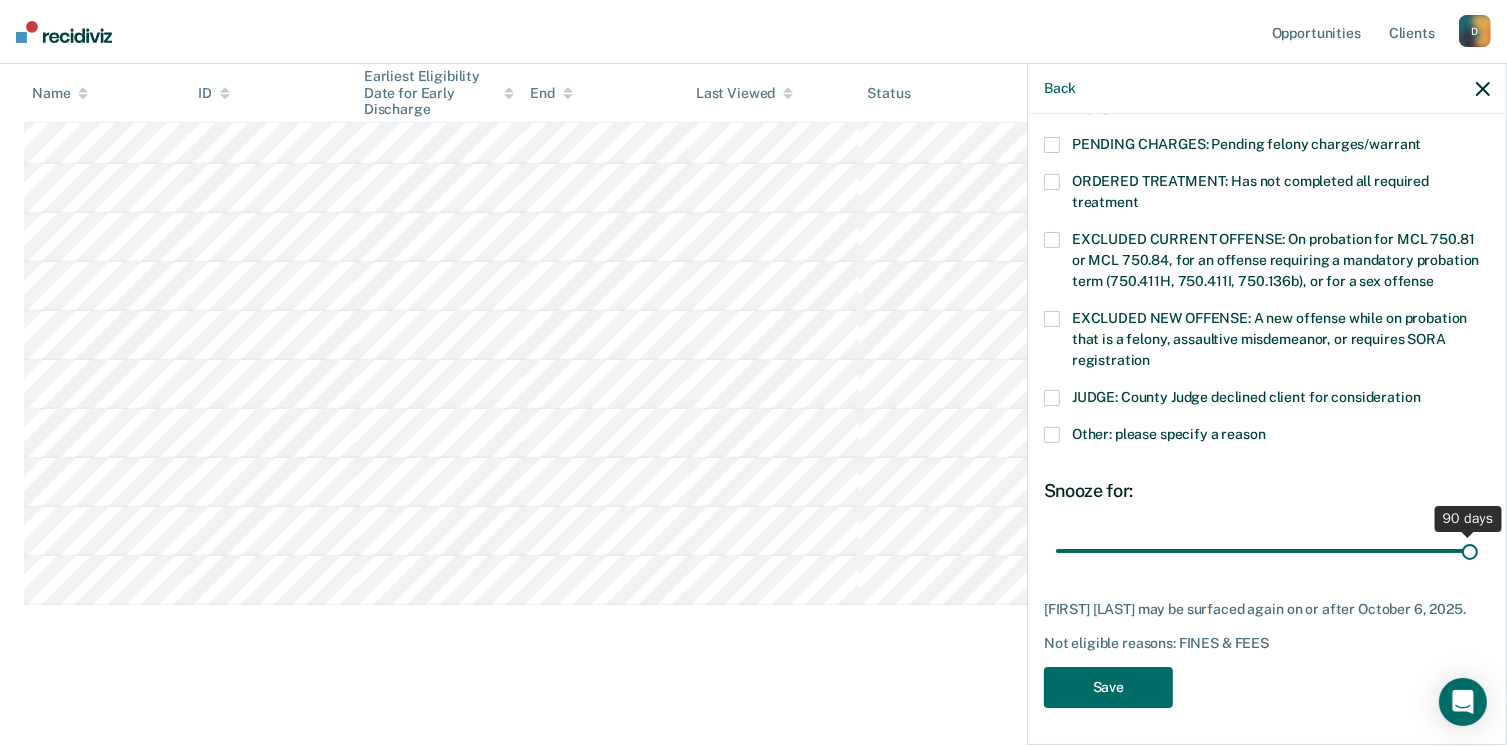 drag, startPoint x: 1184, startPoint y: 549, endPoint x: 1528, endPoint y: 559, distance: 344.14532 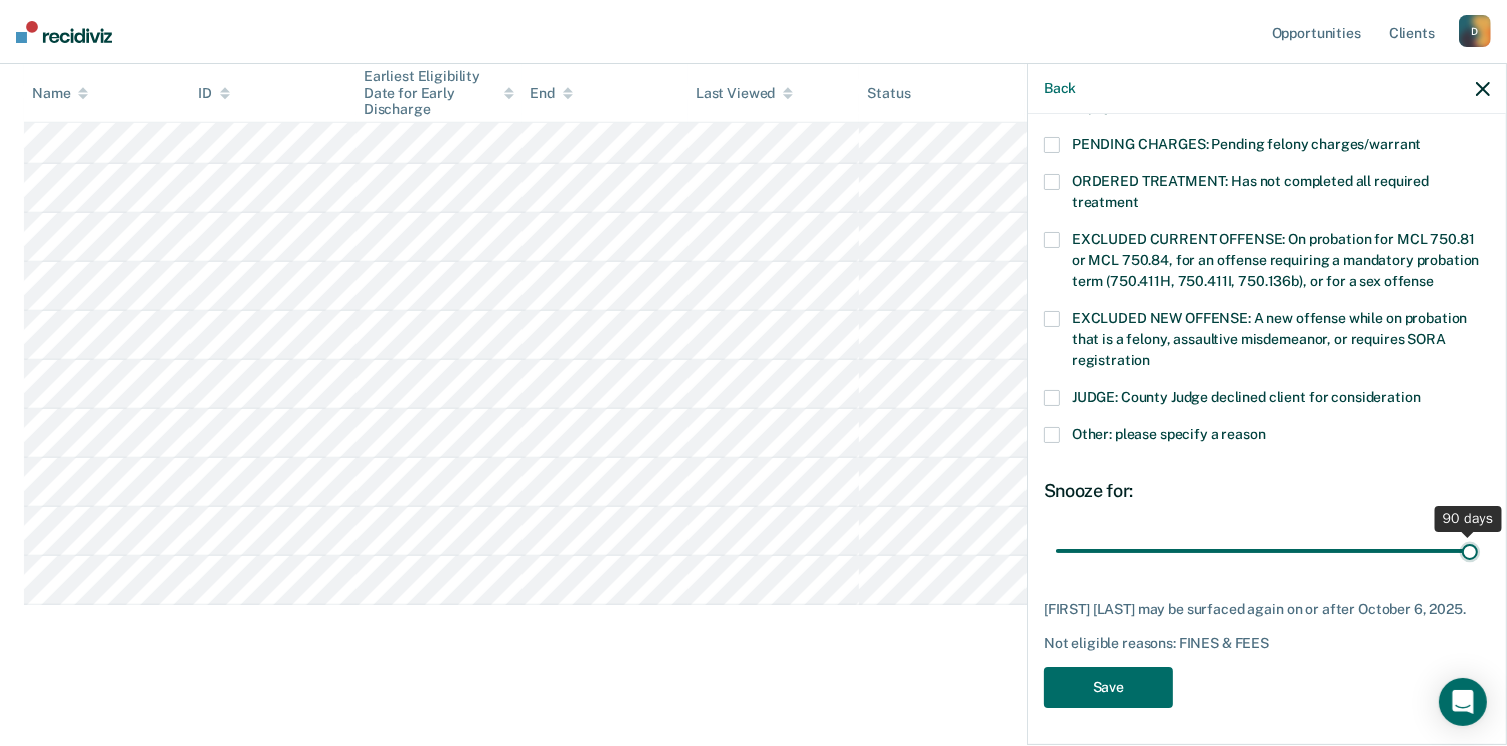 type on "90" 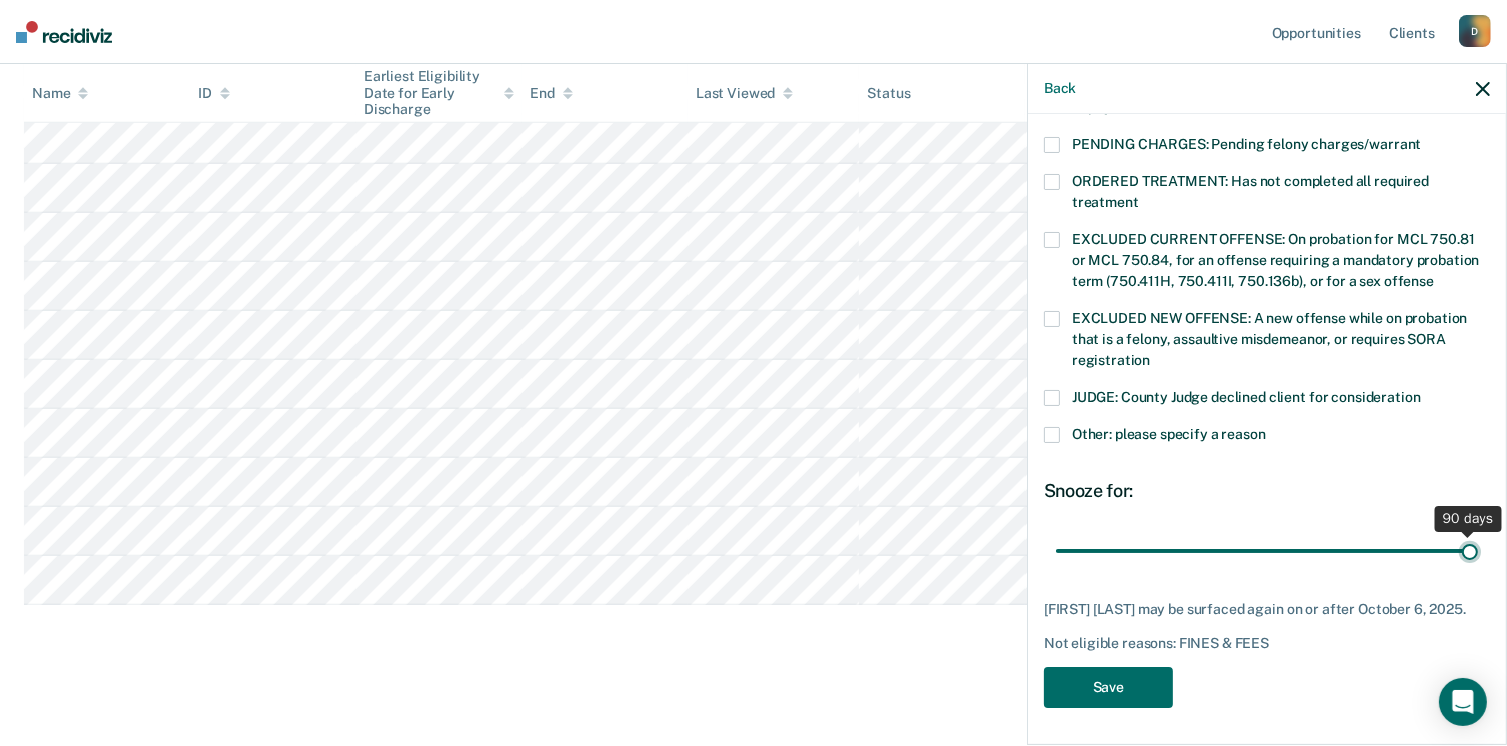 click at bounding box center (1267, 551) 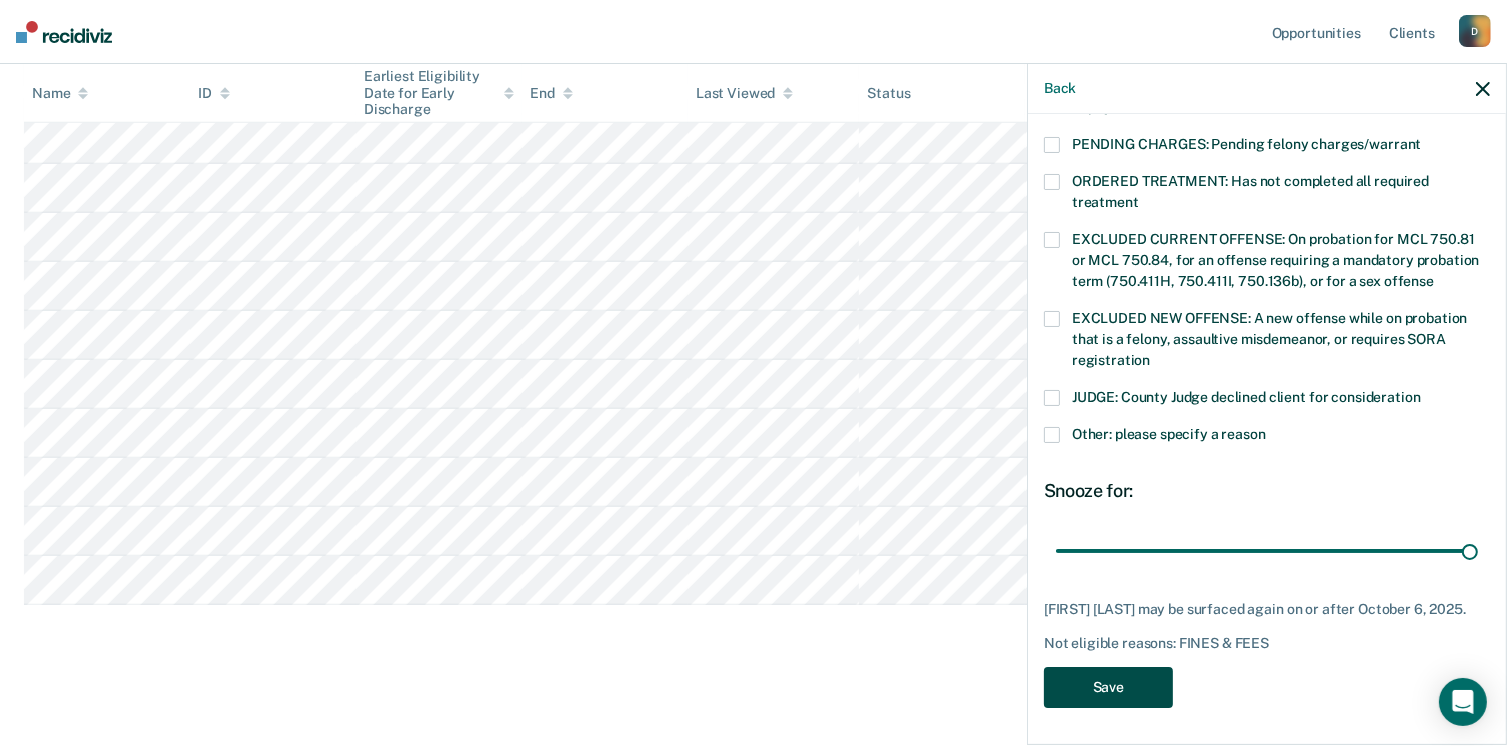 click on "Save" at bounding box center [1108, 687] 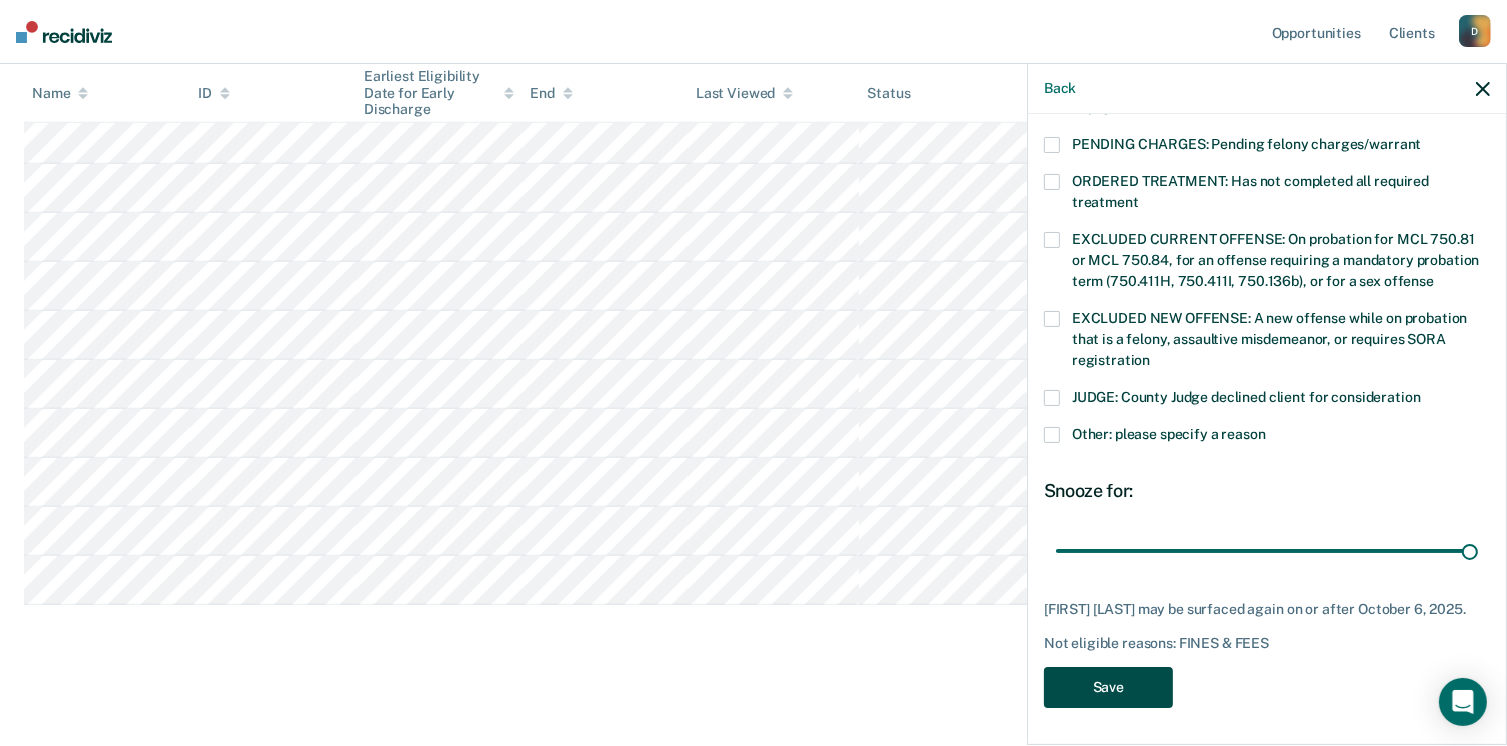 scroll, scrollTop: 924, scrollLeft: 0, axis: vertical 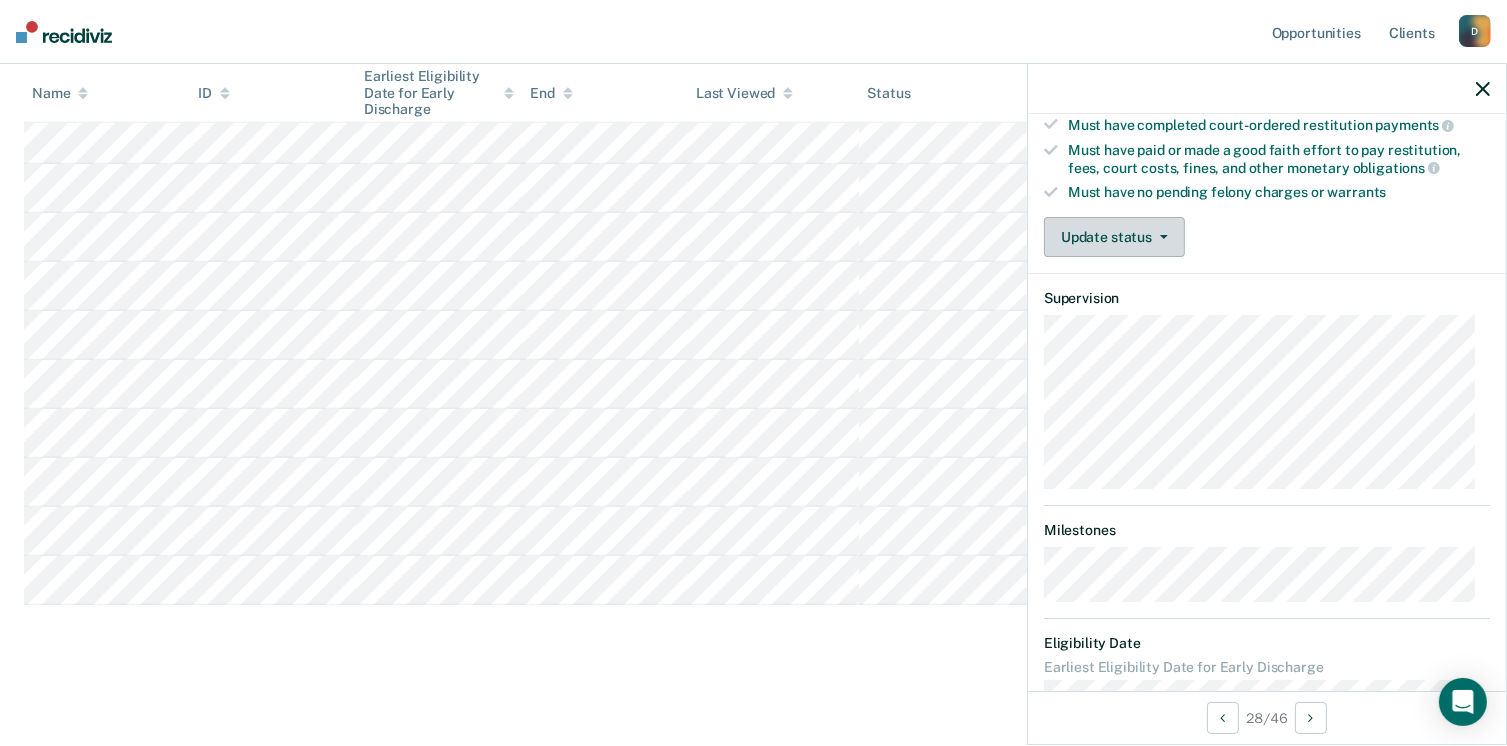 click on "Update status" at bounding box center [1114, 237] 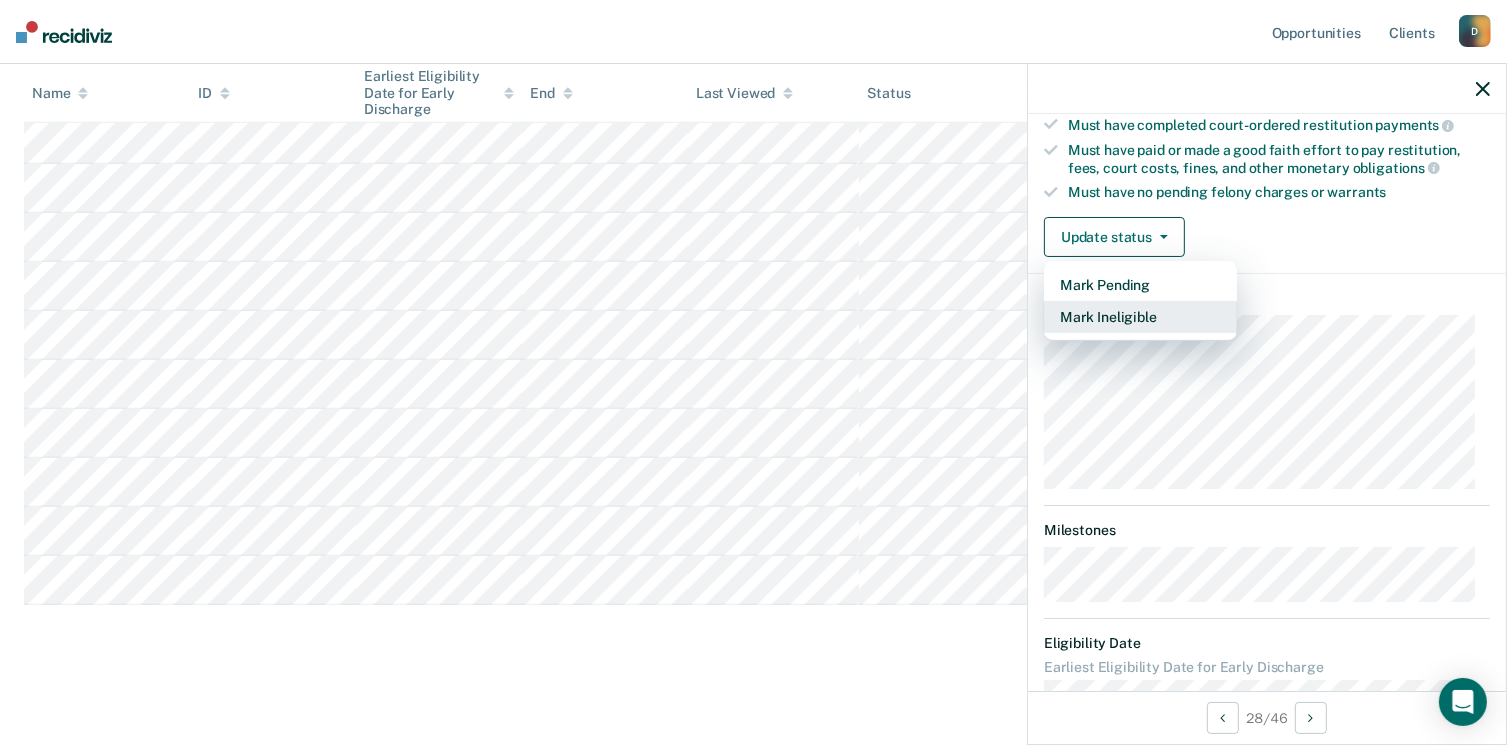 click on "Mark Ineligible" at bounding box center [1140, 317] 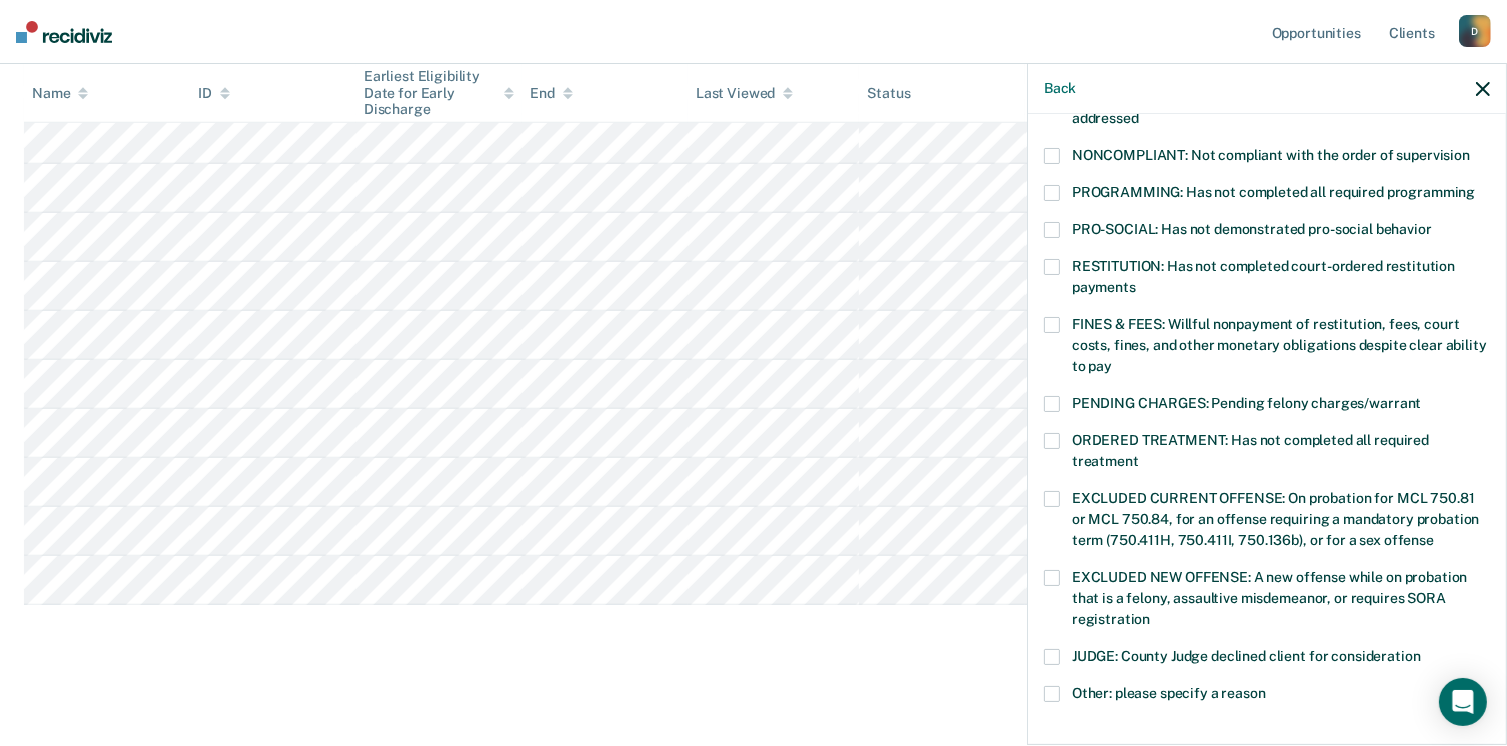 click on "PROGRAMMING: Has not completed all required programming" at bounding box center [1267, 195] 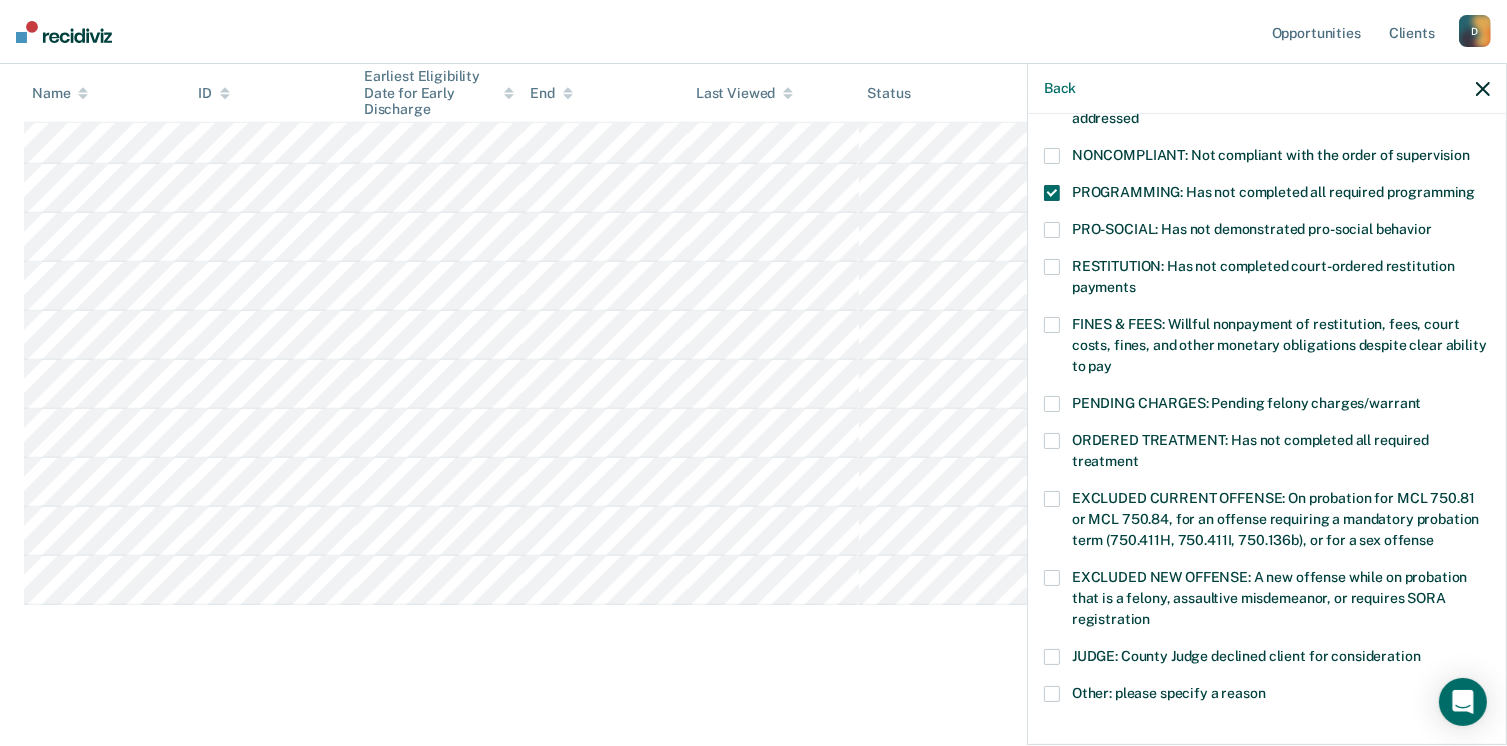 click at bounding box center (1052, 325) 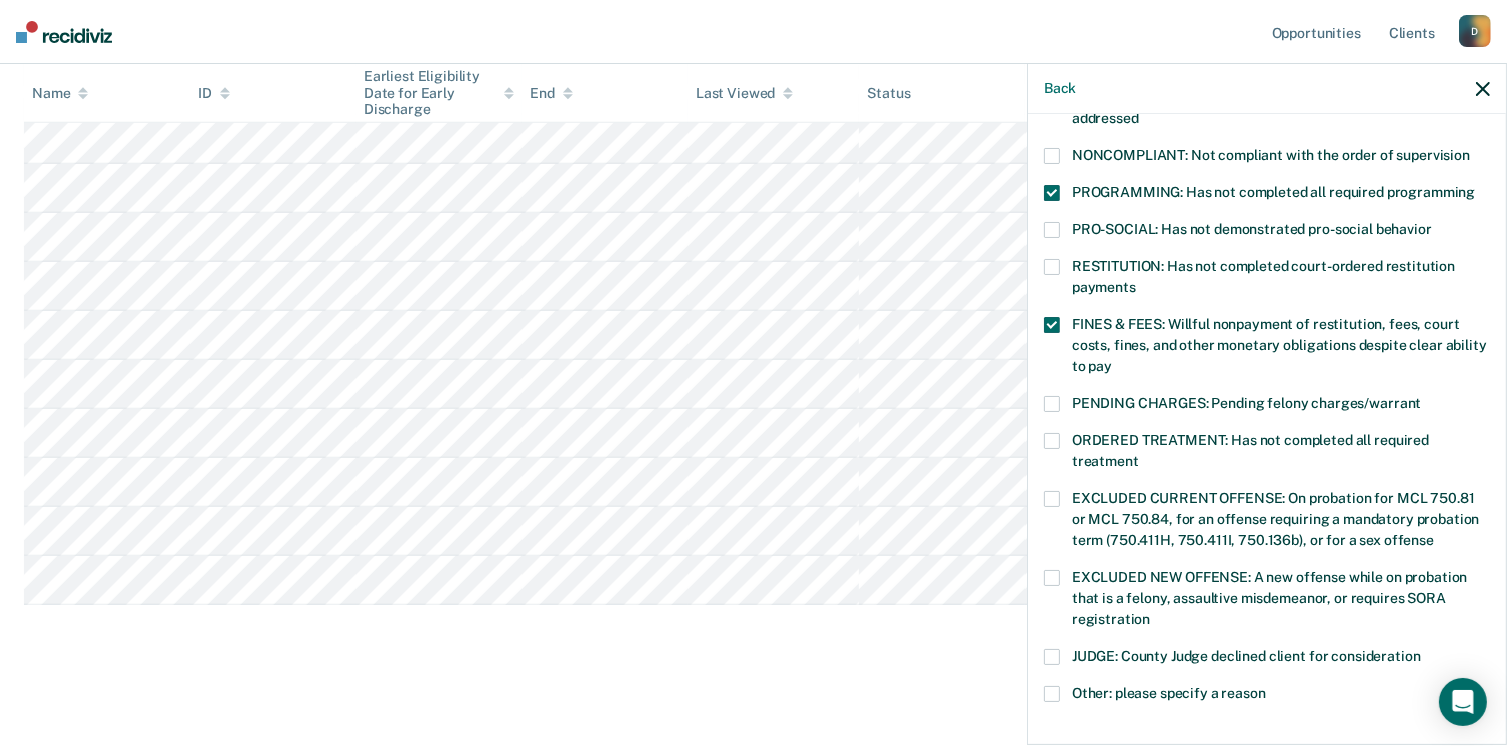 scroll, scrollTop: 630, scrollLeft: 0, axis: vertical 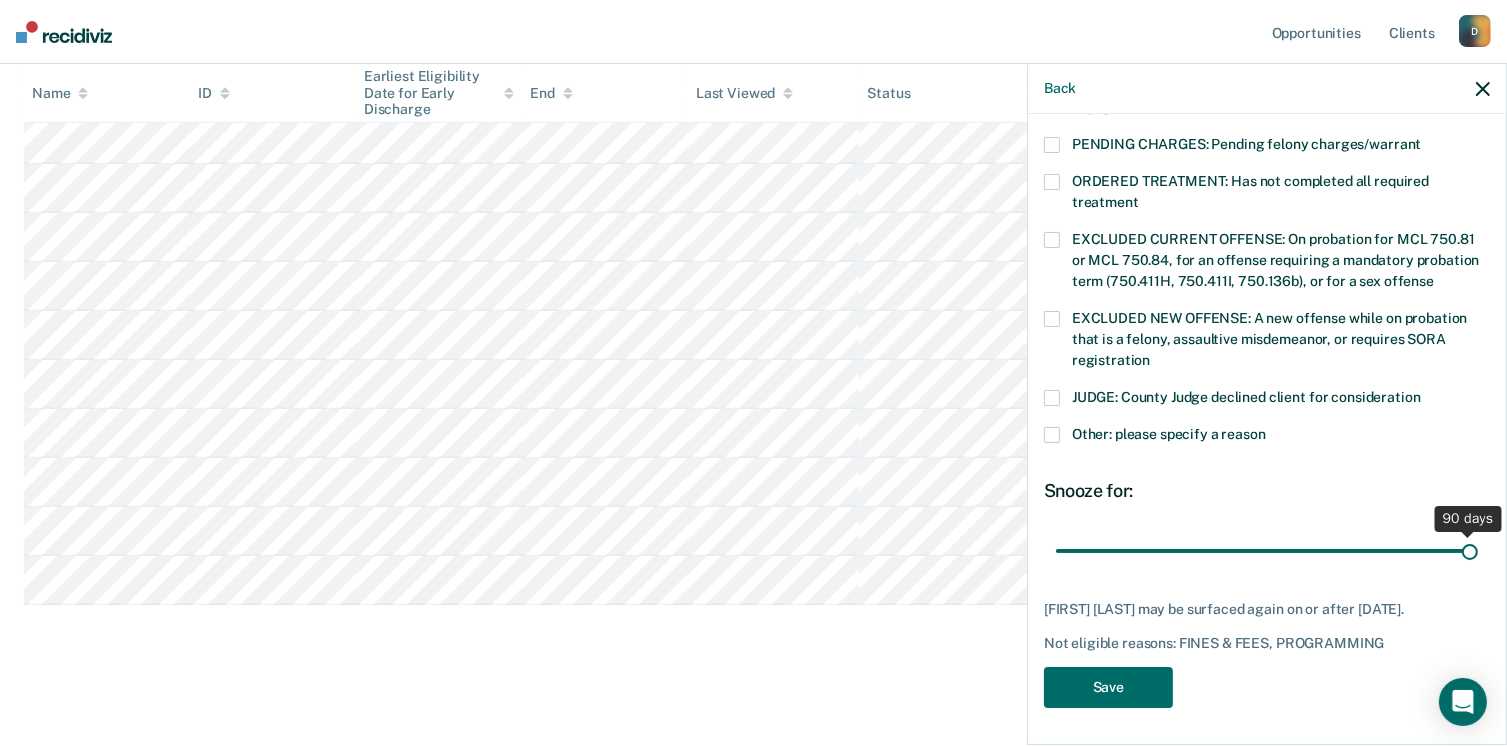 drag, startPoint x: 1193, startPoint y: 550, endPoint x: 1528, endPoint y: 587, distance: 337.03708 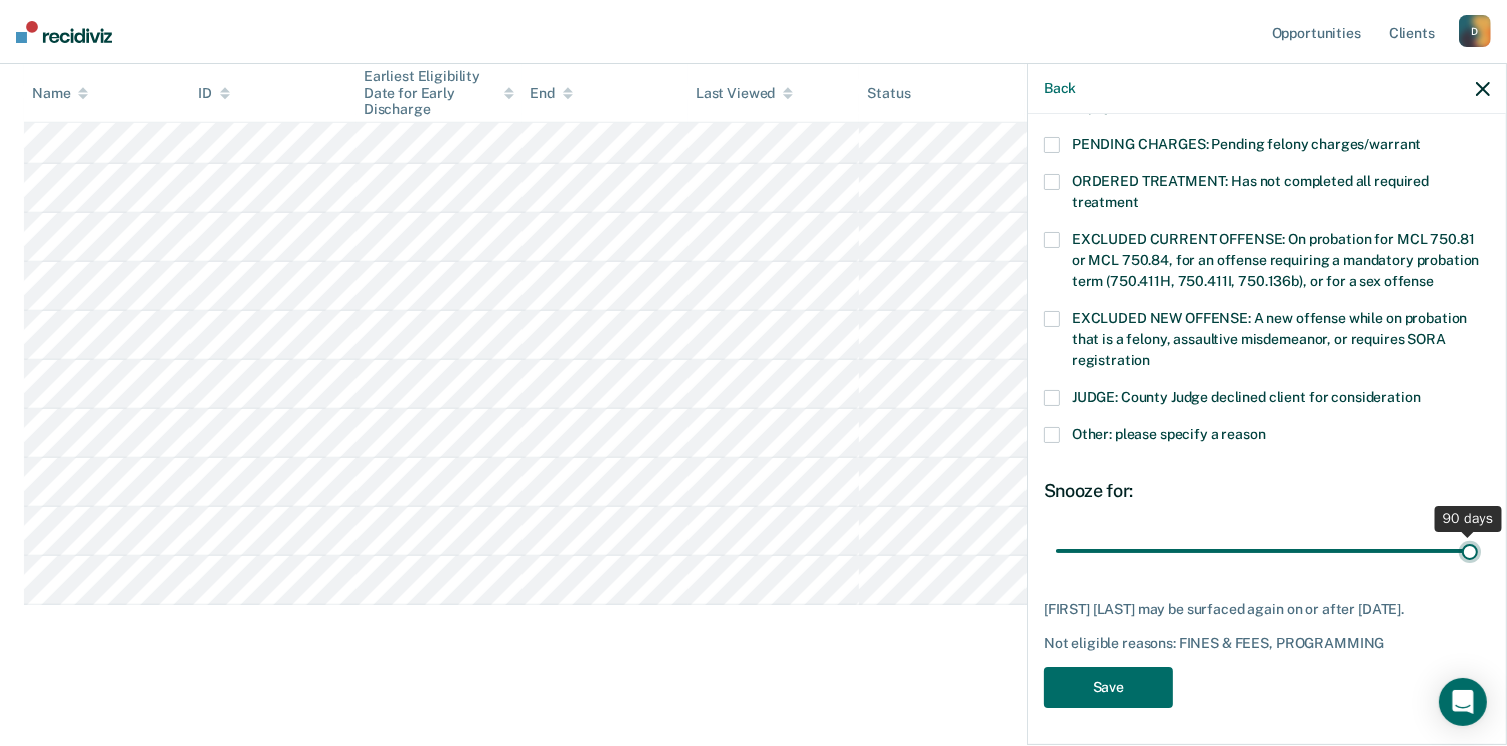 type on "90" 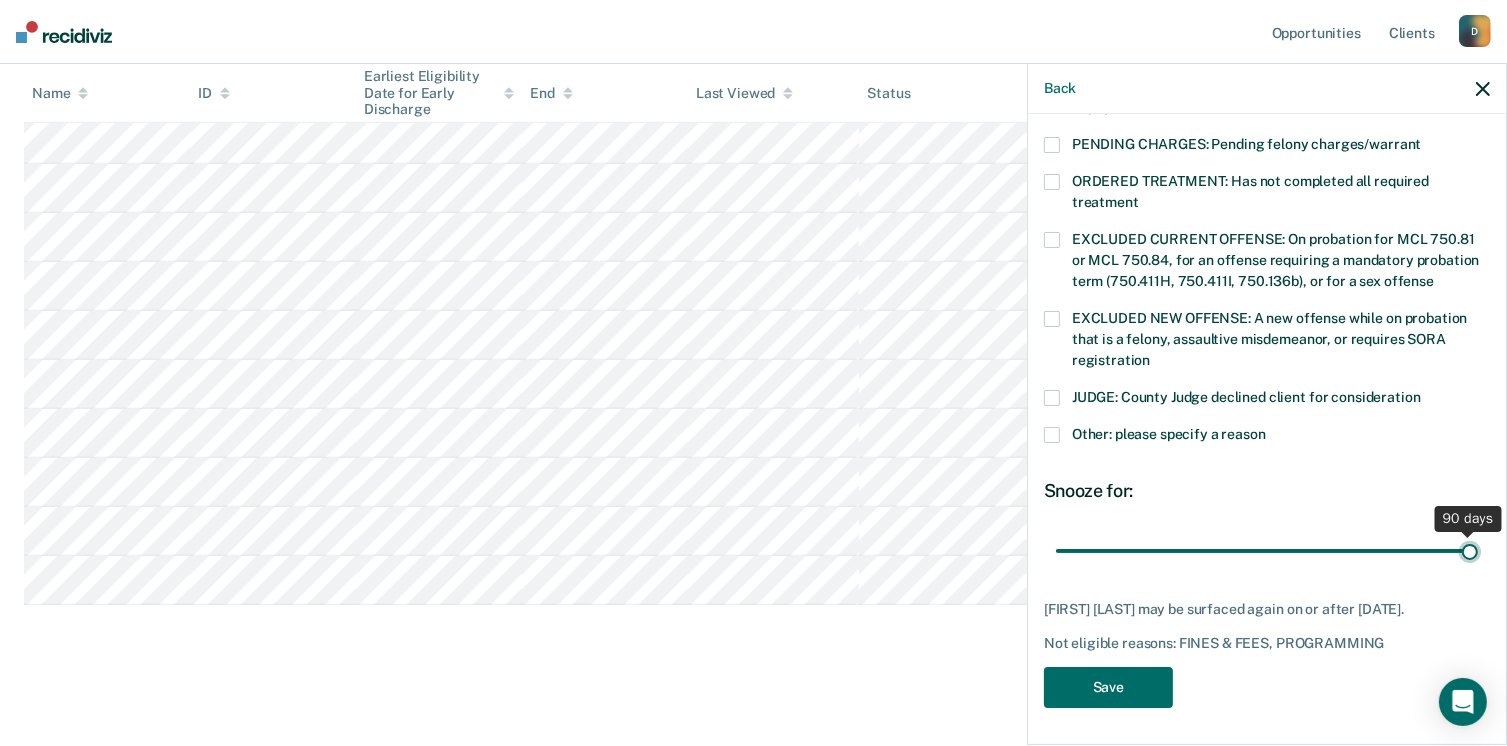 click at bounding box center [1267, 551] 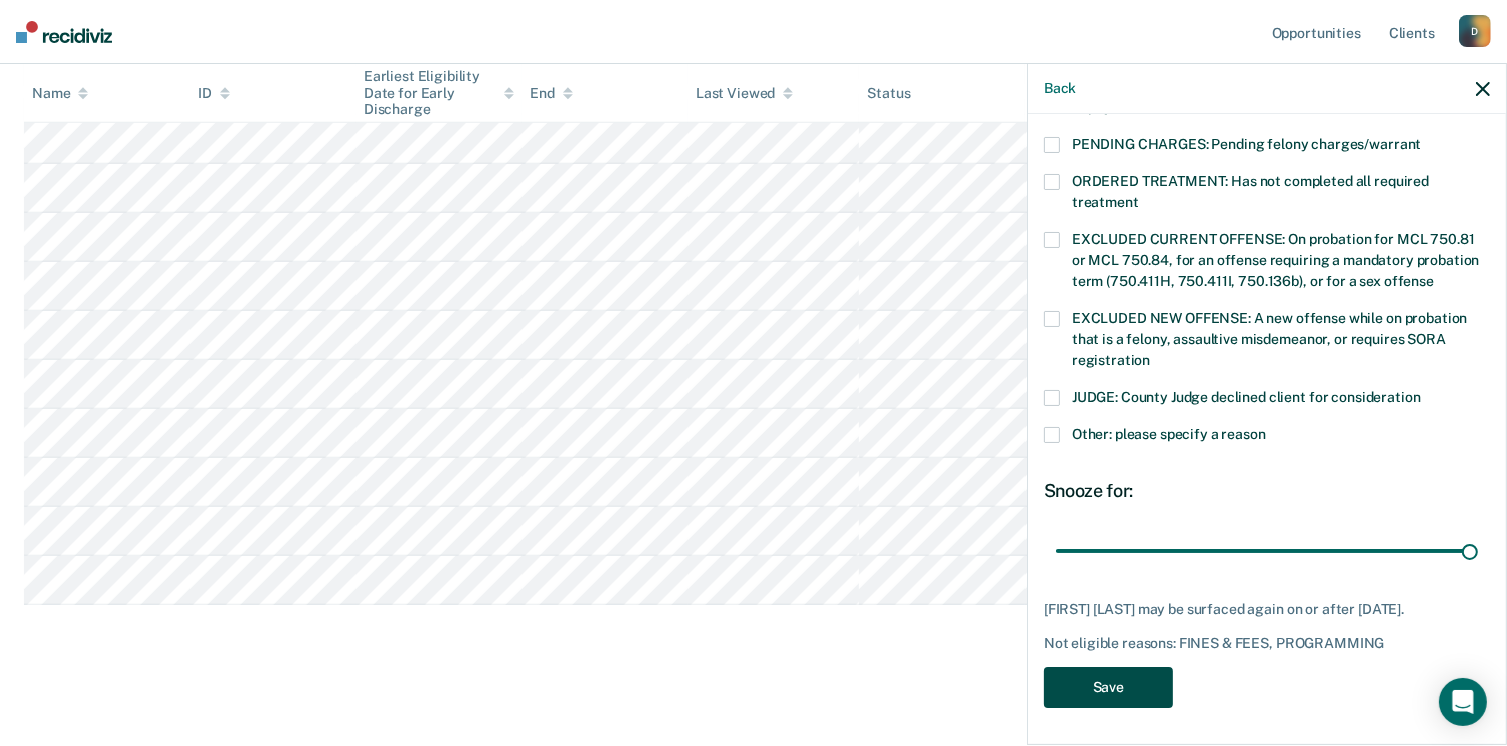 click on "Save" at bounding box center [1108, 687] 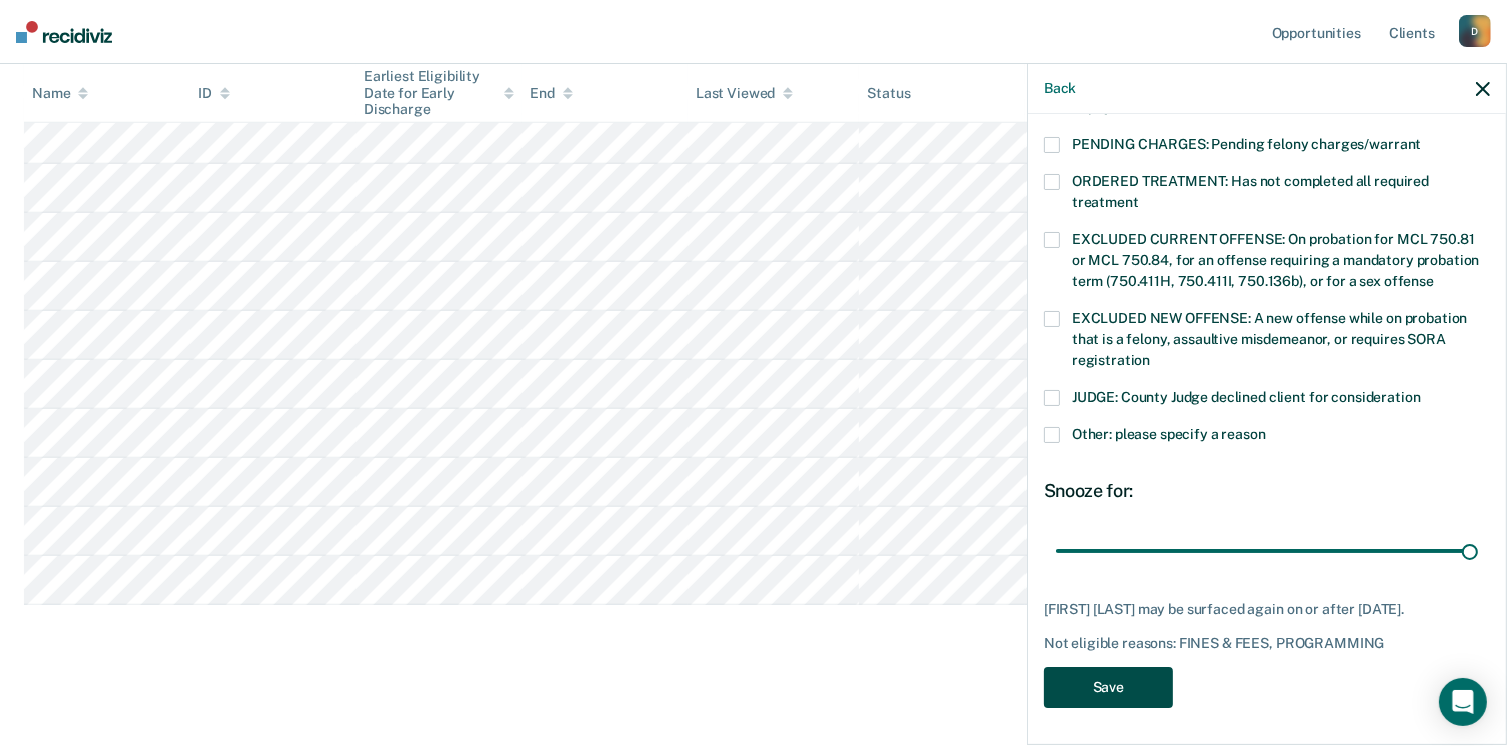 scroll, scrollTop: 876, scrollLeft: 0, axis: vertical 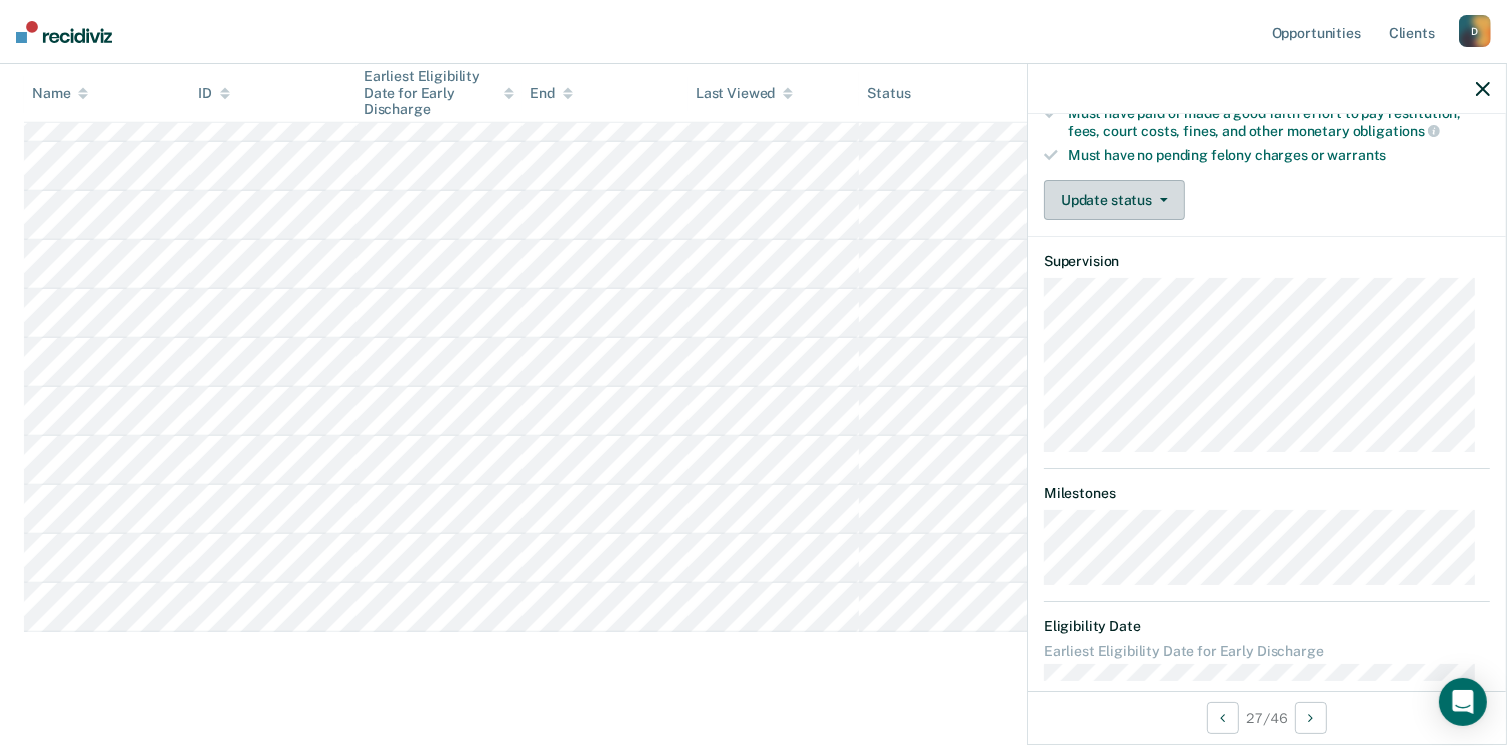 click on "Update status" at bounding box center [1114, 200] 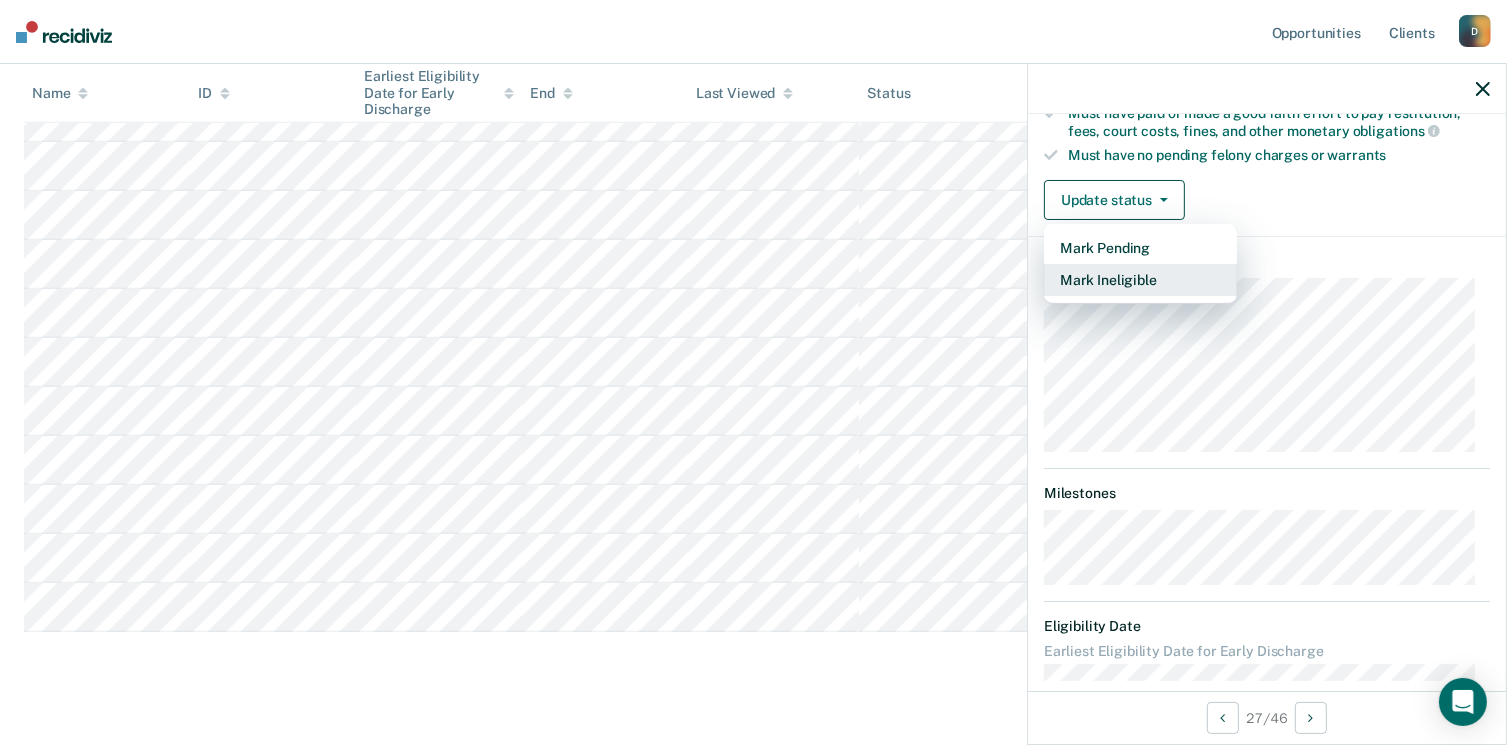 click on "Mark Ineligible" at bounding box center (1140, 280) 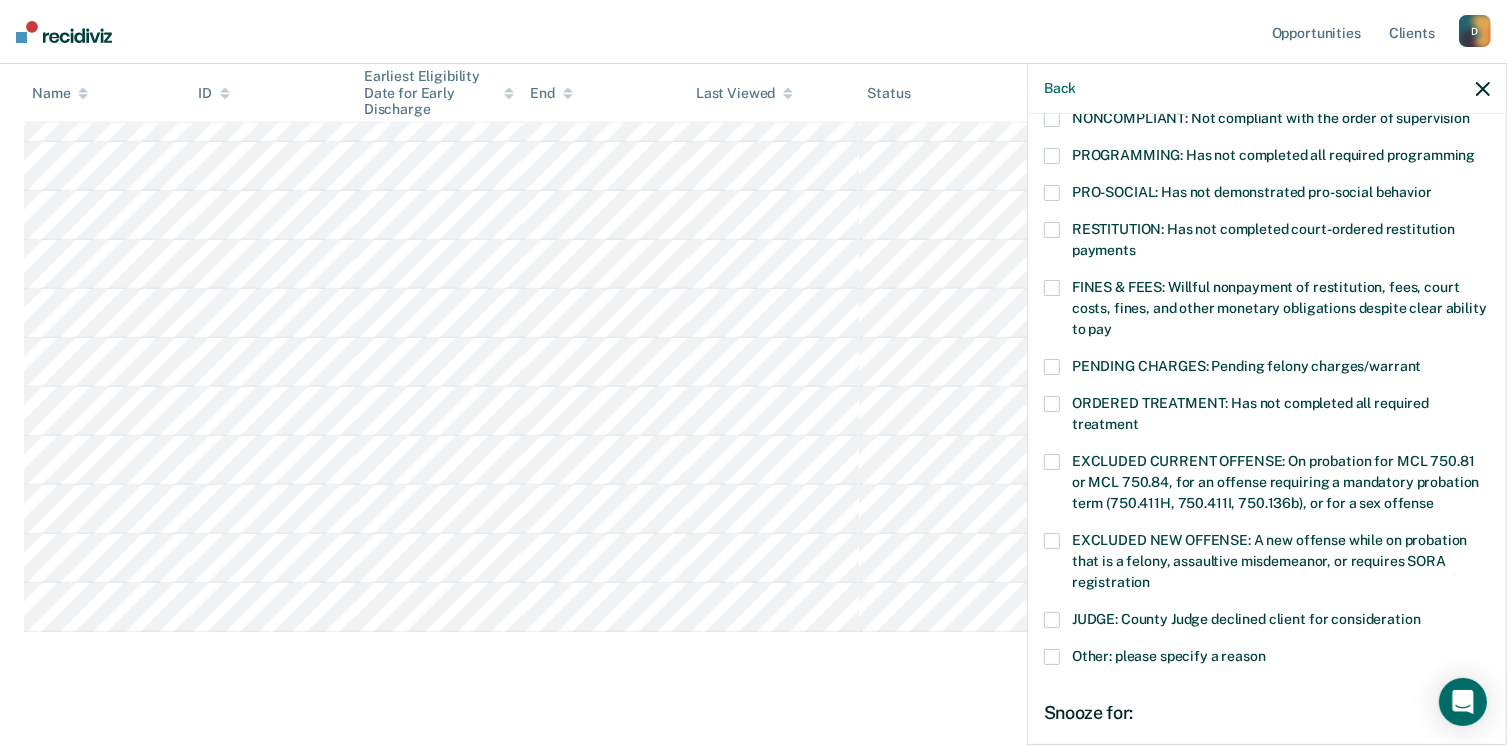 click at bounding box center [1052, 288] 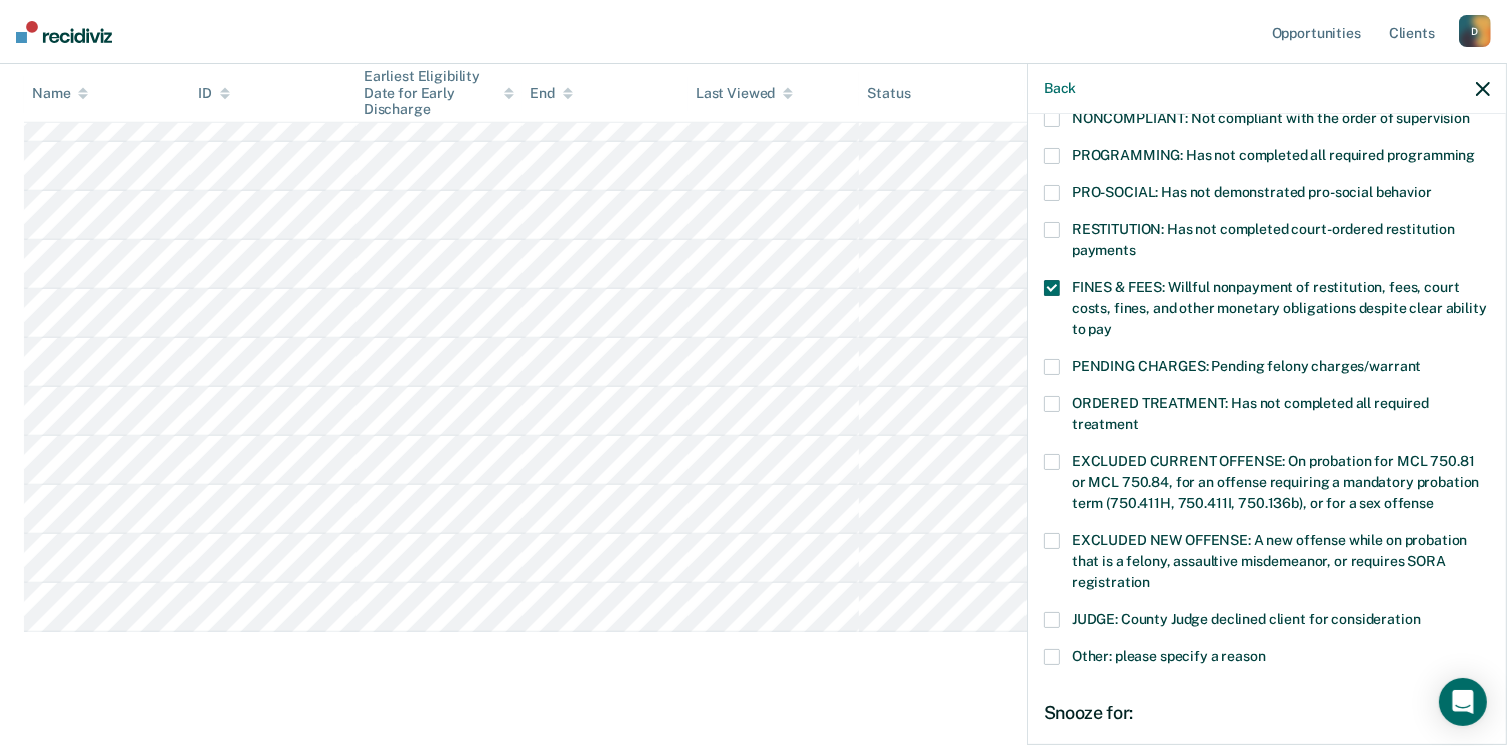 scroll, scrollTop: 630, scrollLeft: 0, axis: vertical 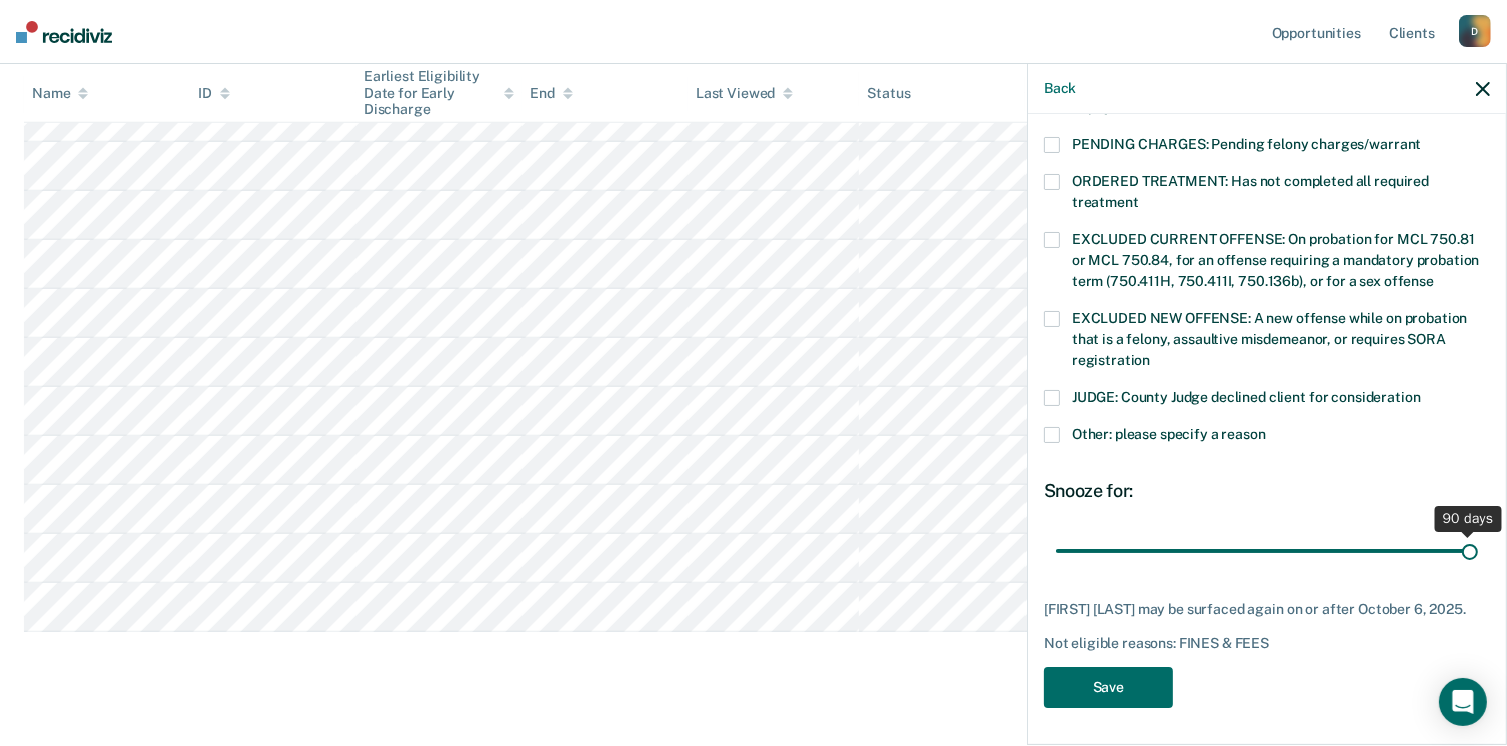 drag, startPoint x: 1190, startPoint y: 553, endPoint x: 1527, endPoint y: 556, distance: 337.01337 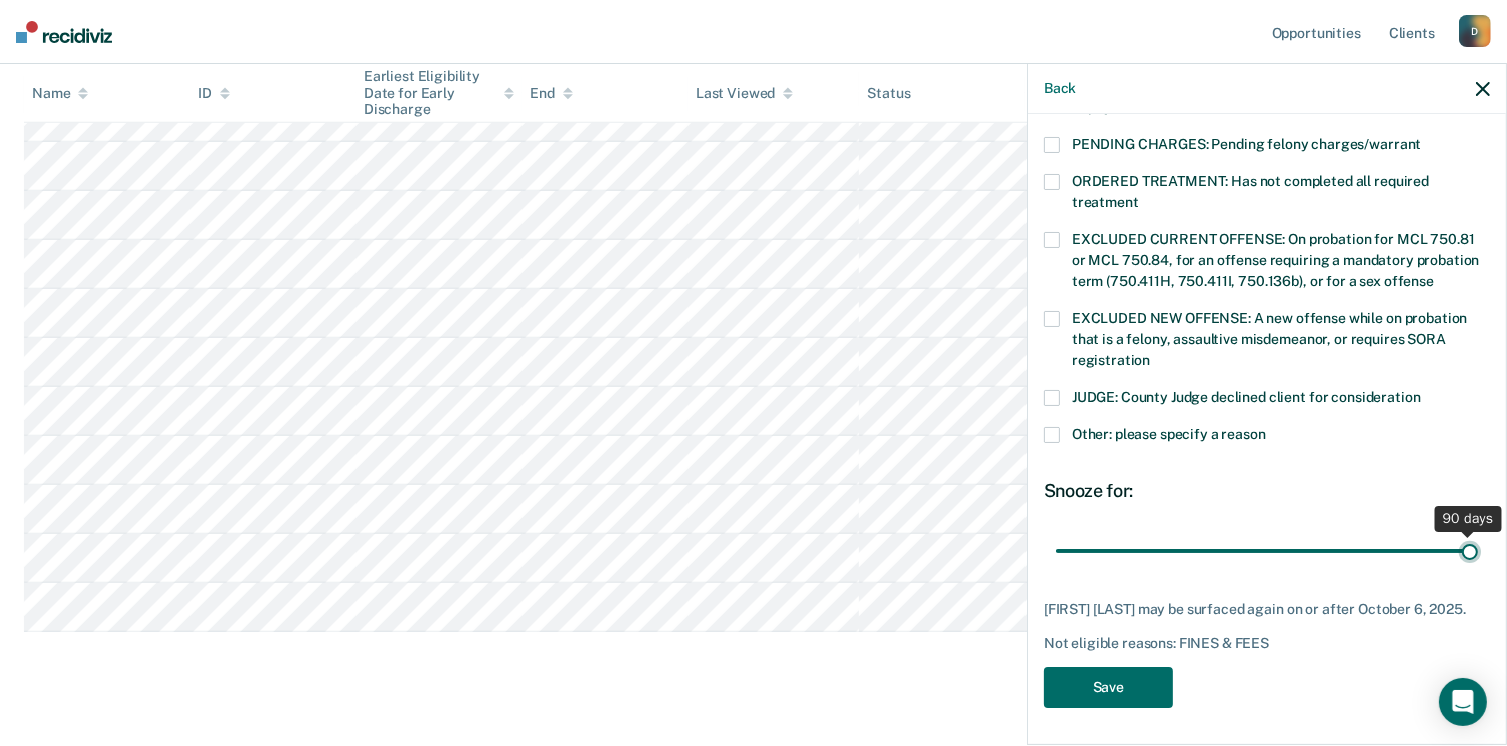 type on "90" 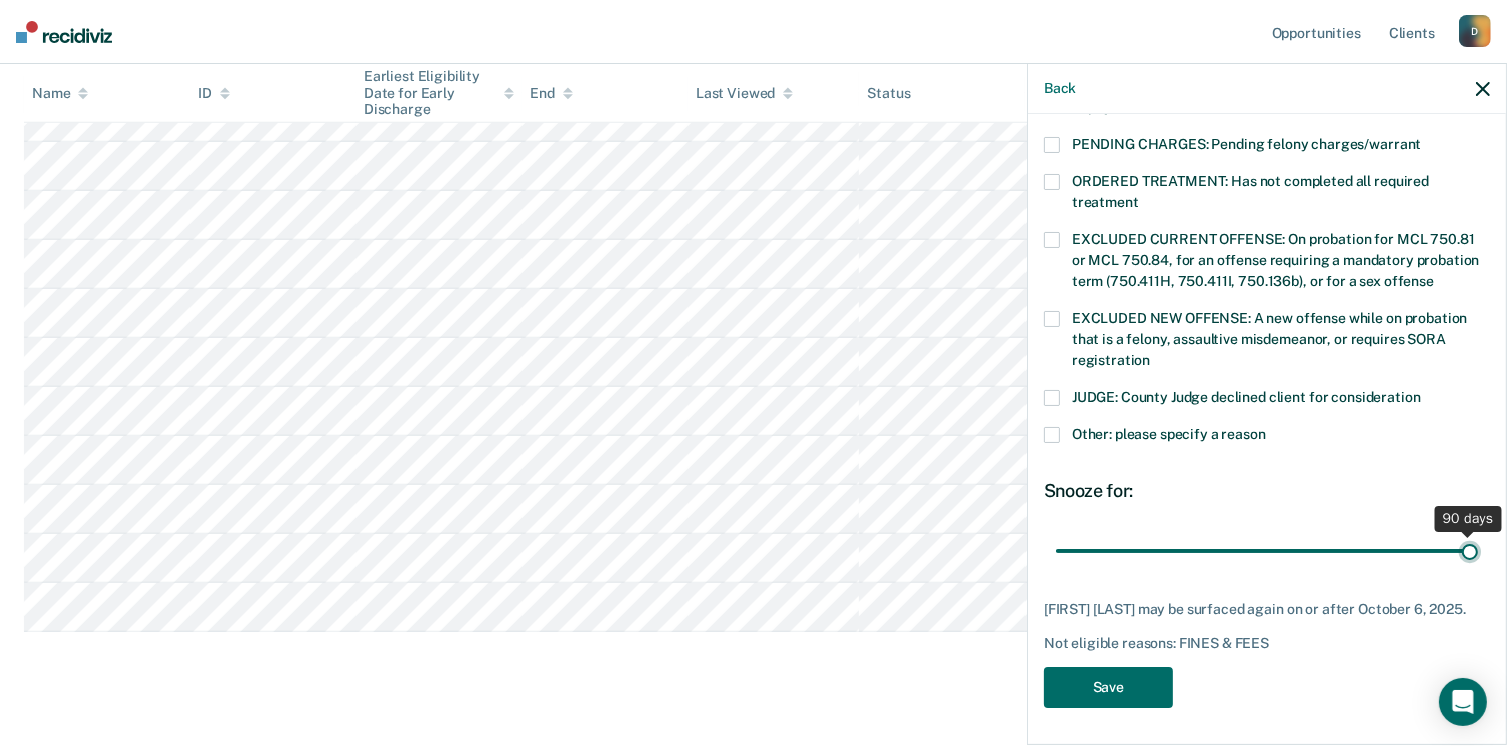 click at bounding box center (1267, 551) 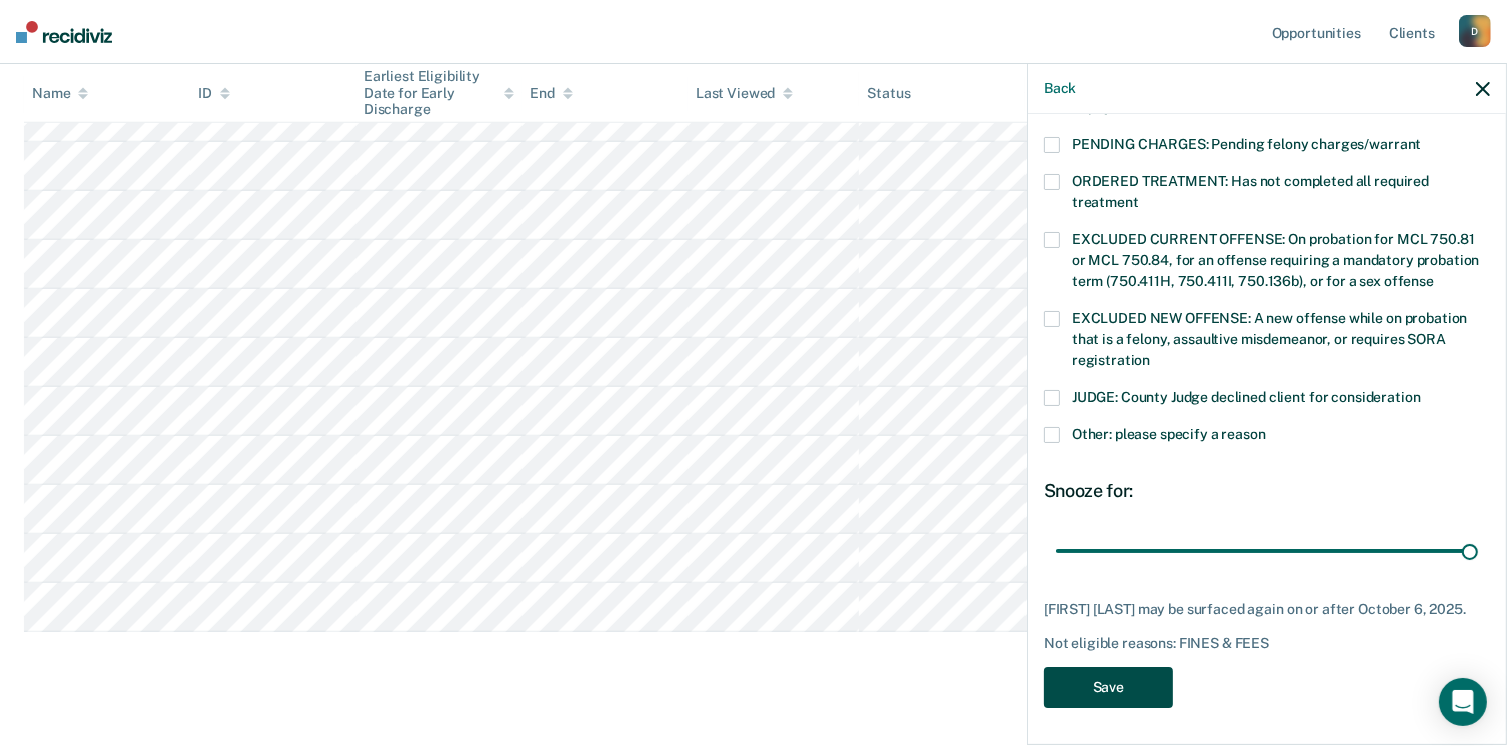 click on "Save" at bounding box center [1108, 687] 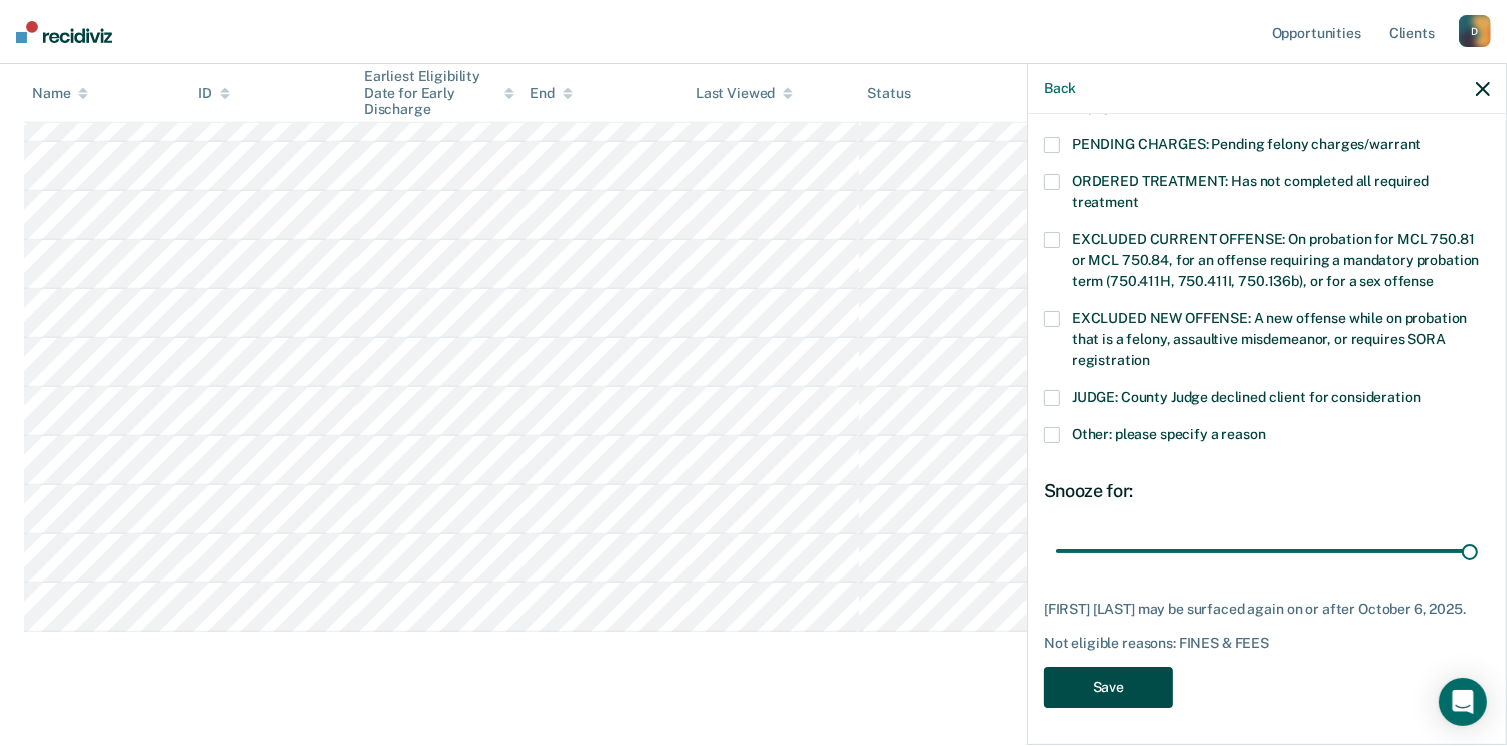 scroll, scrollTop: 826, scrollLeft: 0, axis: vertical 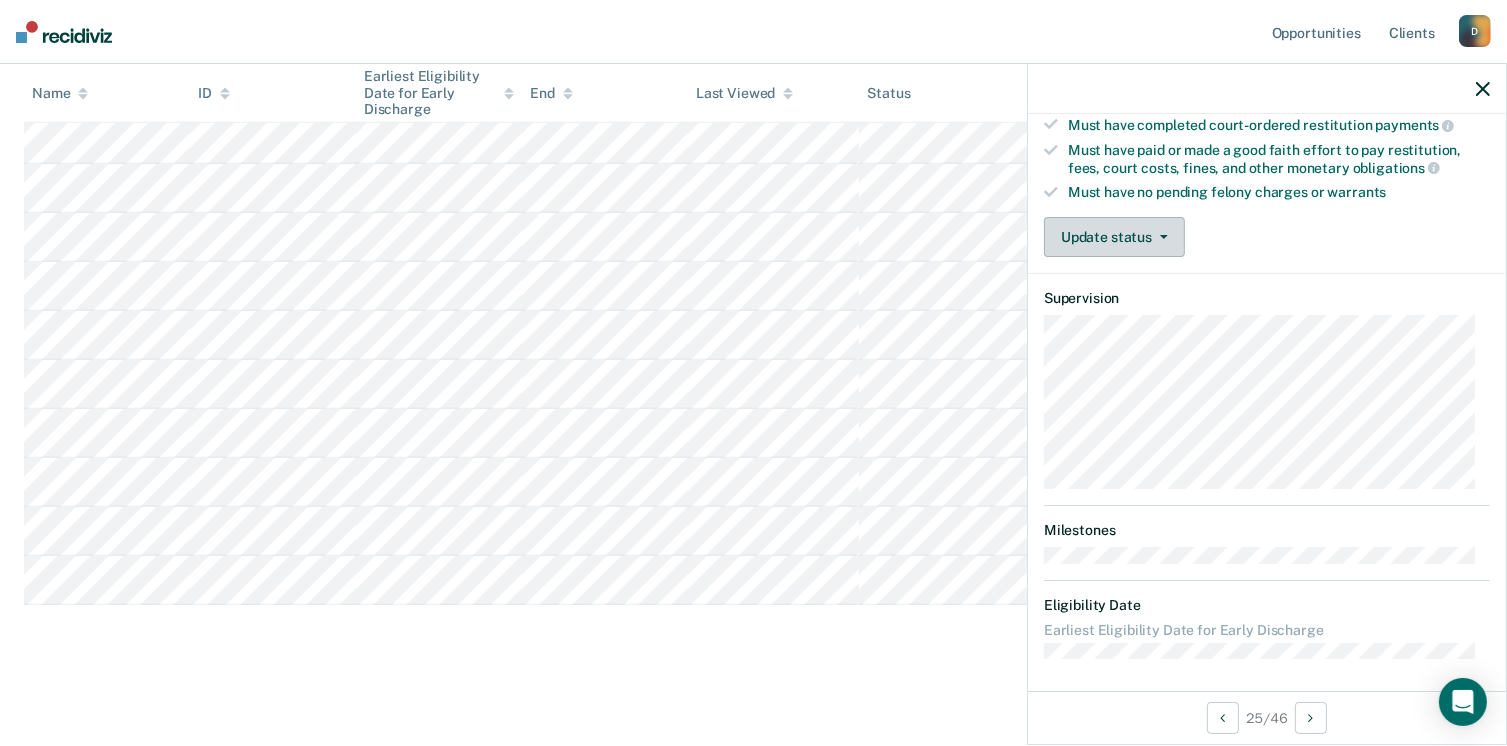 click at bounding box center (1164, 237) 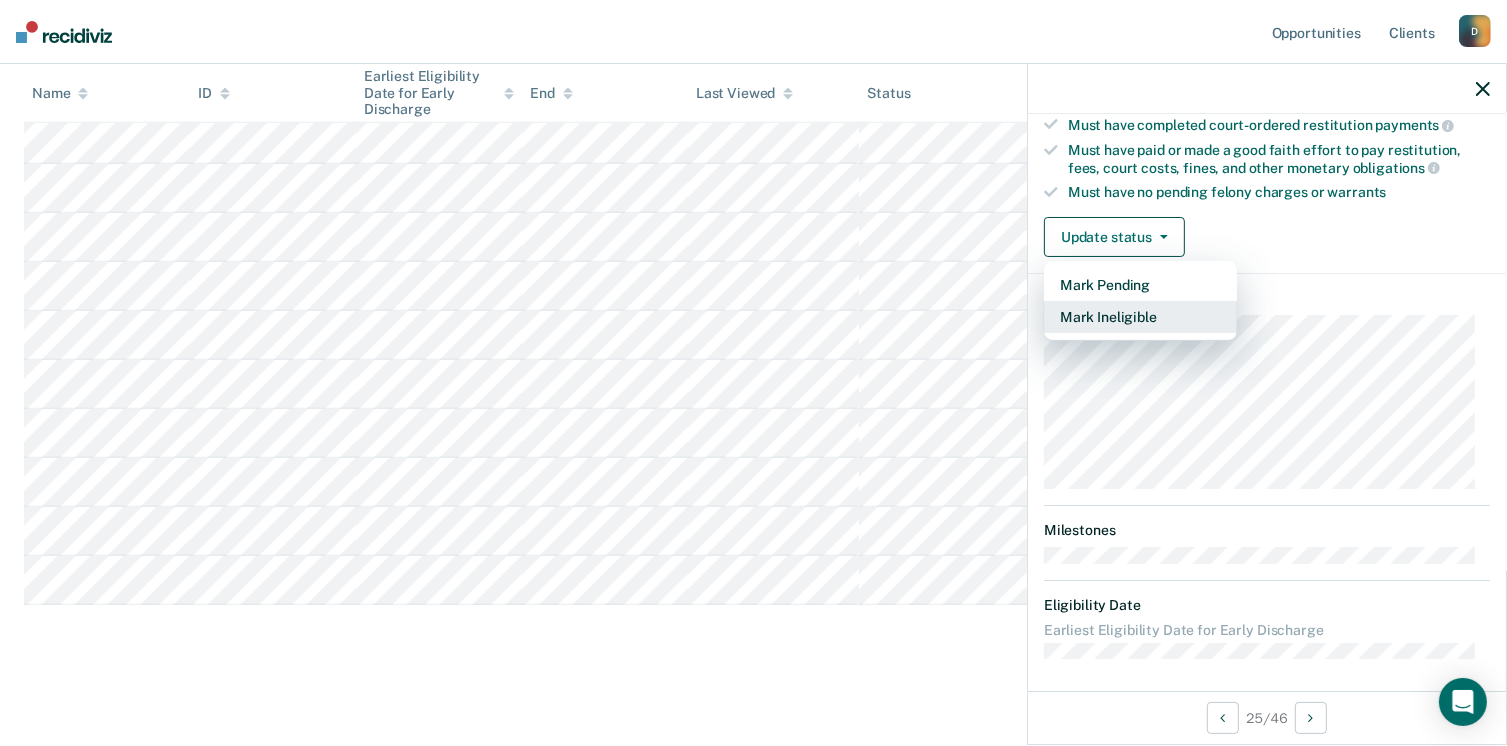 click on "Mark Ineligible" at bounding box center (1140, 317) 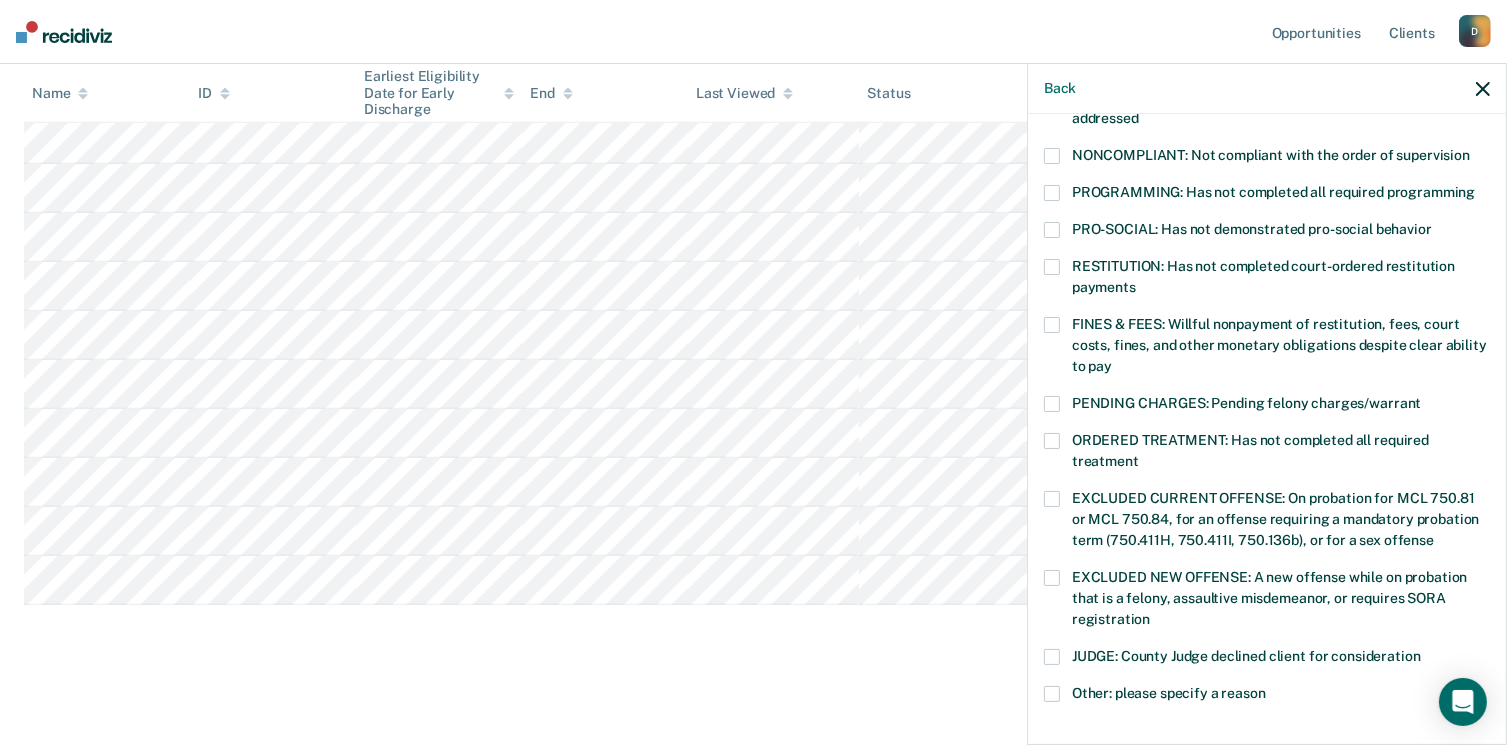 click on "RESTITUTION: Has not completed court-ordered restitution payments" at bounding box center [1267, 288] 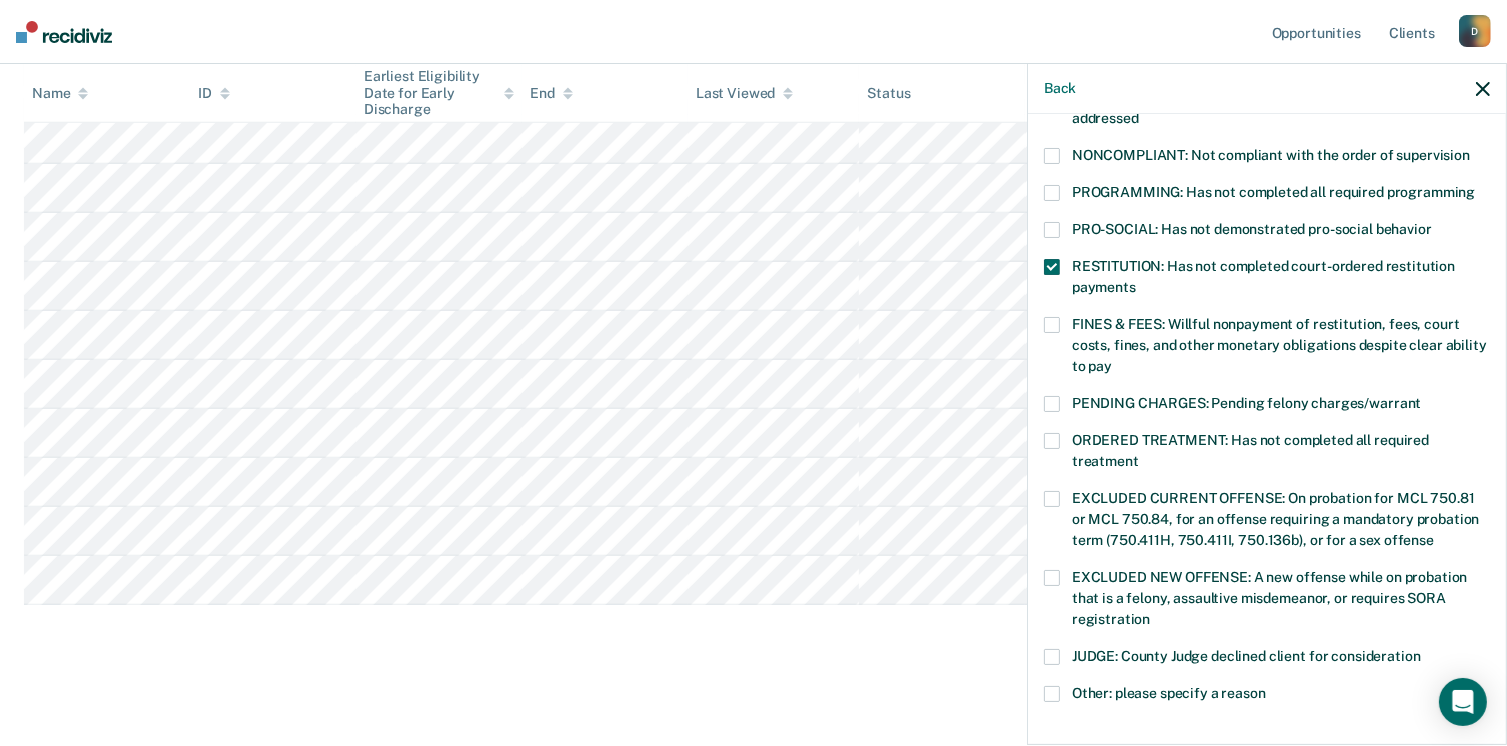 click at bounding box center (1052, 325) 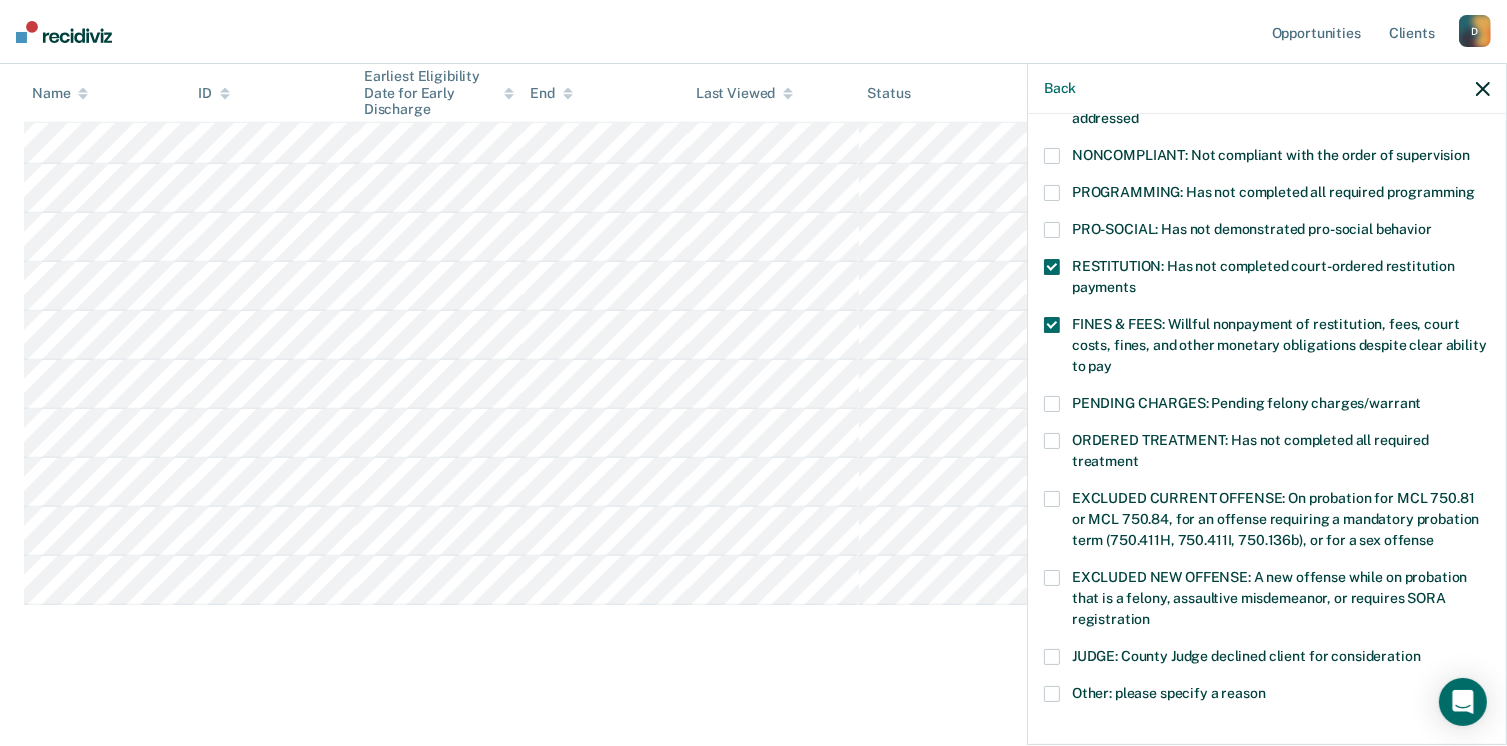 click on "PRO-SOCIAL: Has not demonstrated pro-social behavior" at bounding box center (1267, 240) 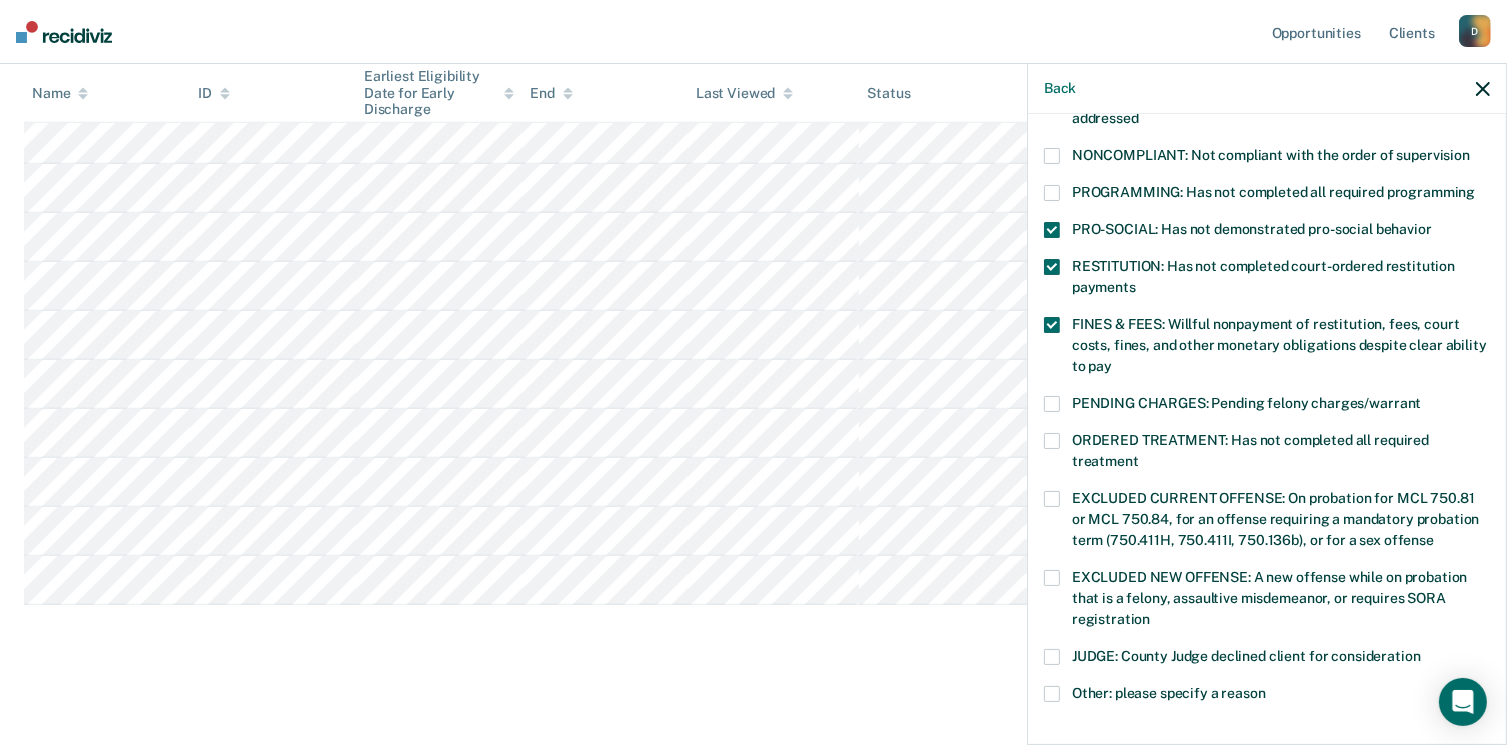 click on "RESTITUTION: Has not completed court-ordered restitution payments" at bounding box center [1267, 280] 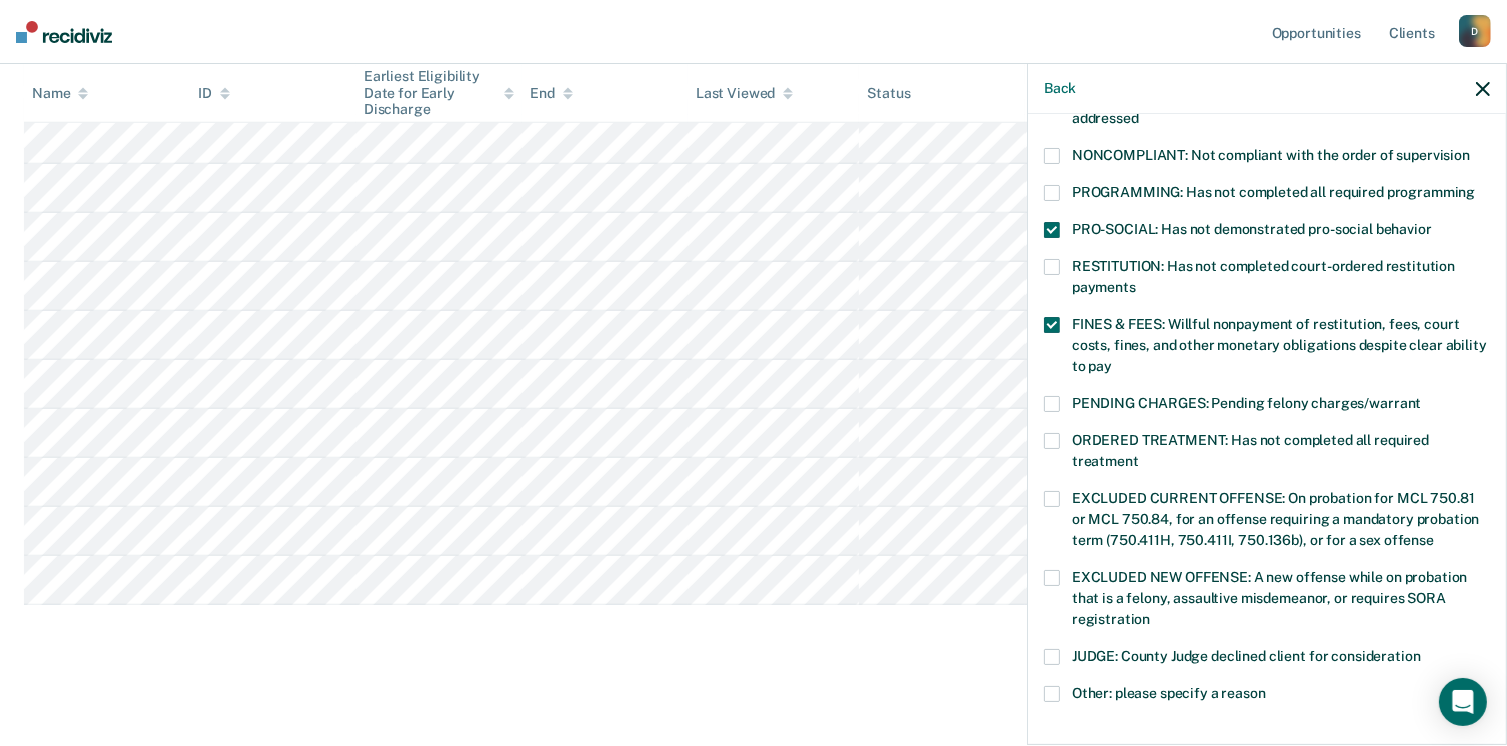 click at bounding box center [1052, 230] 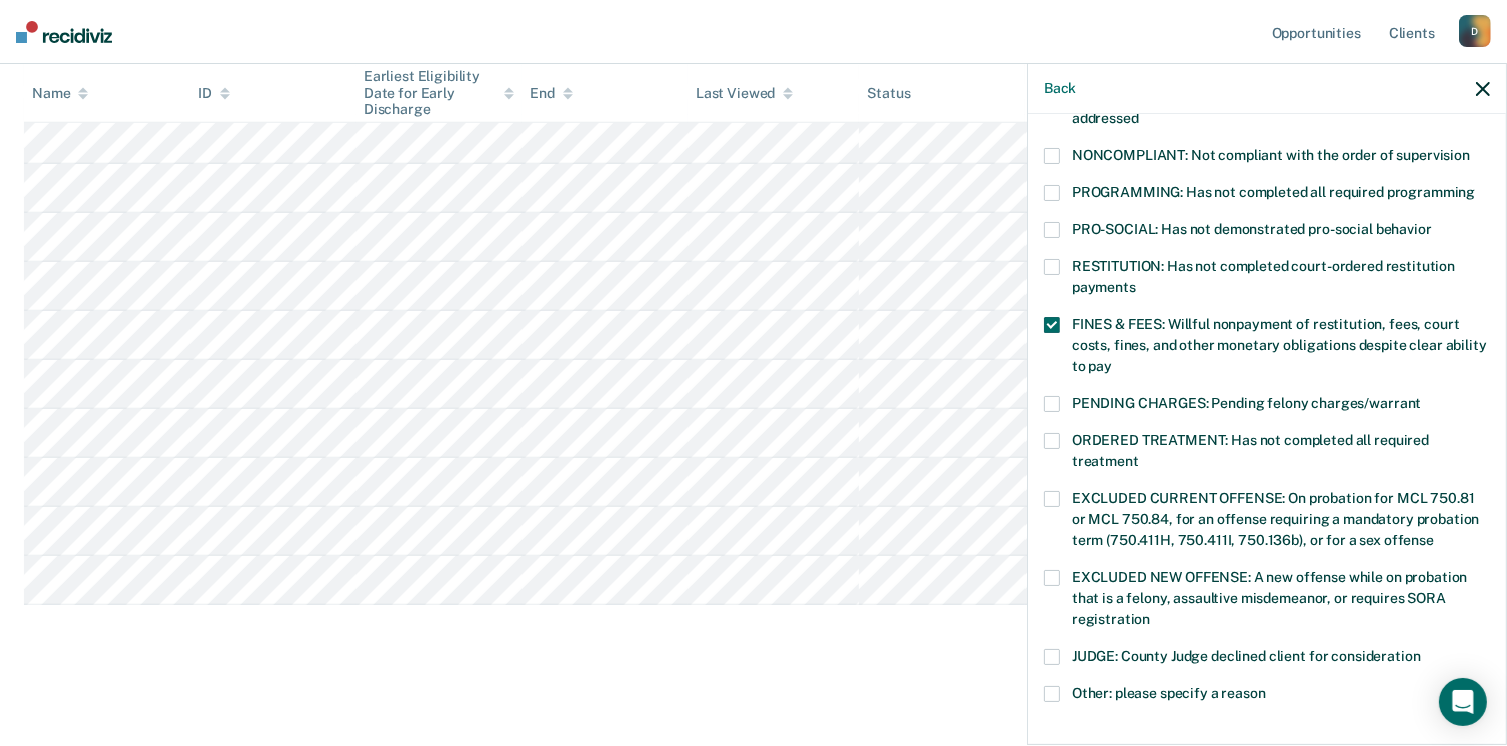 scroll, scrollTop: 630, scrollLeft: 0, axis: vertical 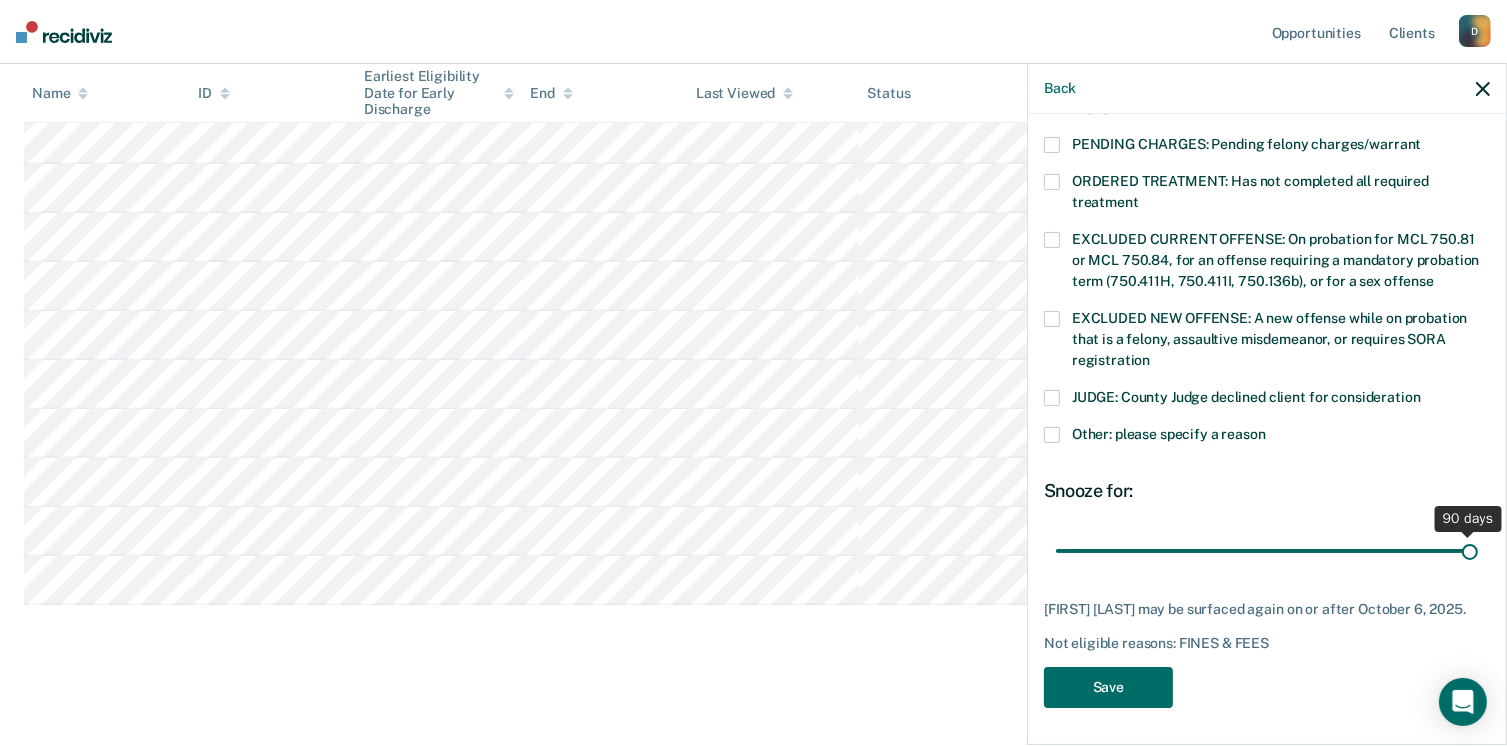 drag, startPoint x: 1190, startPoint y: 541, endPoint x: 1528, endPoint y: 535, distance: 338.05325 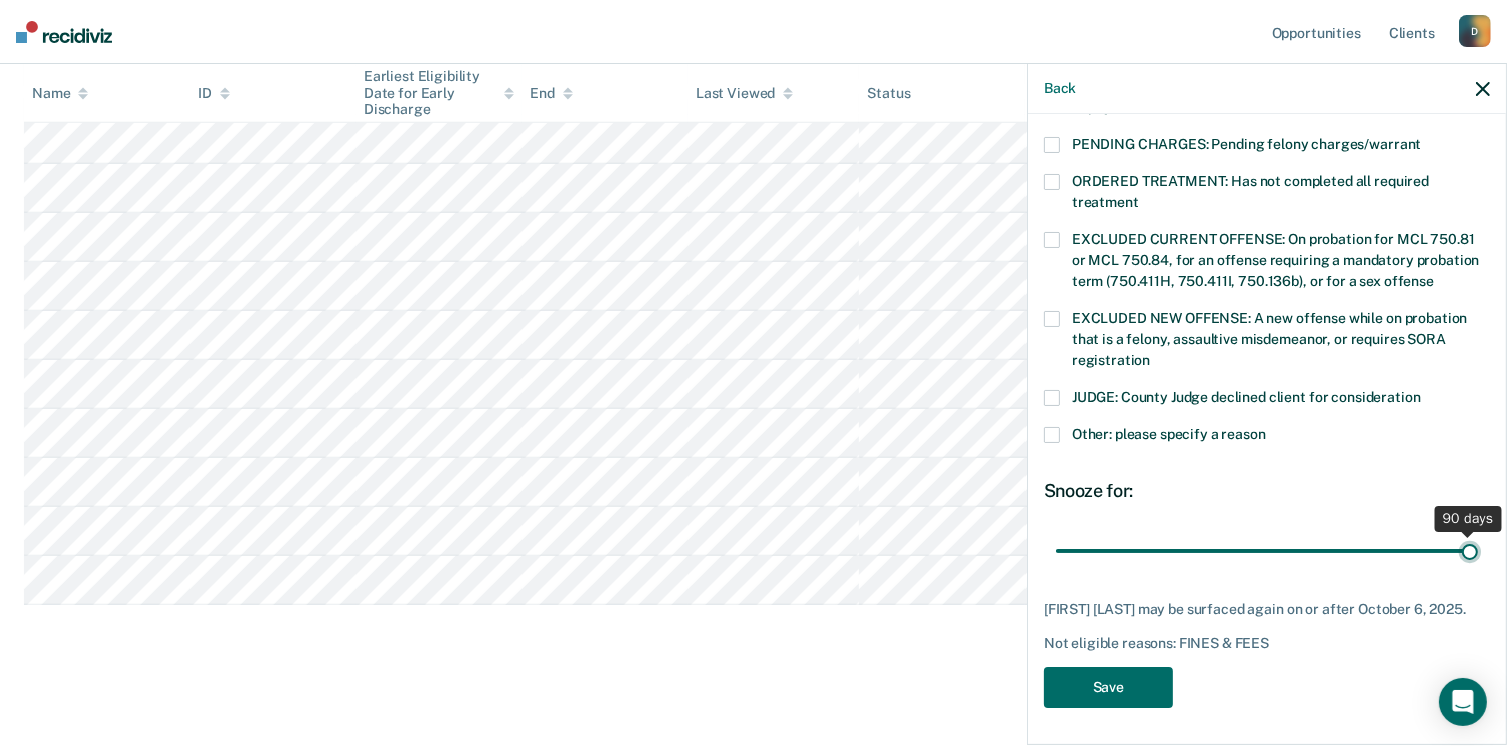 type on "90" 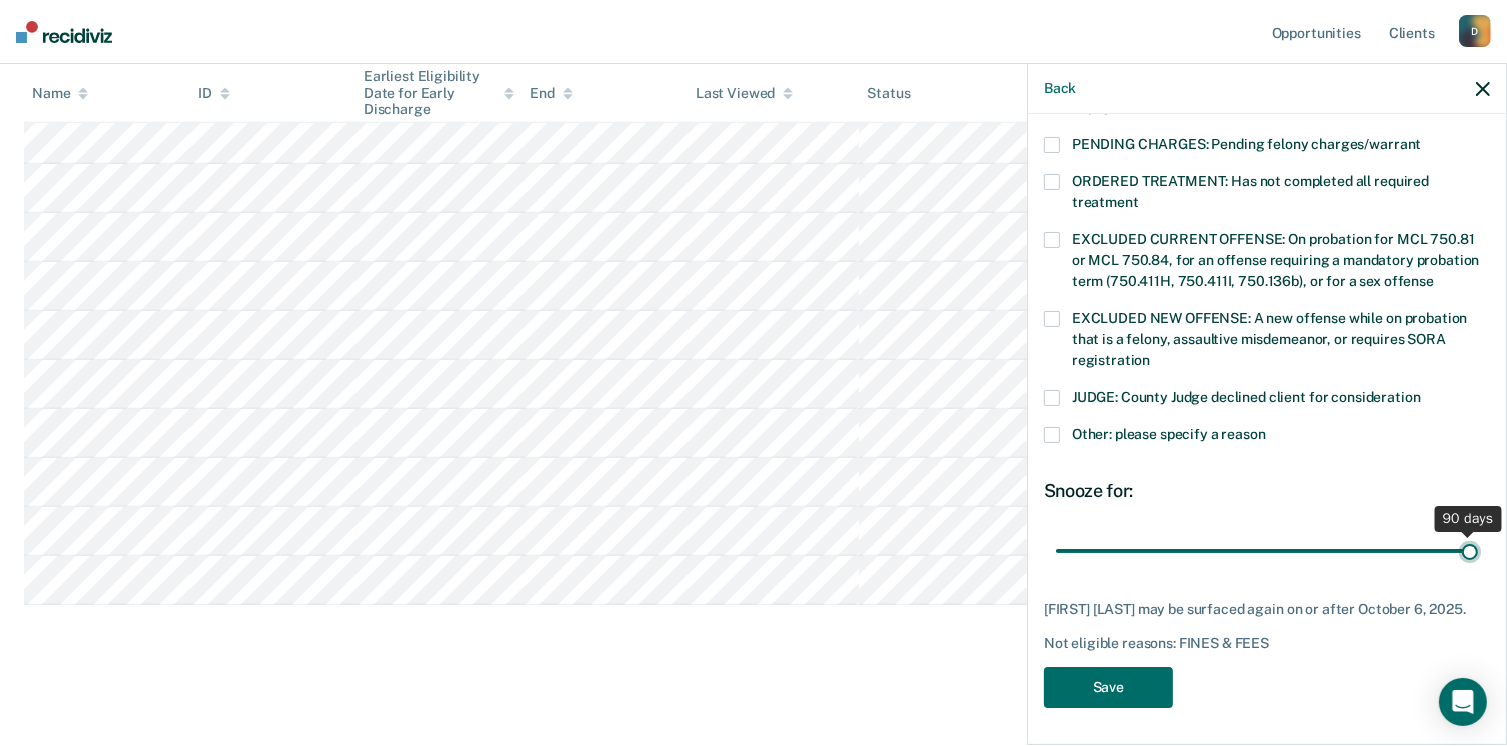 click at bounding box center (1267, 551) 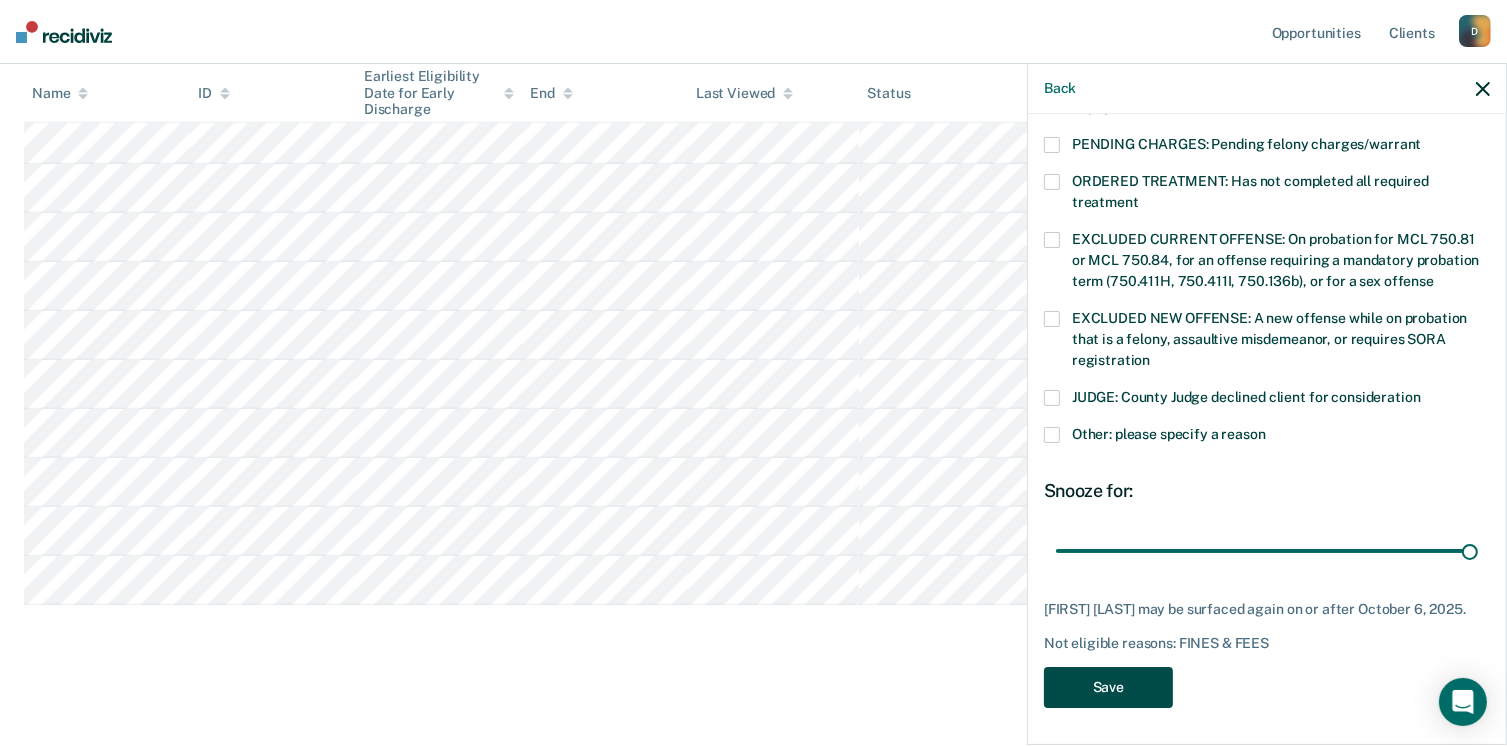 click on "Save" at bounding box center [1108, 687] 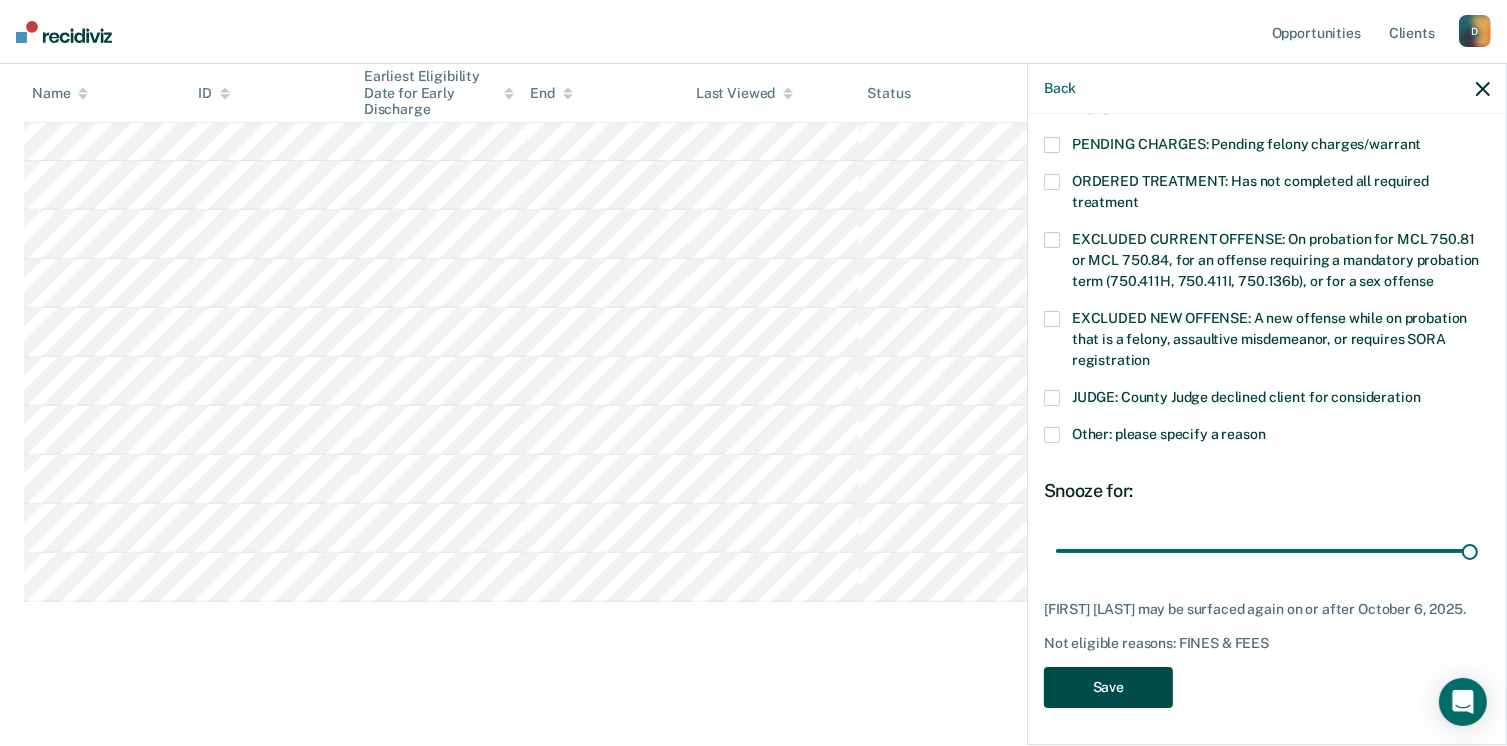 scroll, scrollTop: 777, scrollLeft: 0, axis: vertical 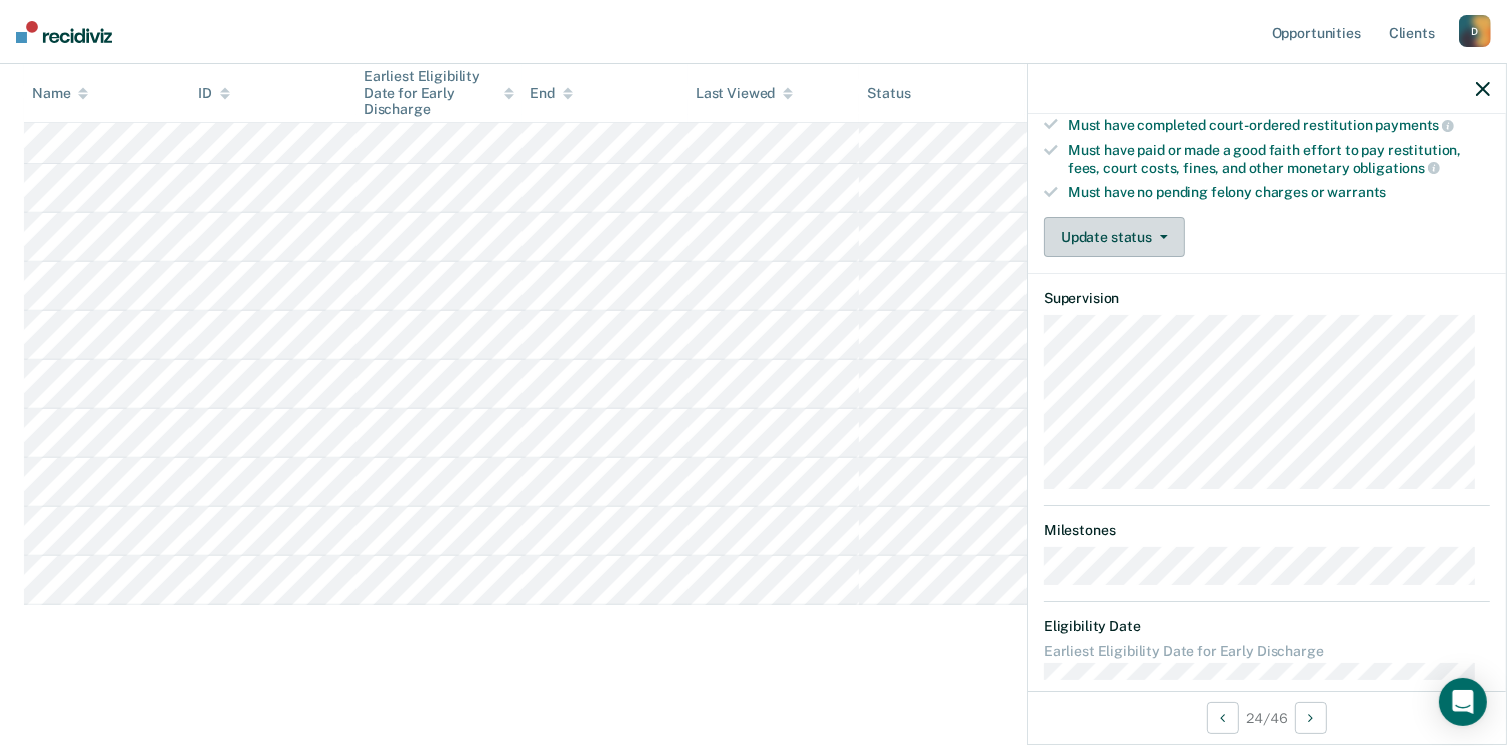 click on "Update status" at bounding box center [1114, 237] 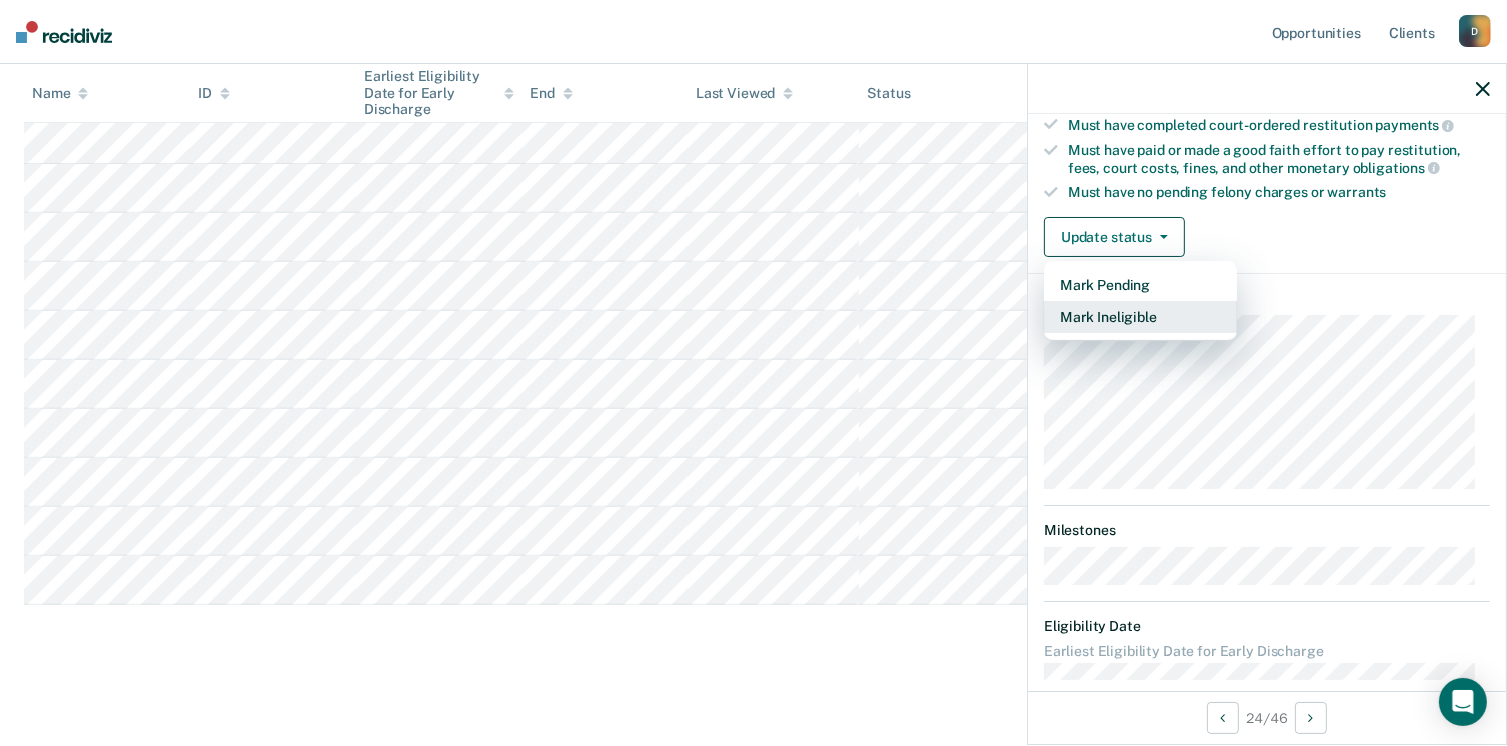 click on "Mark Ineligible" at bounding box center [1140, 317] 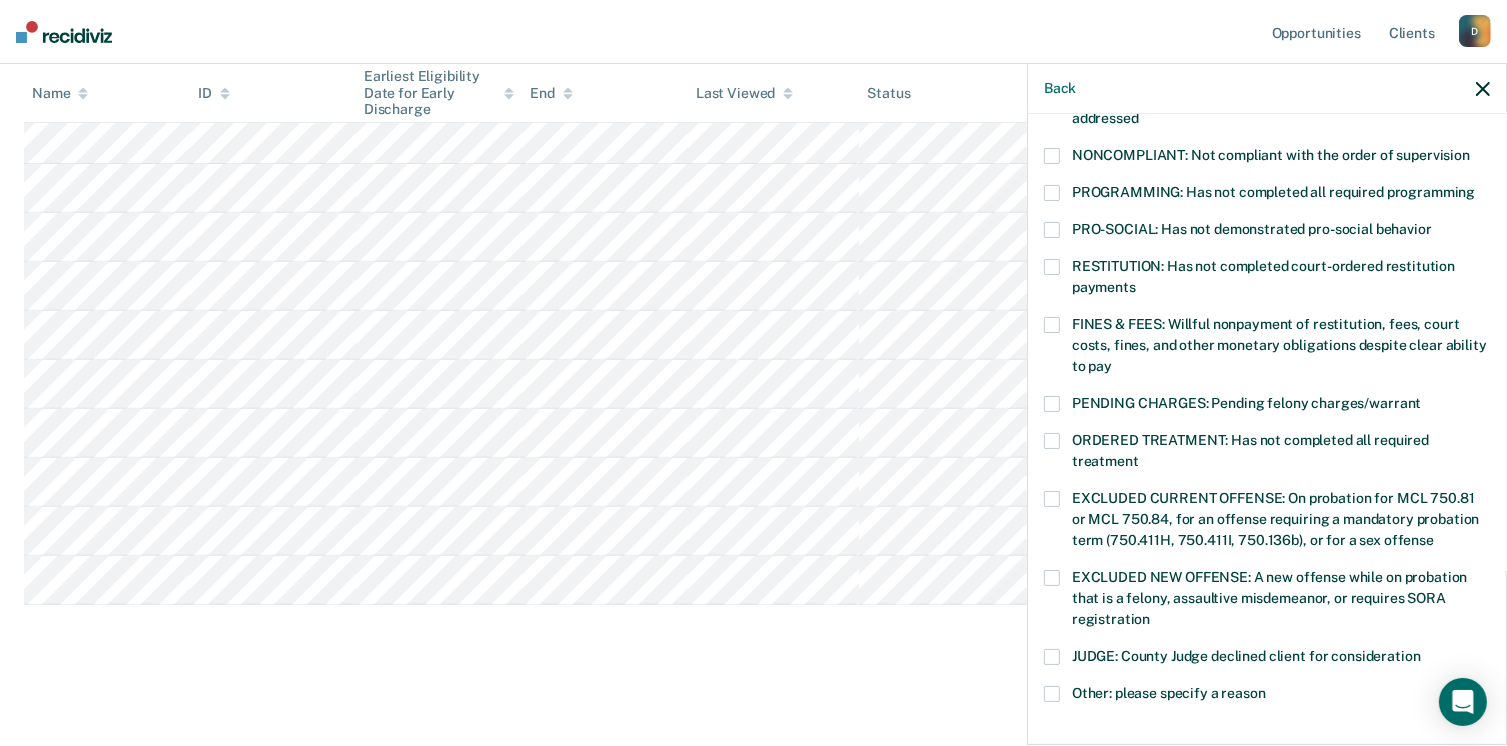 click at bounding box center (1052, 325) 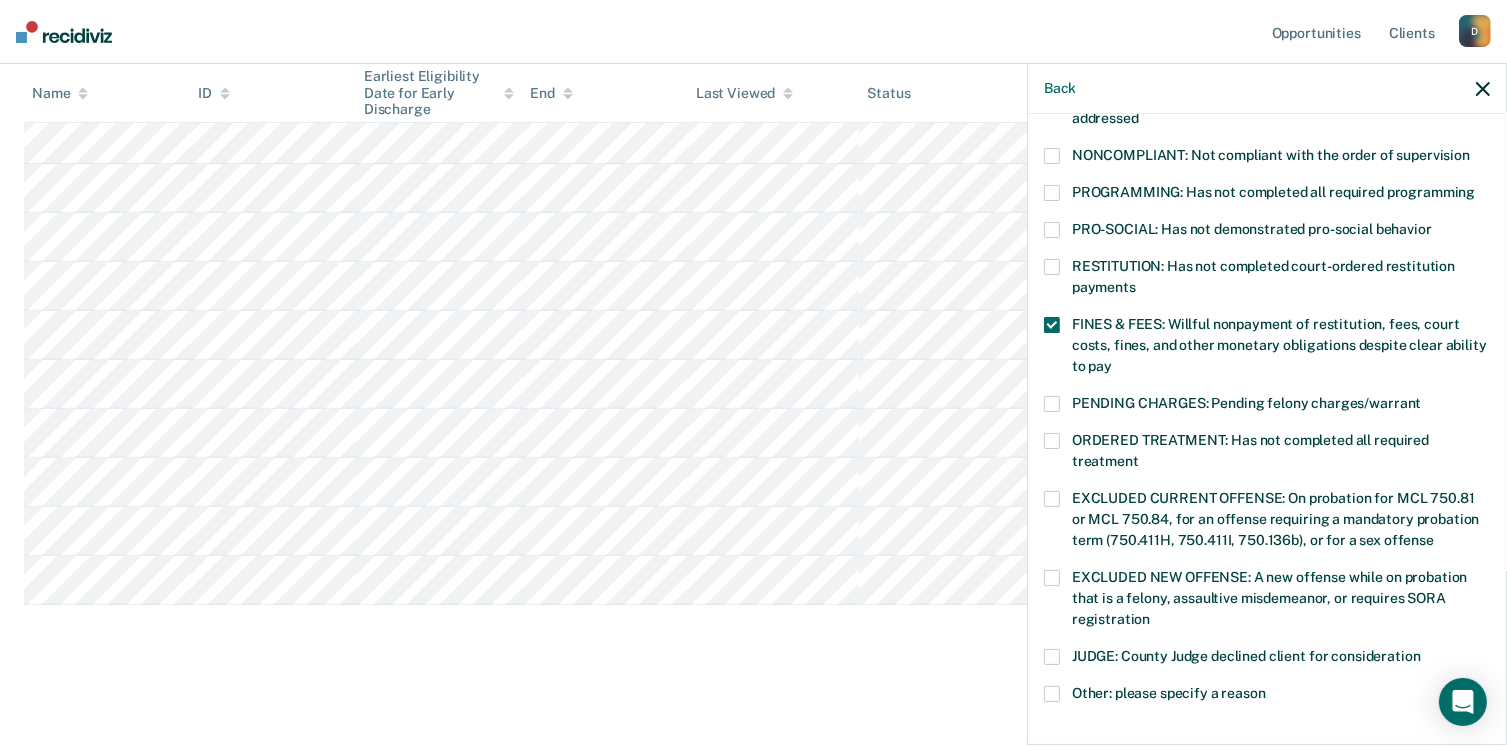 scroll, scrollTop: 630, scrollLeft: 0, axis: vertical 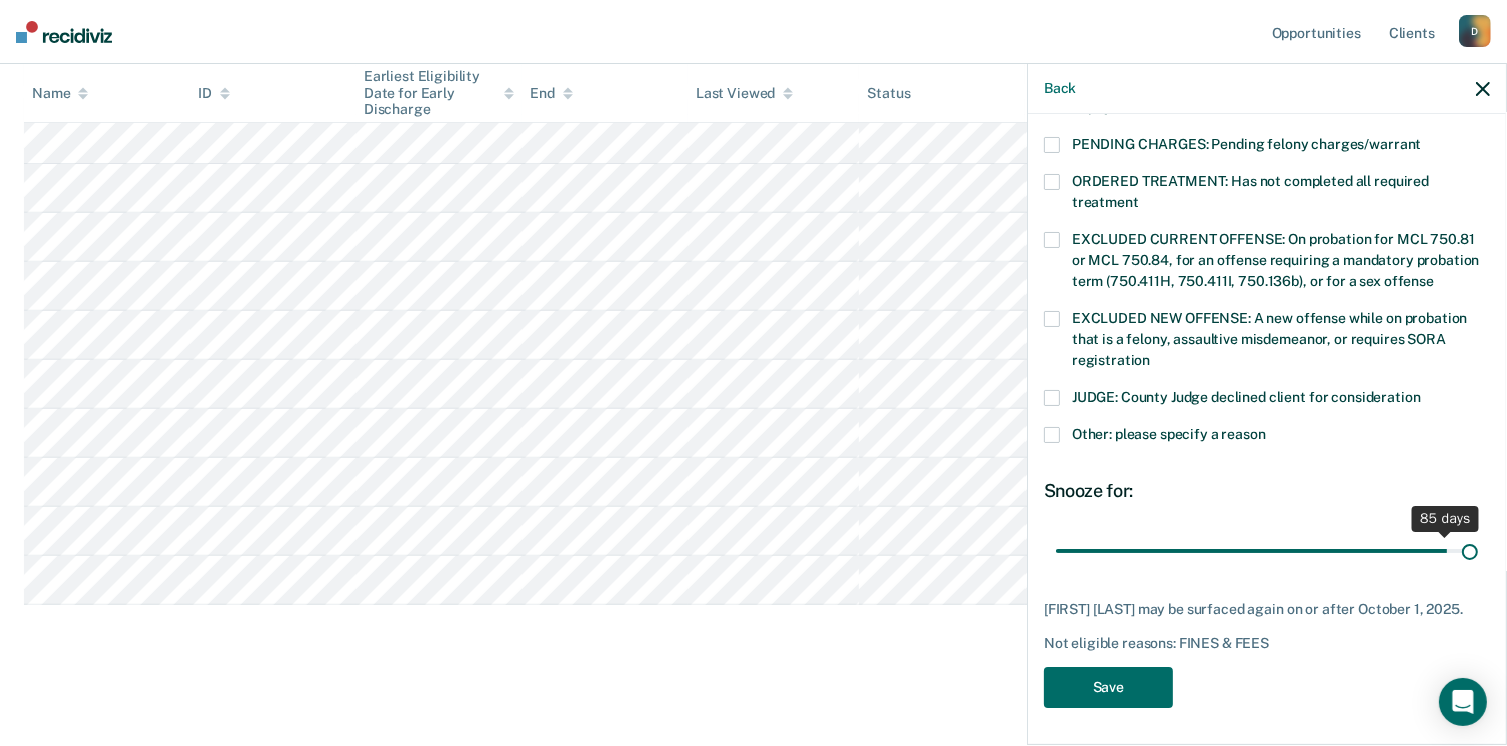 drag, startPoint x: 1189, startPoint y: 545, endPoint x: 1528, endPoint y: 517, distance: 340.1544 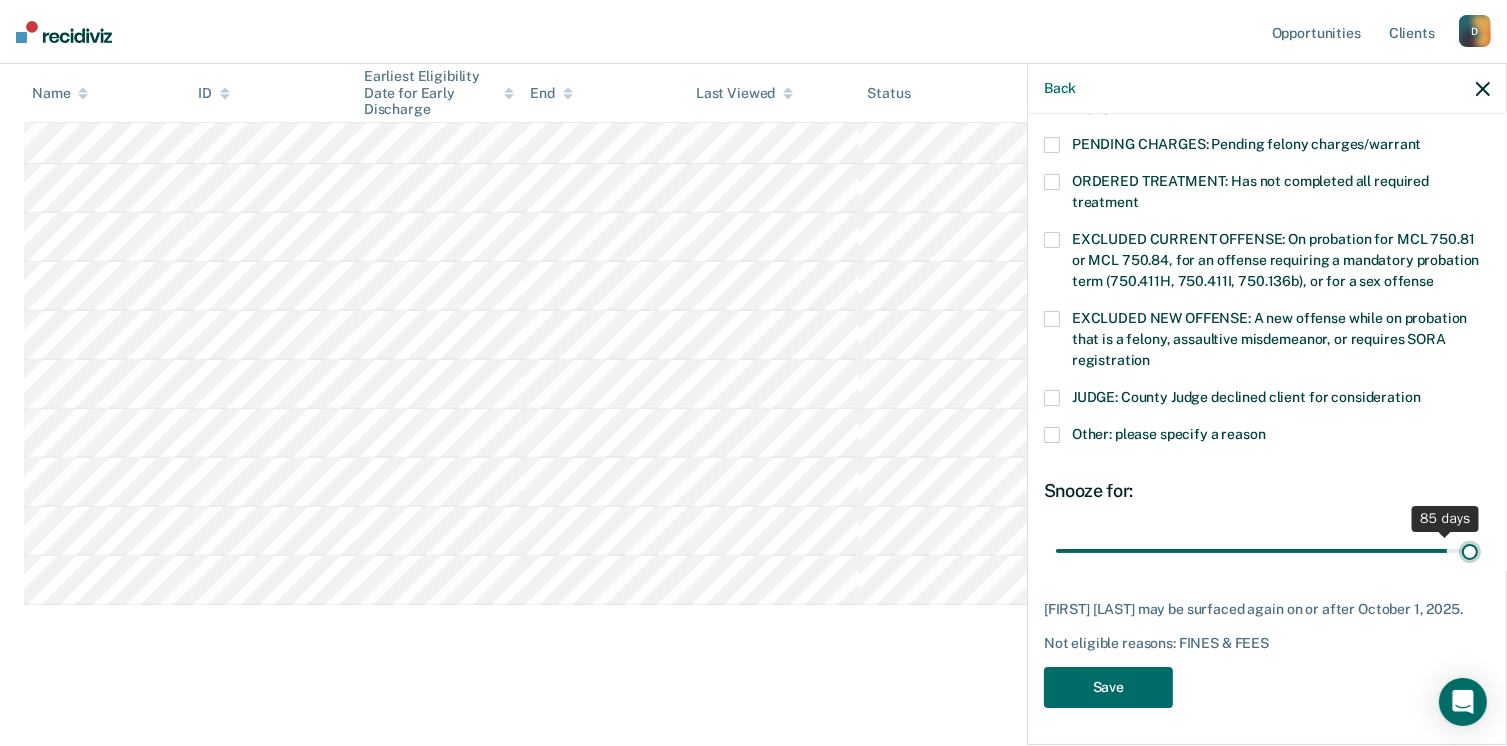 type on "90" 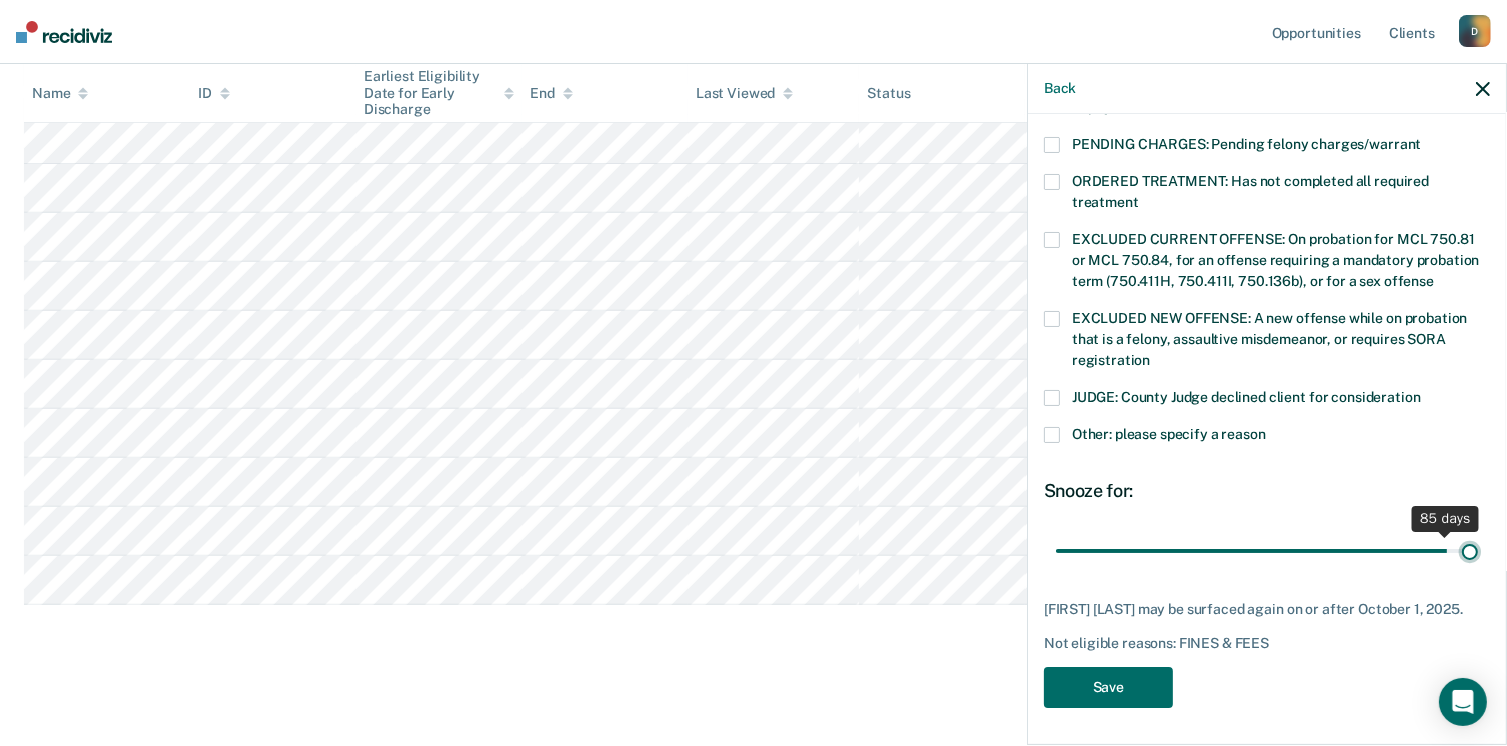 click at bounding box center [1267, 551] 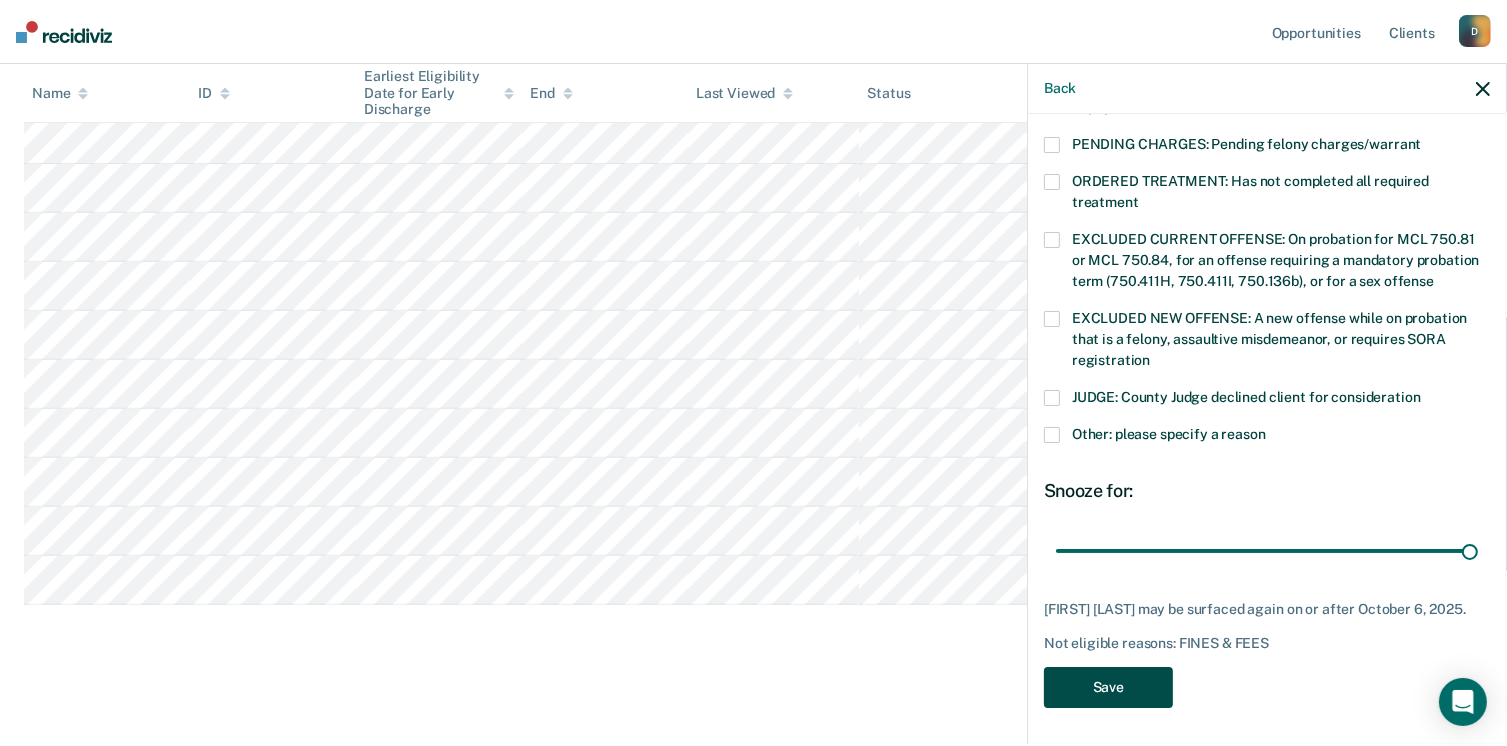click on "Save" at bounding box center (1108, 687) 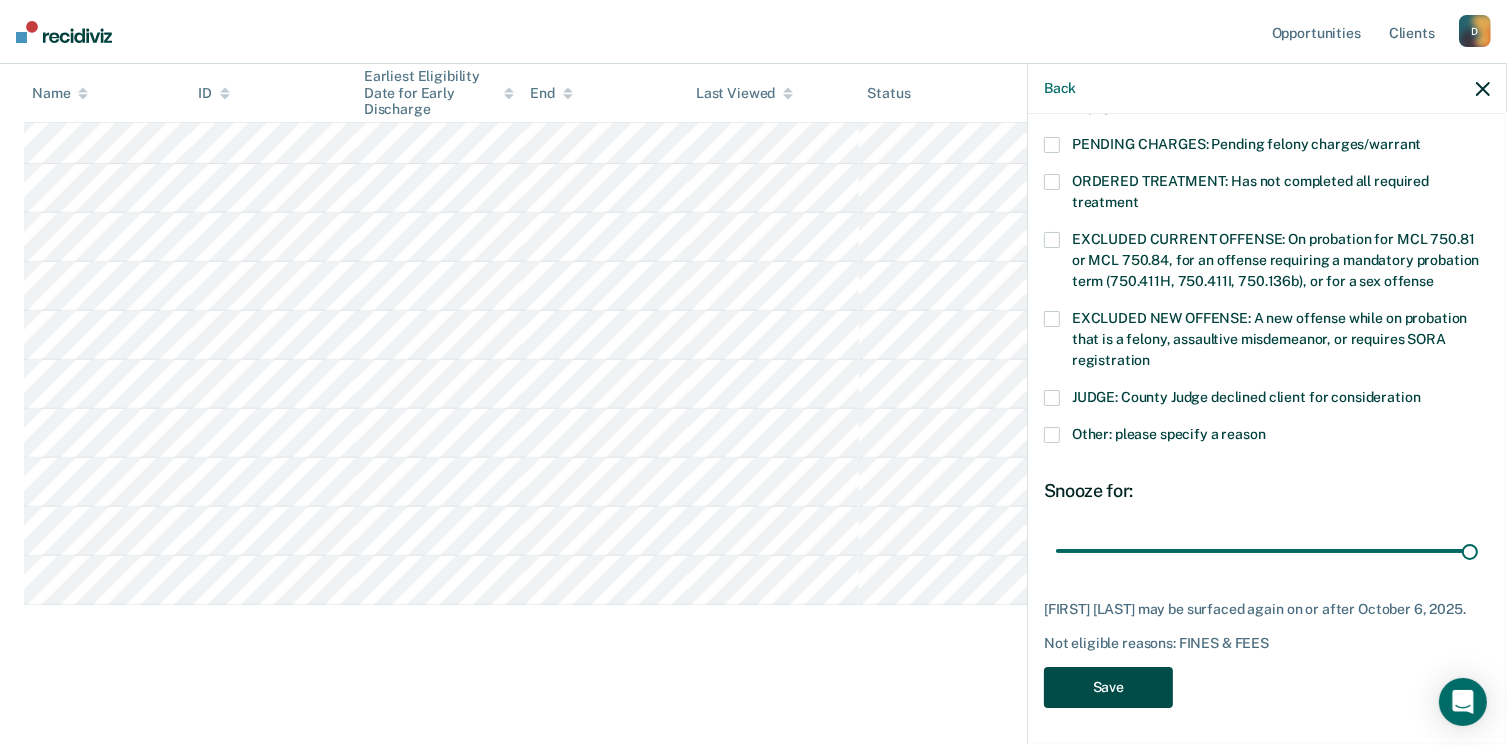 scroll, scrollTop: 728, scrollLeft: 0, axis: vertical 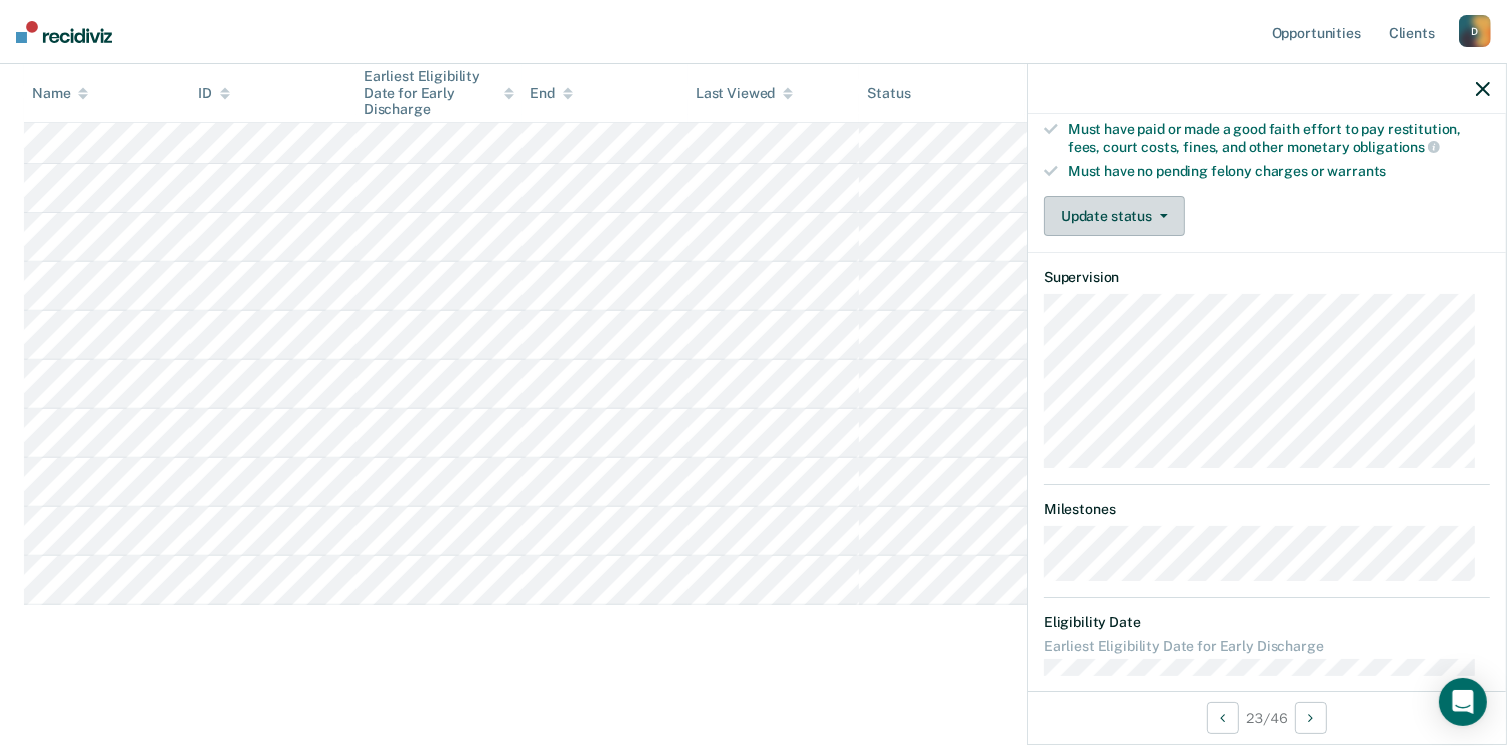 click on "Update status" at bounding box center [1114, 216] 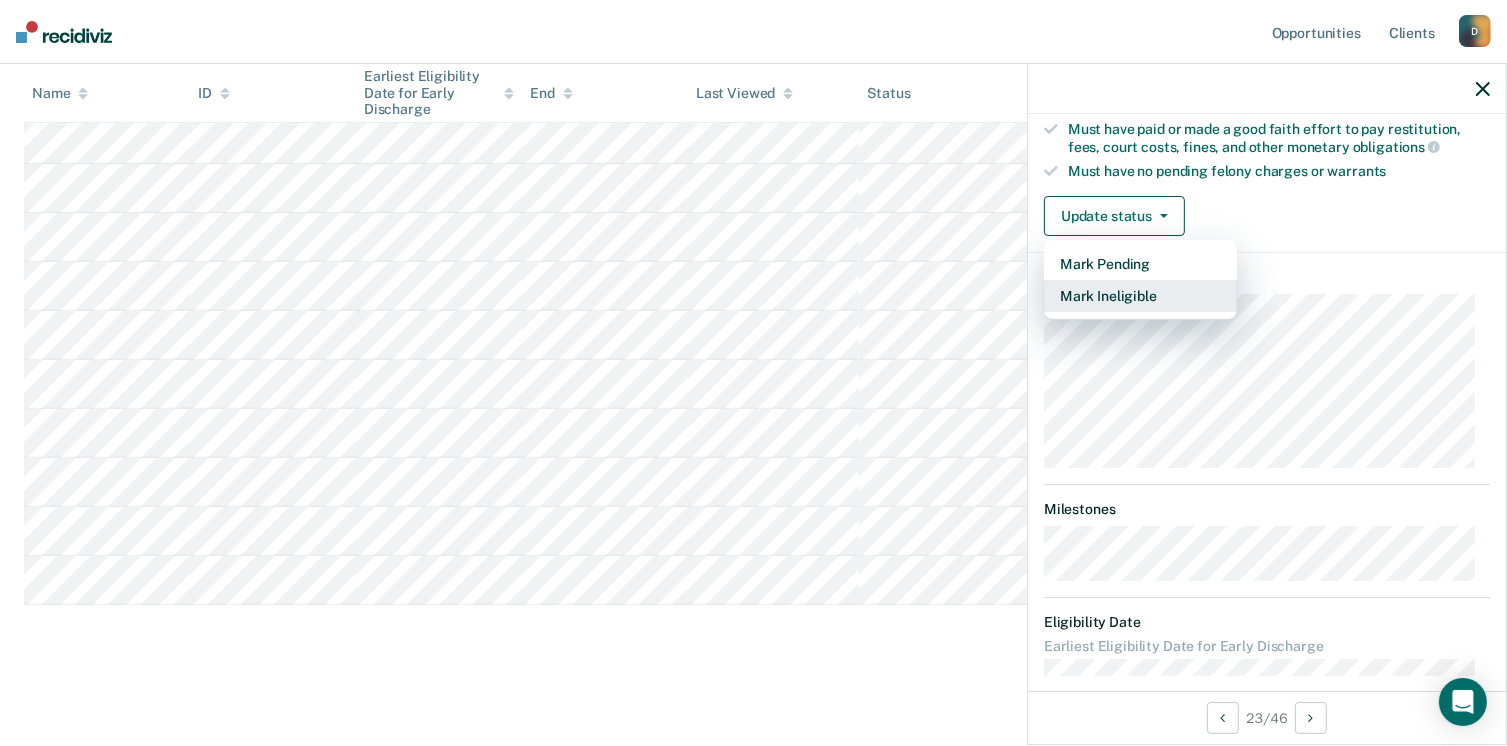 click on "Mark Ineligible" at bounding box center [1140, 296] 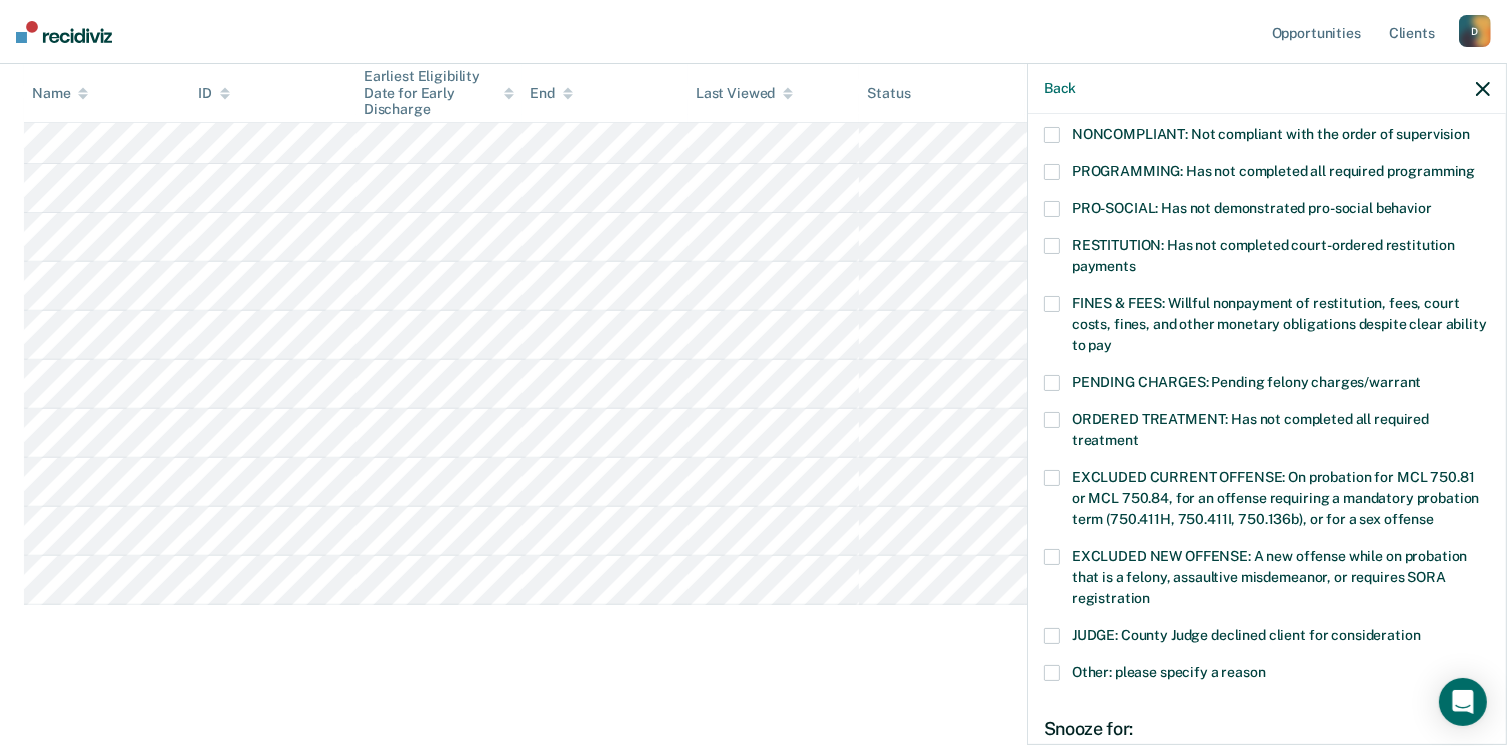 click at bounding box center (1052, 304) 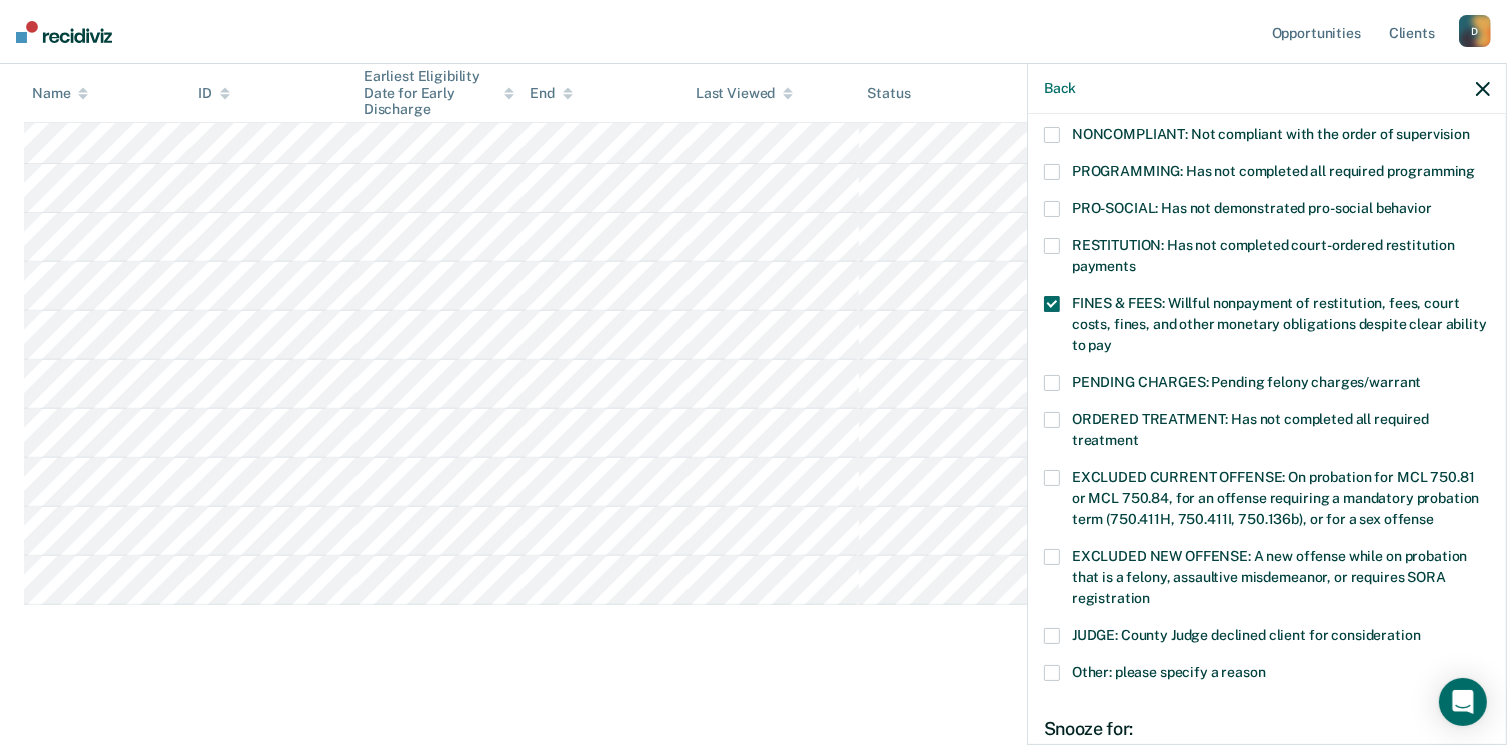 scroll, scrollTop: 630, scrollLeft: 0, axis: vertical 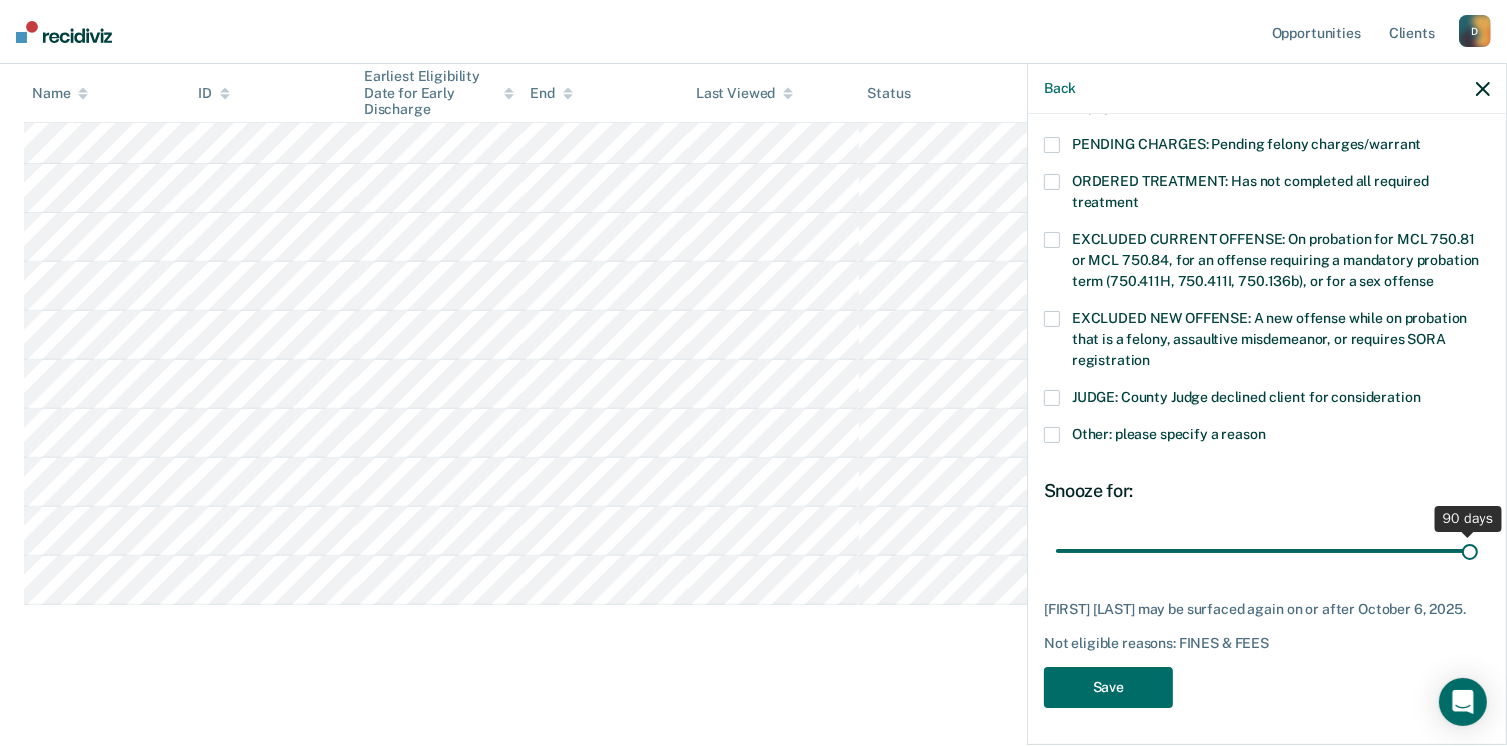 drag, startPoint x: 1185, startPoint y: 551, endPoint x: 1528, endPoint y: 543, distance: 343.0933 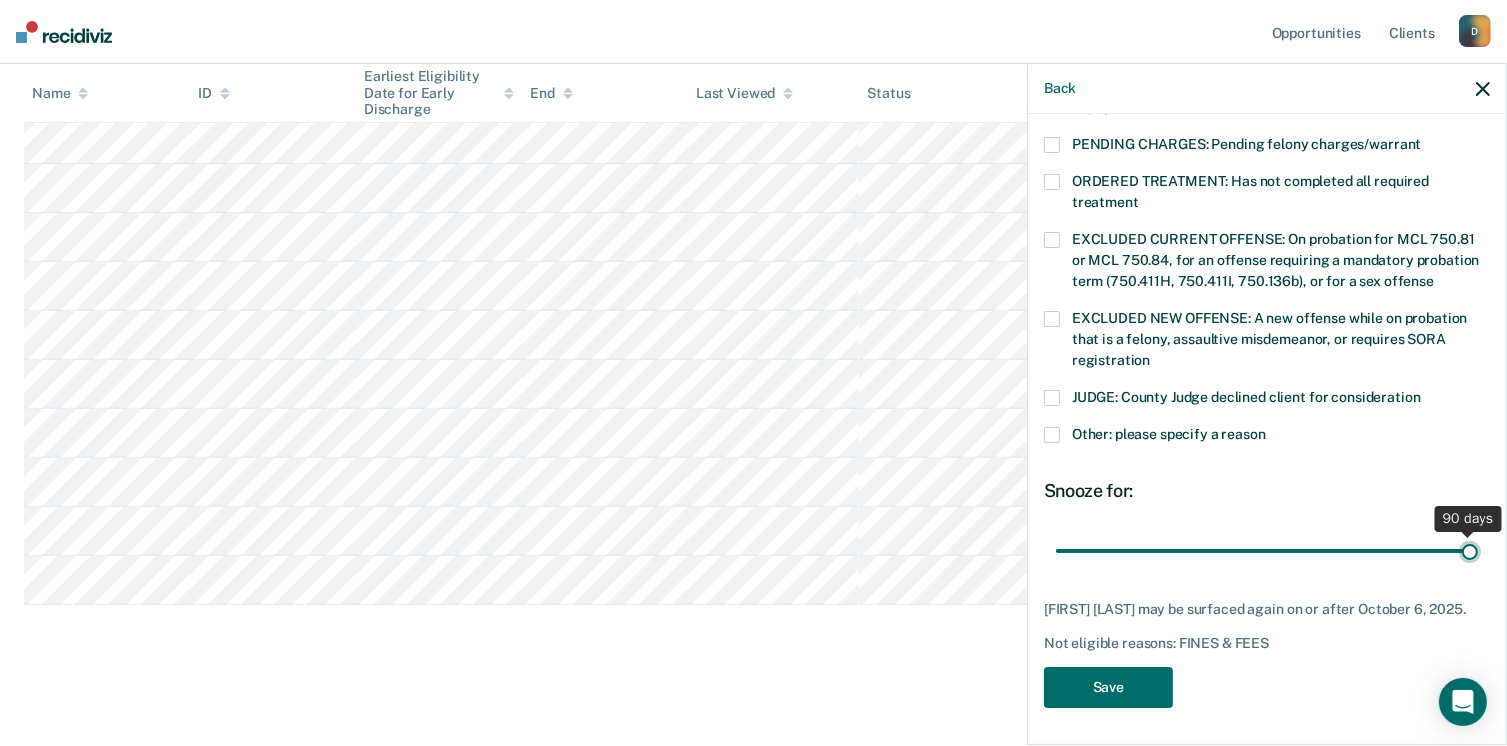 type on "90" 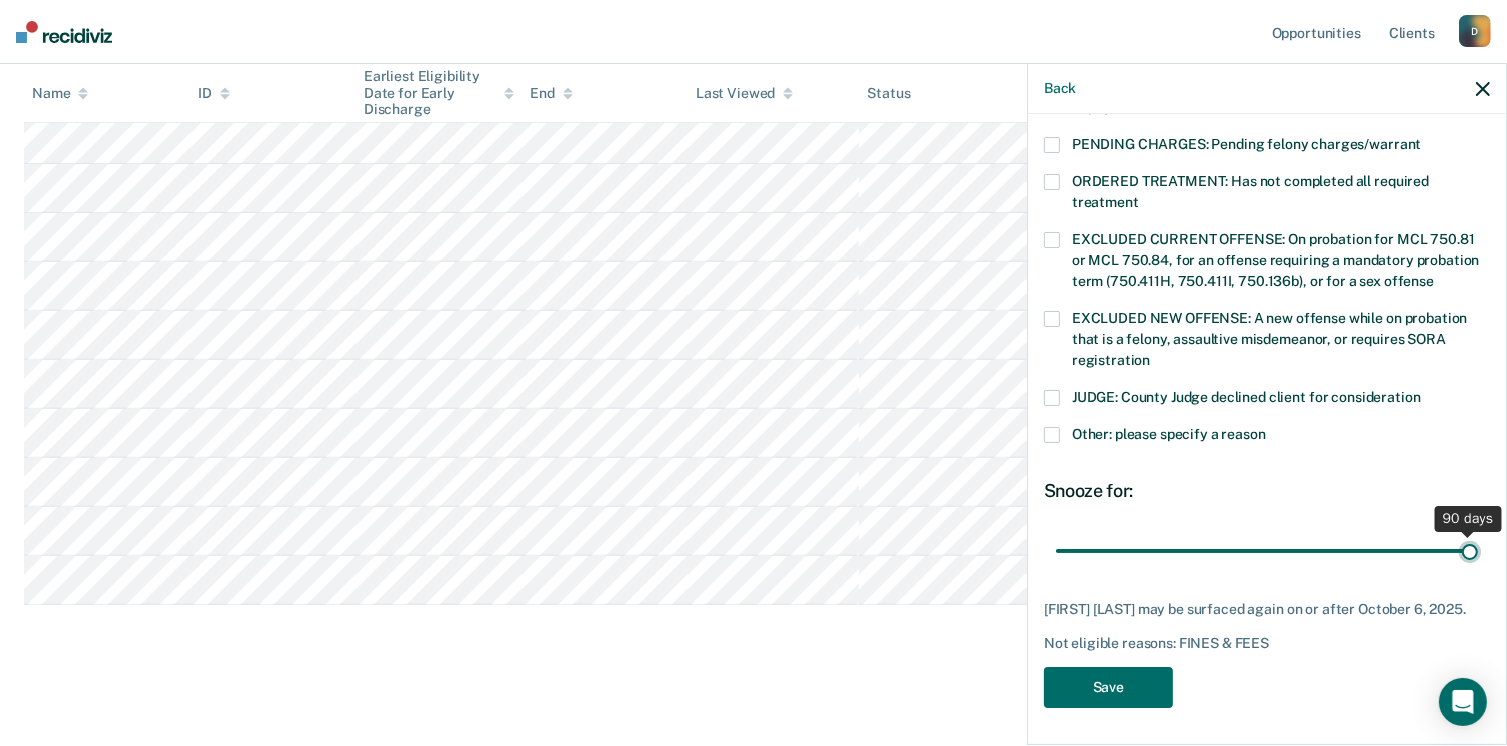 click at bounding box center (1267, 551) 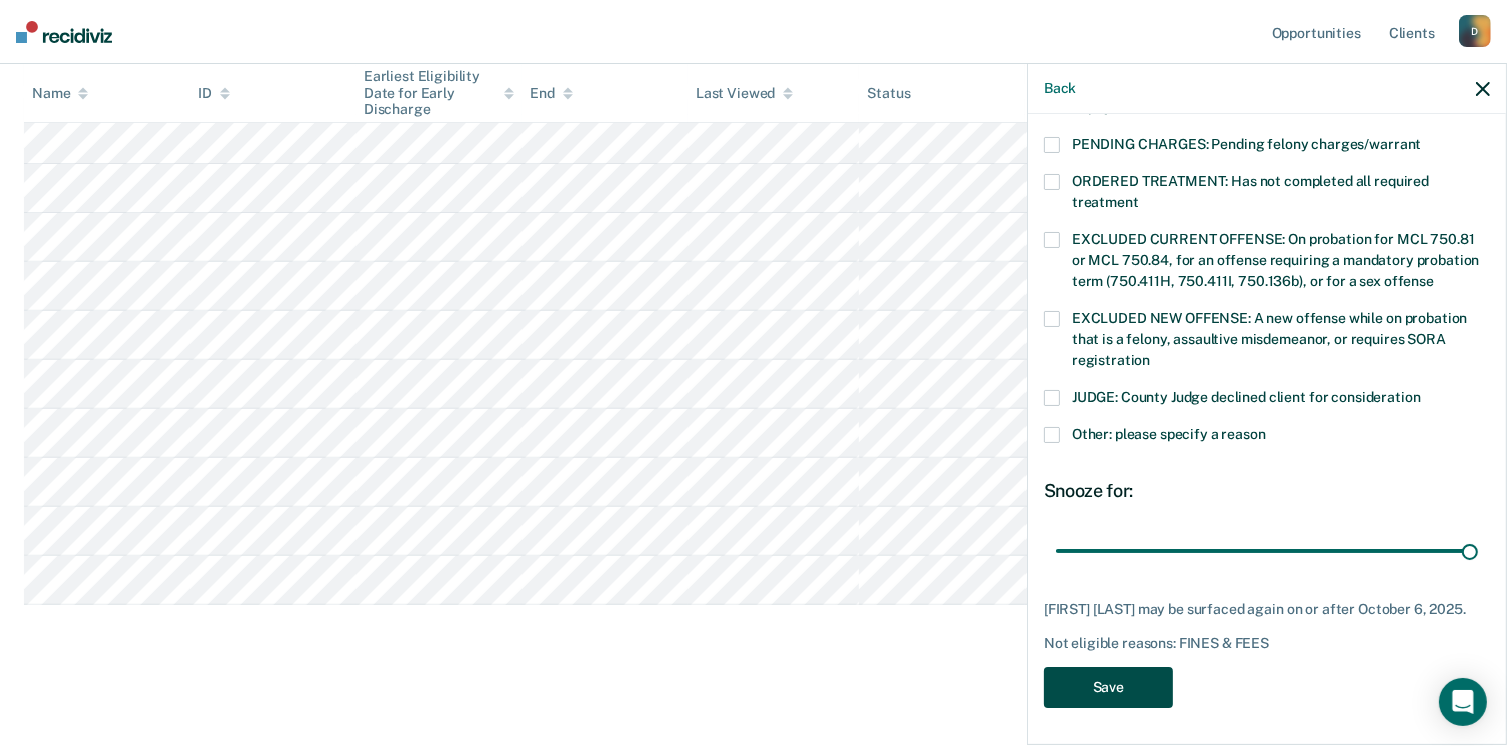 click on "Save" at bounding box center (1108, 687) 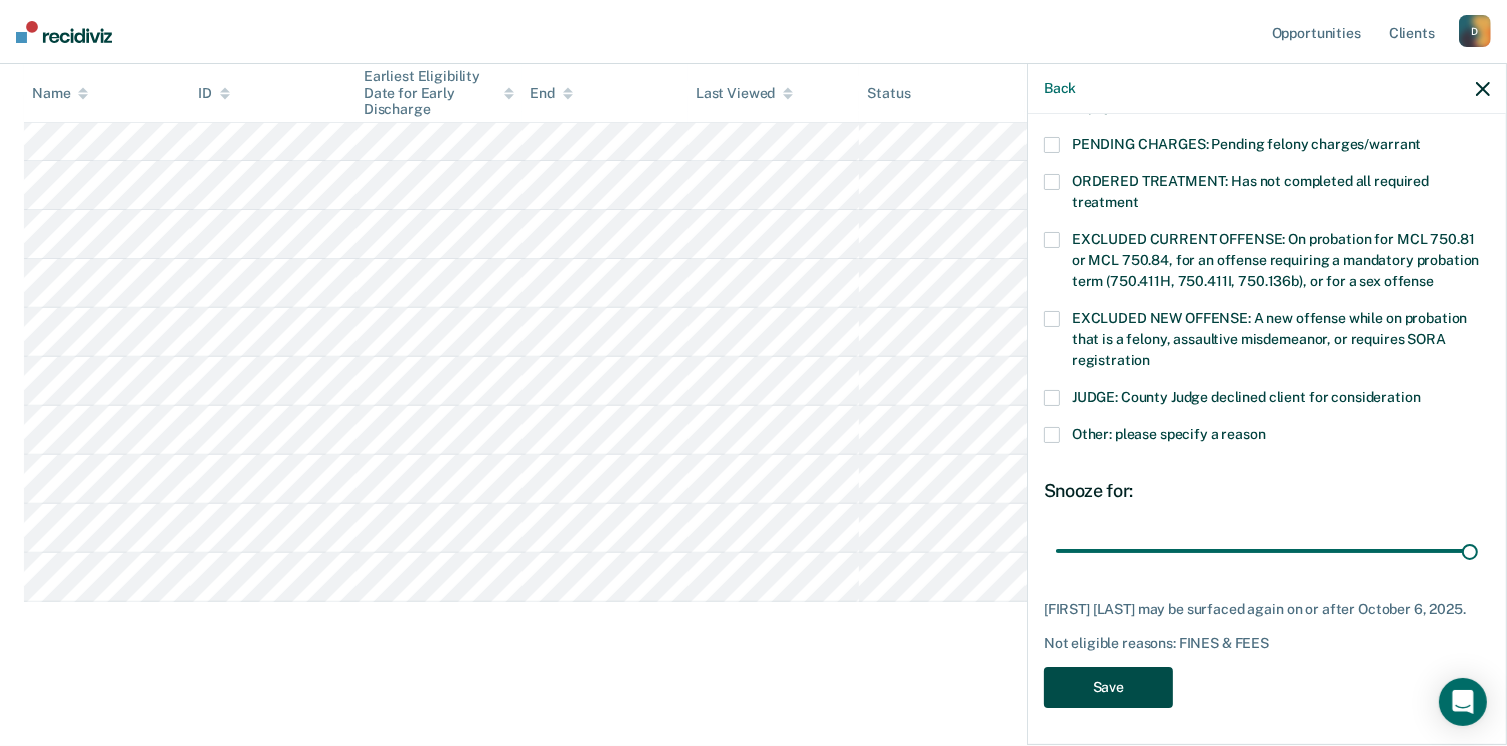 scroll, scrollTop: 680, scrollLeft: 0, axis: vertical 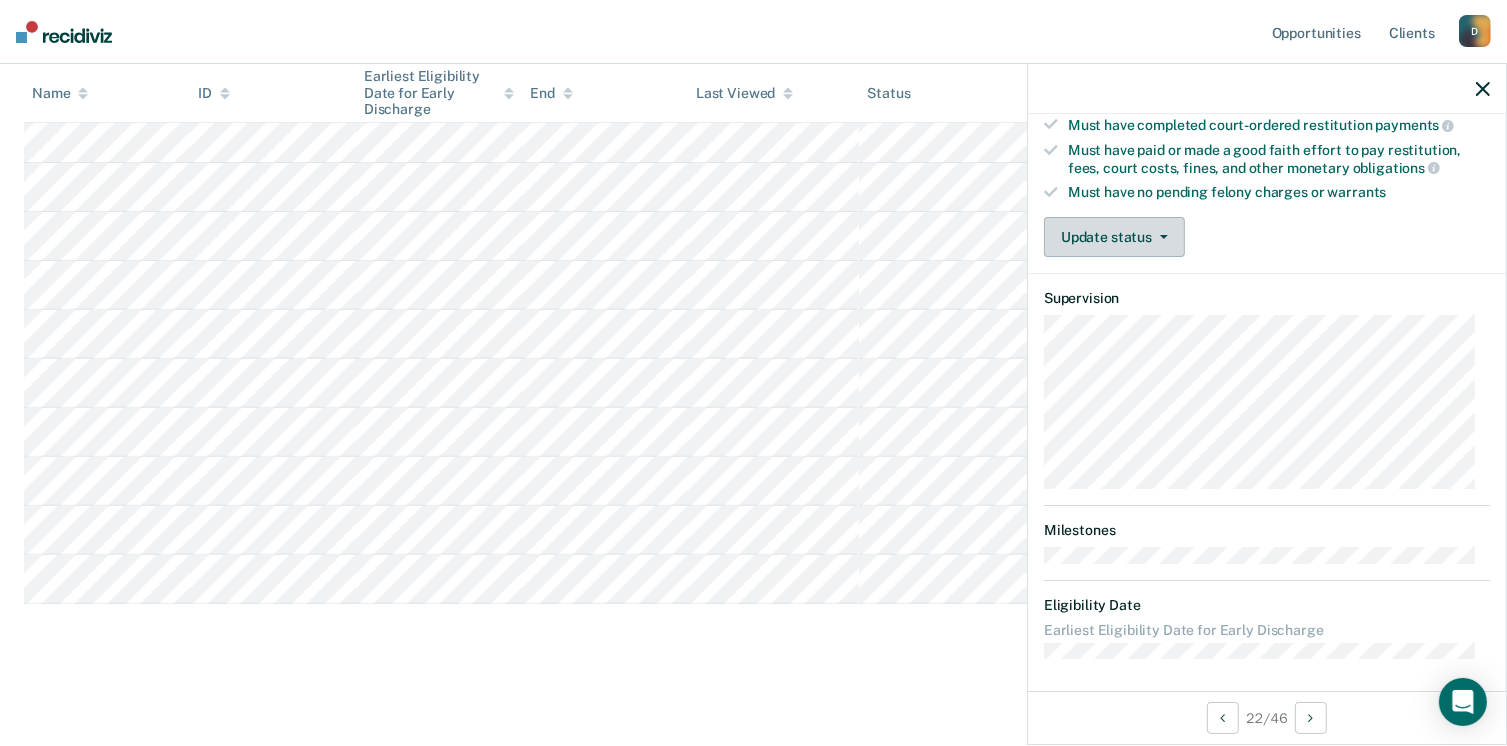 click on "Update status" at bounding box center [1114, 237] 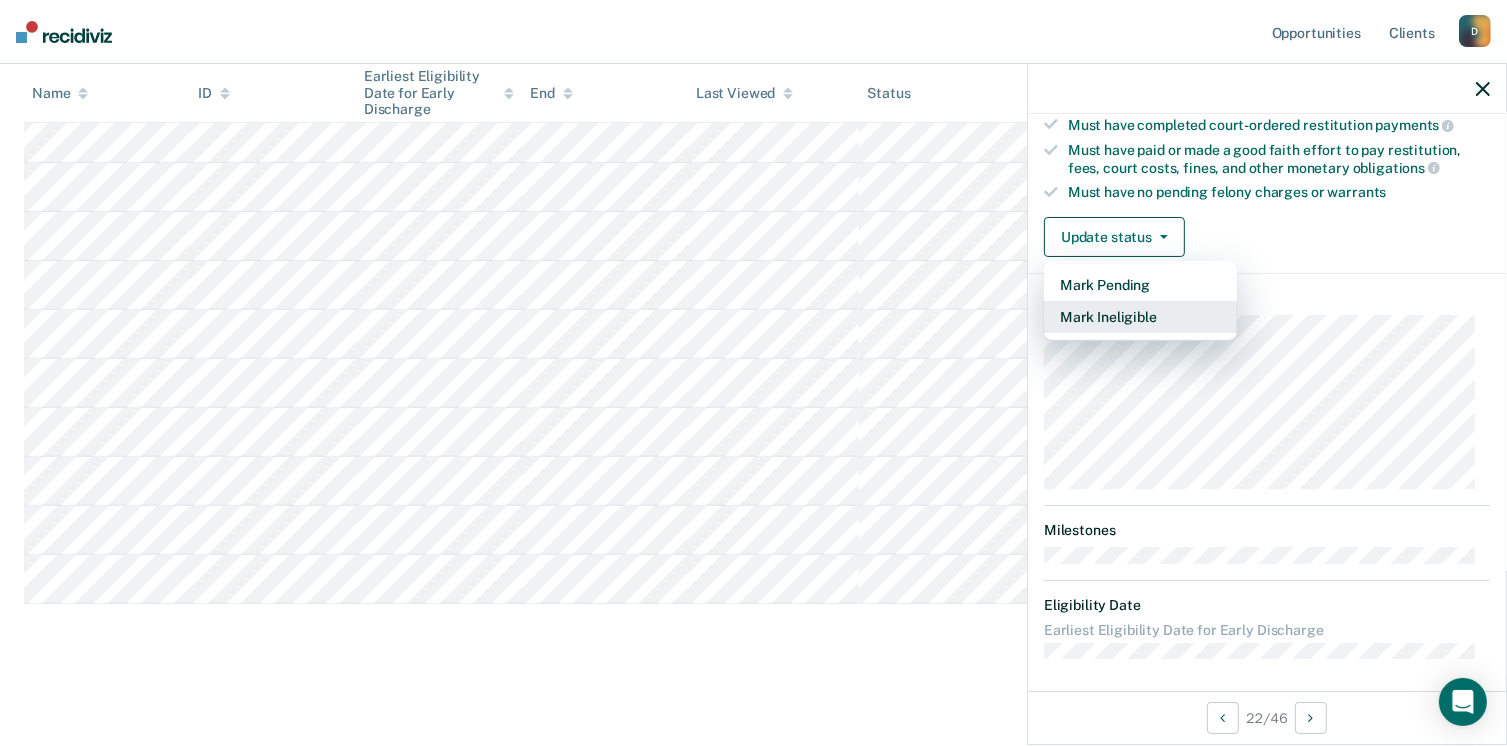 click on "Mark Ineligible" at bounding box center [1140, 317] 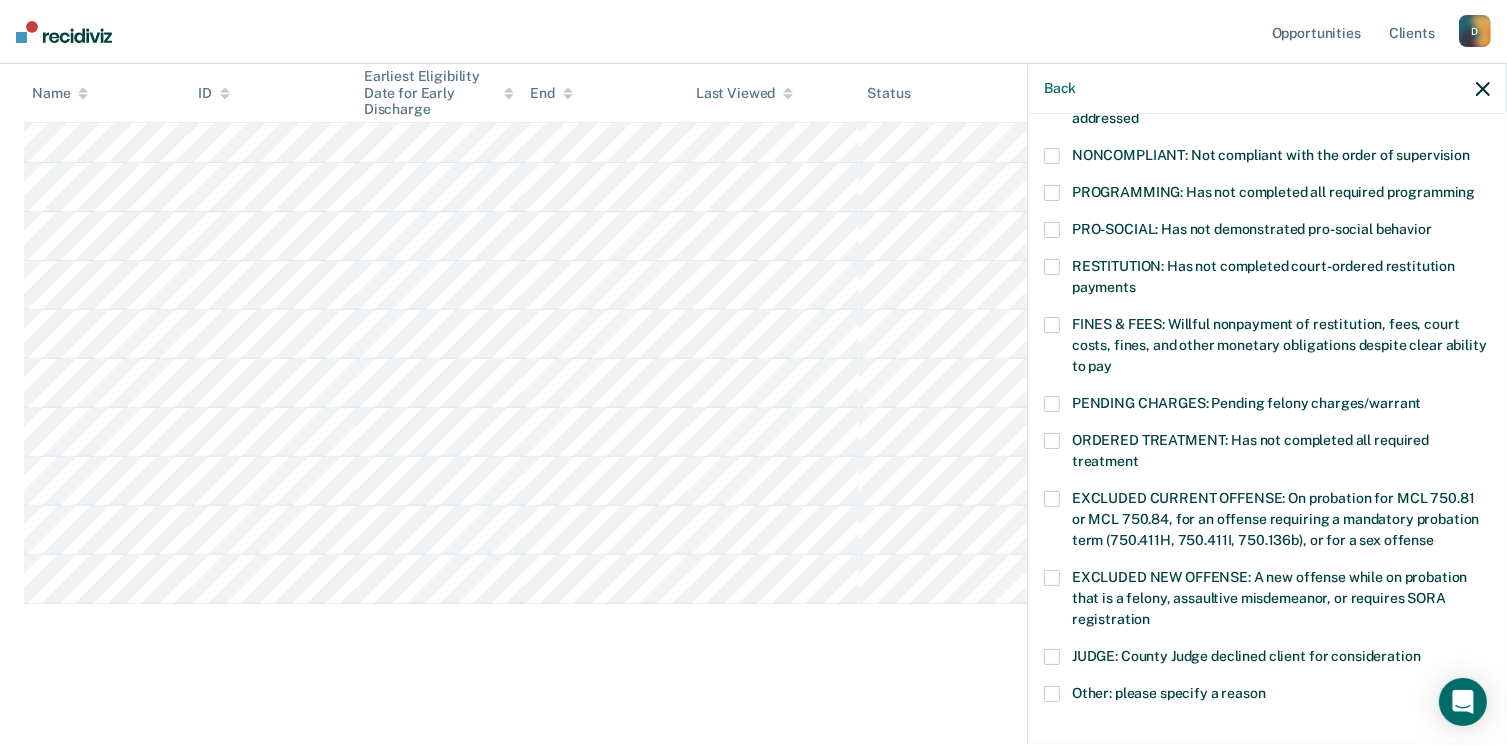click on "PRO-SOCIAL: Has not demonstrated pro-social behavior" at bounding box center [1267, 240] 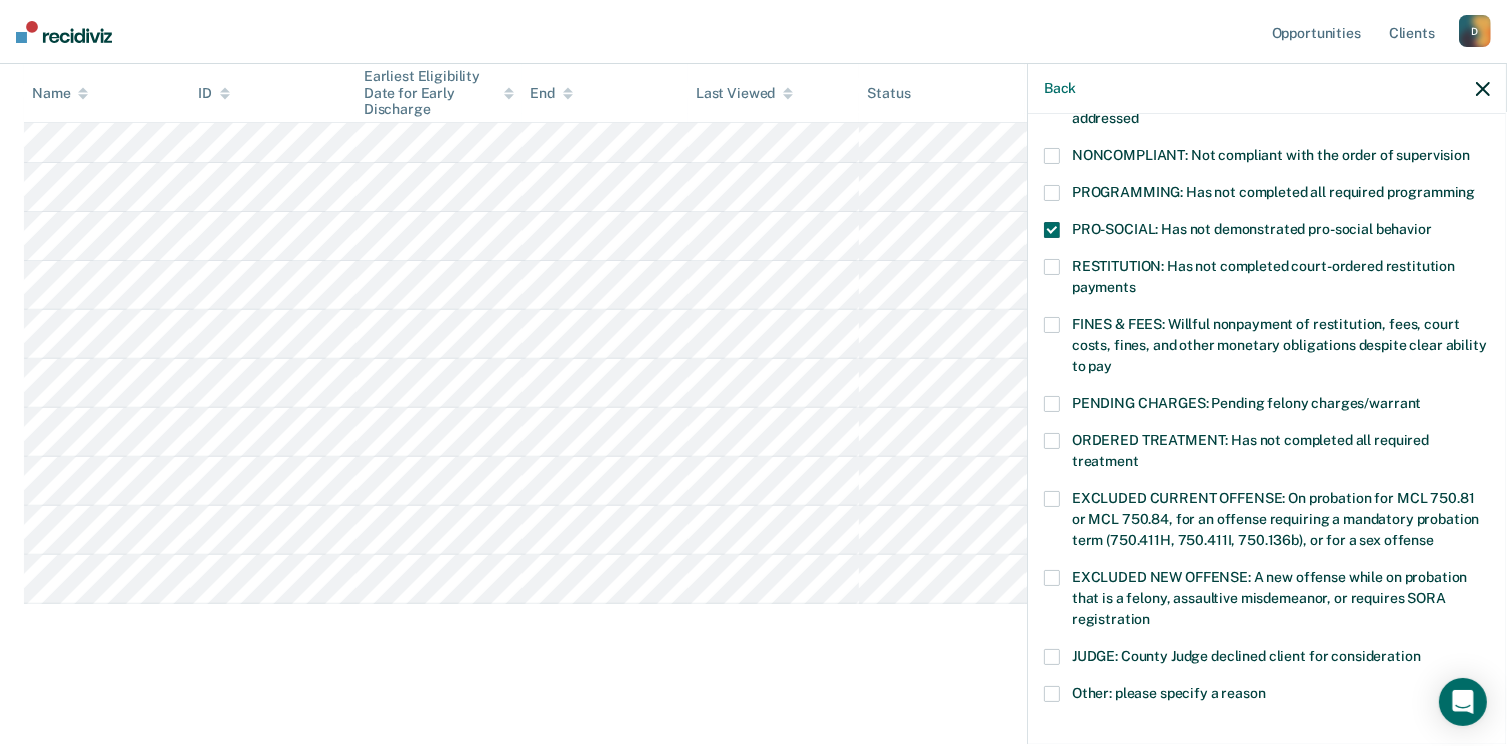 click at bounding box center (1052, 267) 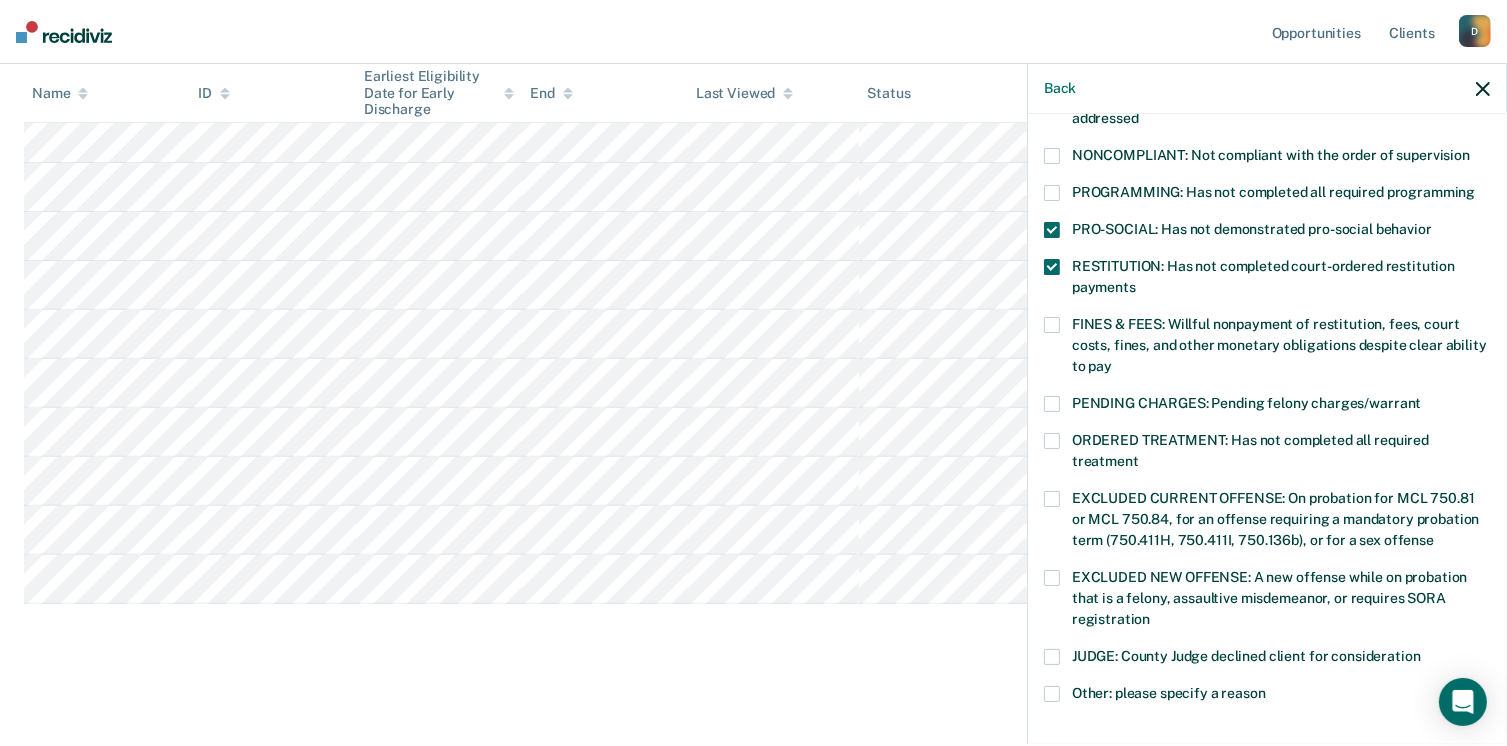 click at bounding box center [1052, 230] 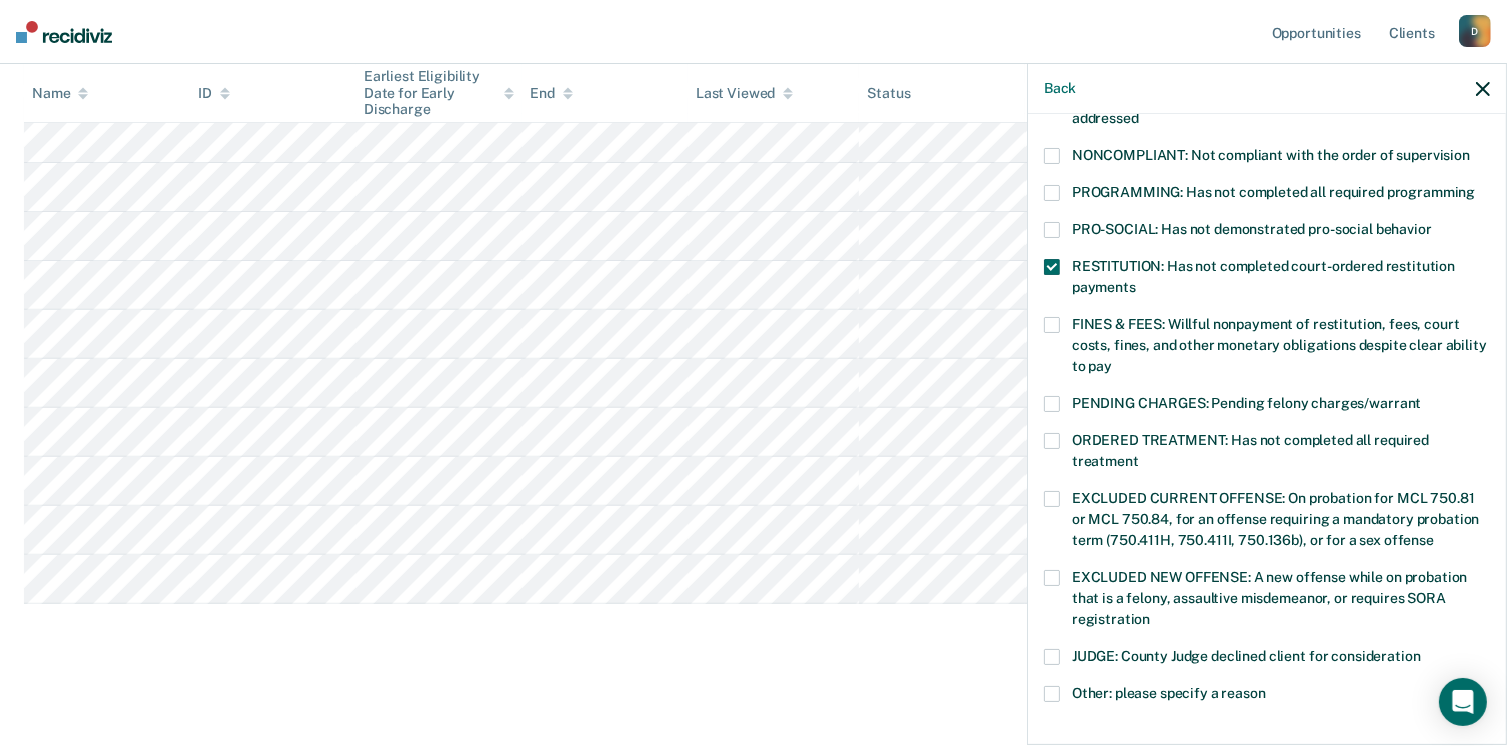 scroll, scrollTop: 630, scrollLeft: 0, axis: vertical 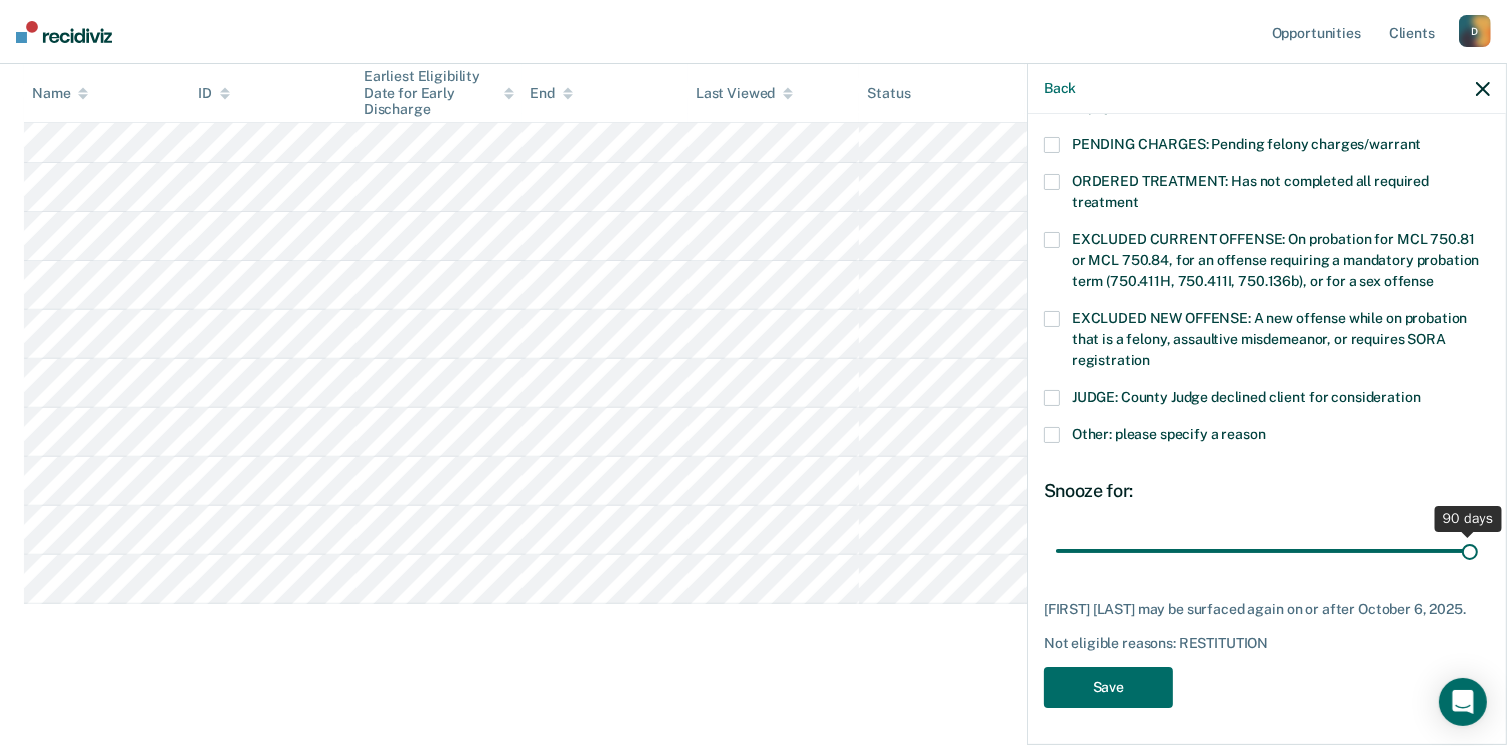 drag, startPoint x: 1194, startPoint y: 553, endPoint x: 1528, endPoint y: 541, distance: 334.21548 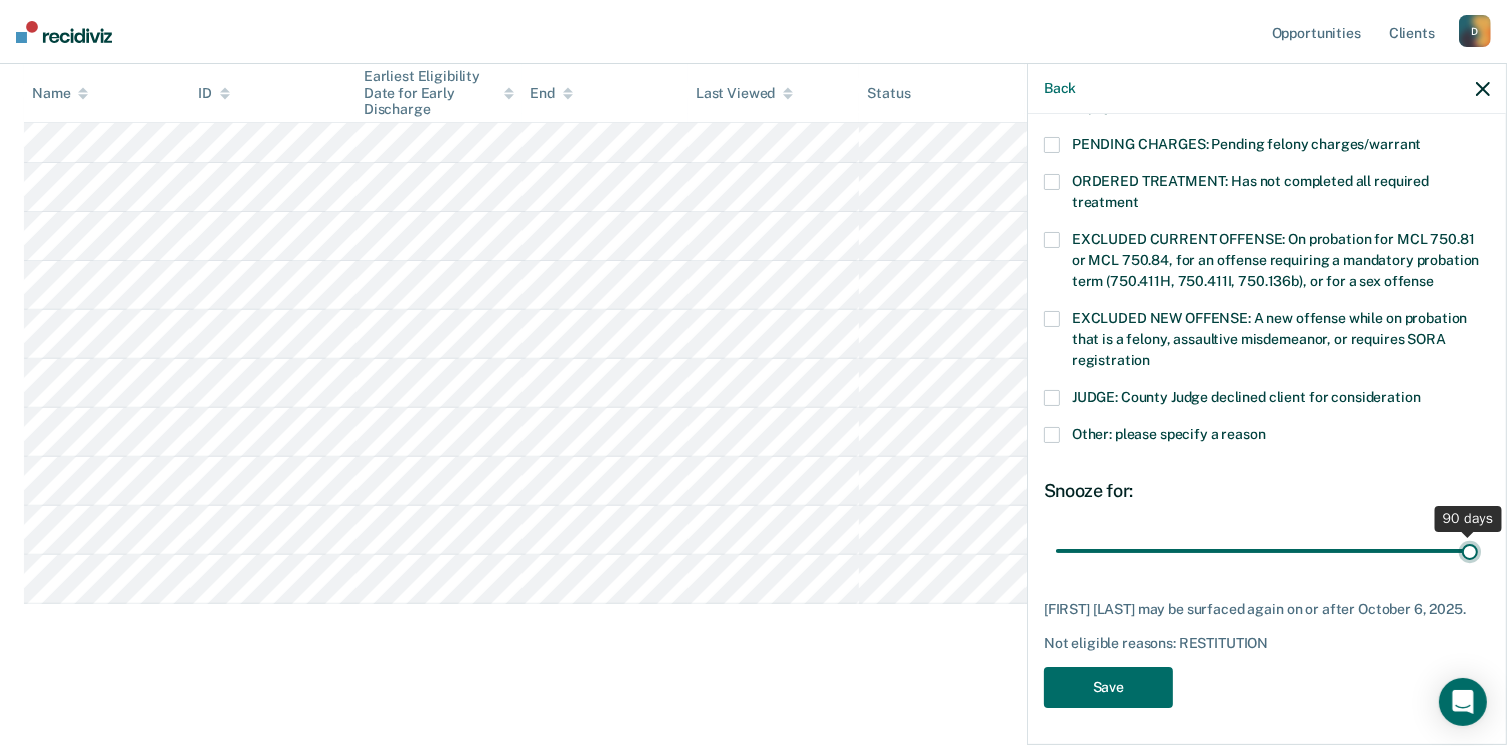 type on "90" 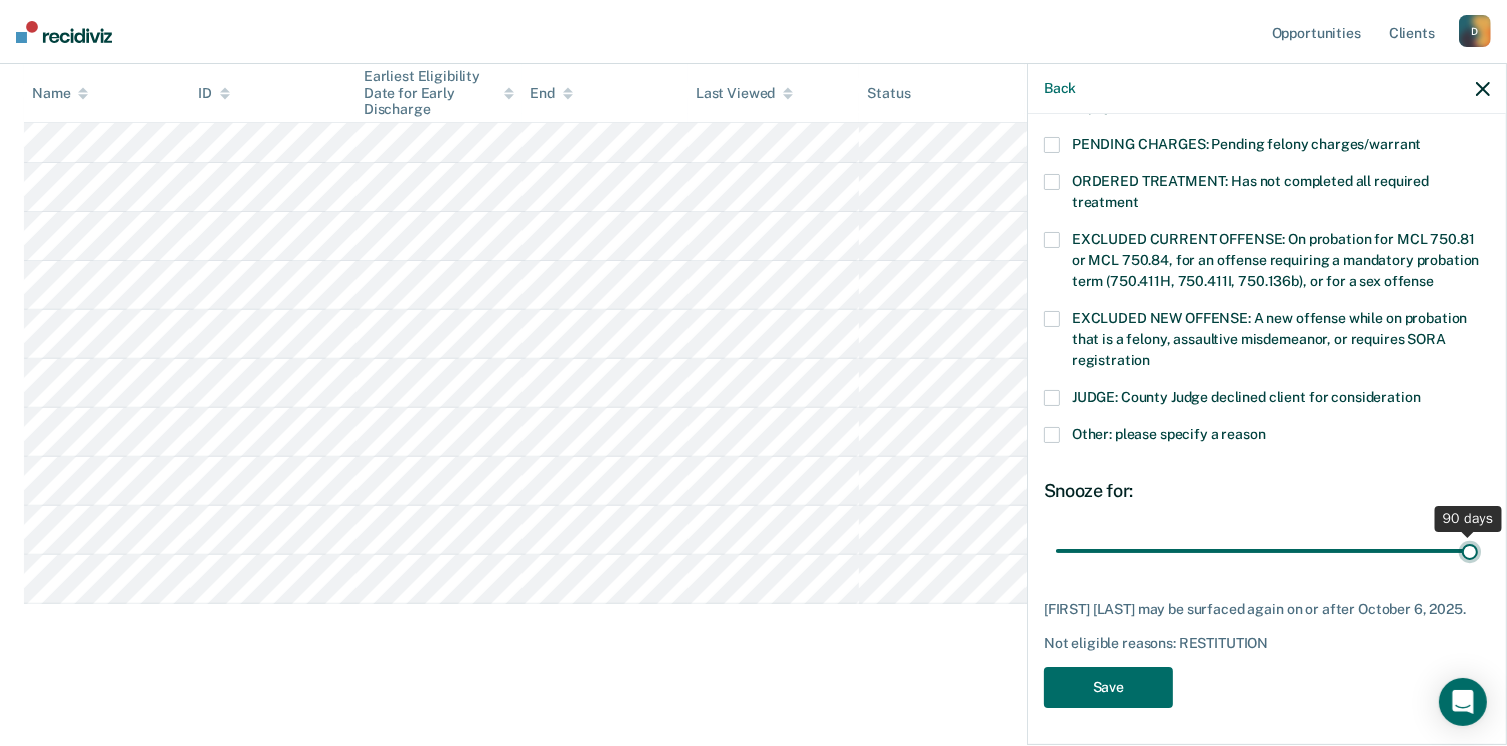 click at bounding box center [1267, 551] 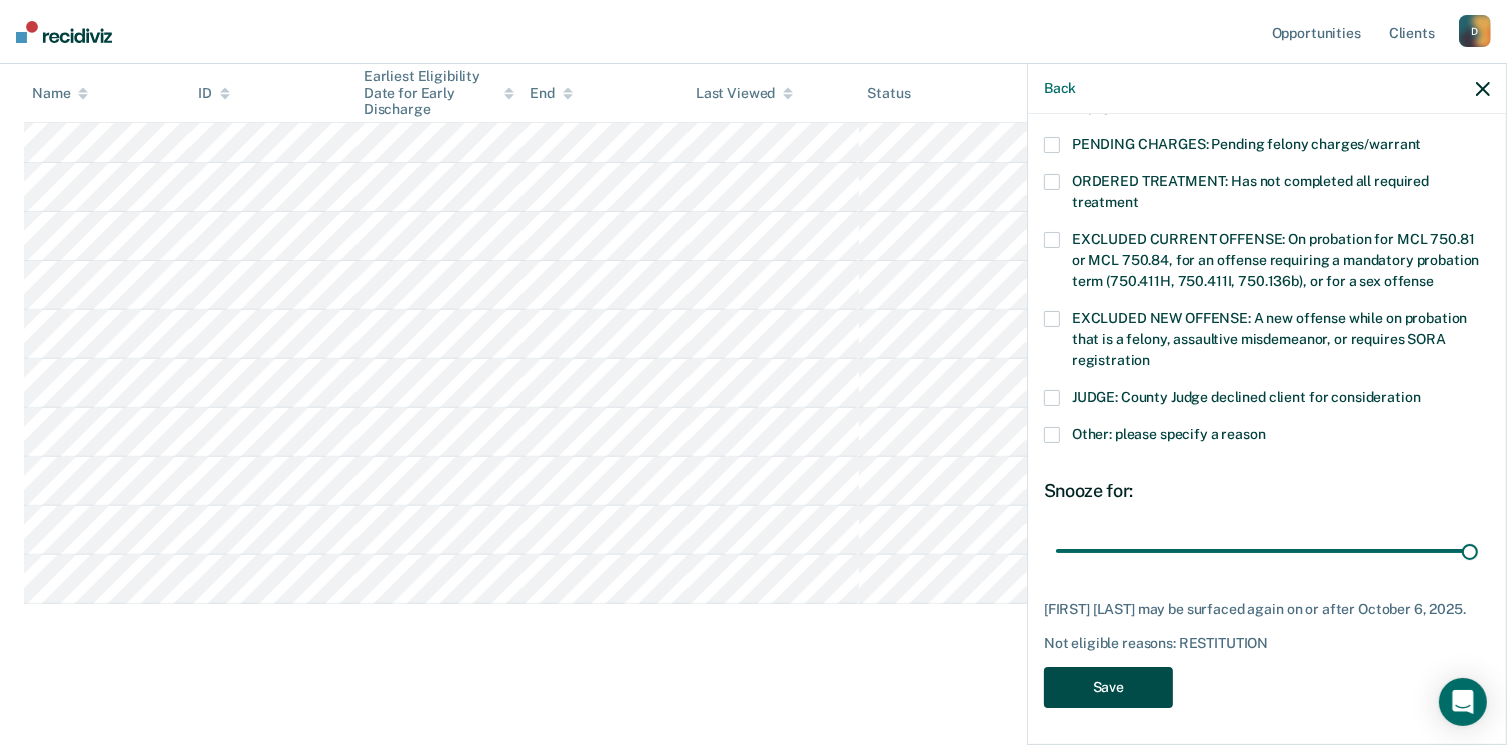 click on "Save" at bounding box center [1108, 687] 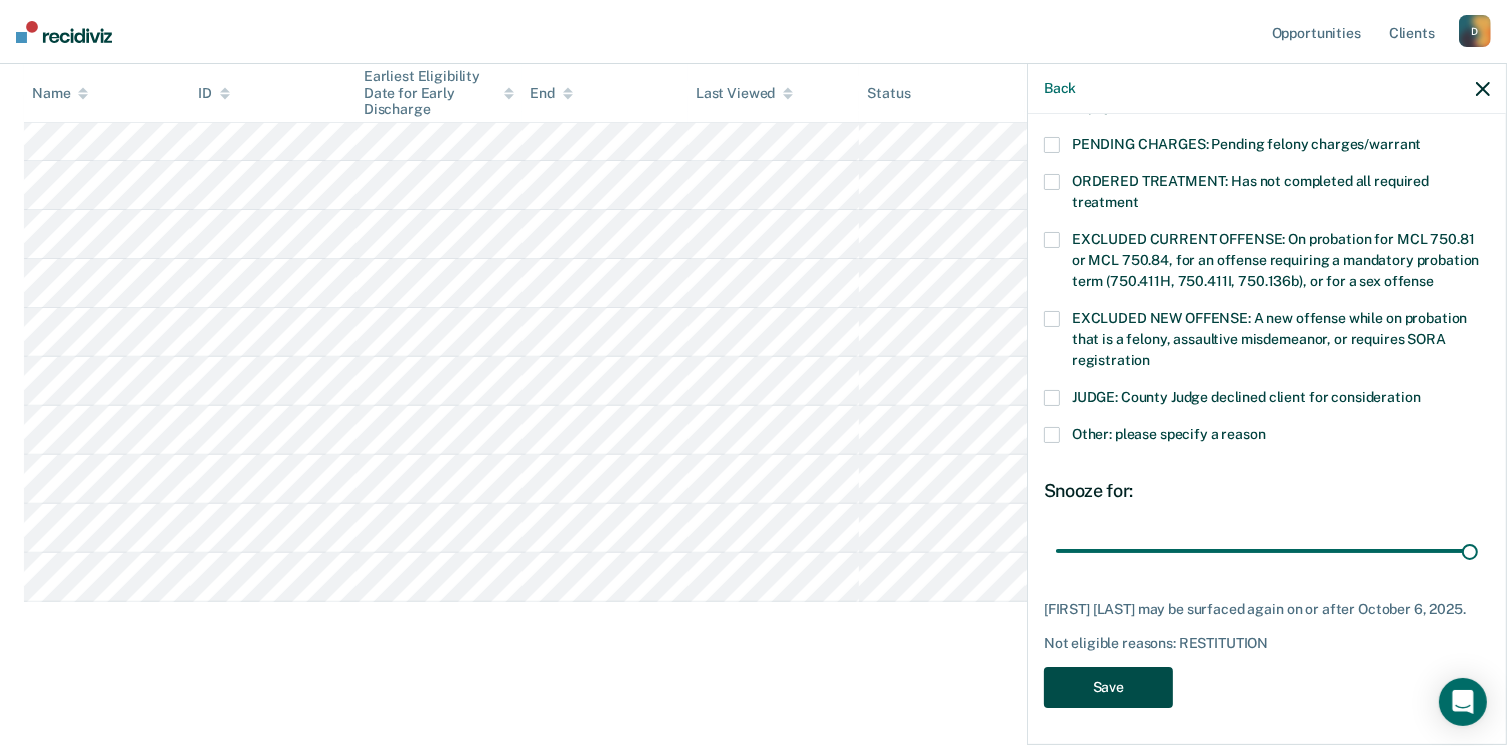 scroll, scrollTop: 630, scrollLeft: 0, axis: vertical 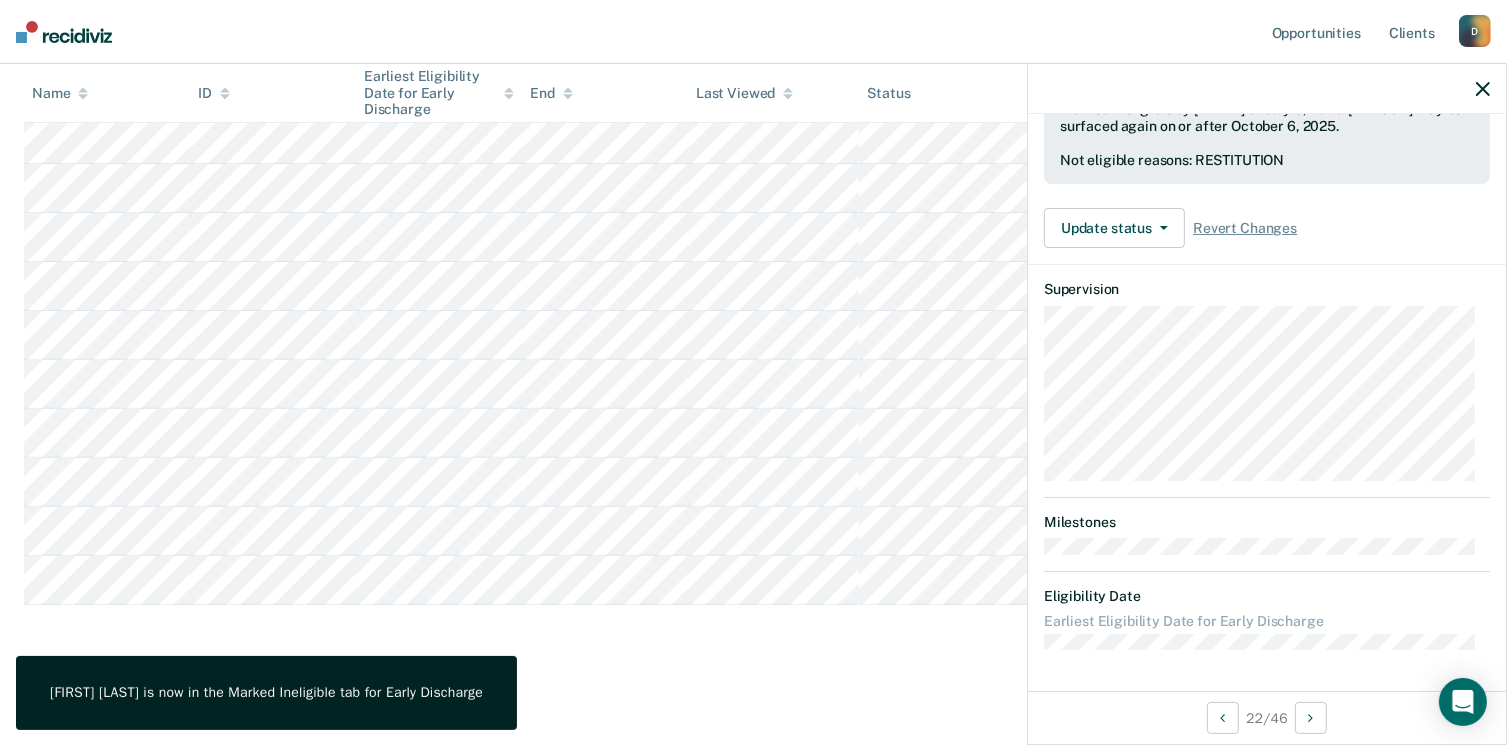 click on "Early Discharge Early Discharge is the termination of the period of probation or parole before the full-term discharge date. Early discharge reviews are mandated, at minimum, once clients have served half of their original term of supervision. Review clients who may be eligible for early discharge as per OP 06.05.135 and OP 06.04.130H and complete the discharge paperwork in COMS. Early Discharge Classification Review Early Discharge Minimum Telephone Reporting Overdue for Discharge Supervision Level Mismatch Clear agents D10 - WEST D10 - CENTRAL D10 - NORTHEAST D10 - NORTHWEST Eligible Now 13 Pending 0 Marked Ineligible 64
To pick up a draggable item, press the space bar.
While dragging, use the arrow keys to move the item.
Press space again to drop the item in its new position, or press escape to cancel.
Name ID Earliest Eligibility Date for Early Discharge End Last Viewed Status Assigned to" at bounding box center (753, 85) 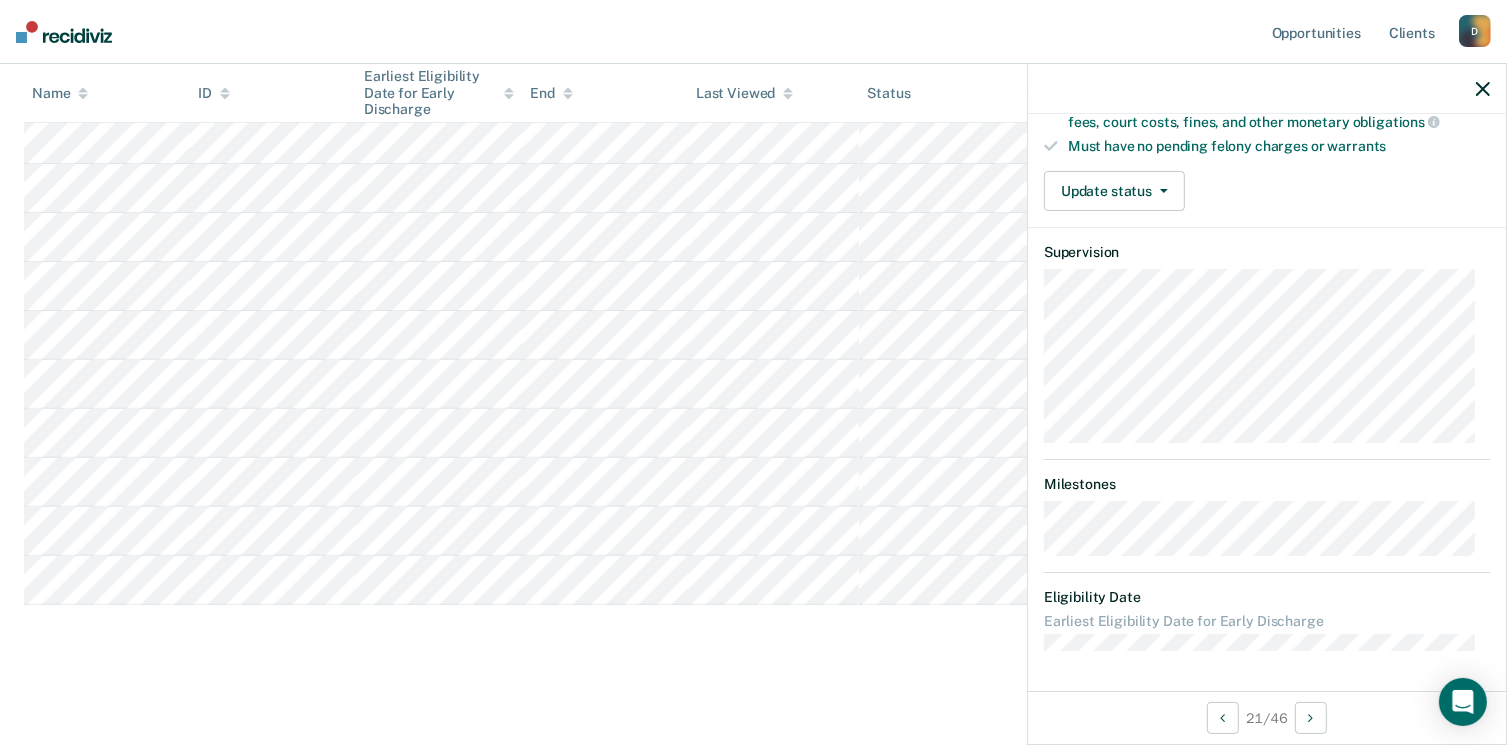 scroll, scrollTop: 371, scrollLeft: 0, axis: vertical 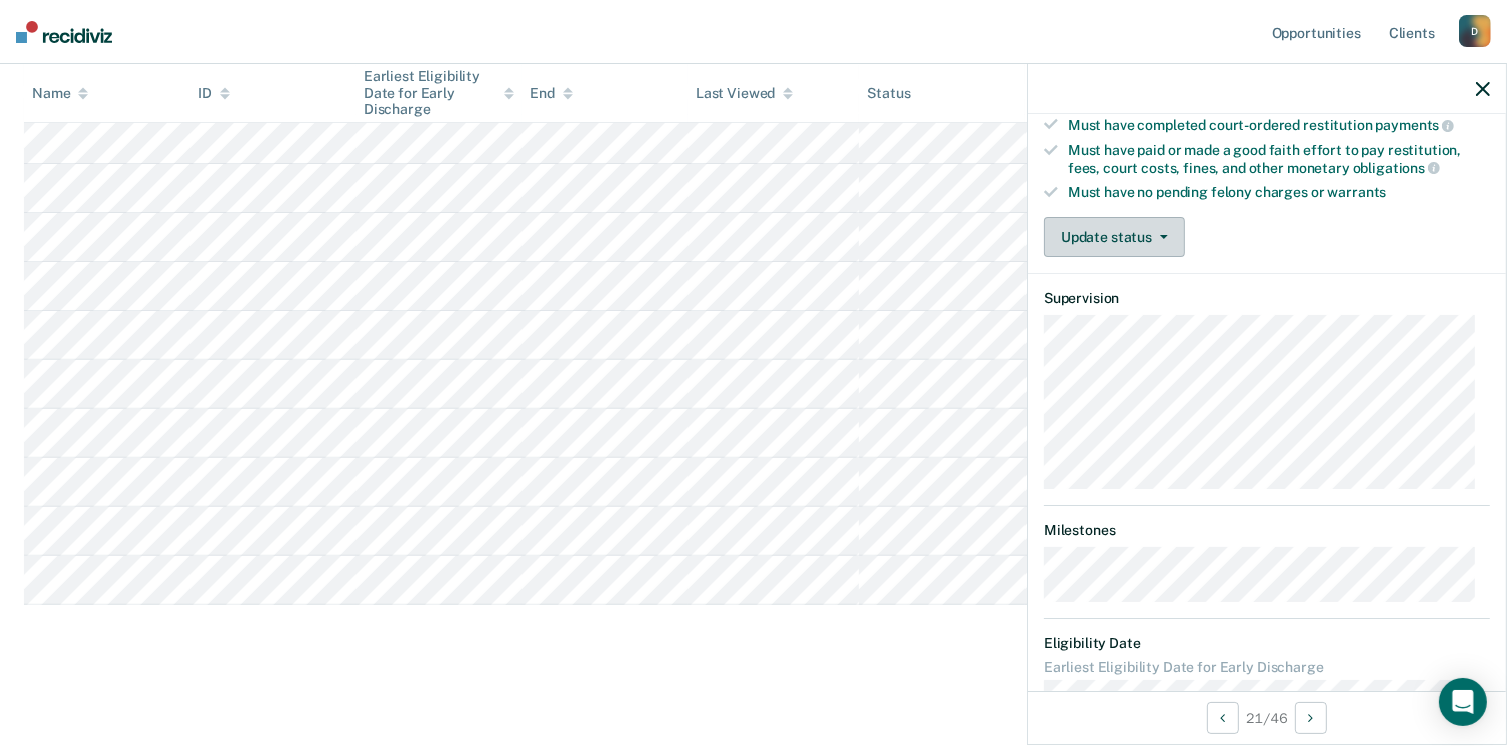 click on "Update status" at bounding box center (1114, 237) 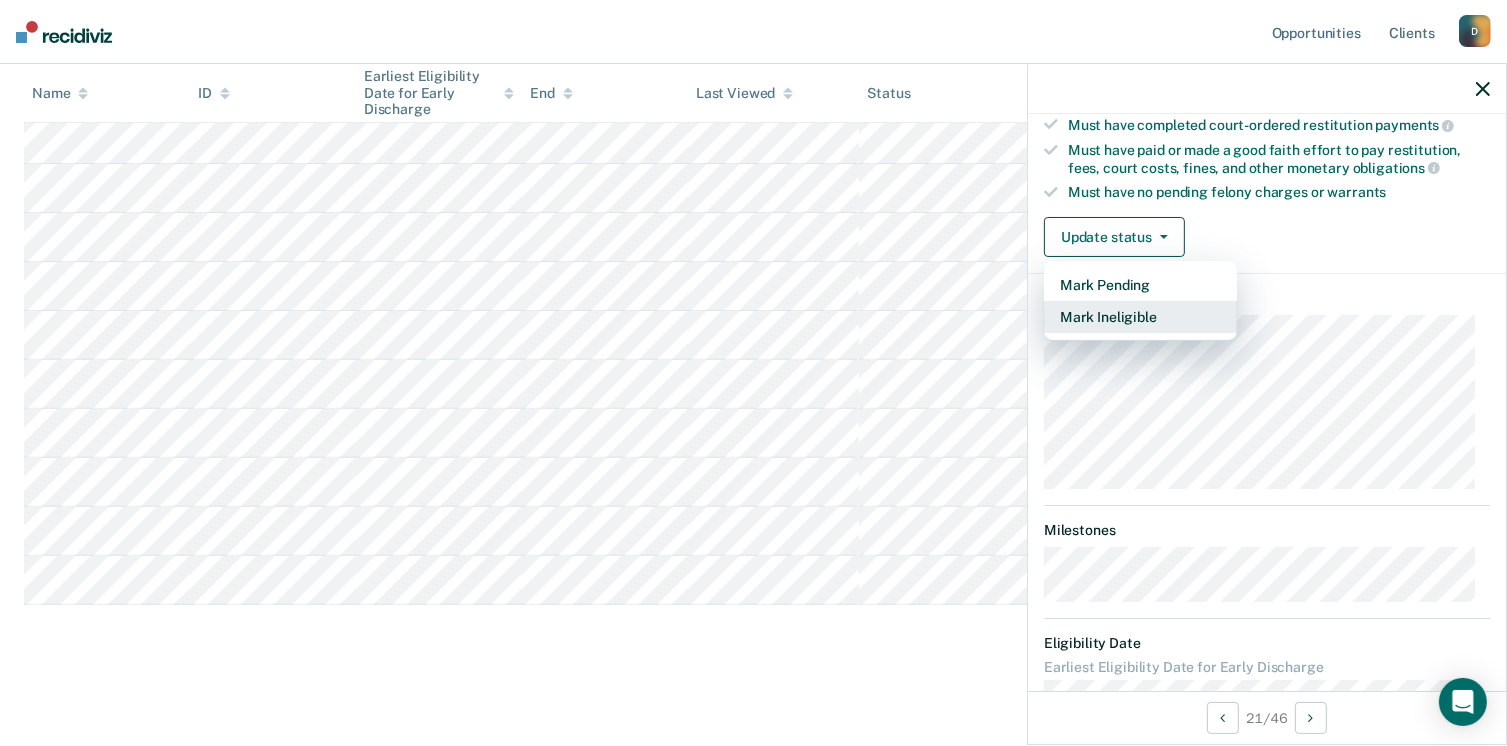 click on "Mark Ineligible" at bounding box center (1140, 317) 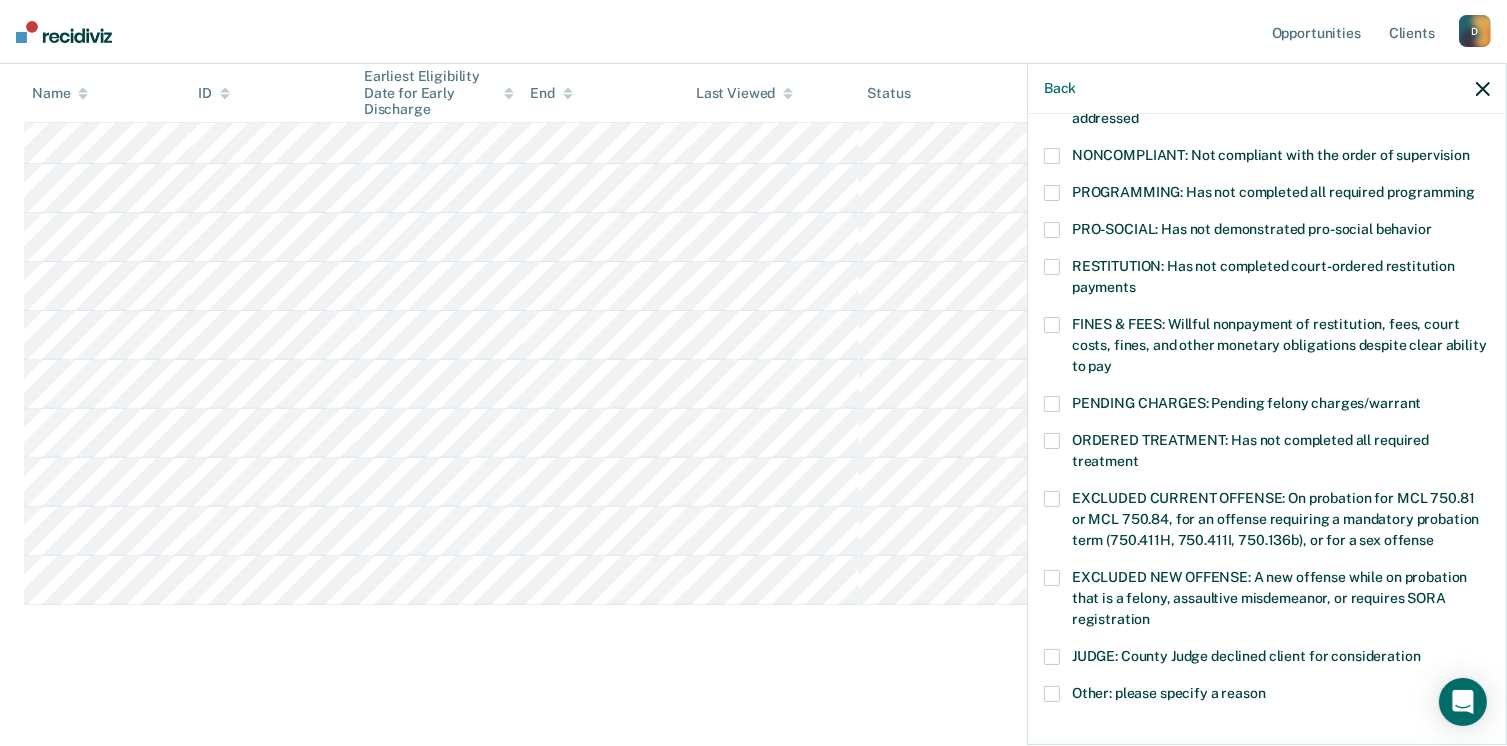 click at bounding box center [1052, 694] 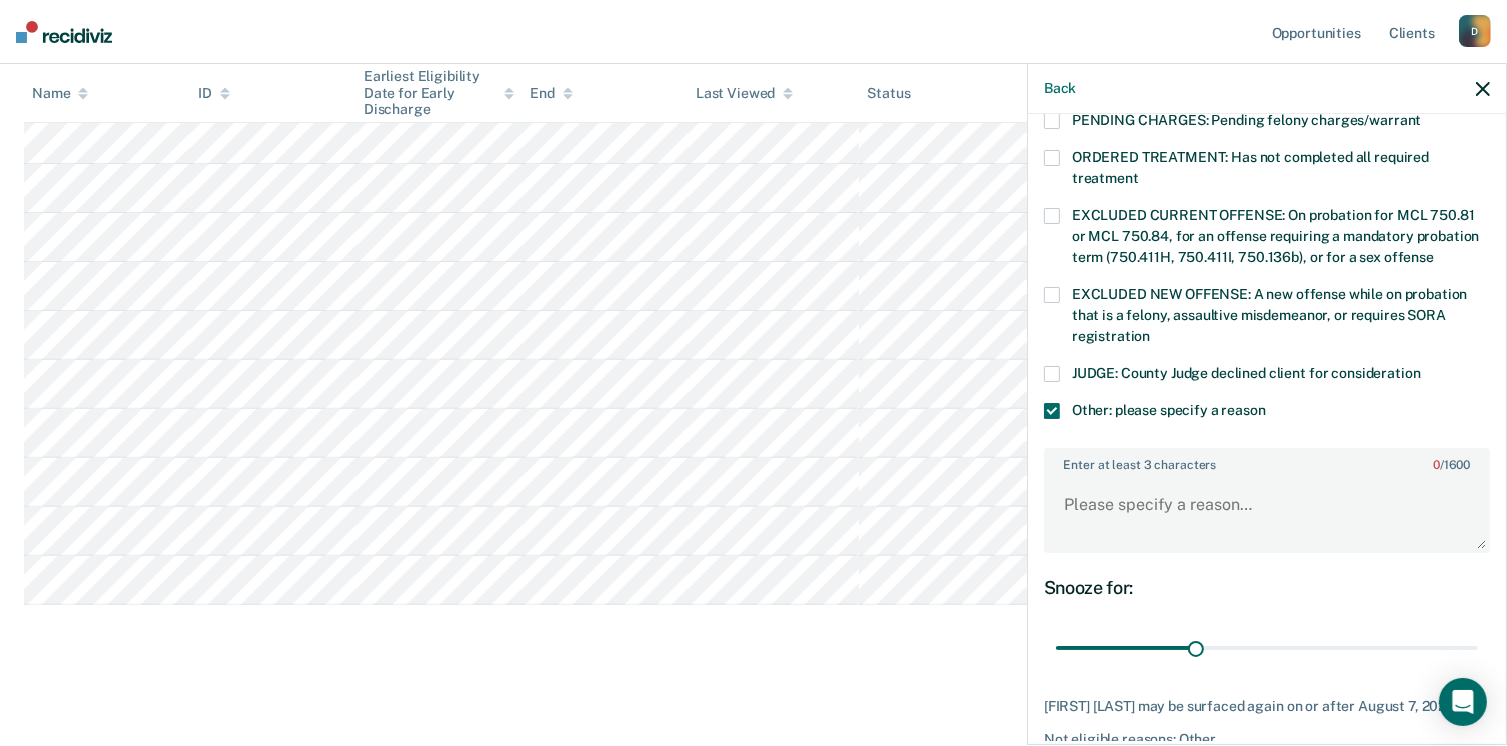 scroll, scrollTop: 749, scrollLeft: 0, axis: vertical 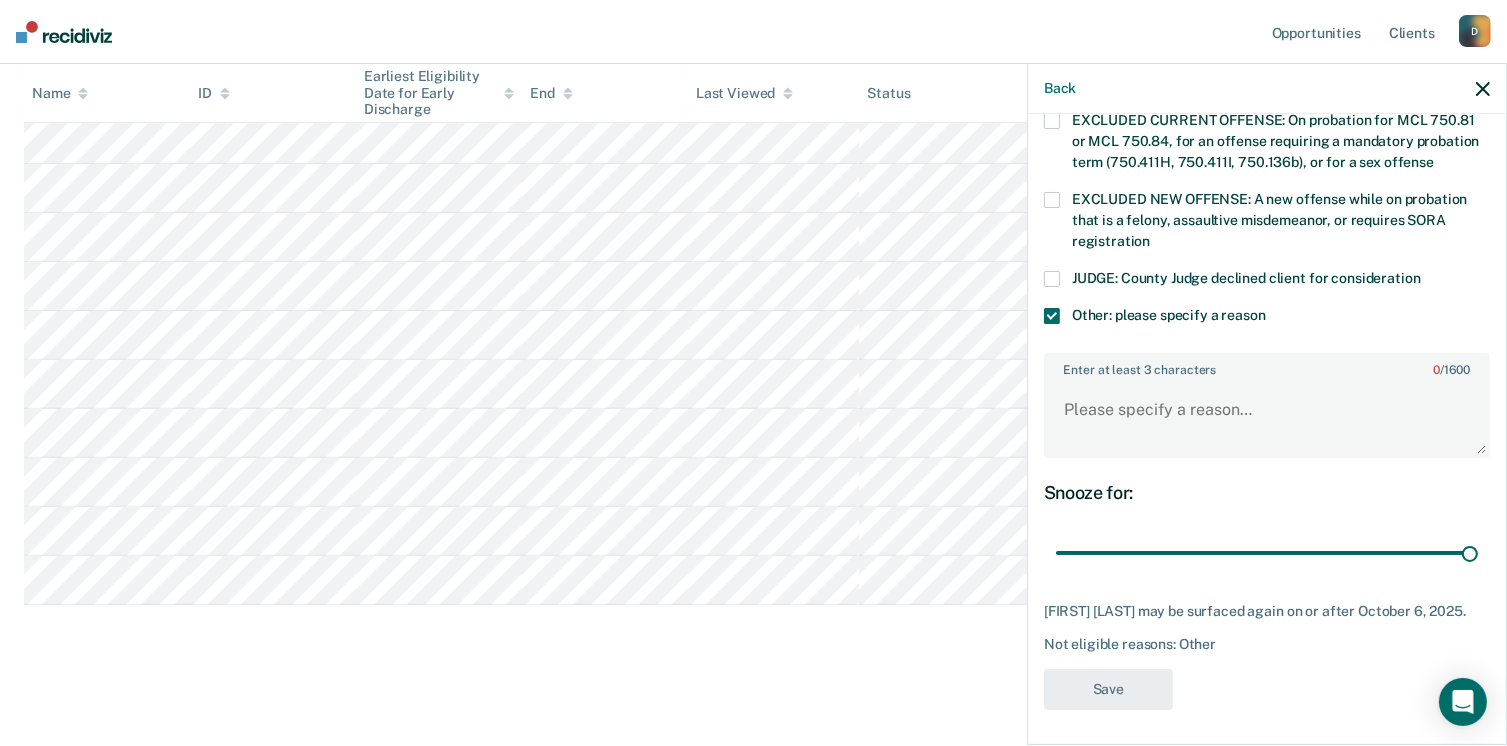 drag, startPoint x: 1181, startPoint y: 545, endPoint x: 1472, endPoint y: 545, distance: 291 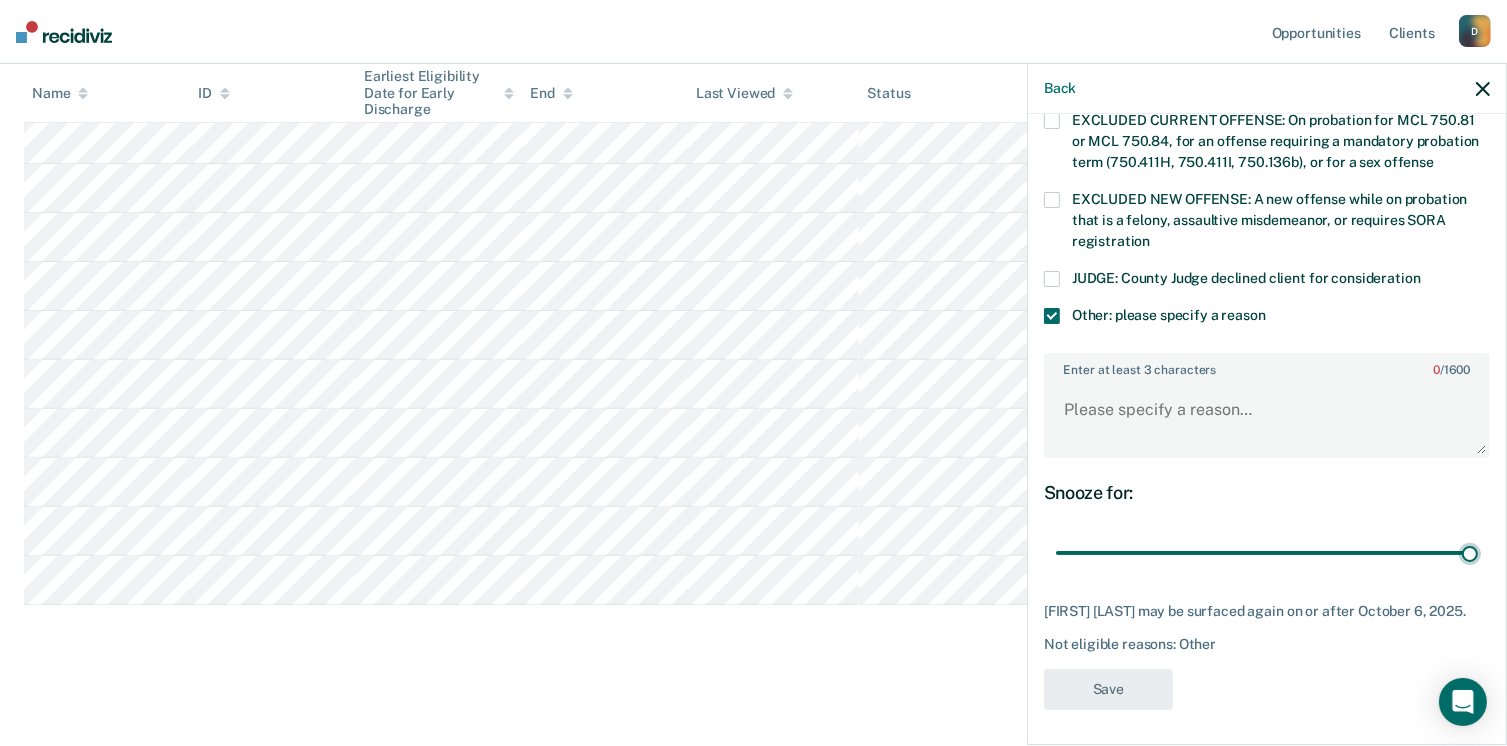 type on "90" 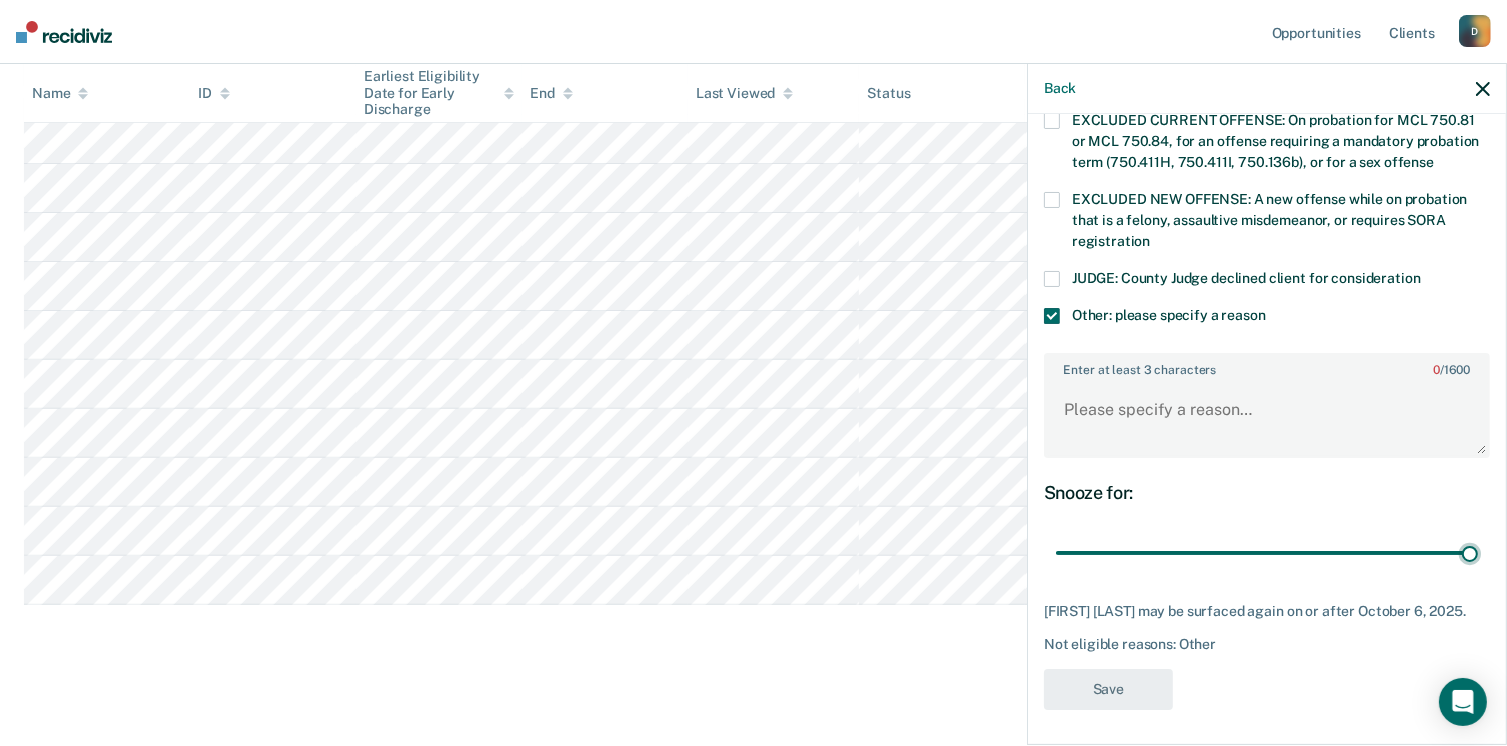 click at bounding box center [1267, 553] 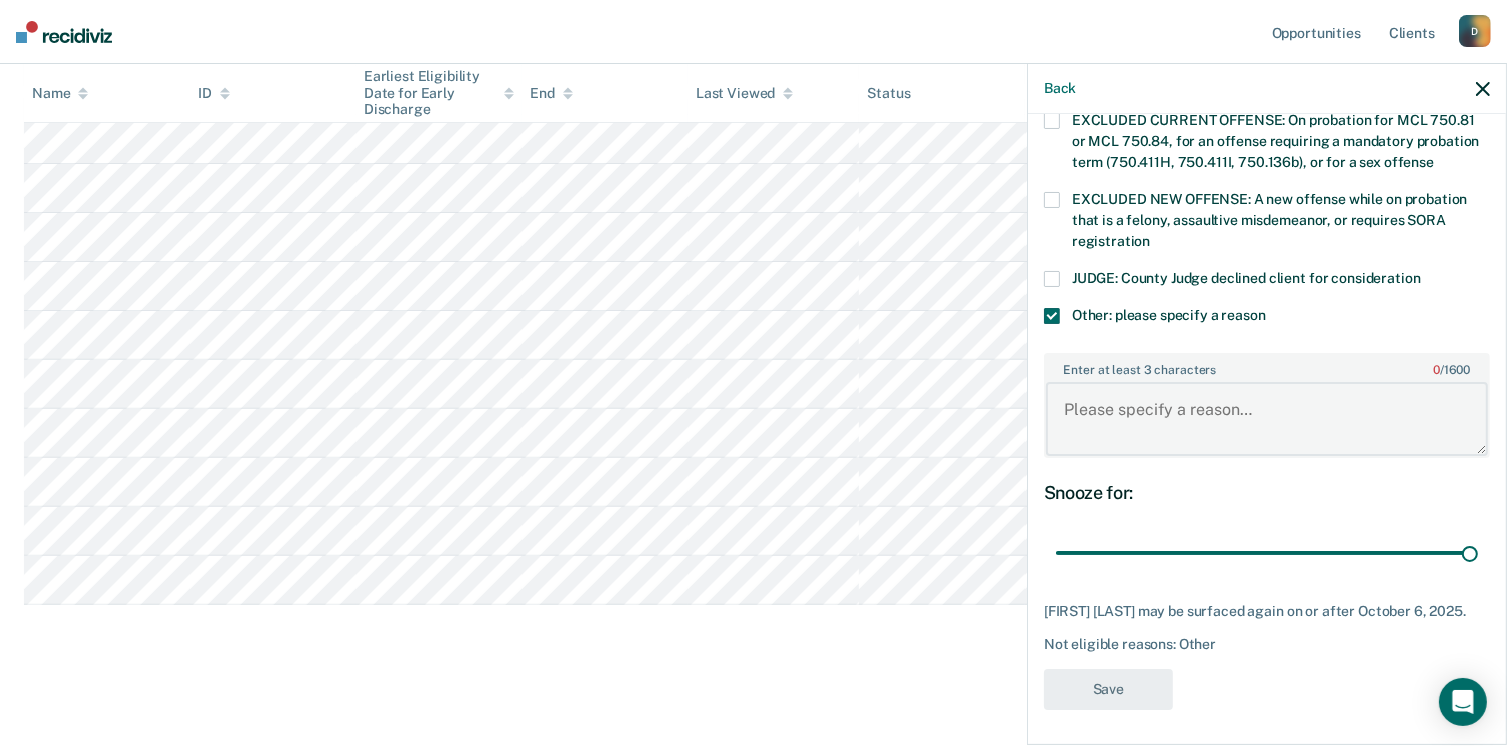 click on "Enter at least 3 characters 0  /  1600" at bounding box center [1267, 419] 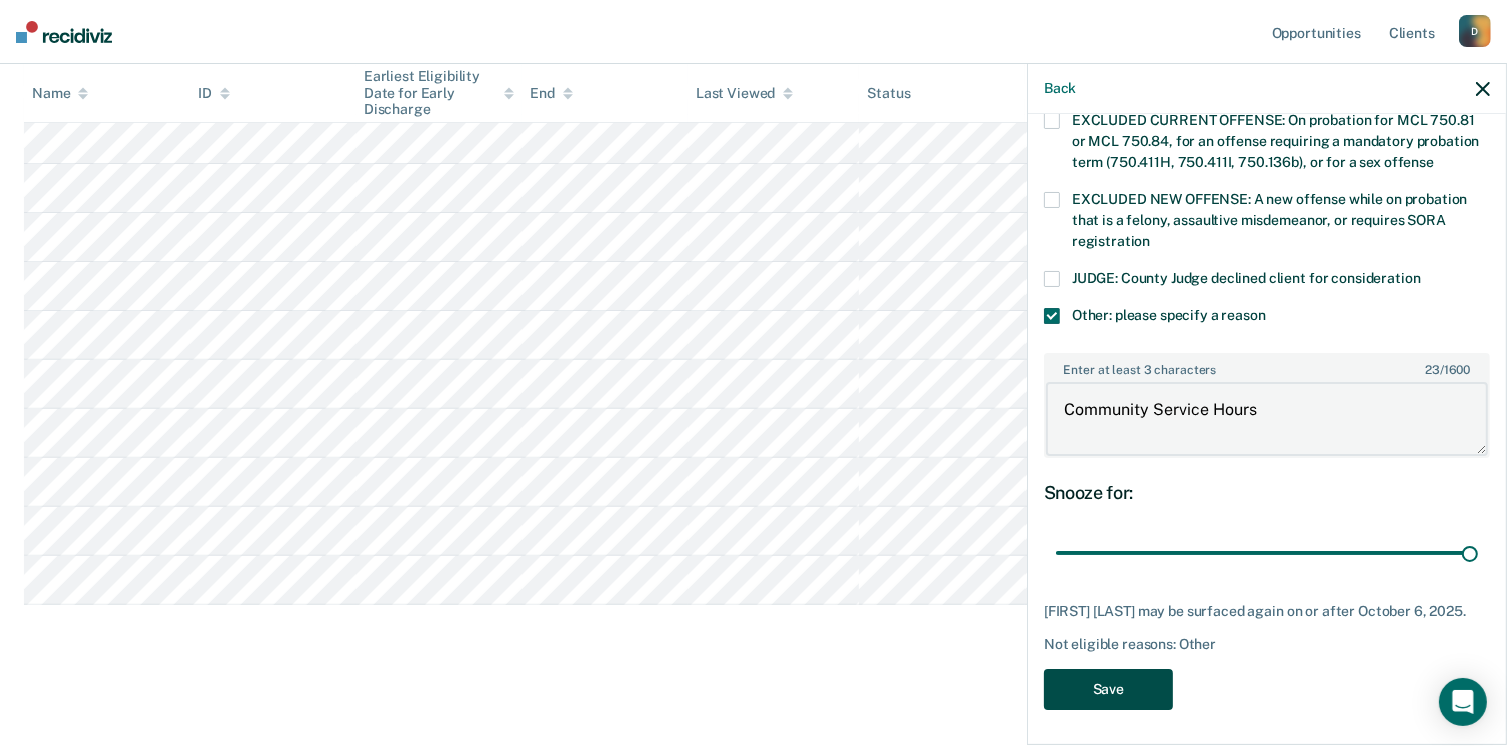 type on "Community Service Hours" 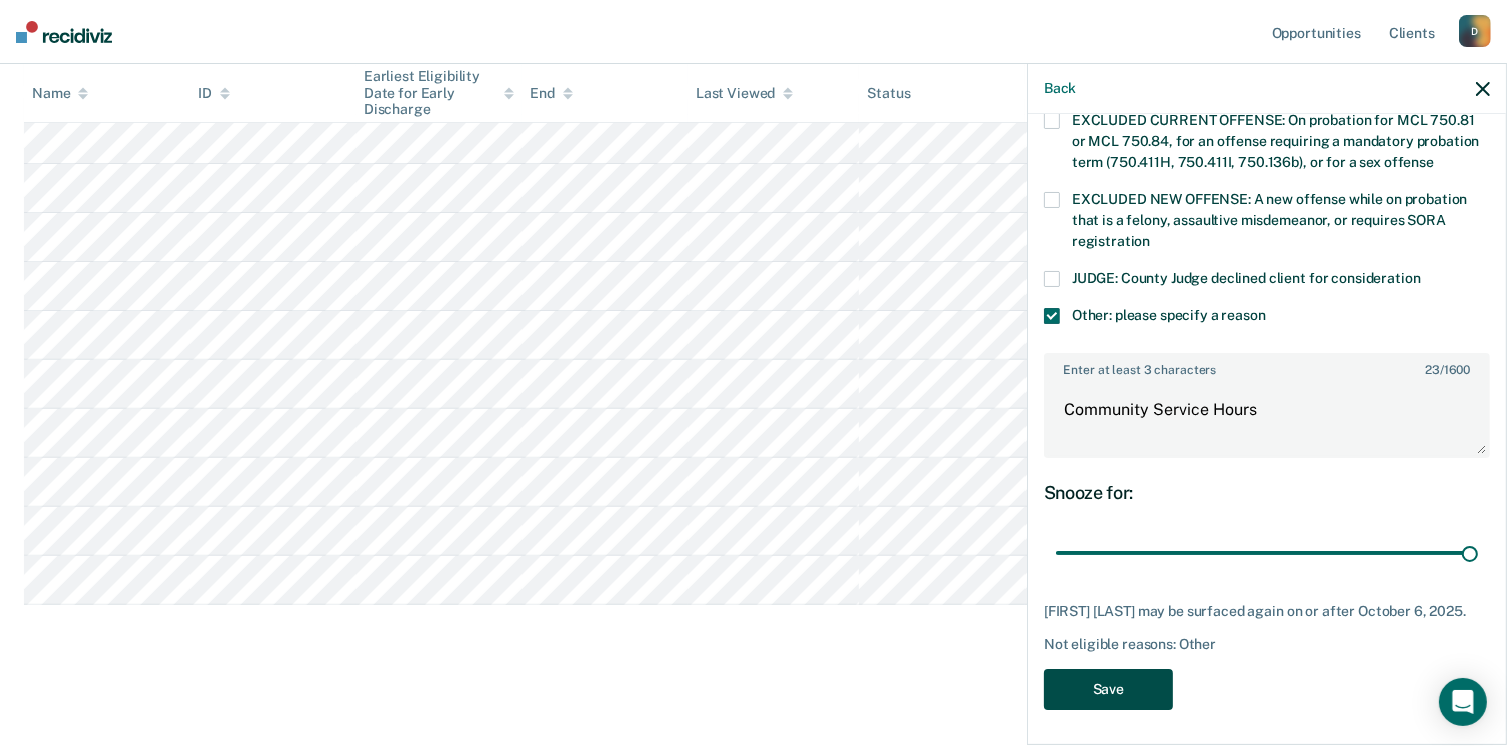 click on "Save" at bounding box center [1108, 689] 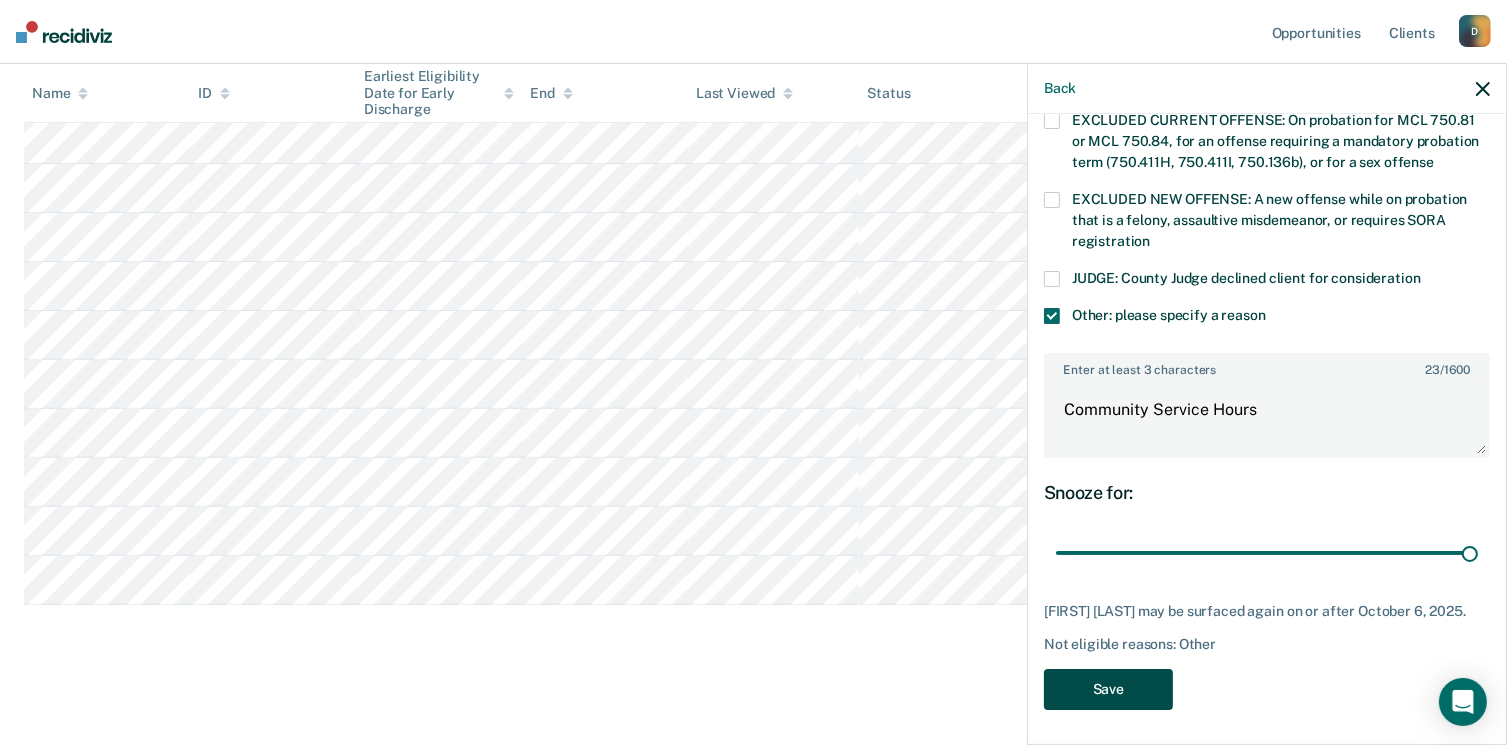 scroll, scrollTop: 581, scrollLeft: 0, axis: vertical 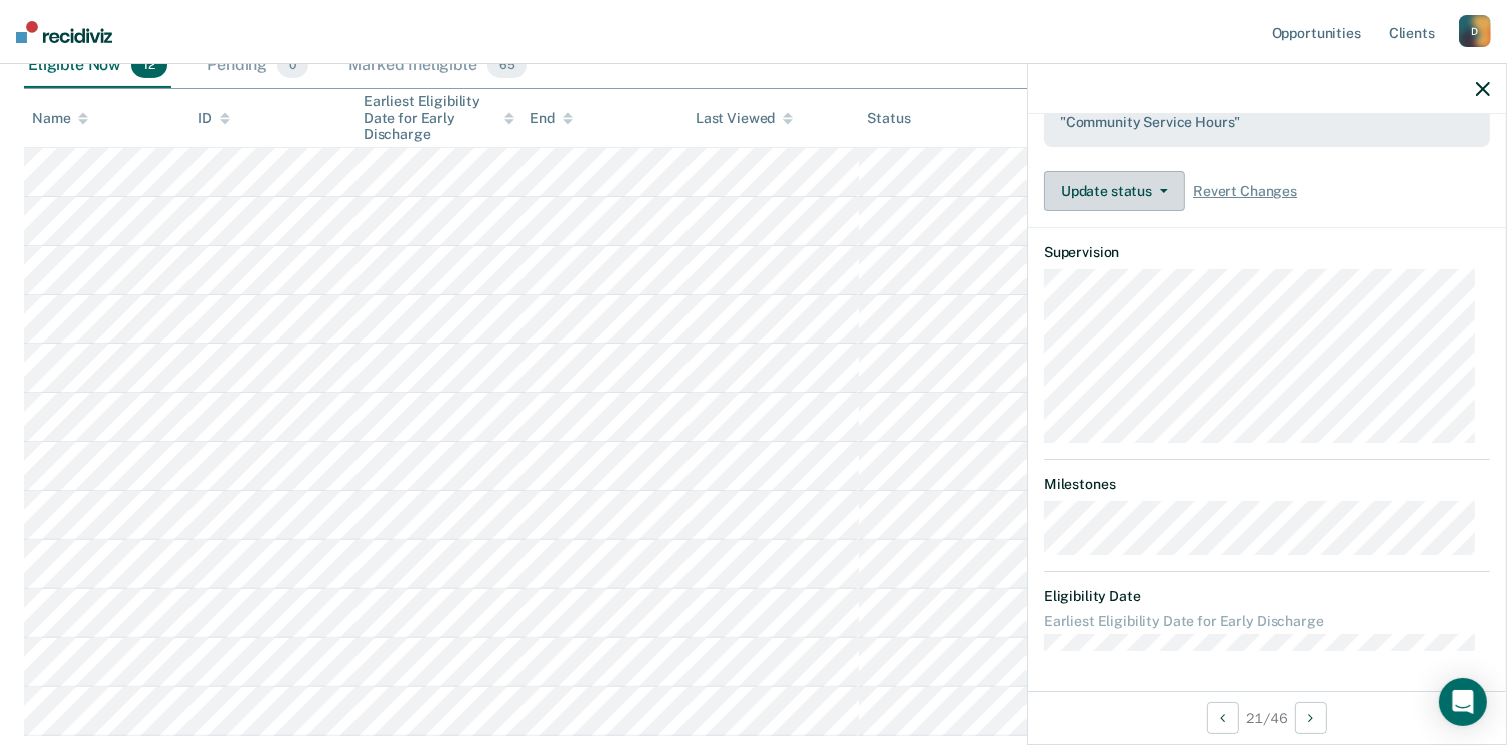 click on "Update status" at bounding box center [1114, 191] 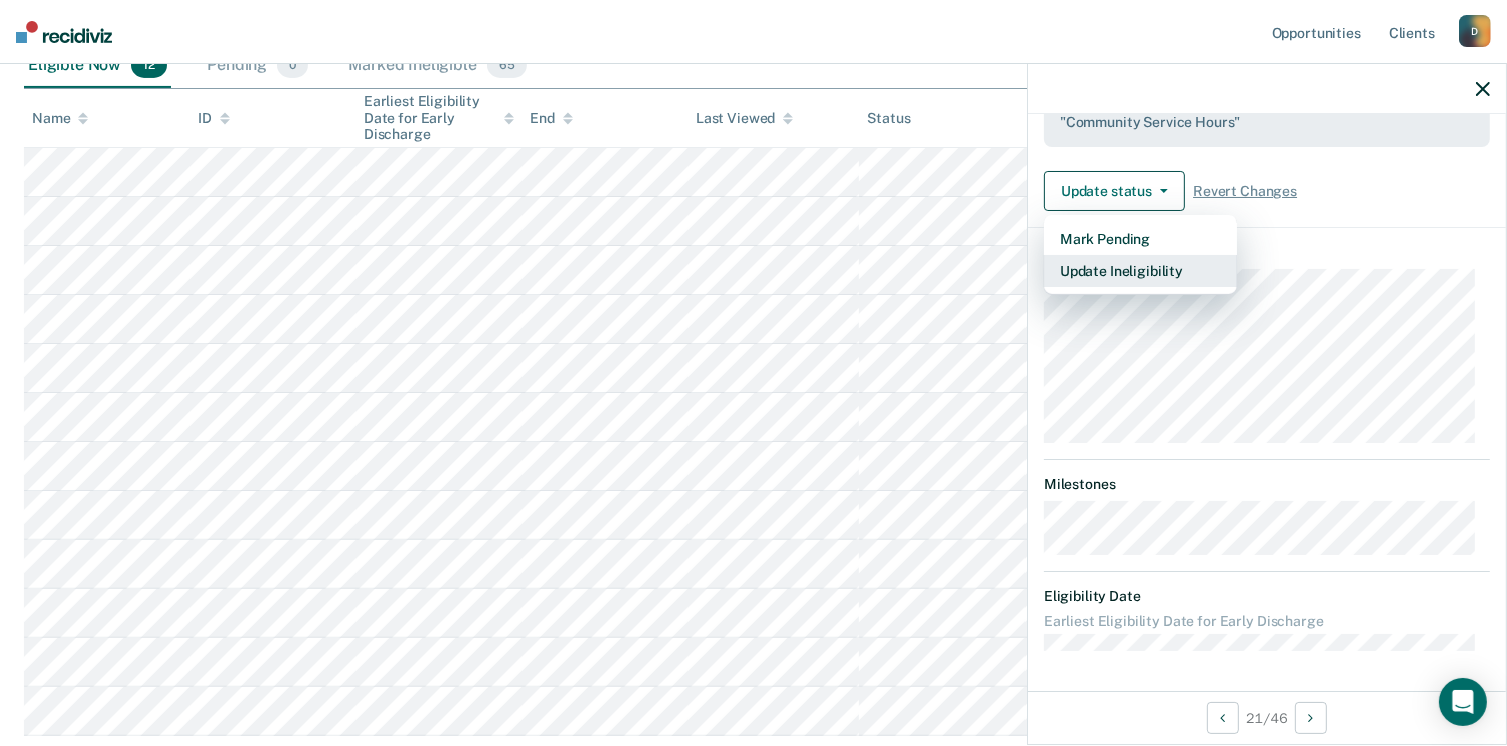 click on "Update Ineligibility" at bounding box center (1140, 271) 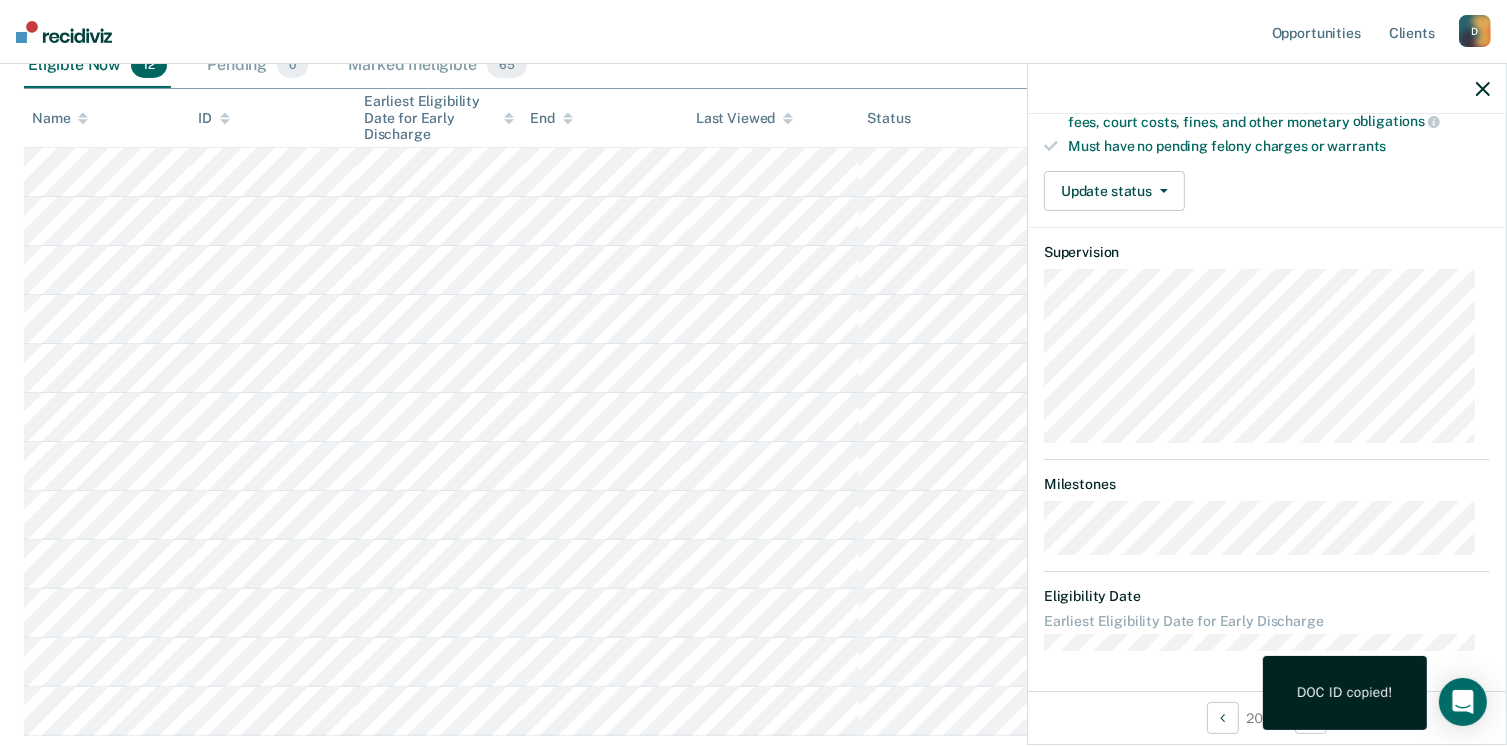 scroll, scrollTop: 408, scrollLeft: 0, axis: vertical 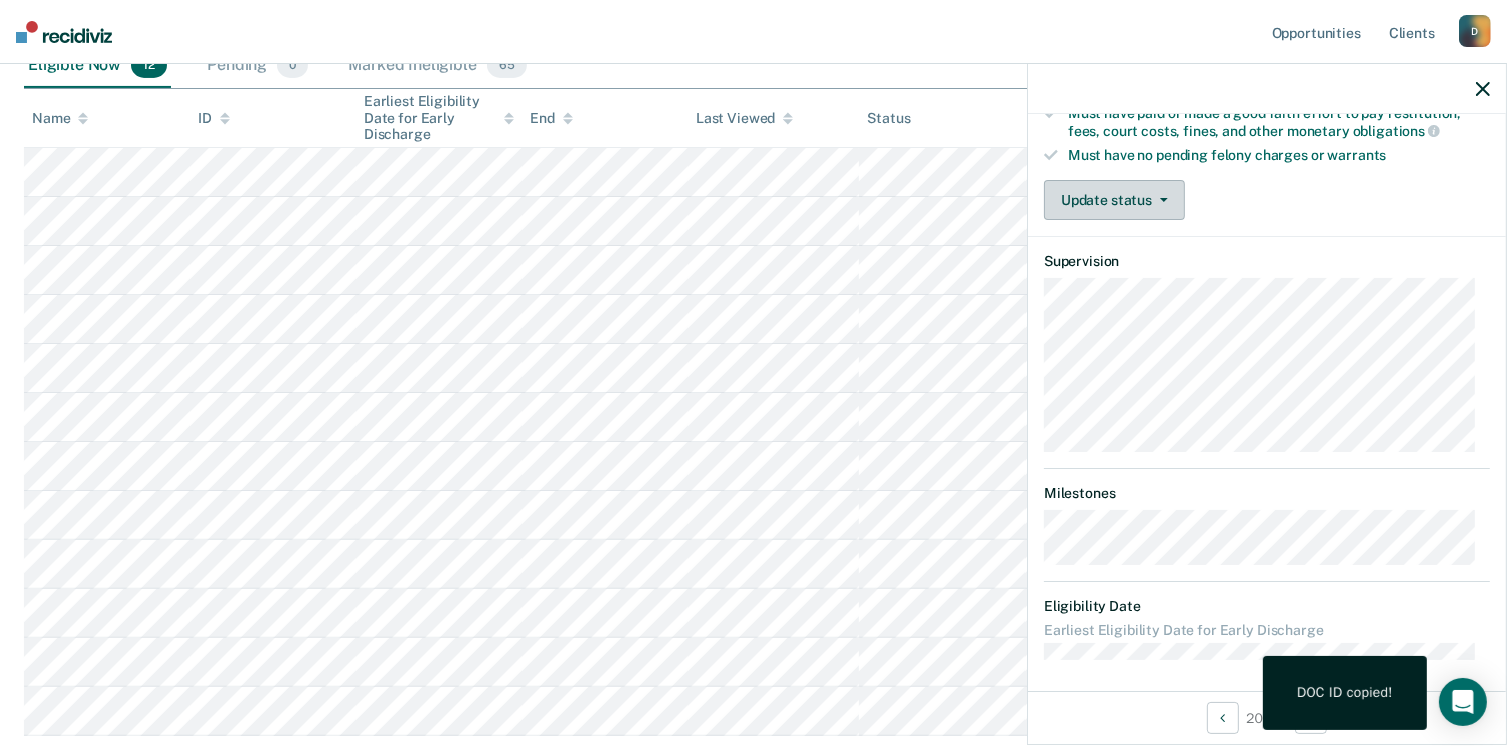 click on "Update status" at bounding box center (1114, 200) 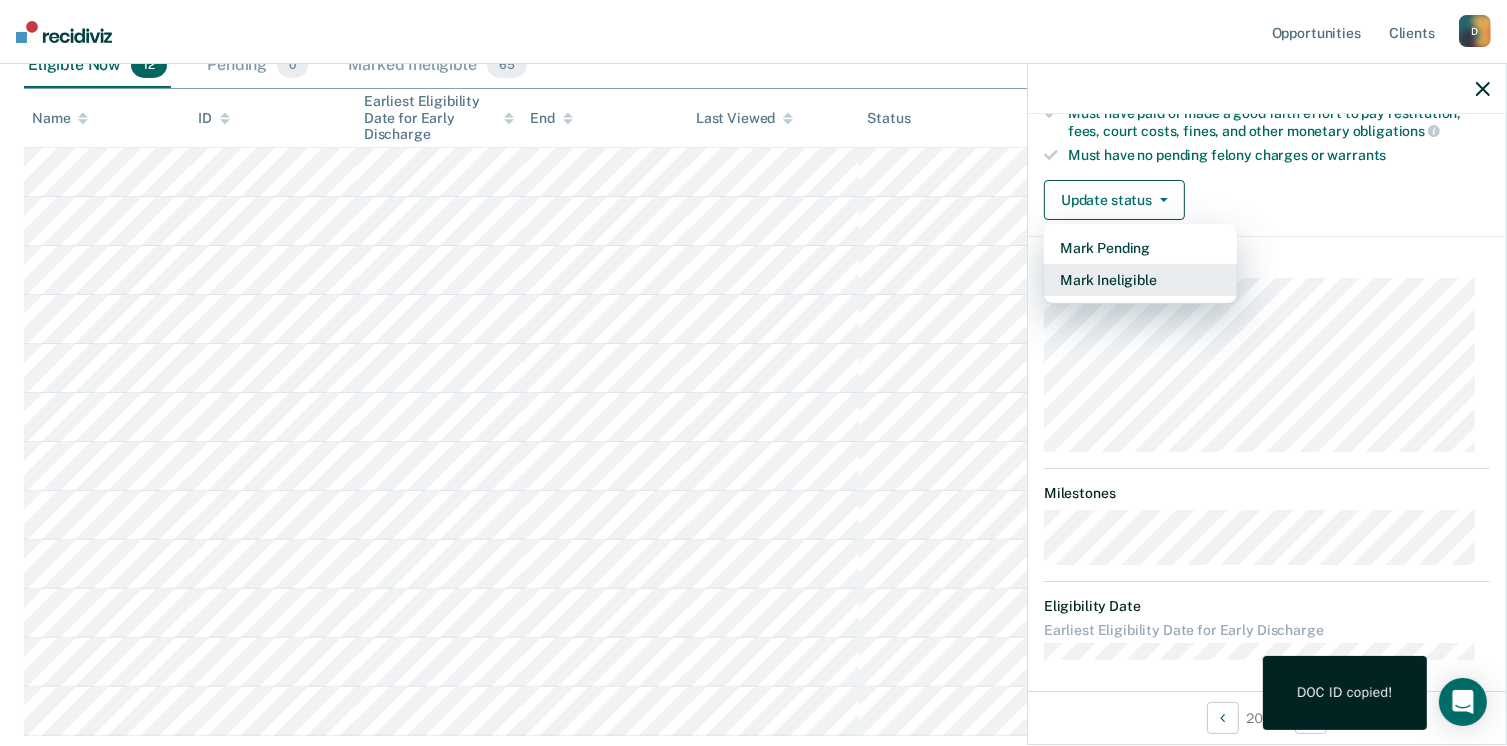 click on "Mark Ineligible" at bounding box center [1140, 280] 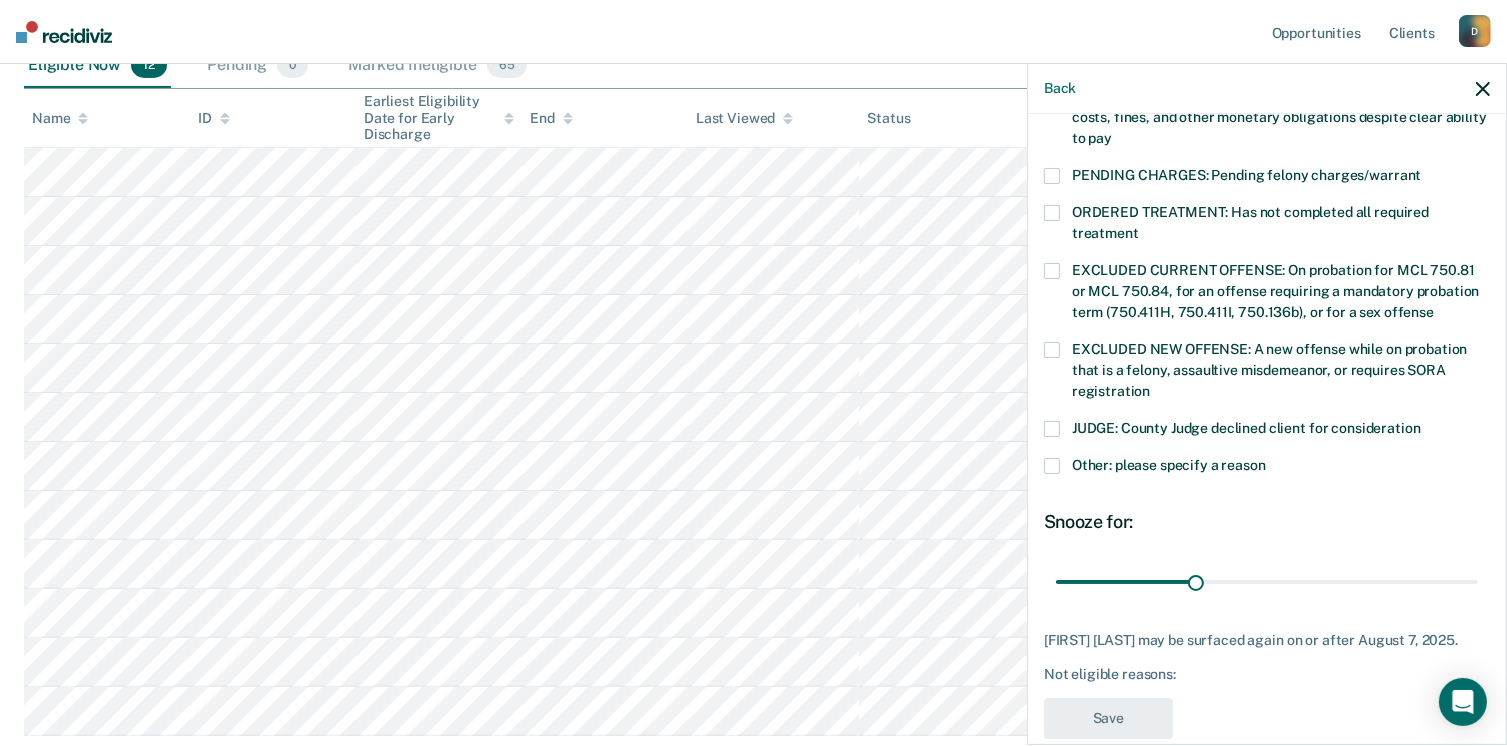 scroll, scrollTop: 647, scrollLeft: 0, axis: vertical 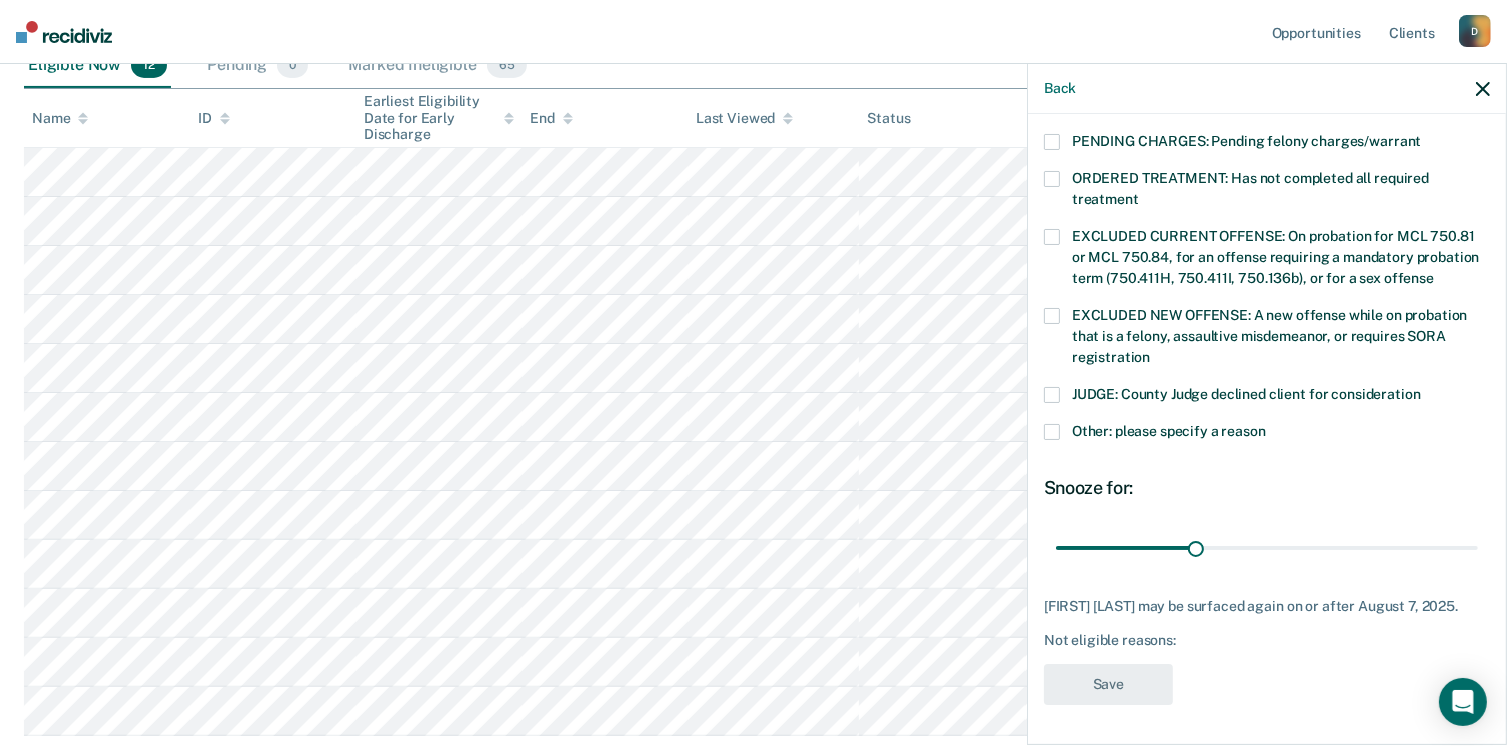 click on "Other: please specify a reason" at bounding box center (1267, 434) 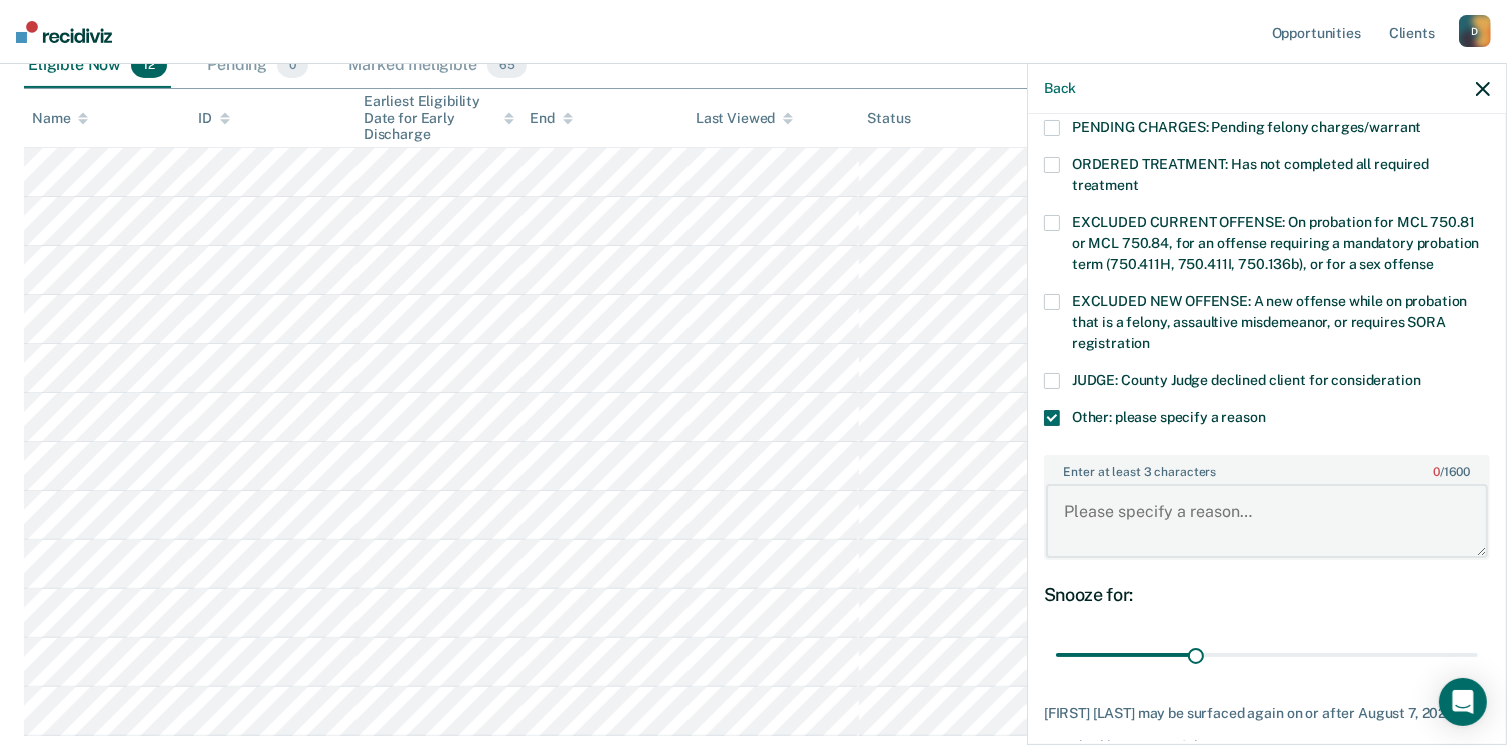 click on "Enter at least 3 characters 0  /  1600" at bounding box center [1267, 521] 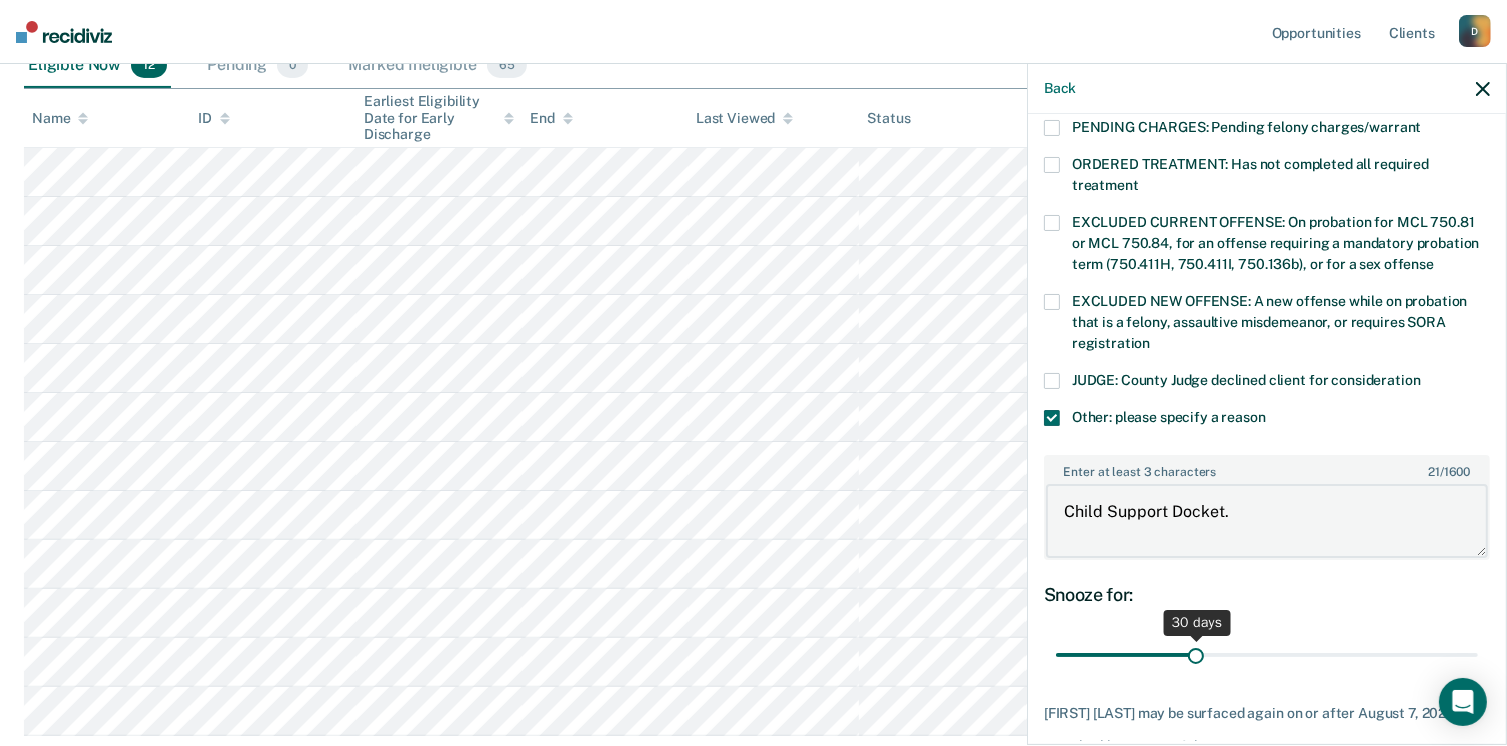type on "Child Support Docket." 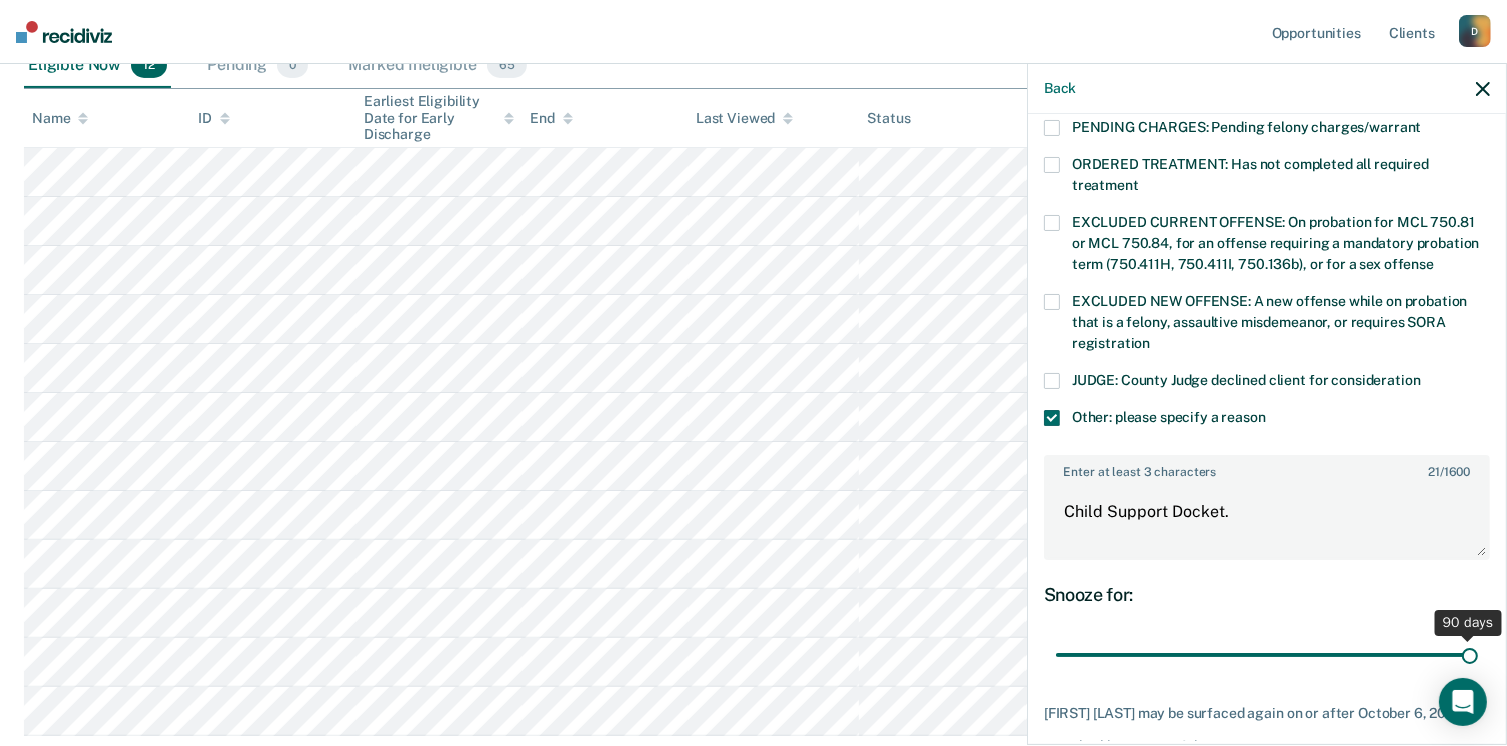 drag, startPoint x: 1199, startPoint y: 653, endPoint x: 1528, endPoint y: 647, distance: 329.05472 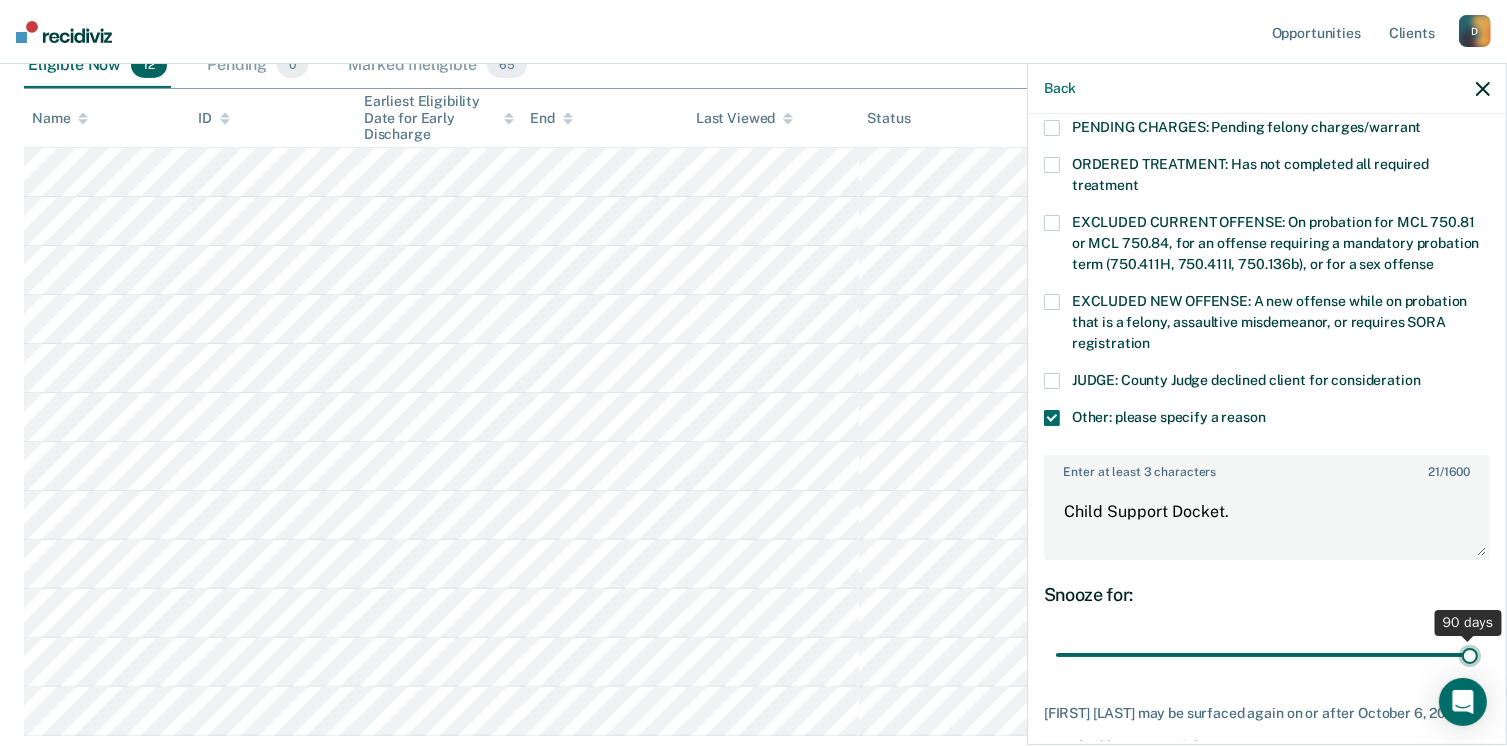 type on "90" 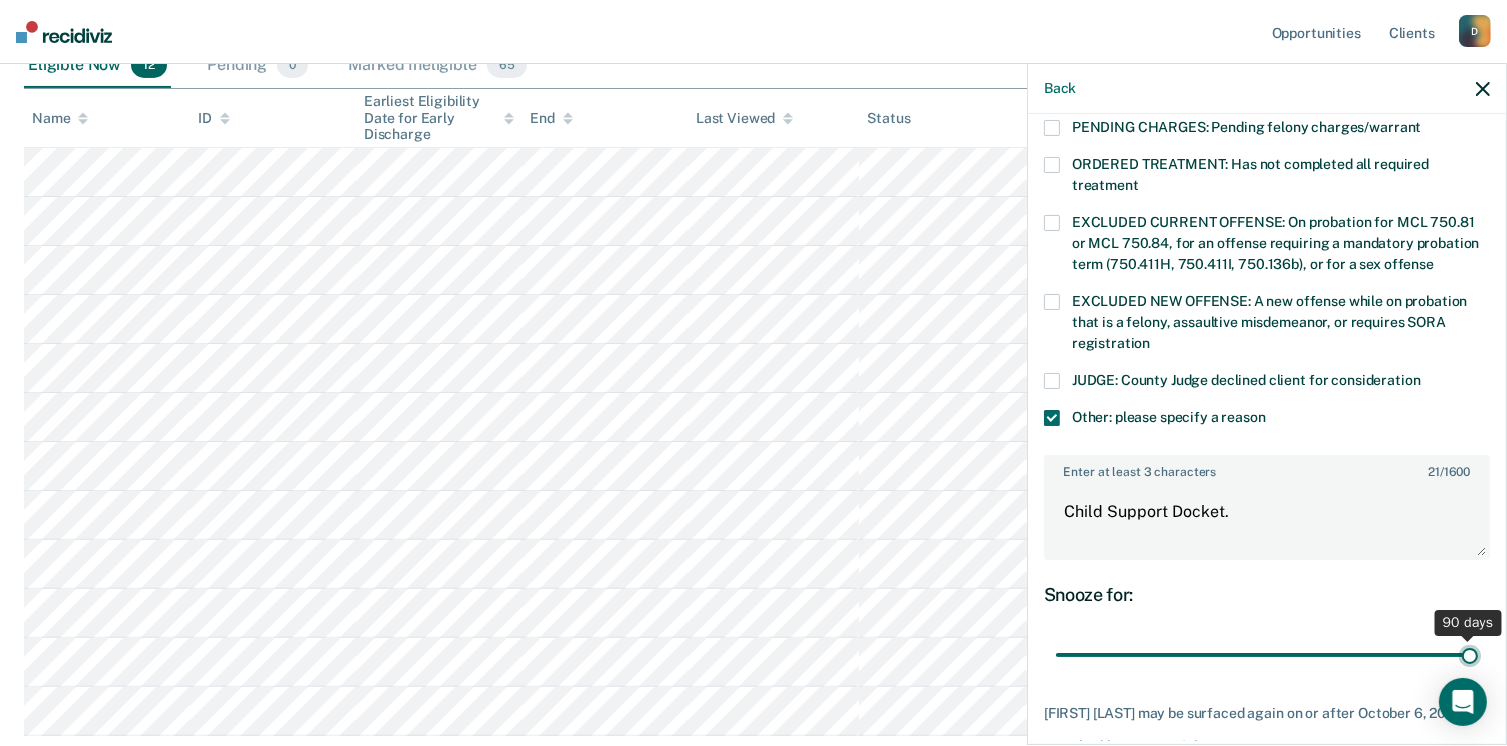 click at bounding box center (1267, 655) 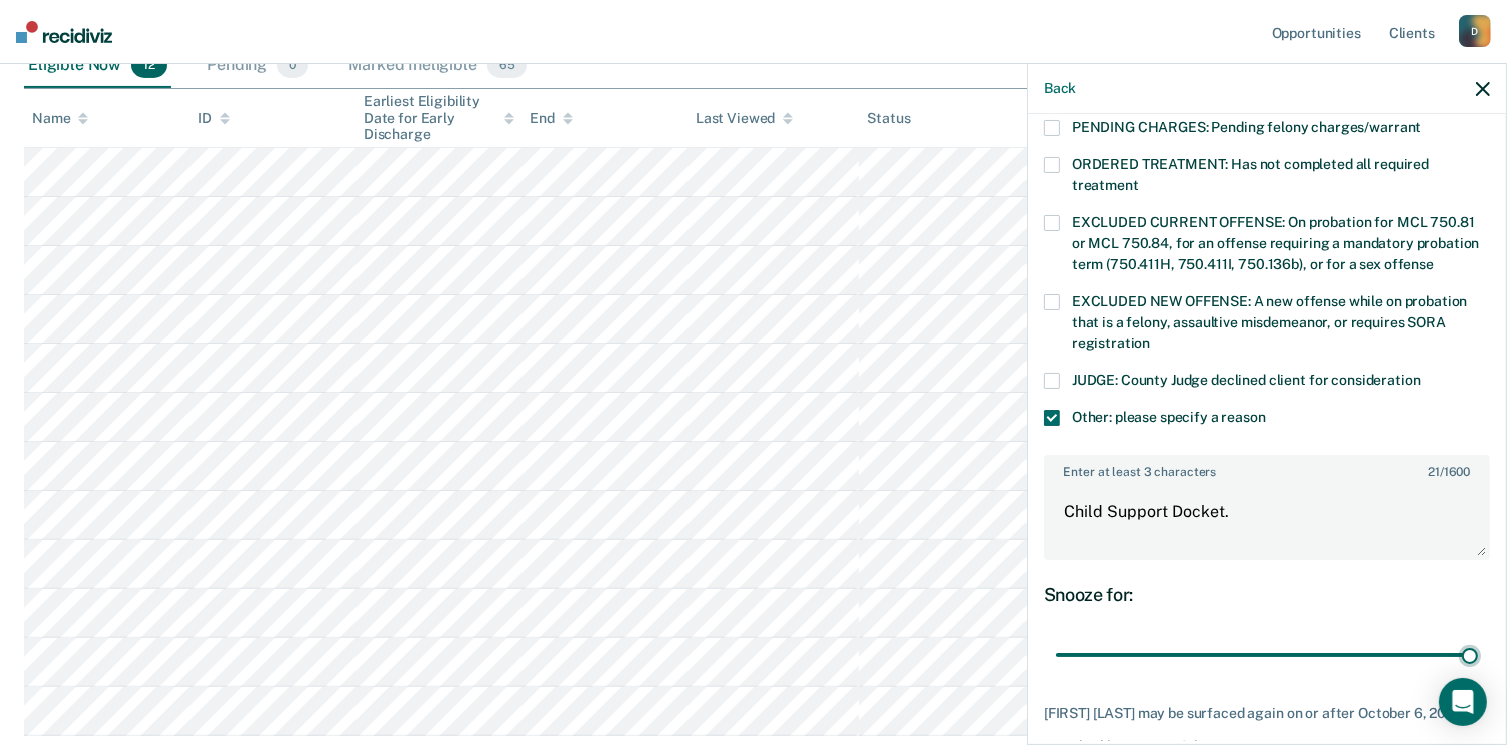 scroll, scrollTop: 766, scrollLeft: 0, axis: vertical 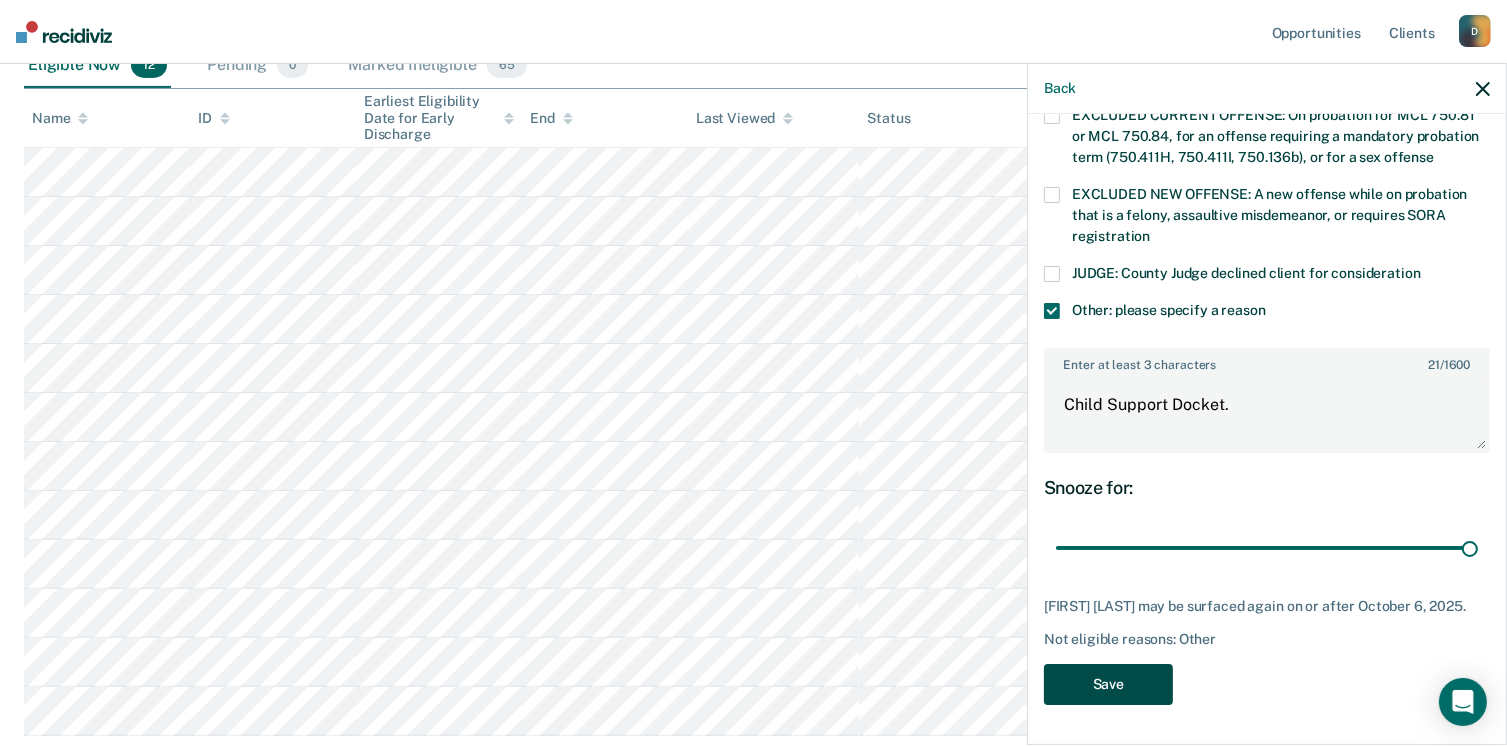 click on "Save" at bounding box center (1108, 684) 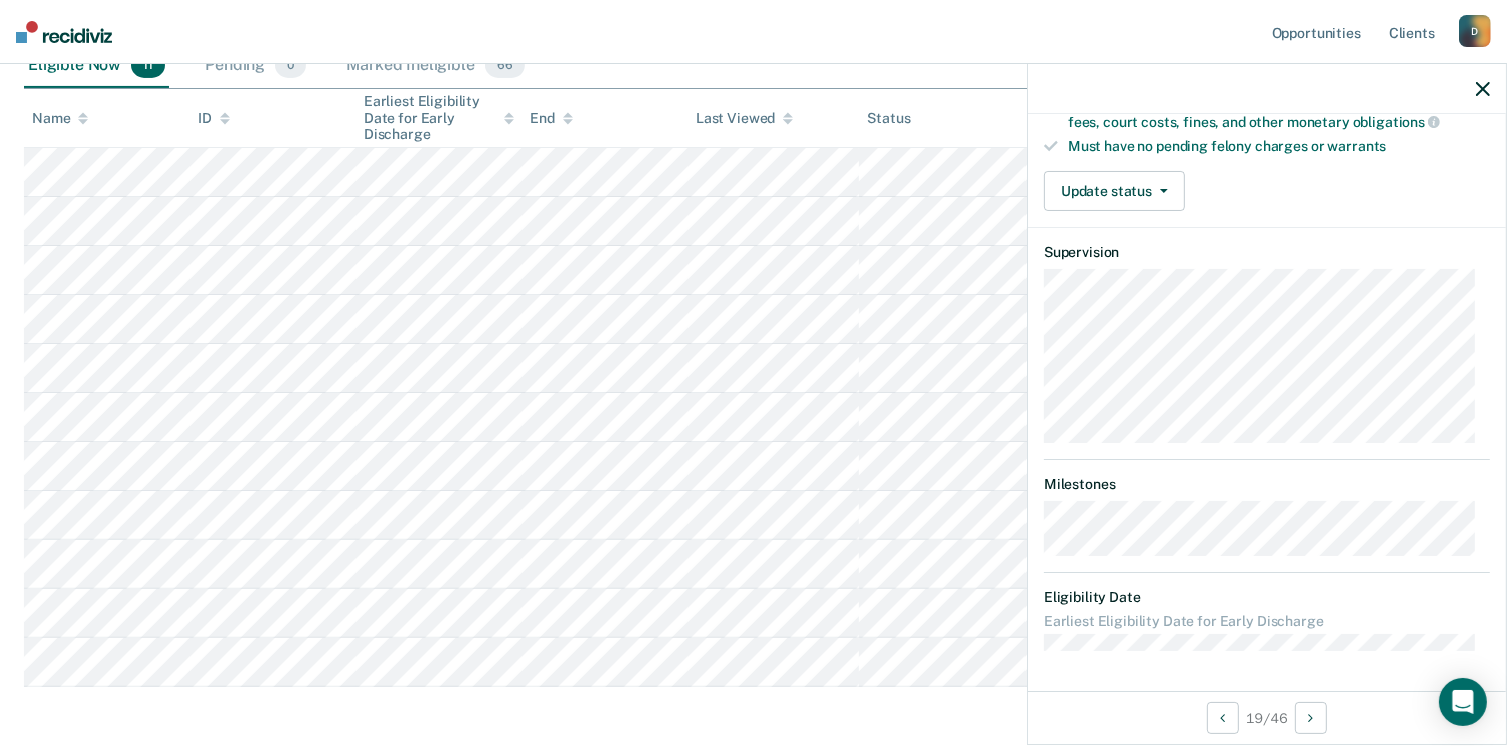 scroll, scrollTop: 408, scrollLeft: 0, axis: vertical 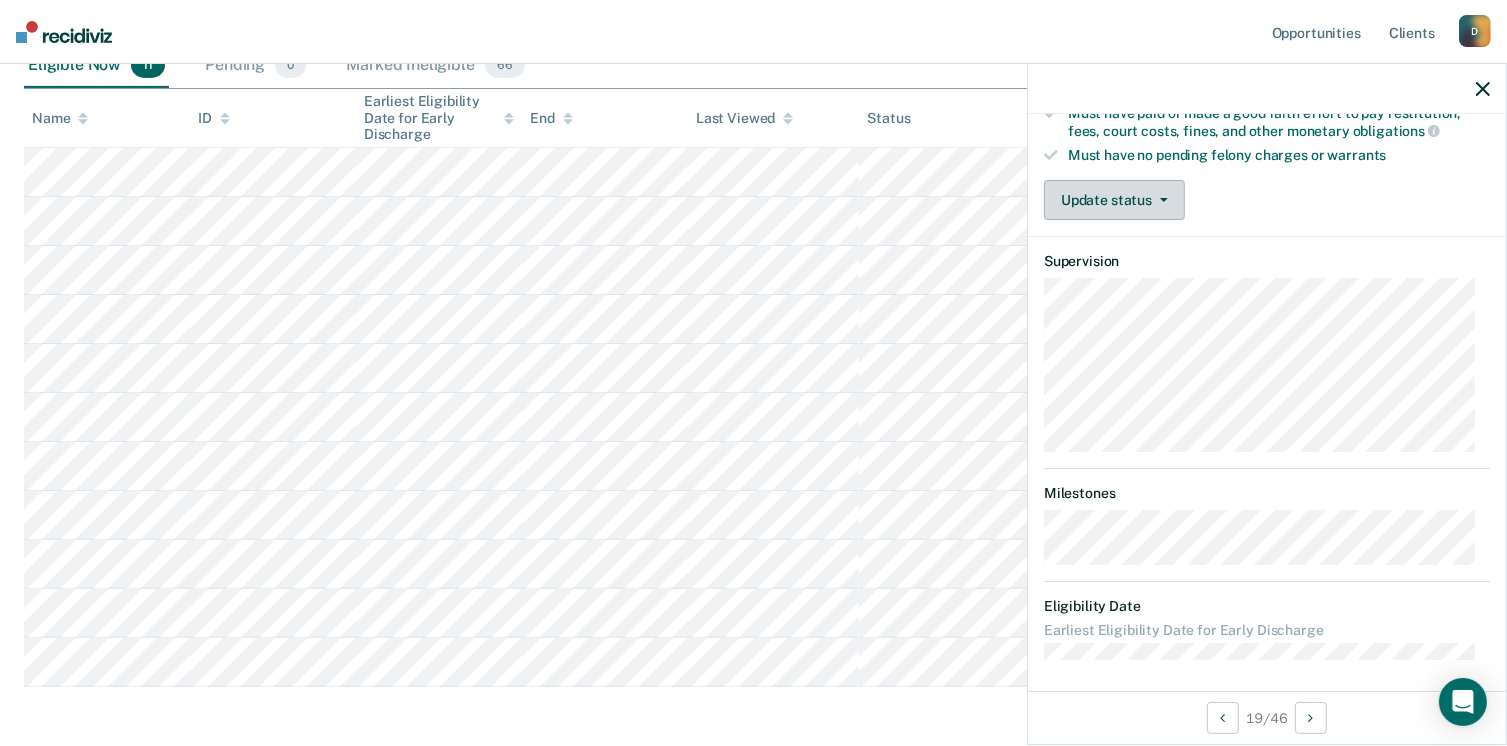click on "Update status" at bounding box center [1114, 200] 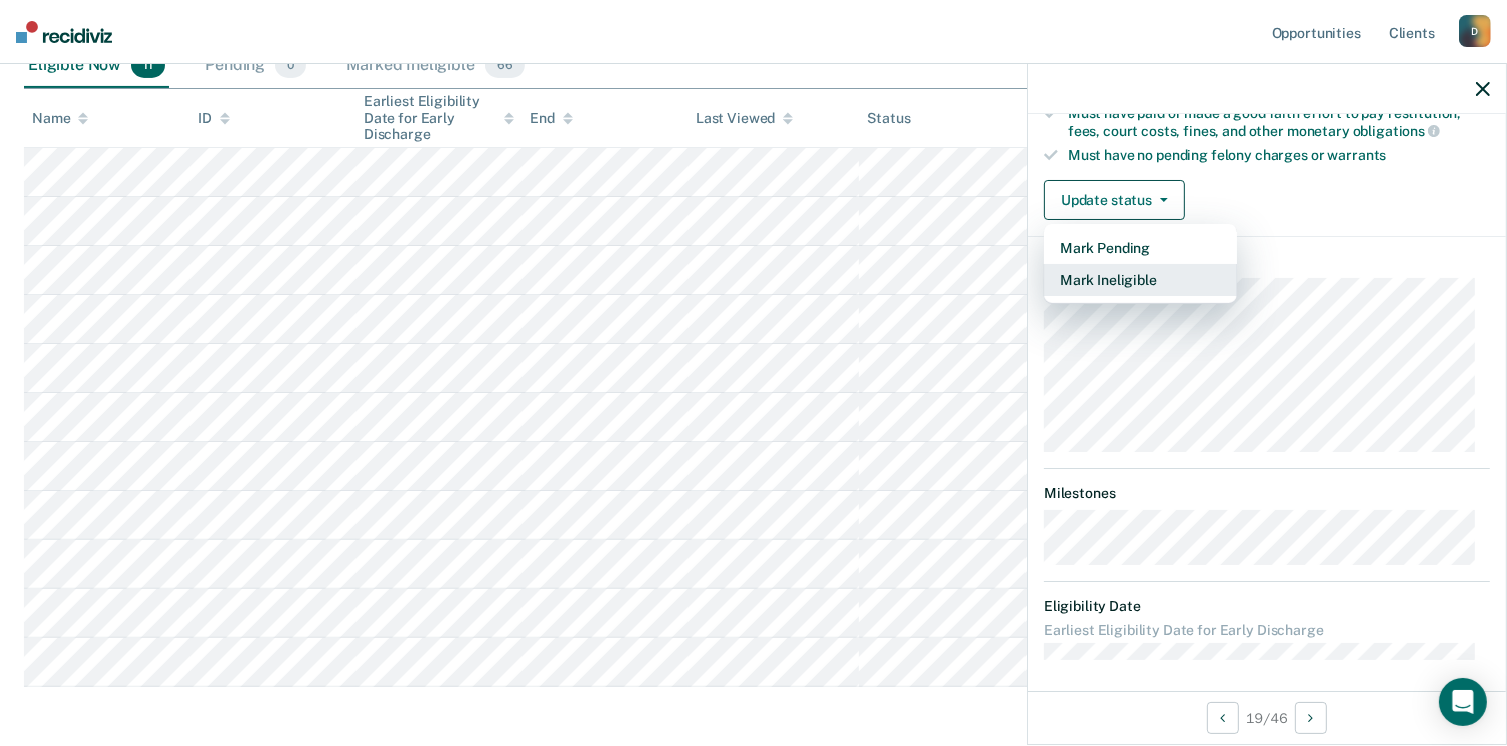 click on "Mark Ineligible" at bounding box center [1140, 280] 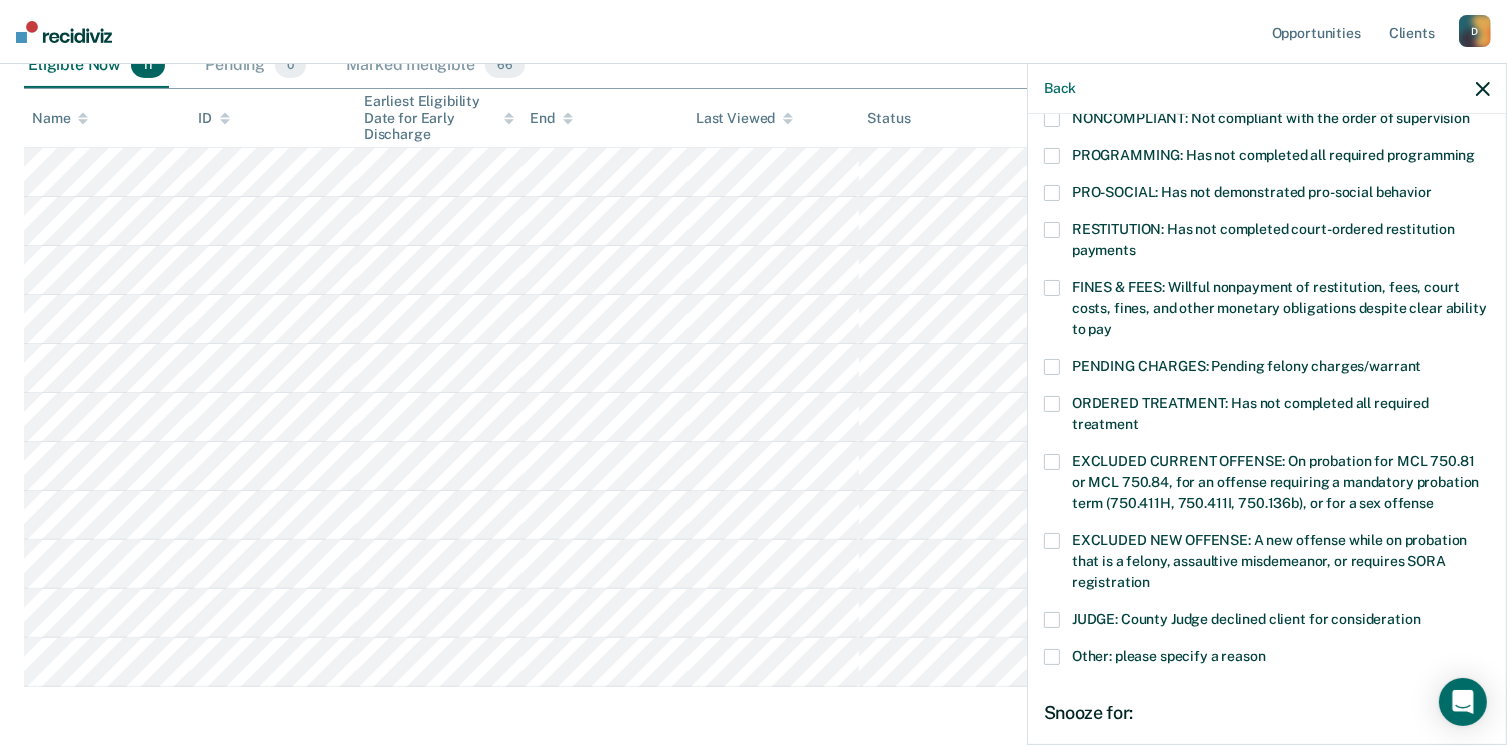 click on "PROGRAMMING: Has not completed all required programming" at bounding box center (1267, 158) 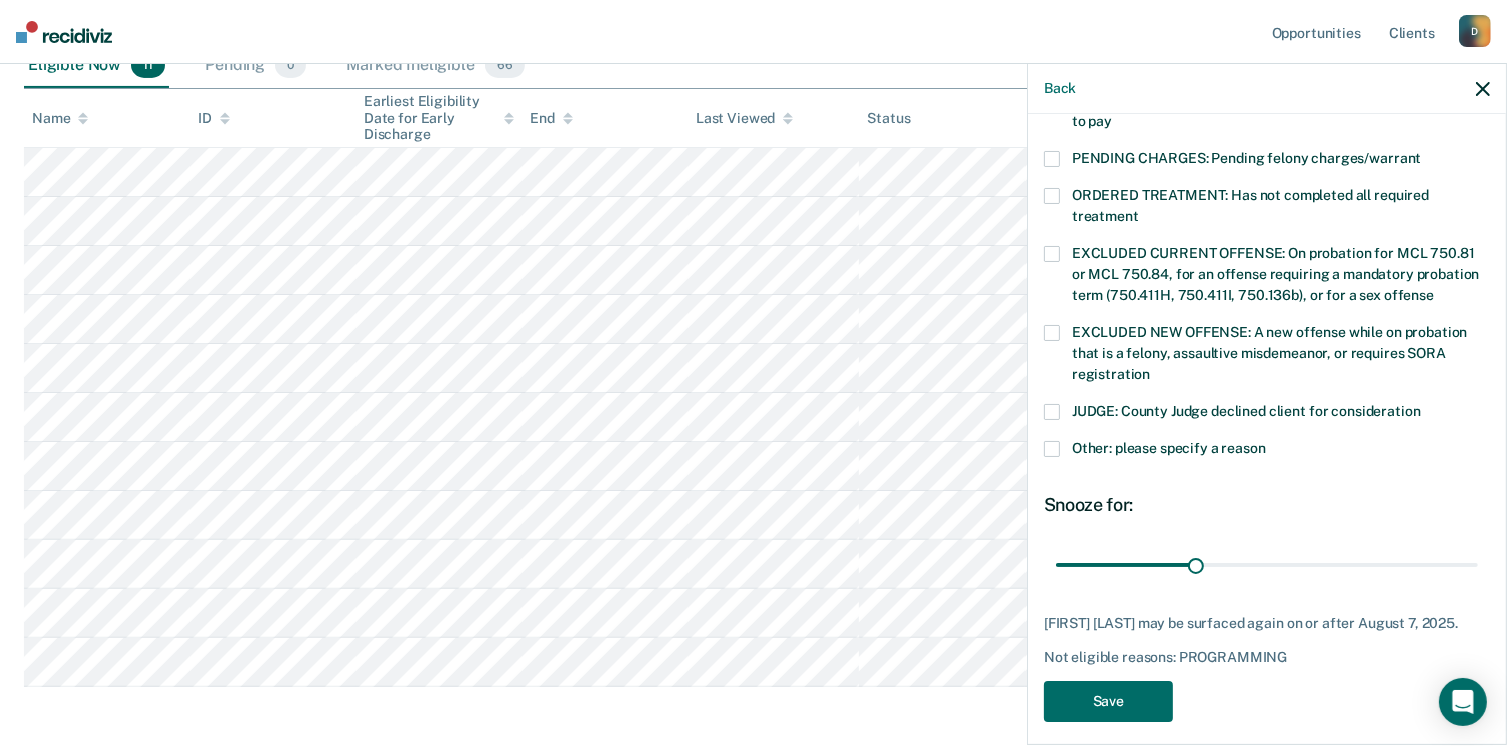 scroll, scrollTop: 630, scrollLeft: 0, axis: vertical 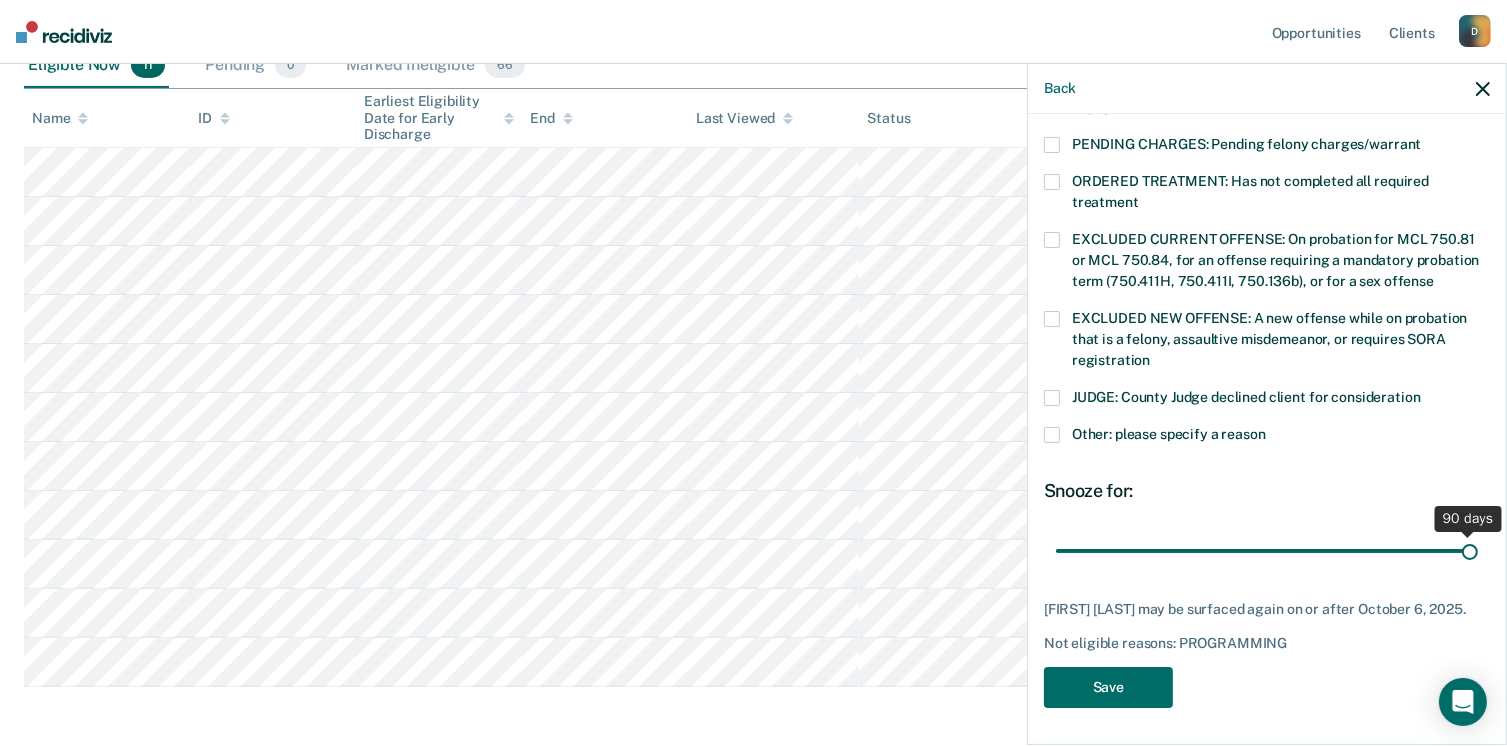 drag, startPoint x: 1192, startPoint y: 545, endPoint x: 1528, endPoint y: 533, distance: 336.2142 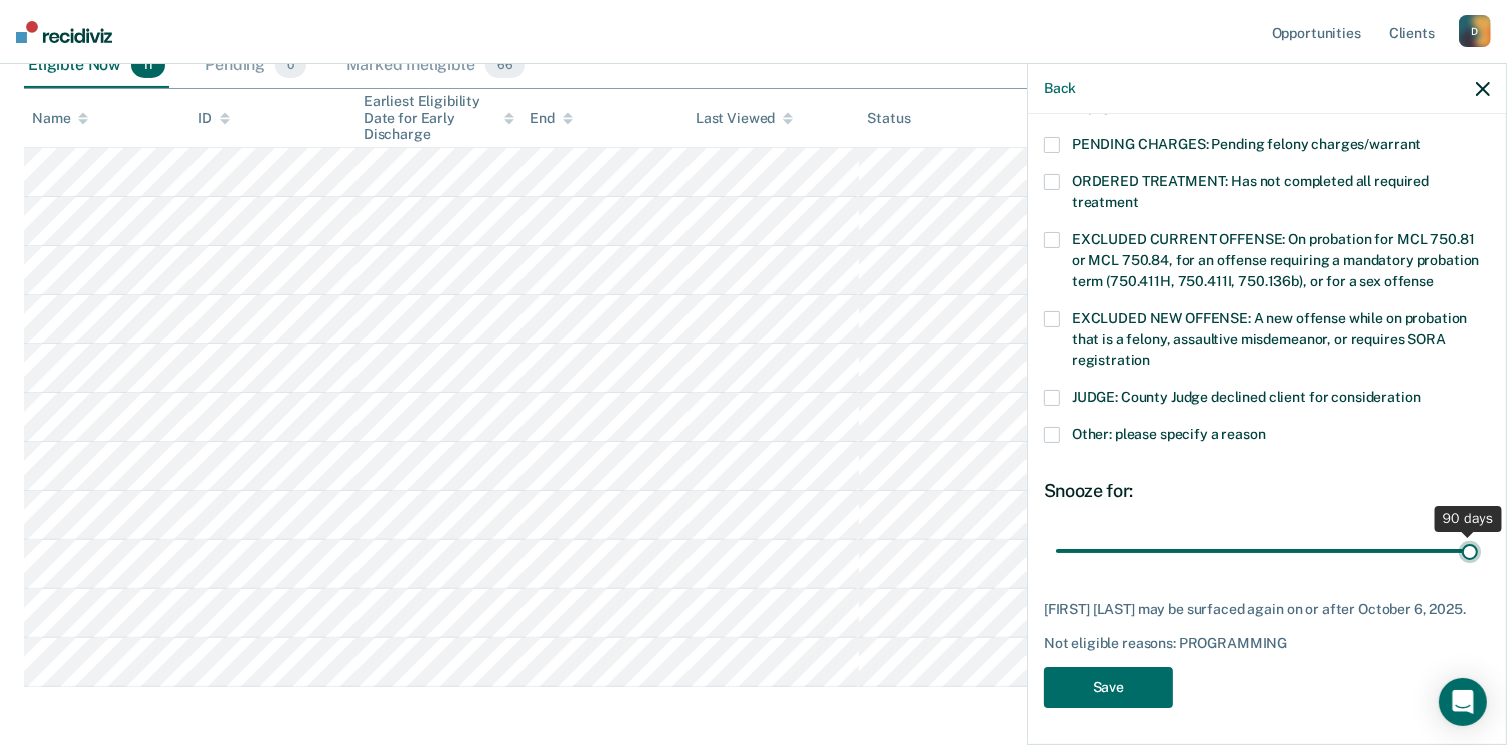 type on "90" 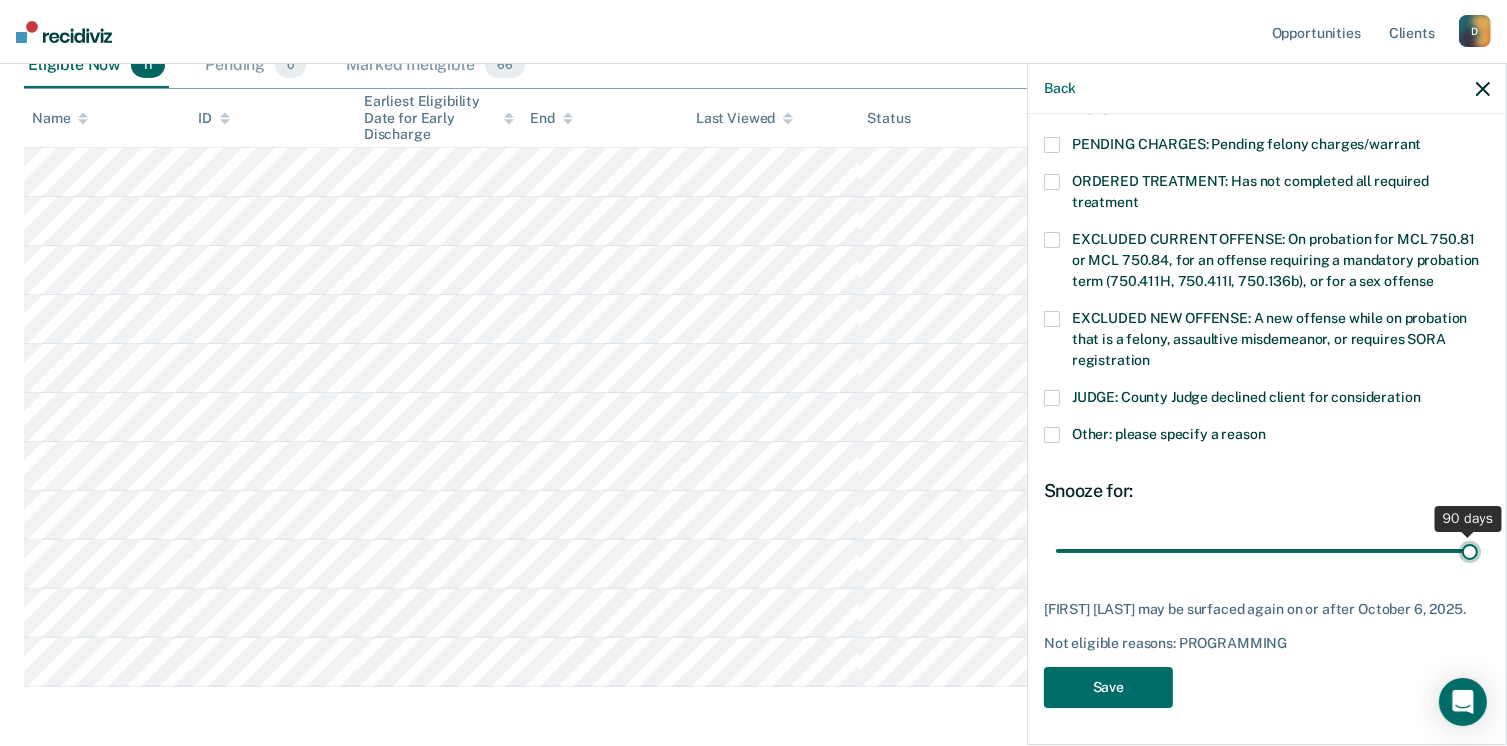 click at bounding box center (1267, 551) 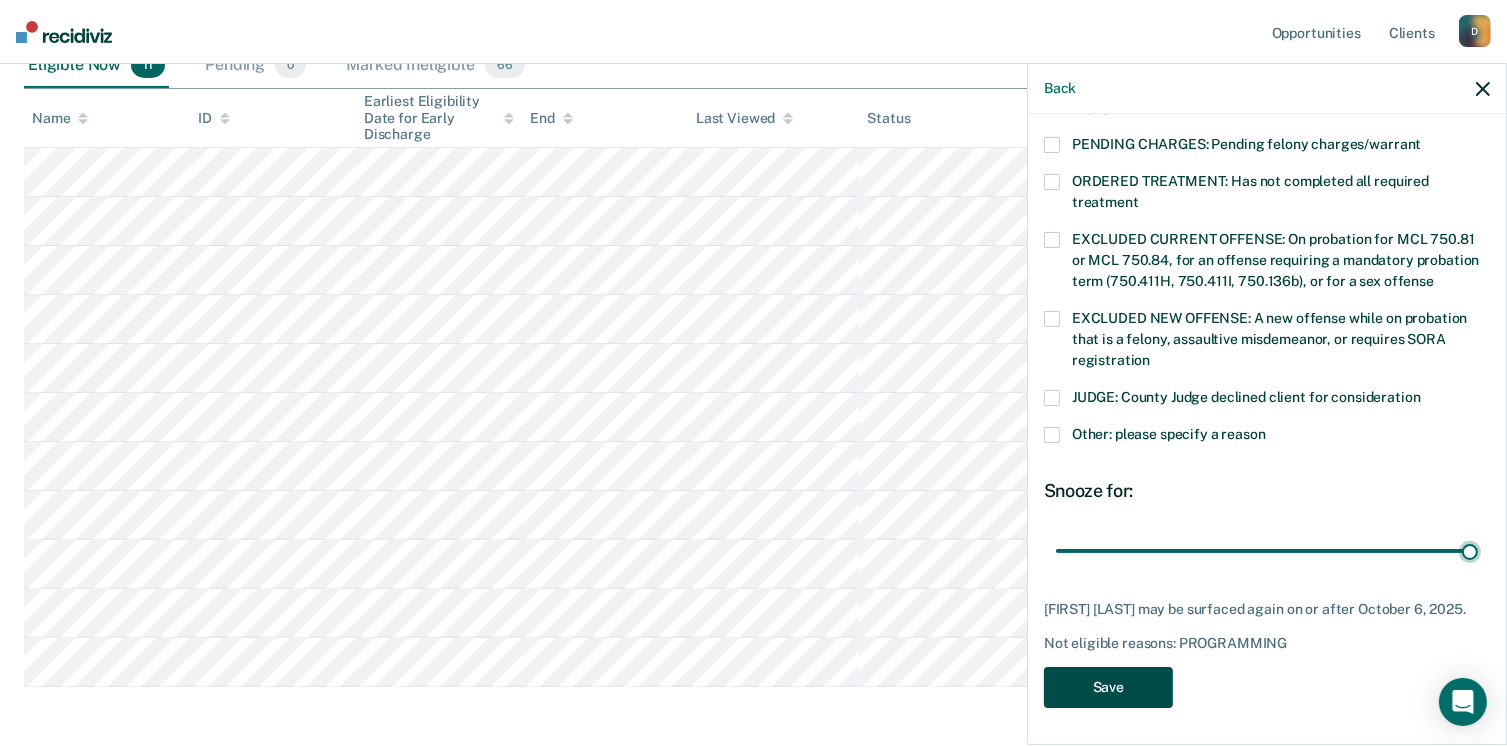 click on "Save" at bounding box center (1108, 687) 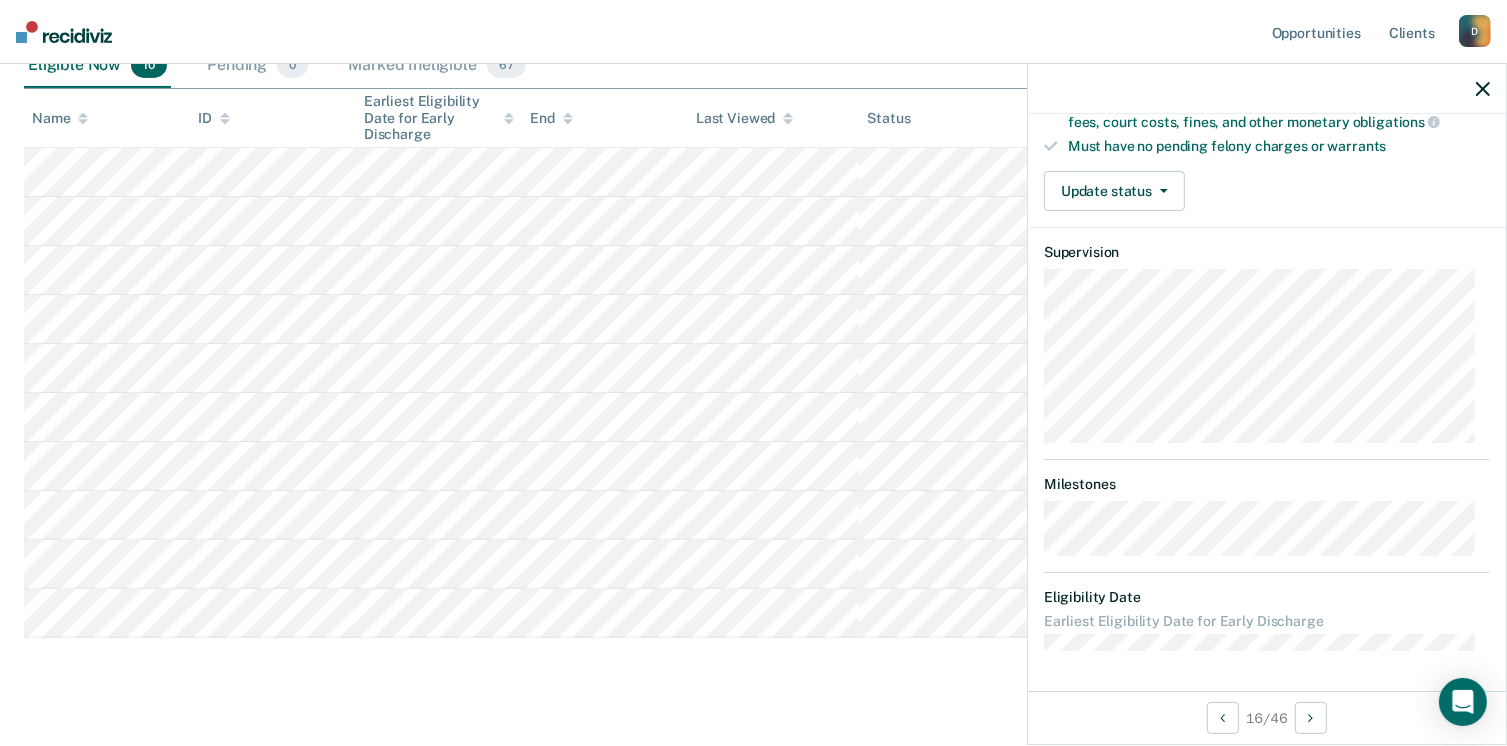 scroll, scrollTop: 392, scrollLeft: 0, axis: vertical 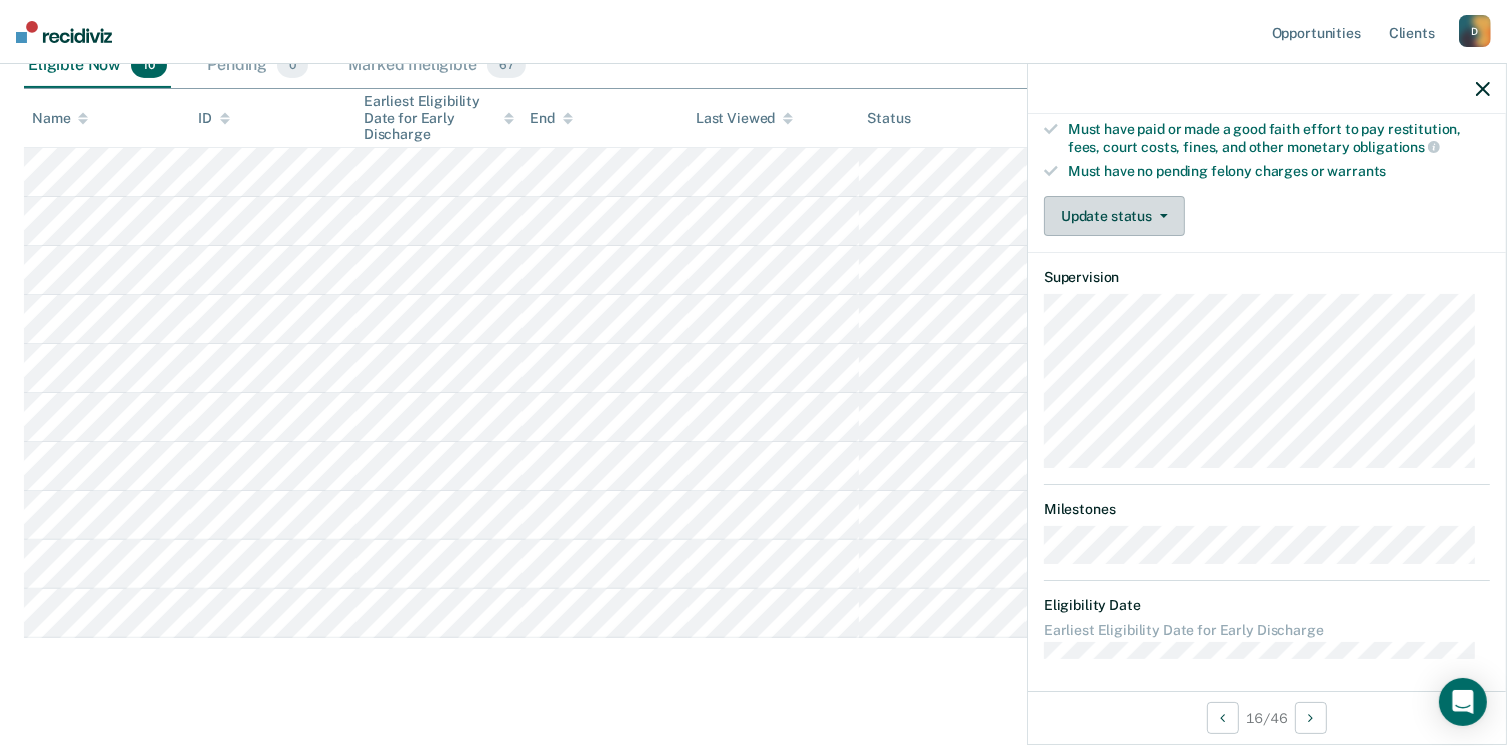 click on "Update status" at bounding box center (1114, 216) 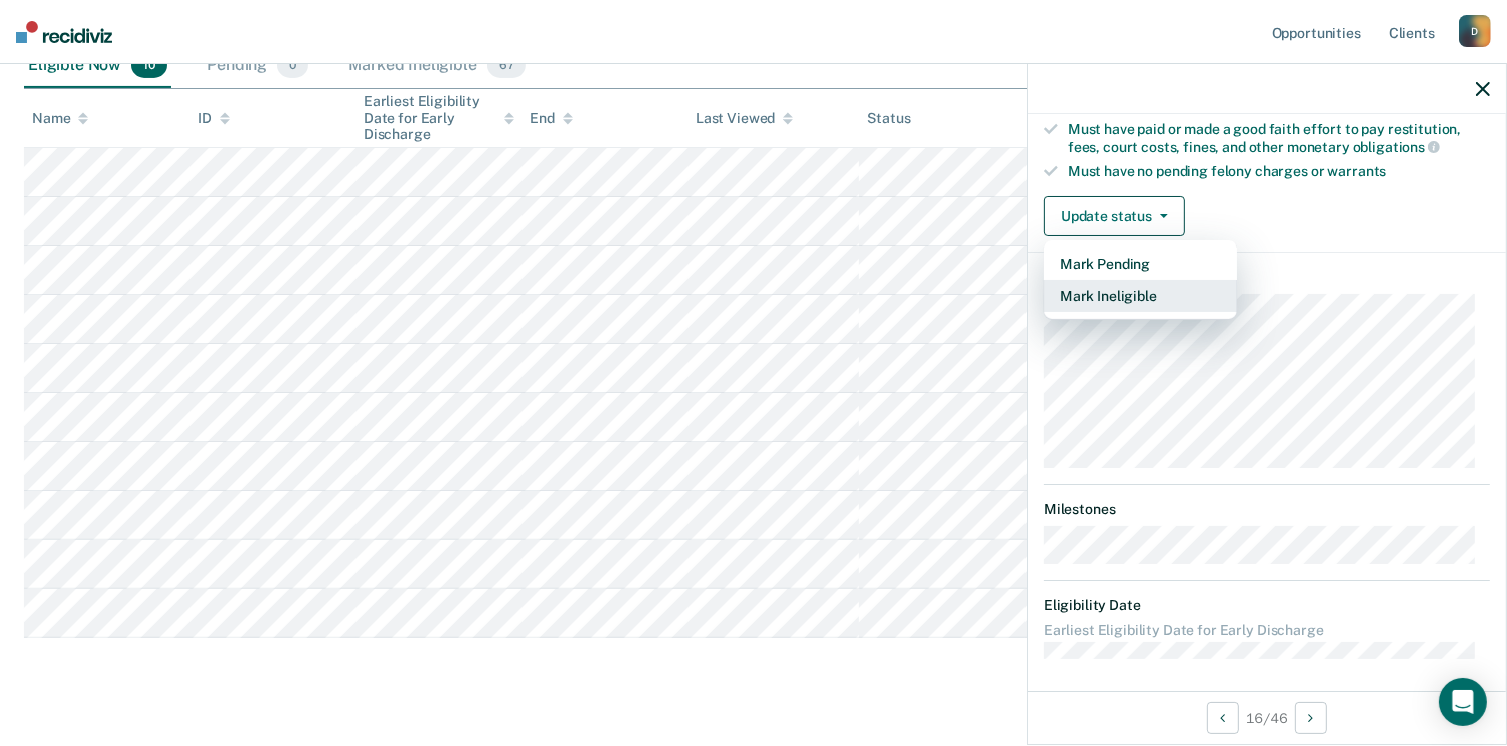 click on "Mark Ineligible" at bounding box center [1140, 296] 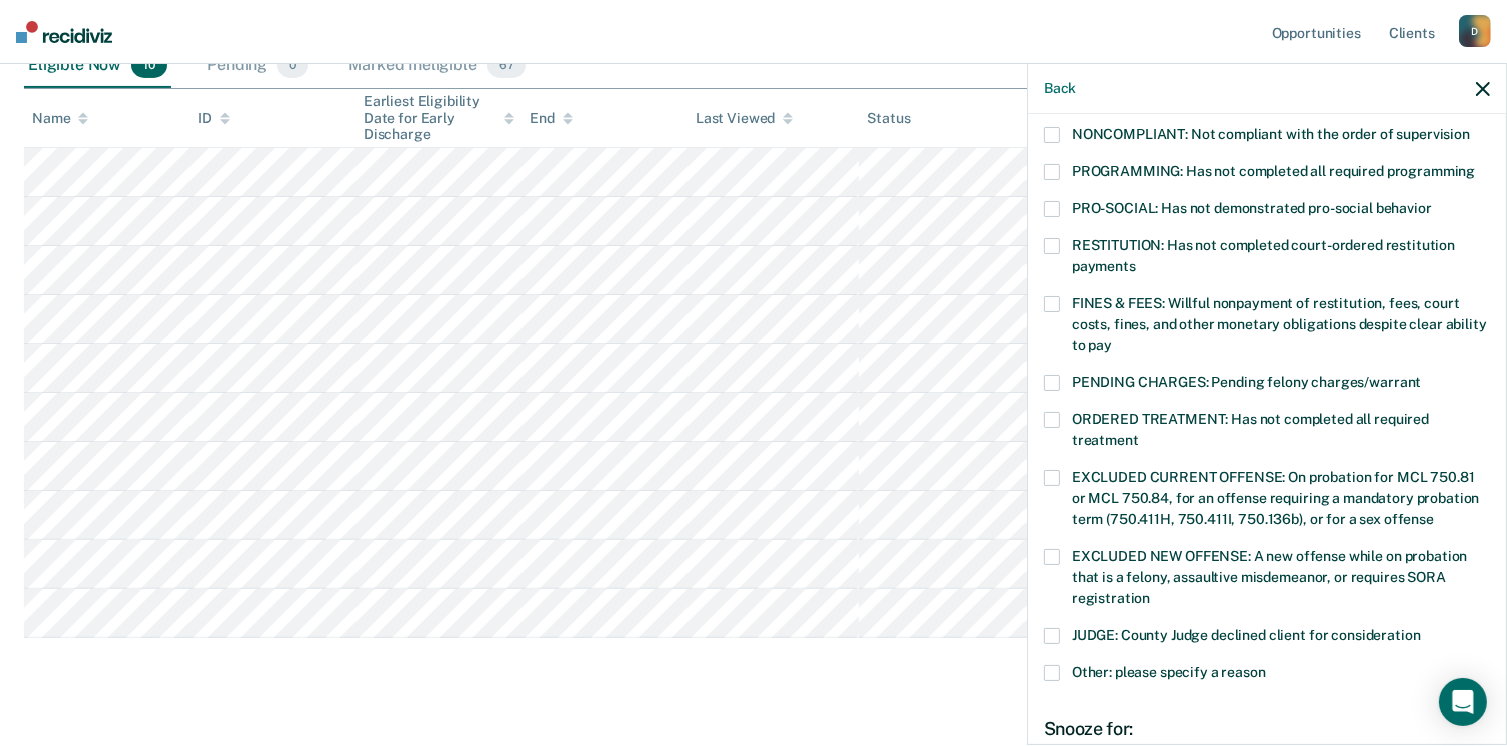 click at bounding box center [1052, 304] 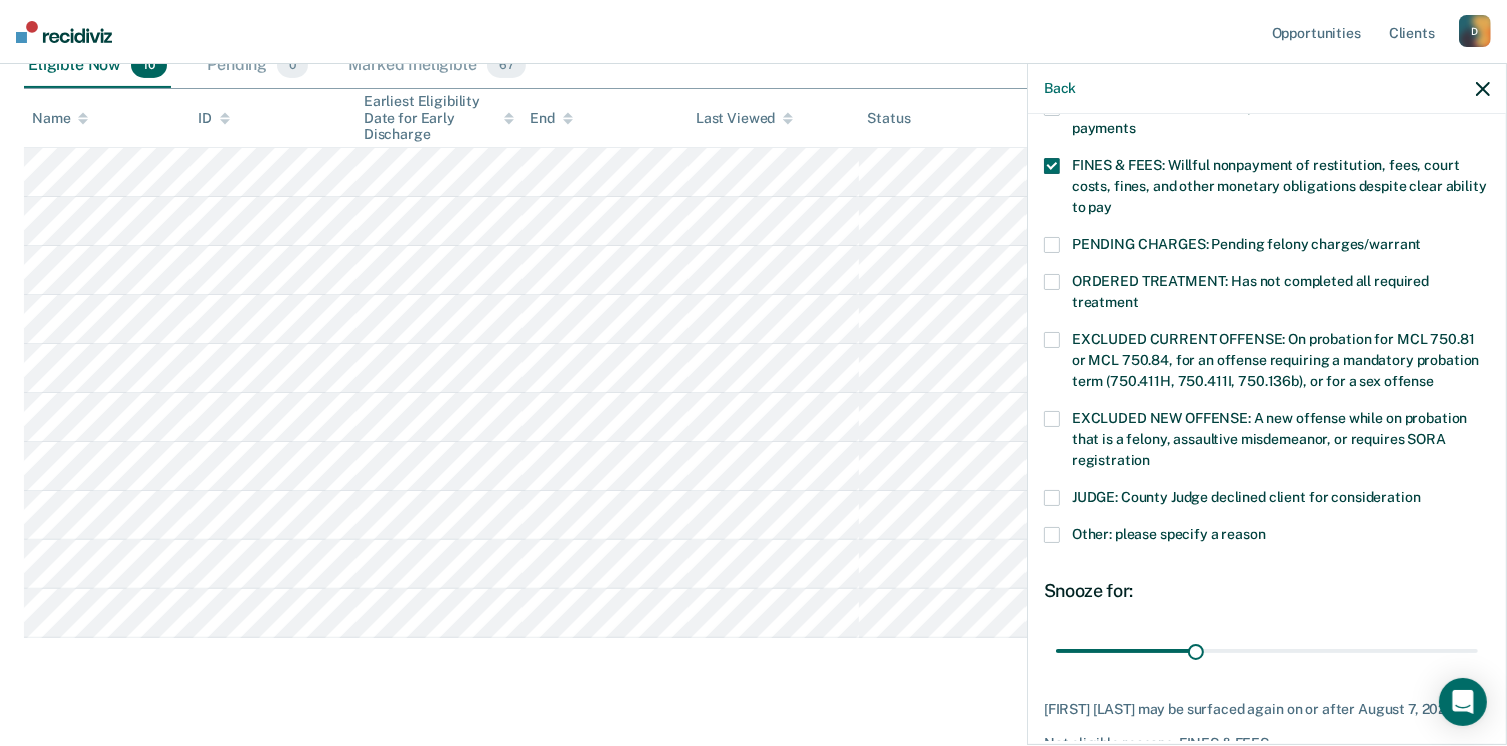 scroll, scrollTop: 647, scrollLeft: 0, axis: vertical 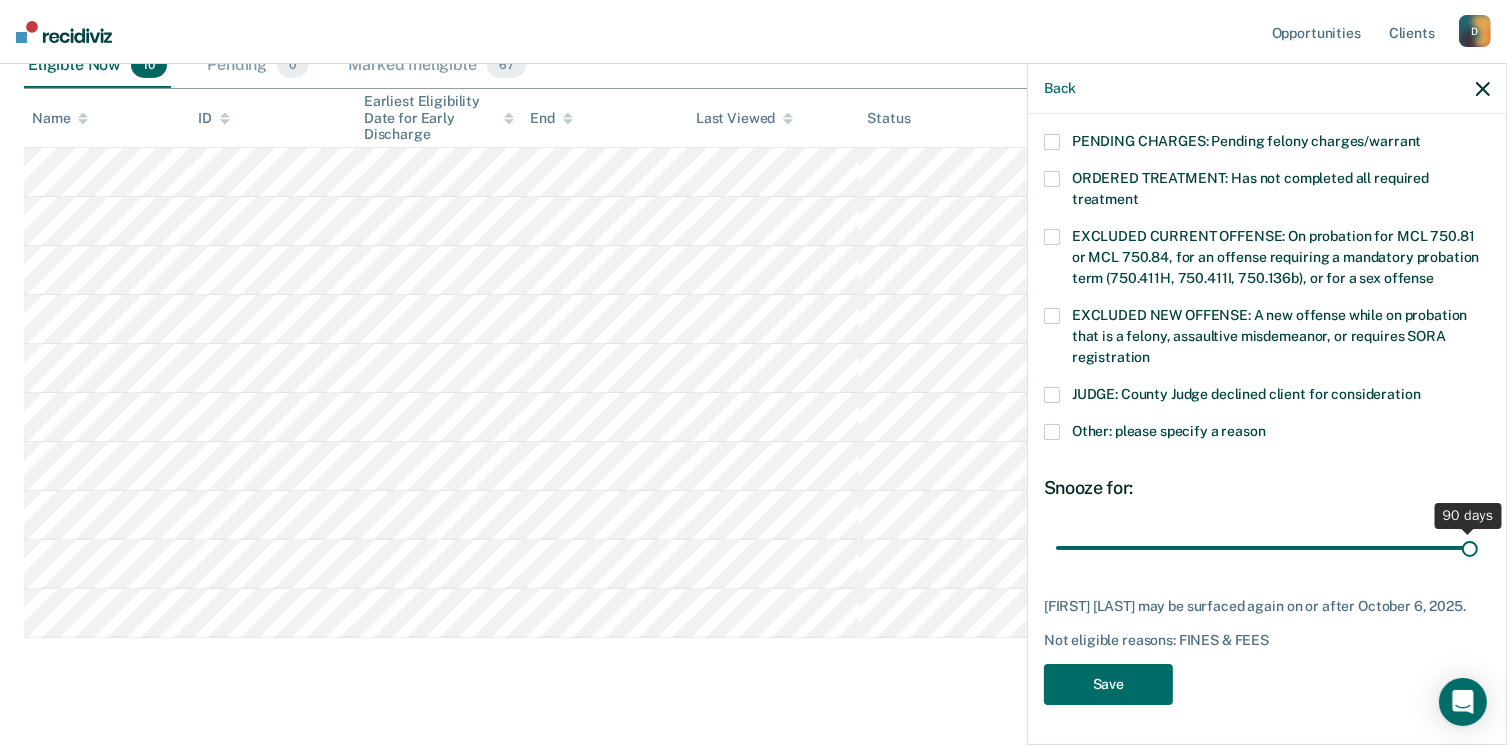 drag, startPoint x: 1186, startPoint y: 529, endPoint x: 1528, endPoint y: 531, distance: 342.00586 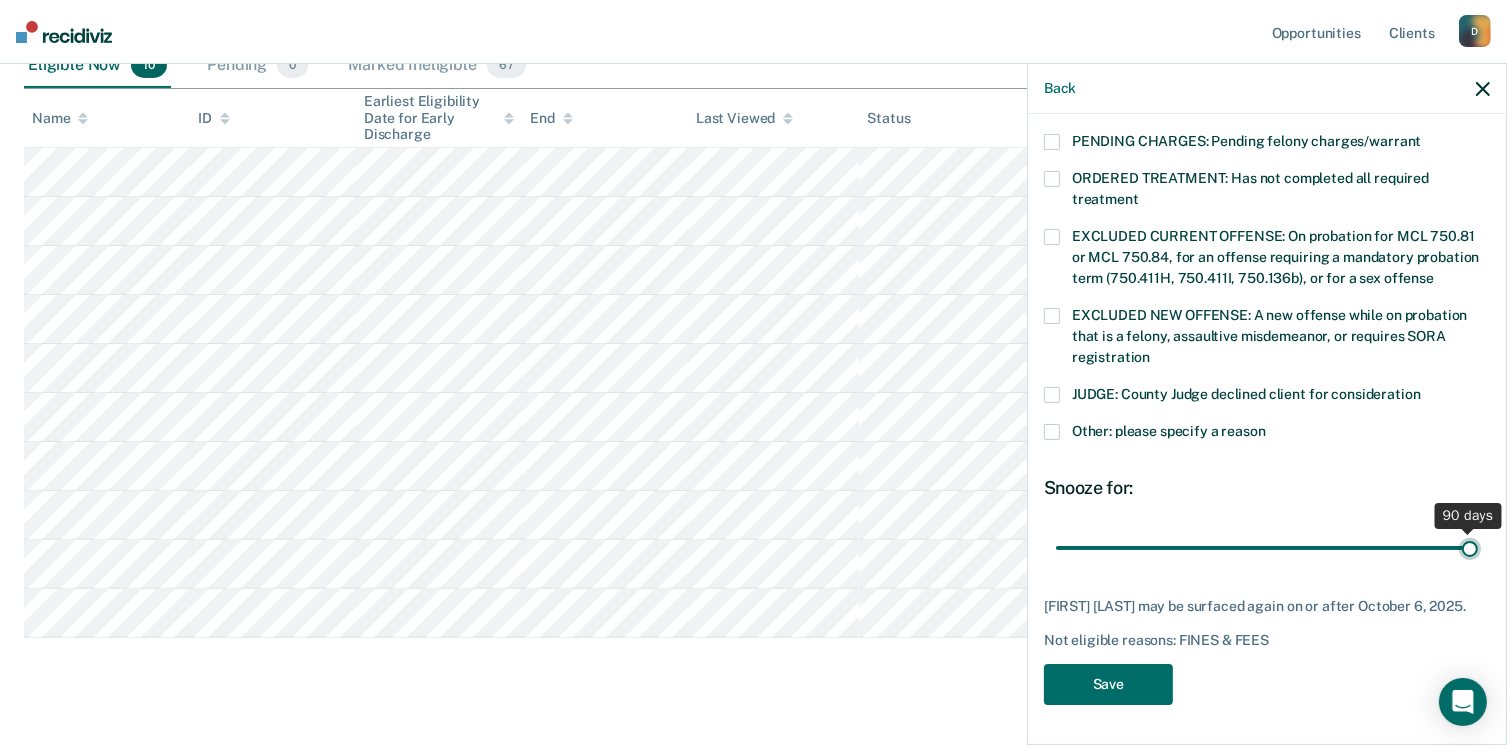 type on "90" 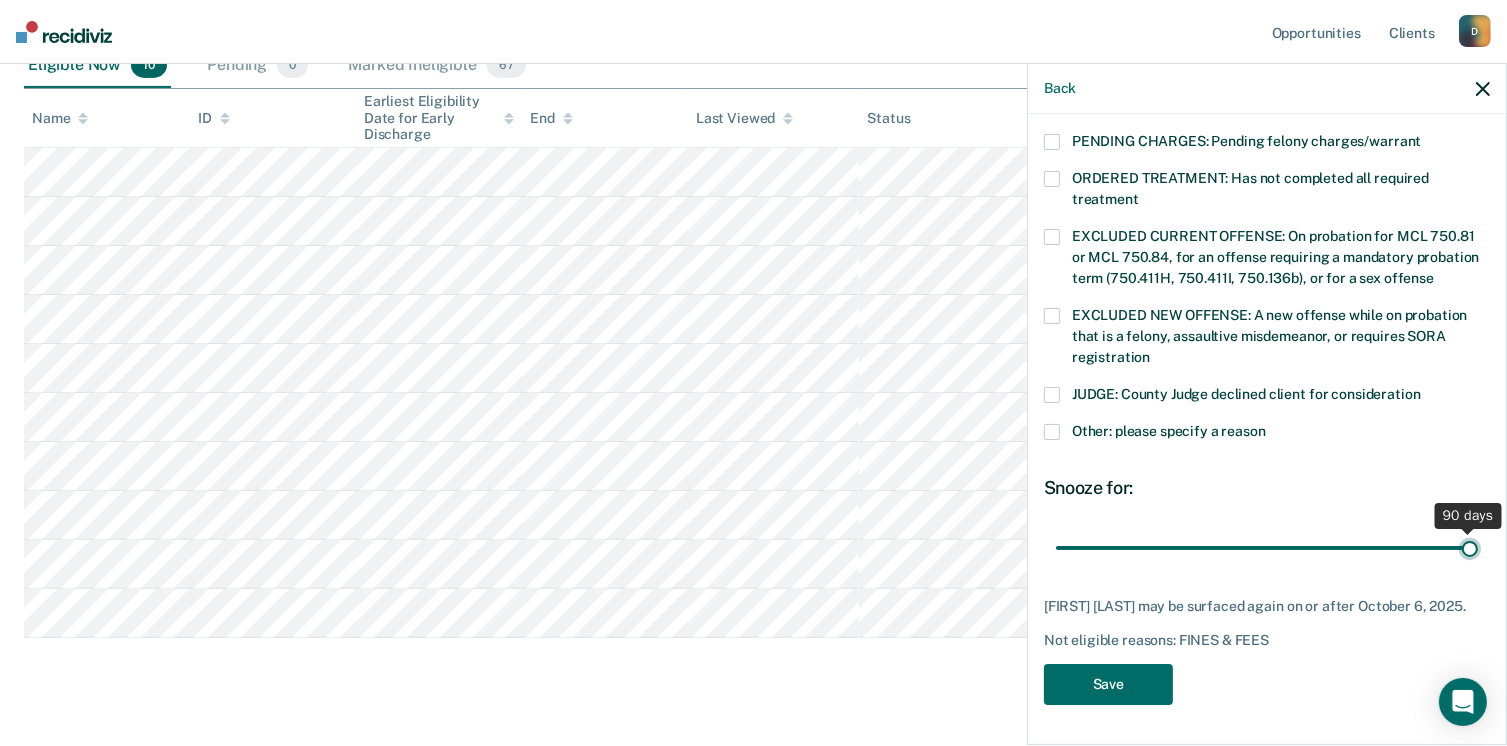 click at bounding box center [1267, 548] 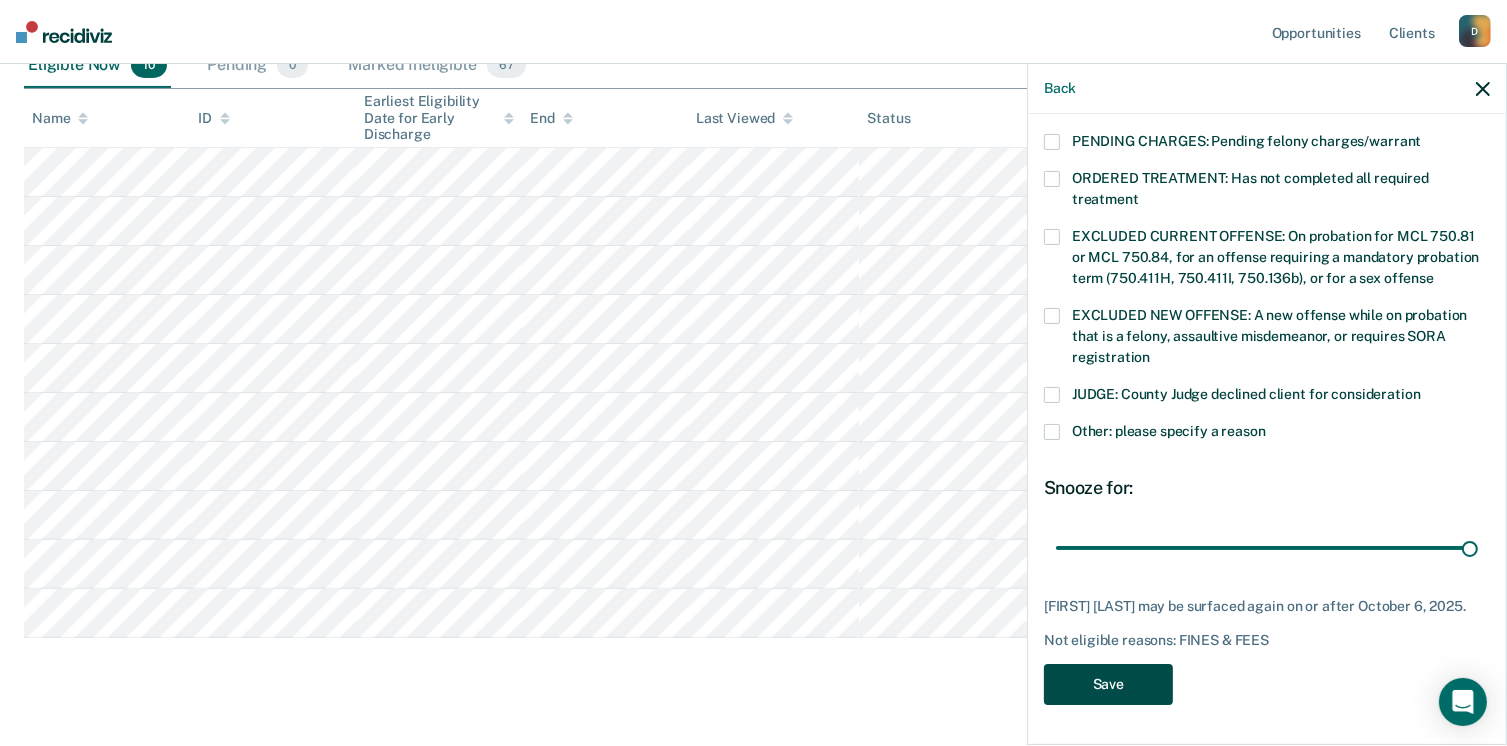 click on "Save" at bounding box center (1108, 684) 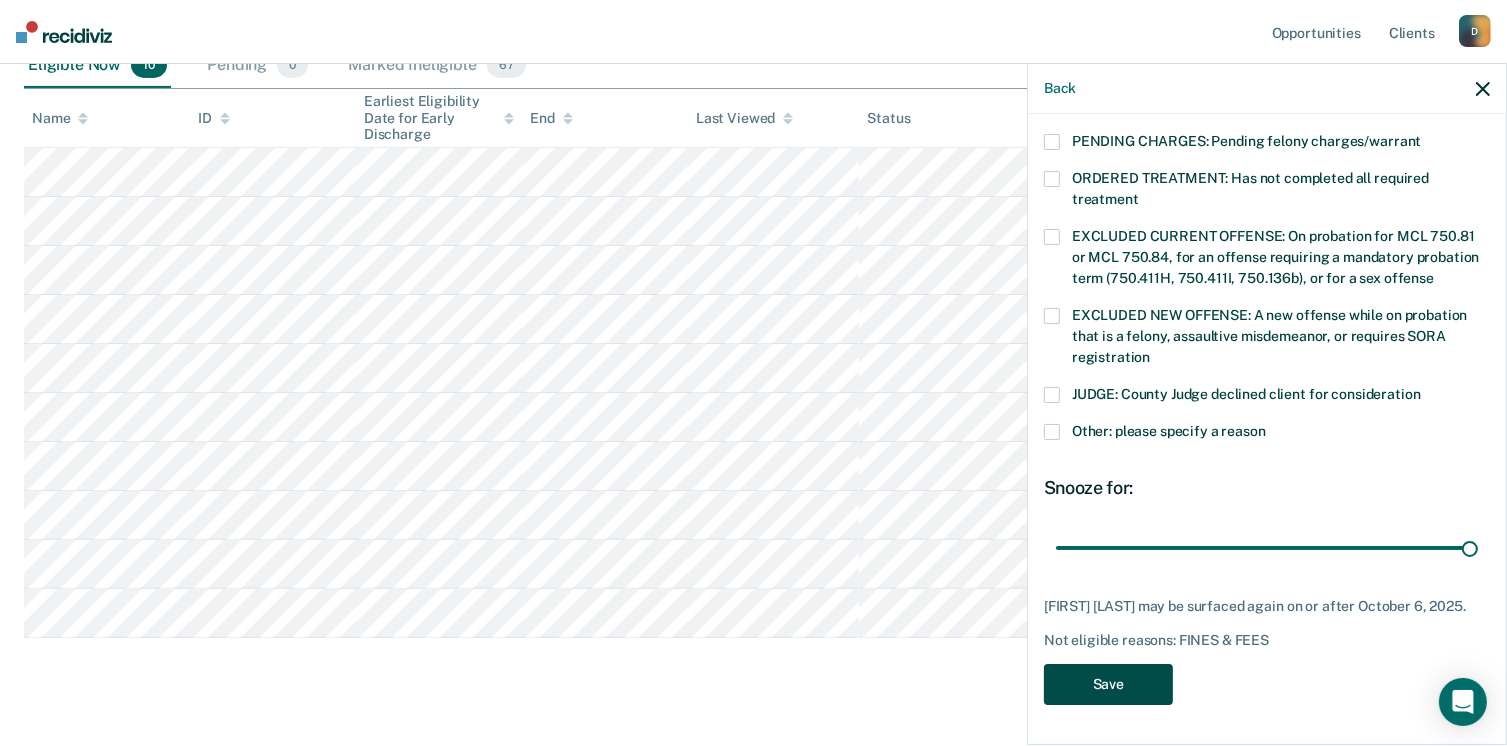 scroll, scrollTop: 434, scrollLeft: 0, axis: vertical 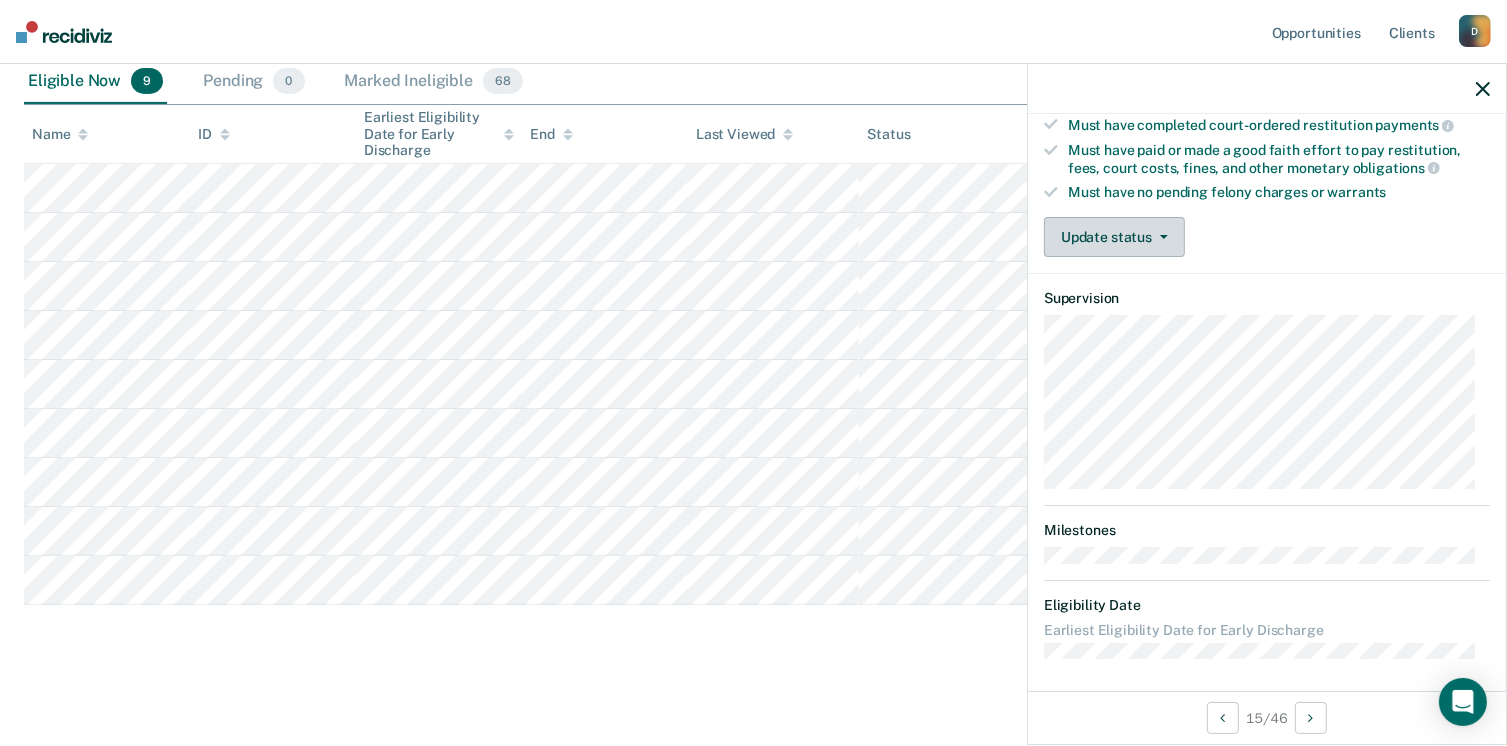 click on "Update status" at bounding box center (1114, 237) 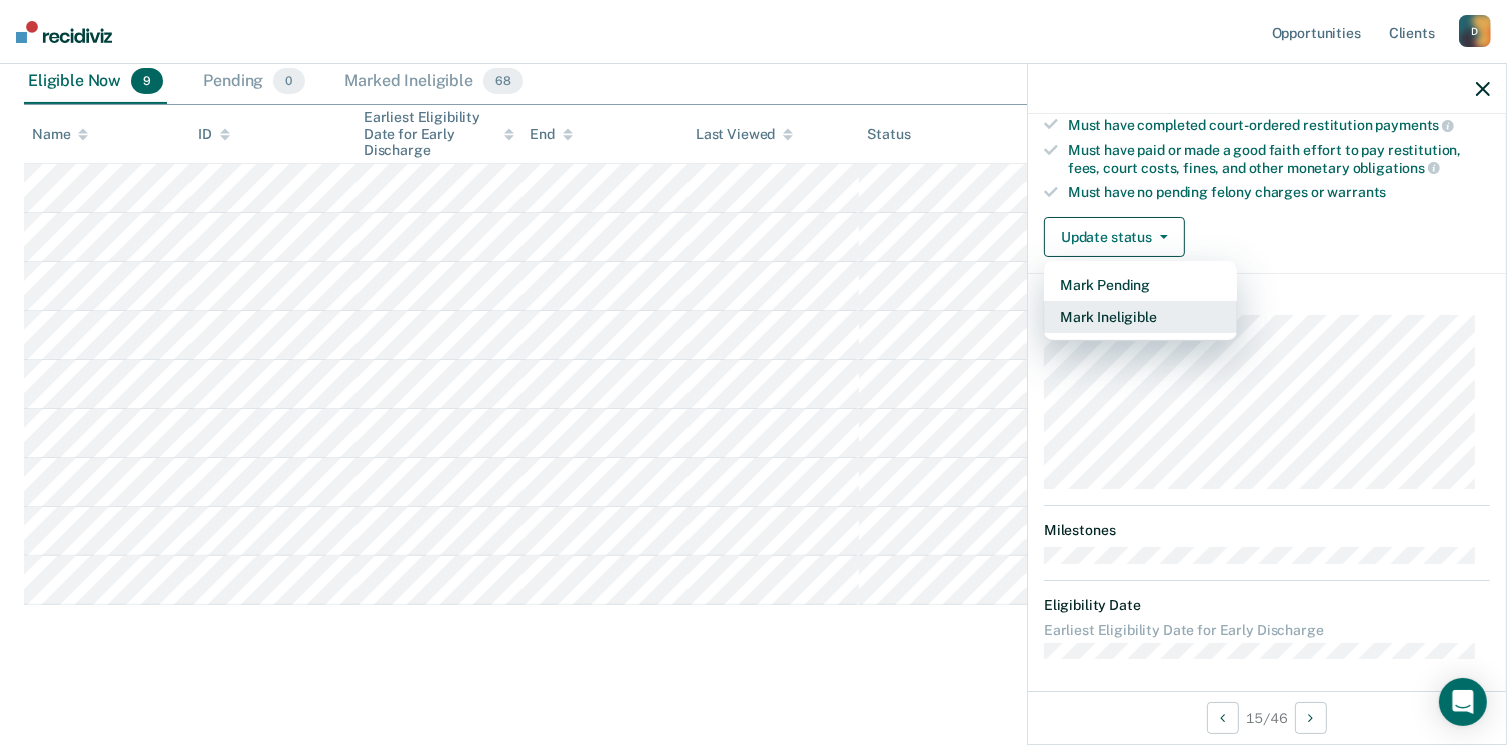 click on "Mark Ineligible" at bounding box center (1140, 317) 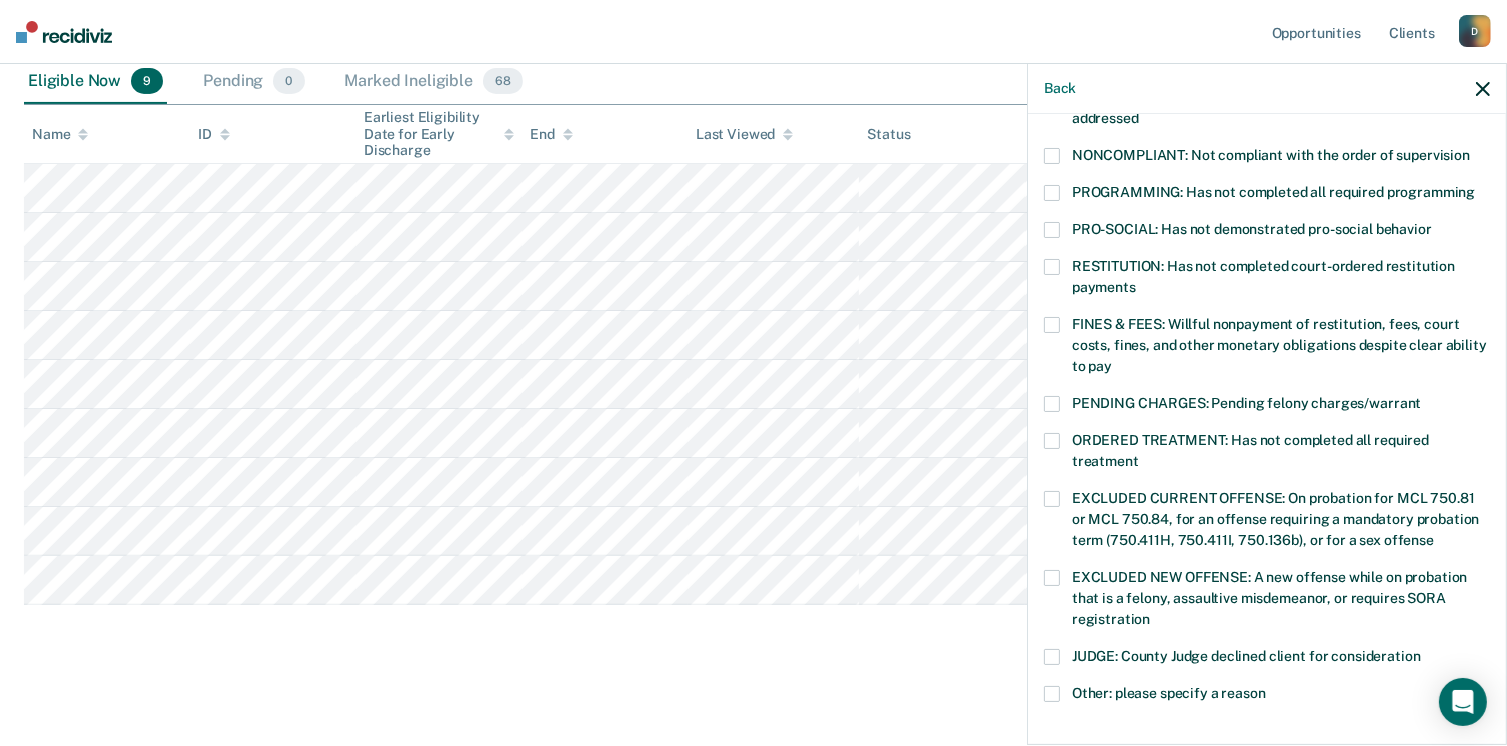 click at bounding box center [1052, 325] 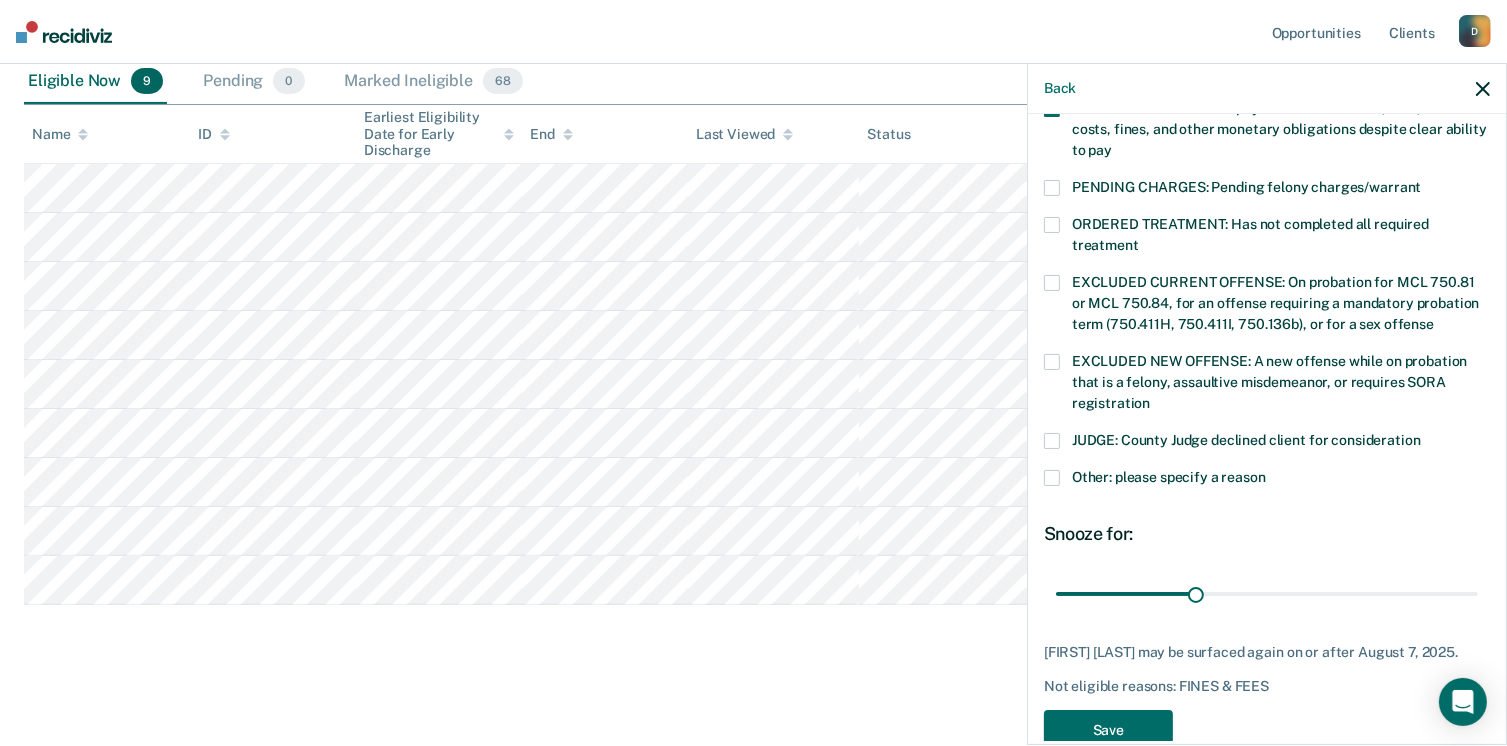 scroll, scrollTop: 630, scrollLeft: 0, axis: vertical 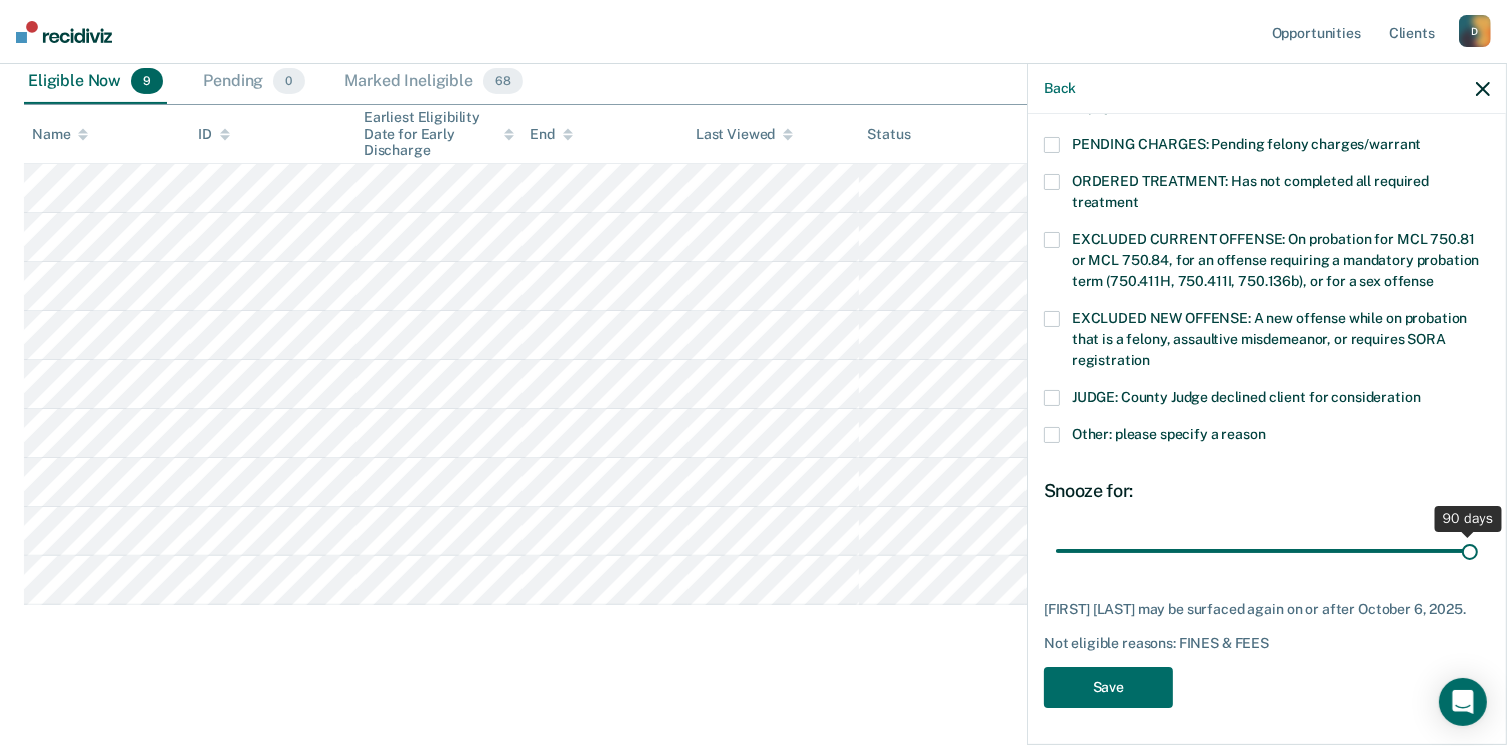 drag, startPoint x: 1187, startPoint y: 542, endPoint x: 1528, endPoint y: 549, distance: 341.07184 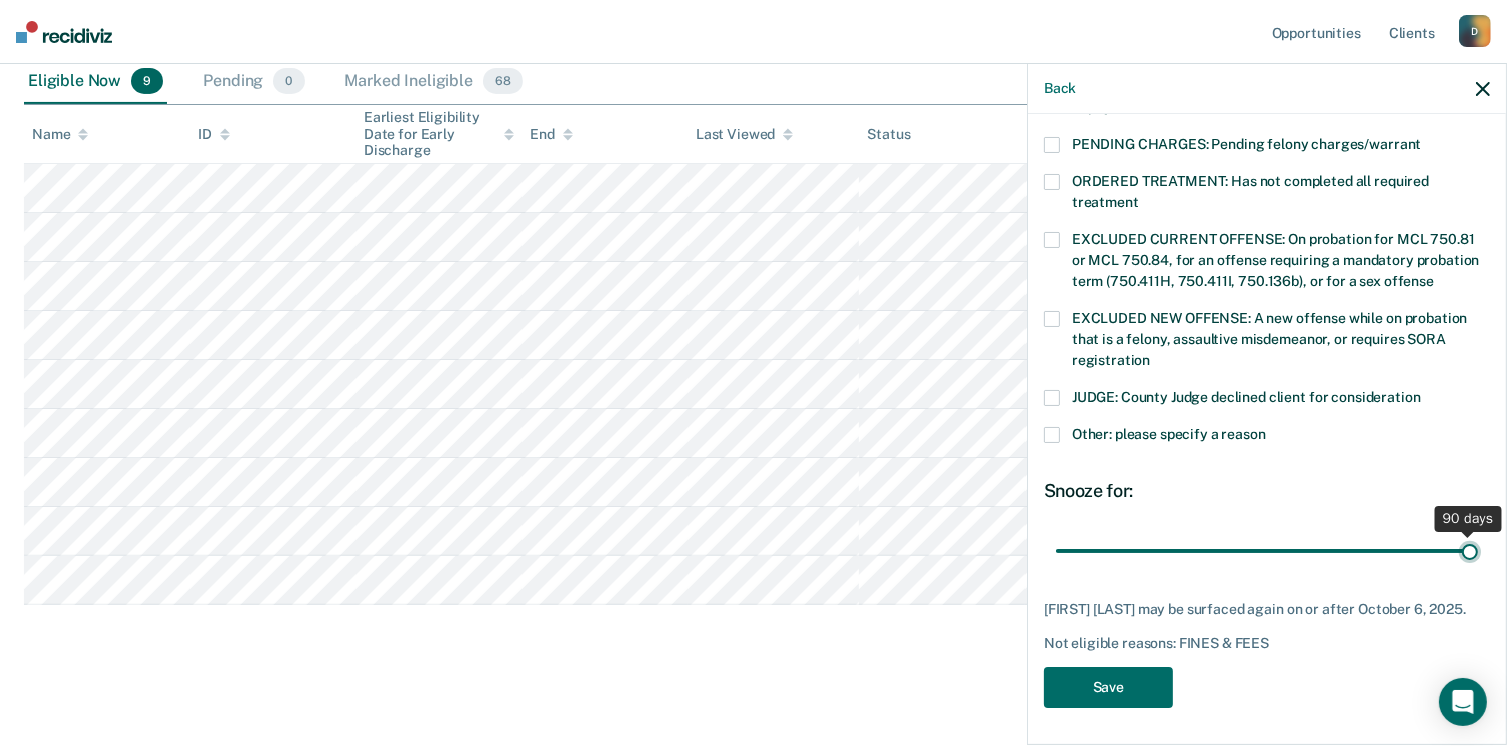 type on "90" 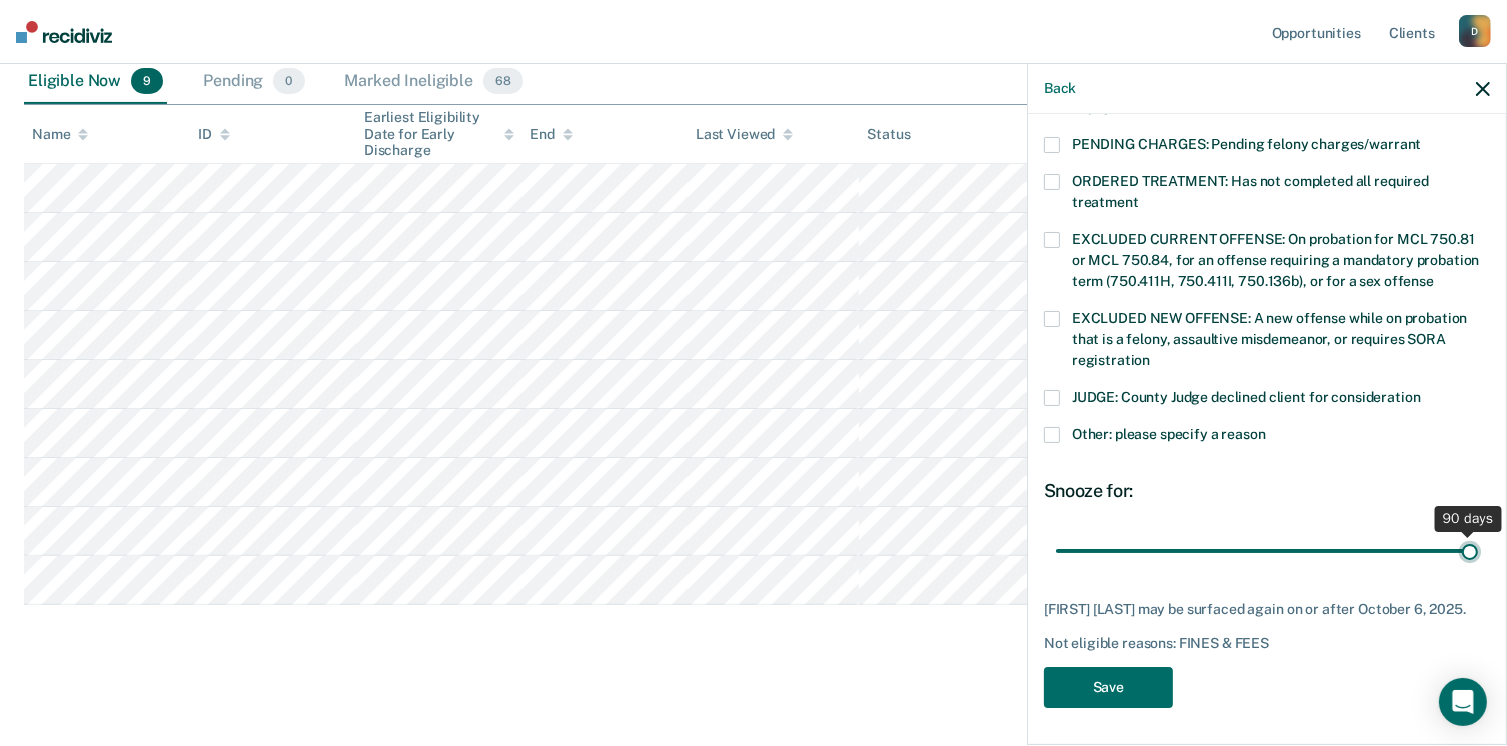 click at bounding box center [1267, 551] 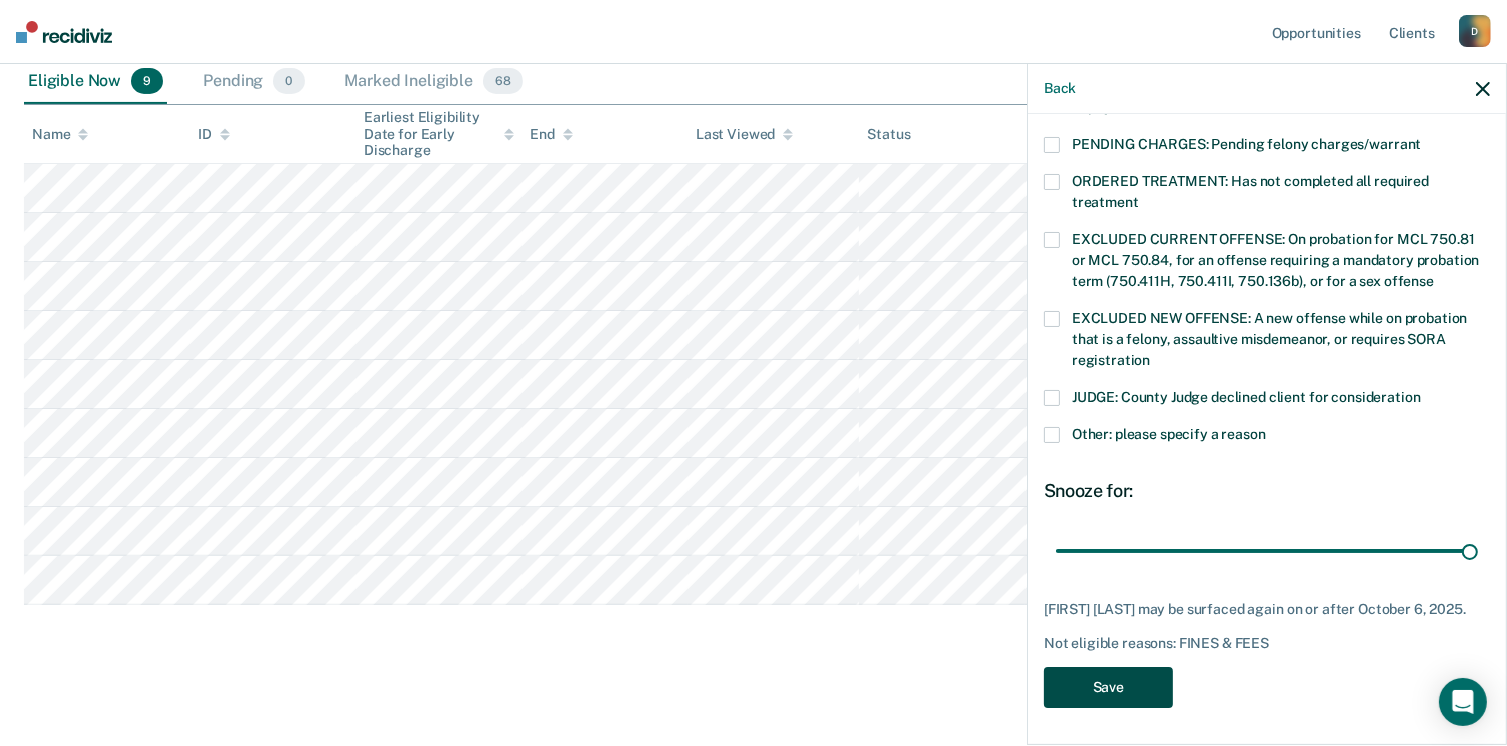 click on "Save" at bounding box center (1108, 687) 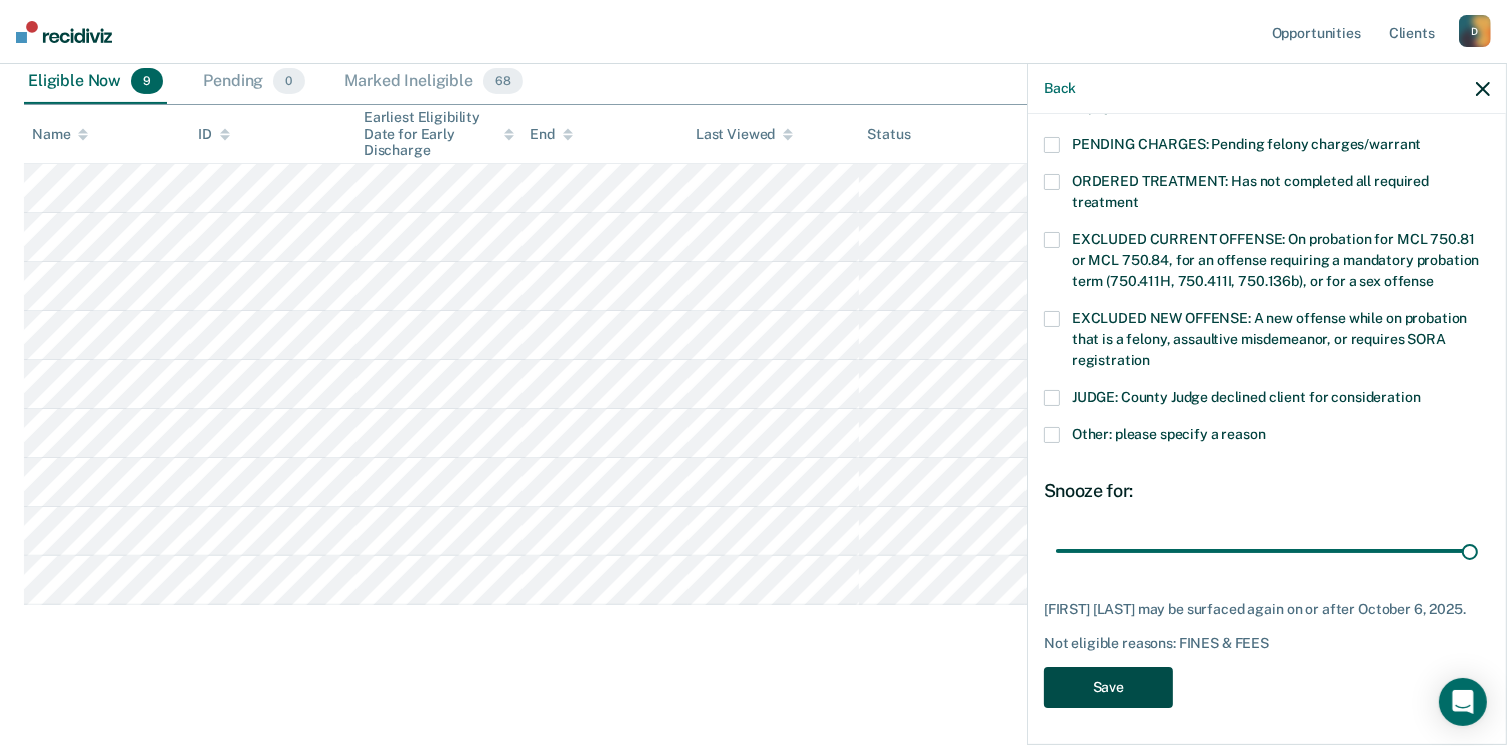 scroll, scrollTop: 385, scrollLeft: 0, axis: vertical 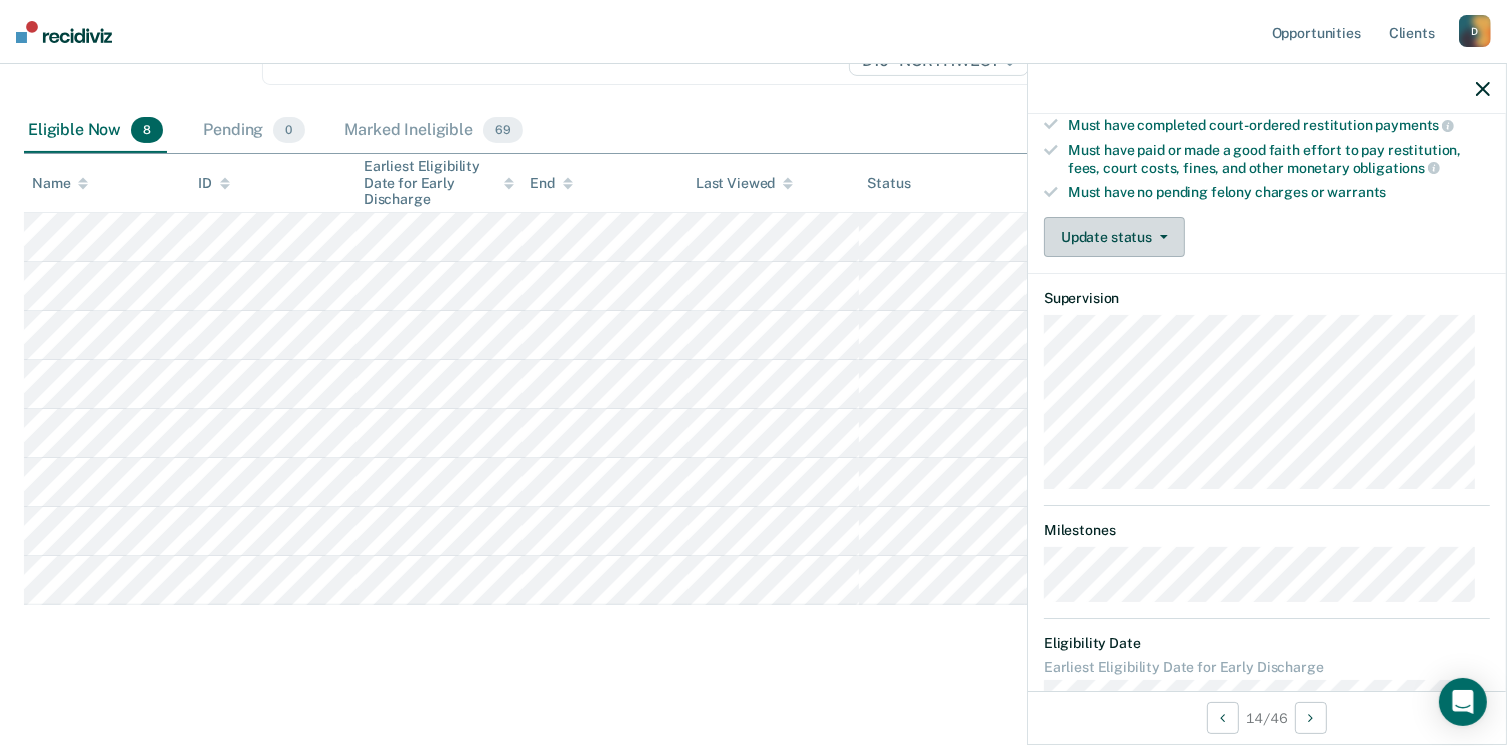 click on "Update status" at bounding box center (1114, 237) 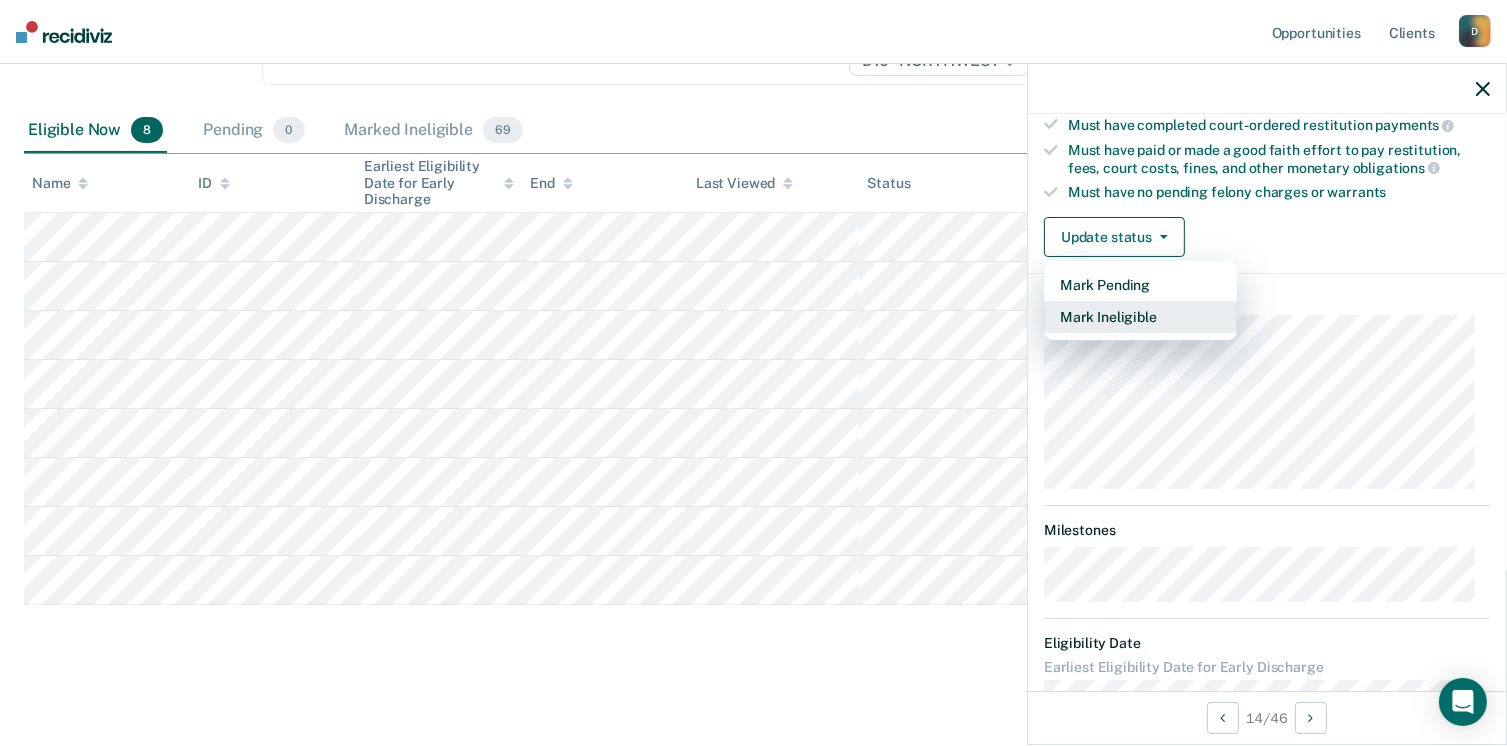 click on "Mark Ineligible" at bounding box center (1140, 317) 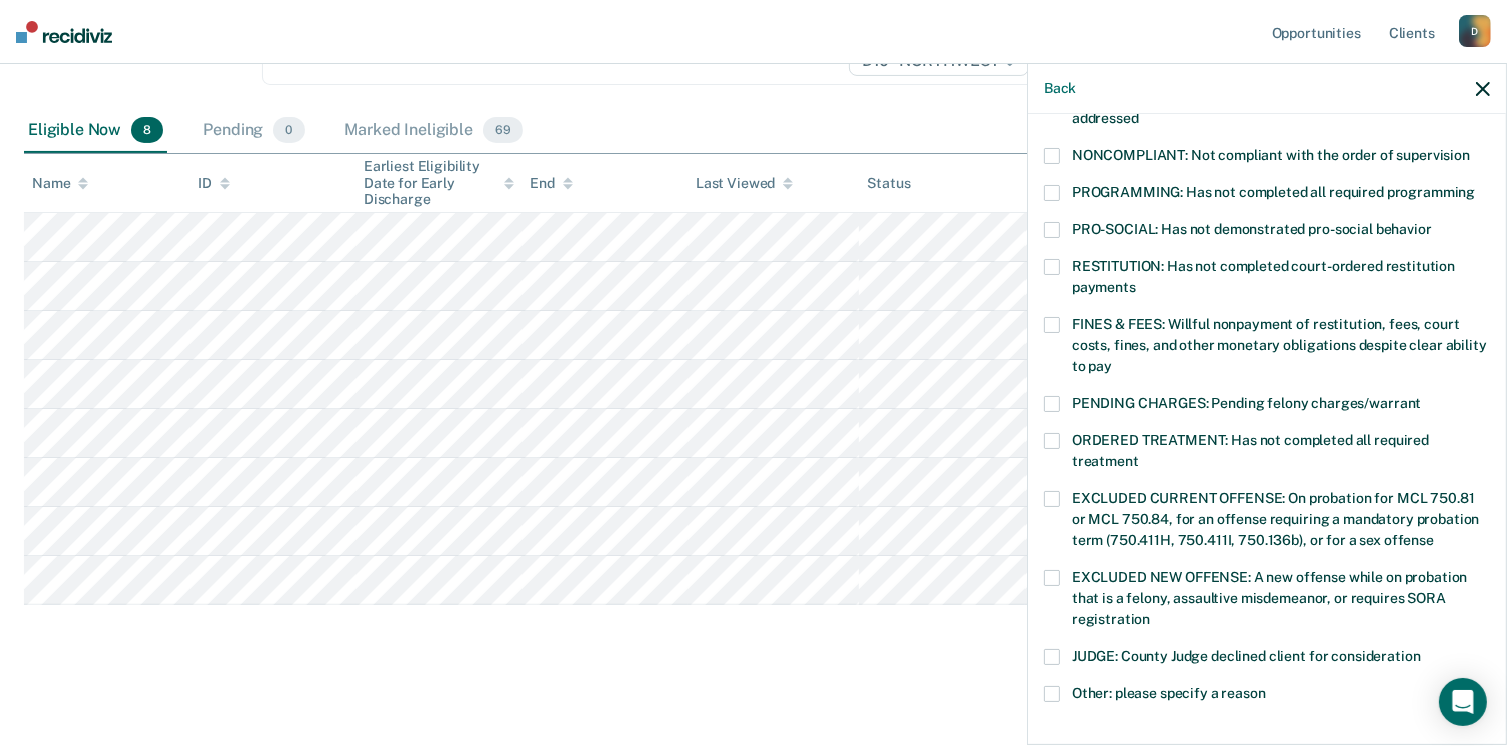 click on "JUDGE: County Judge declined client for consideration" at bounding box center [1267, 659] 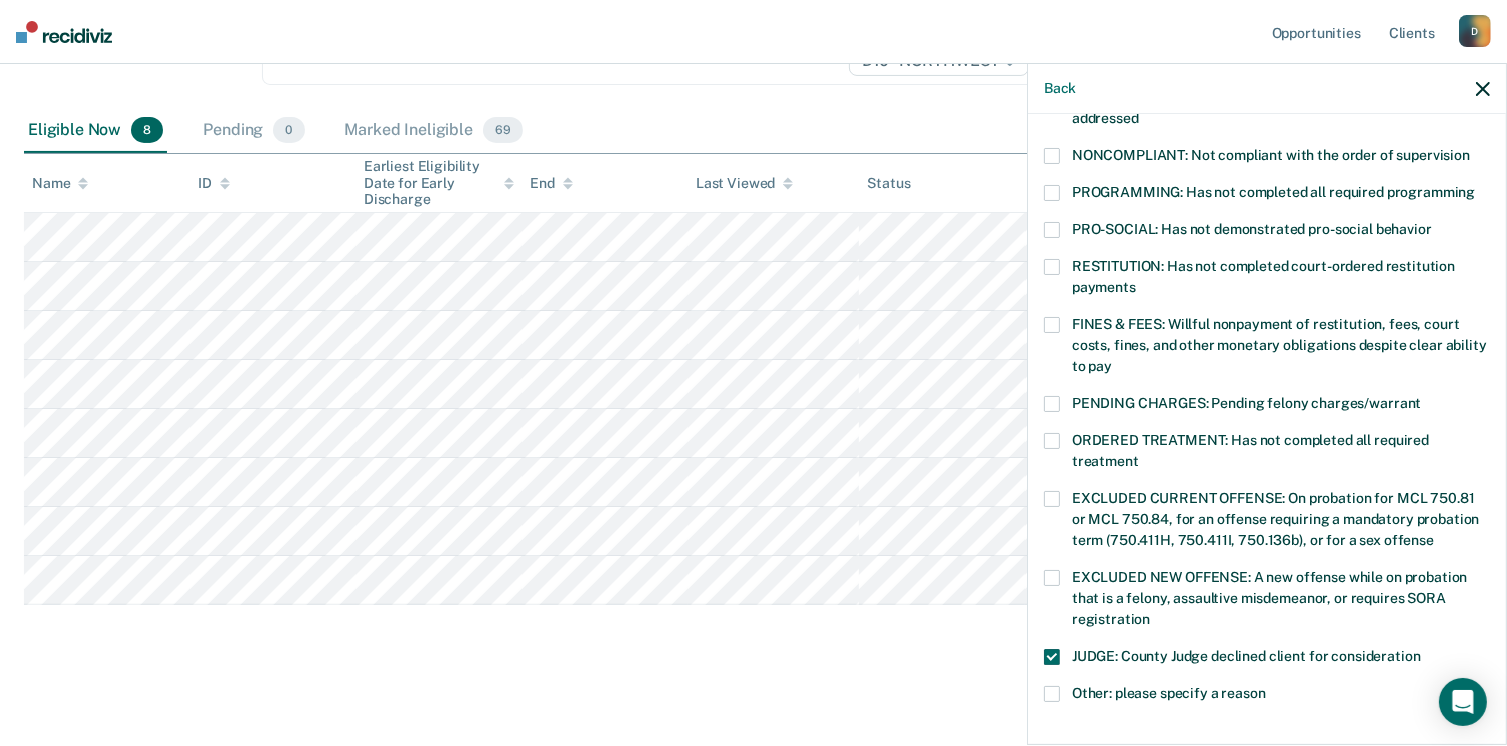 scroll, scrollTop: 630, scrollLeft: 0, axis: vertical 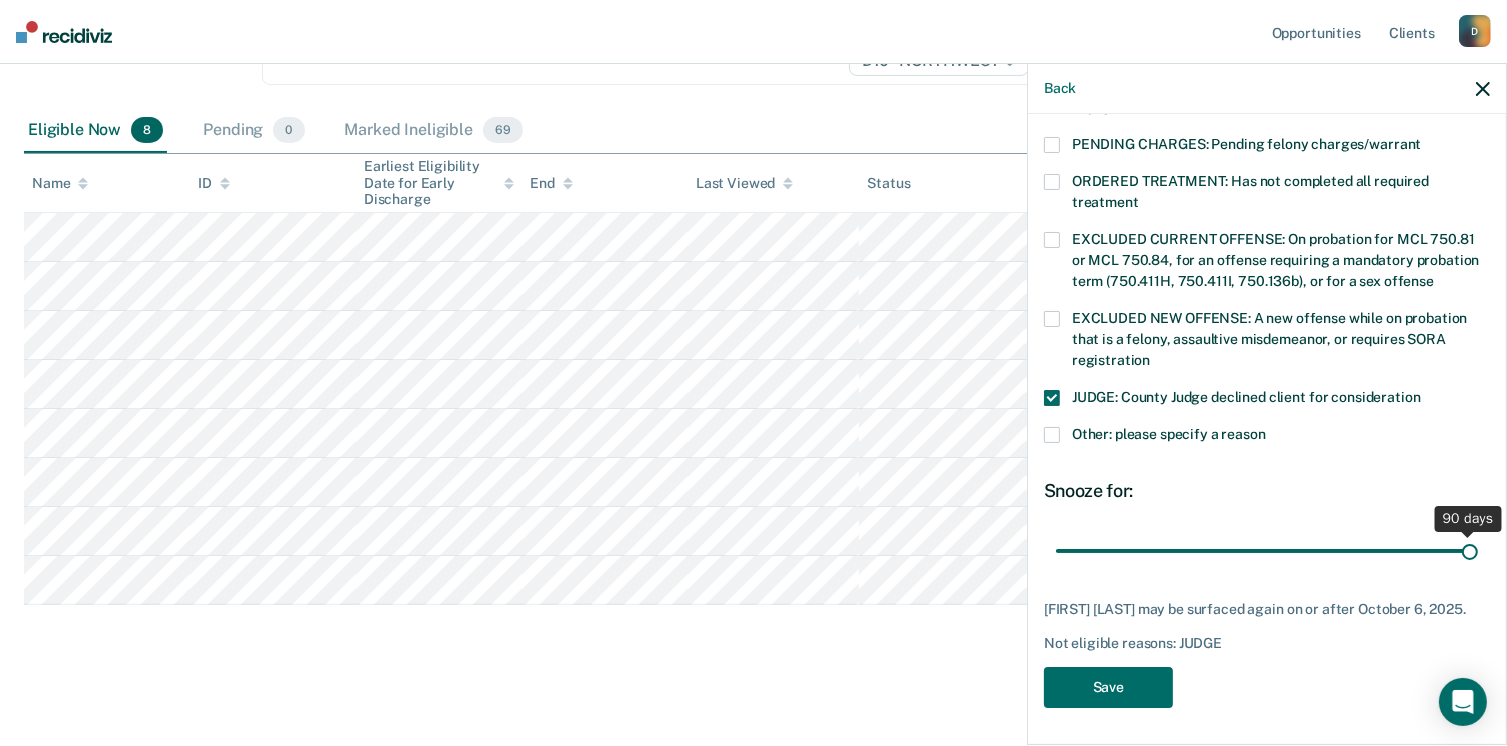 drag, startPoint x: 1194, startPoint y: 545, endPoint x: 1528, endPoint y: 541, distance: 334.02396 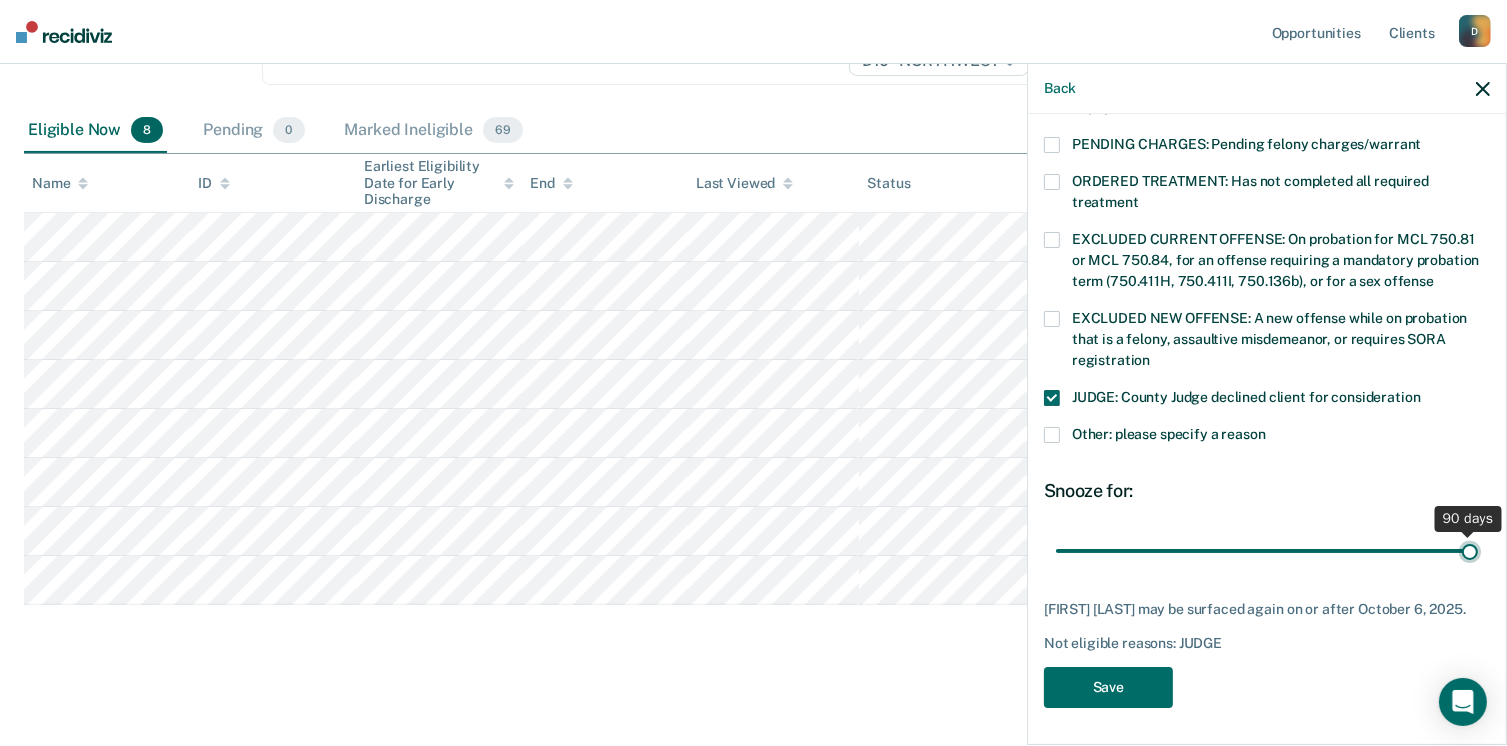 type on "90" 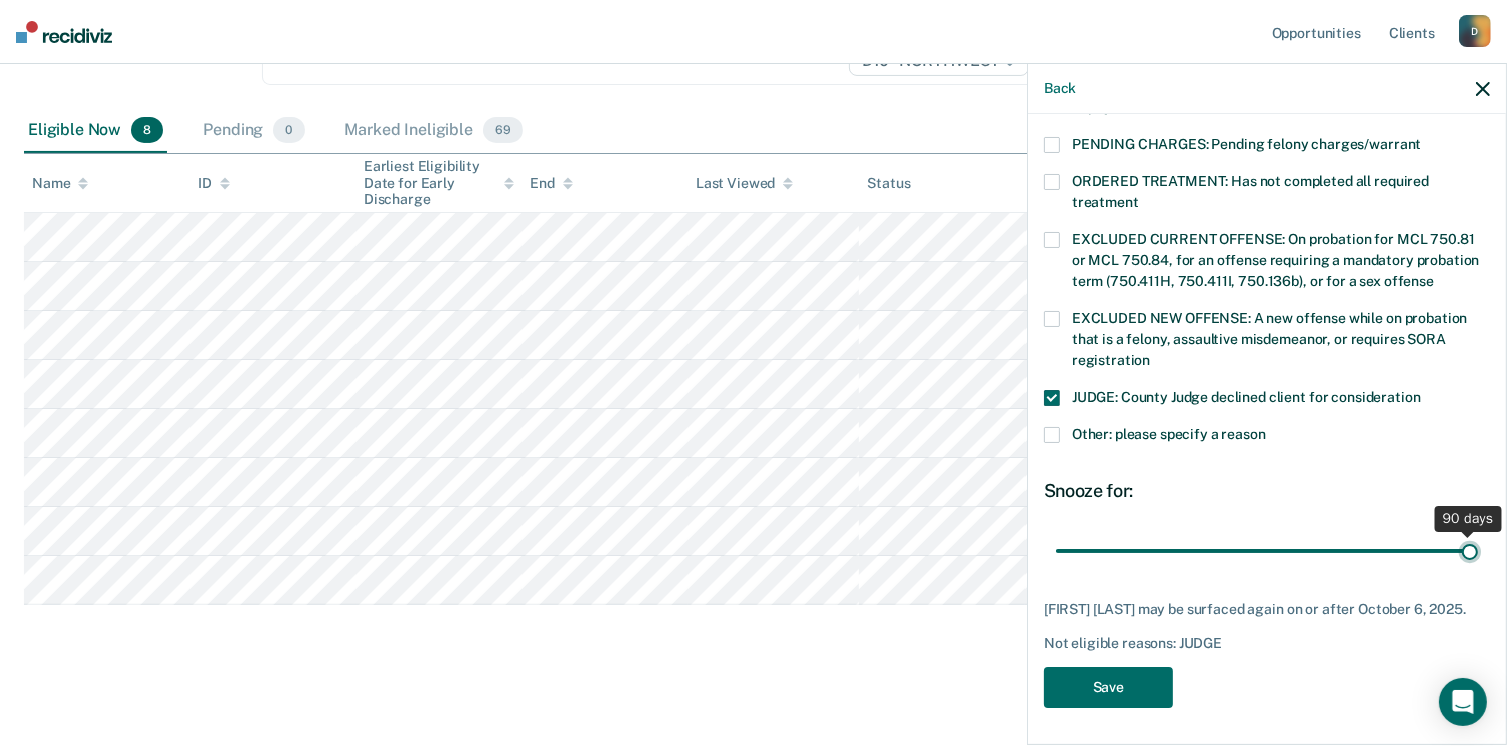 click at bounding box center [1267, 551] 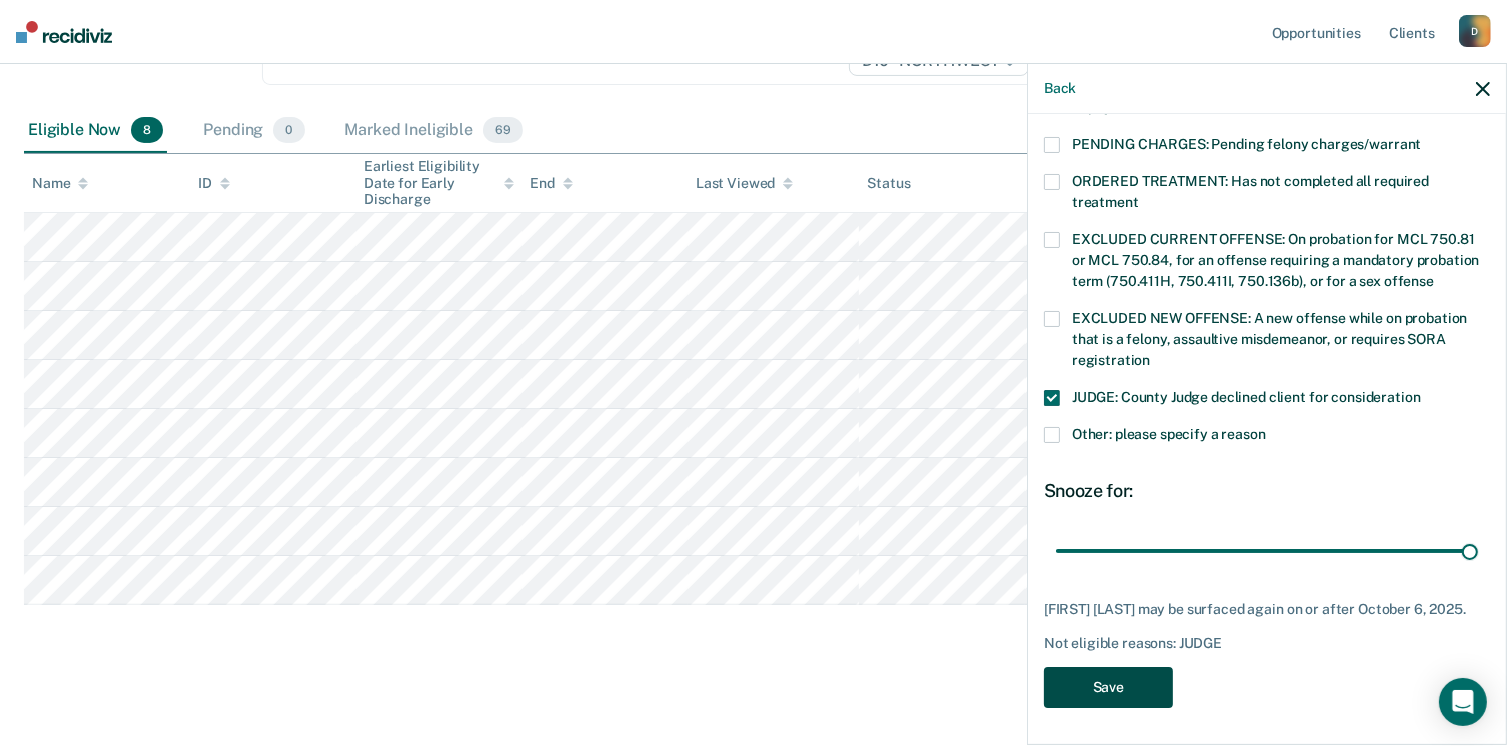 click on "Save" at bounding box center [1108, 687] 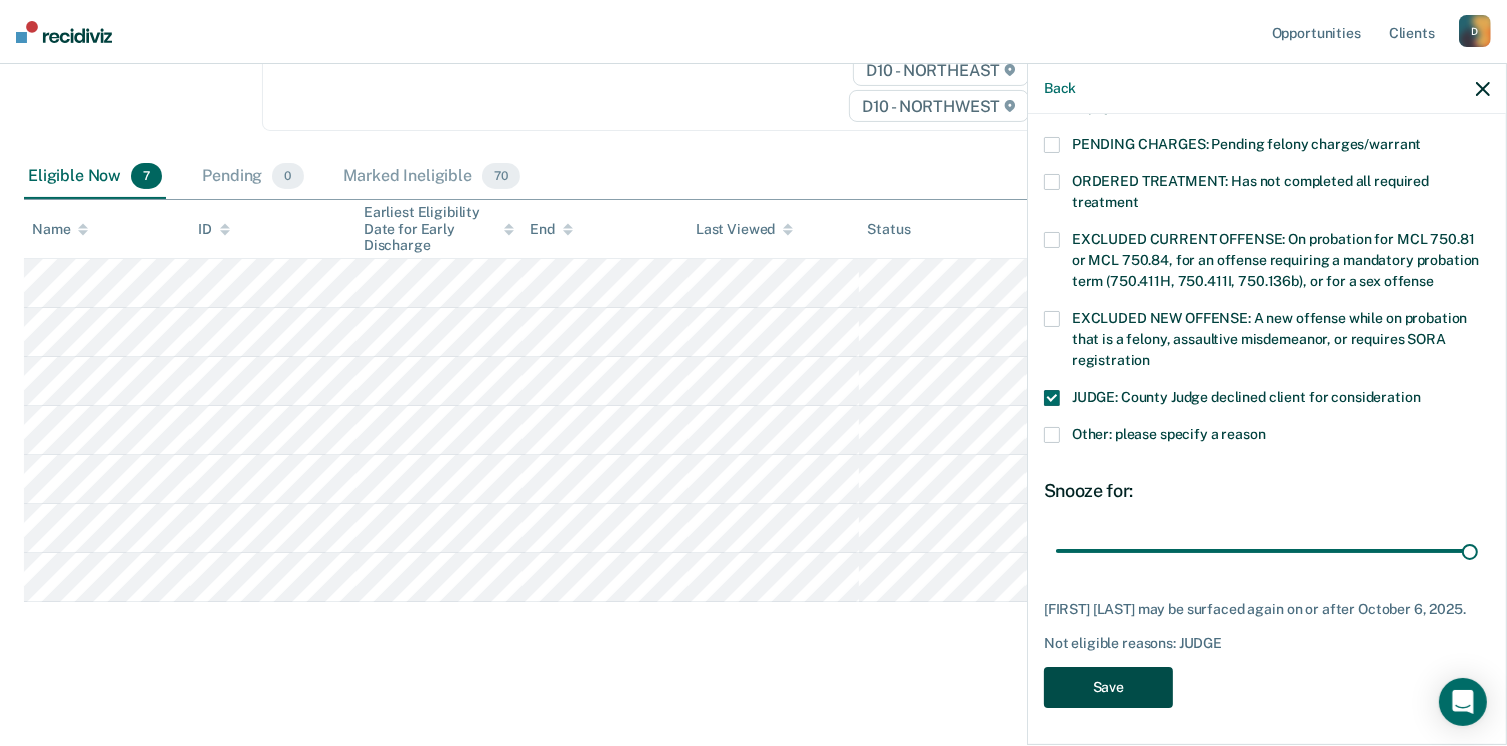 scroll, scrollTop: 336, scrollLeft: 0, axis: vertical 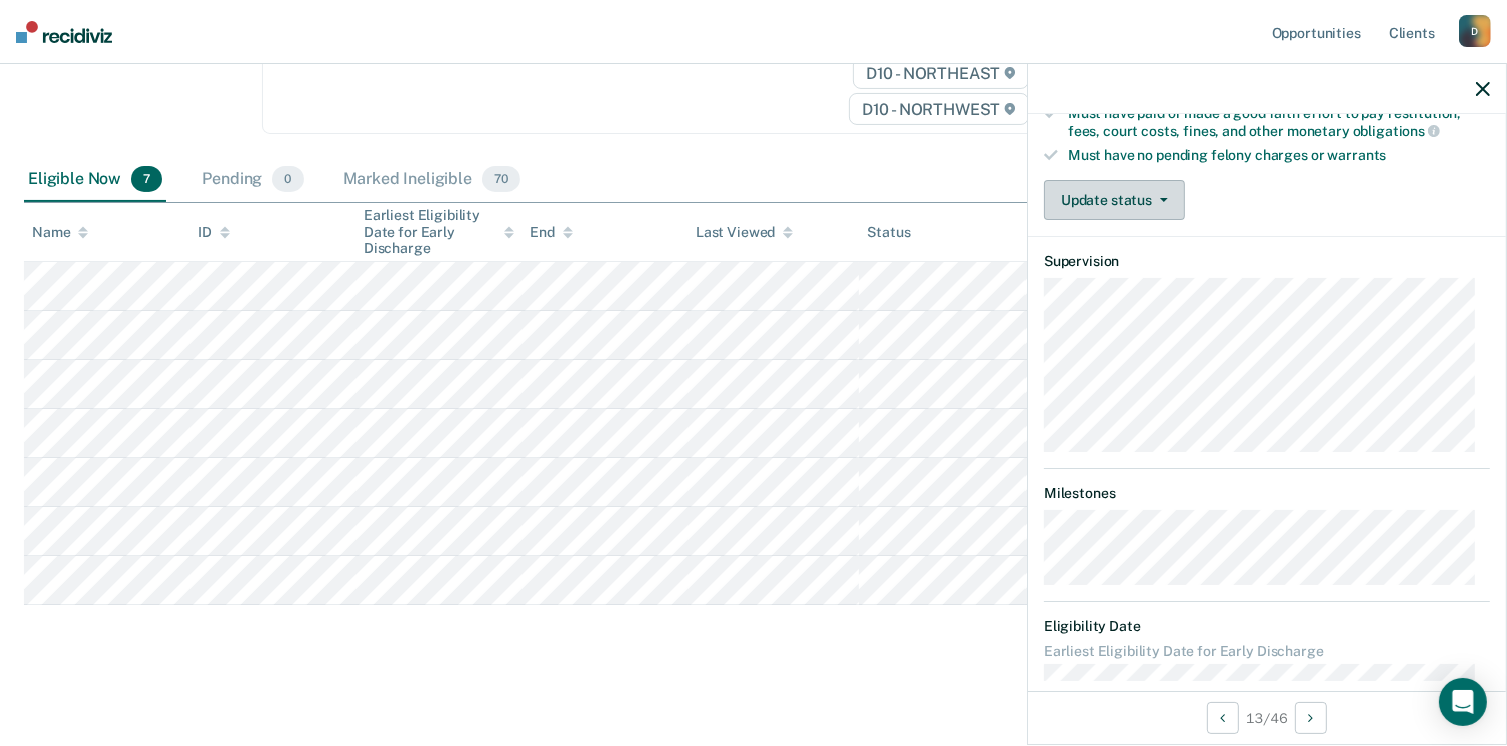 click on "Update status" at bounding box center (1114, 200) 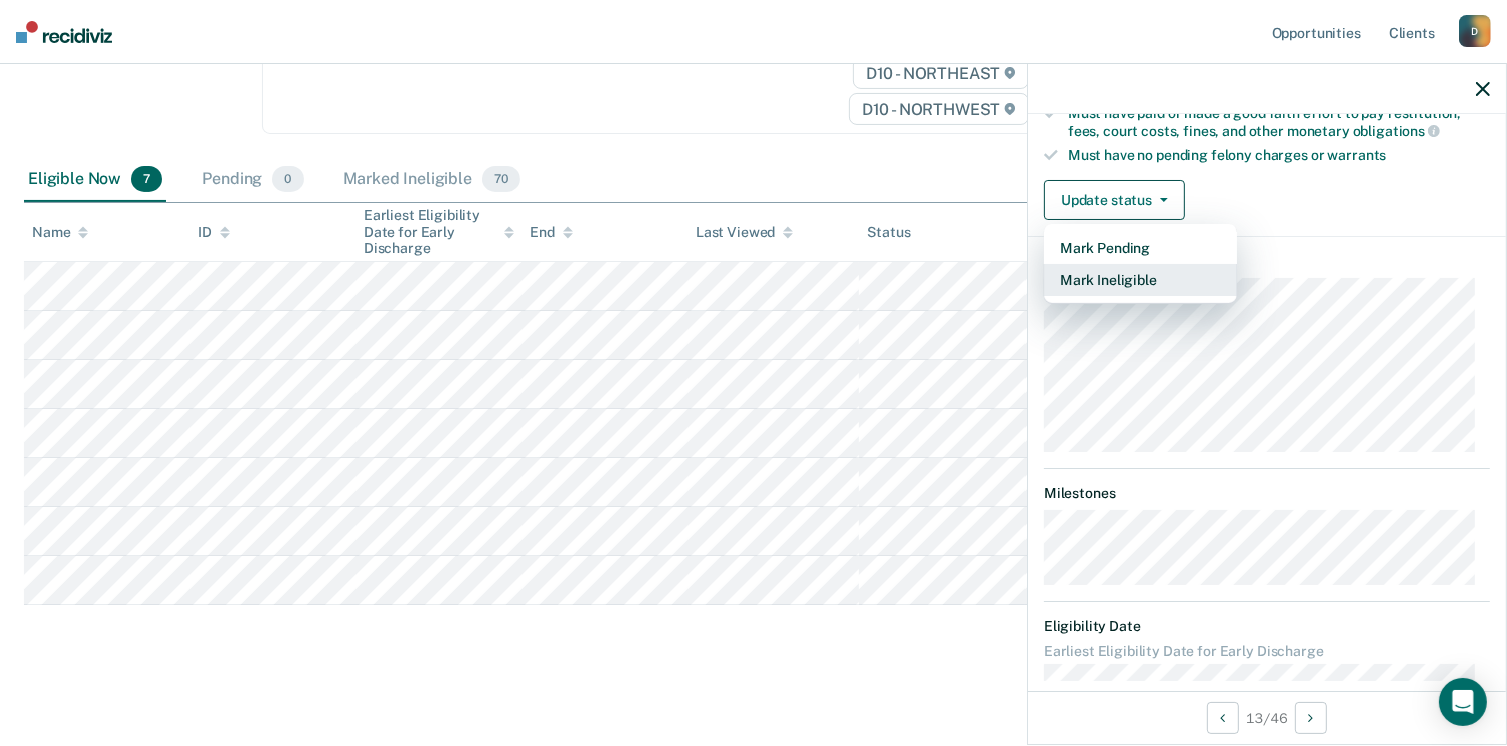 click on "Mark Ineligible" at bounding box center (1140, 280) 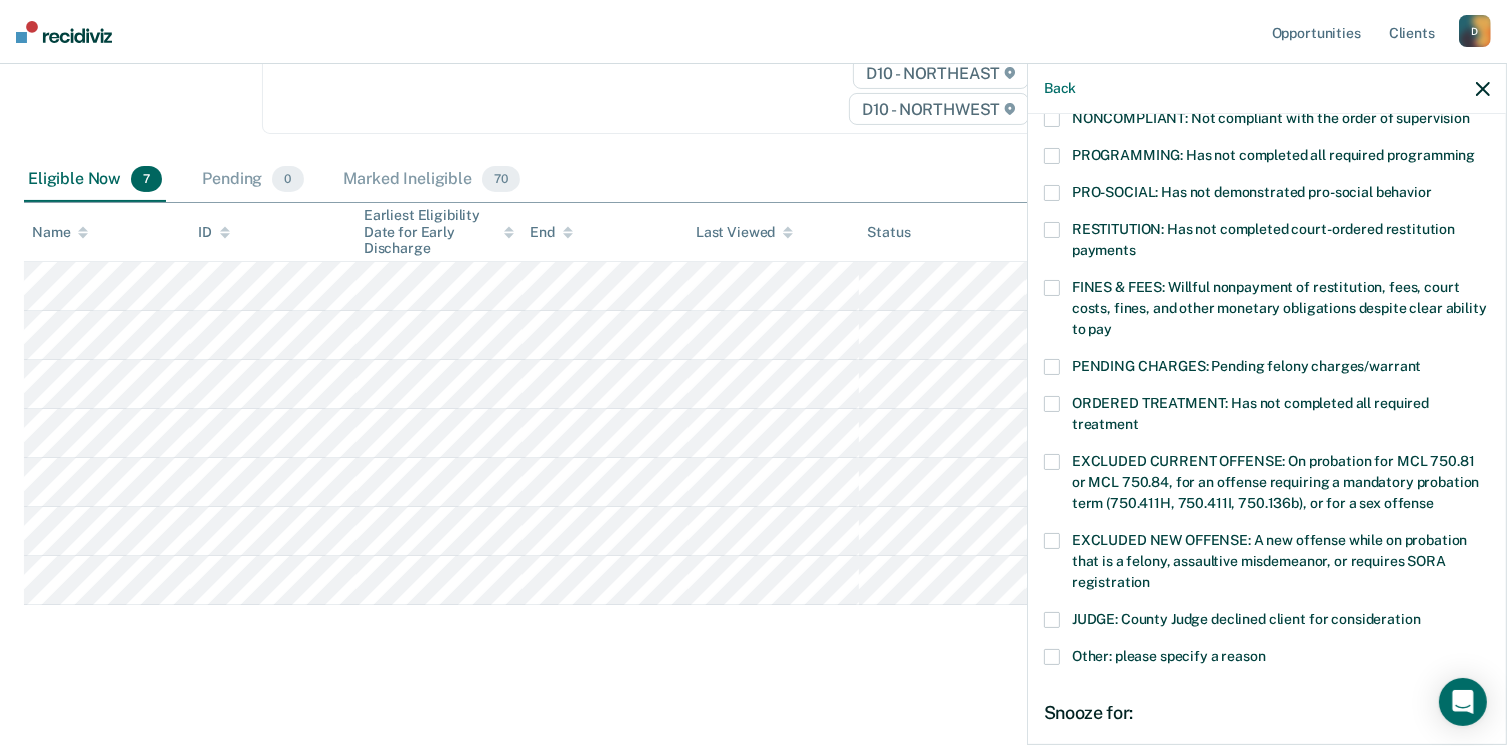 click at bounding box center (1052, 288) 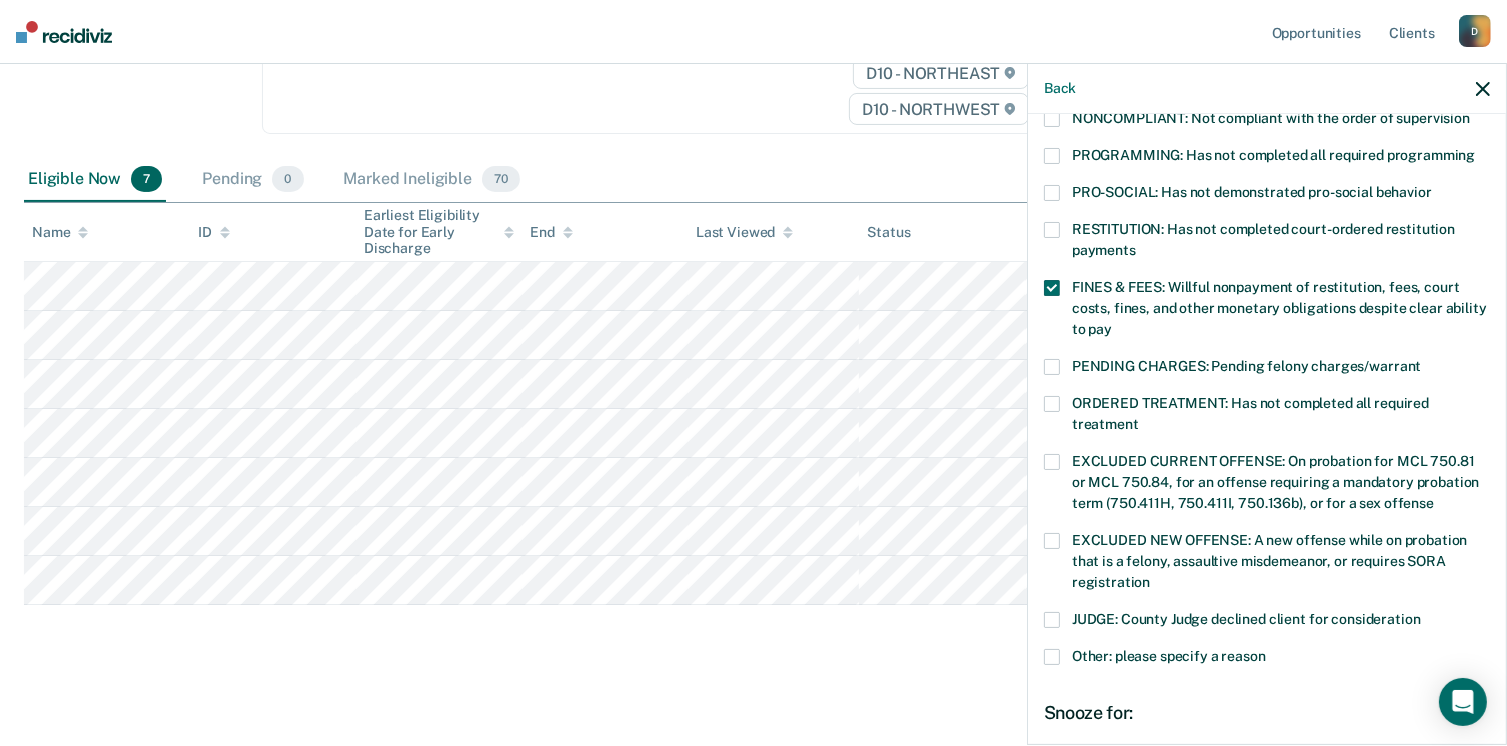 click at bounding box center (1052, 156) 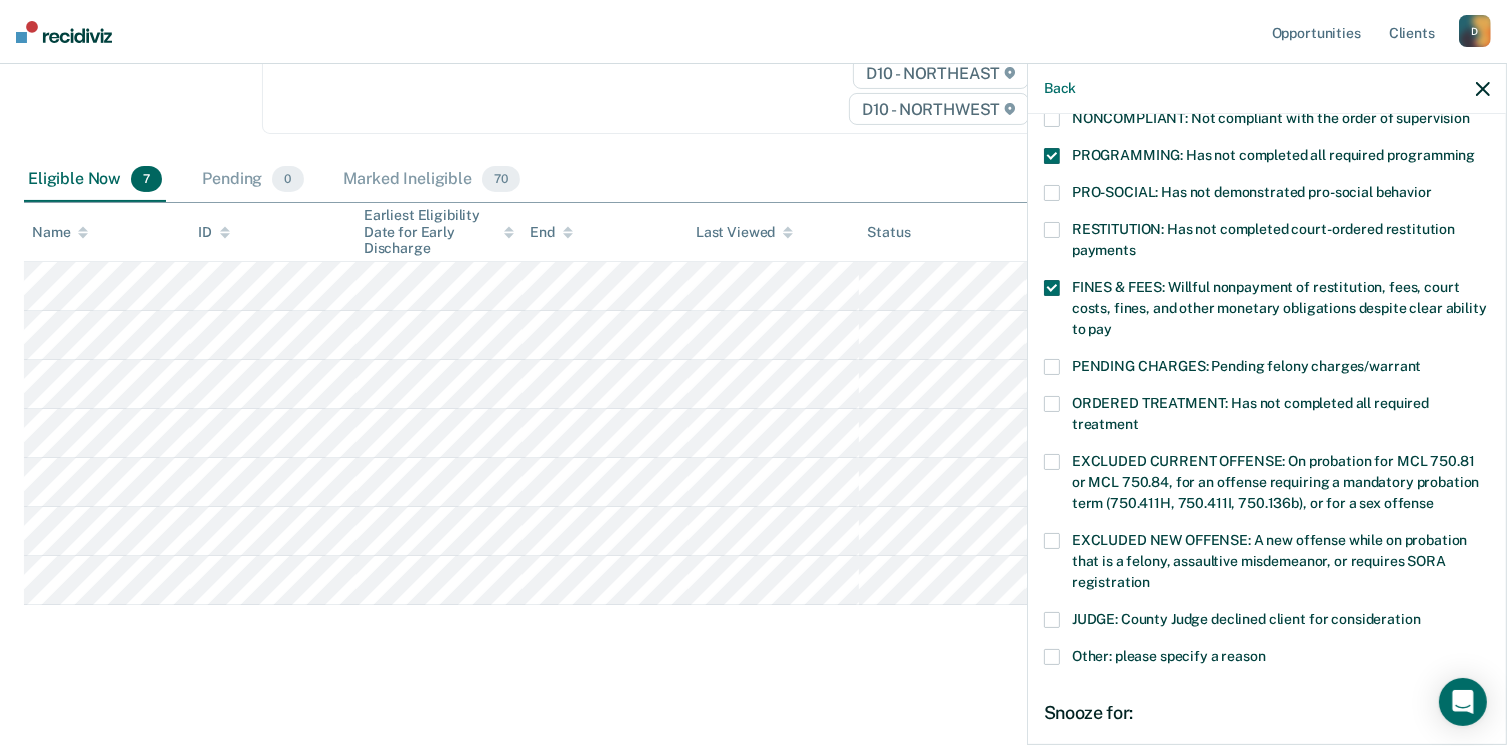 scroll, scrollTop: 630, scrollLeft: 0, axis: vertical 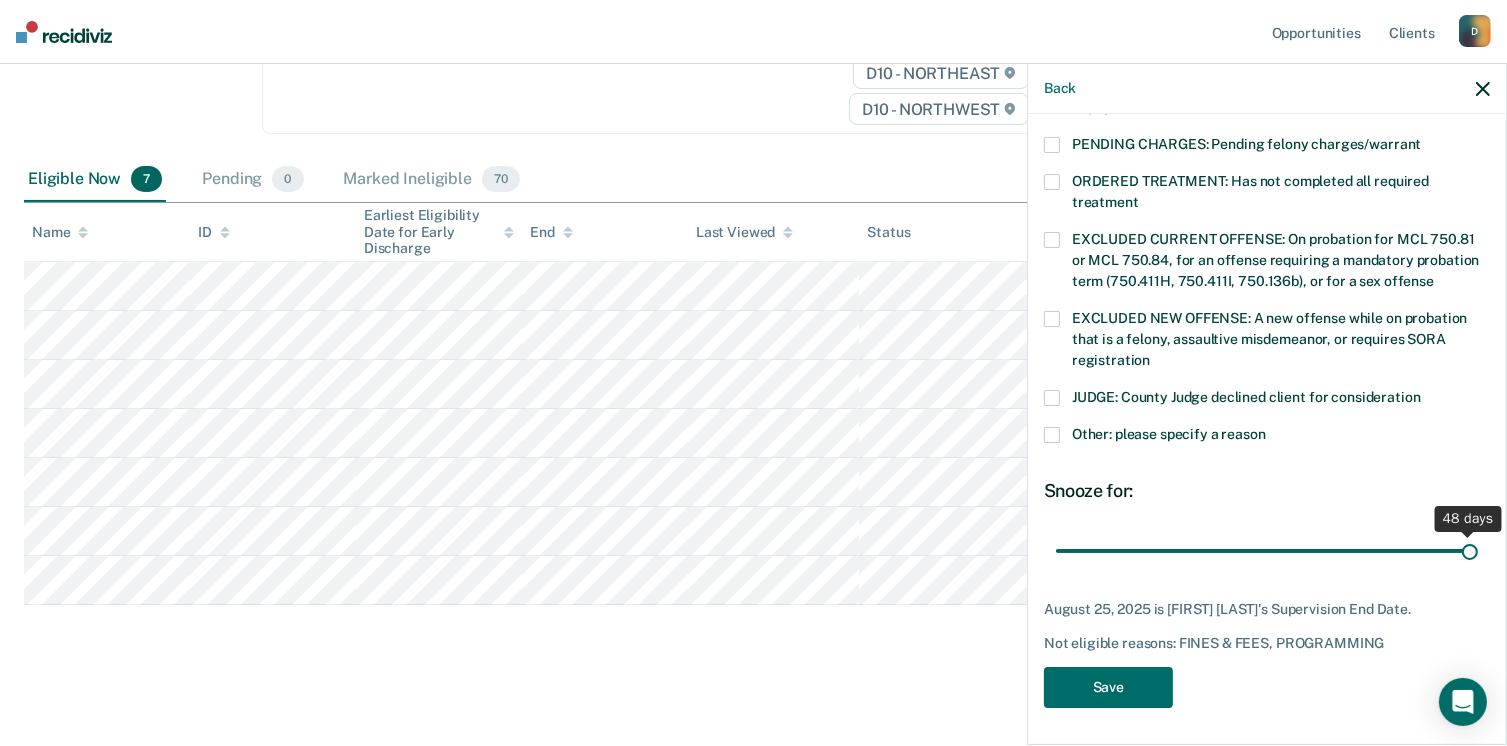 drag, startPoint x: 1304, startPoint y: 546, endPoint x: 1528, endPoint y: 532, distance: 224.43707 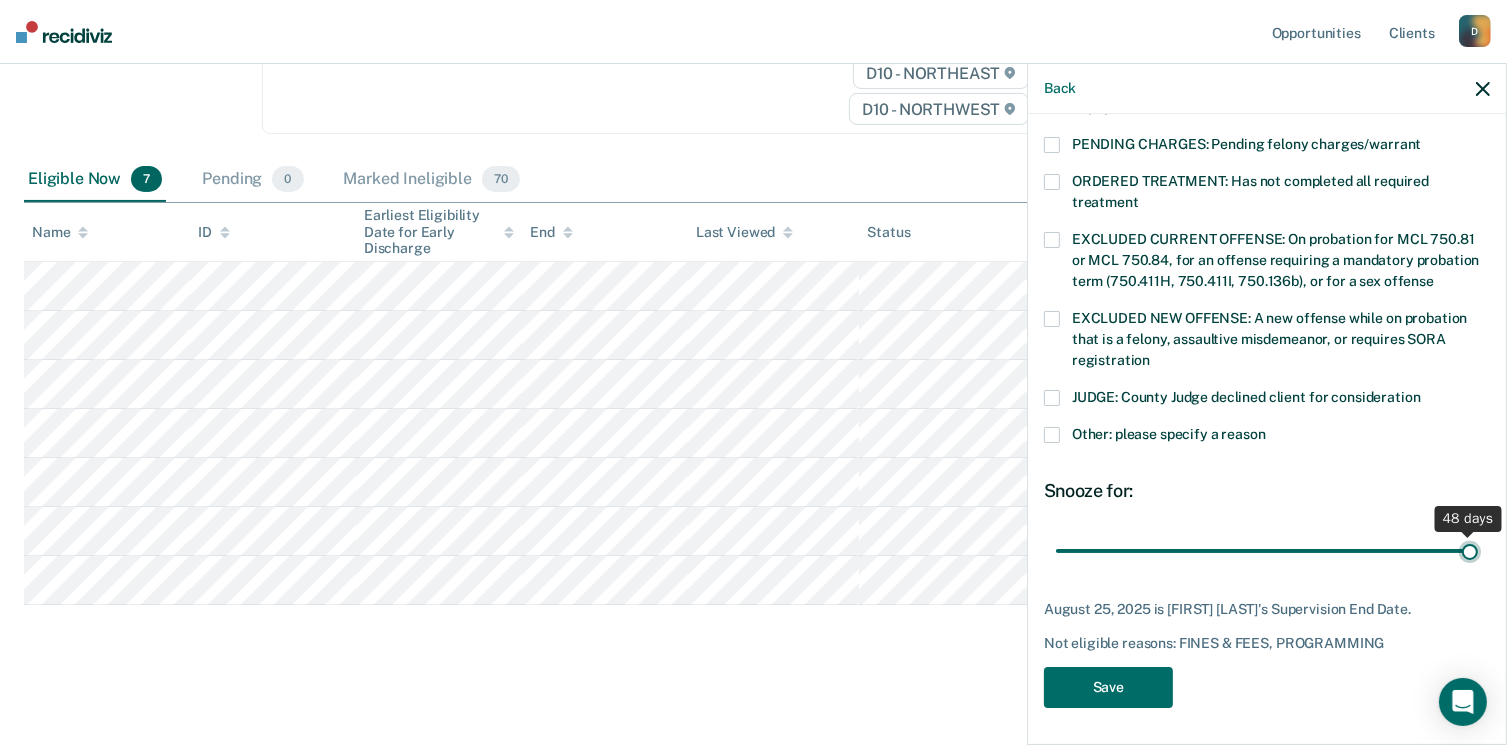 type on "48" 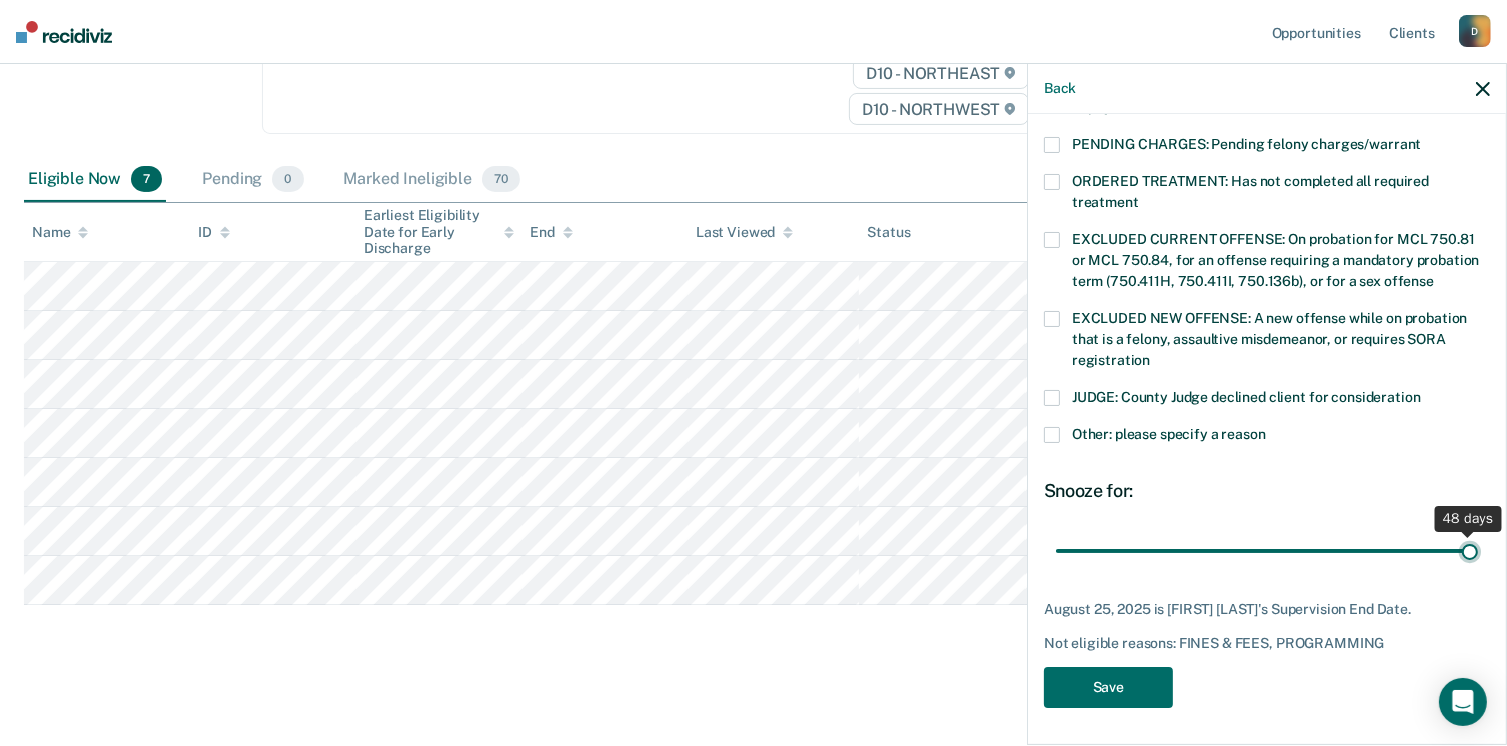 click at bounding box center [1267, 551] 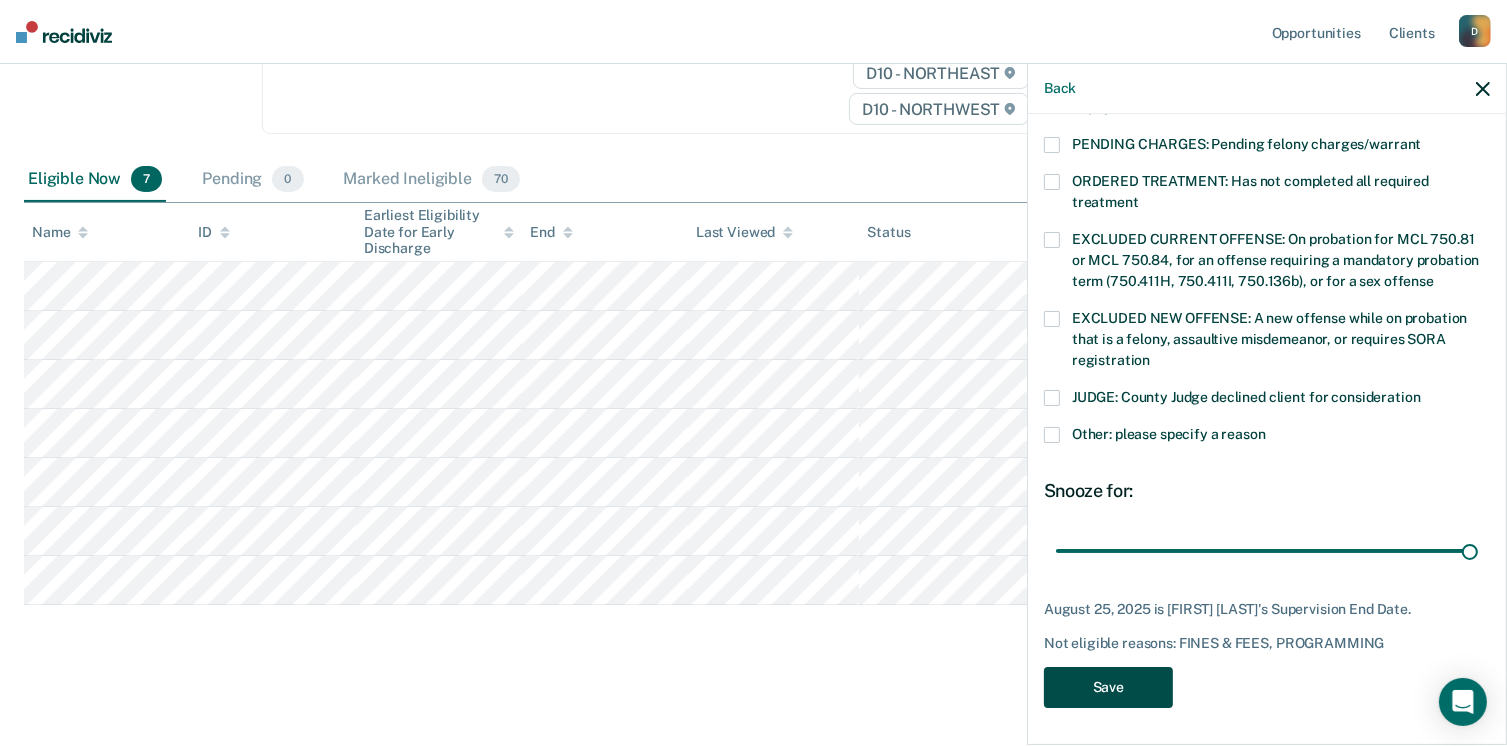 click on "Save" at bounding box center (1108, 687) 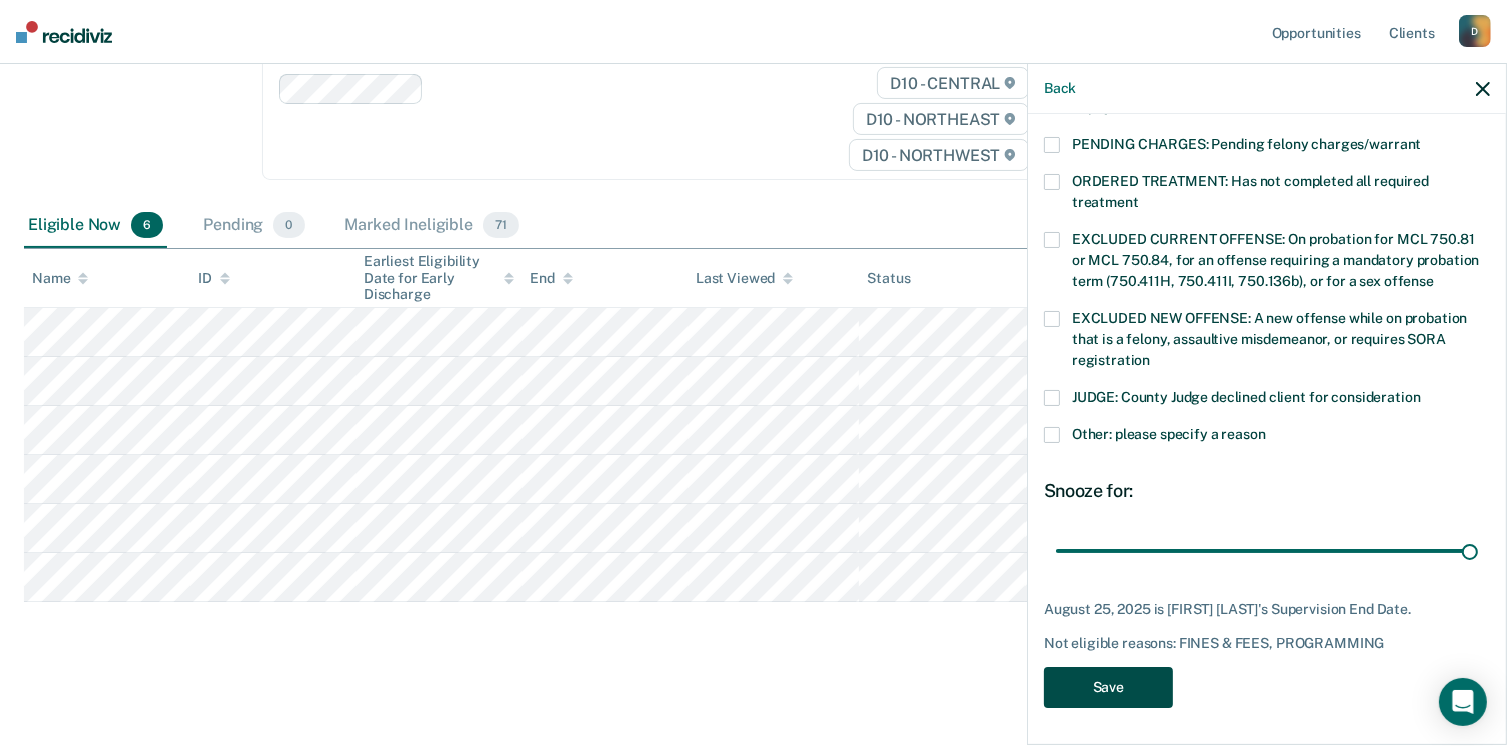 scroll, scrollTop: 288, scrollLeft: 0, axis: vertical 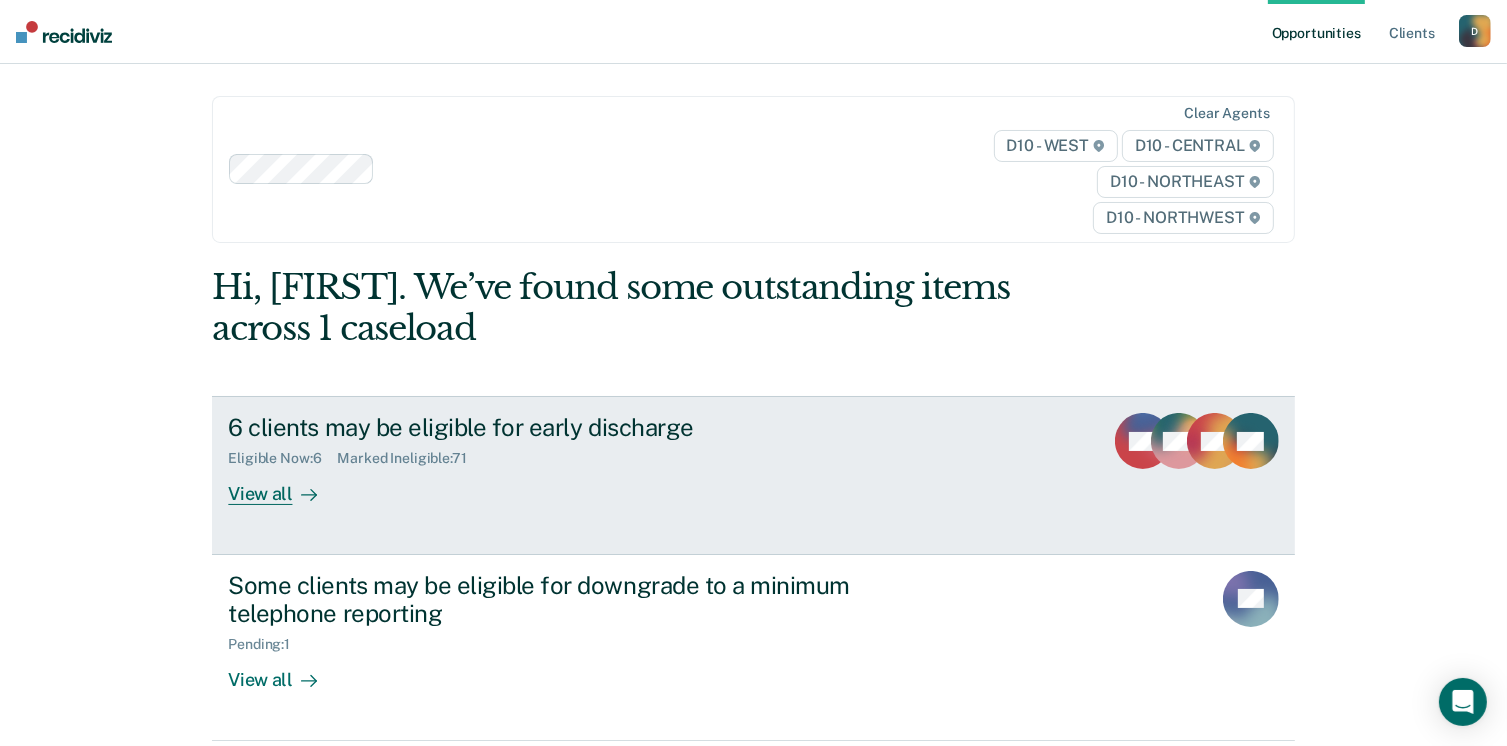 click on "View all" at bounding box center (284, 486) 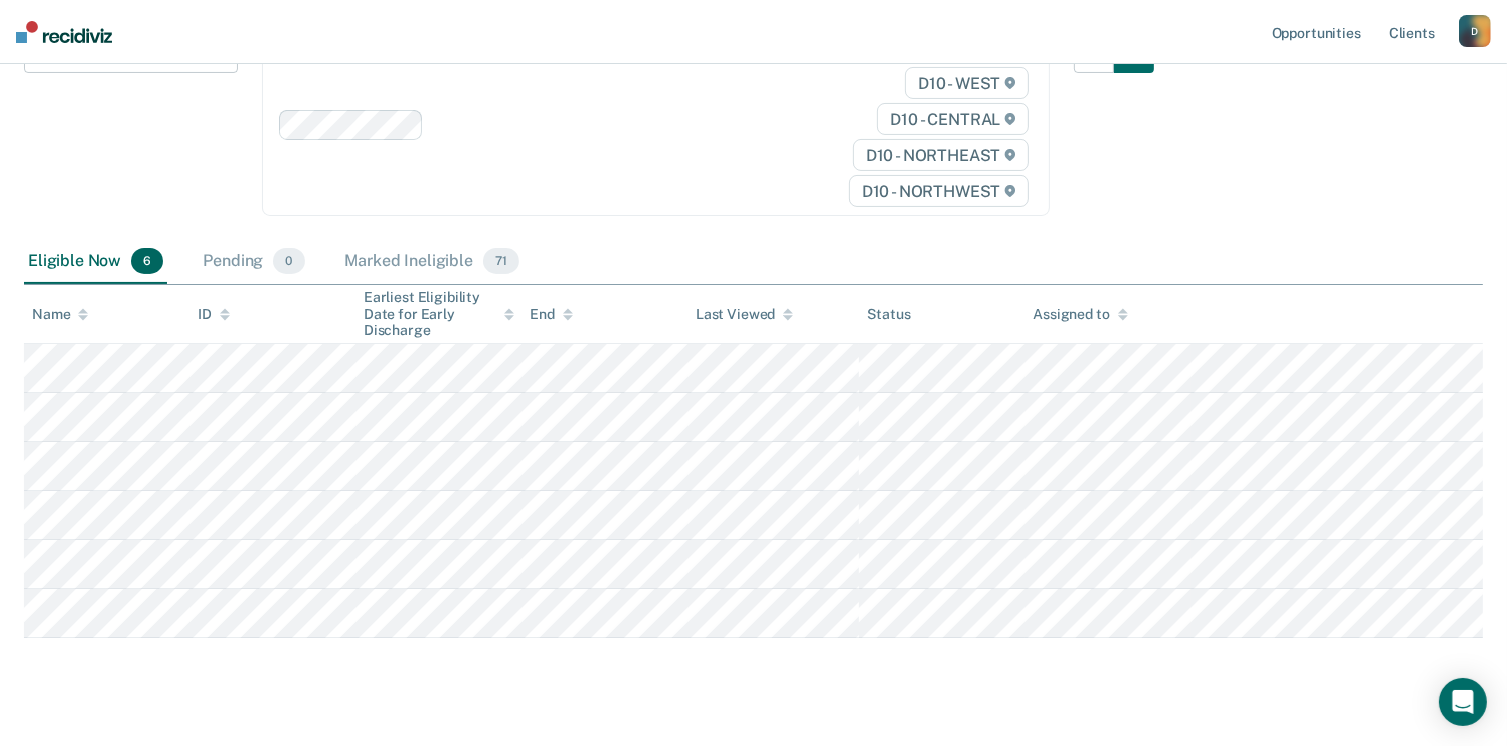 scroll, scrollTop: 288, scrollLeft: 0, axis: vertical 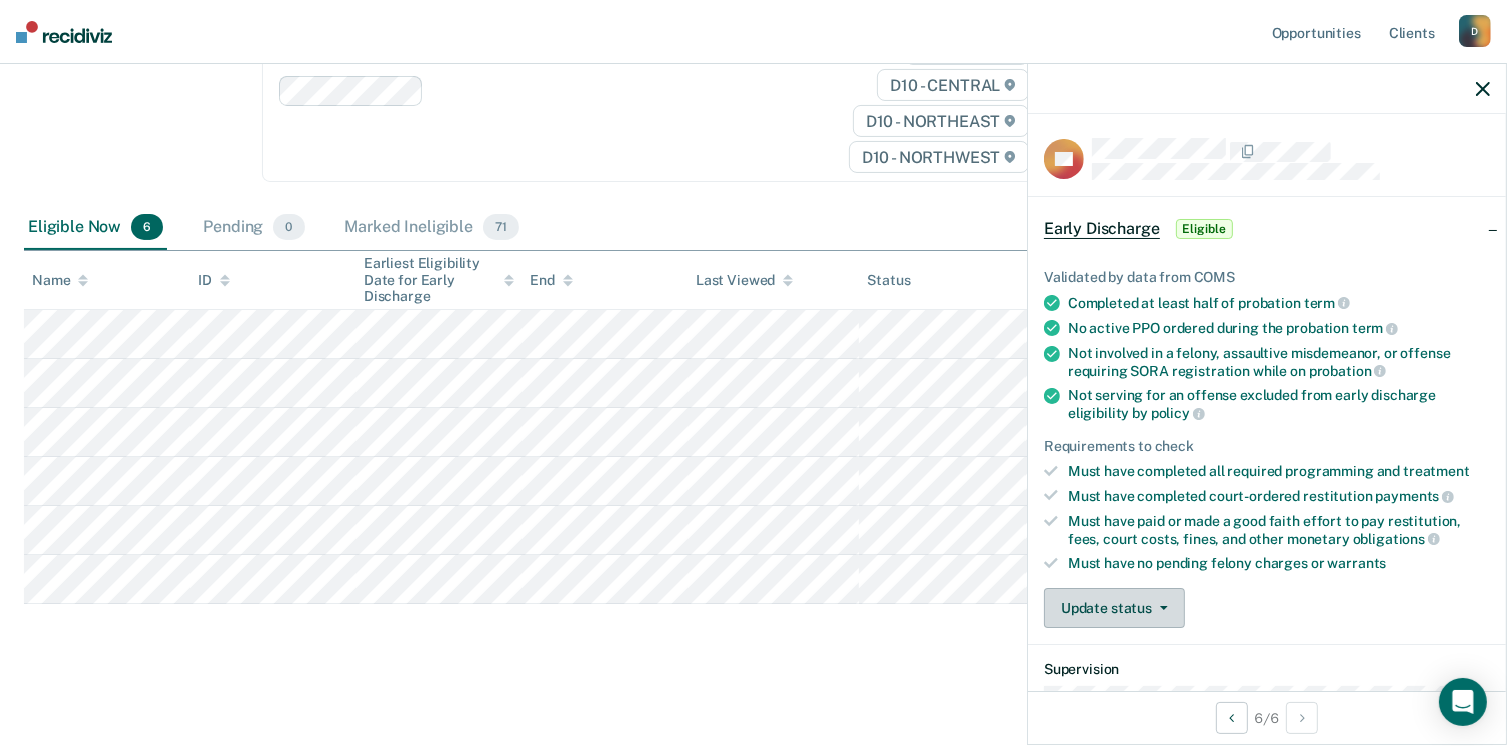 drag, startPoint x: 1160, startPoint y: 607, endPoint x: 1097, endPoint y: 612, distance: 63.1981 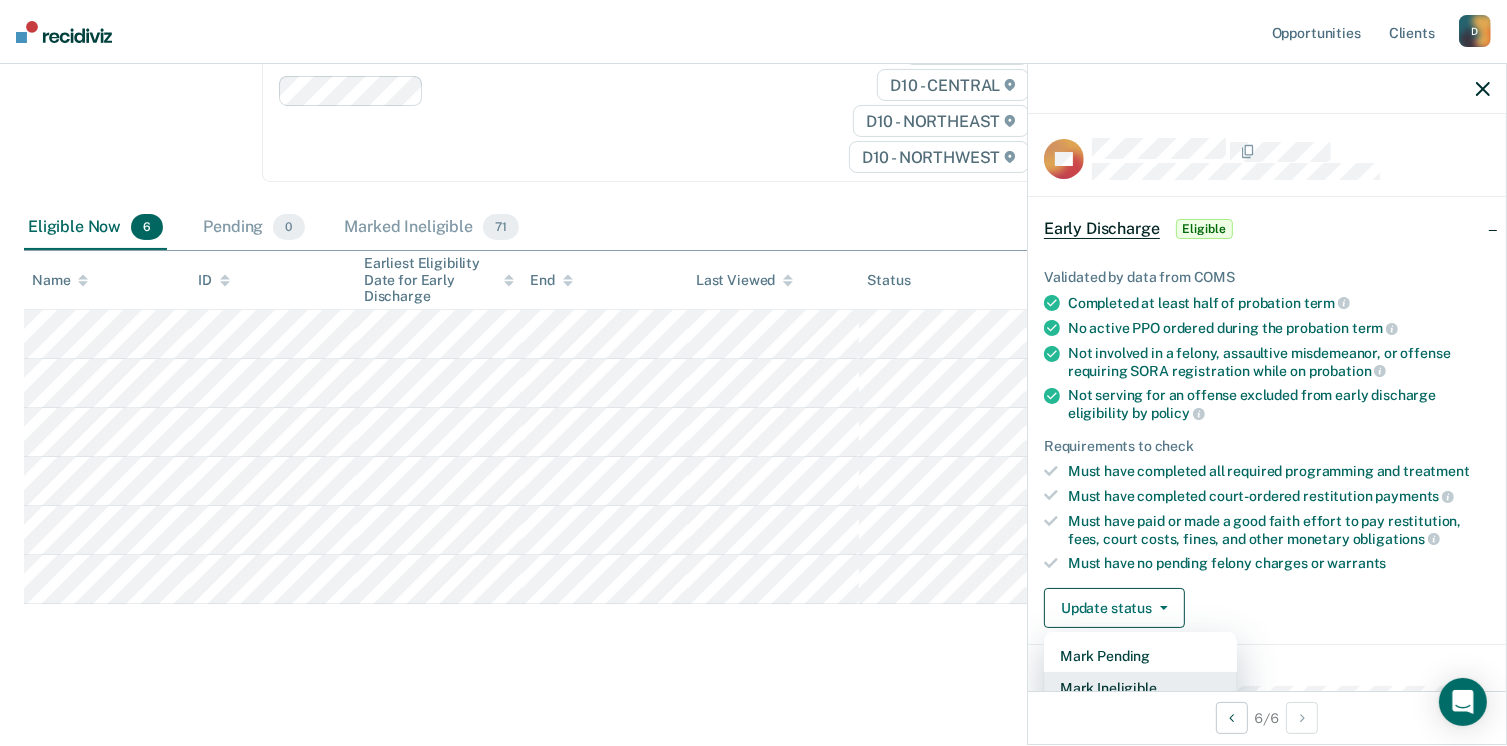 scroll, scrollTop: 5, scrollLeft: 0, axis: vertical 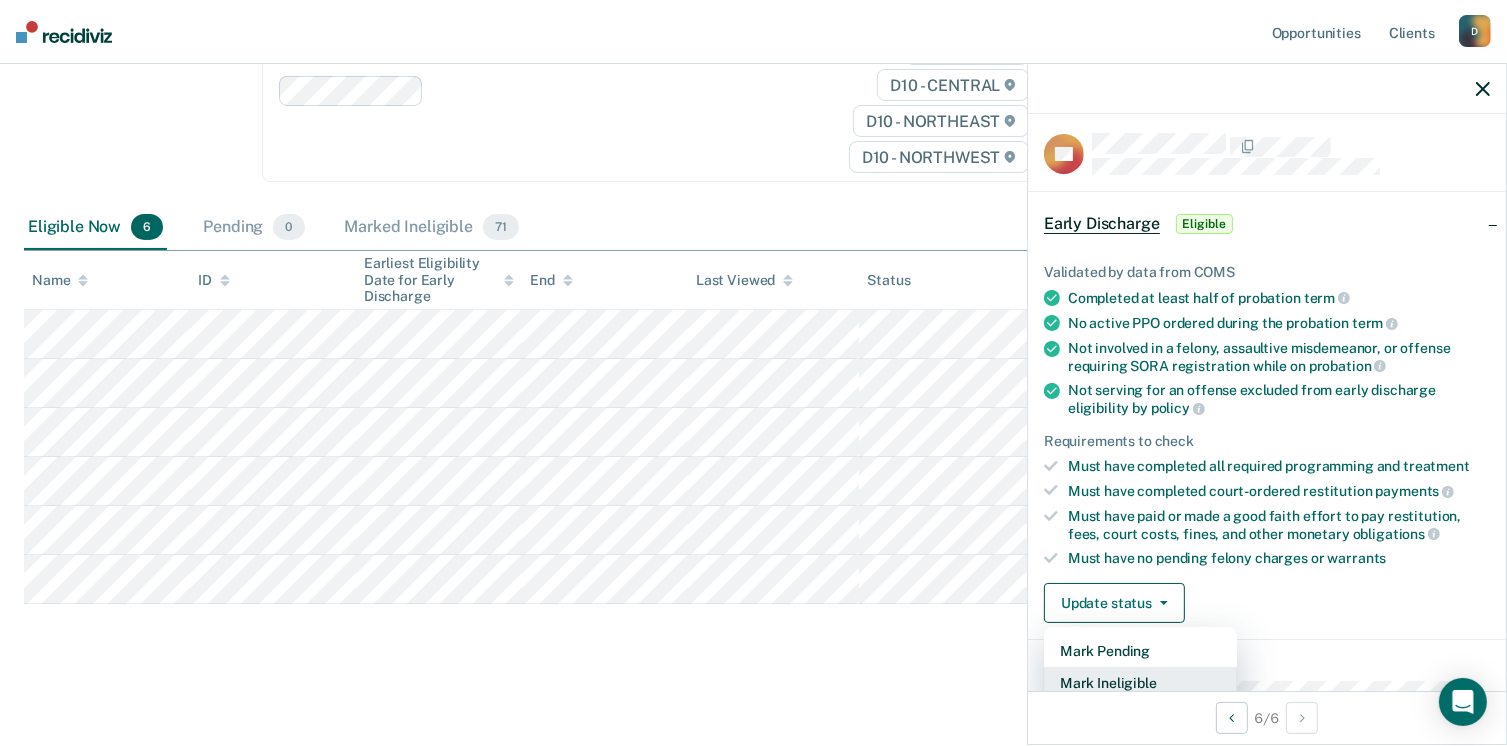 click on "Mark Ineligible" at bounding box center (1140, 683) 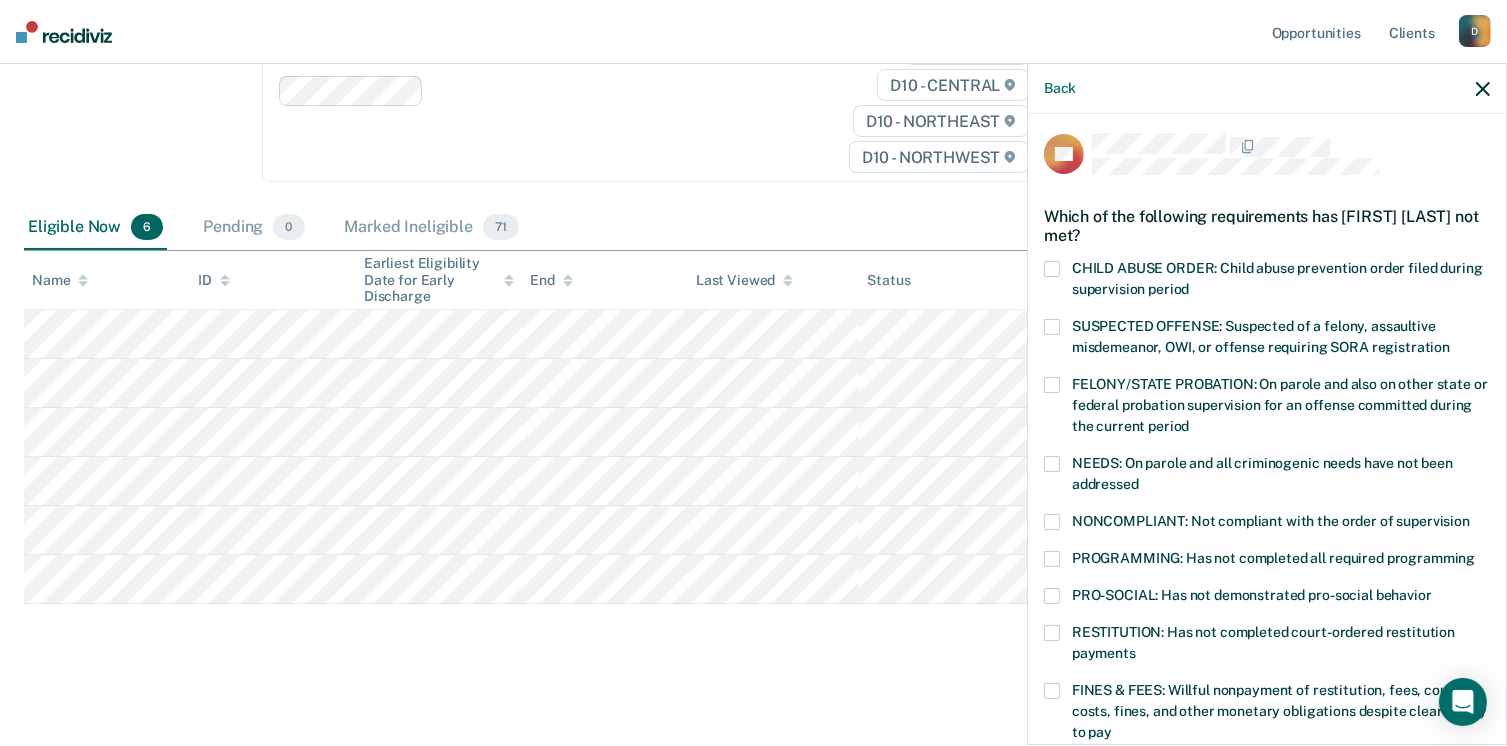 click at bounding box center (1052, 633) 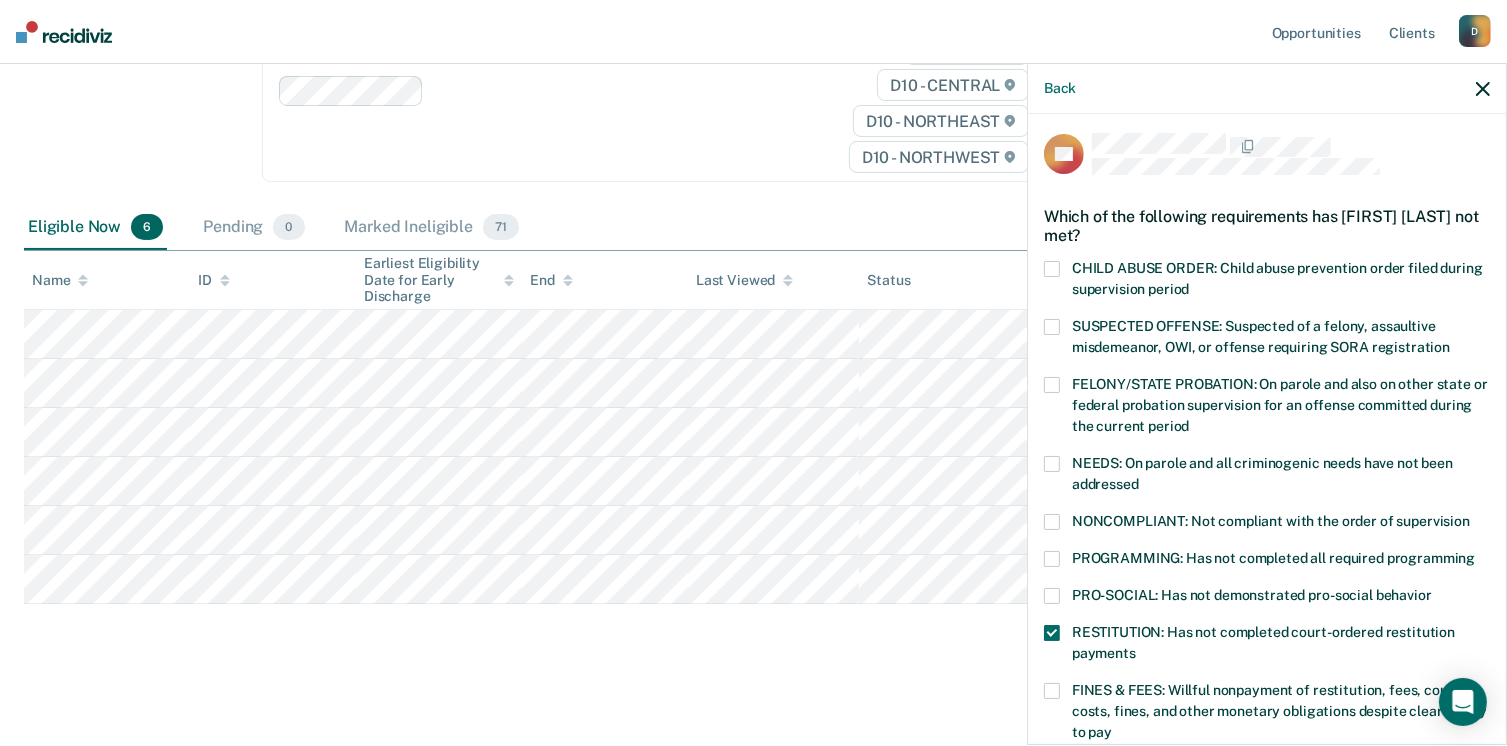 scroll, scrollTop: 555, scrollLeft: 0, axis: vertical 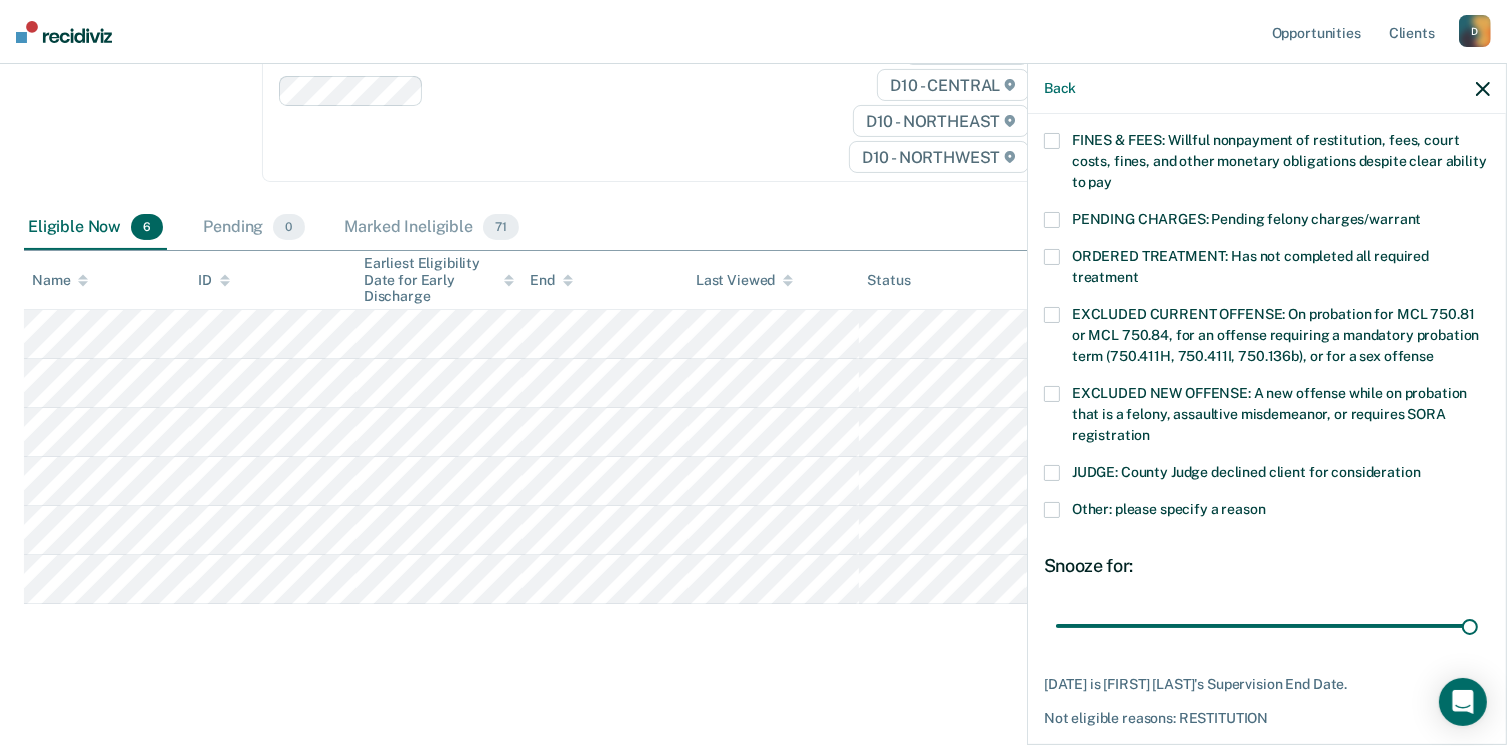 drag, startPoint x: 1433, startPoint y: 624, endPoint x: 1472, endPoint y: 614, distance: 40.261642 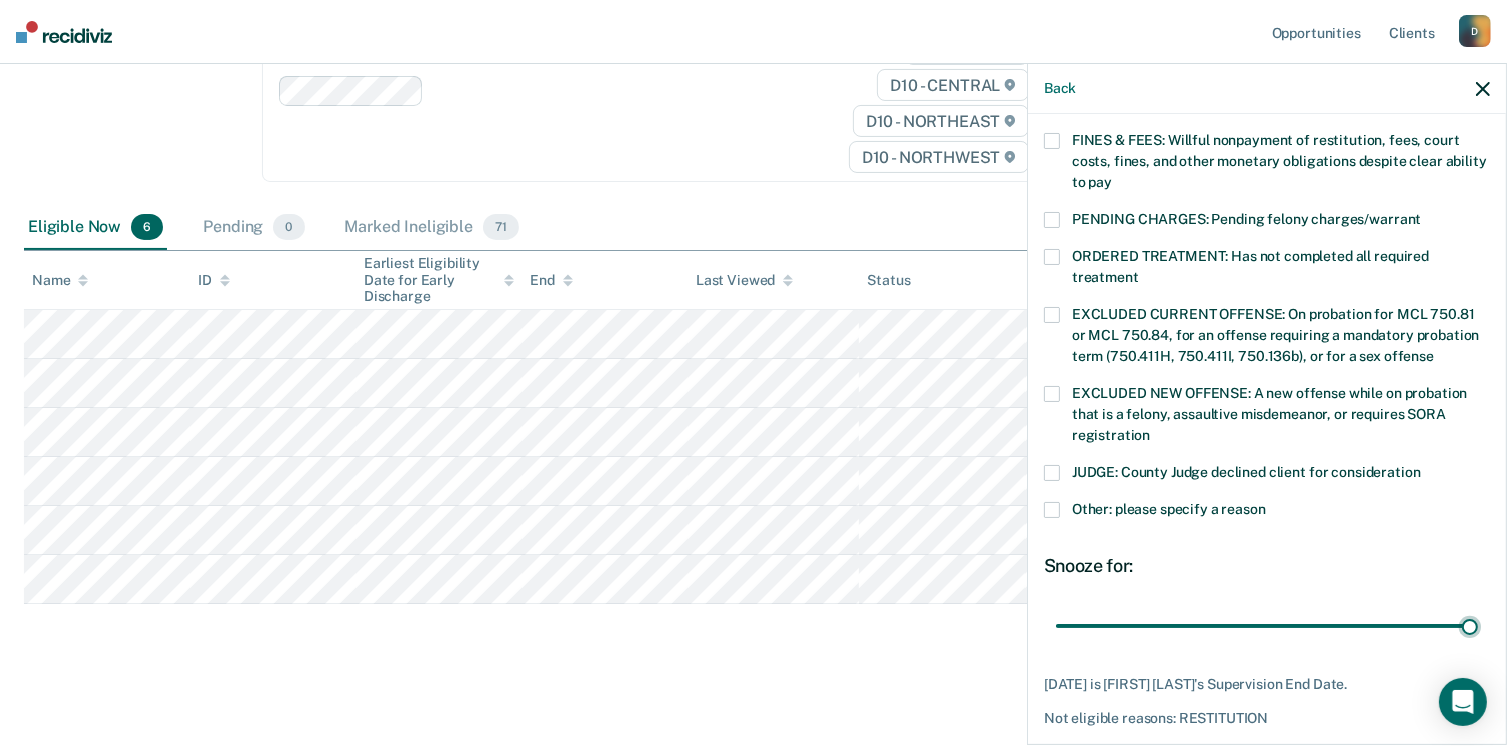 type on "32" 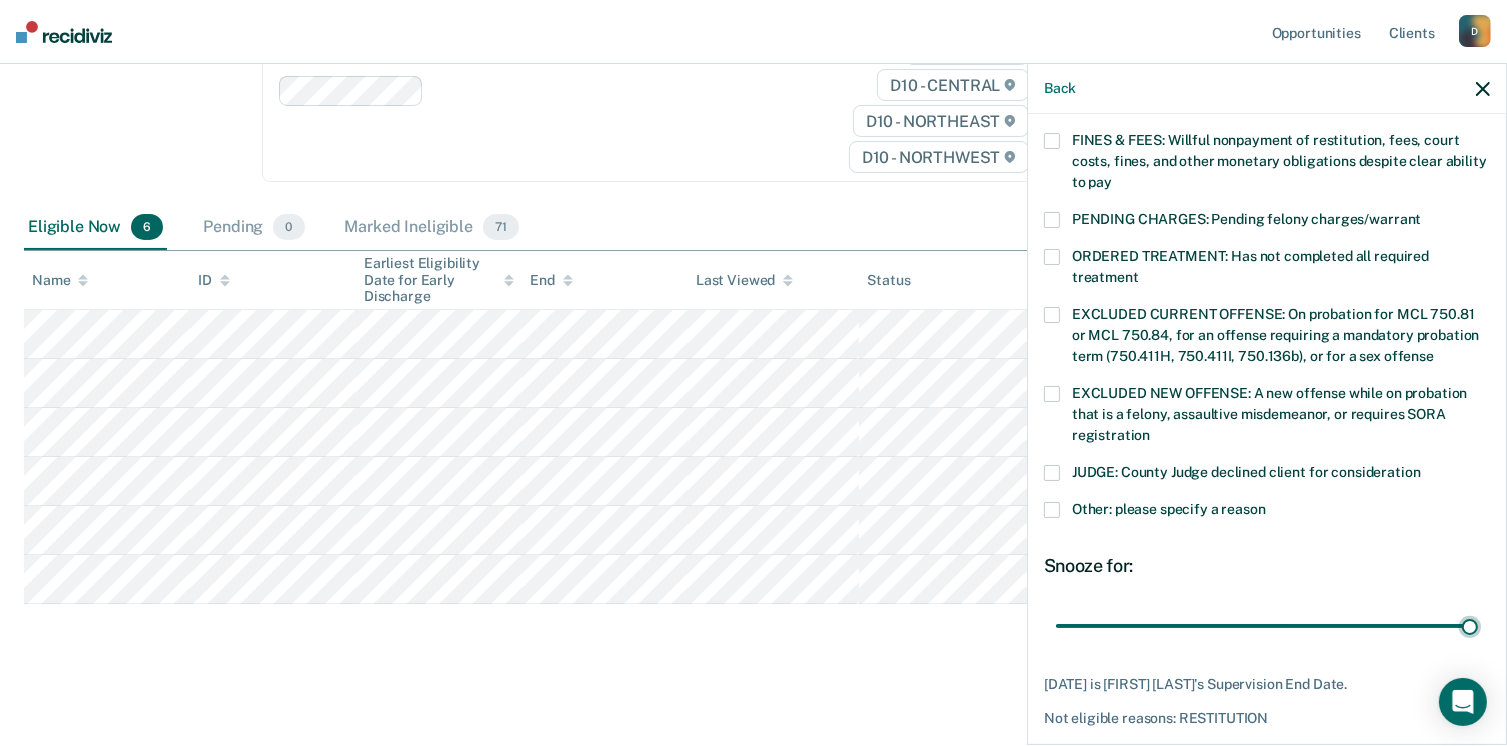 click at bounding box center [1267, 626] 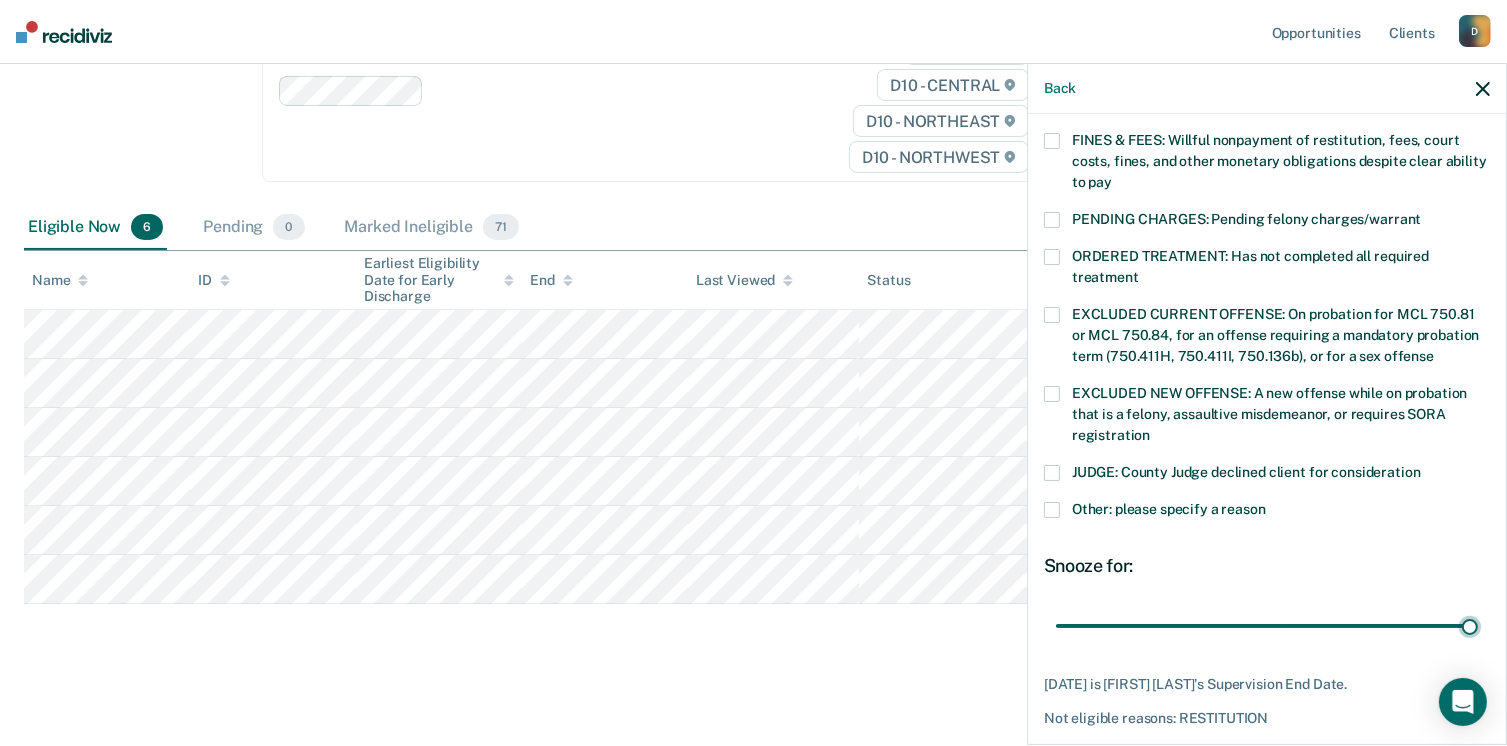 scroll, scrollTop: 630, scrollLeft: 0, axis: vertical 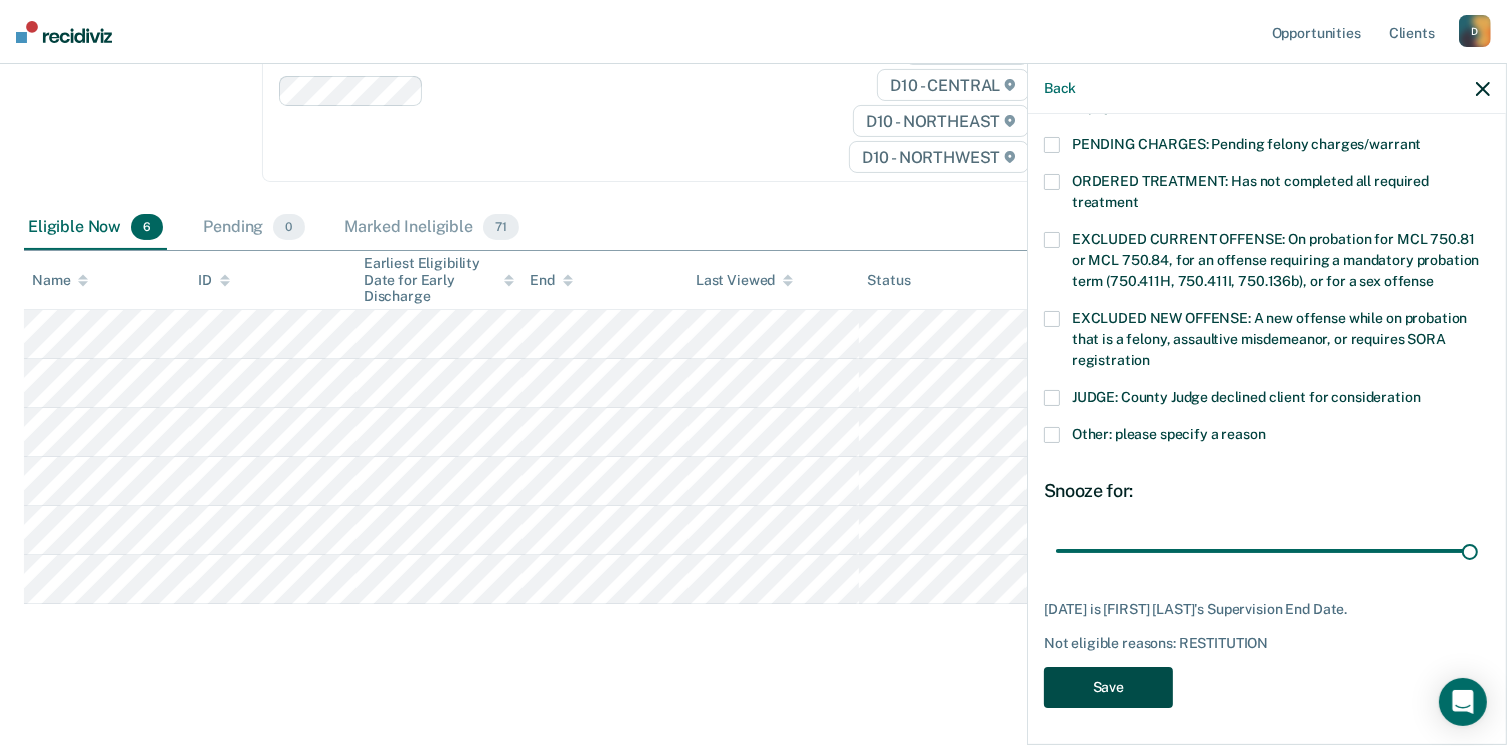click on "Save" at bounding box center (1108, 687) 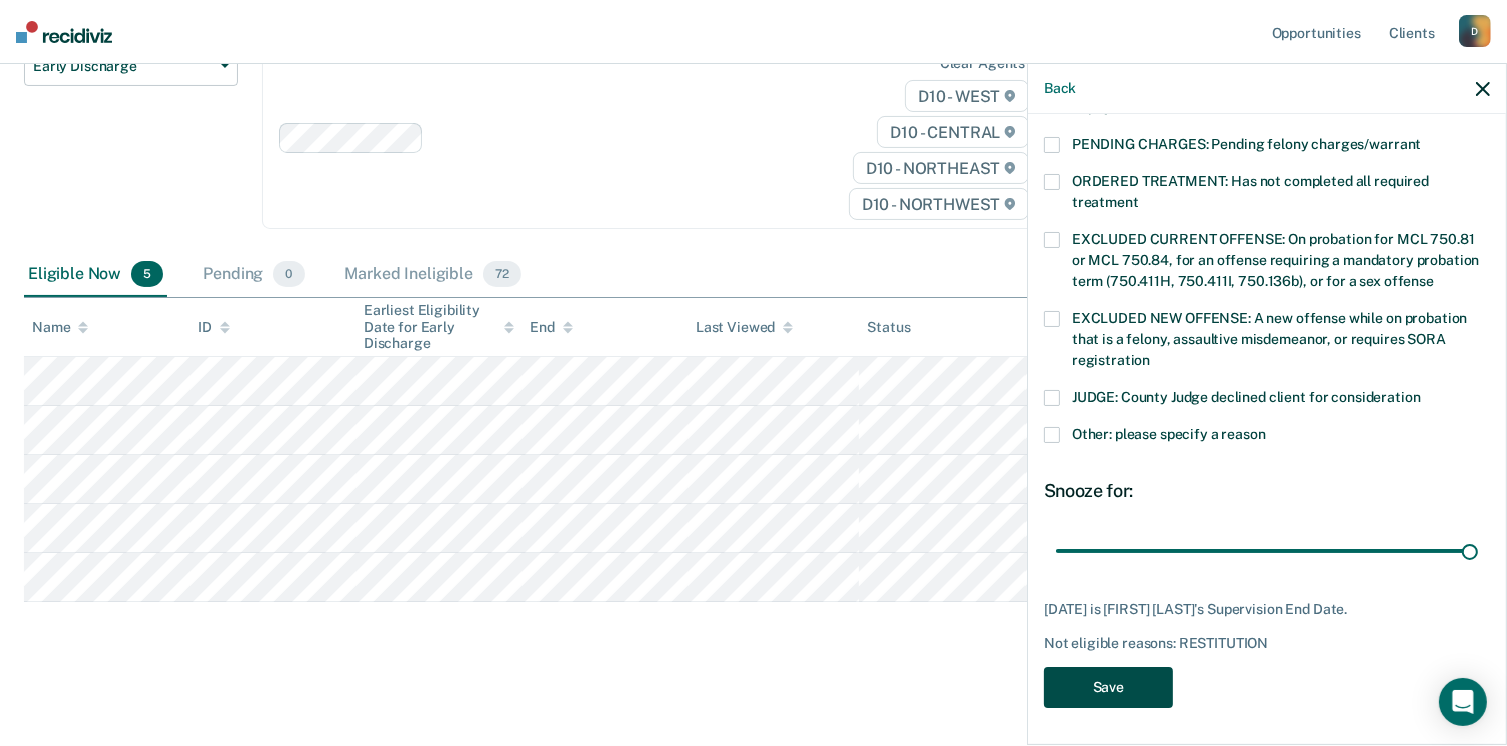 scroll, scrollTop: 238, scrollLeft: 0, axis: vertical 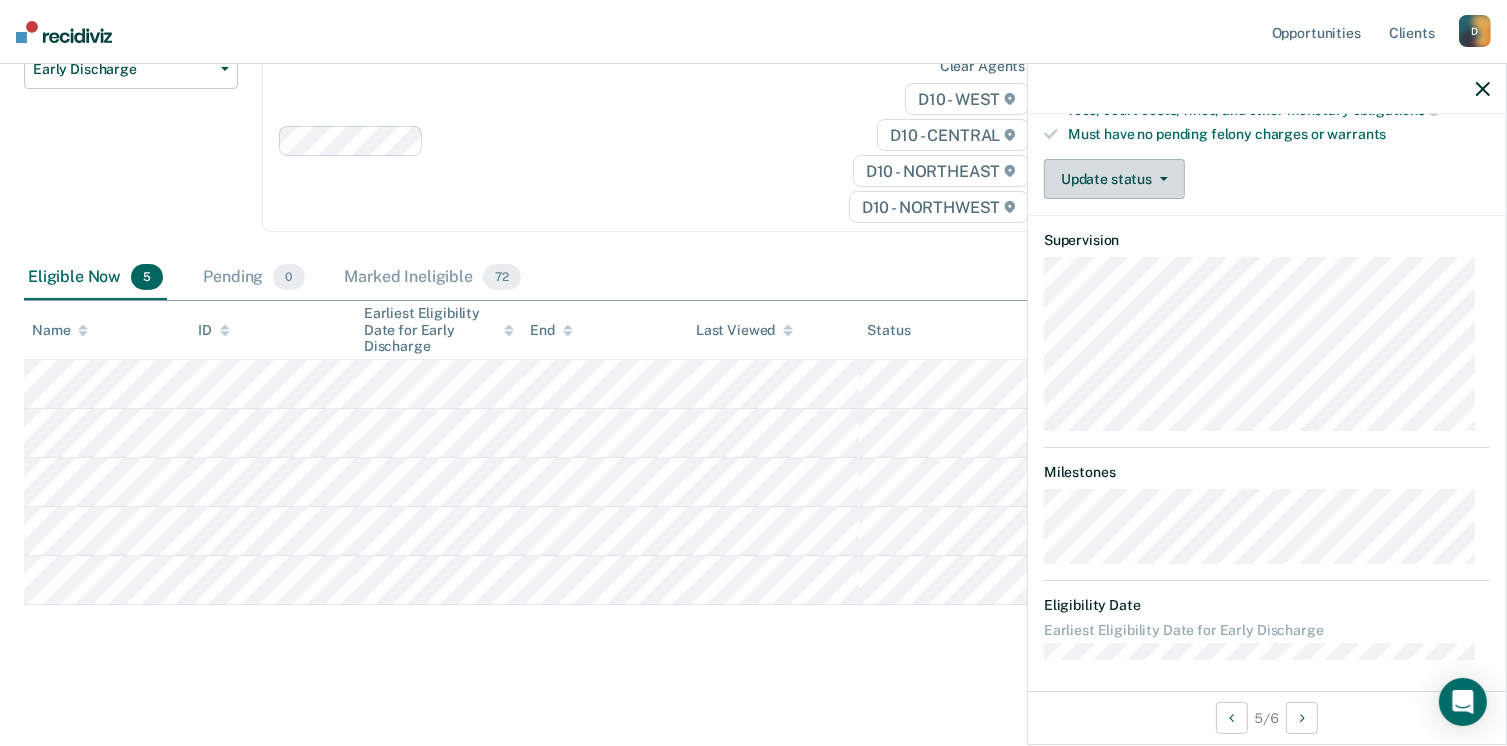 drag, startPoint x: 1154, startPoint y: 172, endPoint x: 1135, endPoint y: 187, distance: 24.207438 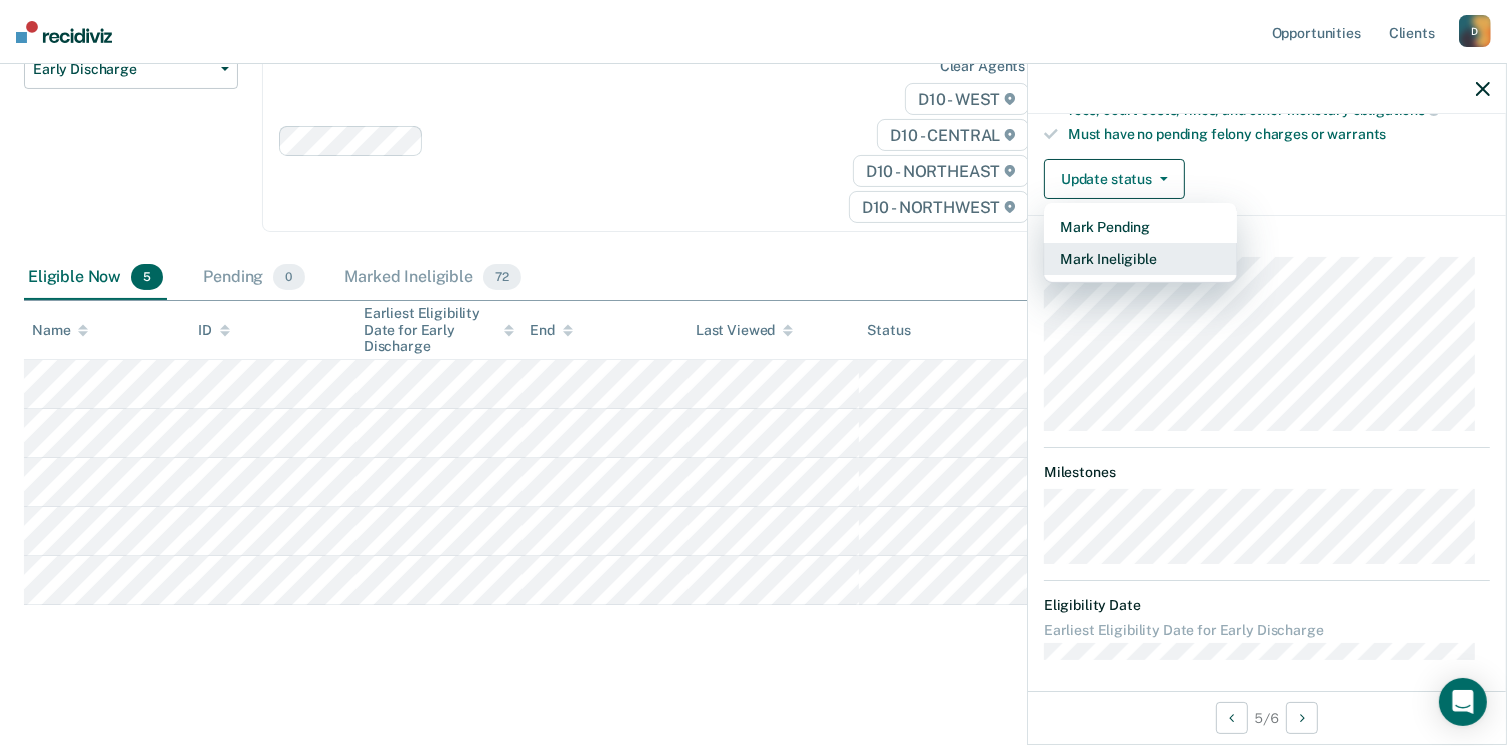 click on "Mark Ineligible" at bounding box center [1140, 259] 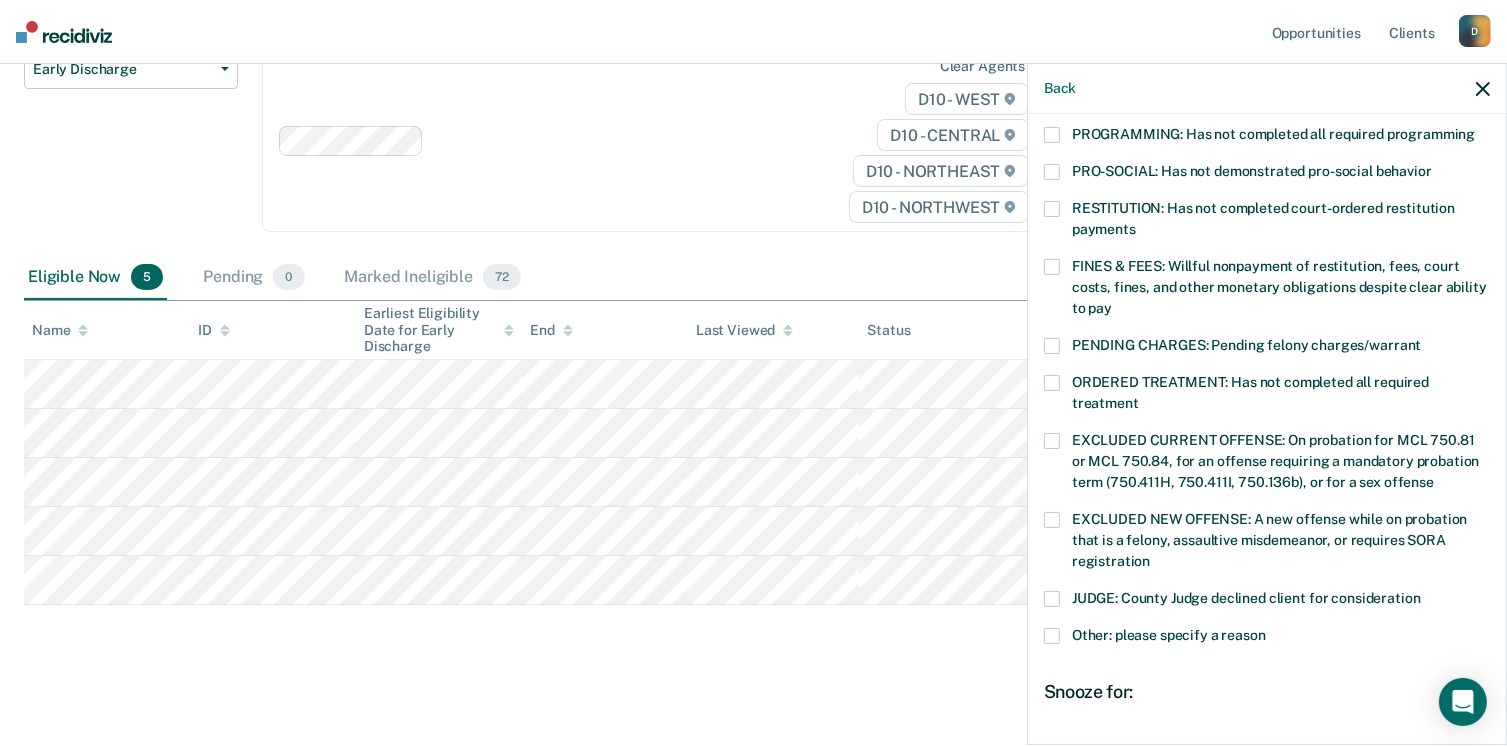 click on "RESTITUTION: Has not completed court-ordered restitution payments" at bounding box center (1267, 222) 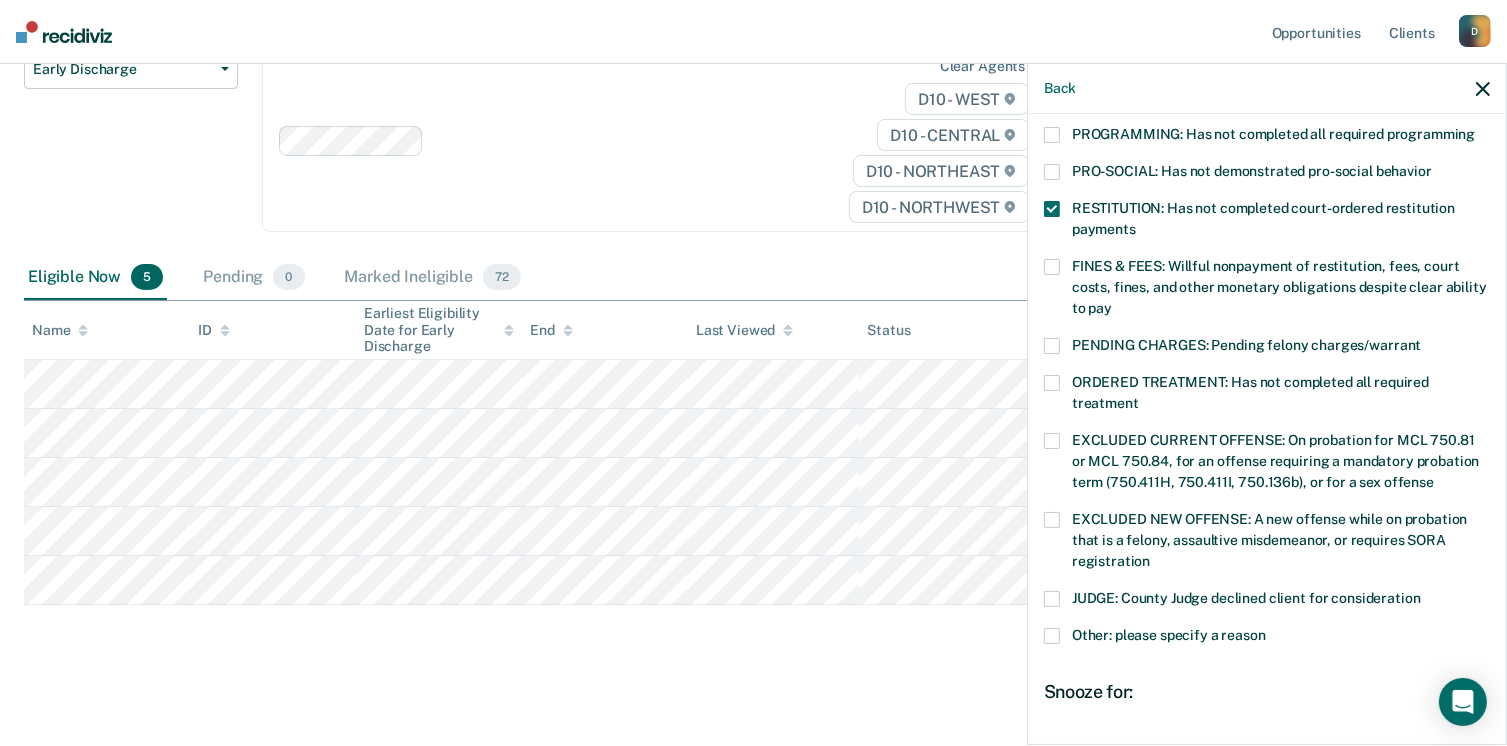 scroll, scrollTop: 630, scrollLeft: 0, axis: vertical 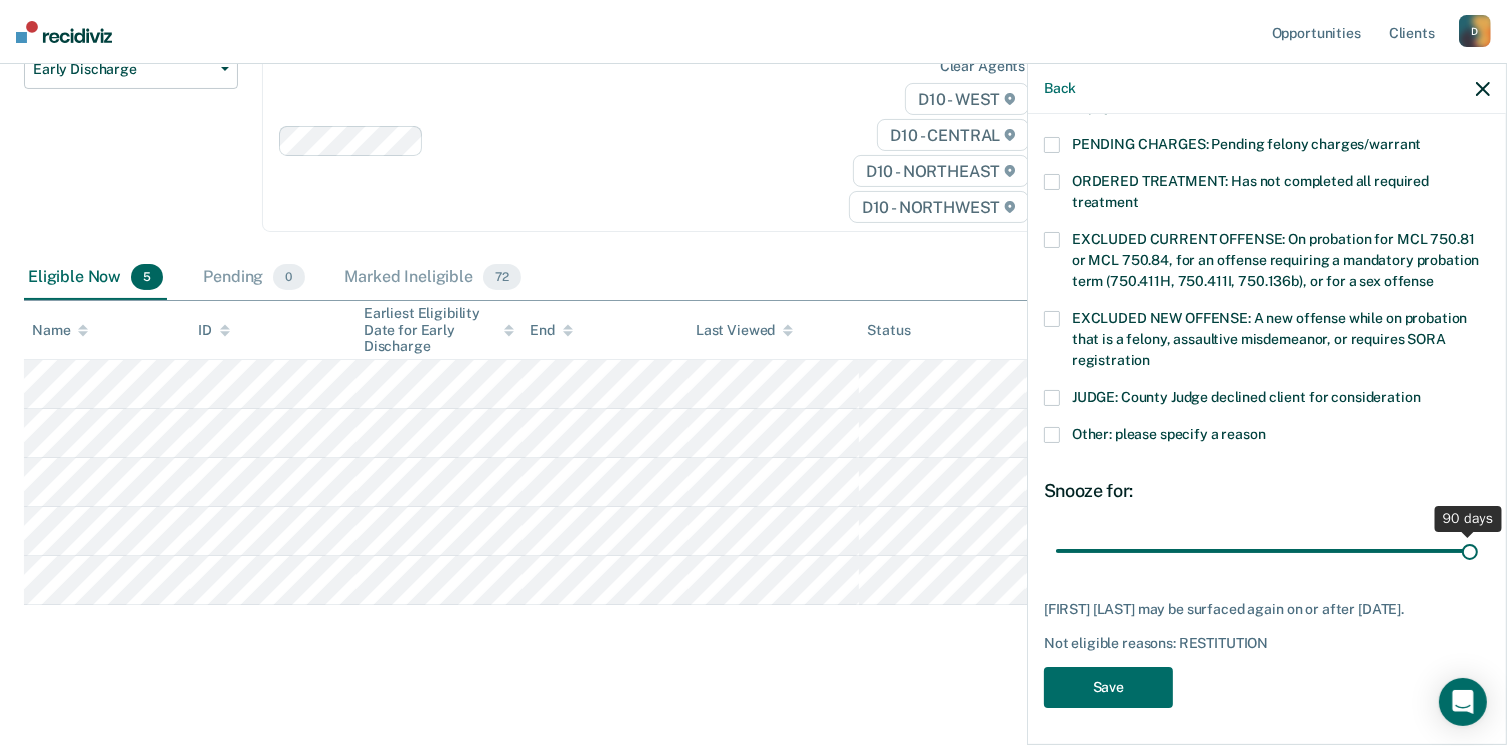 drag, startPoint x: 1195, startPoint y: 547, endPoint x: 1474, endPoint y: 555, distance: 279.1147 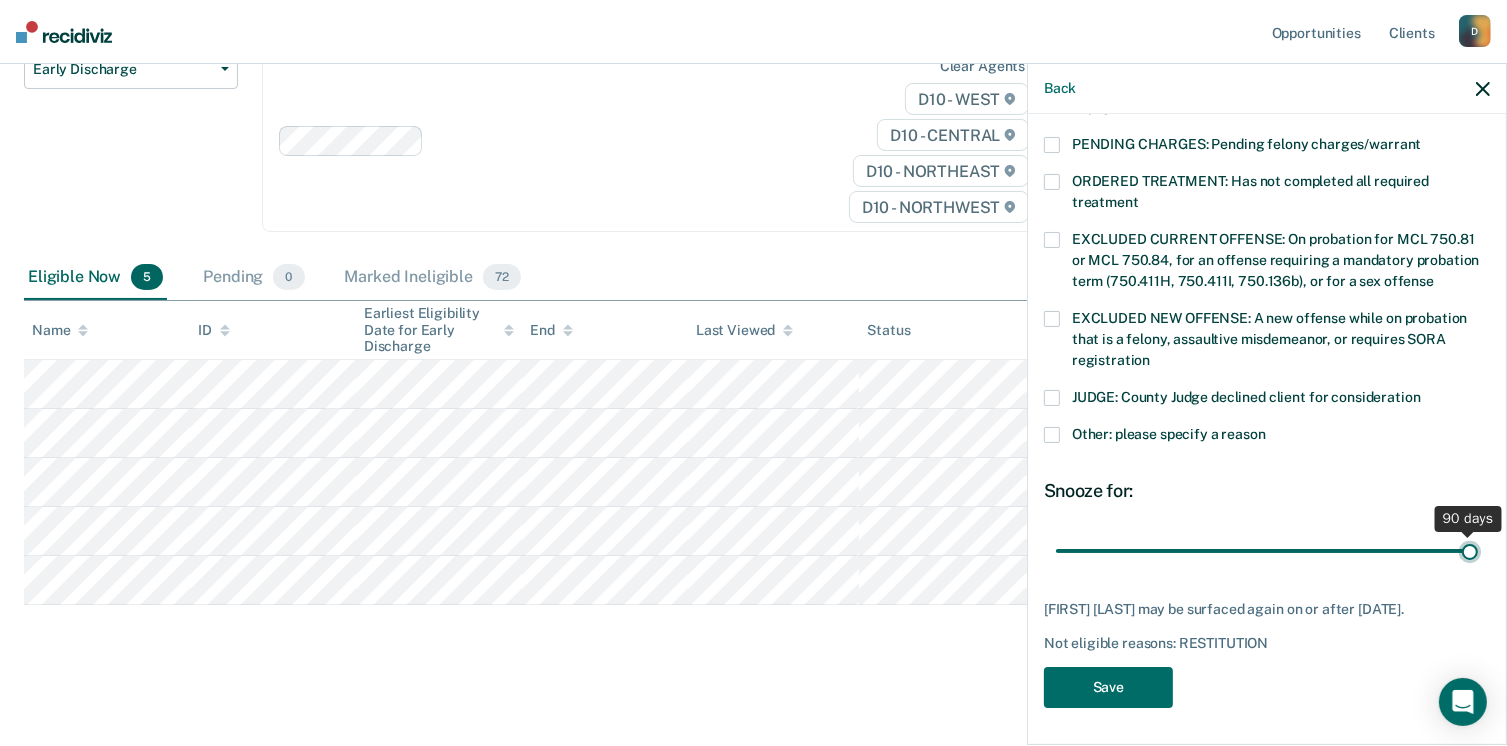 type on "90" 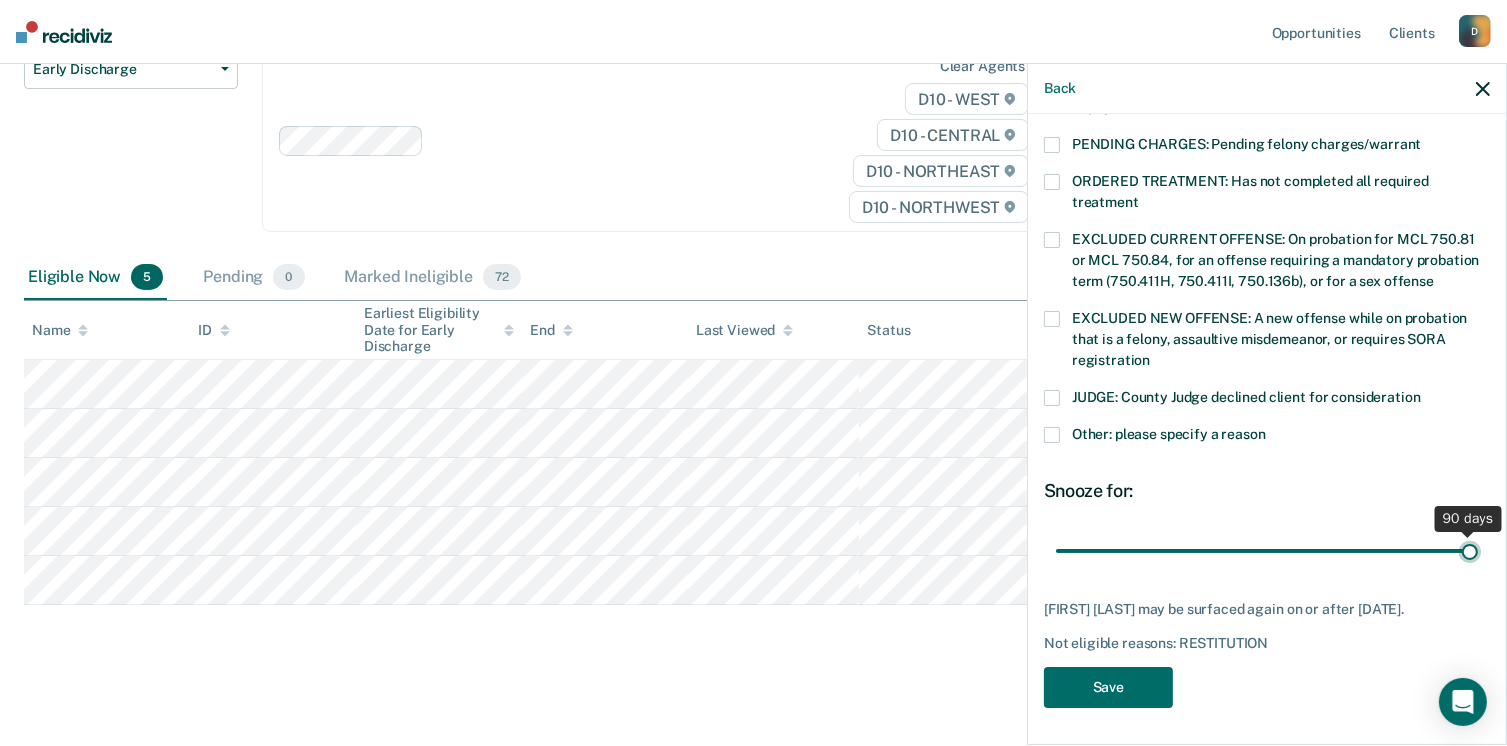click at bounding box center [1267, 551] 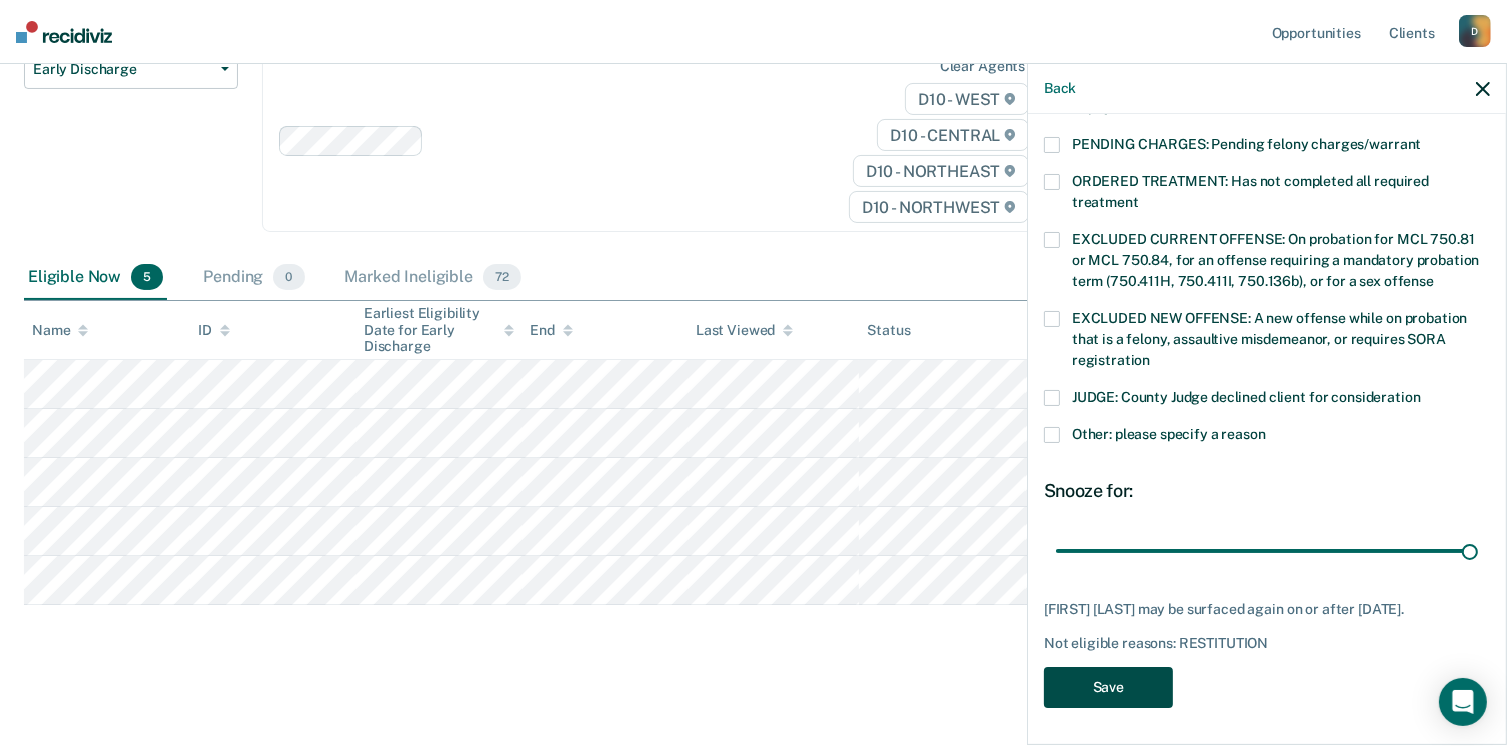 click on "Save" at bounding box center [1108, 687] 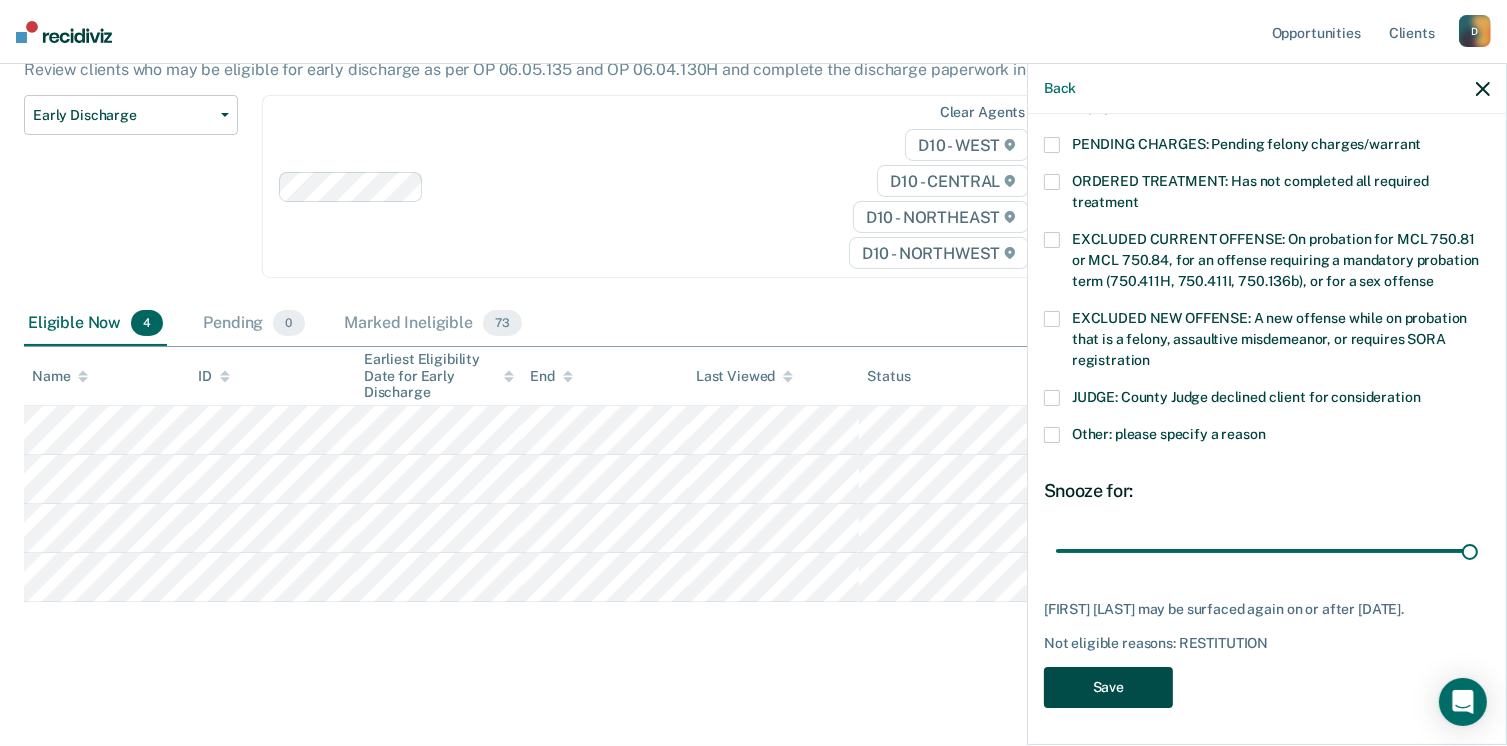 scroll, scrollTop: 189, scrollLeft: 0, axis: vertical 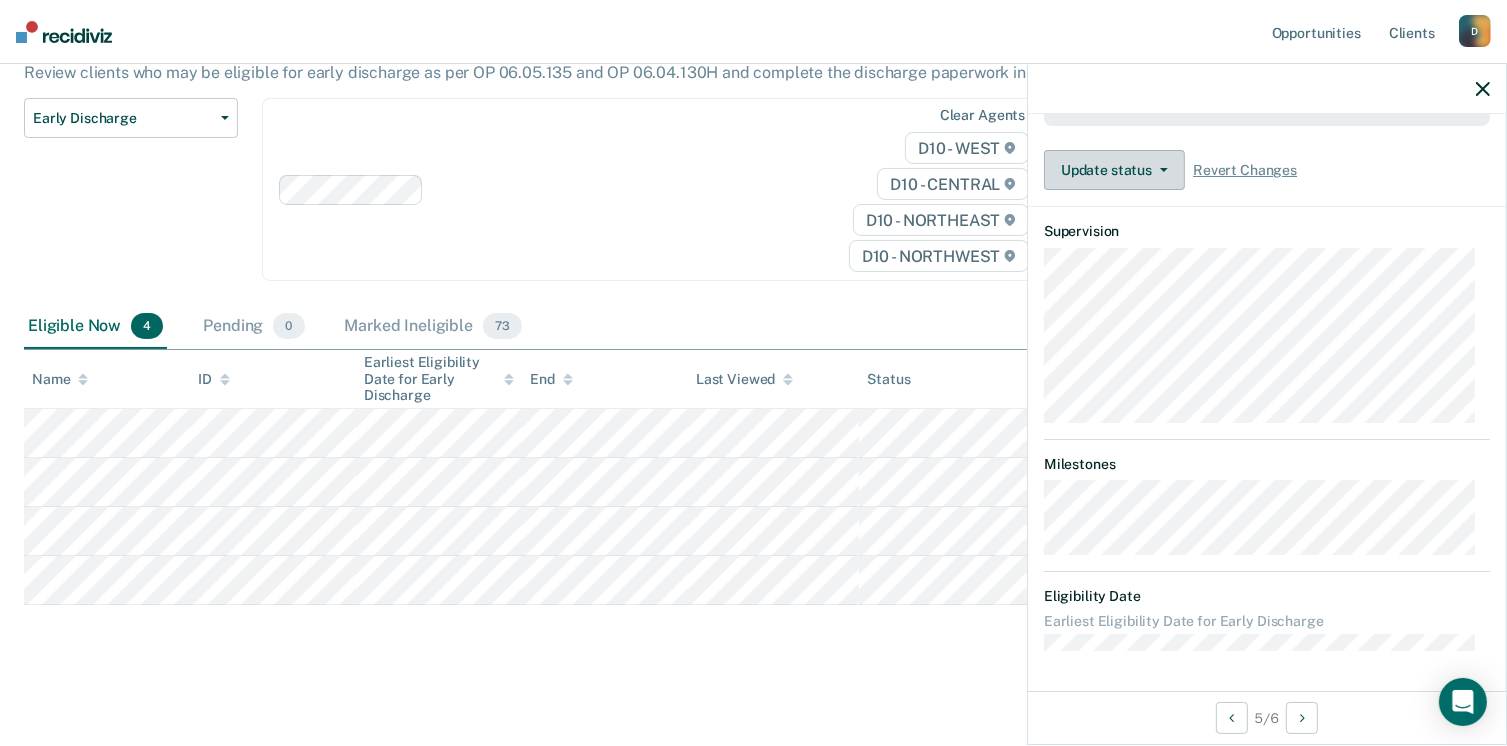 drag, startPoint x: 1168, startPoint y: 182, endPoint x: 1156, endPoint y: 174, distance: 14.422205 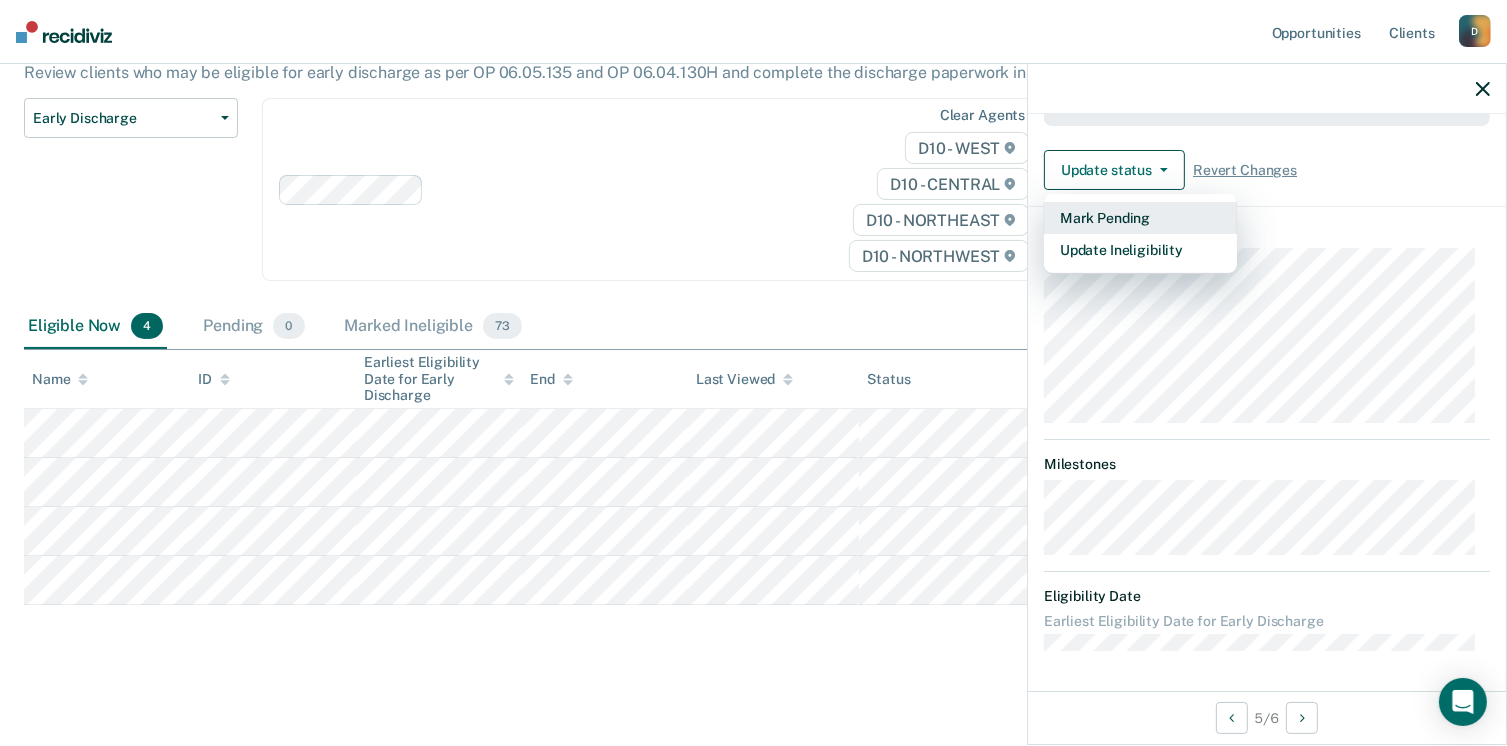click on "Mark Pending" at bounding box center (1140, 218) 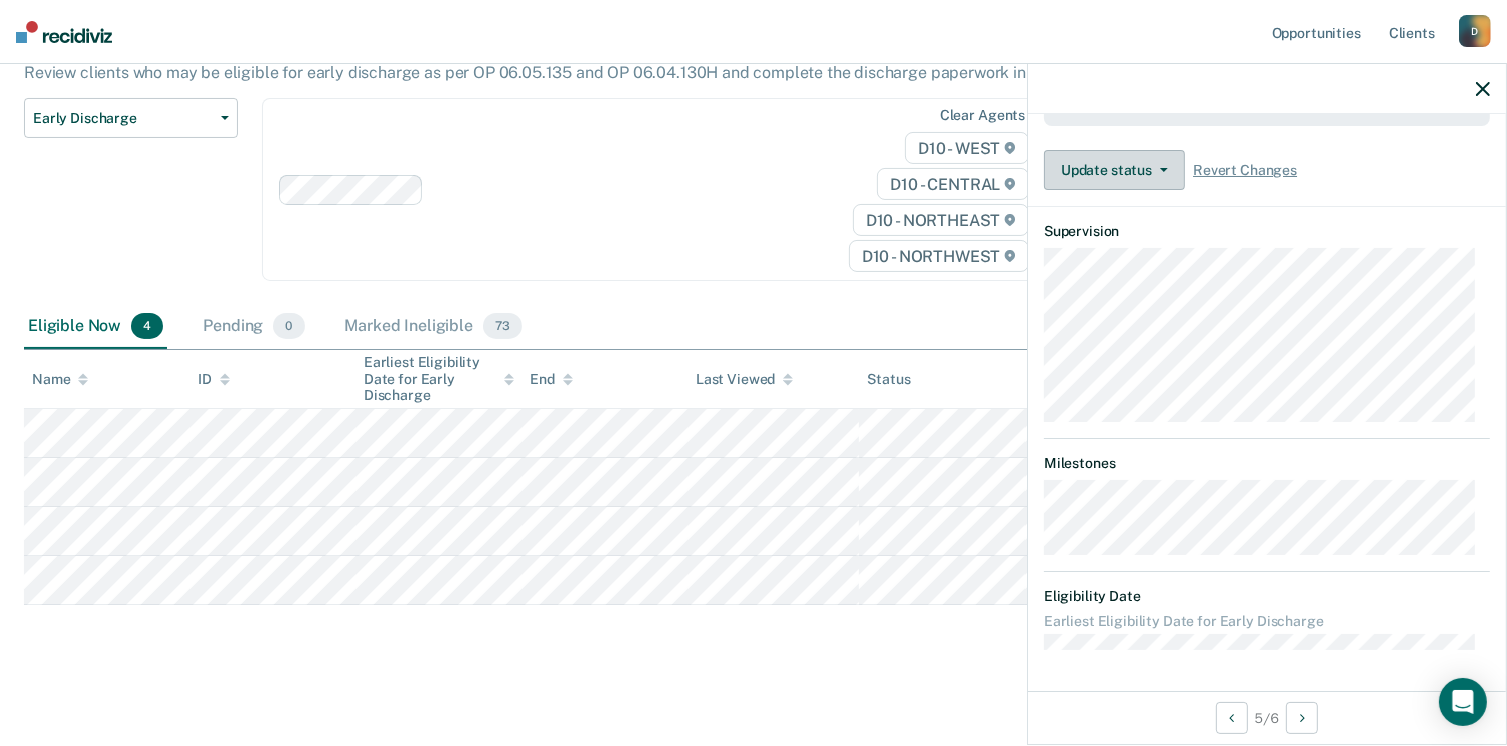 scroll, scrollTop: 527, scrollLeft: 0, axis: vertical 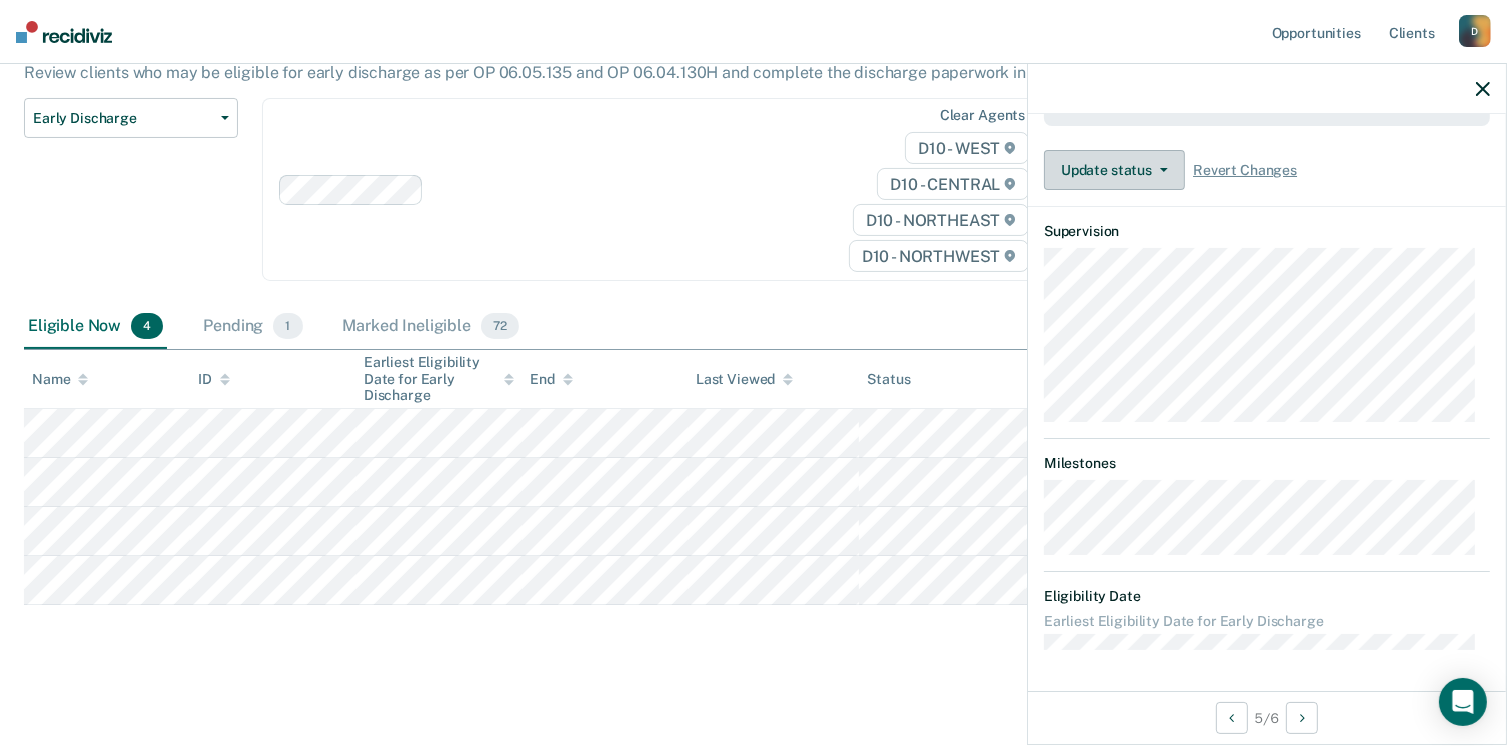 click on "Update status" at bounding box center (1114, 170) 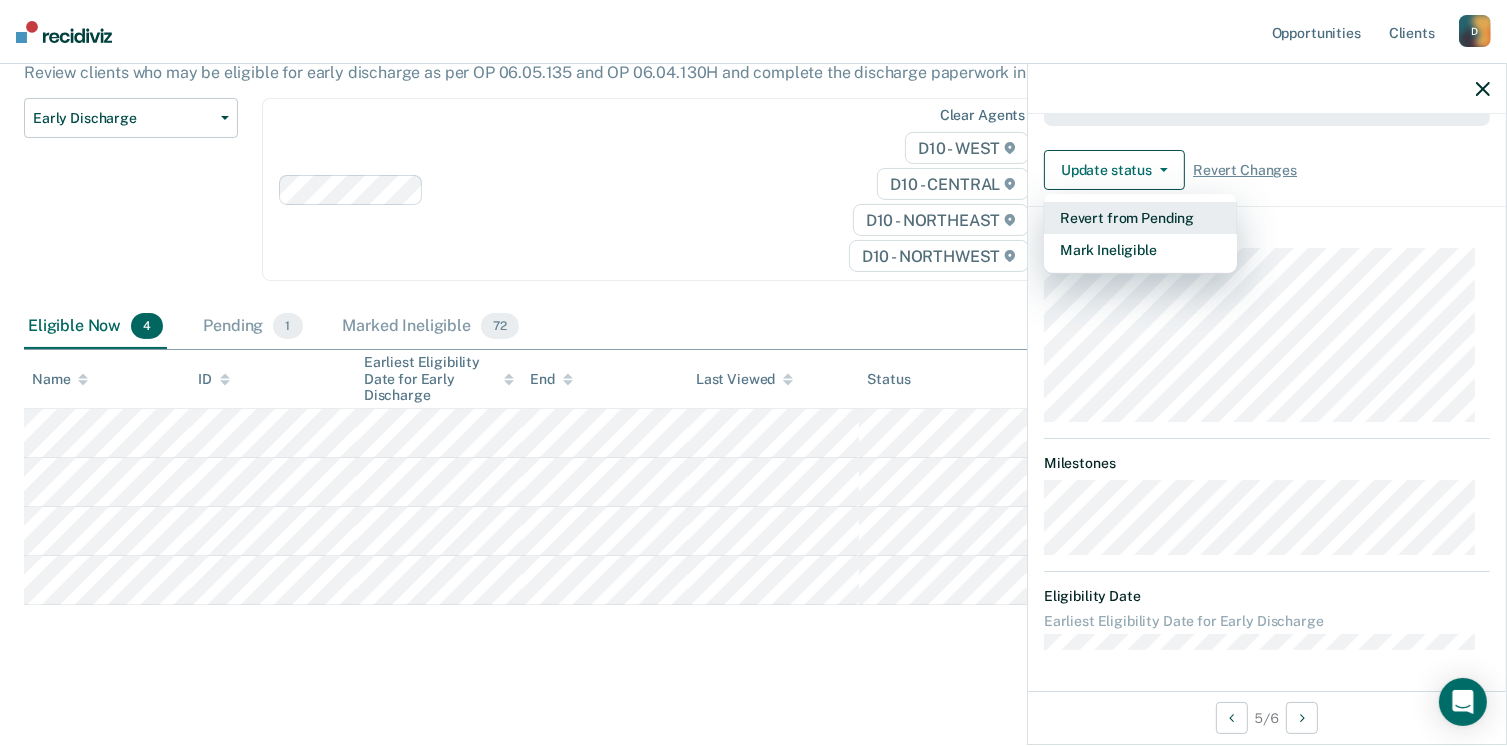 click on "Revert from Pending" at bounding box center [1140, 218] 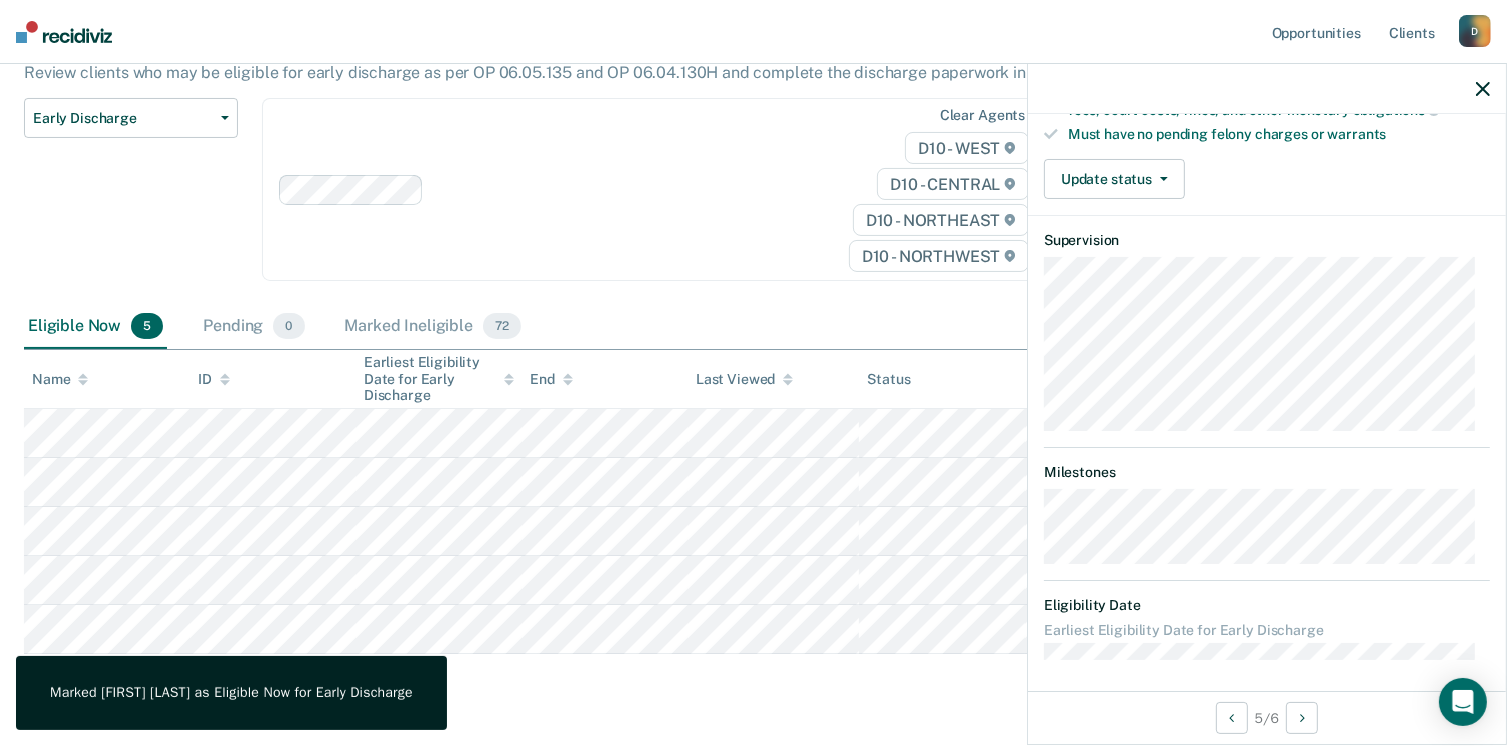 scroll, scrollTop: 371, scrollLeft: 0, axis: vertical 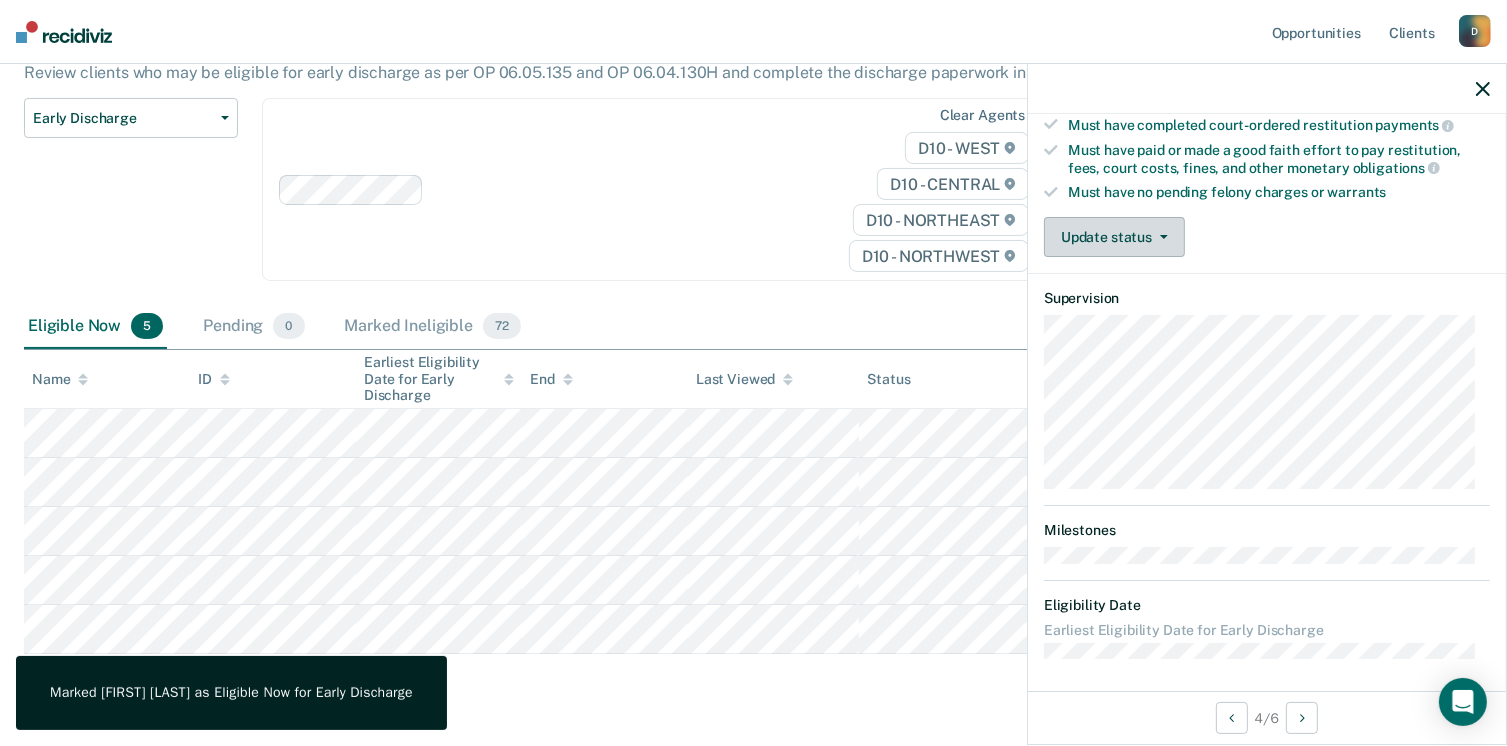 click on "Update status" at bounding box center (1114, 237) 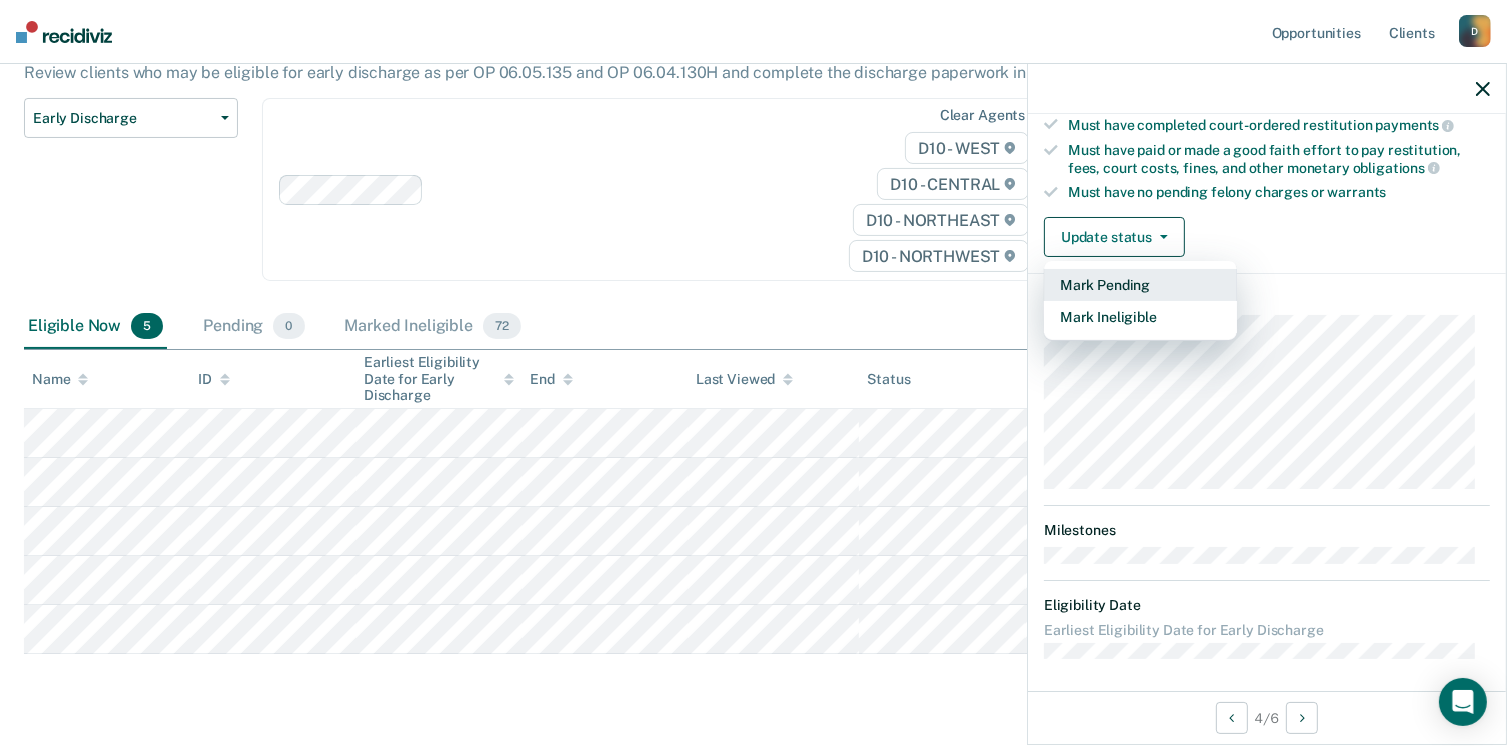 click on "Mark Pending" at bounding box center [1140, 285] 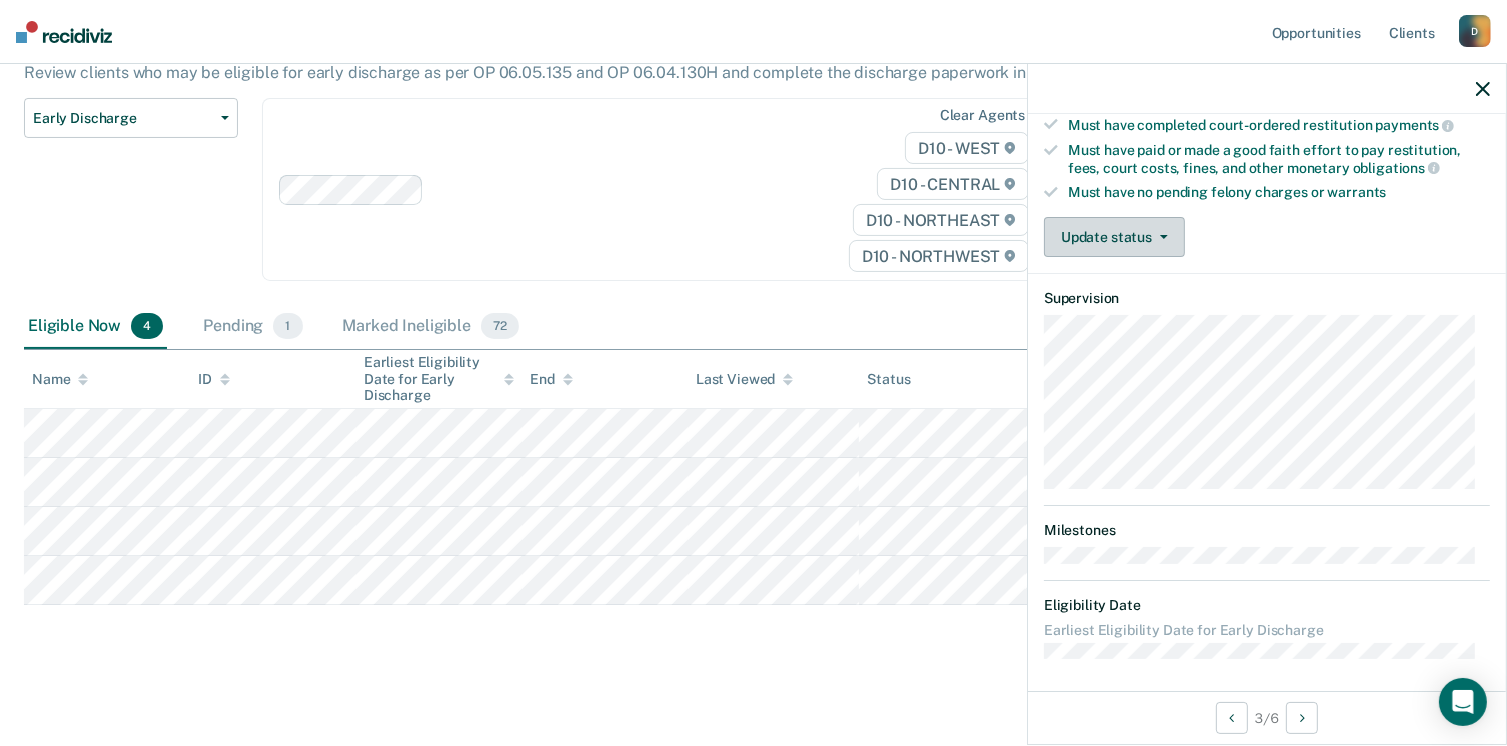 click on "Update status" at bounding box center [1114, 237] 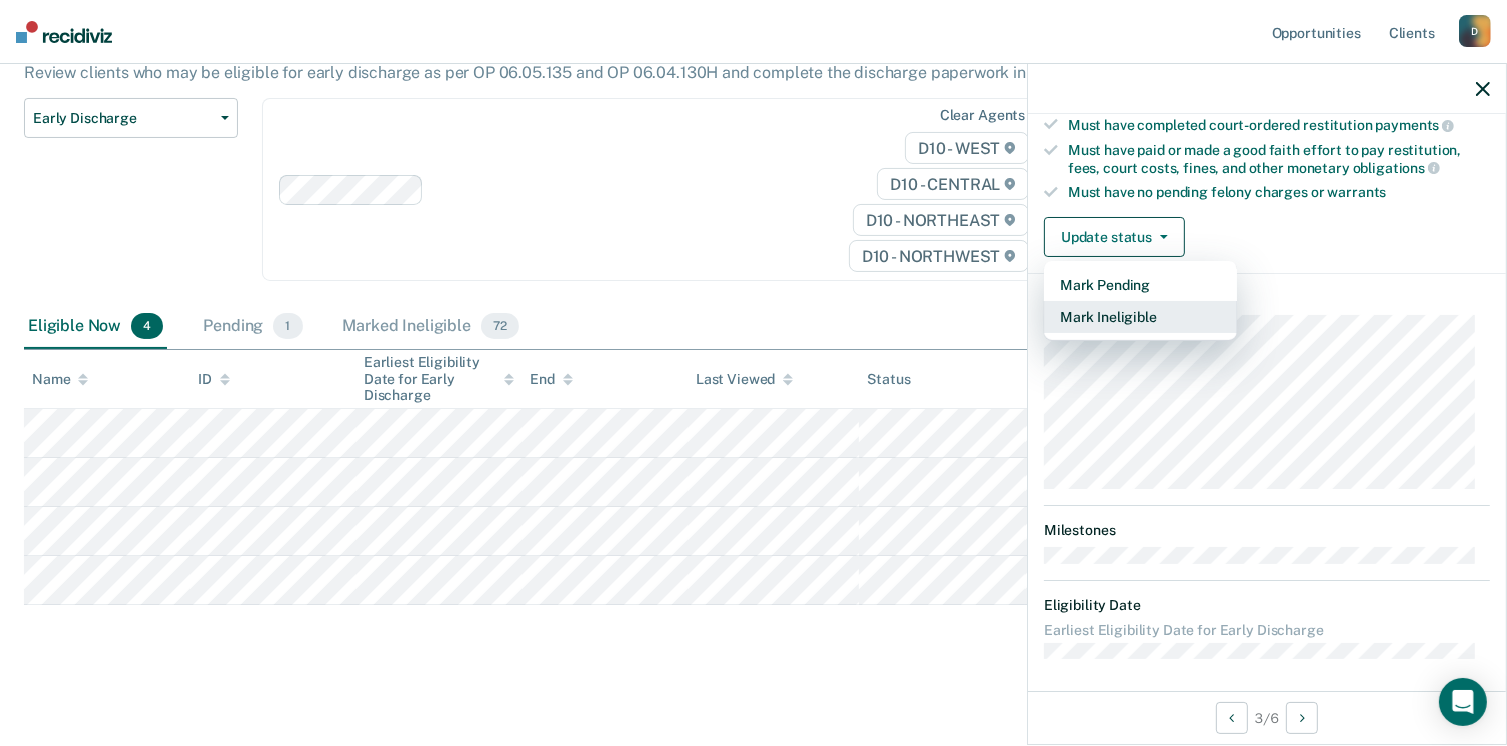 click on "Mark Ineligible" at bounding box center (1140, 317) 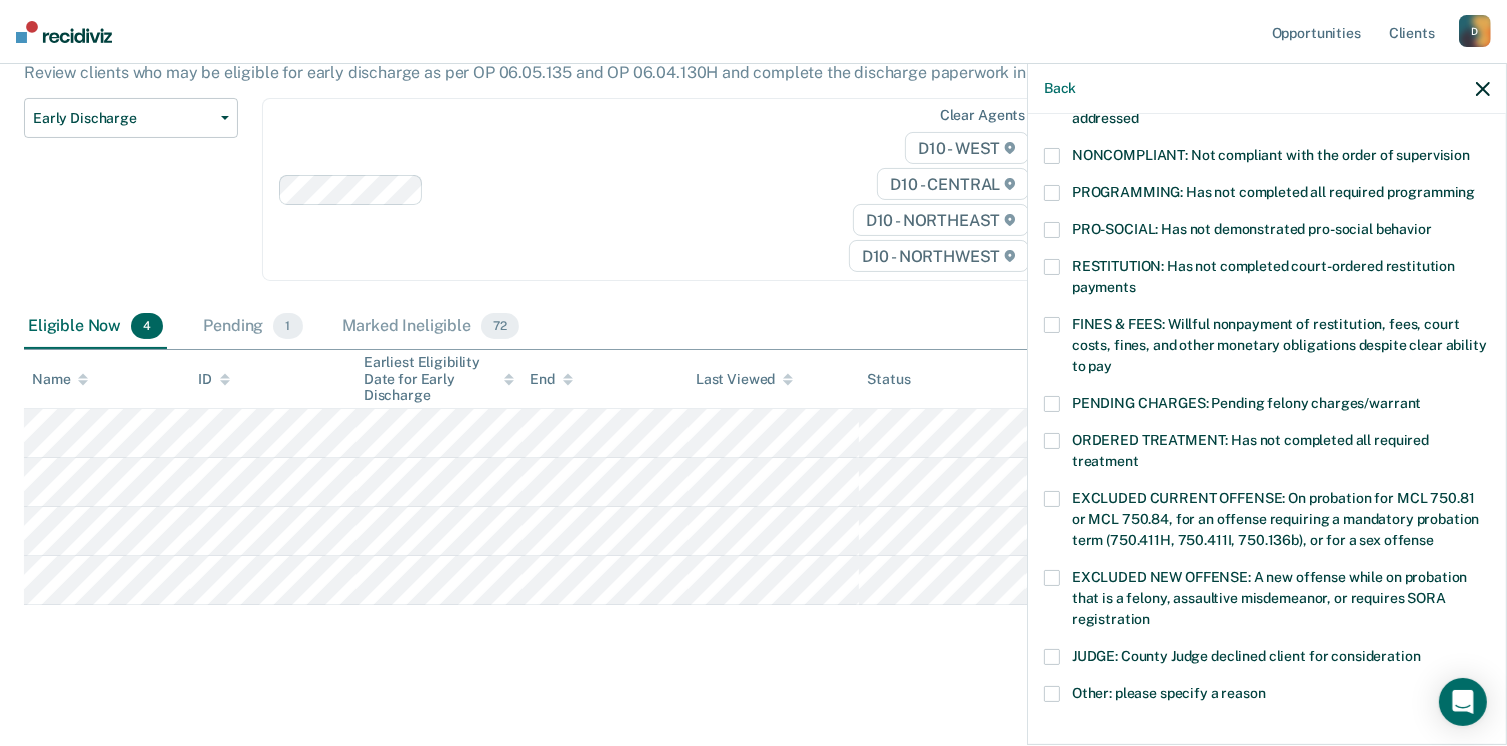 click on "FINES & FEES: Willful nonpayment of restitution, fees, court costs, fines, and other monetary obligations despite clear ability to pay" at bounding box center (1267, 348) 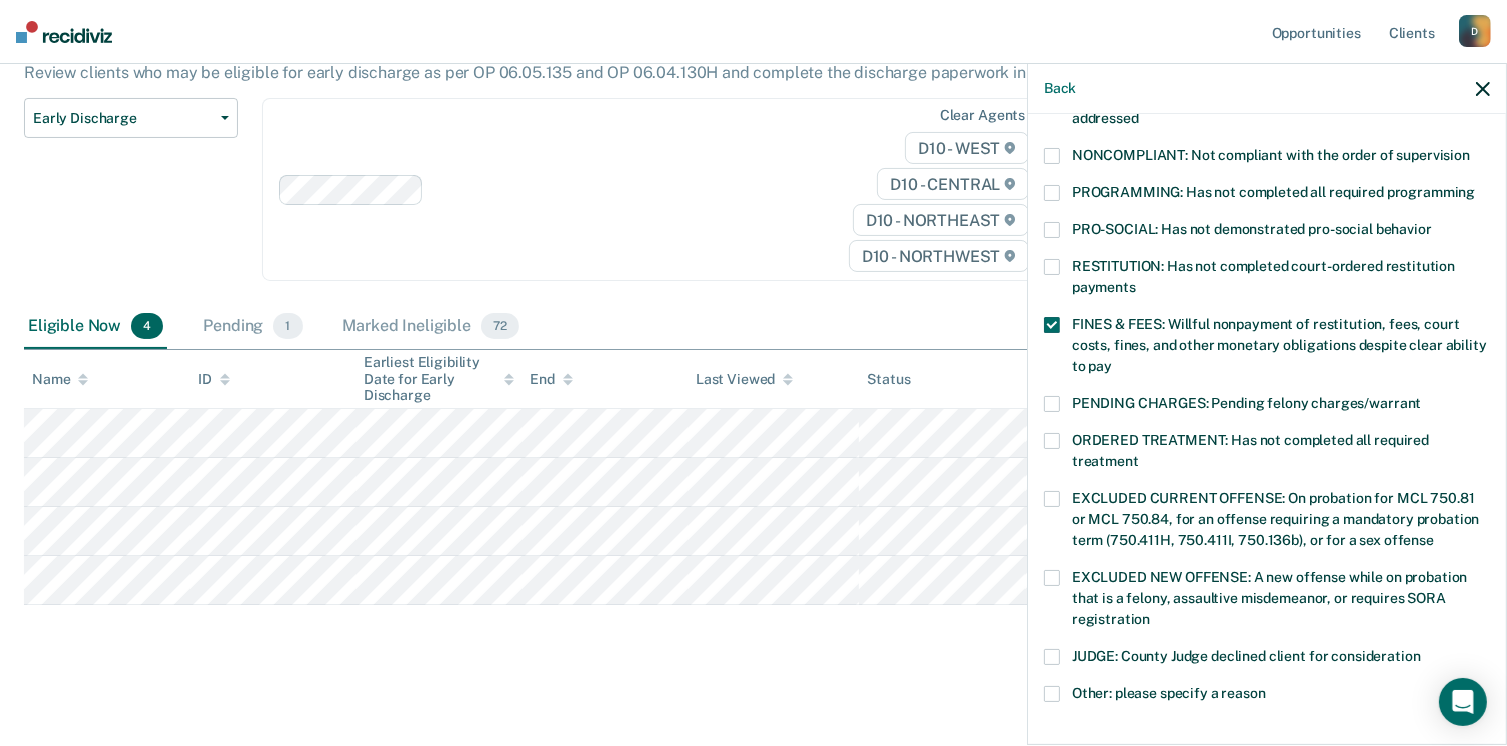 scroll, scrollTop: 647, scrollLeft: 0, axis: vertical 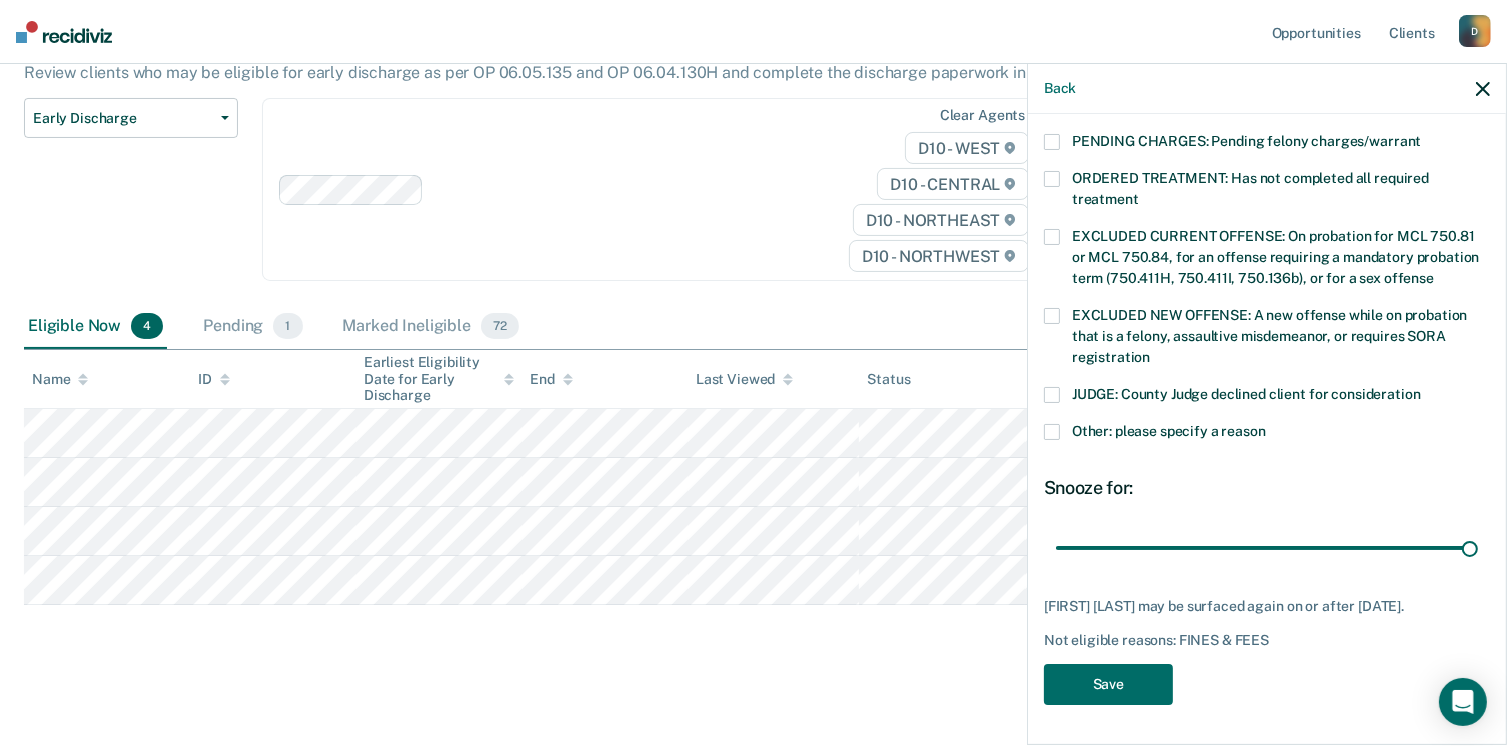 drag, startPoint x: 1194, startPoint y: 529, endPoint x: 1507, endPoint y: 533, distance: 313.02554 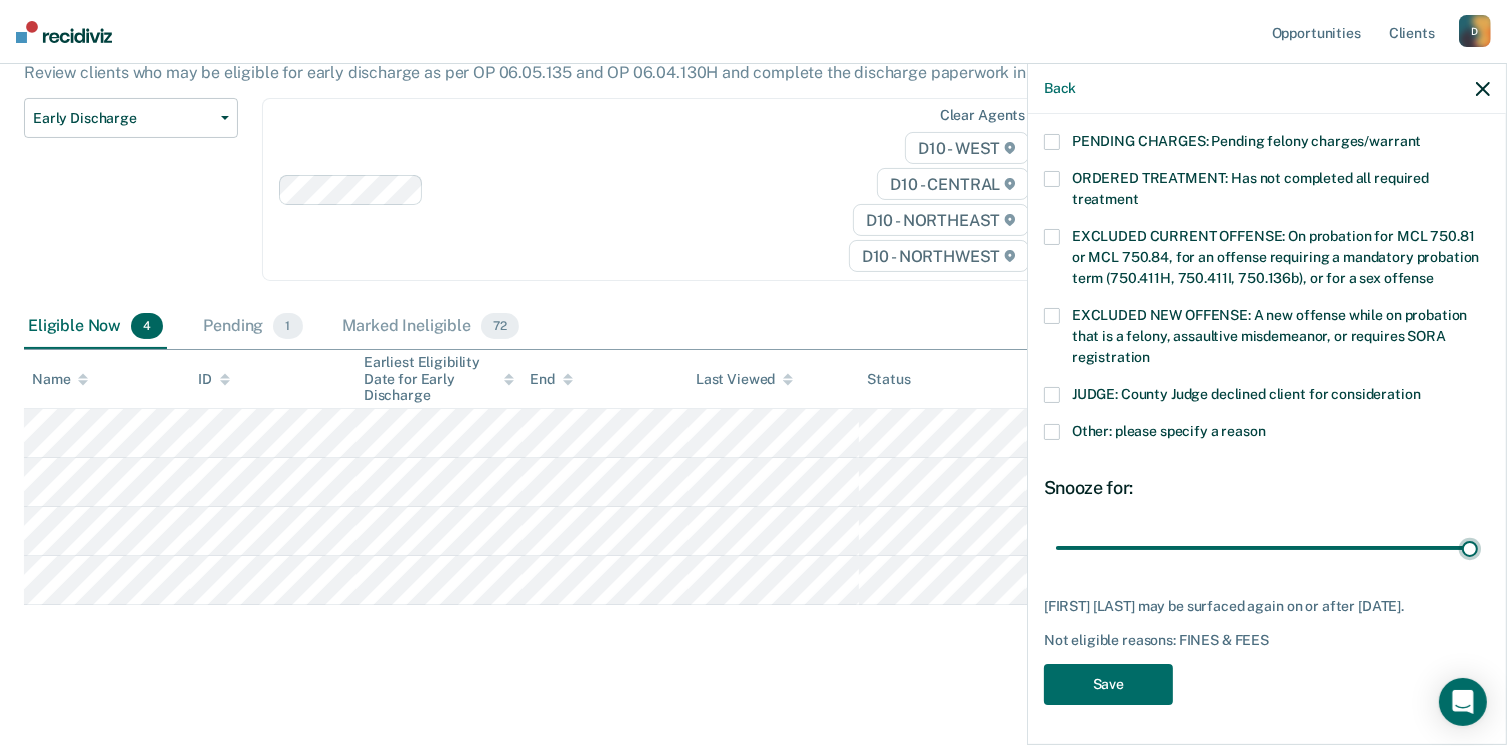 type on "90" 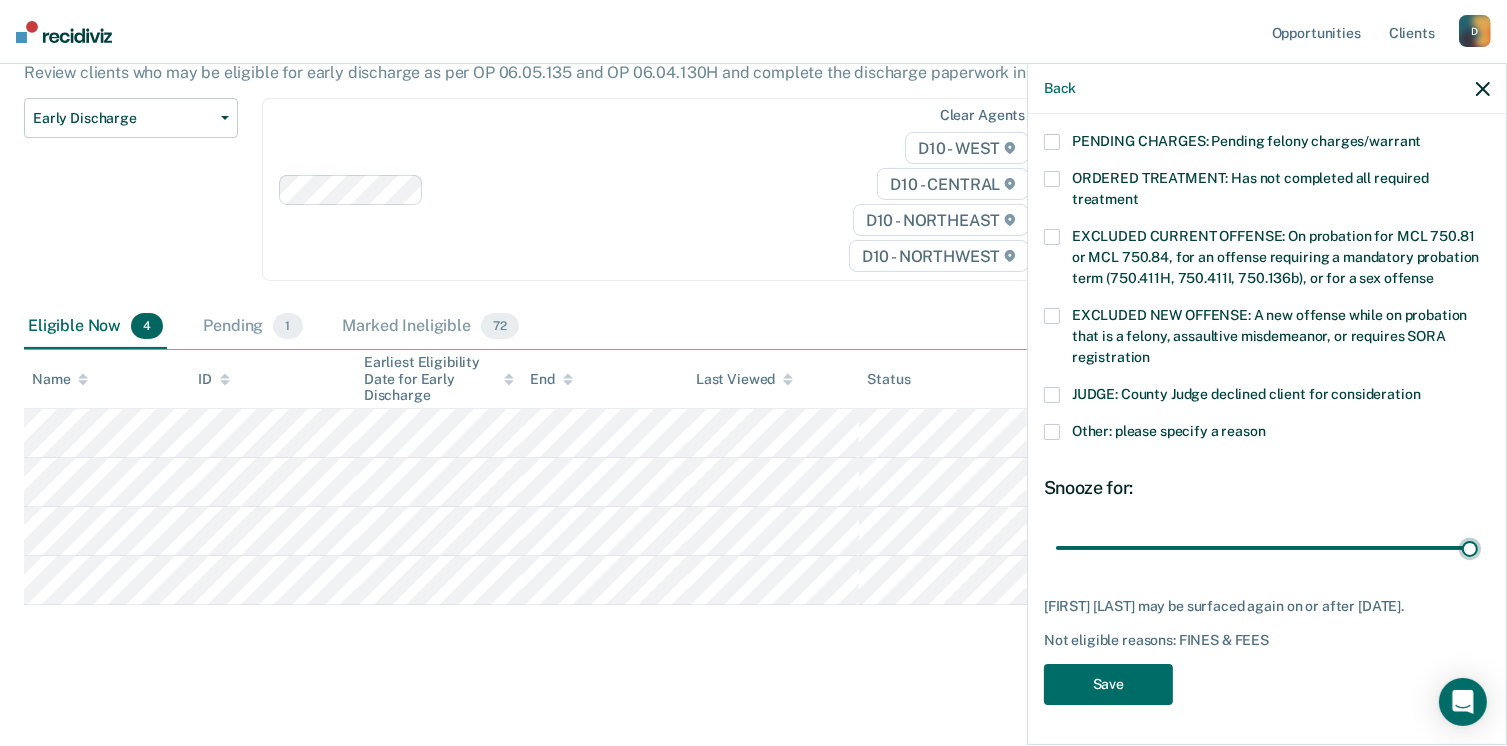 click at bounding box center [1267, 548] 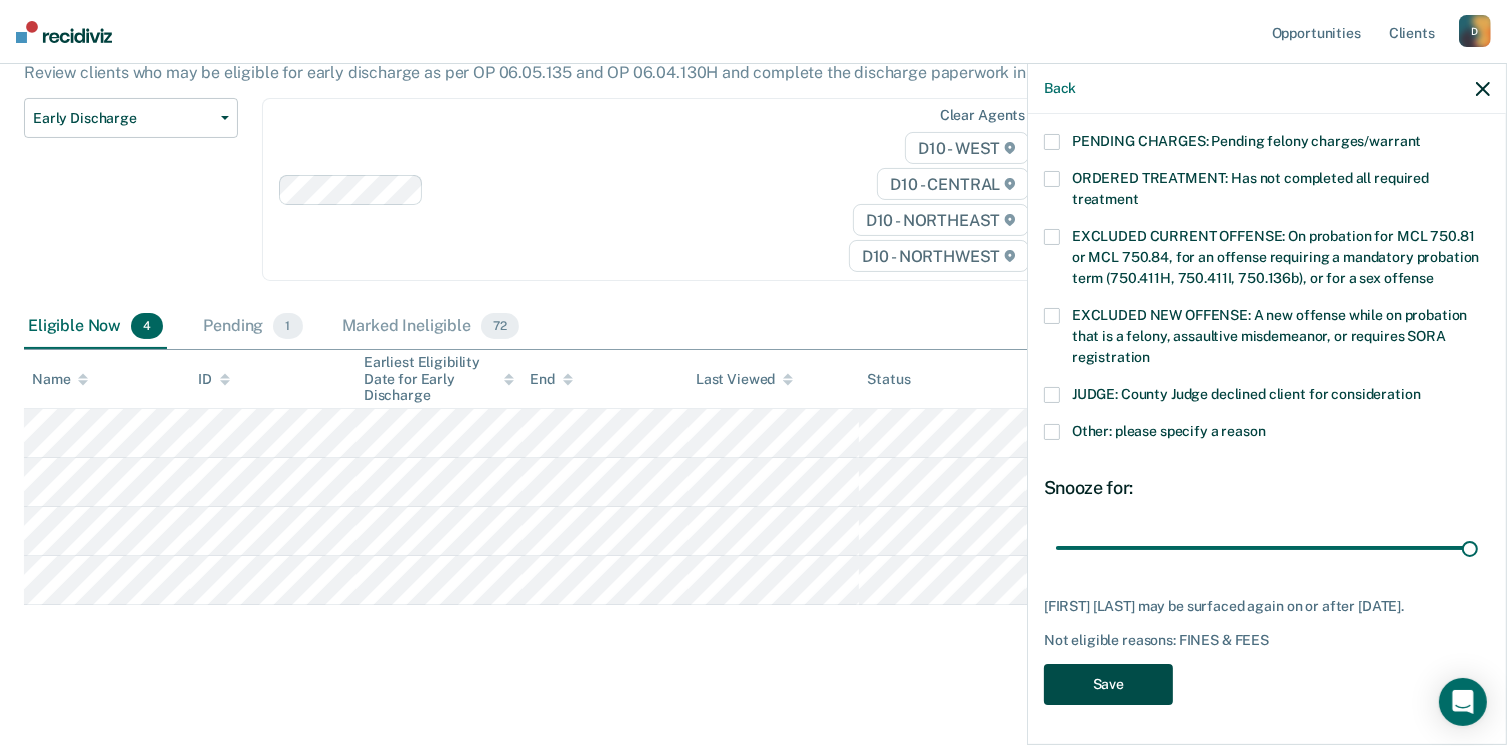 click on "Save" at bounding box center (1108, 684) 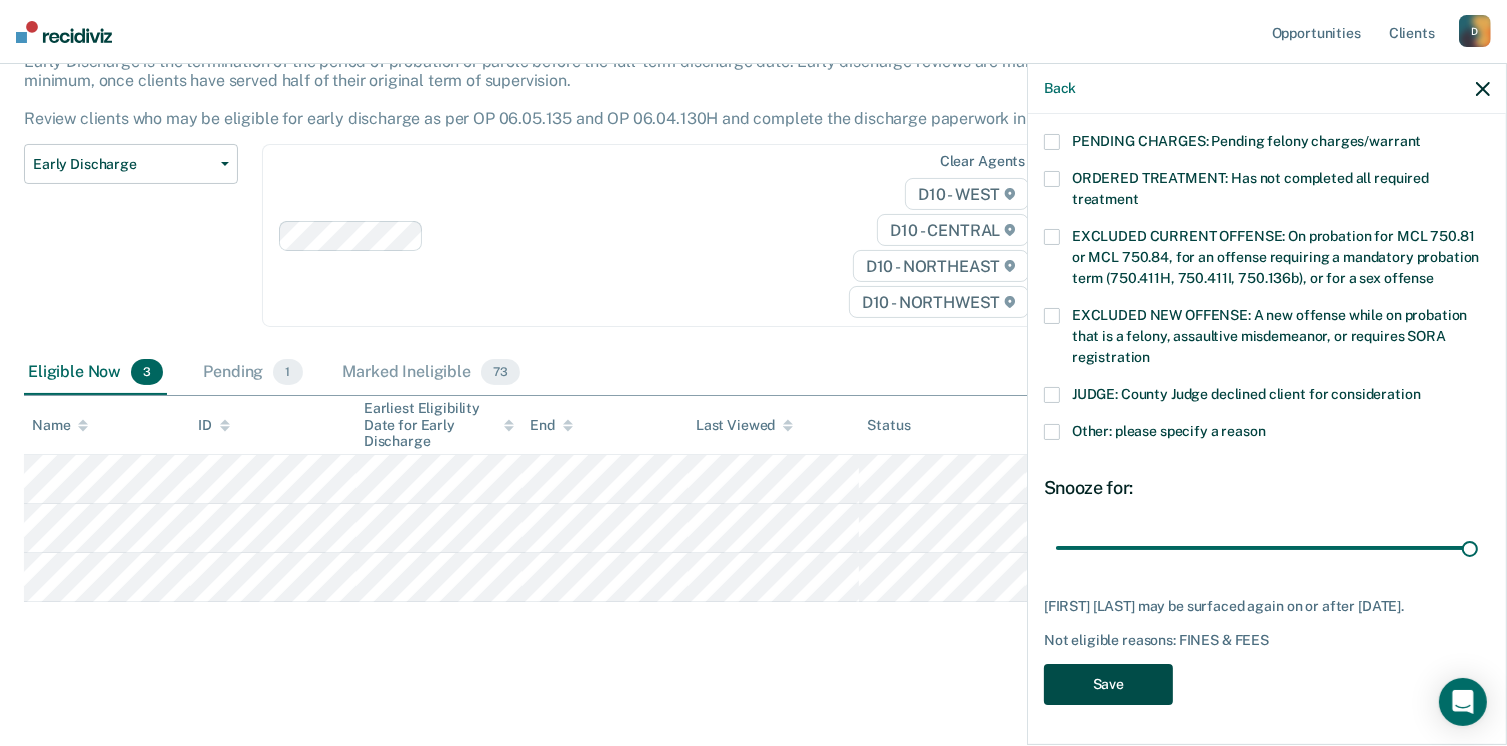 scroll, scrollTop: 140, scrollLeft: 0, axis: vertical 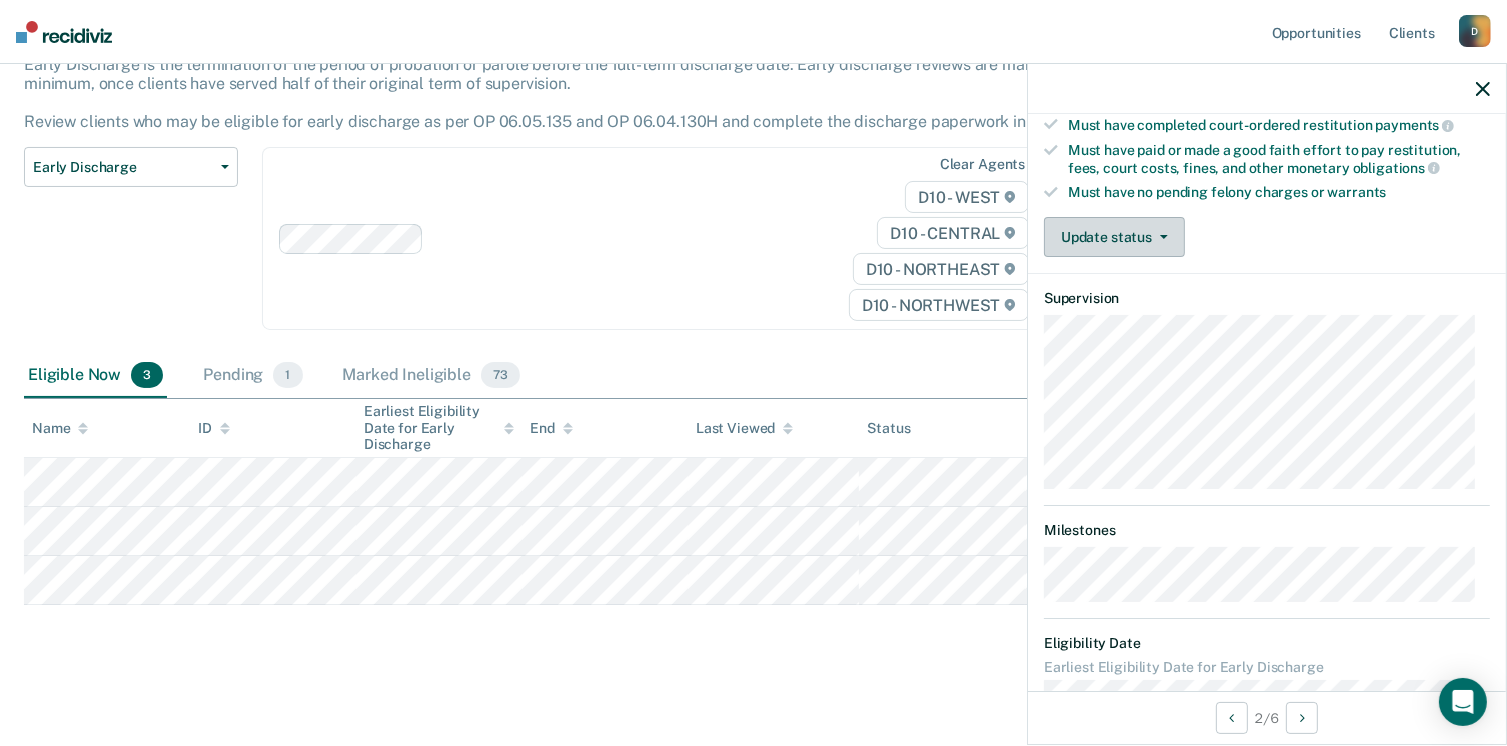 click on "Update status" at bounding box center [1114, 237] 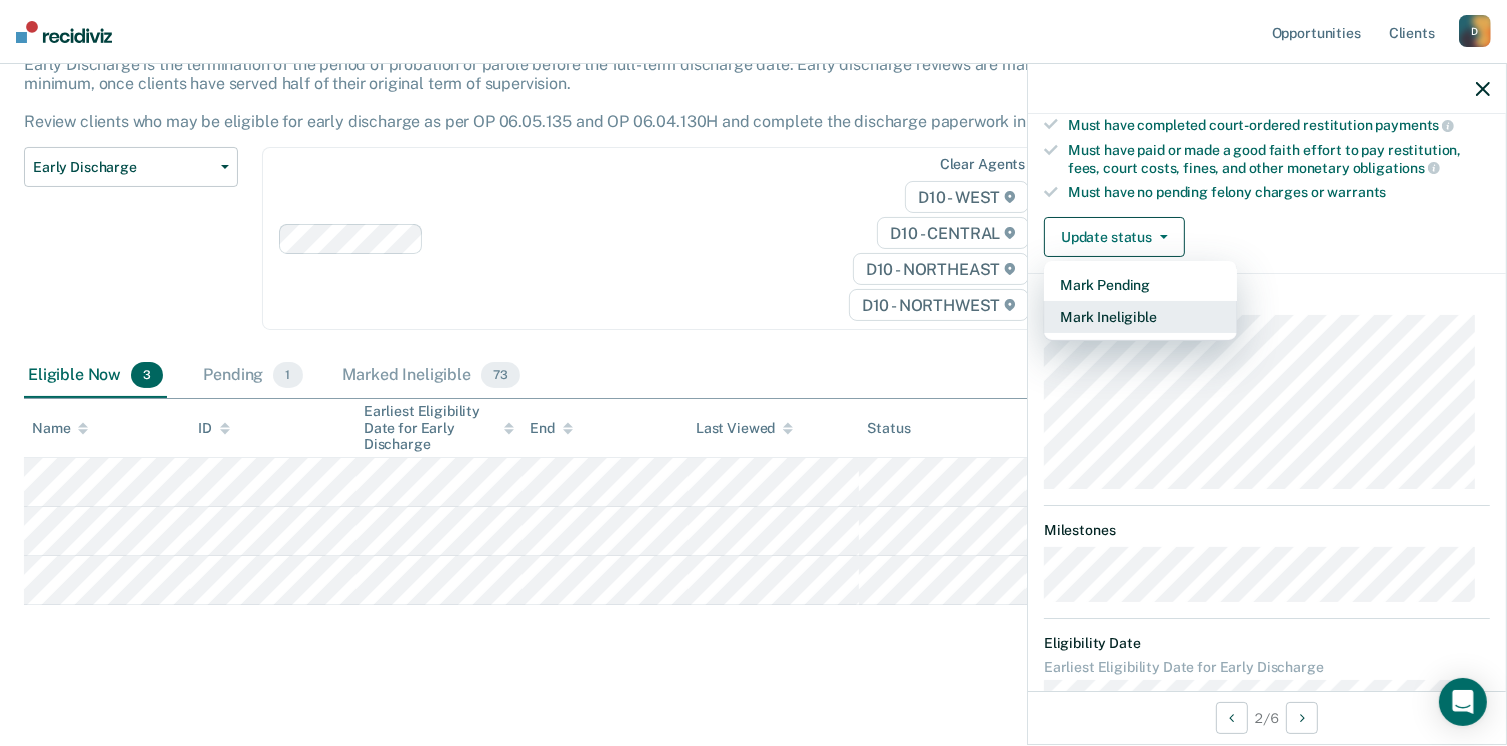 click on "Mark Ineligible" at bounding box center [1140, 317] 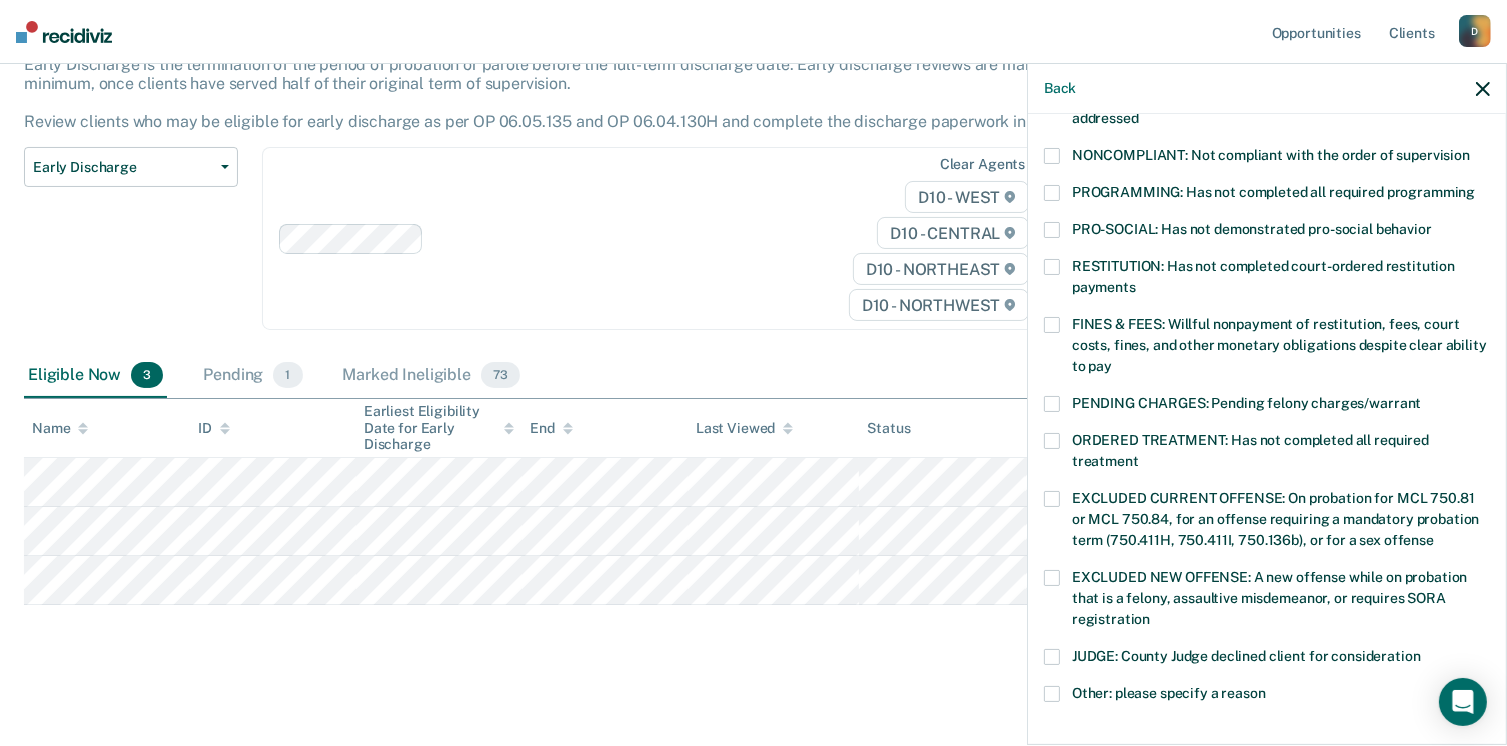 click at bounding box center [1052, 657] 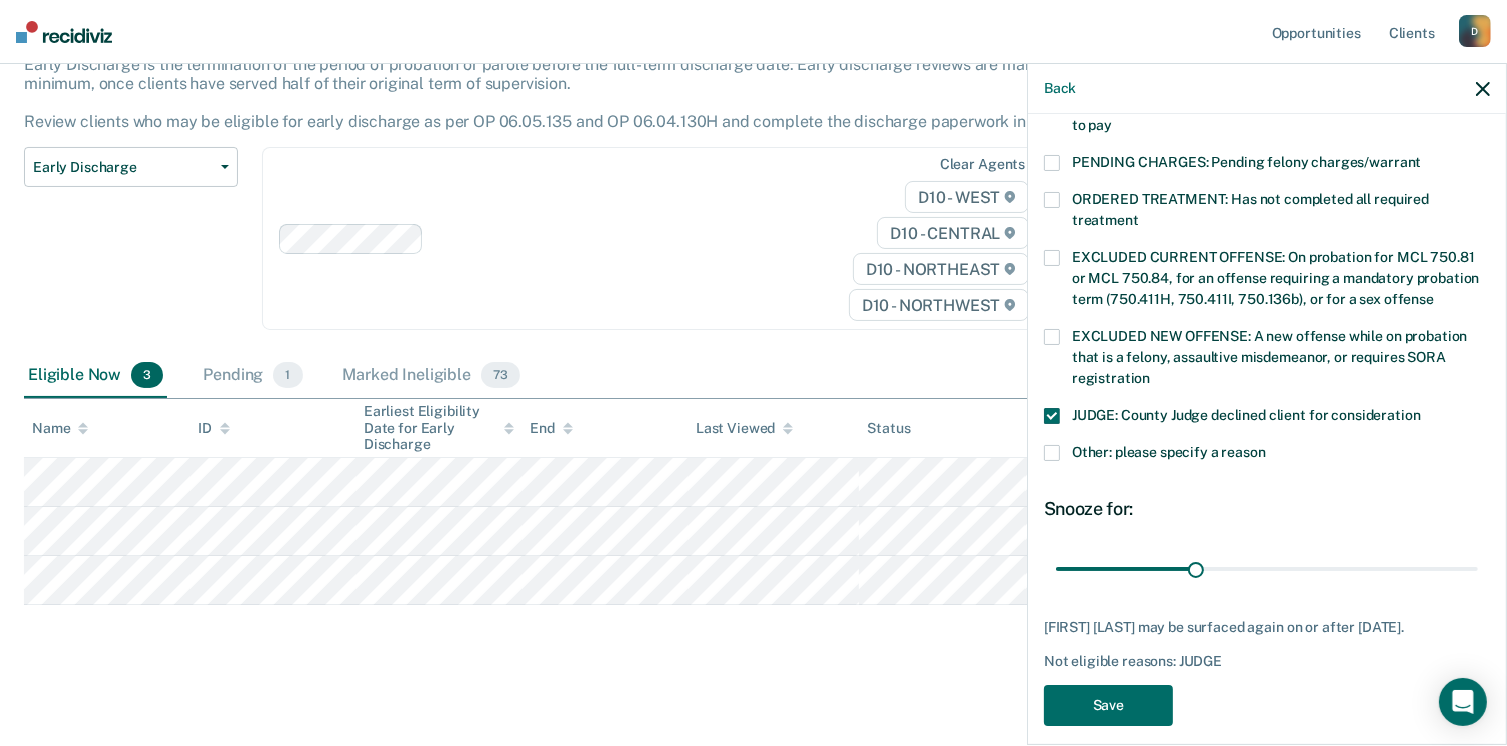 scroll, scrollTop: 630, scrollLeft: 0, axis: vertical 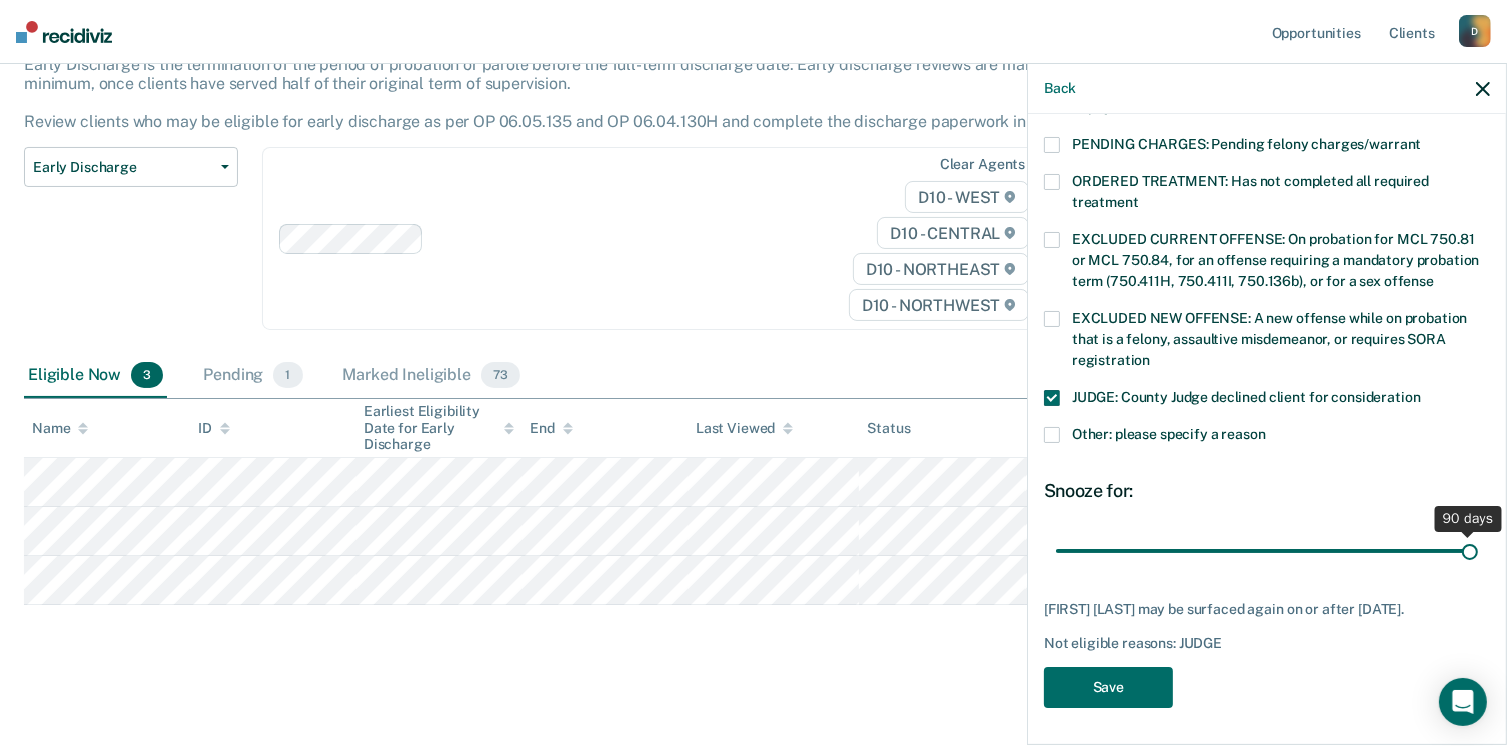 drag, startPoint x: 1196, startPoint y: 553, endPoint x: 1528, endPoint y: 579, distance: 333.0165 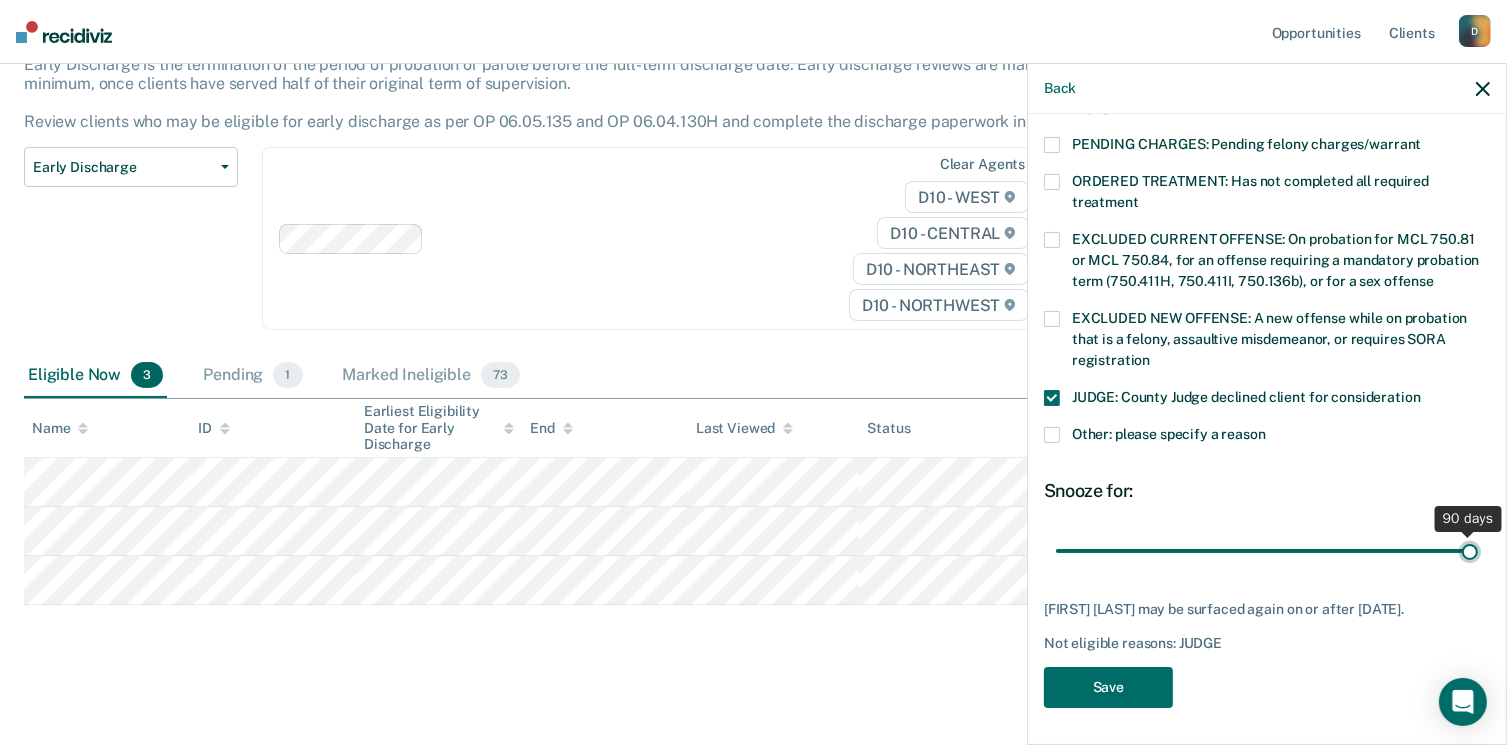 type on "90" 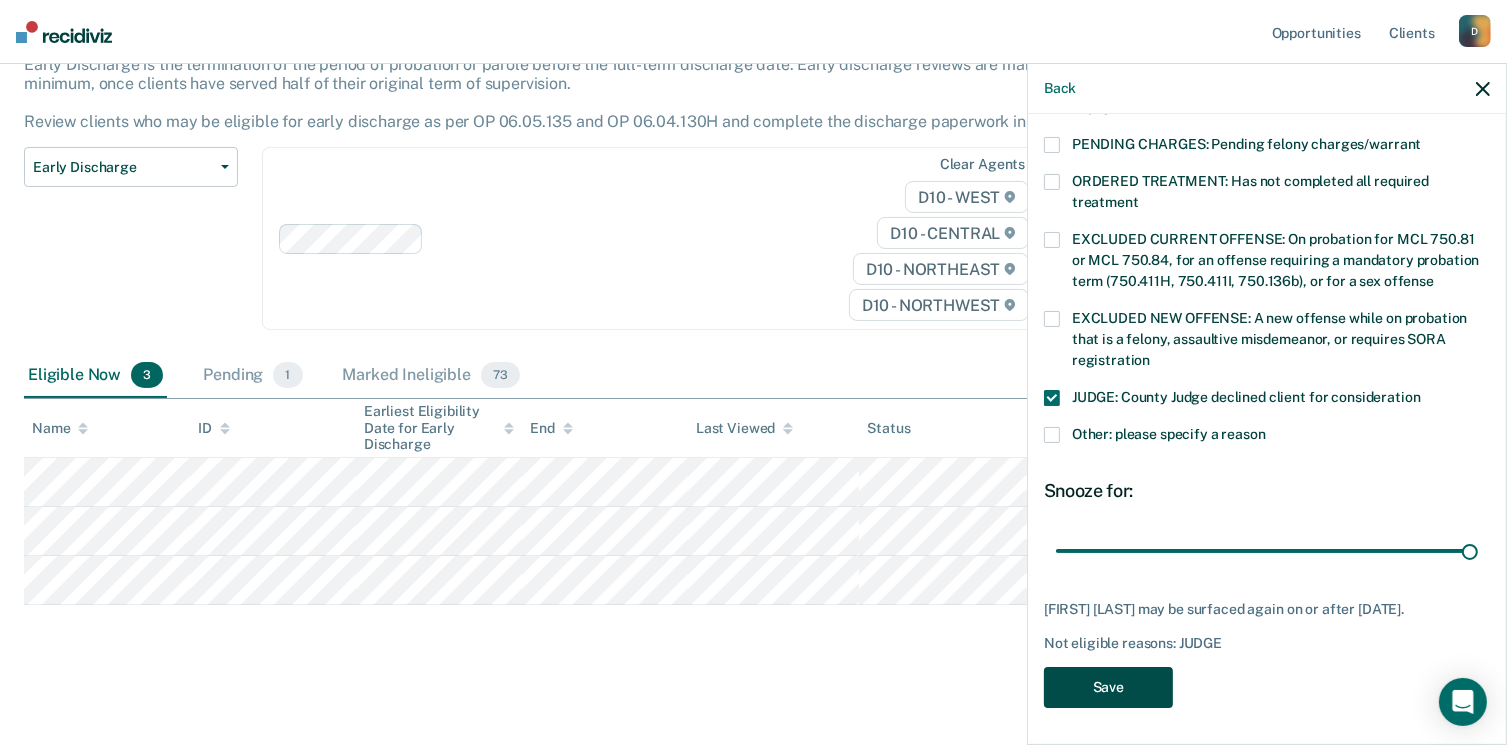 click on "Save" at bounding box center [1108, 687] 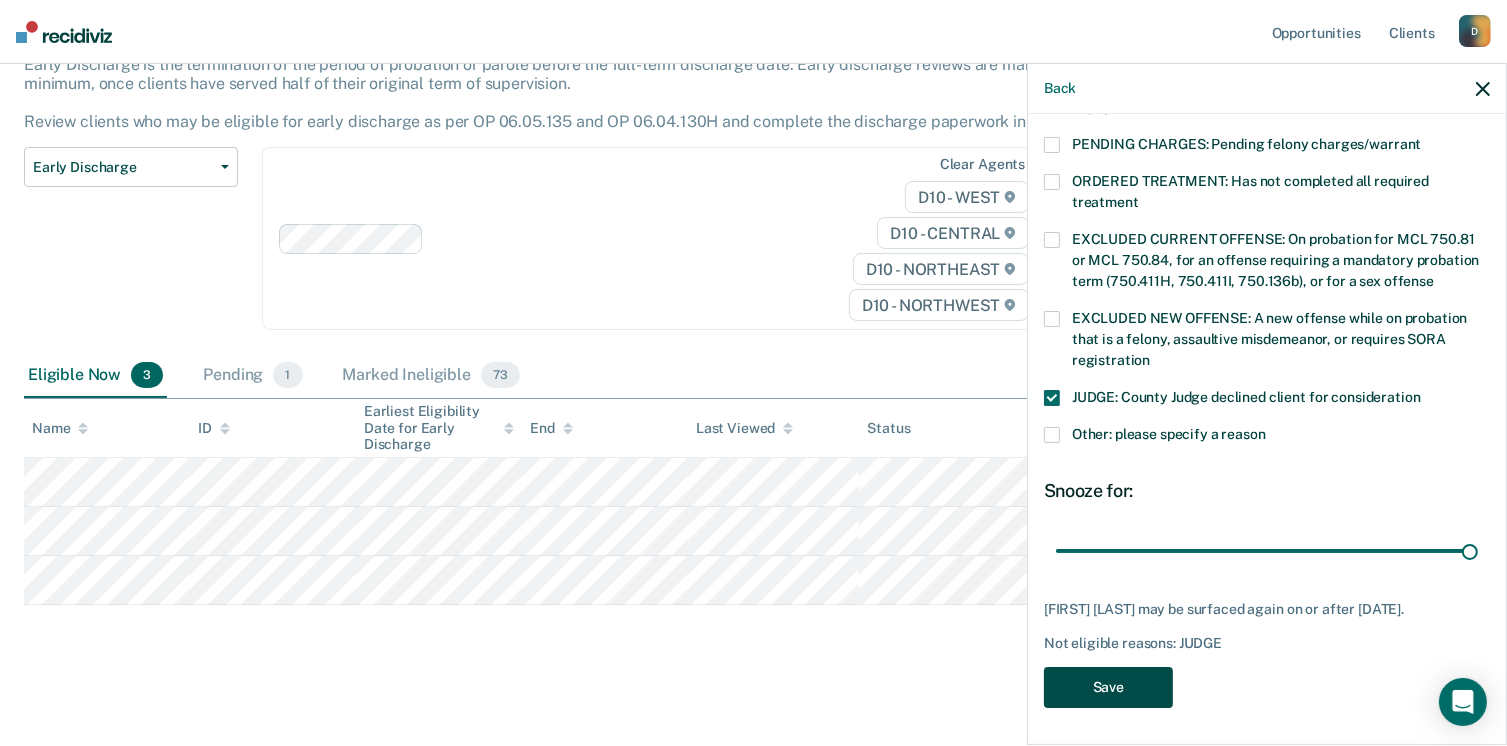 scroll, scrollTop: 92, scrollLeft: 0, axis: vertical 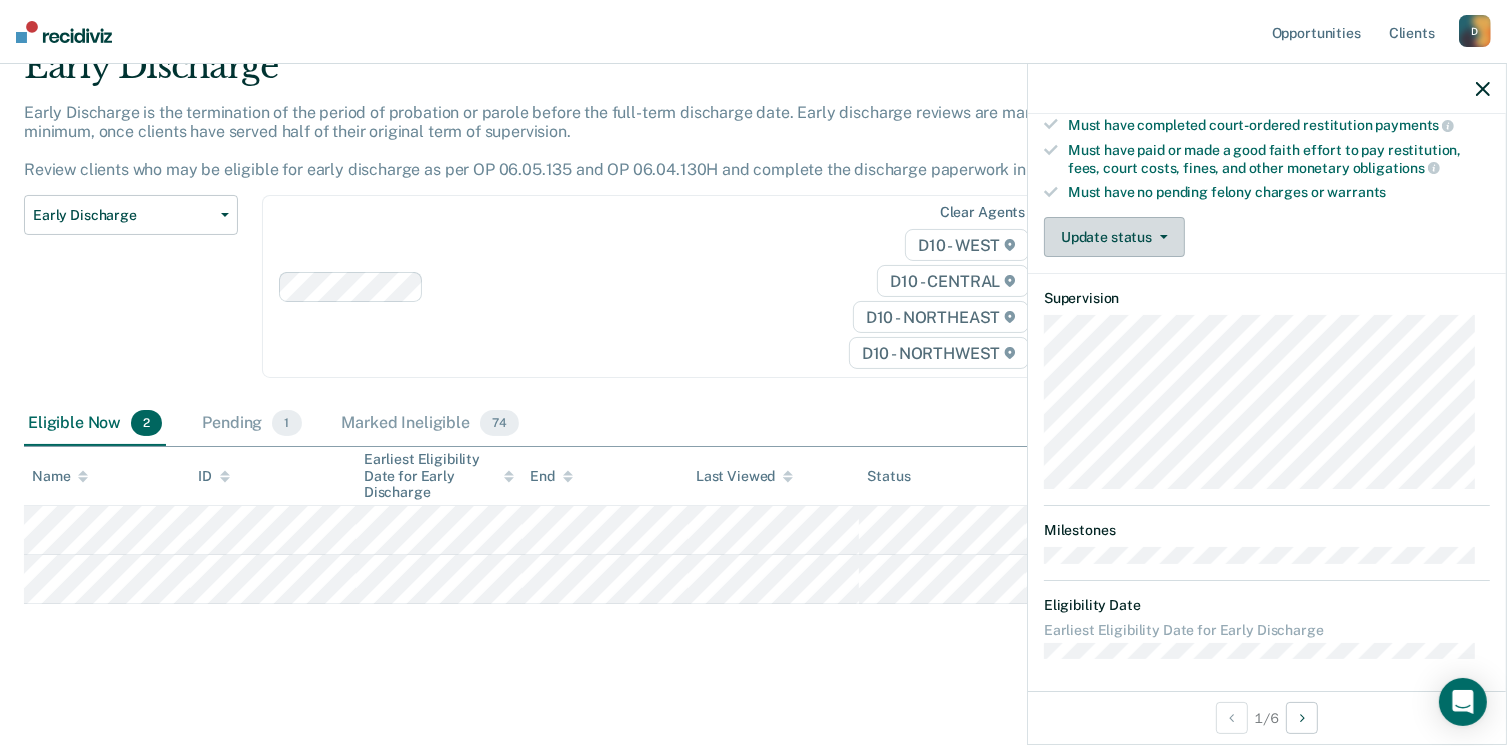 click on "Update status" at bounding box center [1114, 237] 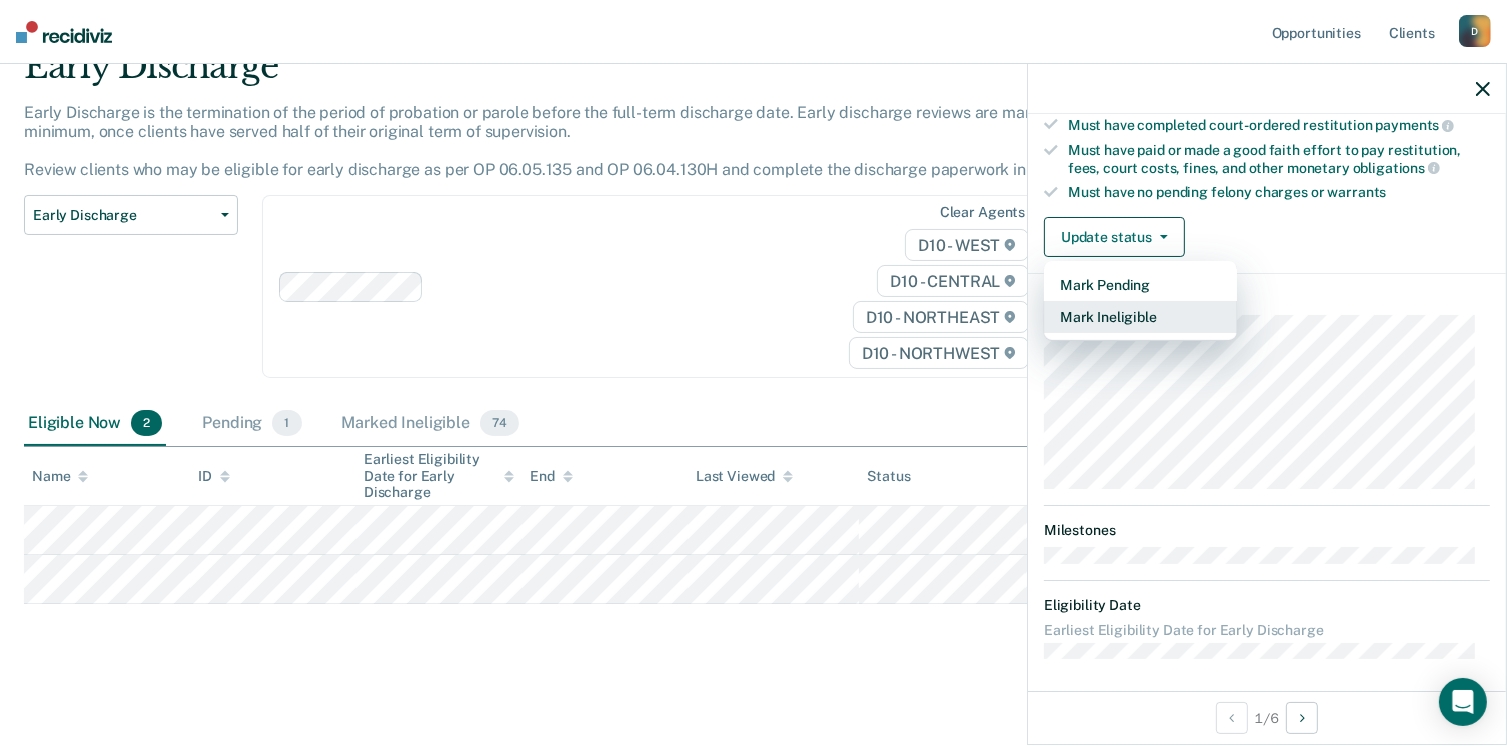 click on "Mark Ineligible" at bounding box center [1140, 317] 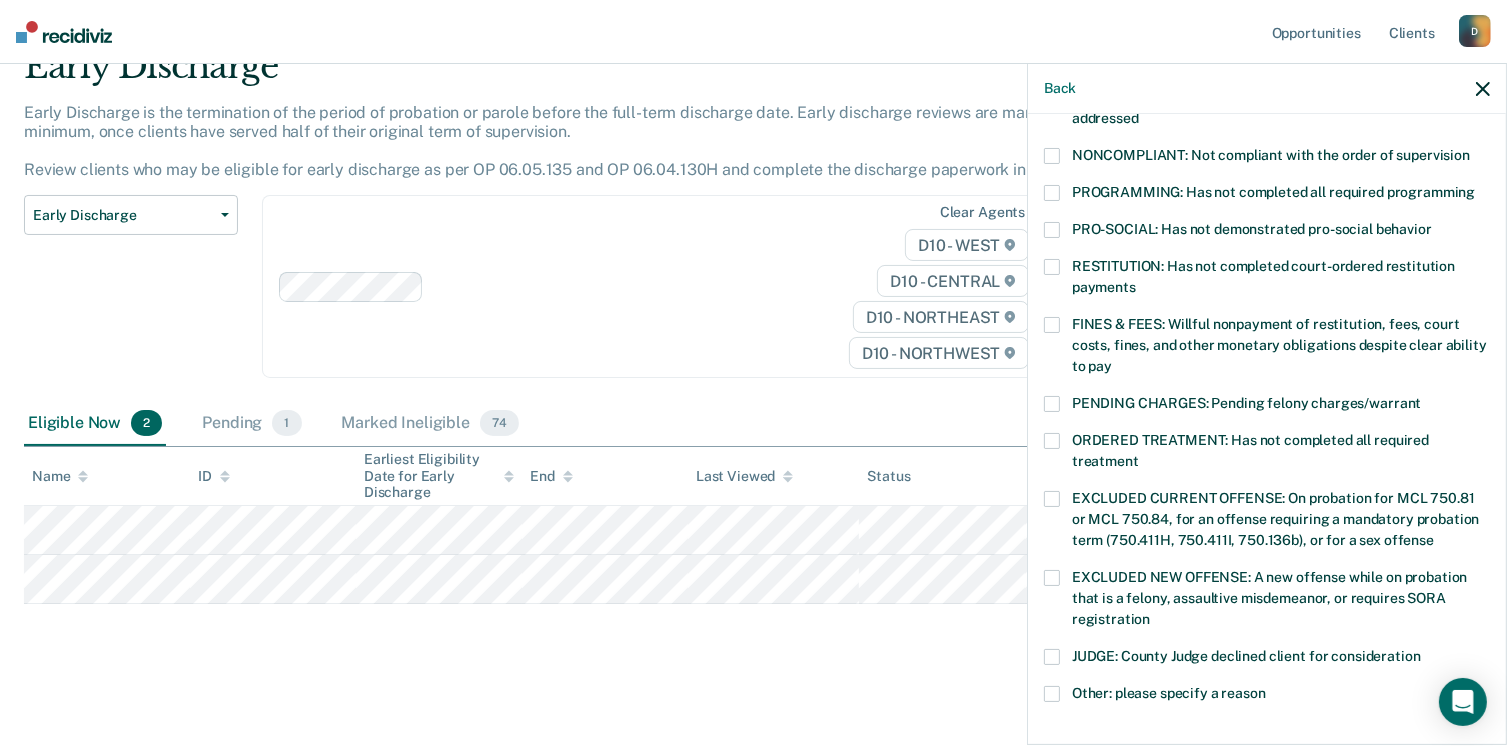 click at bounding box center (1052, 325) 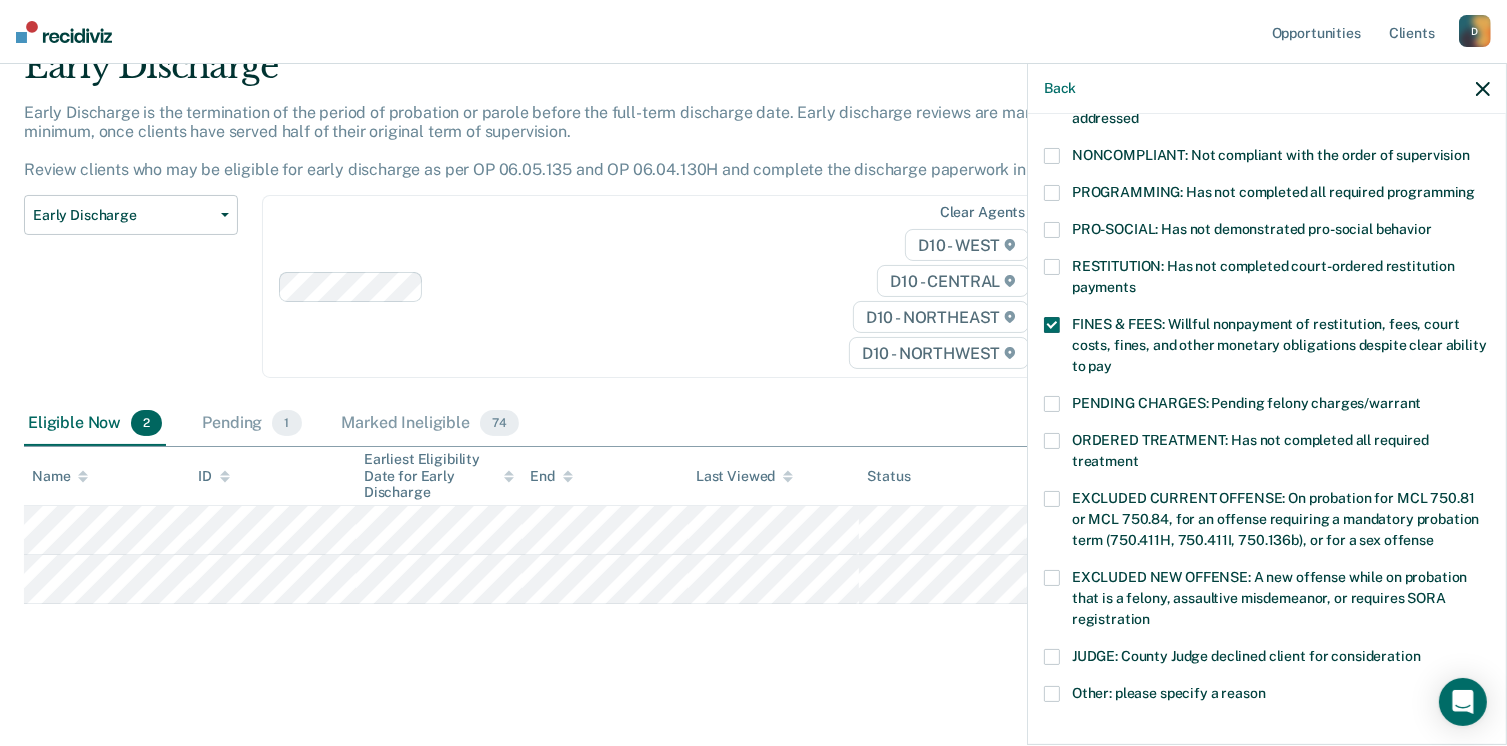 scroll, scrollTop: 630, scrollLeft: 0, axis: vertical 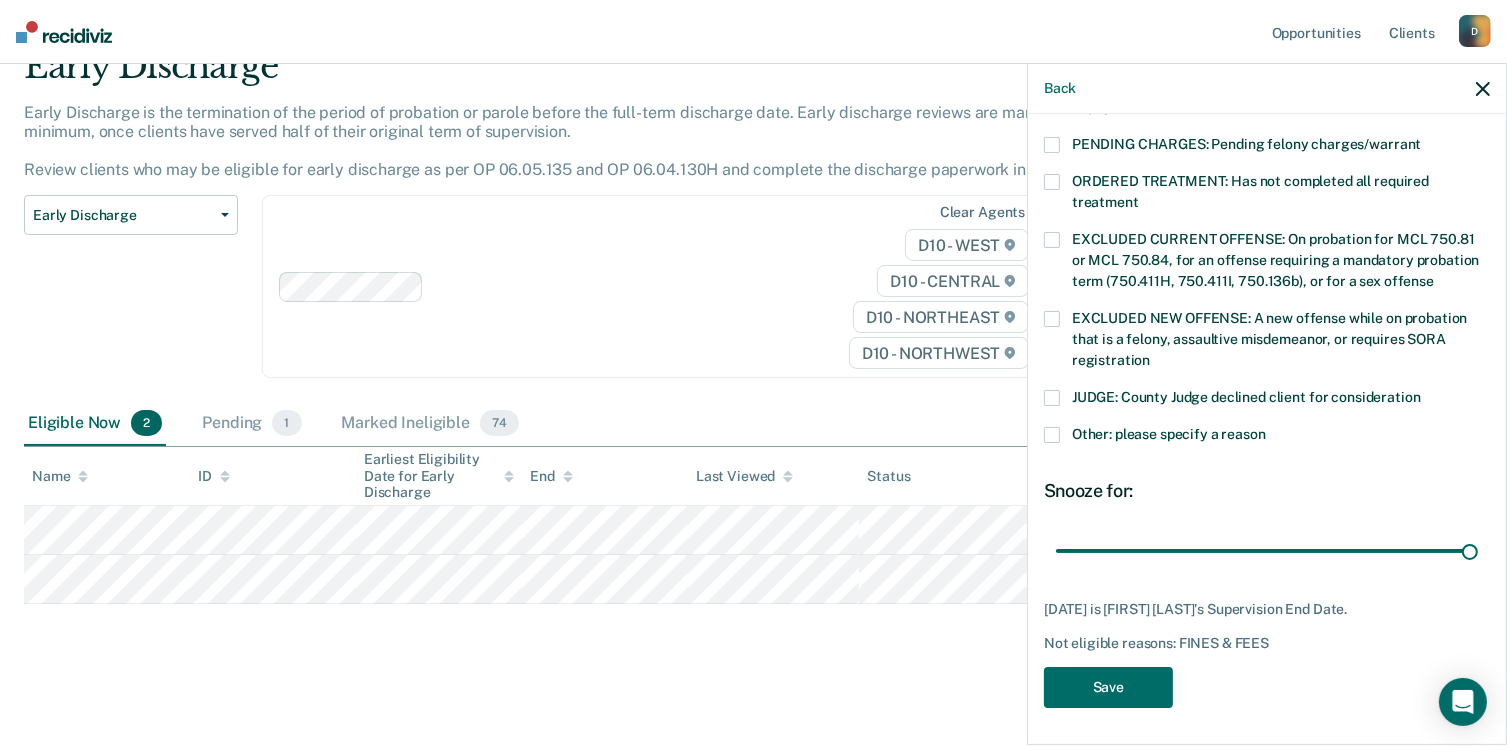 drag, startPoint x: 1338, startPoint y: 548, endPoint x: 1468, endPoint y: 550, distance: 130.01538 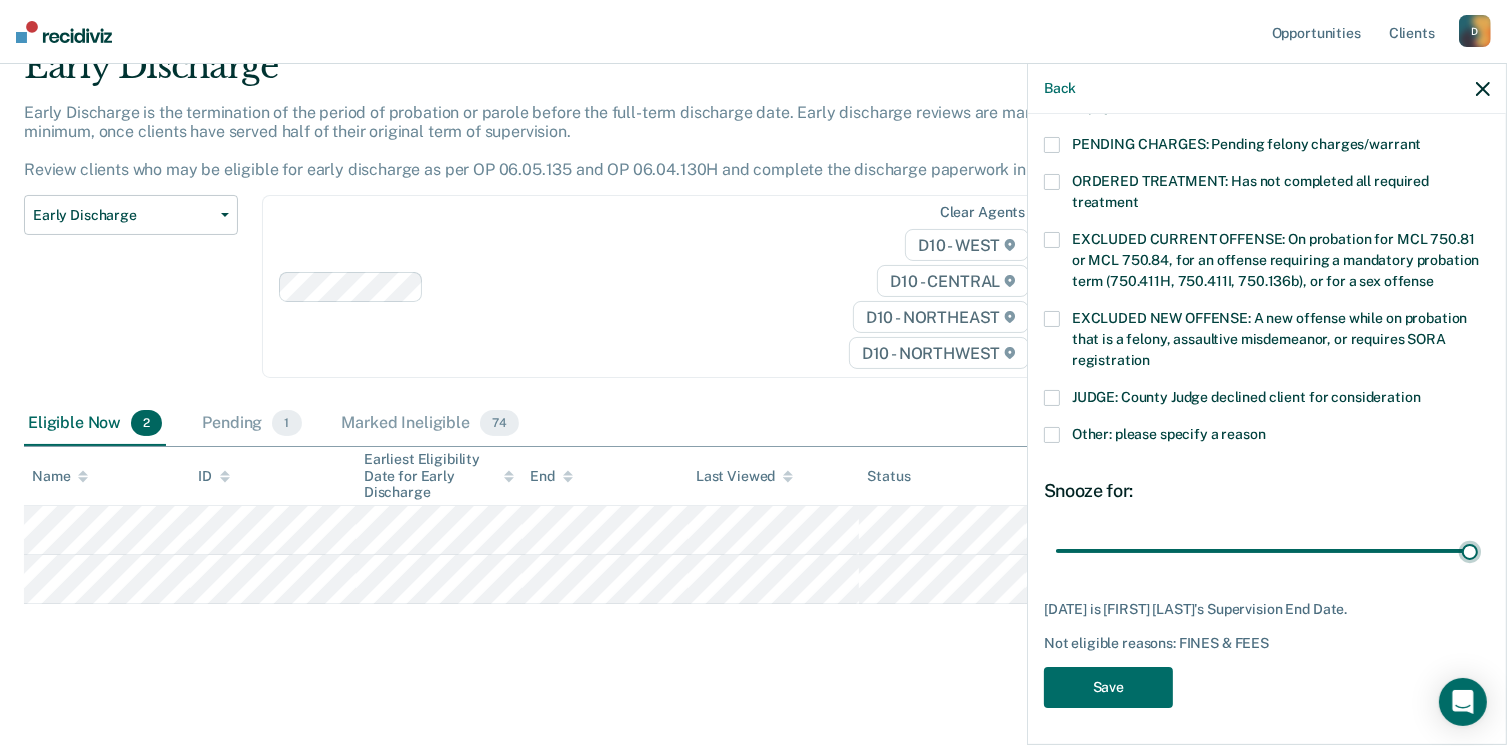 type on "42" 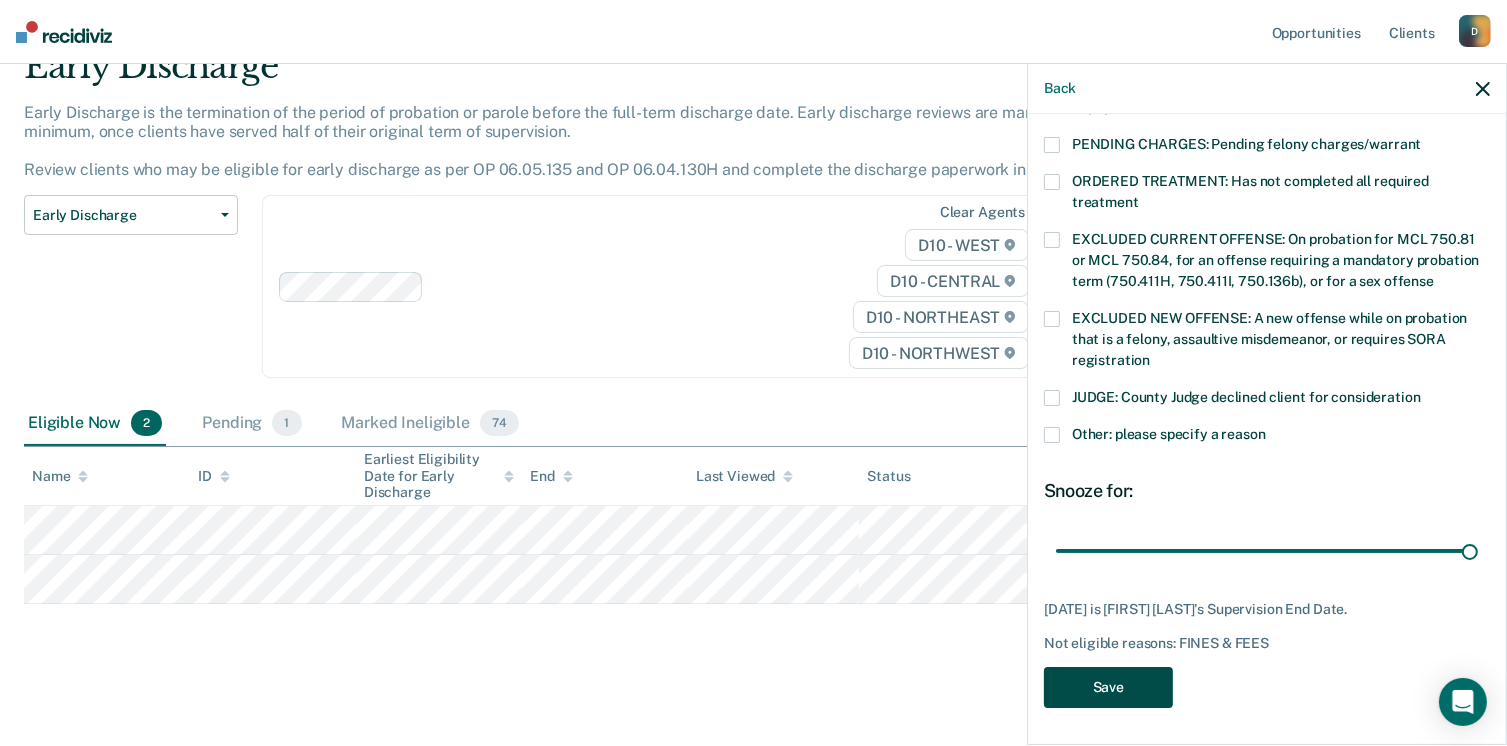 click on "Save" at bounding box center (1108, 687) 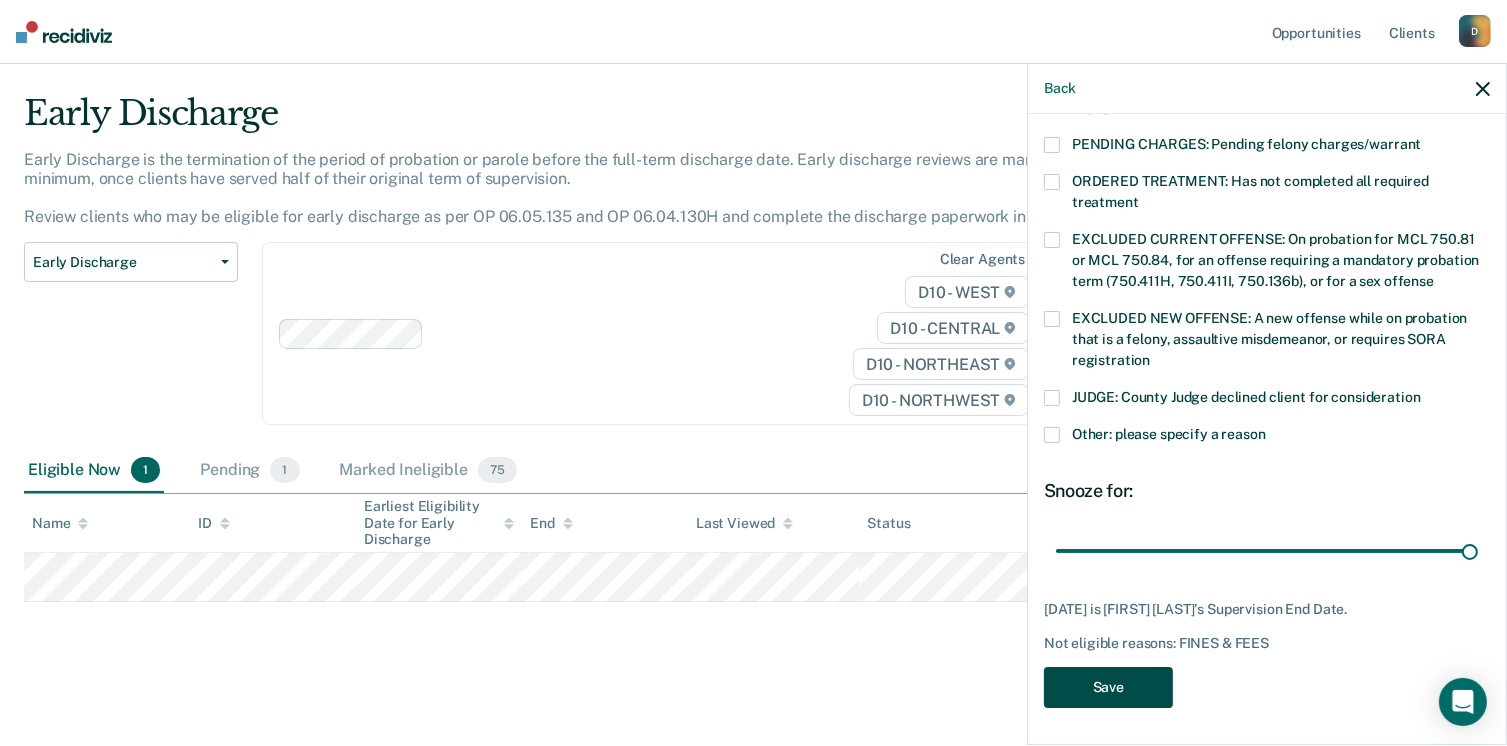 scroll, scrollTop: 42, scrollLeft: 0, axis: vertical 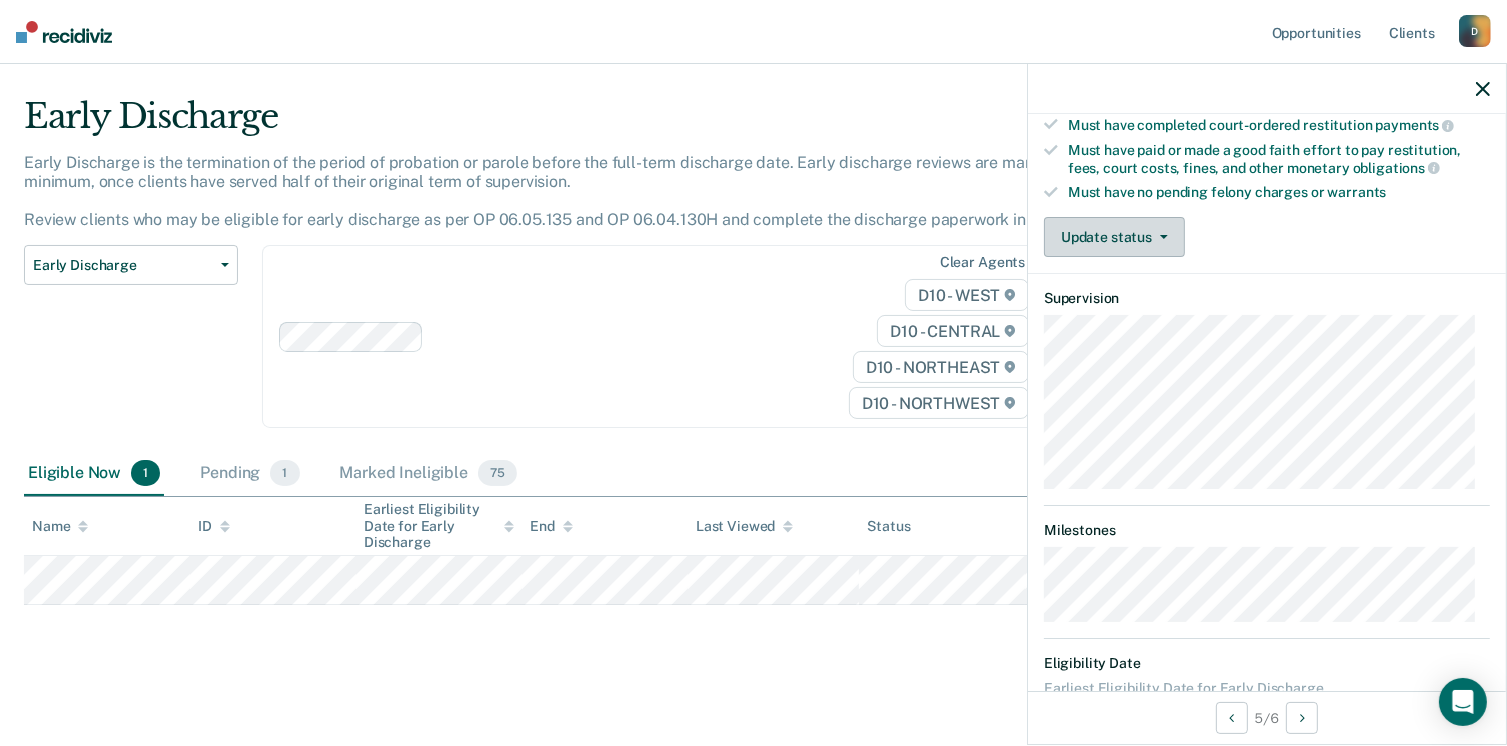click on "Update status" at bounding box center (1114, 237) 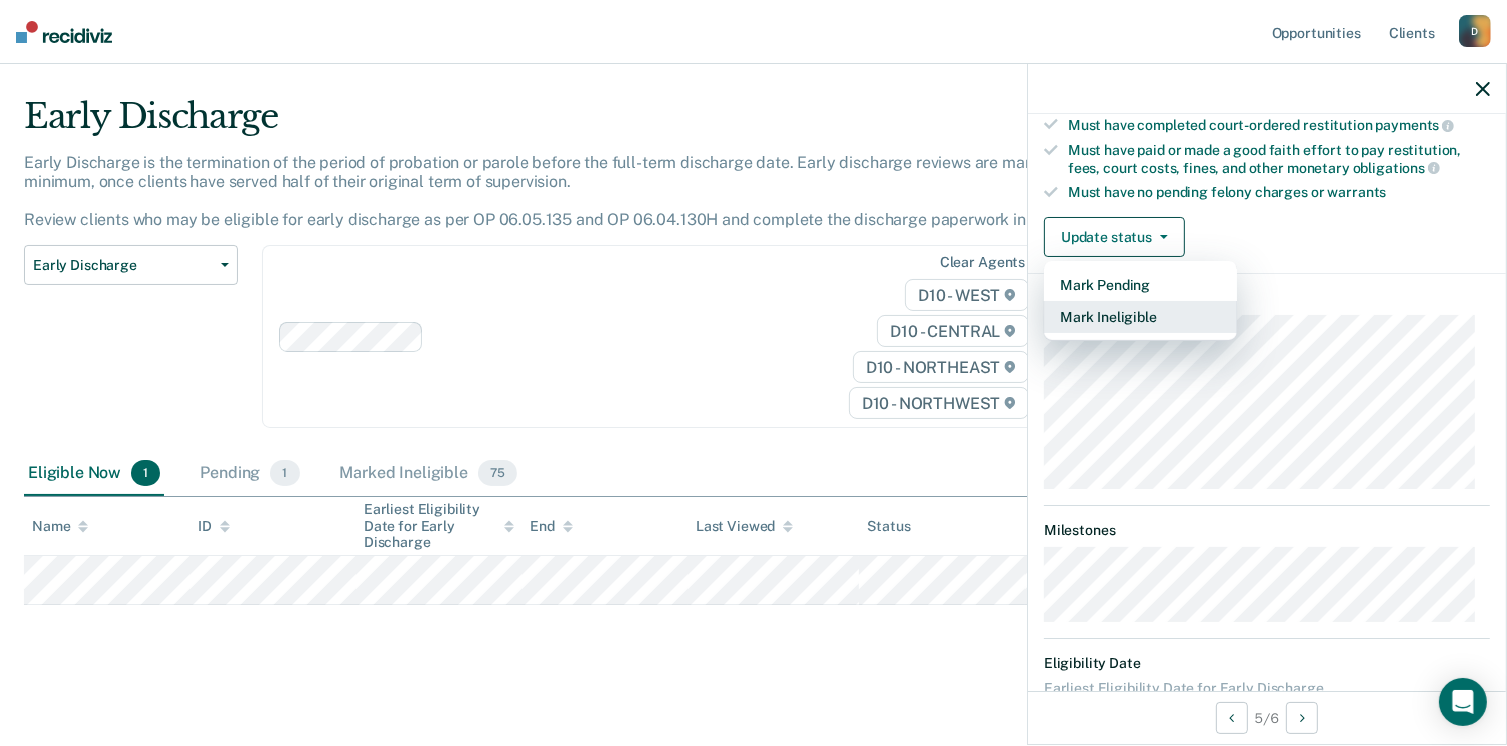 click on "Mark Ineligible" at bounding box center (1140, 317) 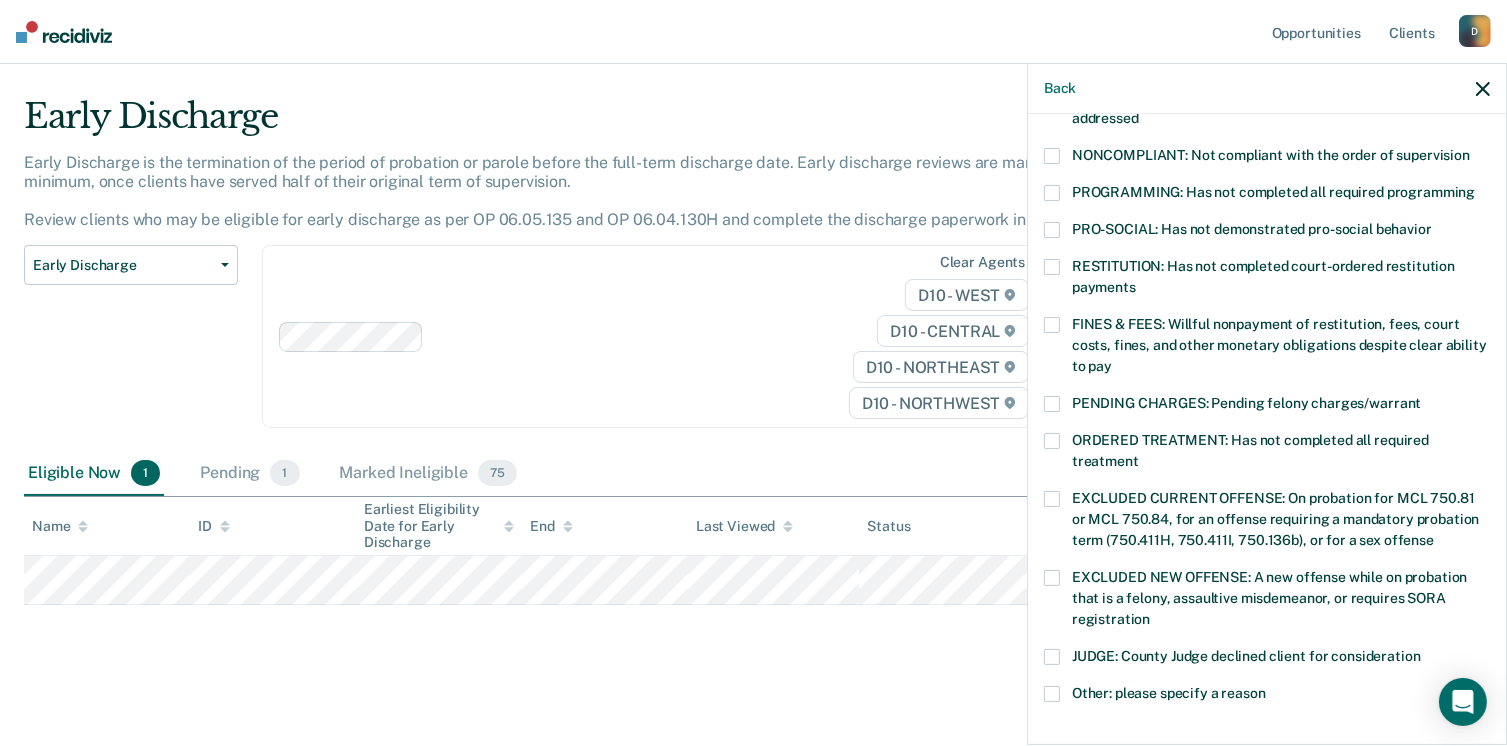 click at bounding box center (1052, 267) 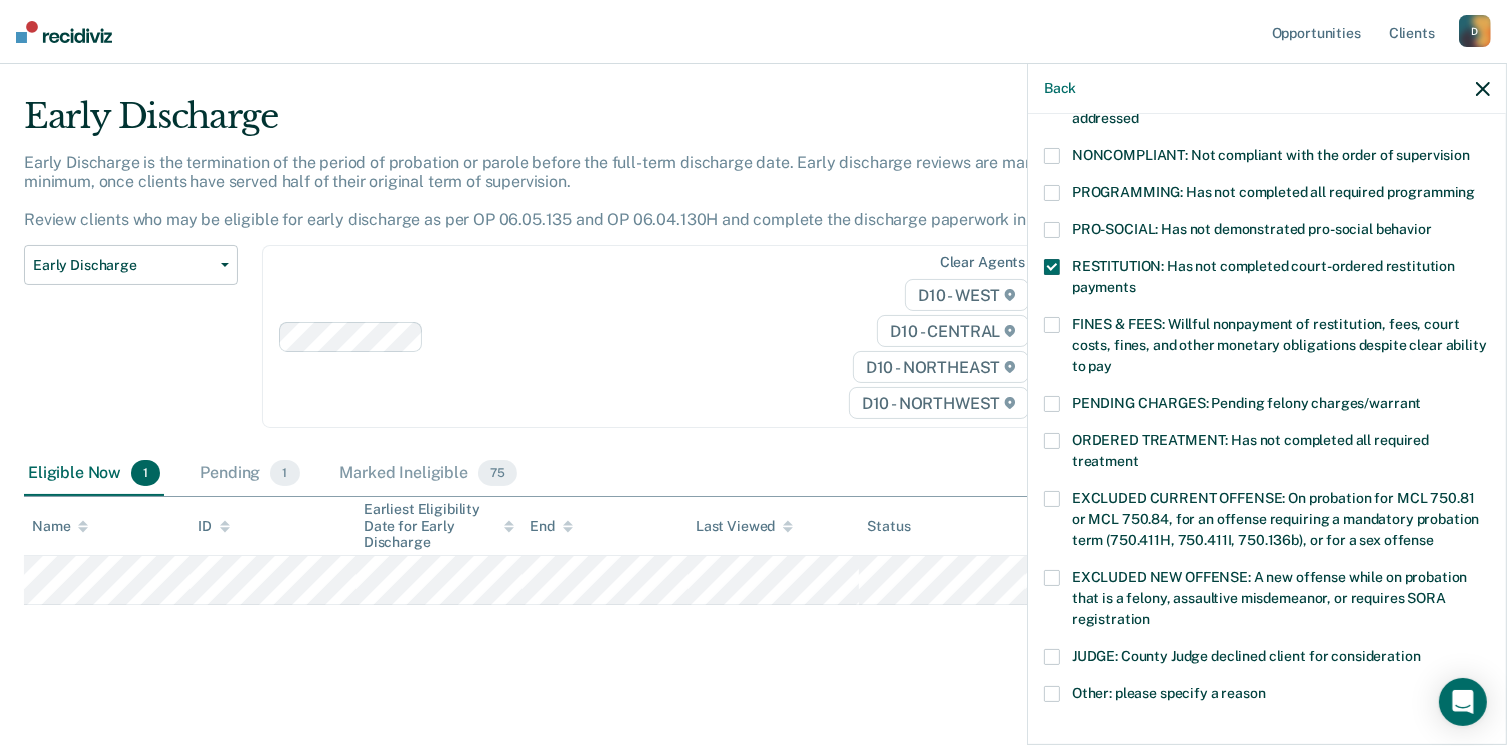 click at bounding box center [1052, 325] 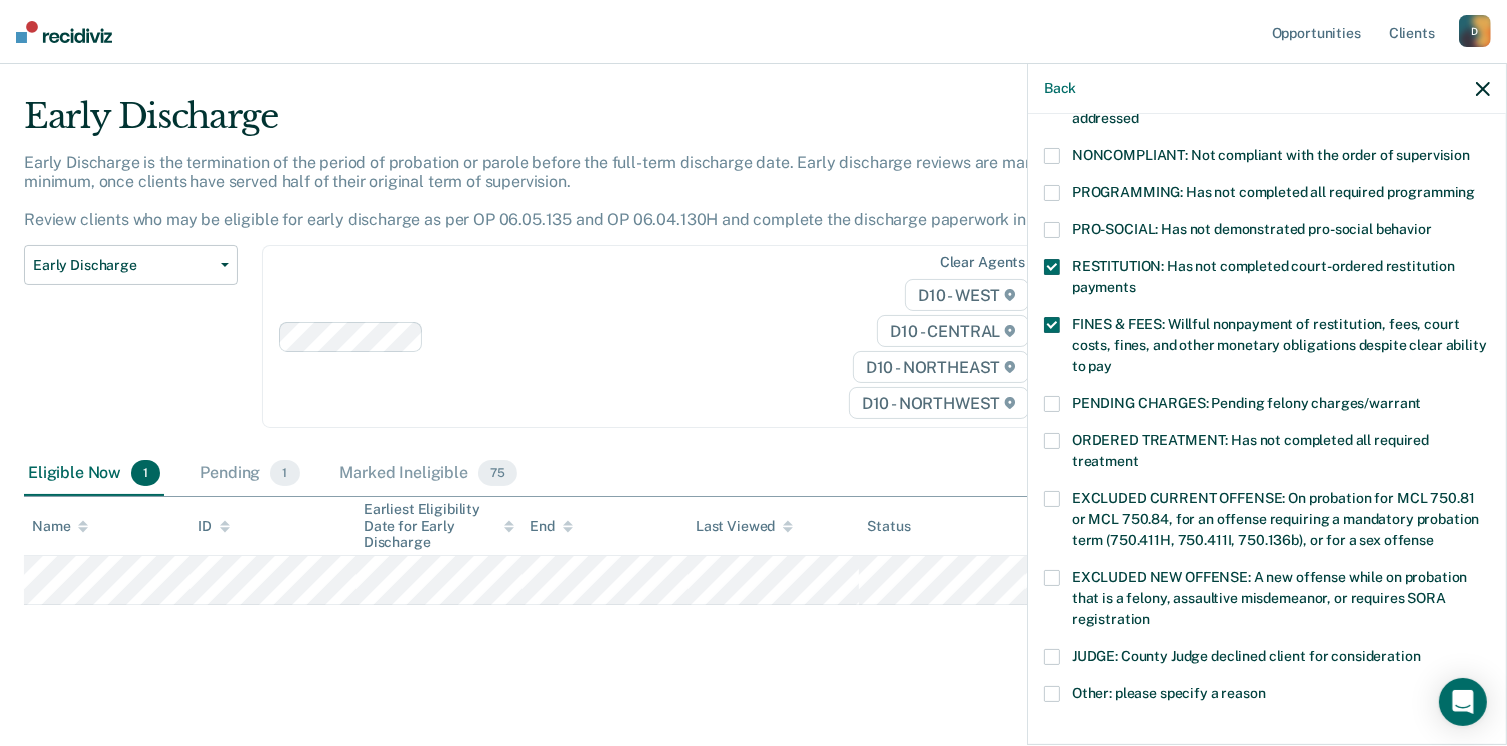 scroll, scrollTop: 630, scrollLeft: 0, axis: vertical 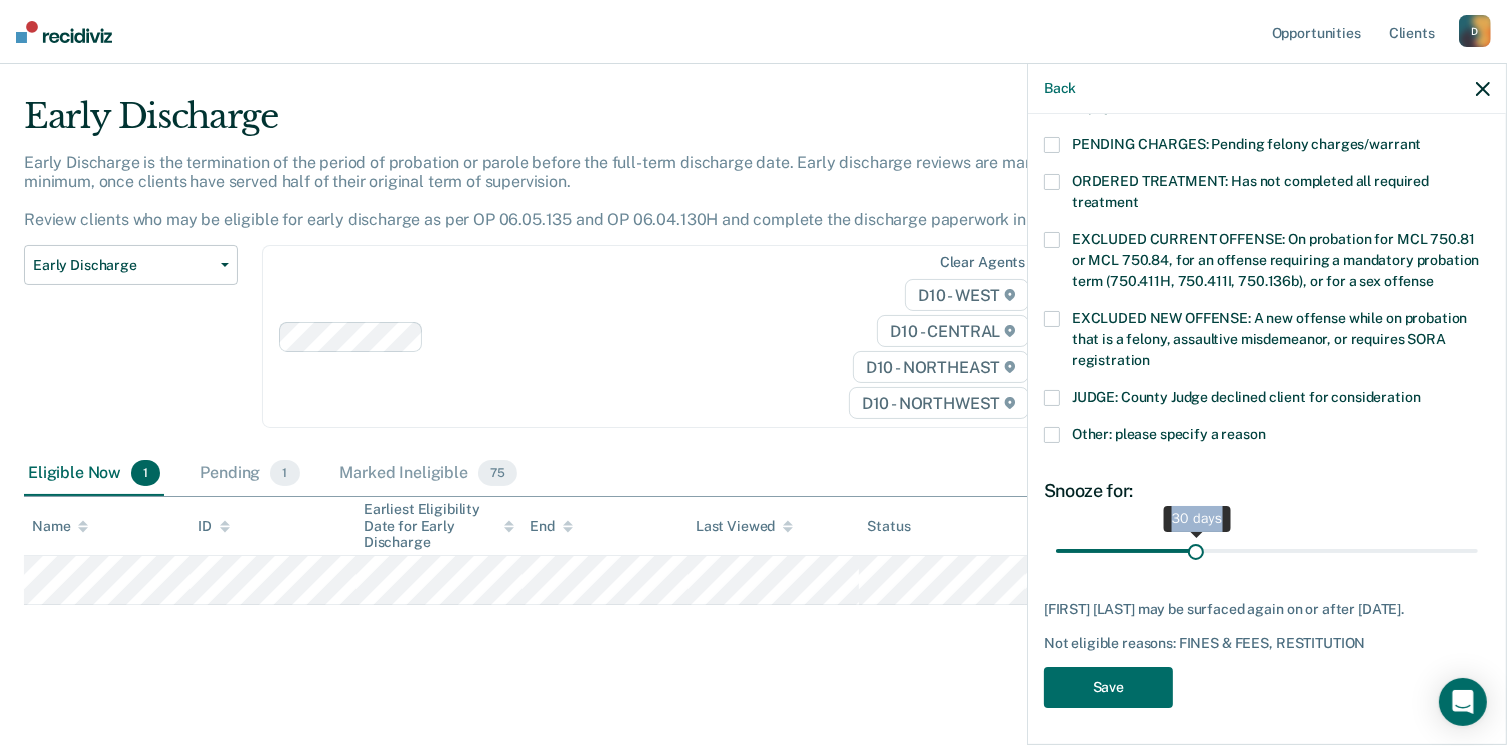 drag, startPoint x: 1188, startPoint y: 530, endPoint x: 1377, endPoint y: 560, distance: 191.36613 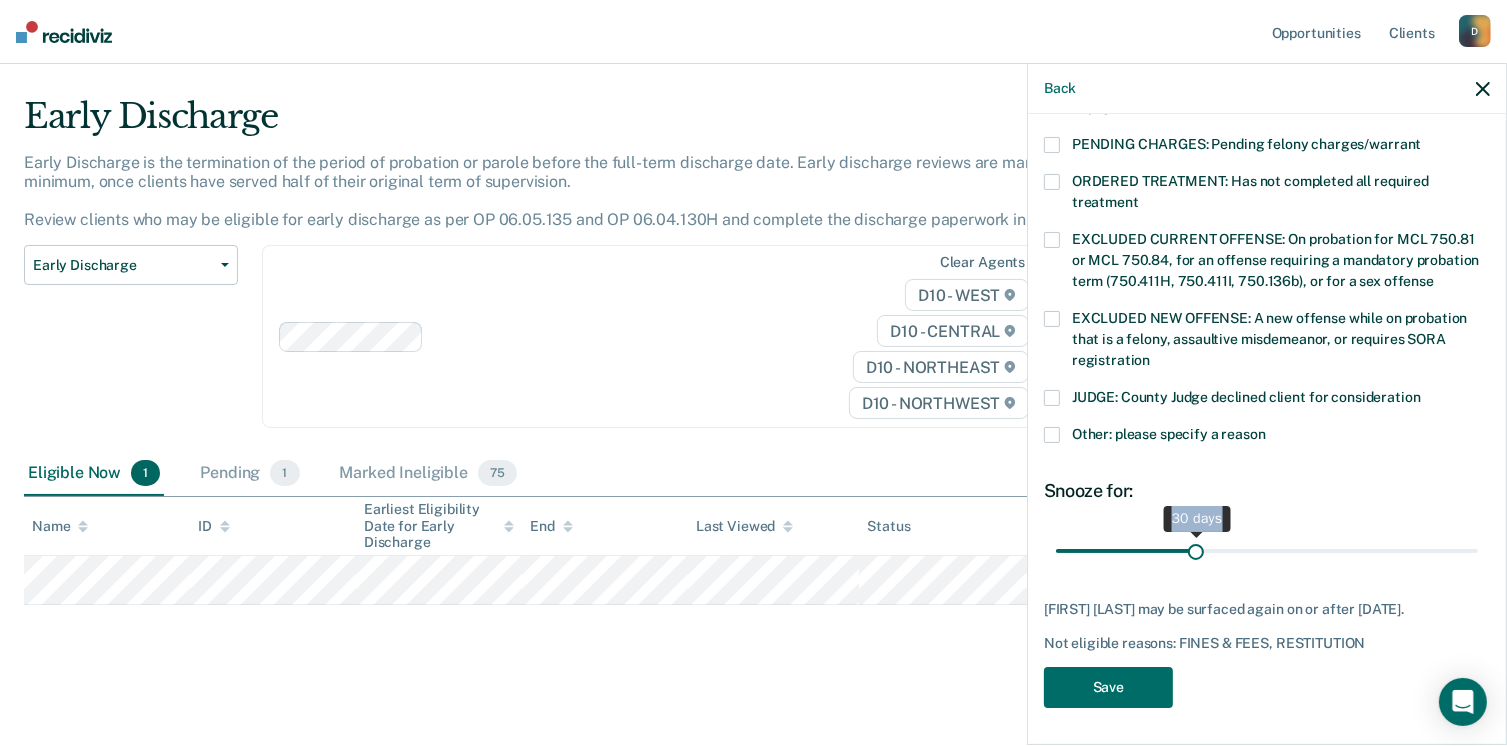 click on "30 days" at bounding box center (1267, 551) 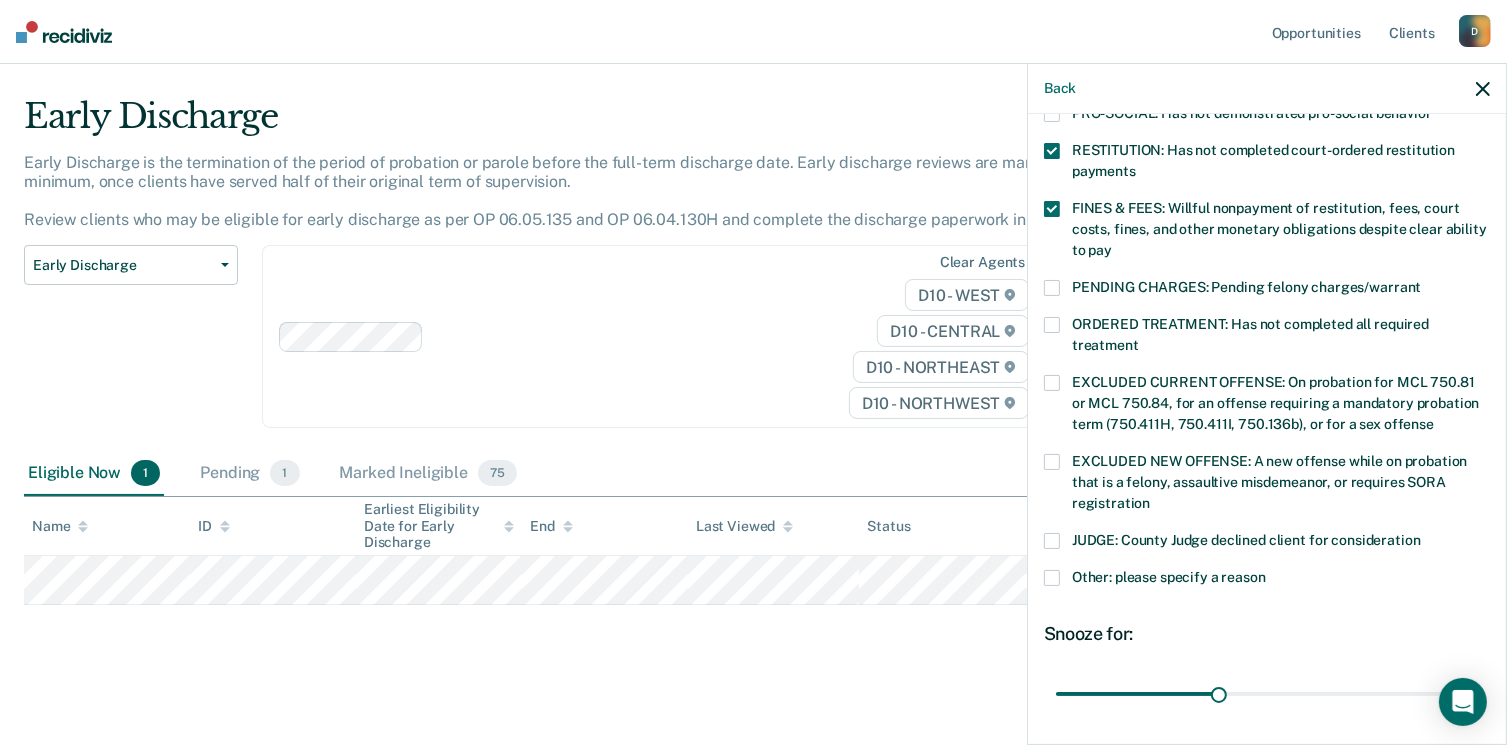 scroll, scrollTop: 630, scrollLeft: 0, axis: vertical 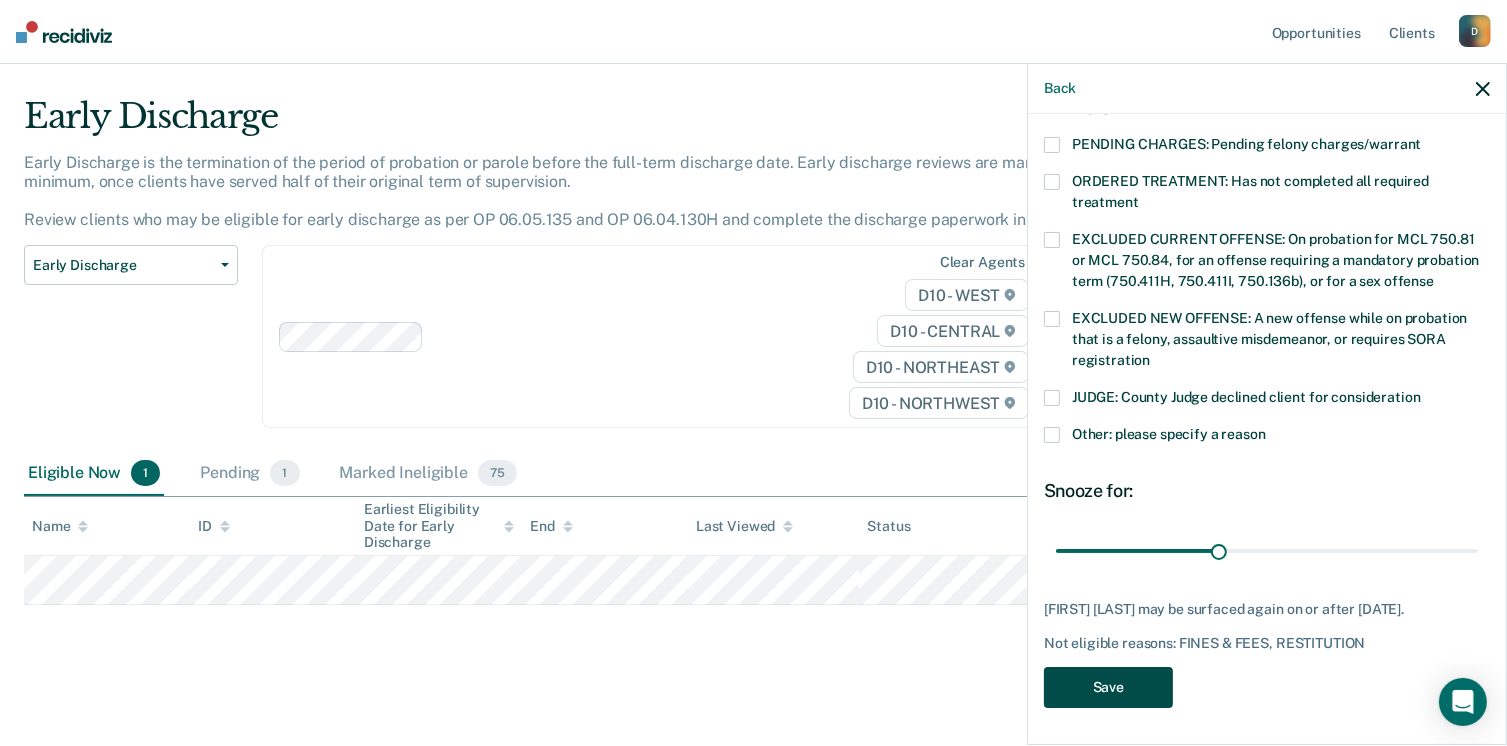 drag, startPoint x: 1098, startPoint y: 676, endPoint x: 1198, endPoint y: 585, distance: 135.20724 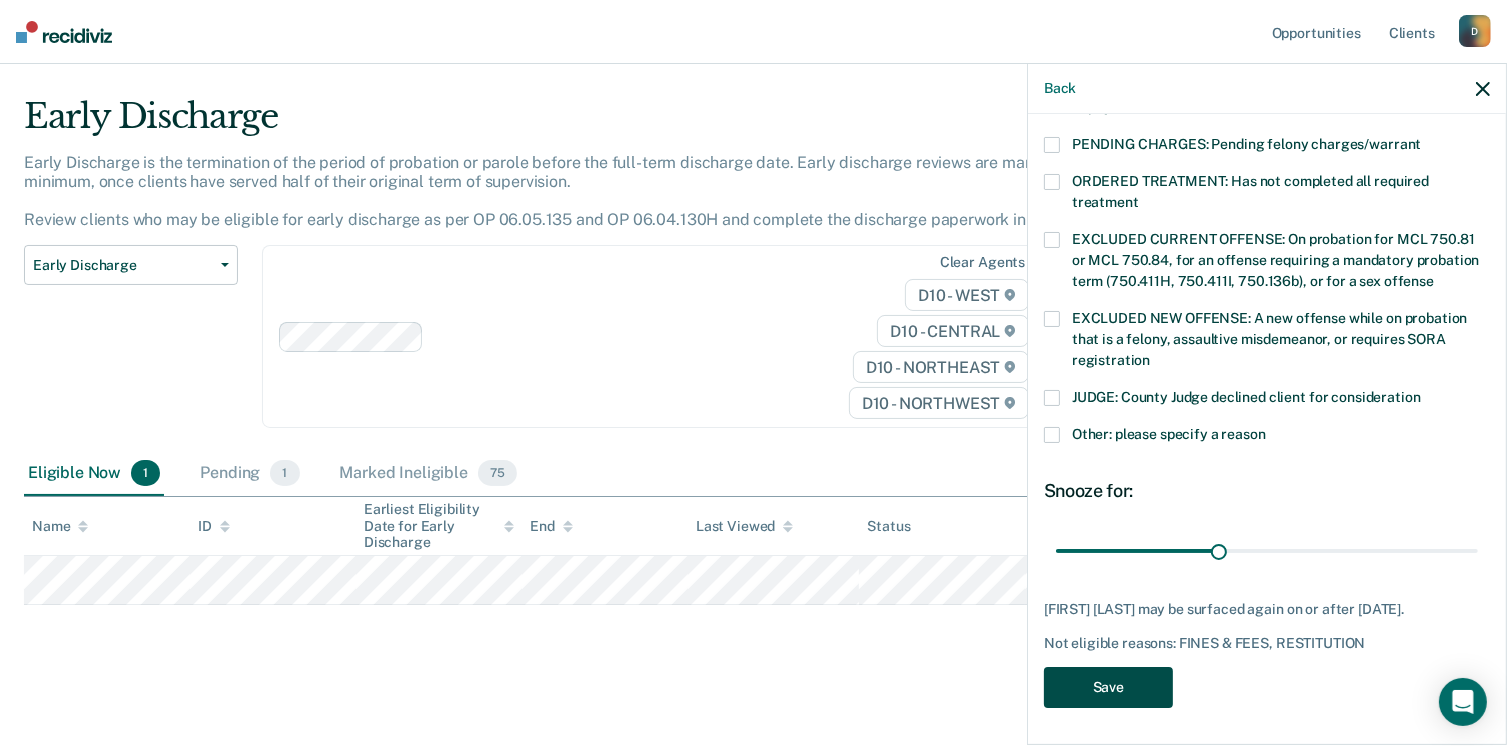 click on "PD   Which of the following requirements has Patrick Duda not met? CHILD ABUSE ORDER: Child abuse prevention order filed during supervision period SUSPECTED OFFENSE: Suspected of a felony, assaultive misdemeanor, OWI, or offense requiring SORA registration FELONY/STATE PROBATION: On parole and also on other state or federal probation supervision for an offense committed during the current period NEEDS: On parole and all criminogenic needs have not been addressed NONCOMPLIANT: Not compliant with the order of supervision PROGRAMMING: Has not completed all required programming PRO-SOCIAL: Has not demonstrated pro-social behavior RESTITUTION: Has not completed court-ordered restitution payments FINES & FEES: Willful nonpayment of restitution, fees, court costs, fines, and other monetary obligations despite clear ability to pay PENDING CHARGES: Pending felony charges/warrant ORDERED TREATMENT: Has not completed all required treatment JUDGE: County Judge declined client for consideration Snooze for: 35 days Save" at bounding box center (1267, 114) 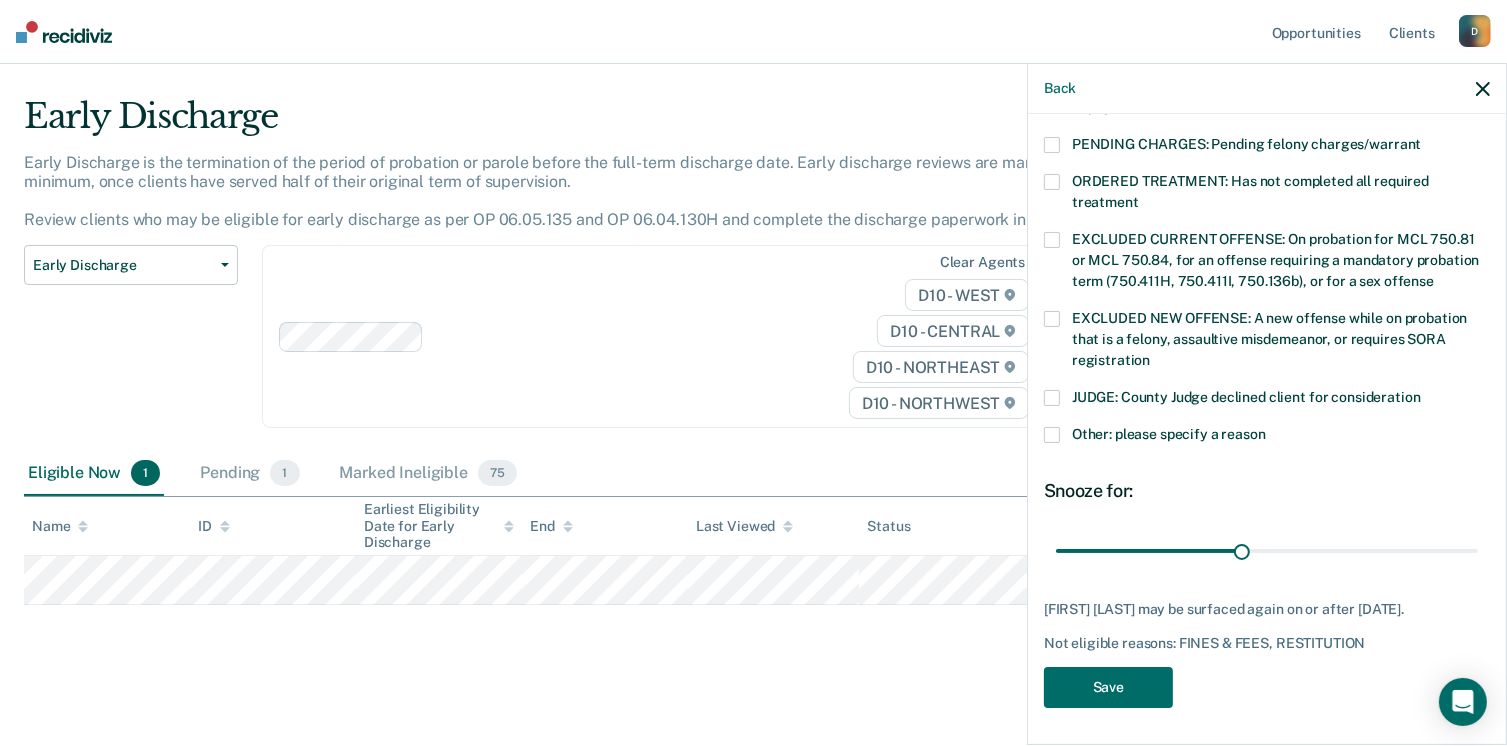 click on "Snooze for: 40 days" at bounding box center [1267, 524] 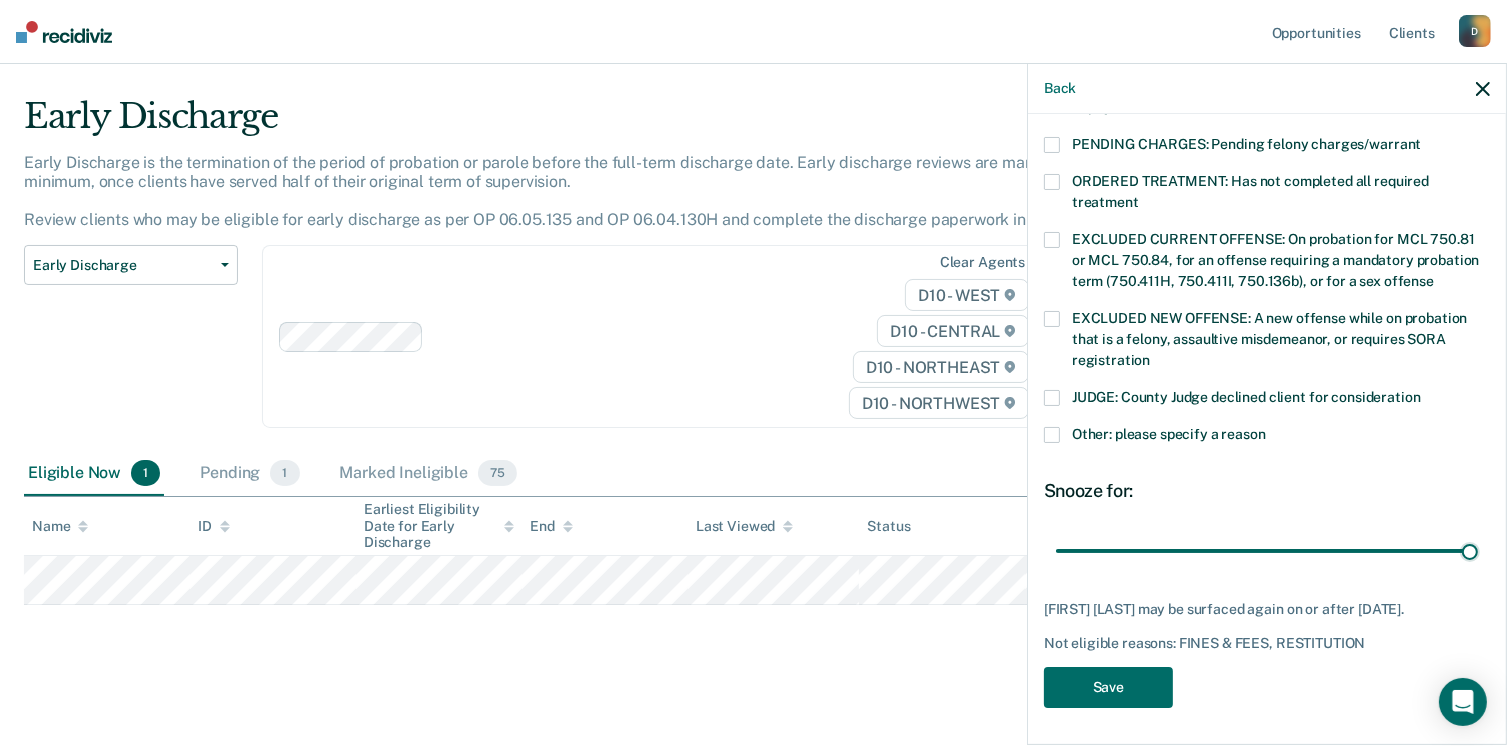 drag, startPoint x: 1234, startPoint y: 550, endPoint x: 1493, endPoint y: 580, distance: 260.73166 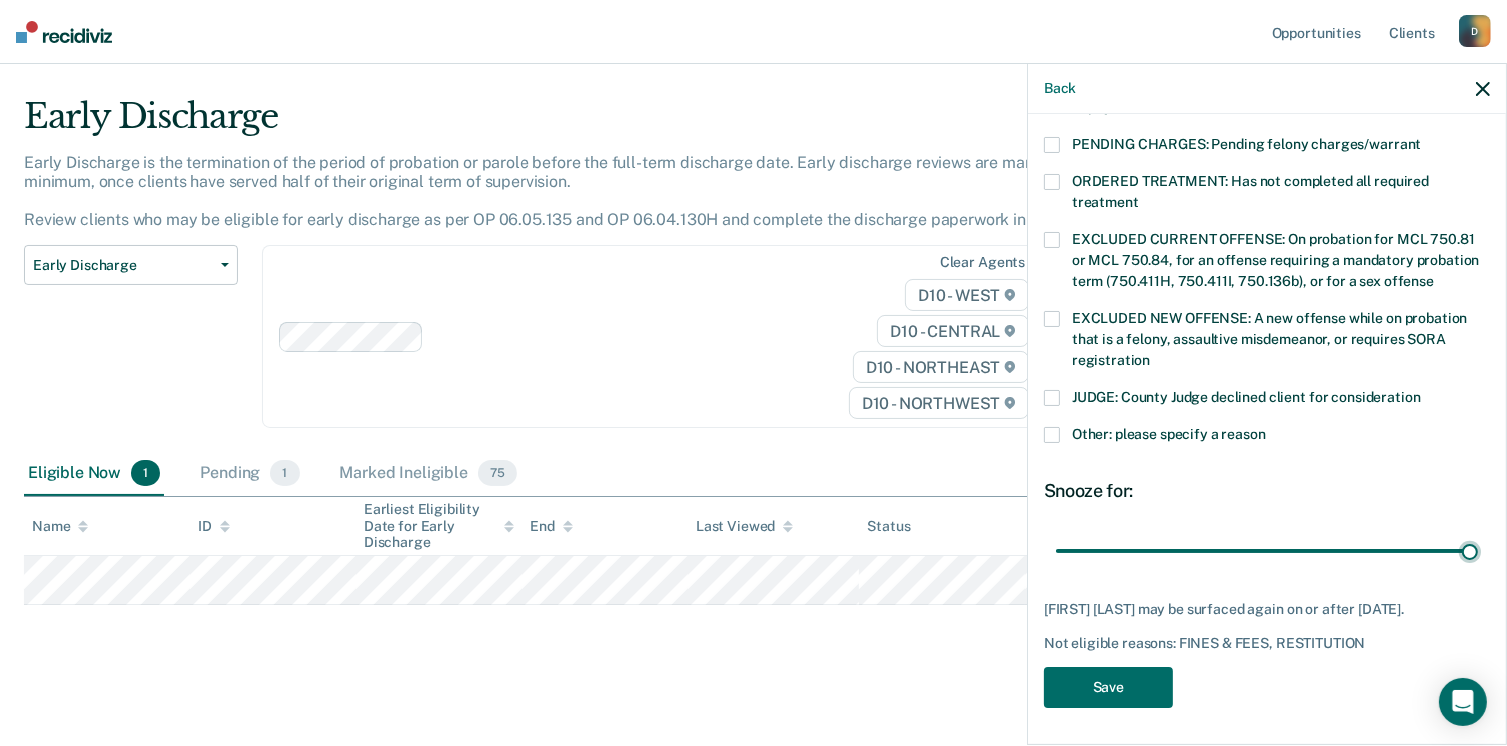 type on "90" 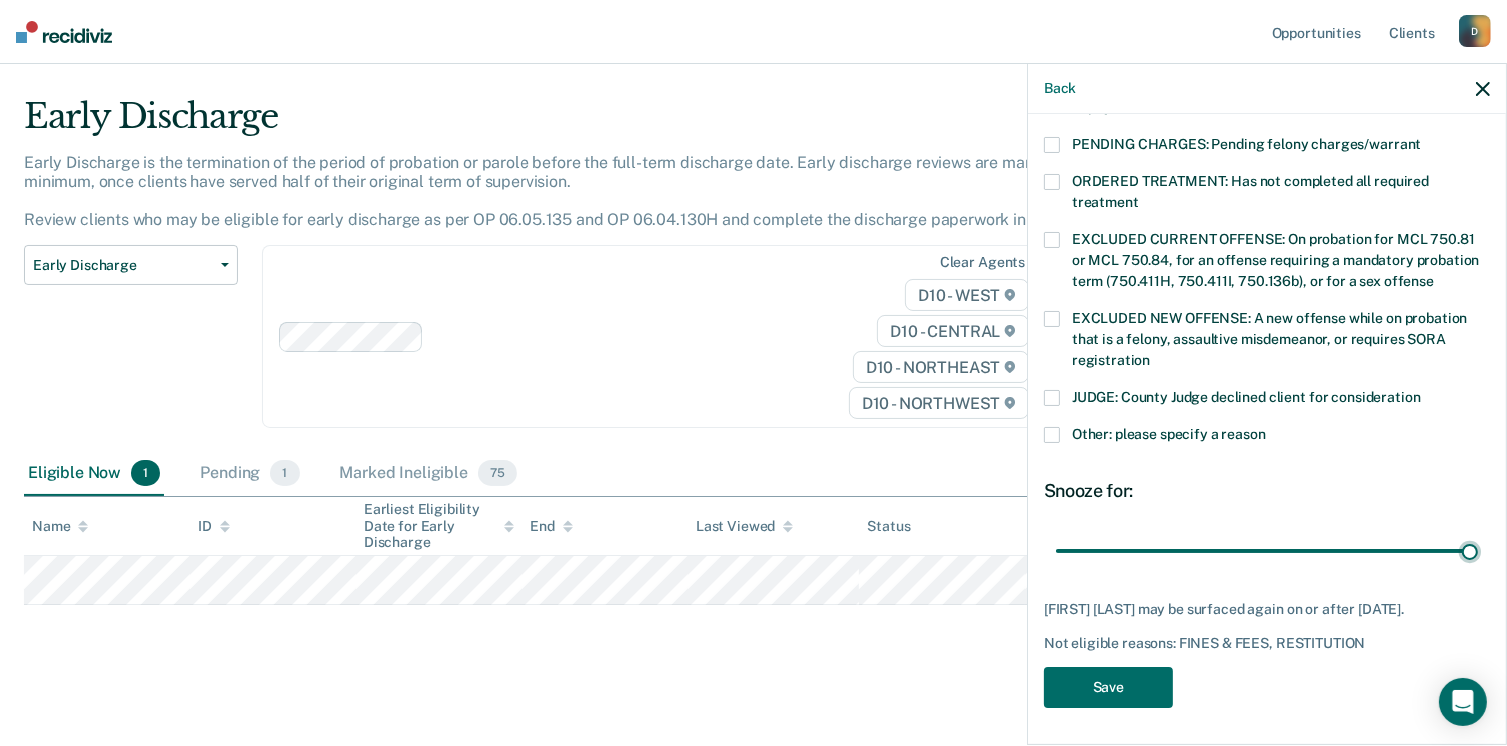 click at bounding box center [1267, 551] 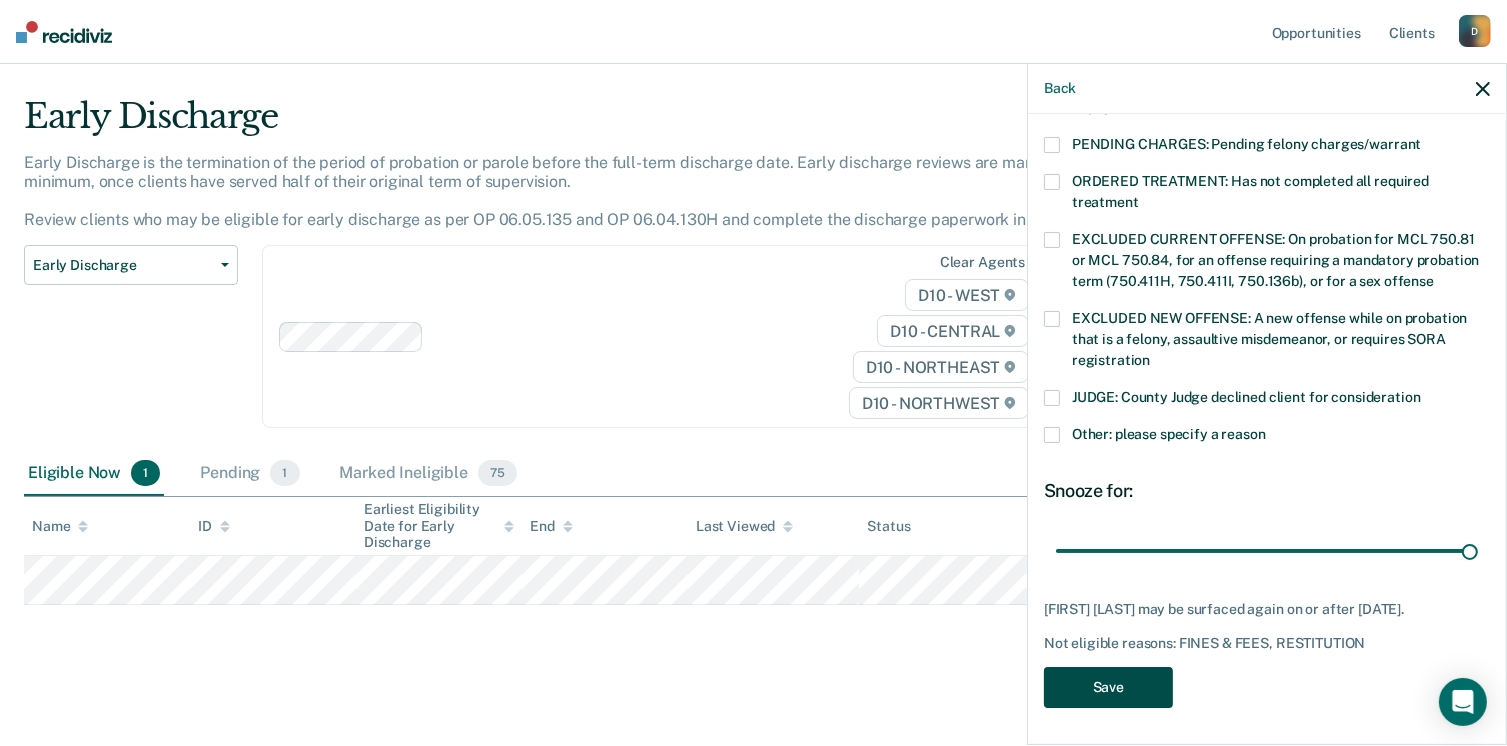 click on "Save" at bounding box center (1108, 687) 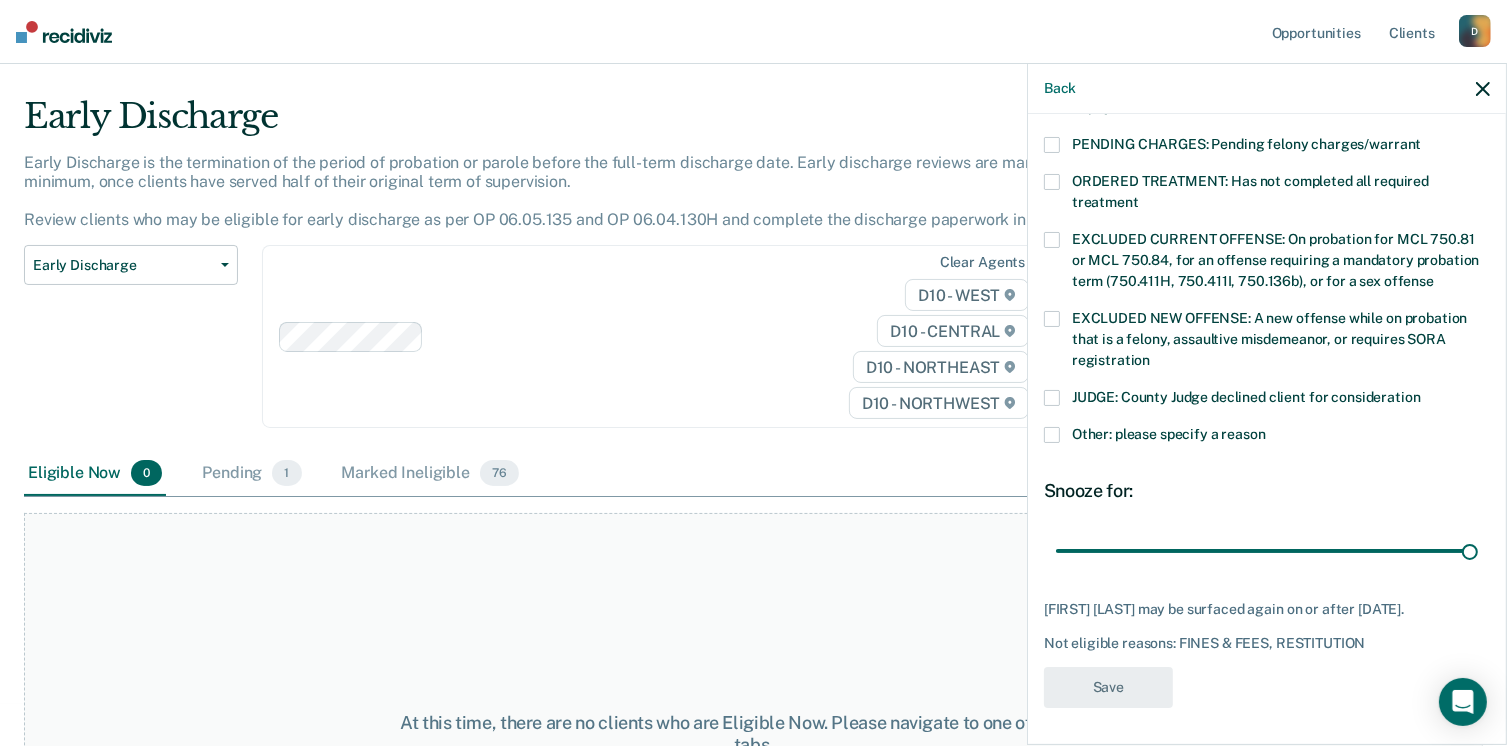 scroll, scrollTop: 577, scrollLeft: 0, axis: vertical 